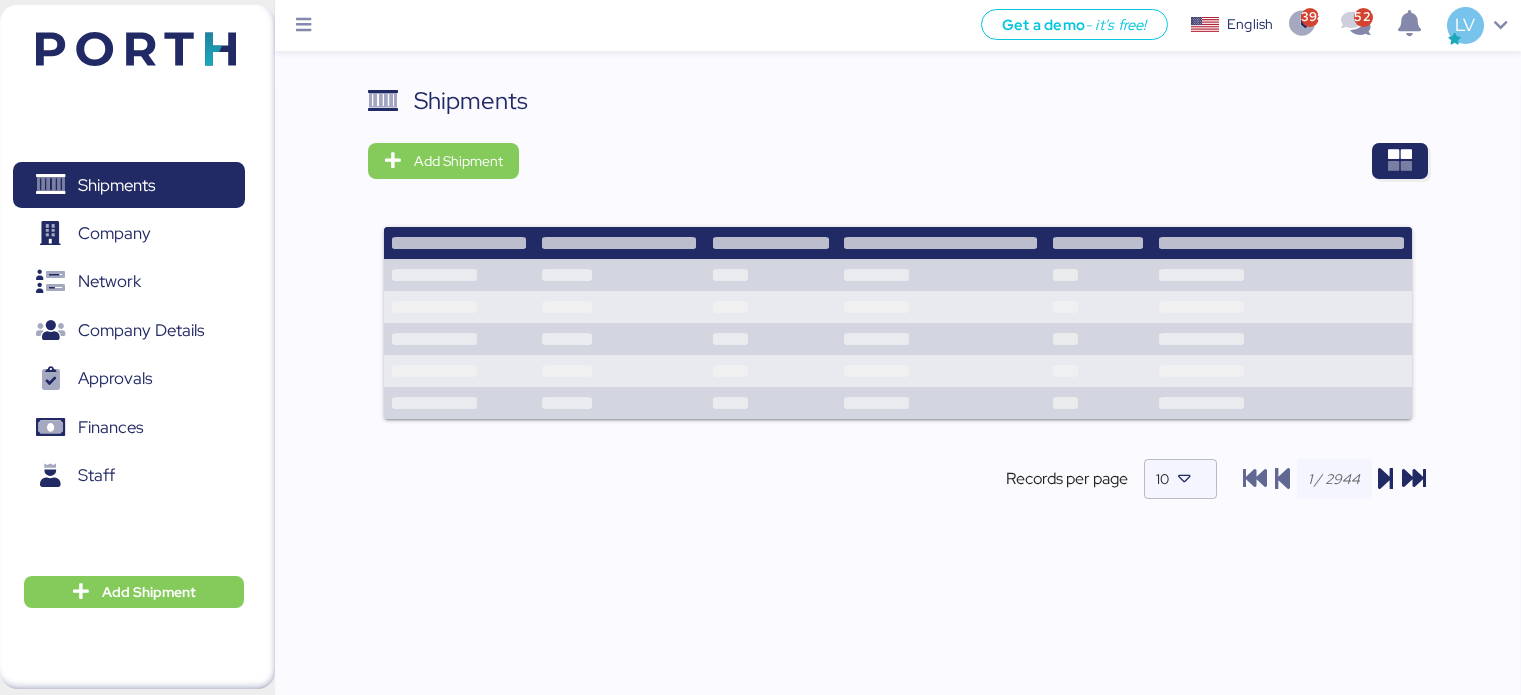 scroll, scrollTop: 0, scrollLeft: 0, axis: both 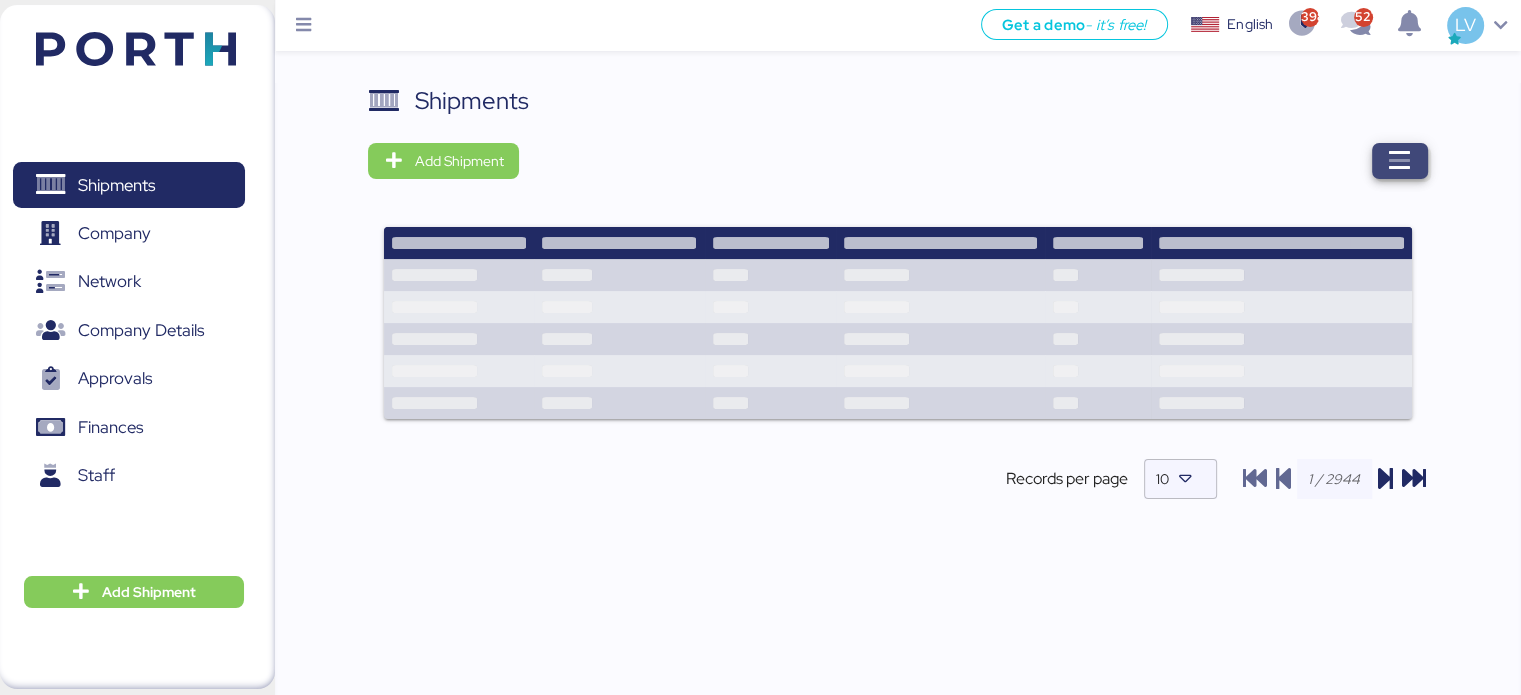 click at bounding box center [1400, 161] 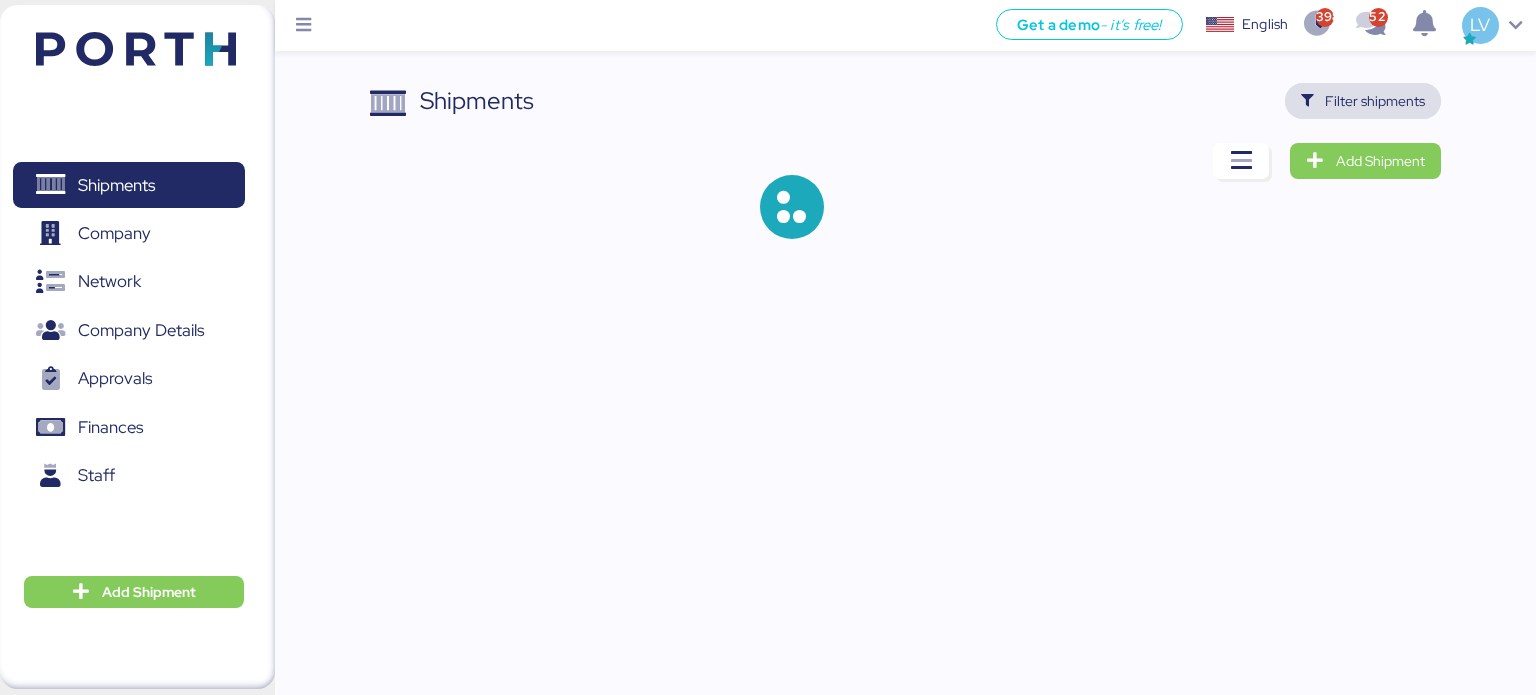 click on "Filter shipments" at bounding box center [1375, 101] 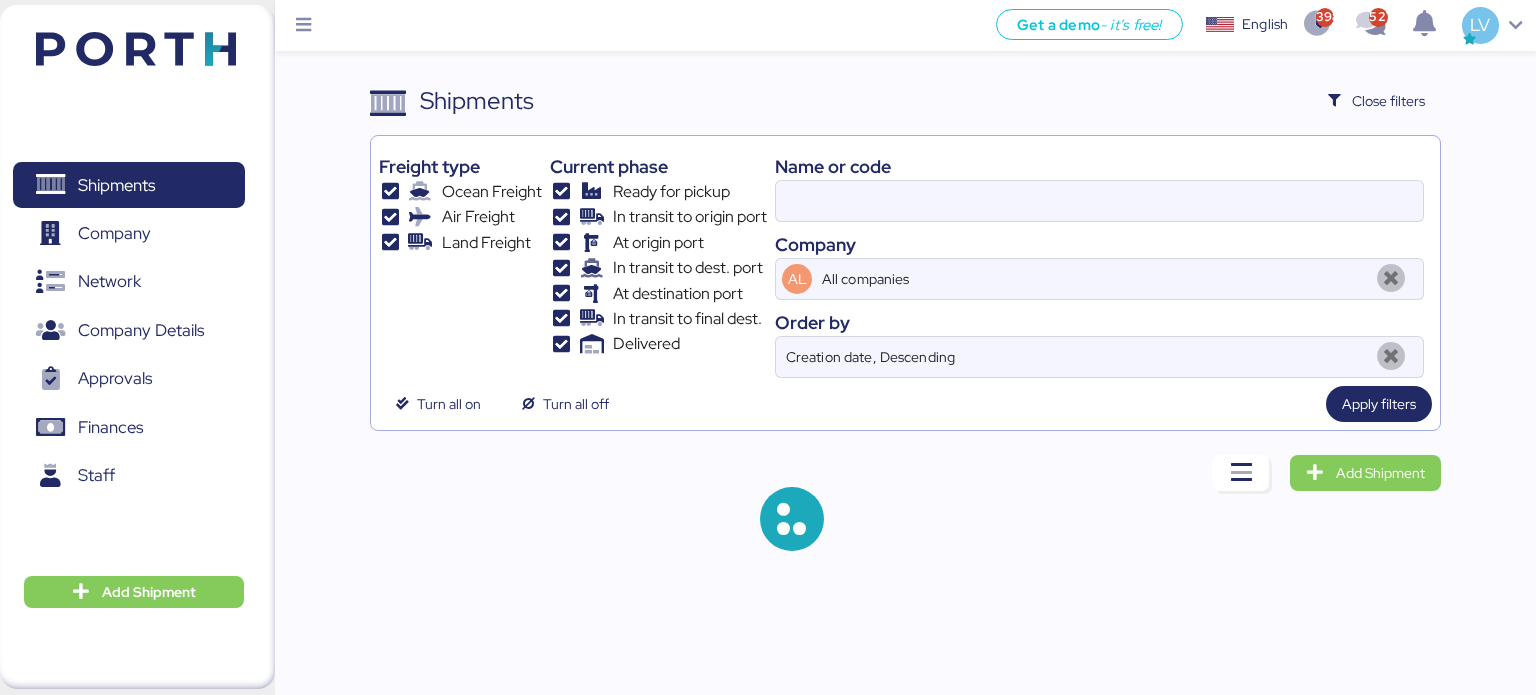 click on "Shipments   Close filters" at bounding box center (906, 101) 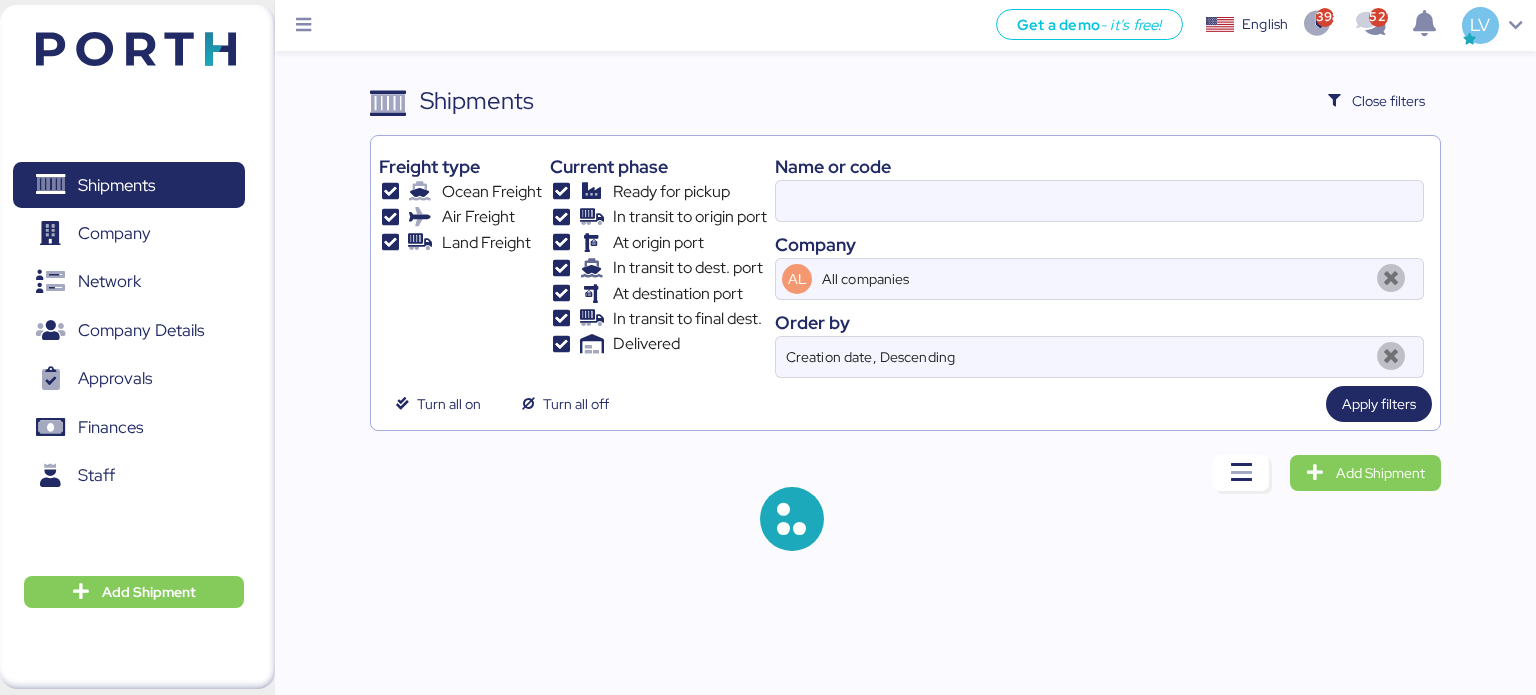 click on "Name or code" at bounding box center [1099, 166] 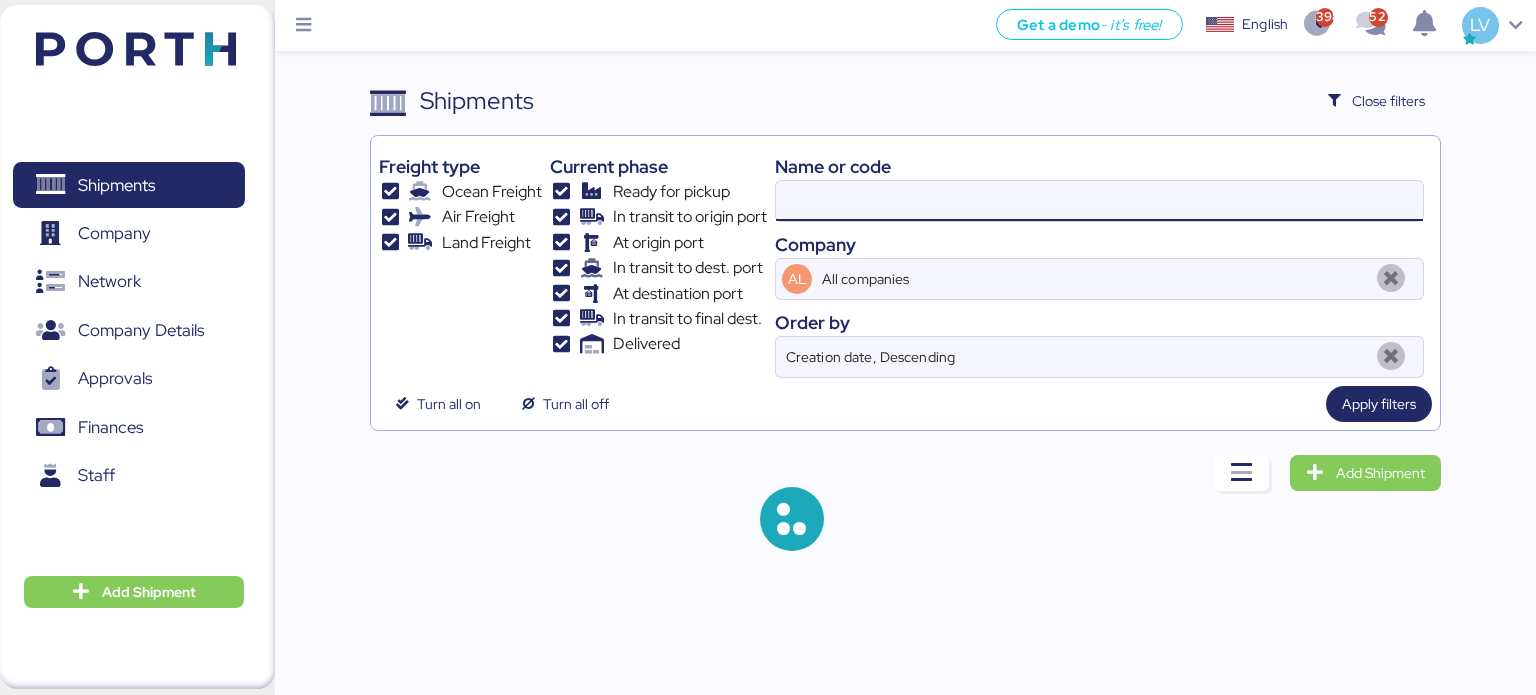 click at bounding box center [1099, 201] 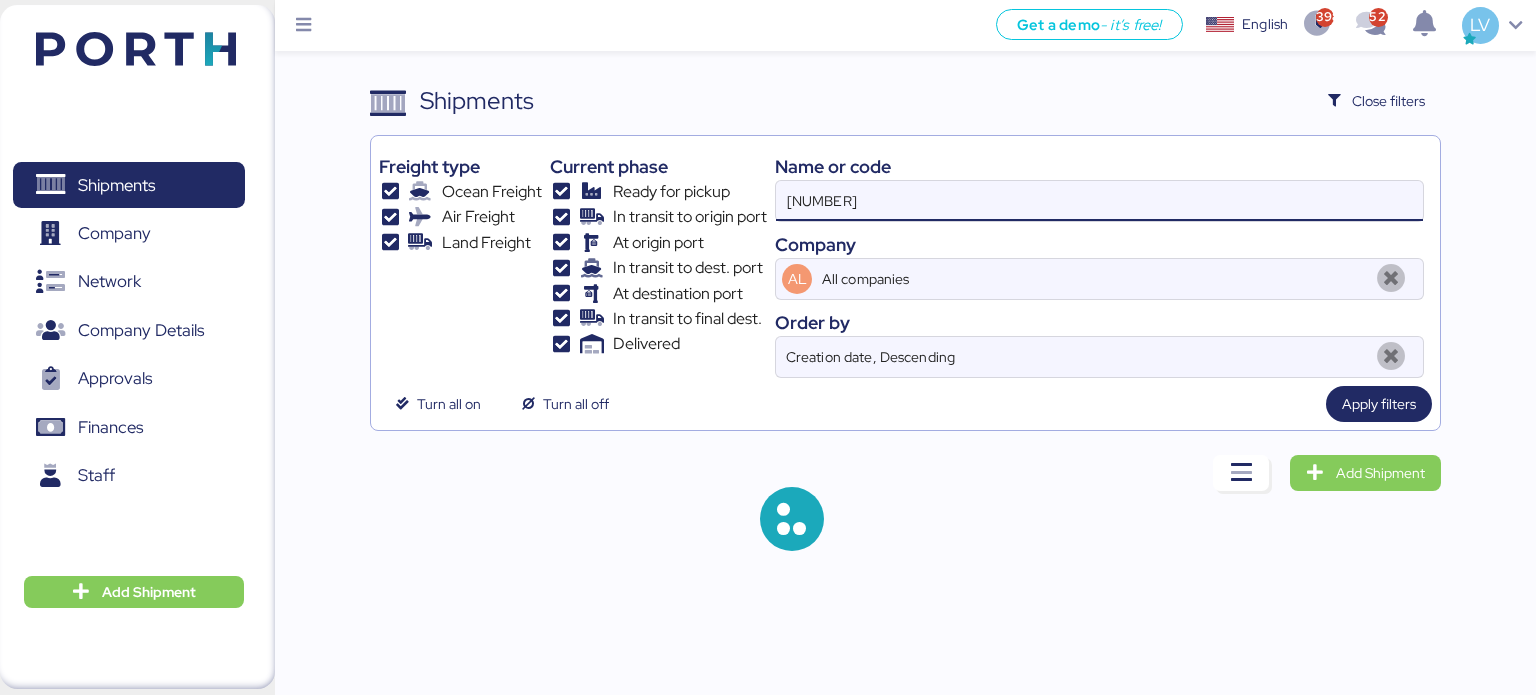 type on "[NUMBER]" 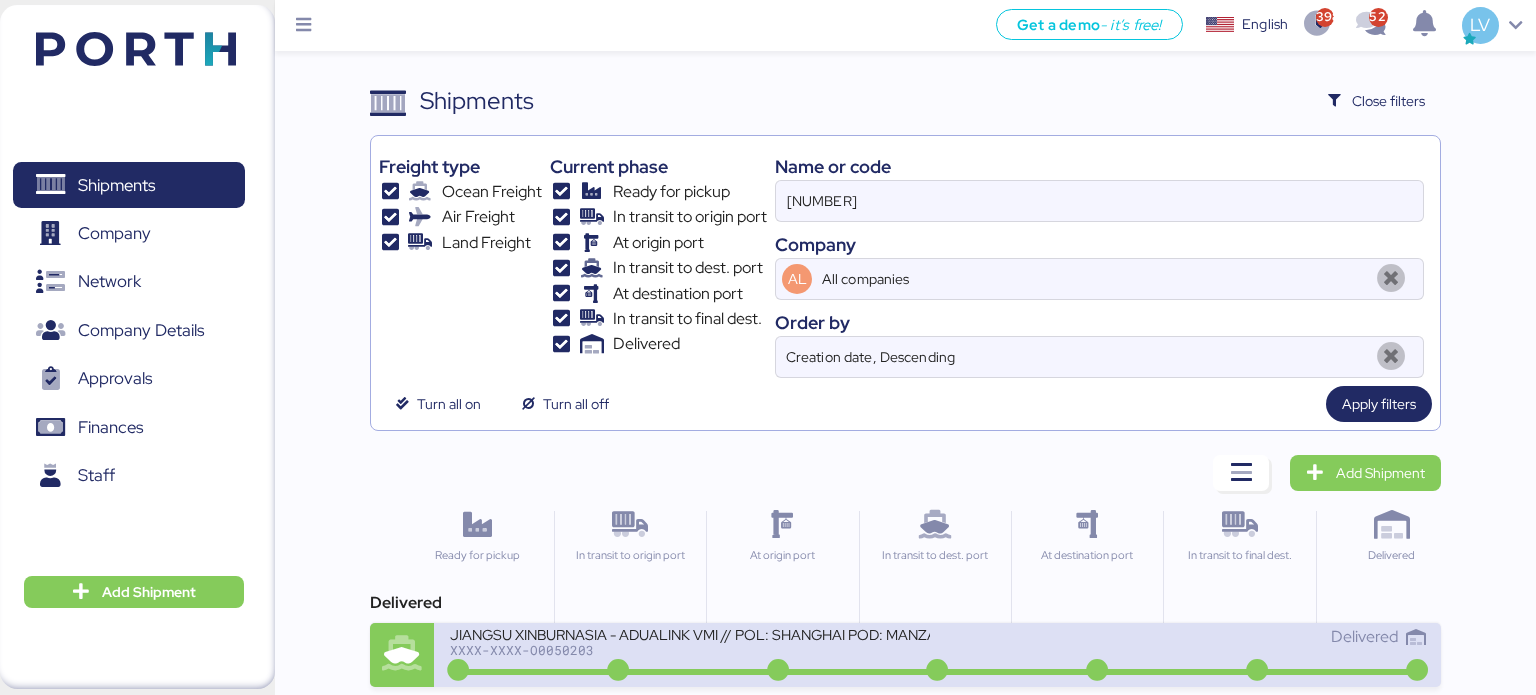 click on "JIANGSU XINBURNASIA - ADUALINK VMI // POL: SHANGHAI POD: MANZANILLO // HBL: BYKS25037209SE// MBL: 142500383734 // BKG: 142500383734" at bounding box center (690, 633) 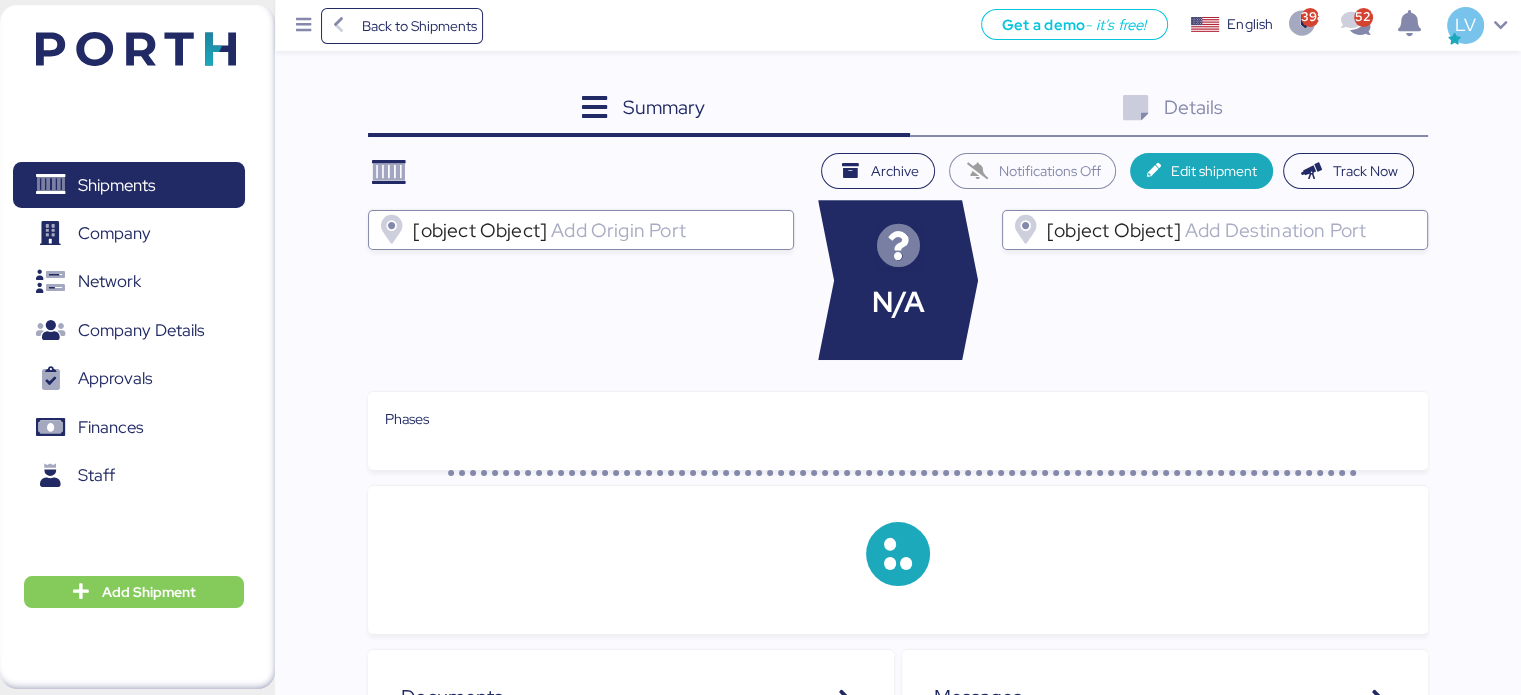 click on "Summary 0   Details 0" at bounding box center (897, 110) 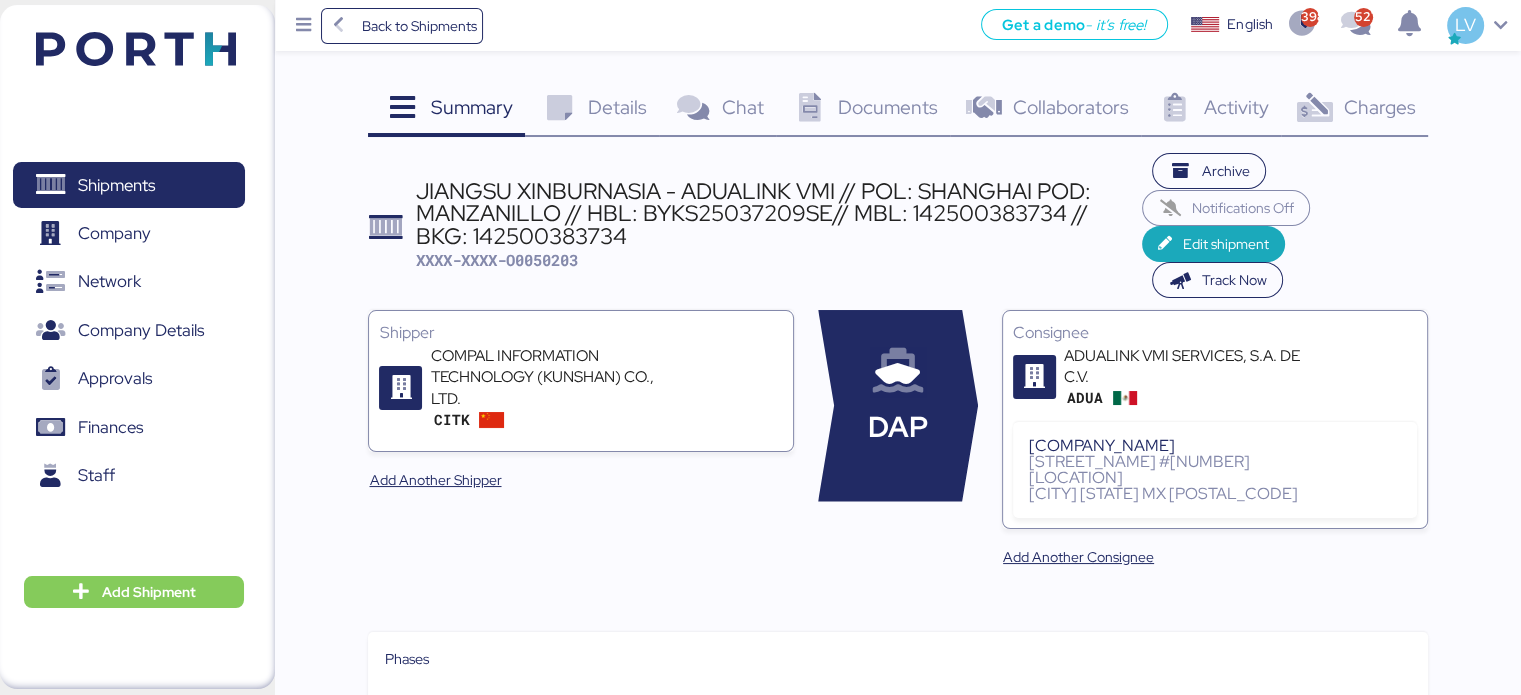 click on "Charges 0" at bounding box center [1354, 110] 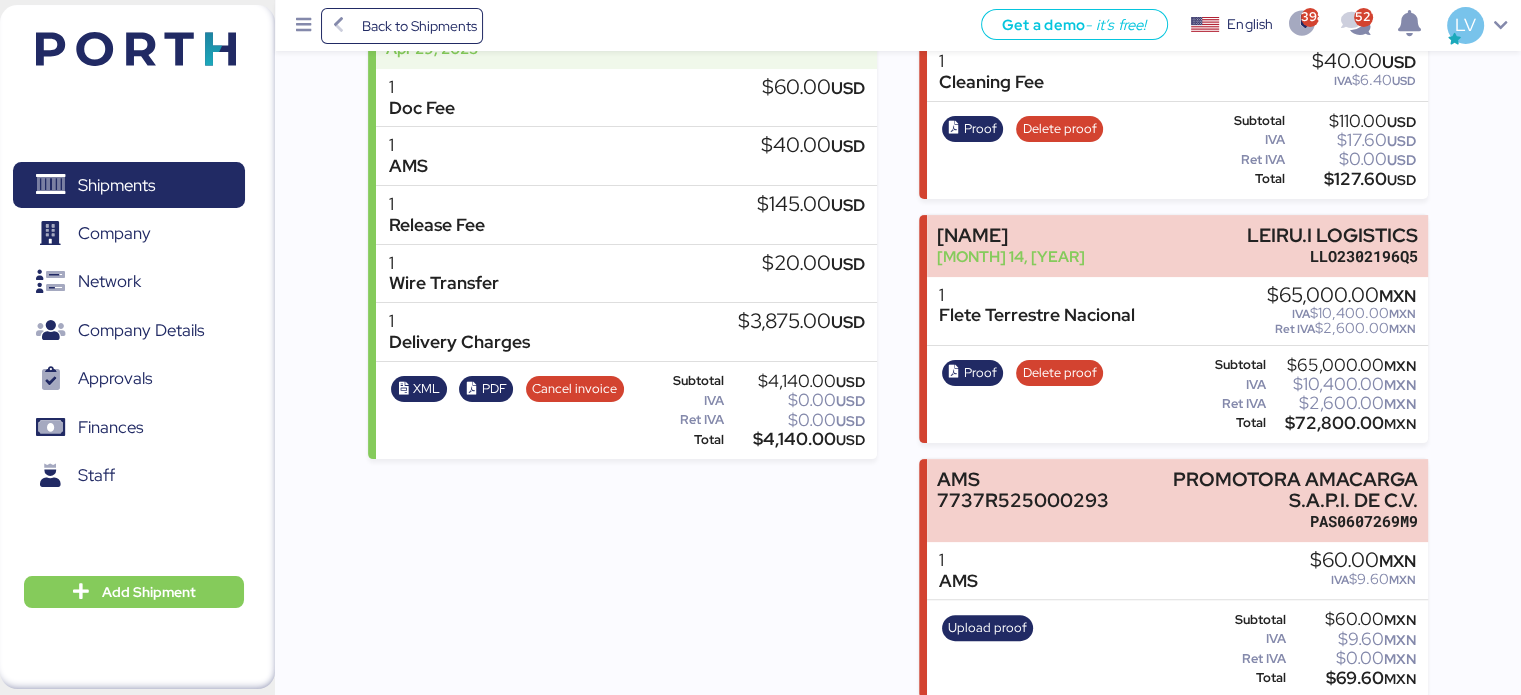 scroll, scrollTop: 460, scrollLeft: 0, axis: vertical 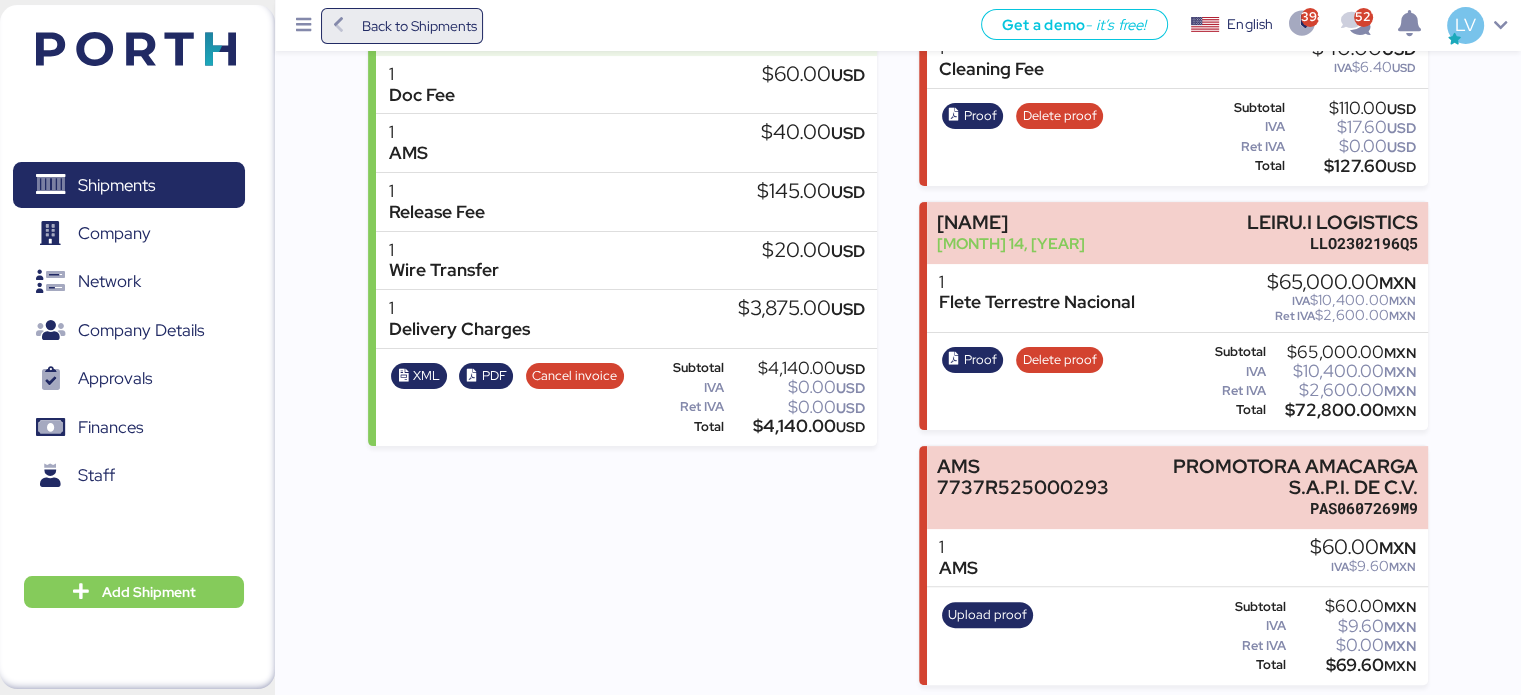 click on "Back to Shipments" at bounding box center [418, 26] 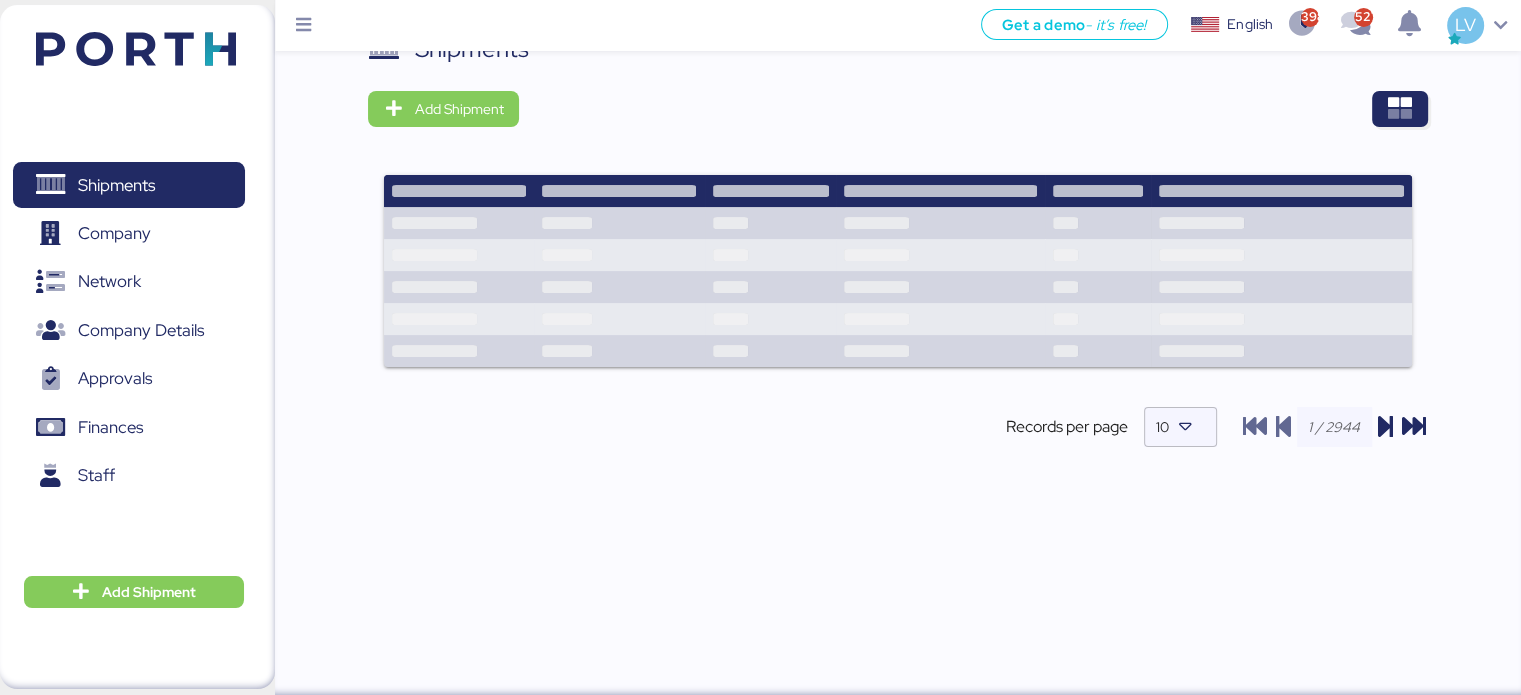 scroll, scrollTop: 0, scrollLeft: 0, axis: both 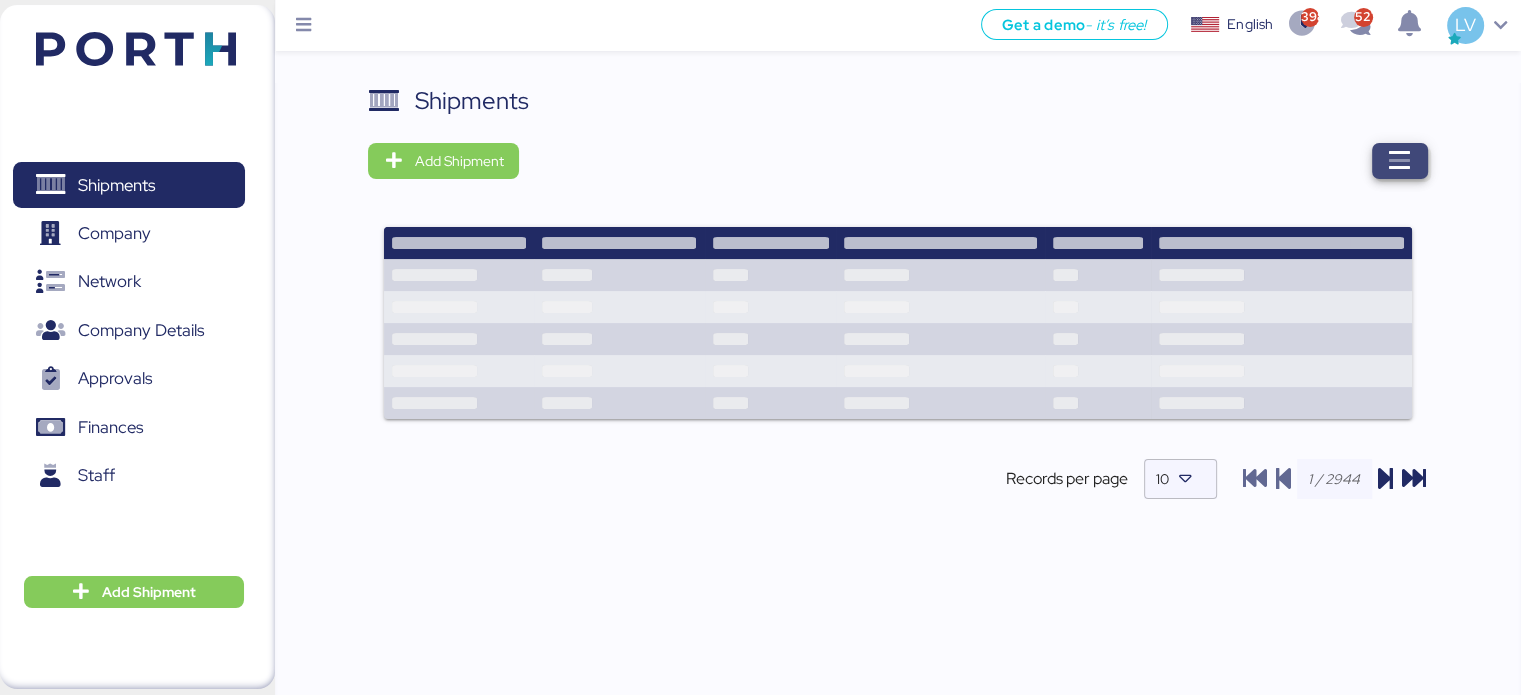 click at bounding box center (1400, 161) 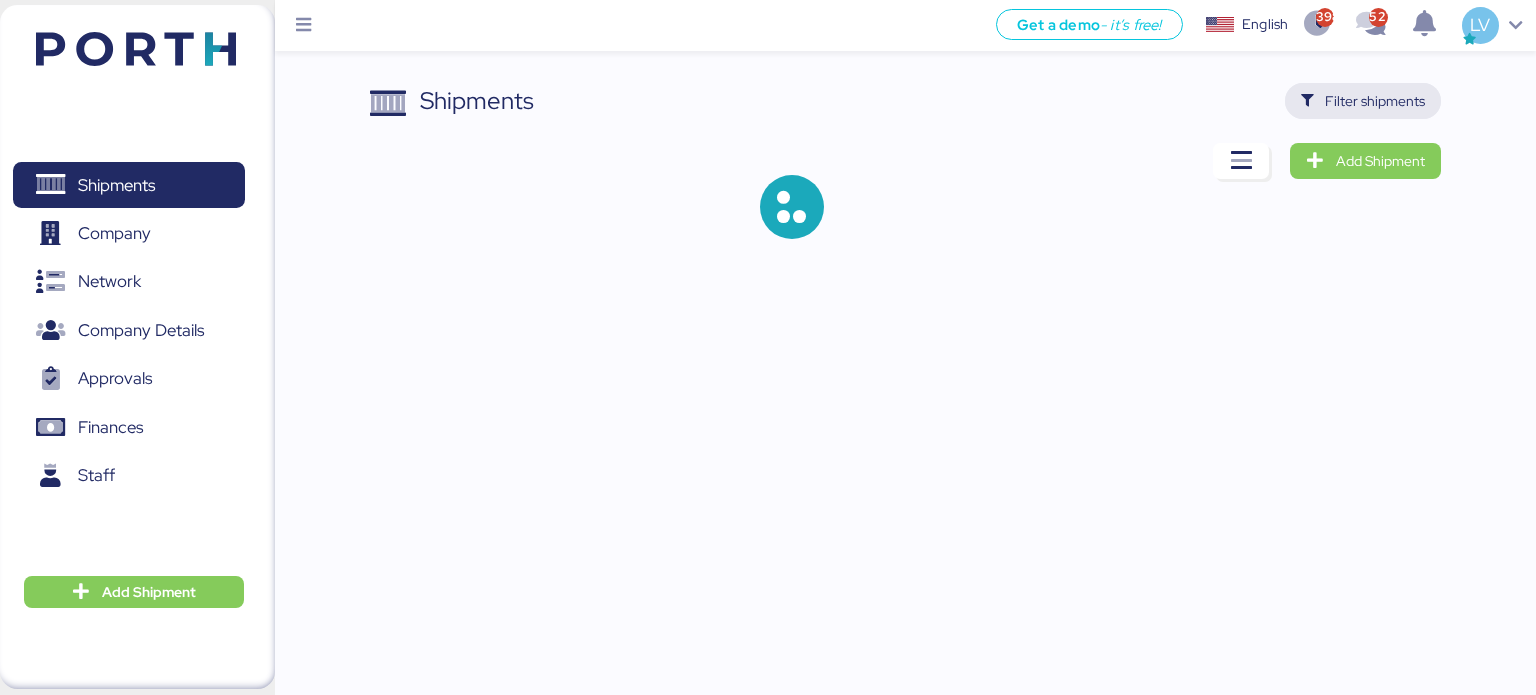 click on "Filter shipments" at bounding box center (1375, 101) 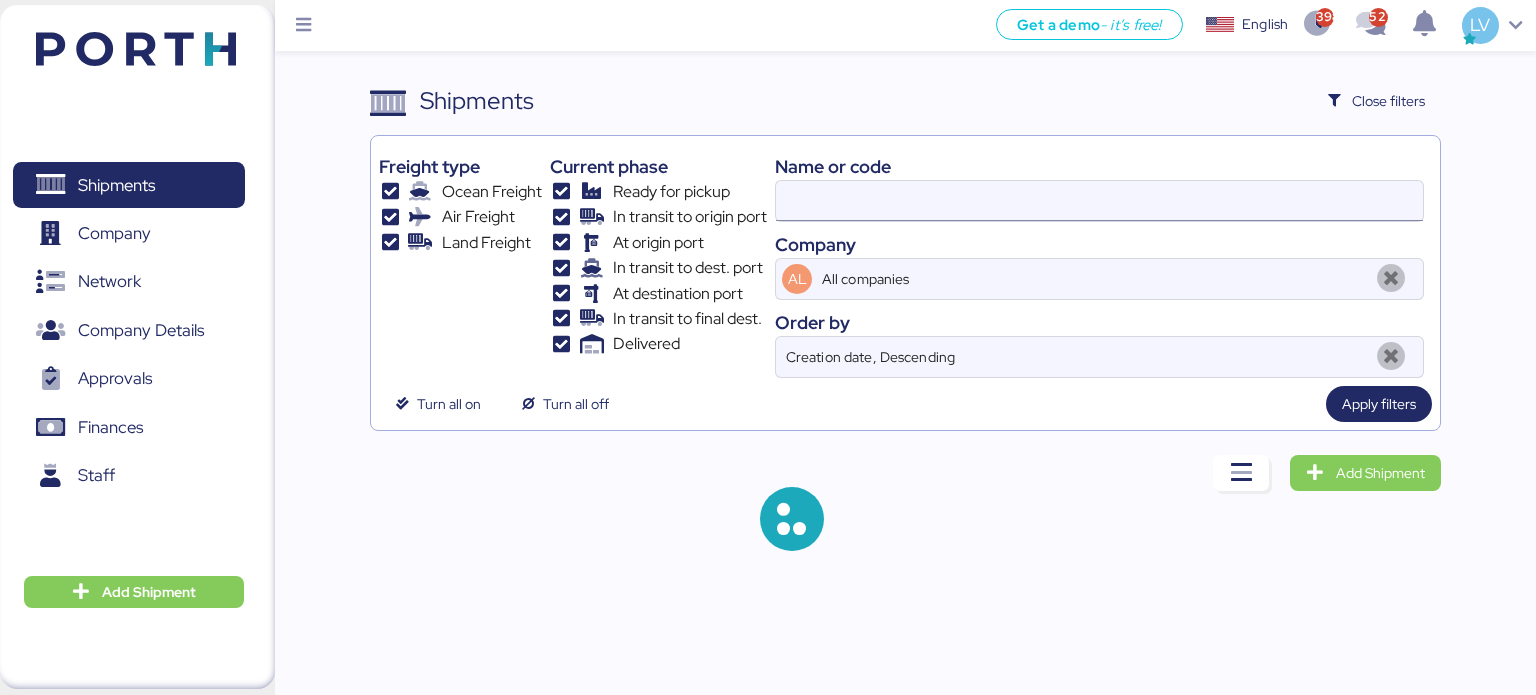 click at bounding box center [1099, 201] 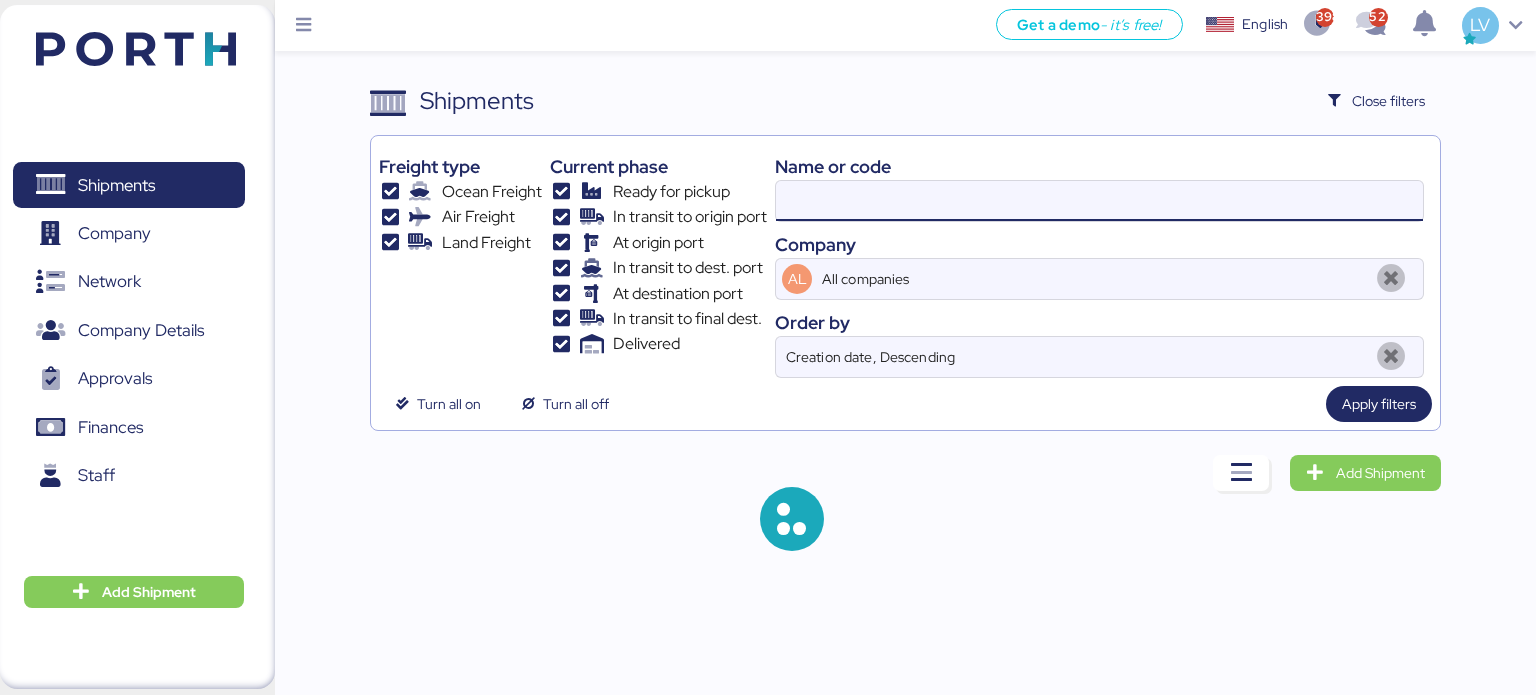 click at bounding box center (1099, 201) 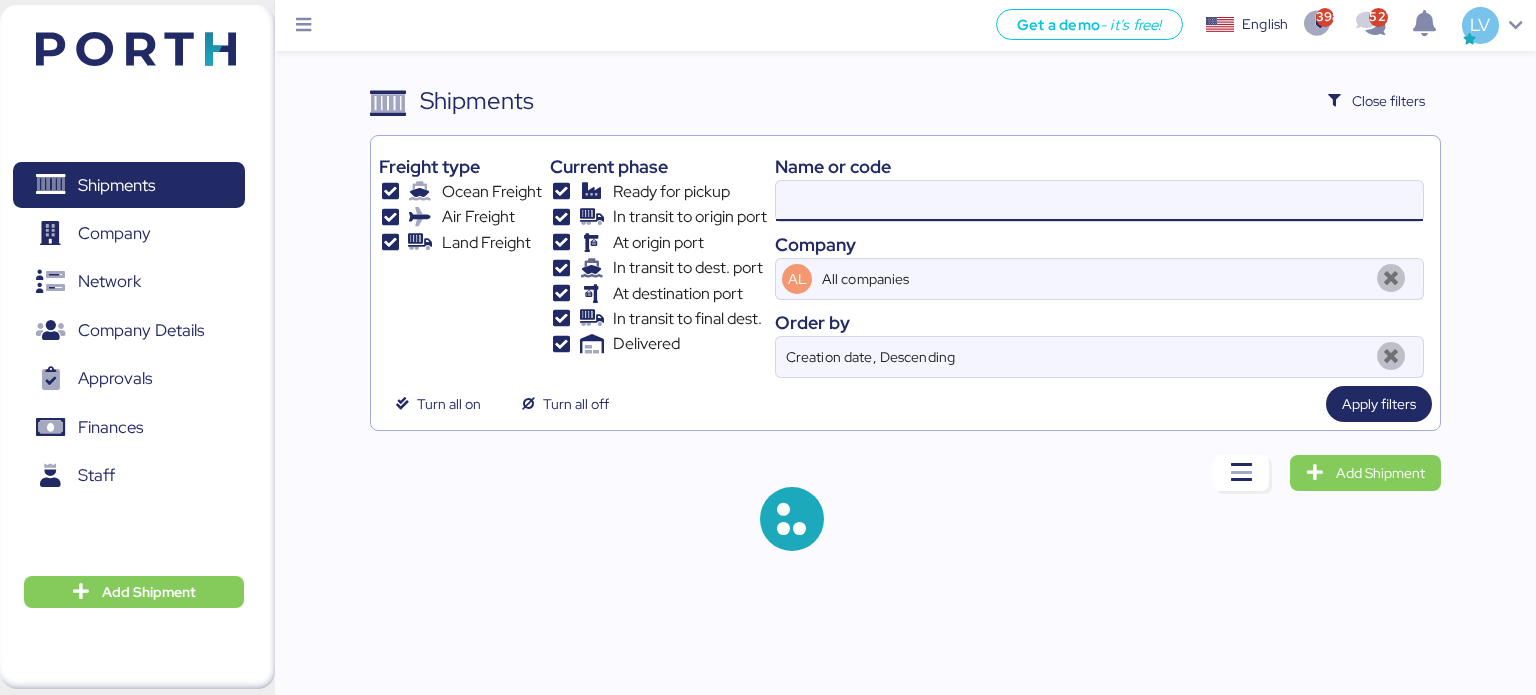 paste on "COSU6411846910" 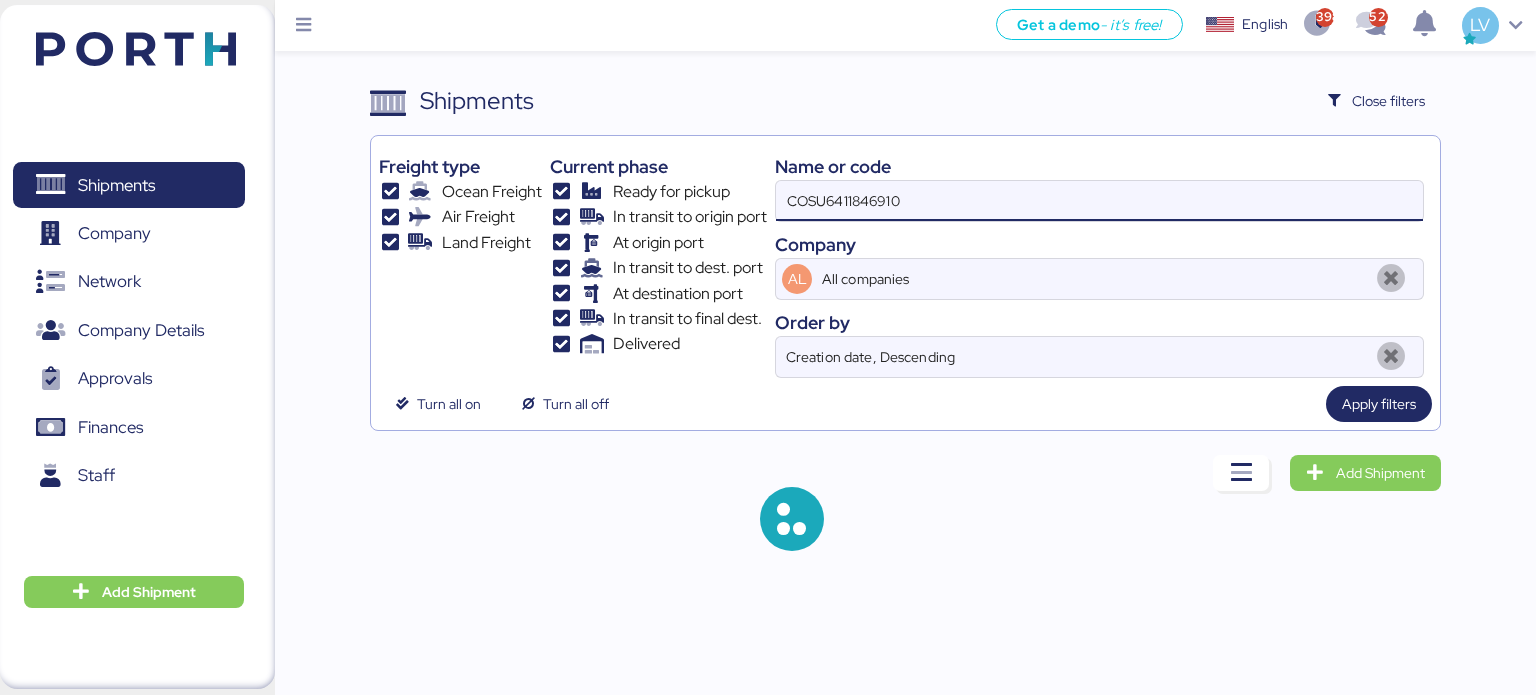type on "COSU6411846910" 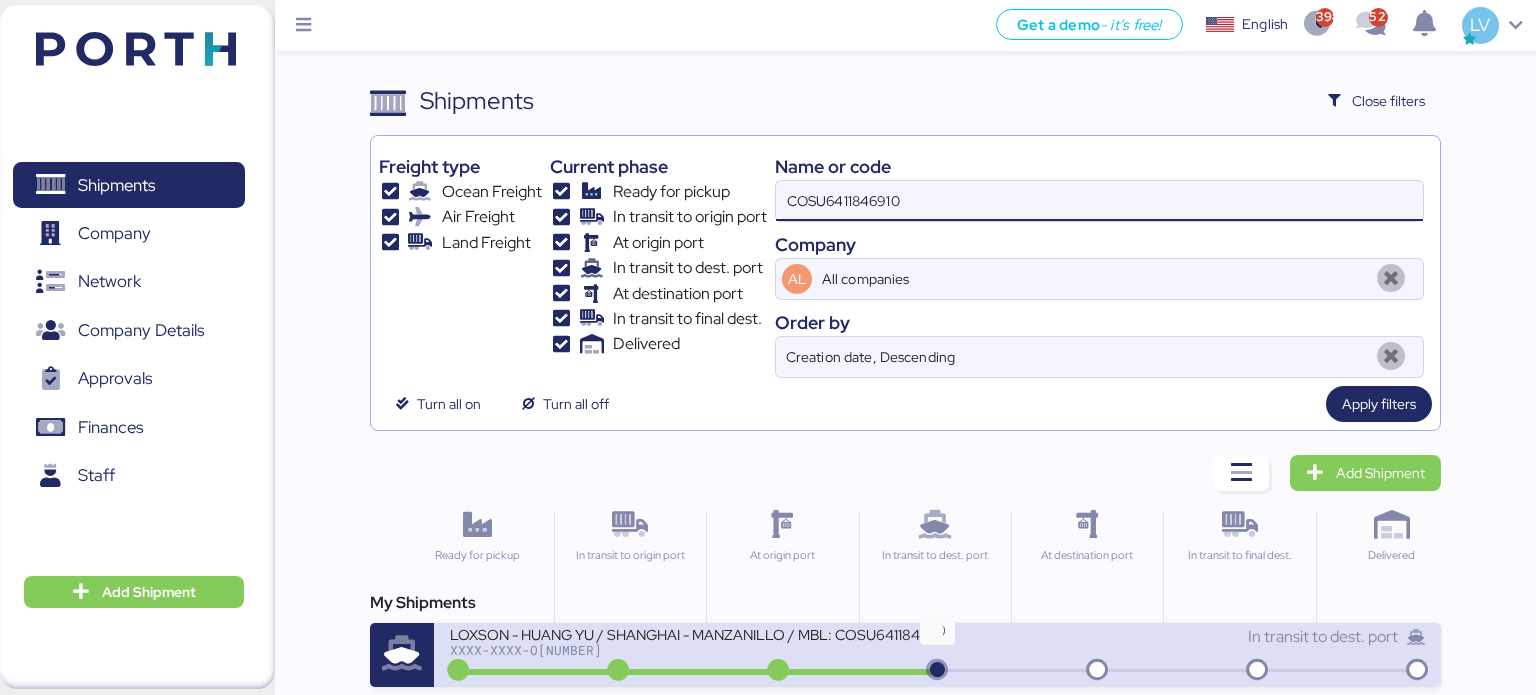click at bounding box center [937, 671] 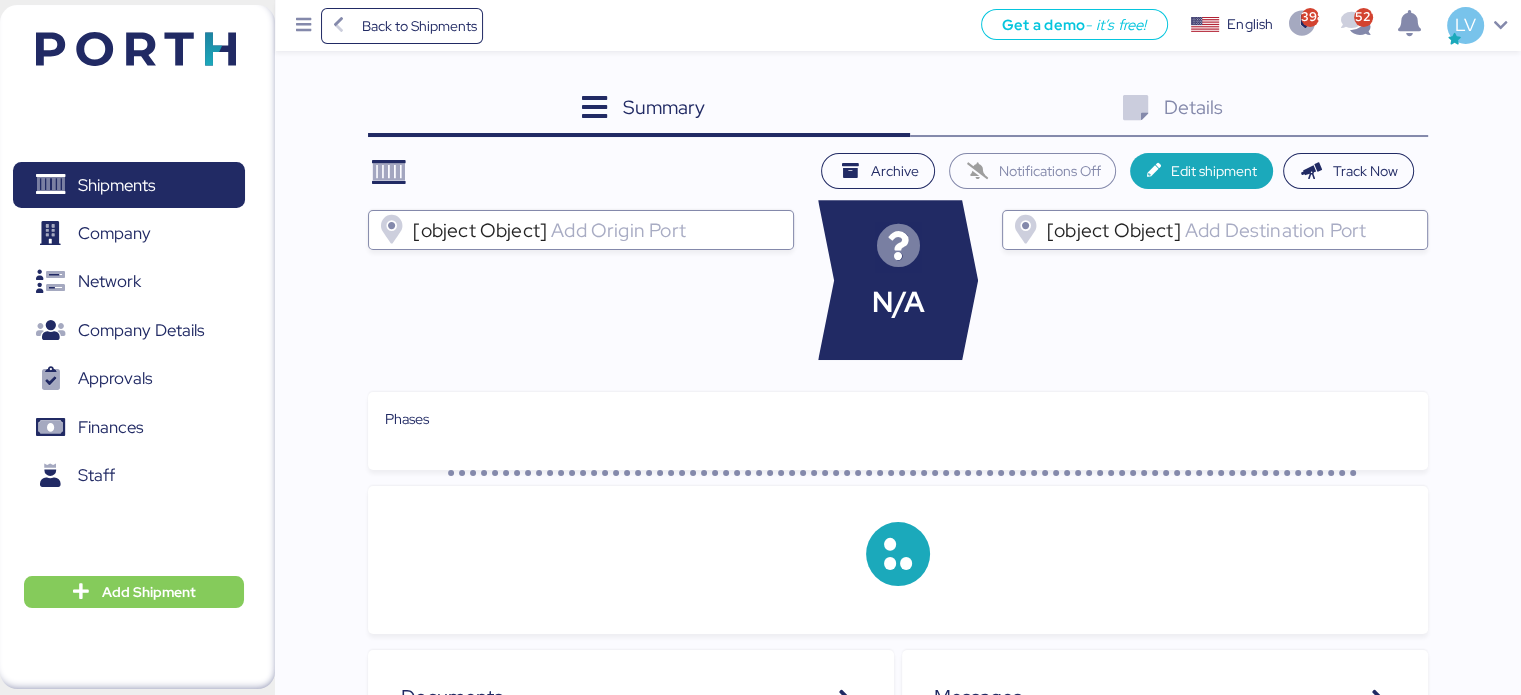 click on "Summary 0   Details 0" at bounding box center [897, 110] 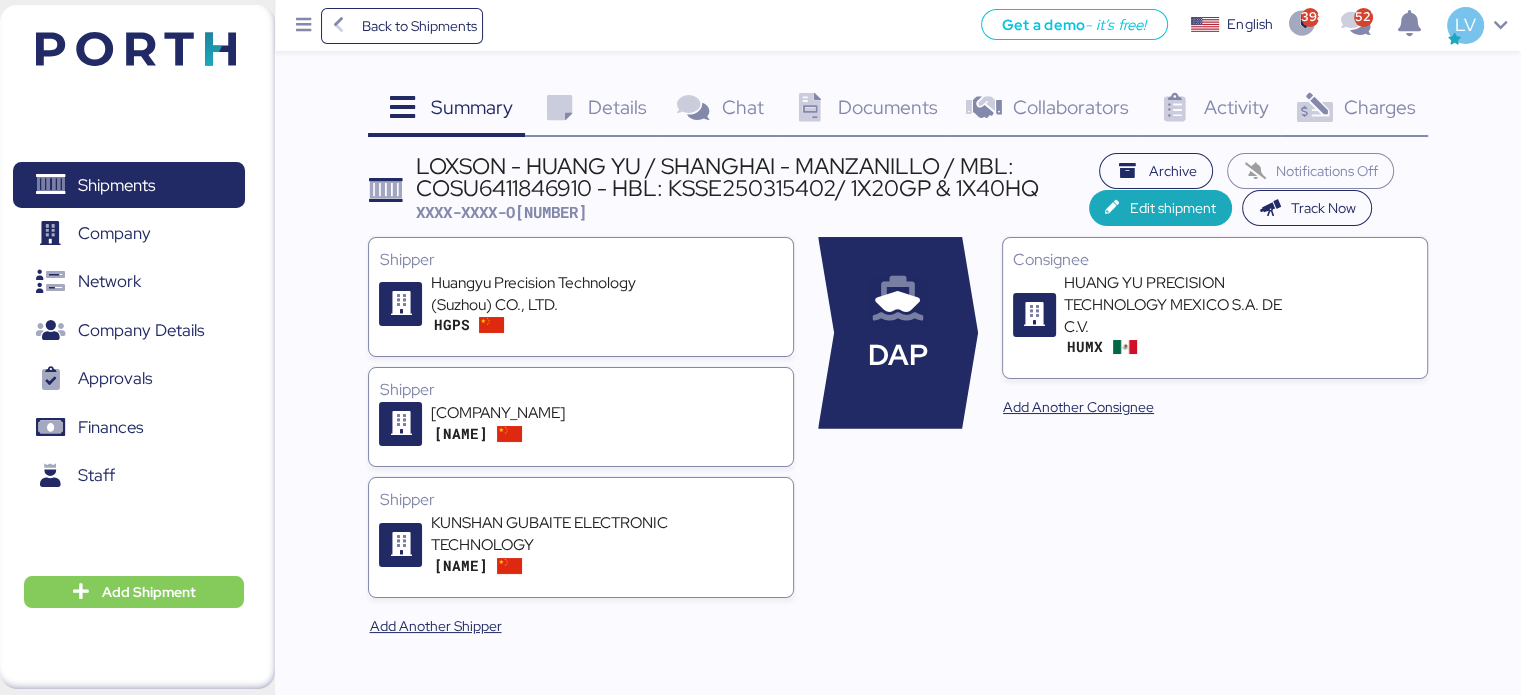 click at bounding box center [1314, 108] 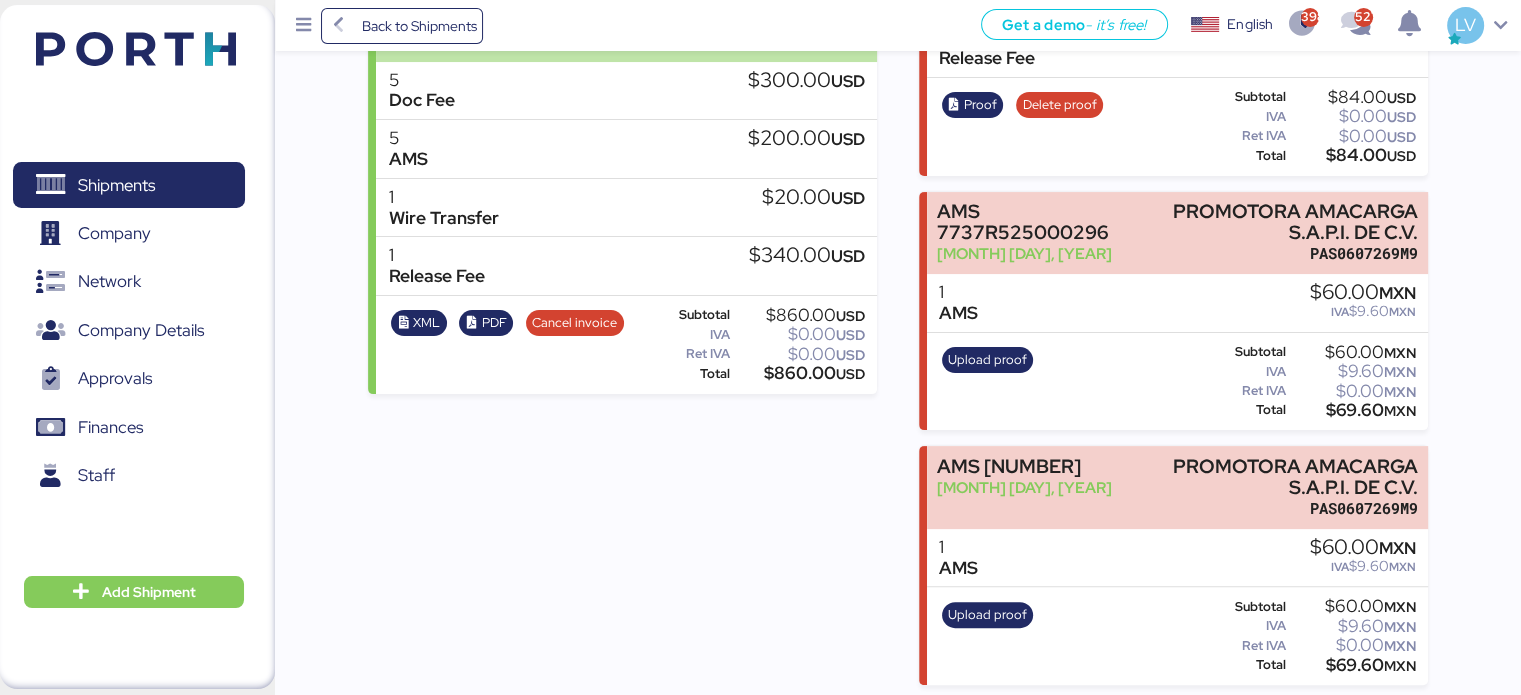 click on "Incomes LOXSON - HUANG YU / SHANGHAI - MANZANILLO / MBL: COSU6411846910 - HBL: KSSE250315402/ 1X20GP & 1X40HQ [MONTH] 22, [YEAR] Loxson International Logistics XEXX010101000 5 Doc Fee
$300.00  USD 5  AMS
$200.00  USD 1  Wire Transfer
$20.00  USD 1  Release Fee
$340.00  USD   XML   PDF Cancel invoice Subtotal
$860.00  USD IVA
$0.00  USD Ret IVA
$0.00  USD Total
$860.00  USD" at bounding box center [622, 675] 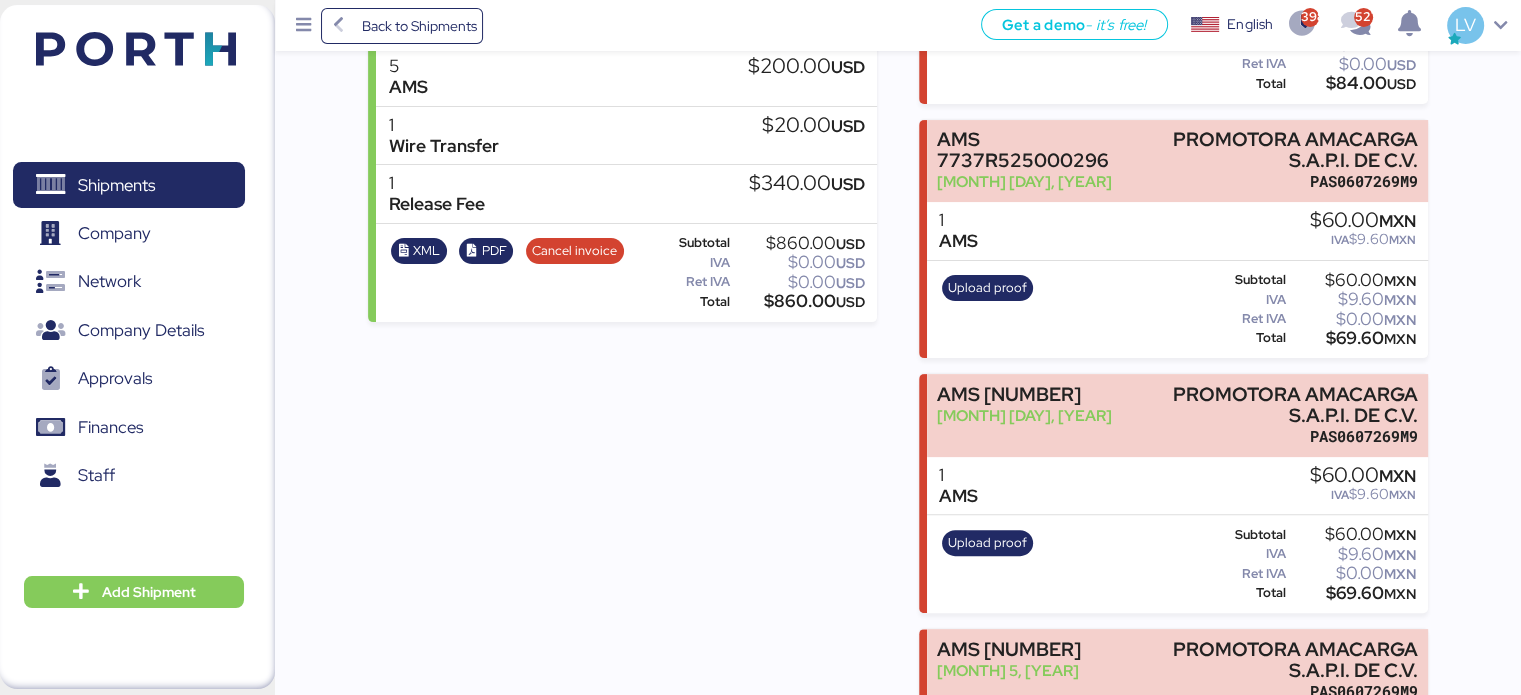 click on "XML   PDF Cancel invoice" at bounding box center (507, 273) 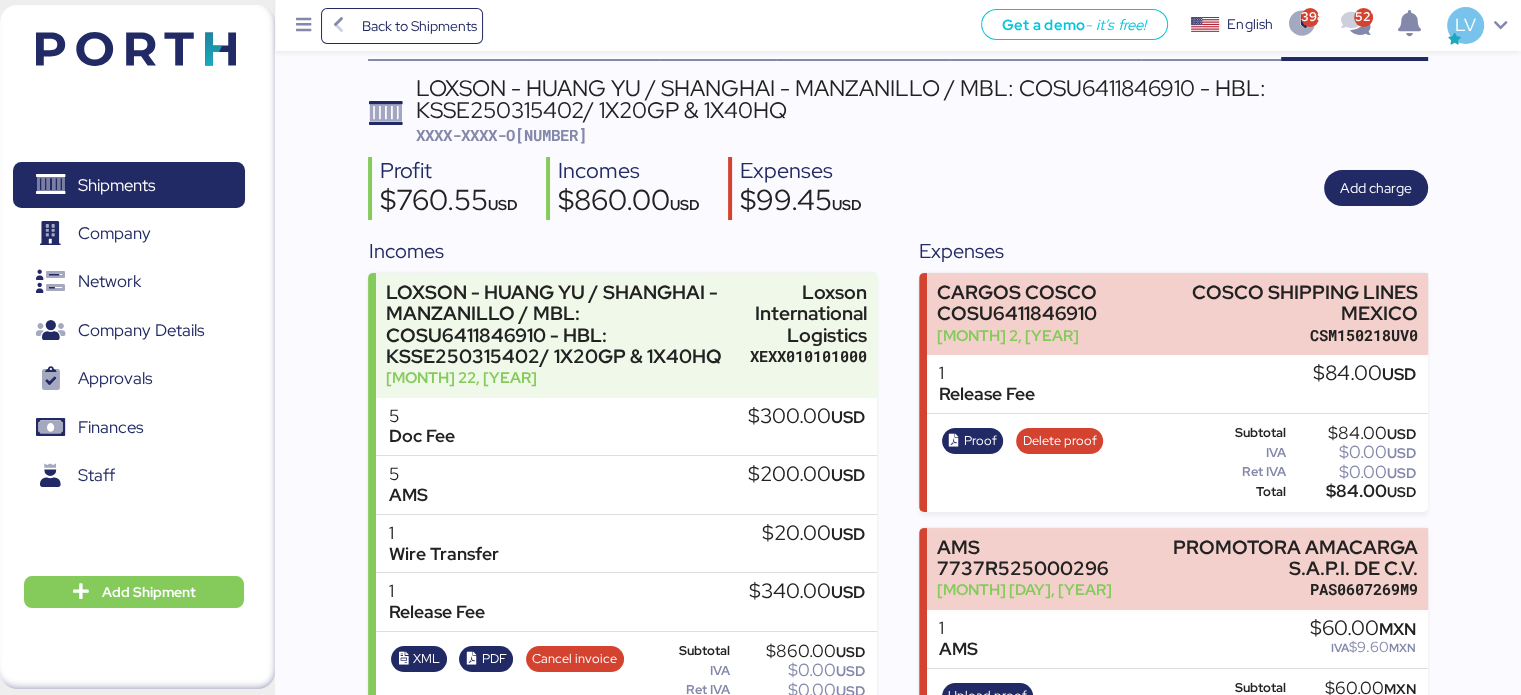 scroll, scrollTop: 0, scrollLeft: 0, axis: both 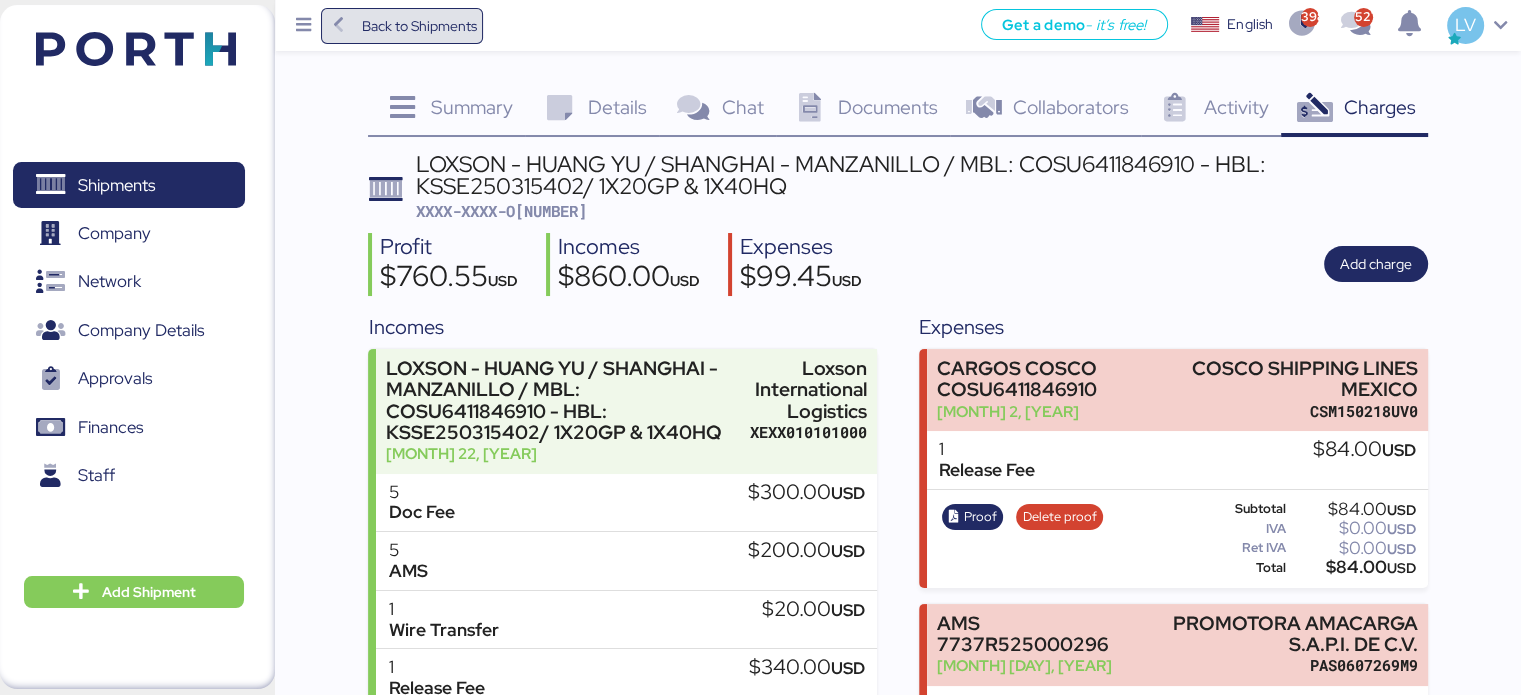 click on "Back to Shipments" at bounding box center [418, 26] 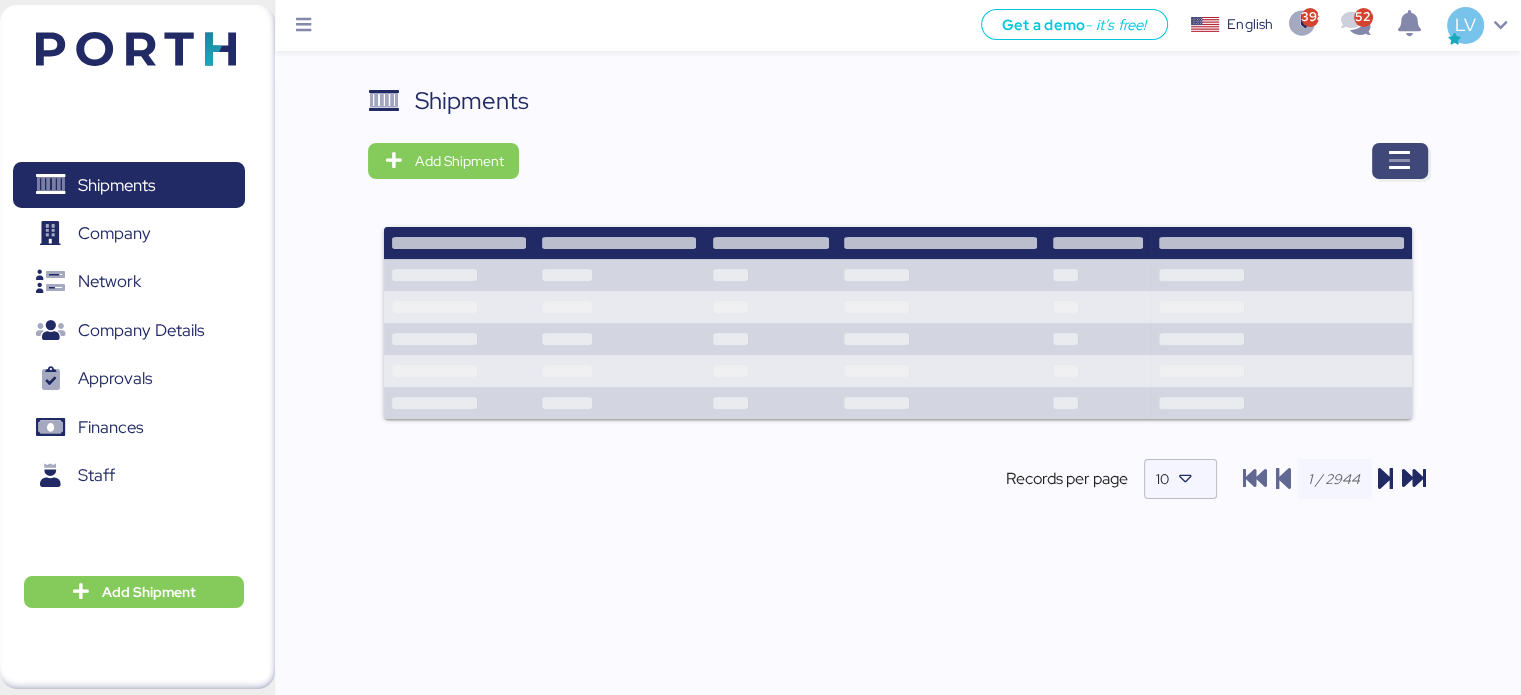 click at bounding box center [1400, 161] 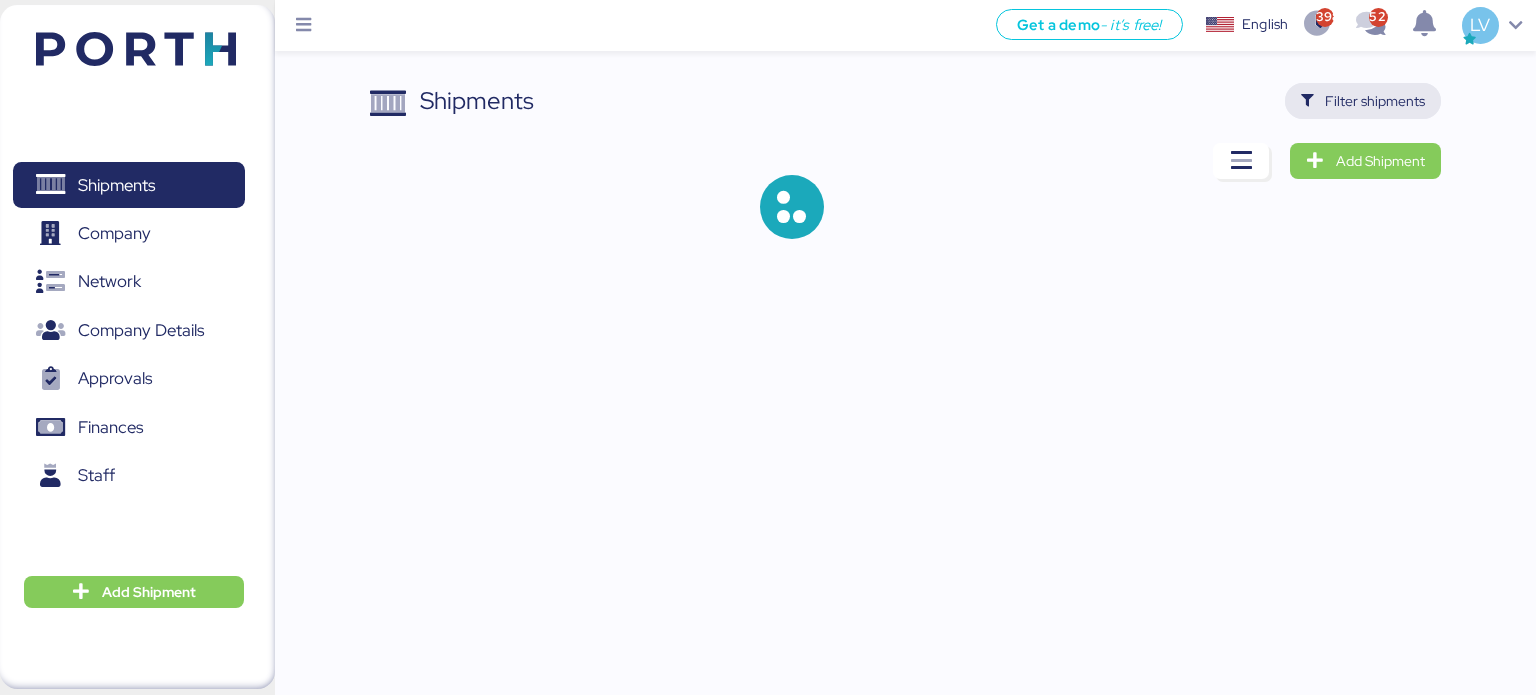 click on "Filter shipments" at bounding box center [1375, 101] 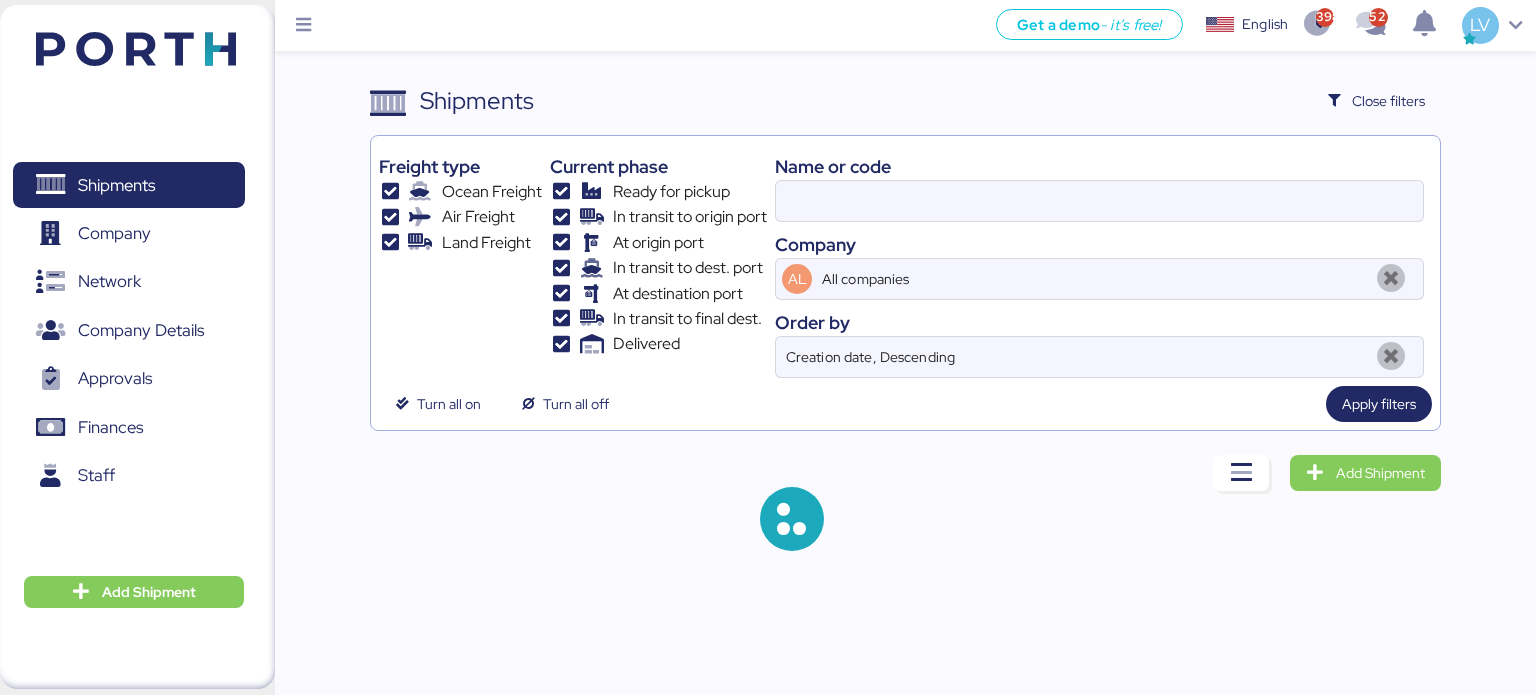click on "Name or code" at bounding box center (1099, 166) 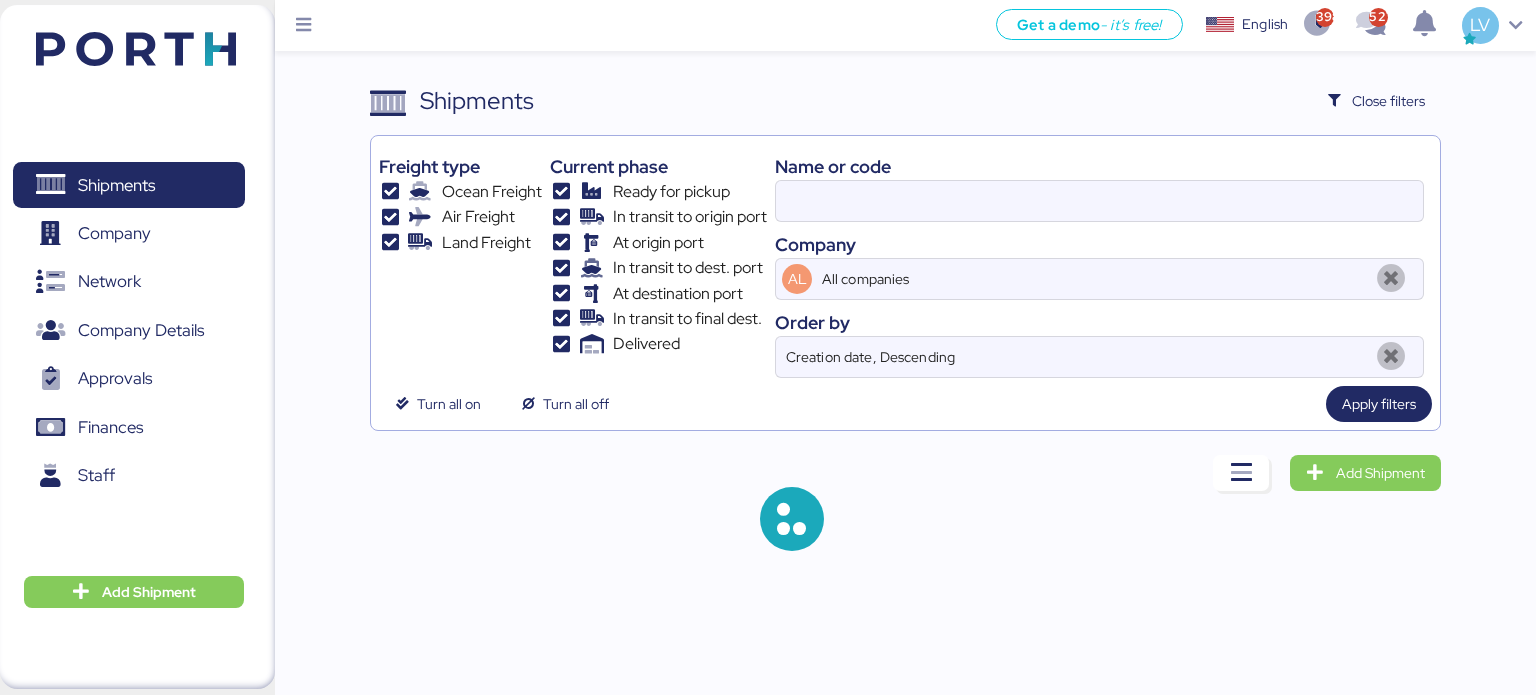 click on "Name or code" at bounding box center (1099, 166) 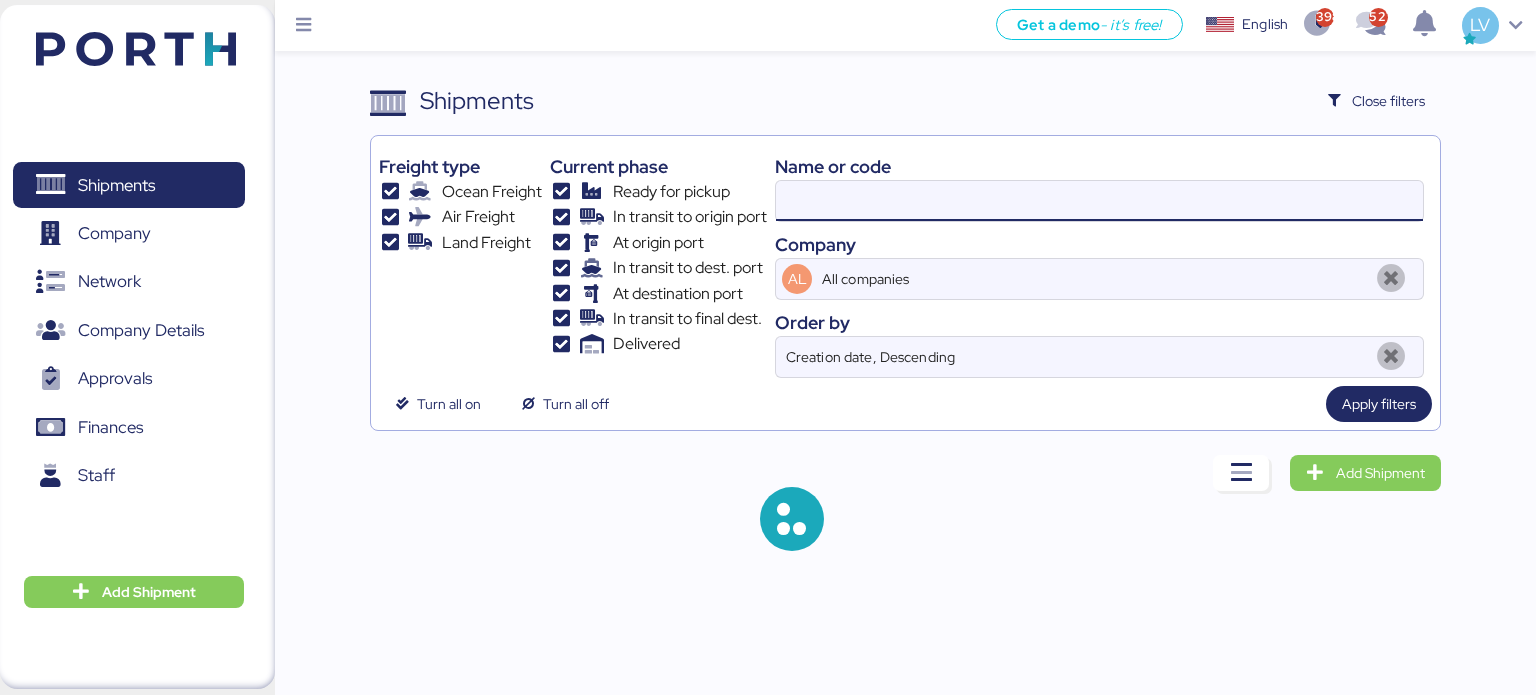 click at bounding box center (1099, 201) 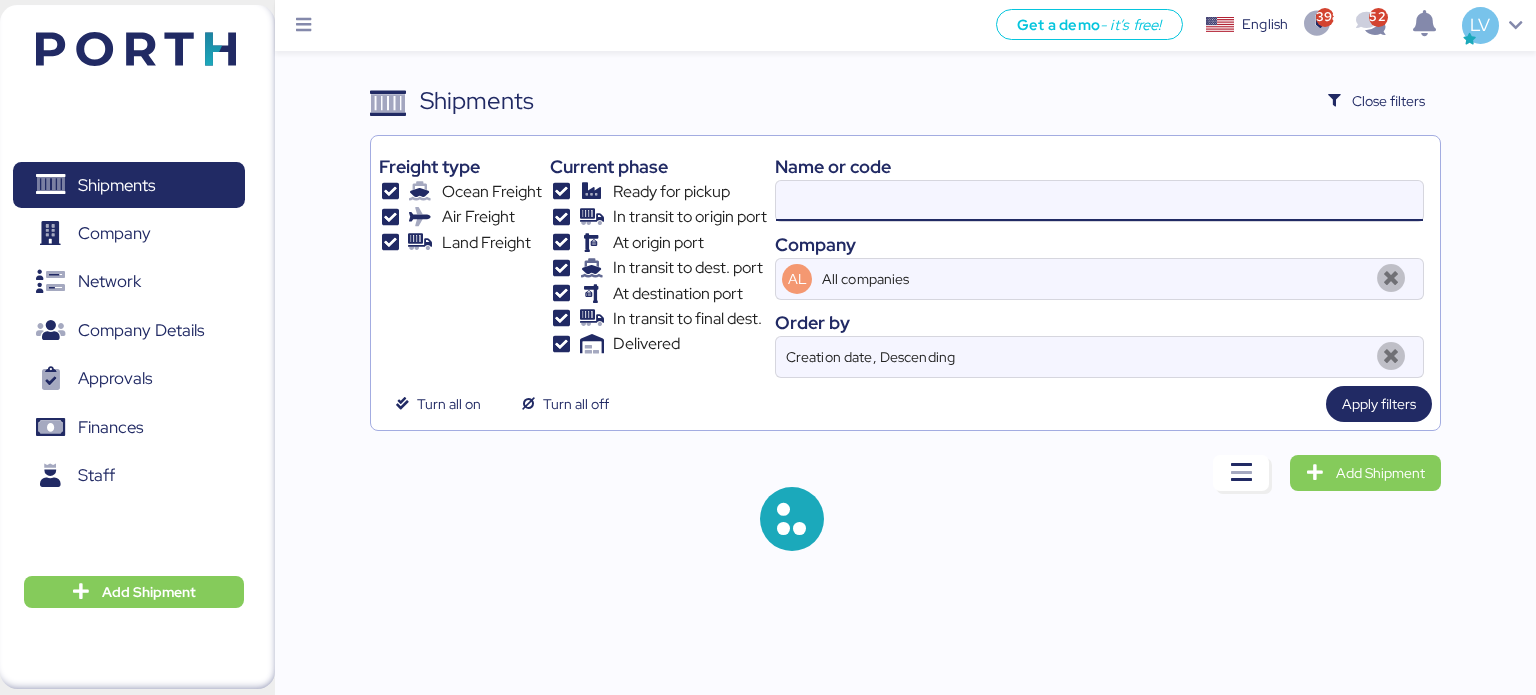 click at bounding box center [1099, 201] 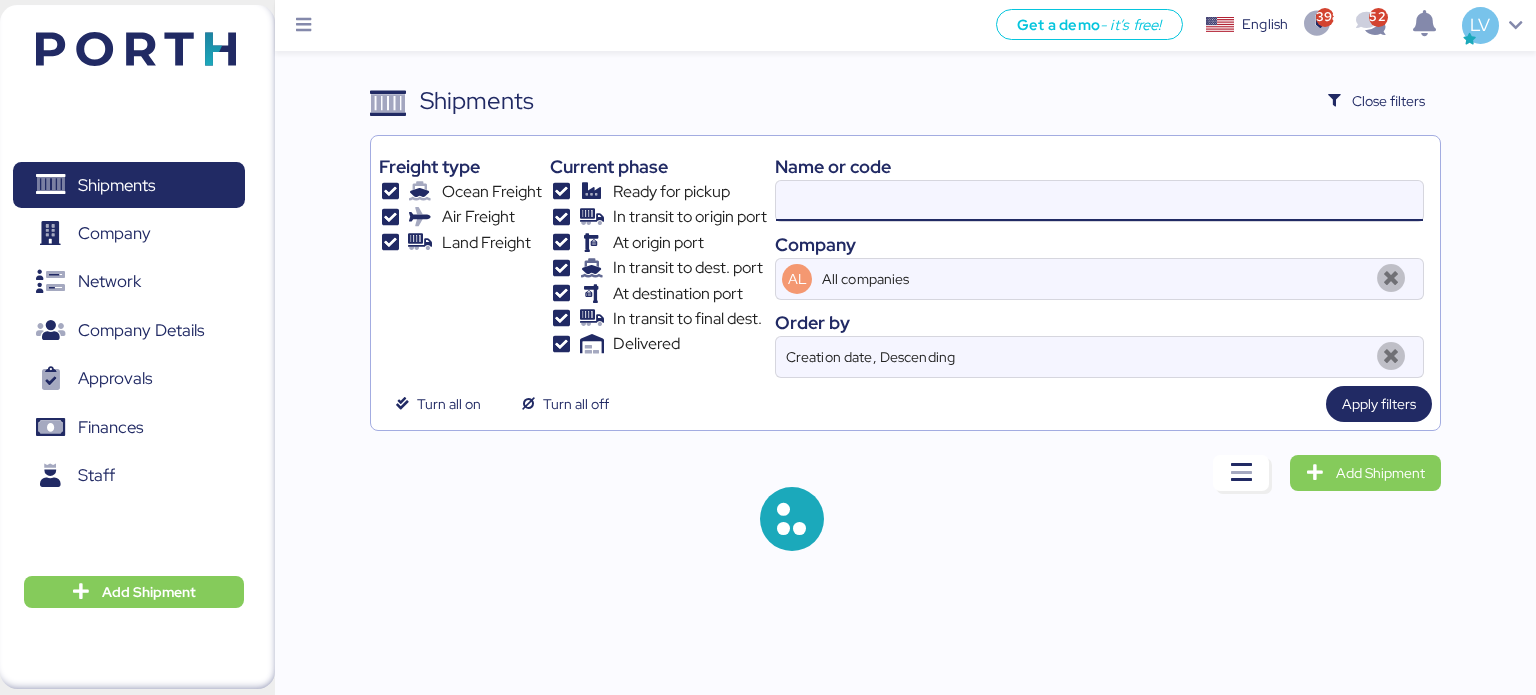 paste on "250502777" 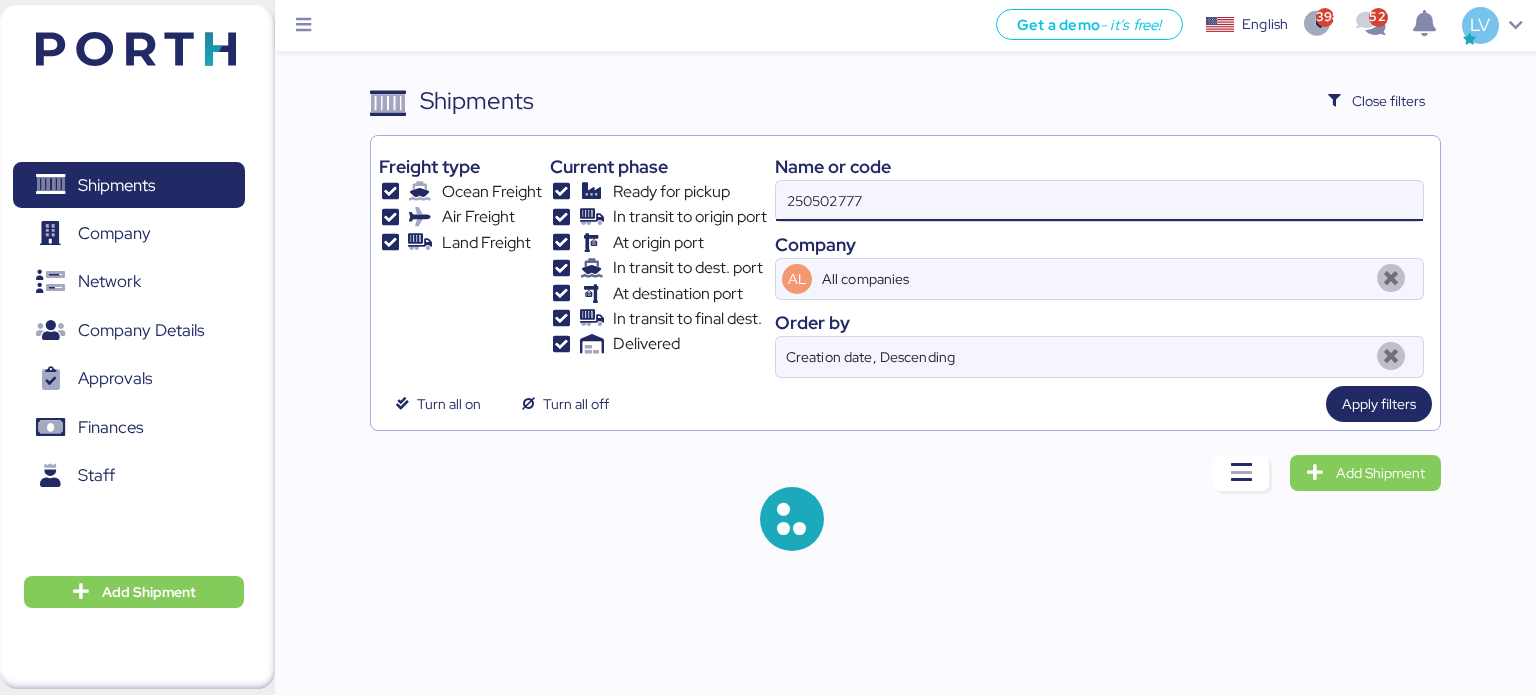 type on "250502777" 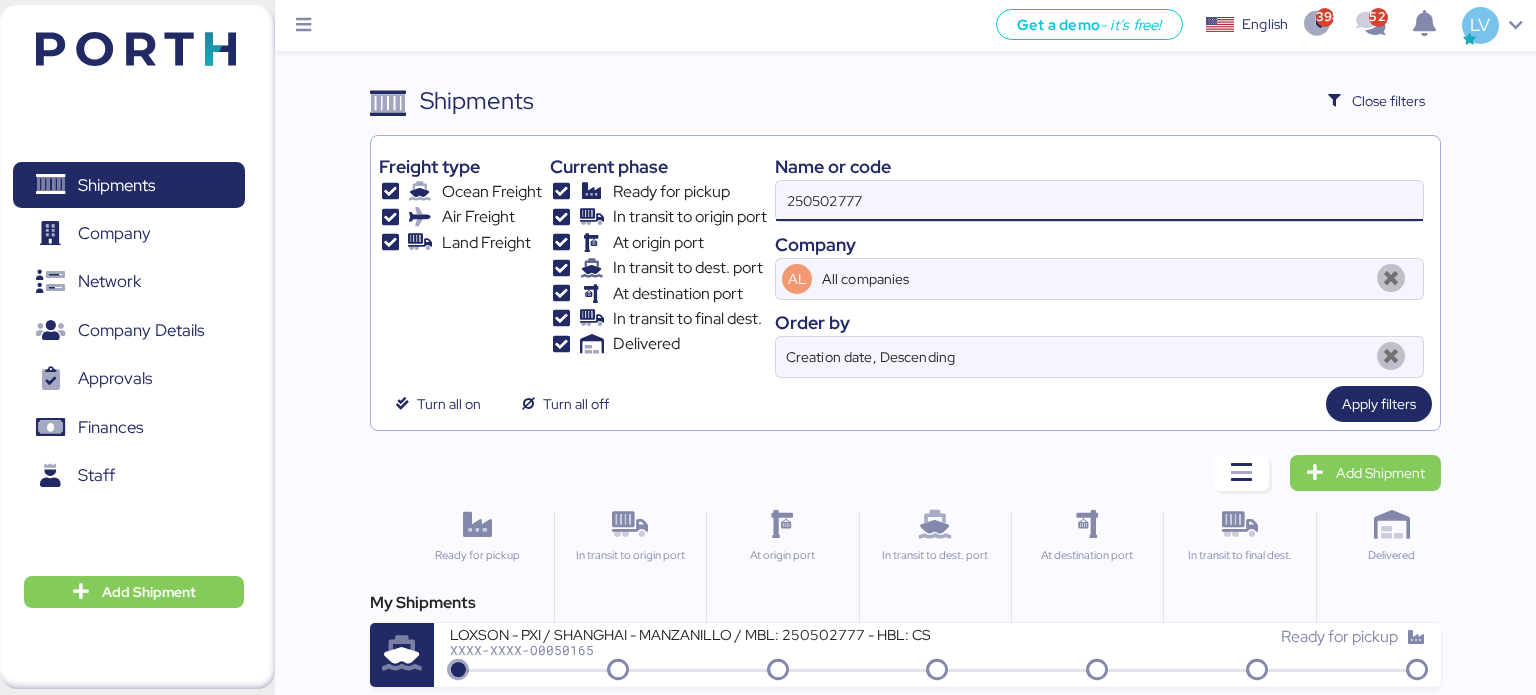 click on "My Shipments" at bounding box center (906, 603) 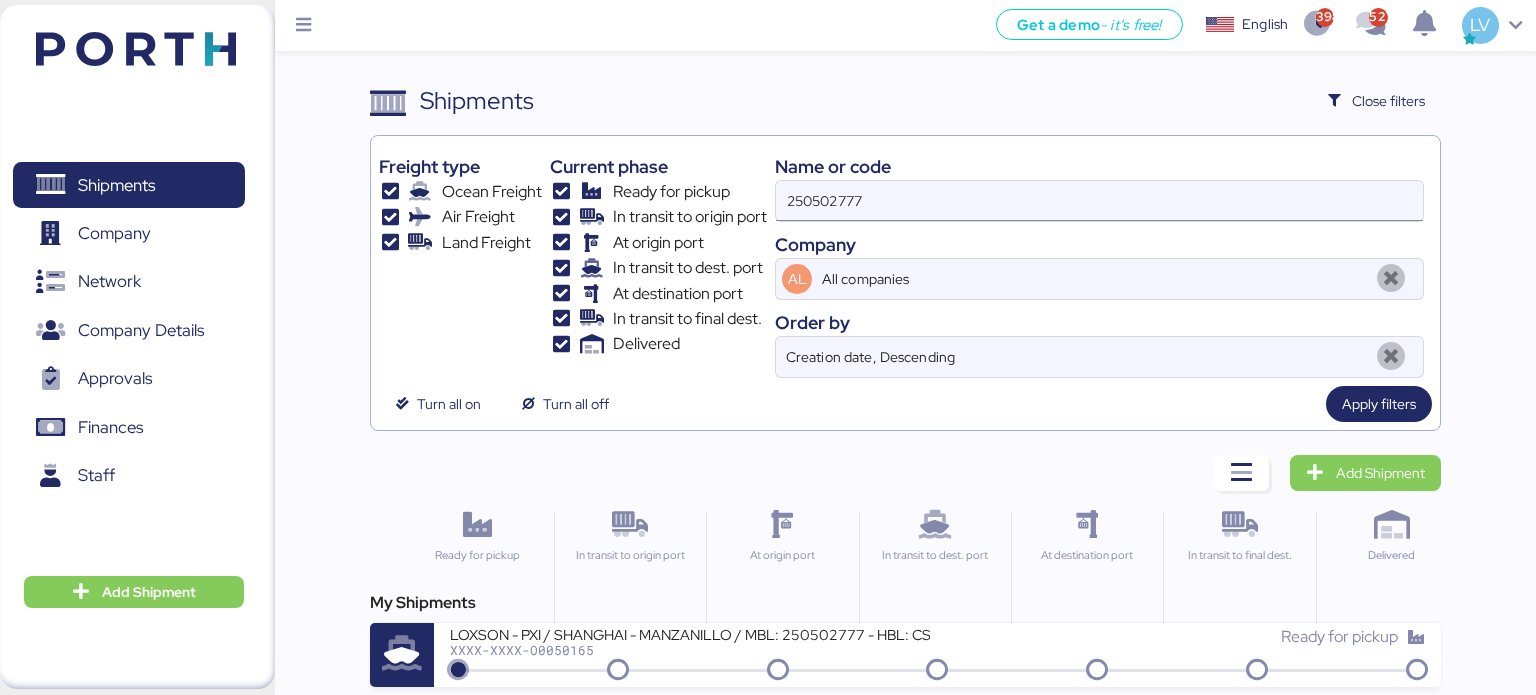 click on "250502777" at bounding box center [1099, 201] 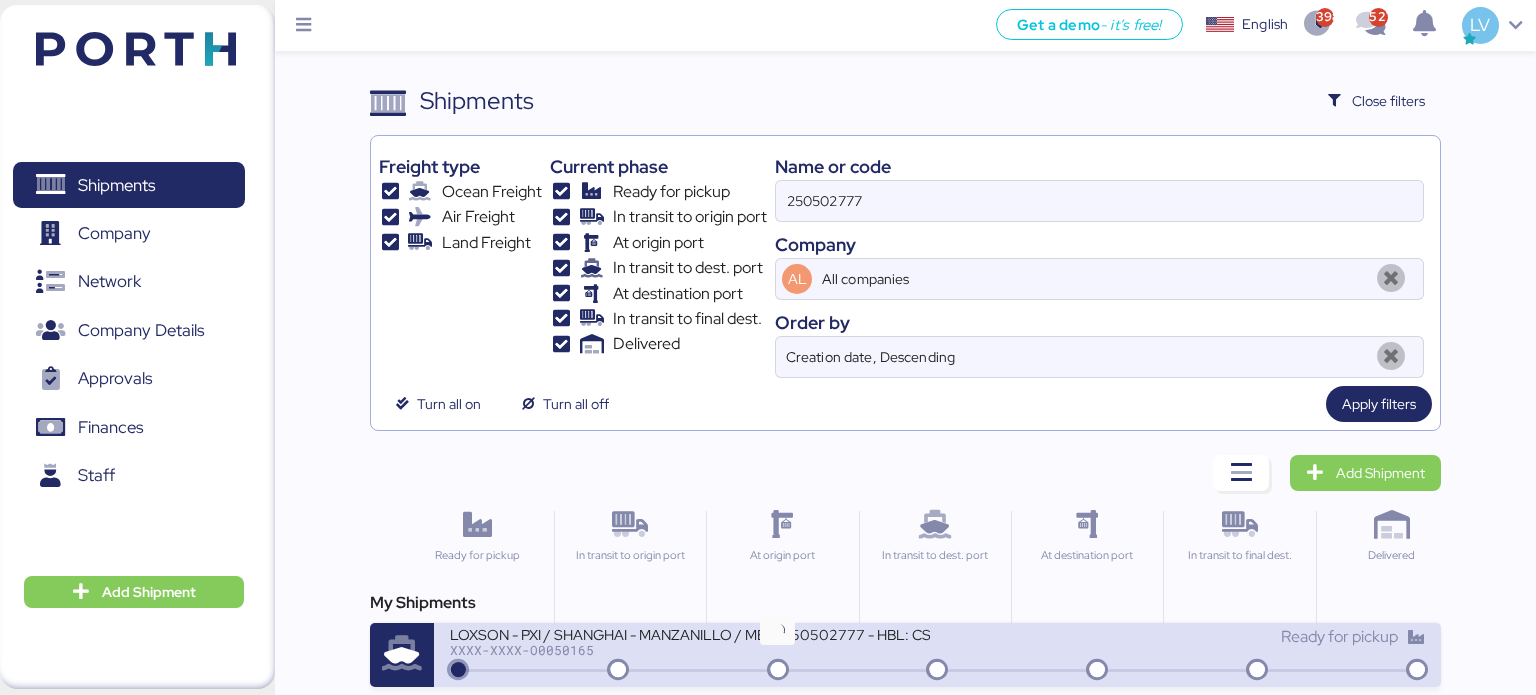 click at bounding box center (778, 671) 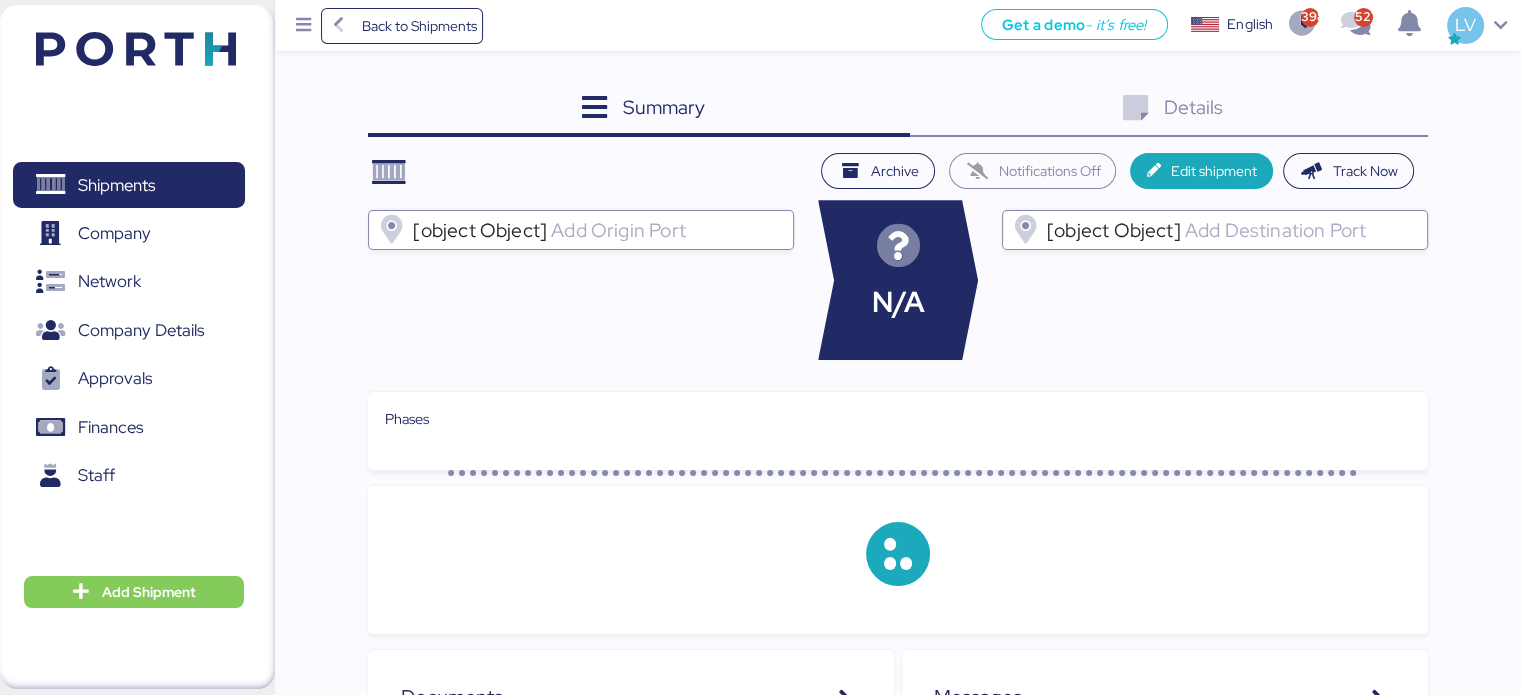 click on "Details 0" at bounding box center (1169, 110) 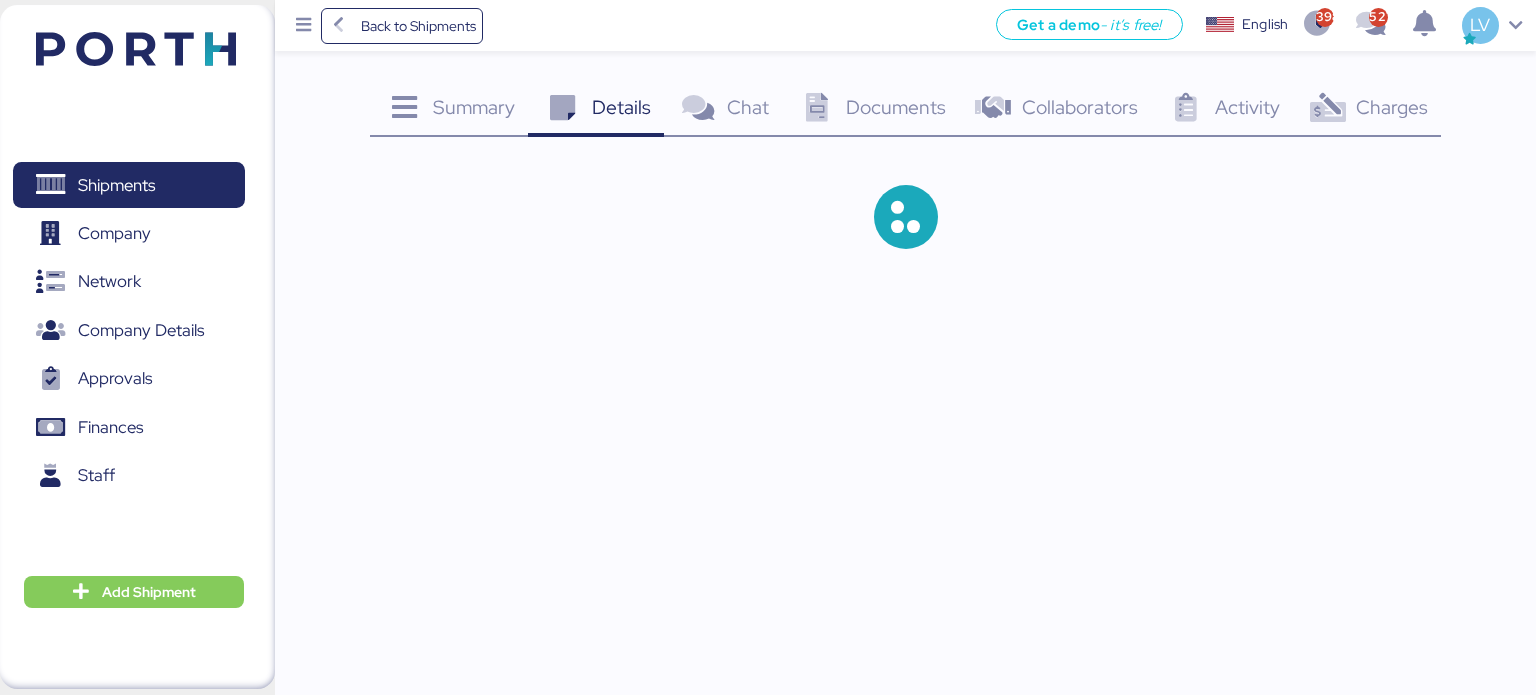 click on "Charges 0" at bounding box center [1367, 110] 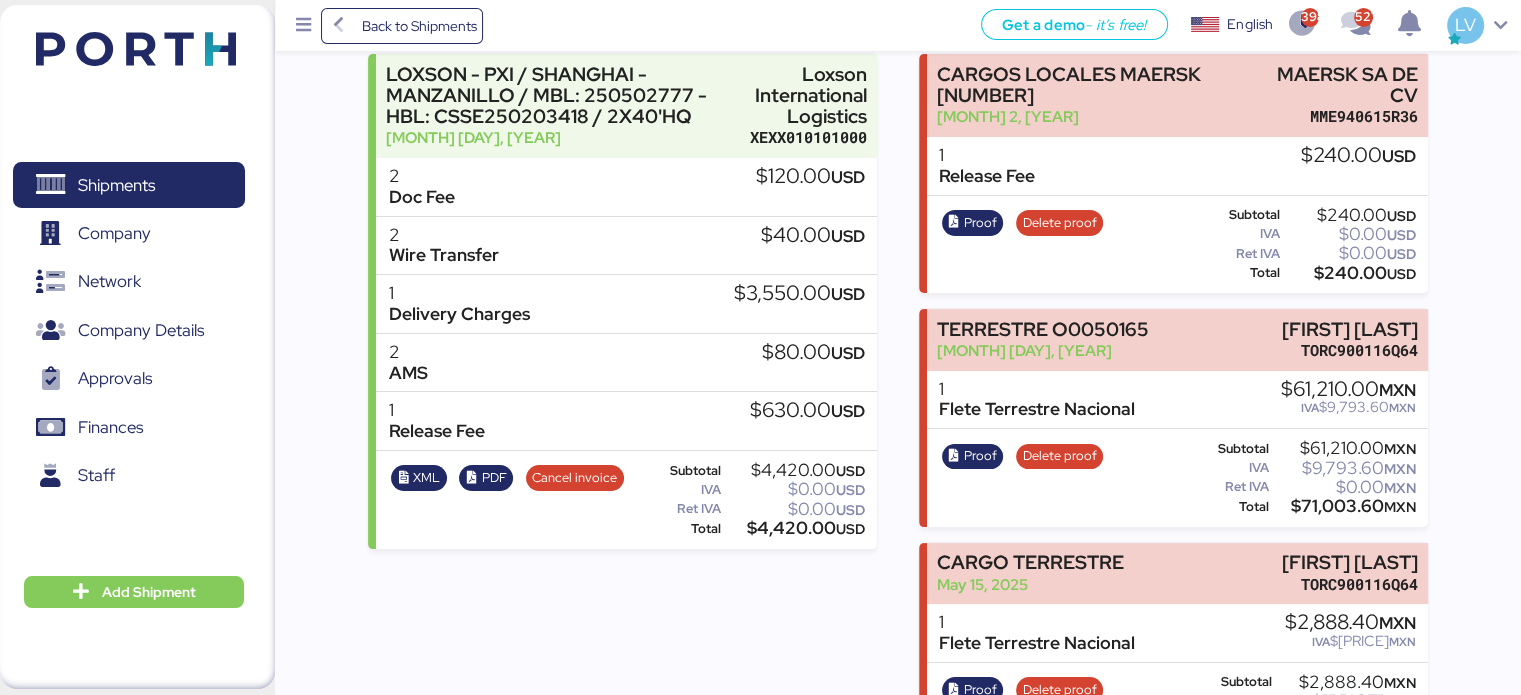 scroll, scrollTop: 260, scrollLeft: 0, axis: vertical 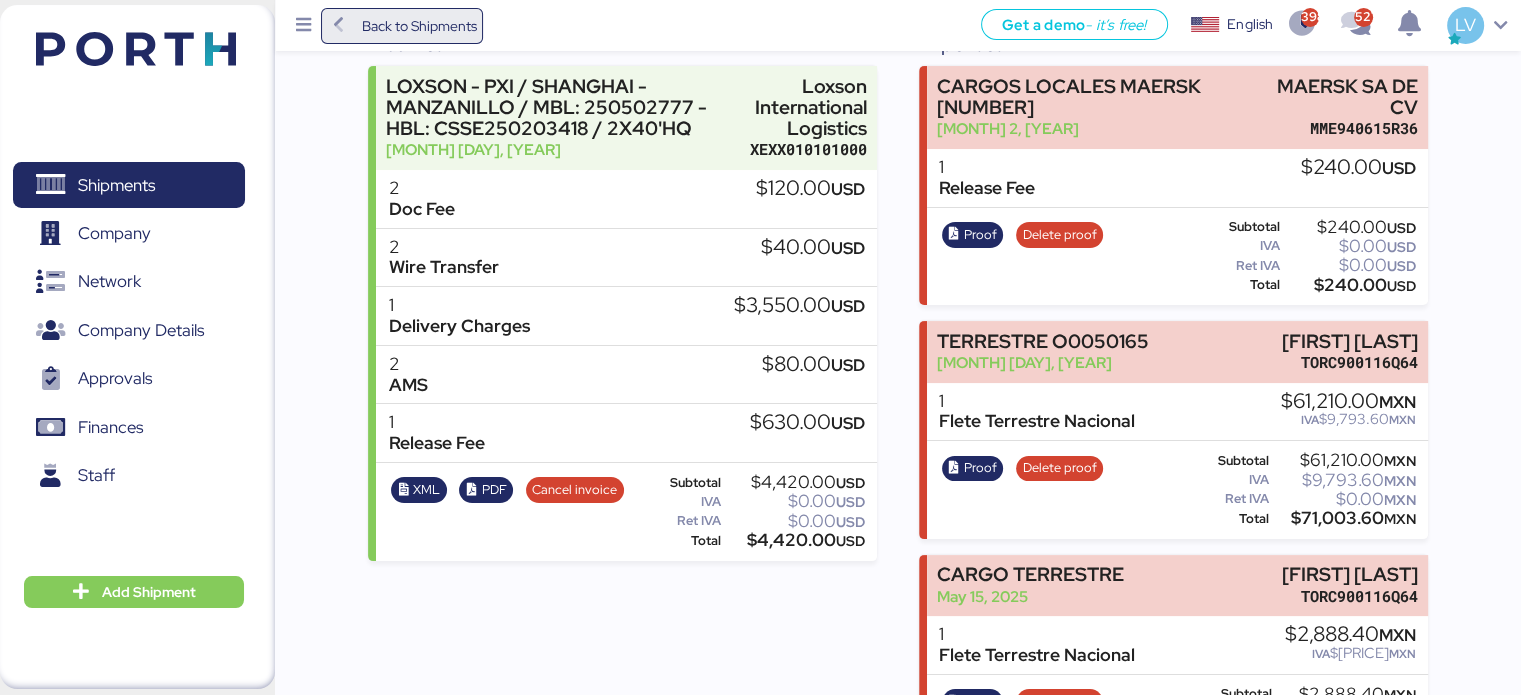 click on "Back to Shipments" at bounding box center [418, 26] 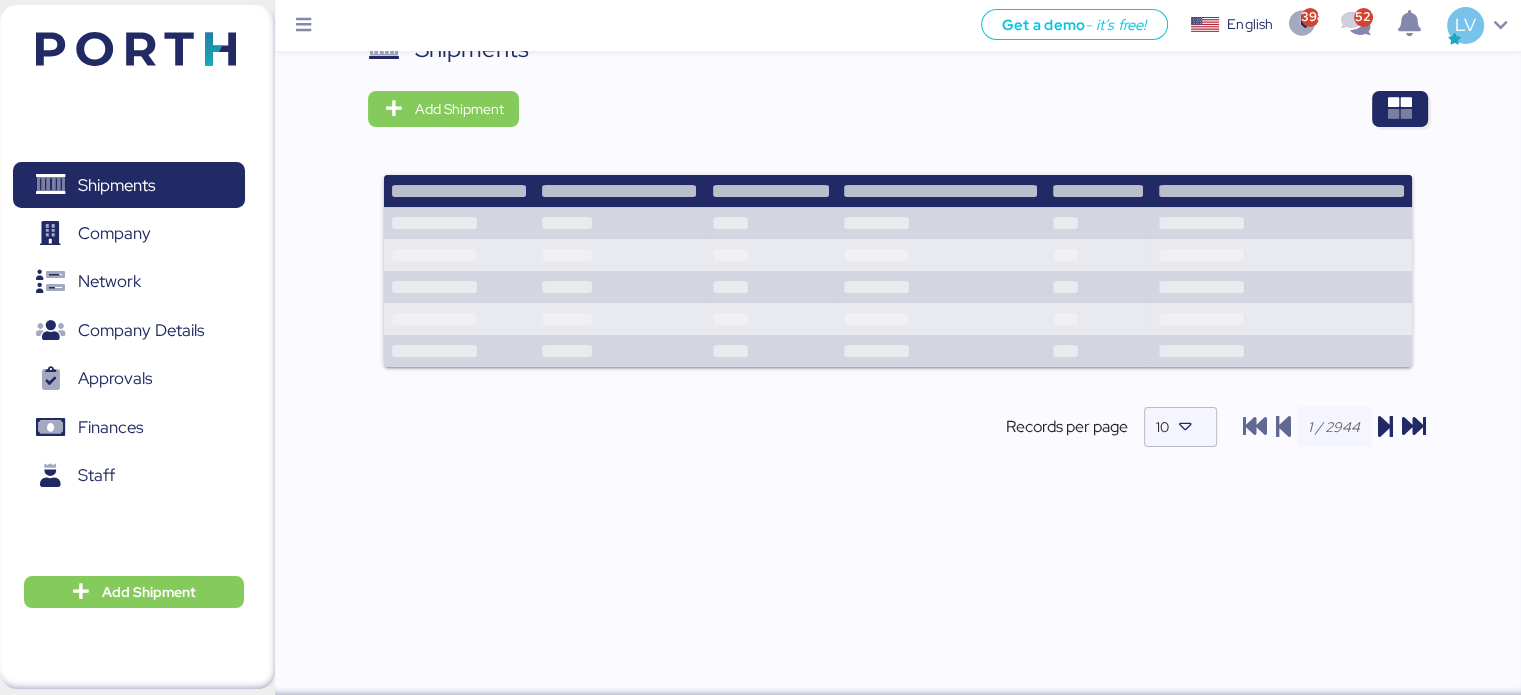 scroll, scrollTop: 0, scrollLeft: 0, axis: both 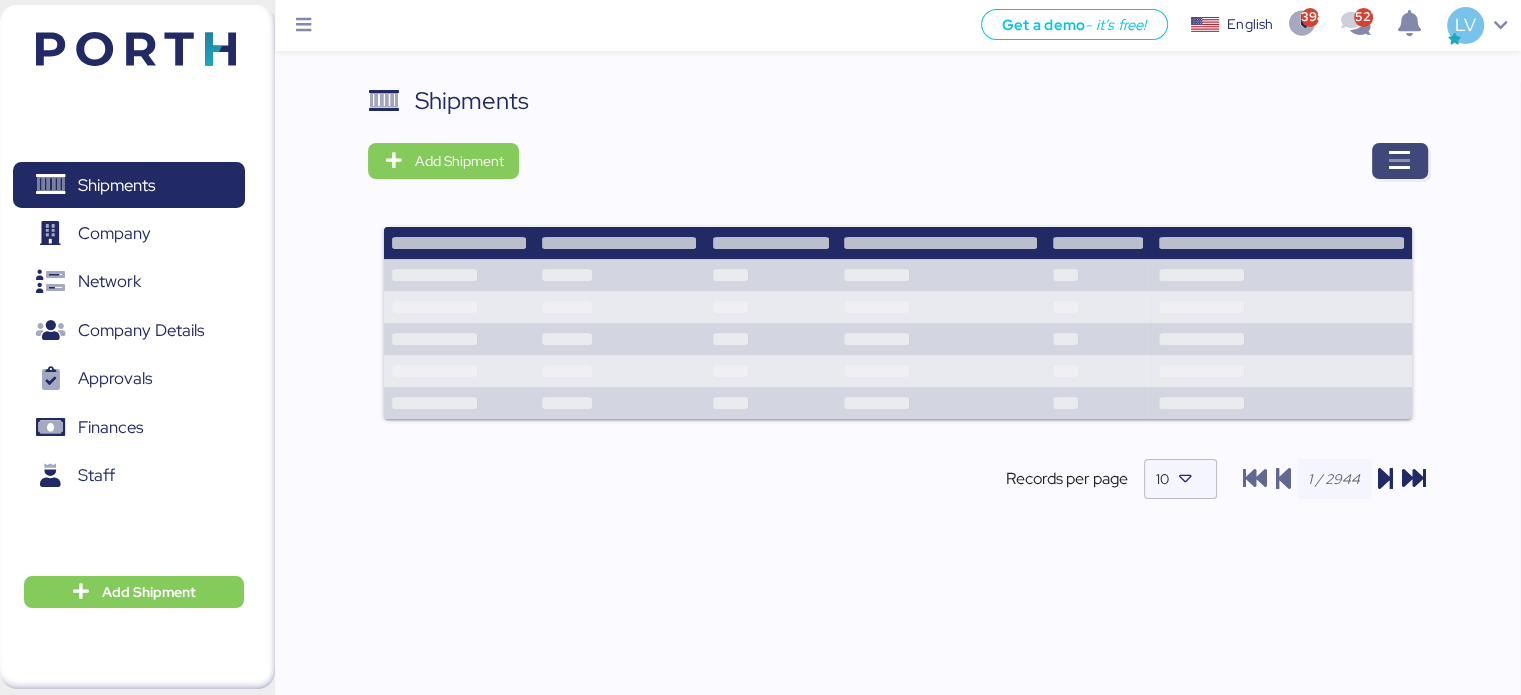 click at bounding box center (1400, 161) 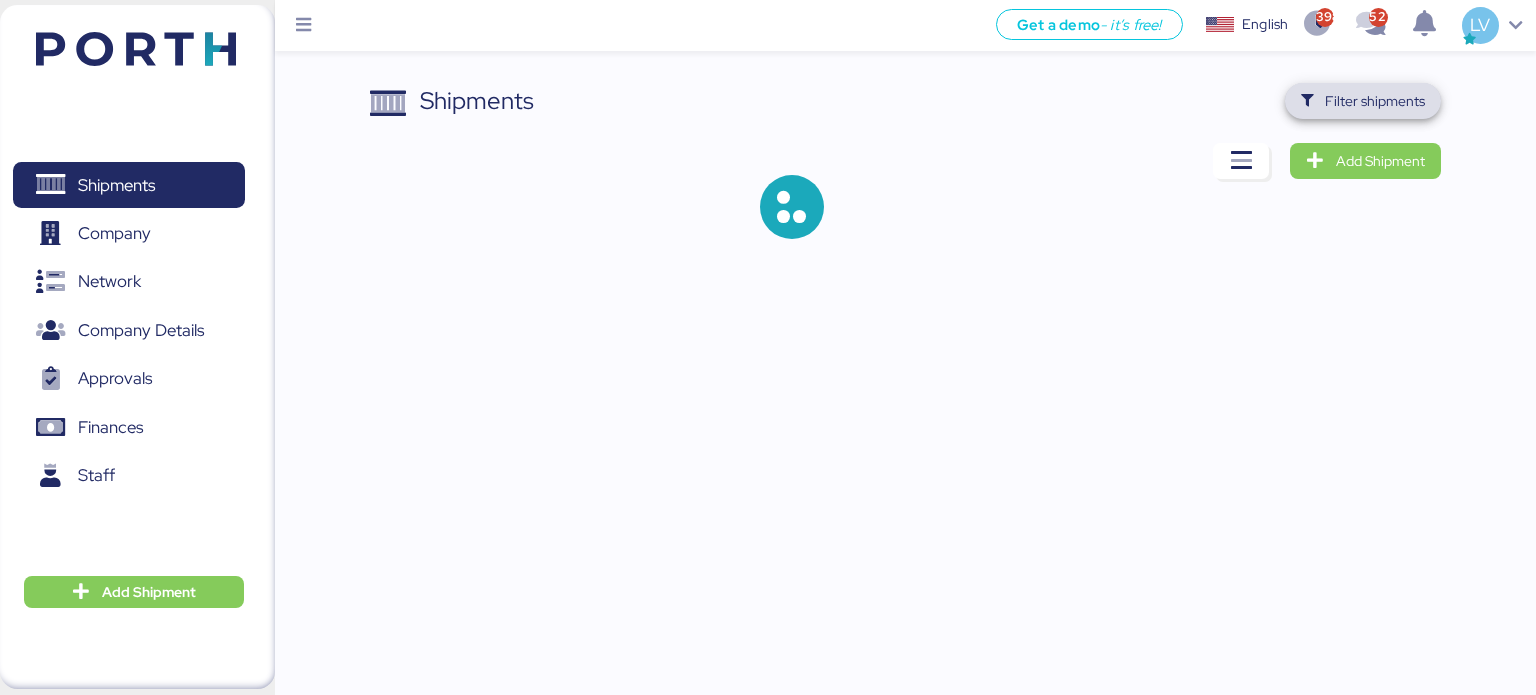 click on "Filter shipments" at bounding box center (1375, 101) 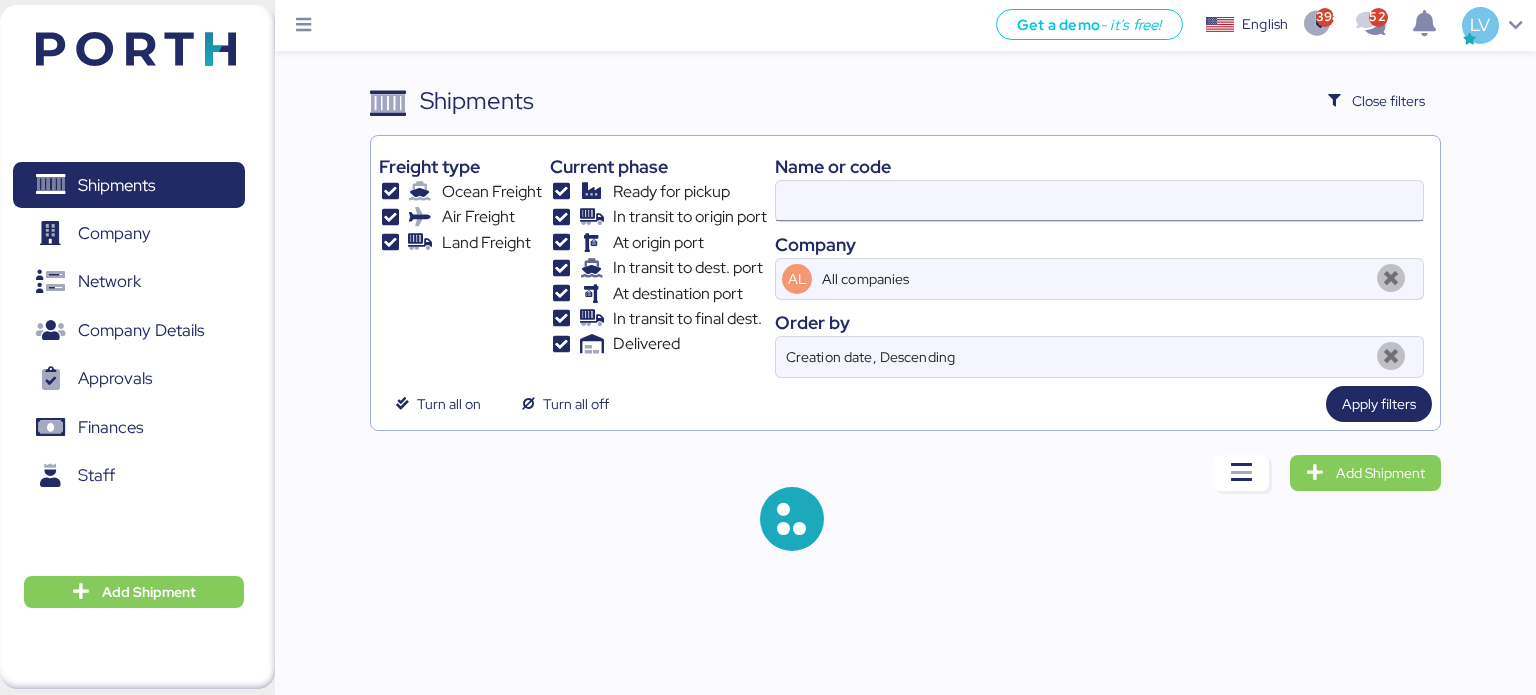 click at bounding box center [1099, 201] 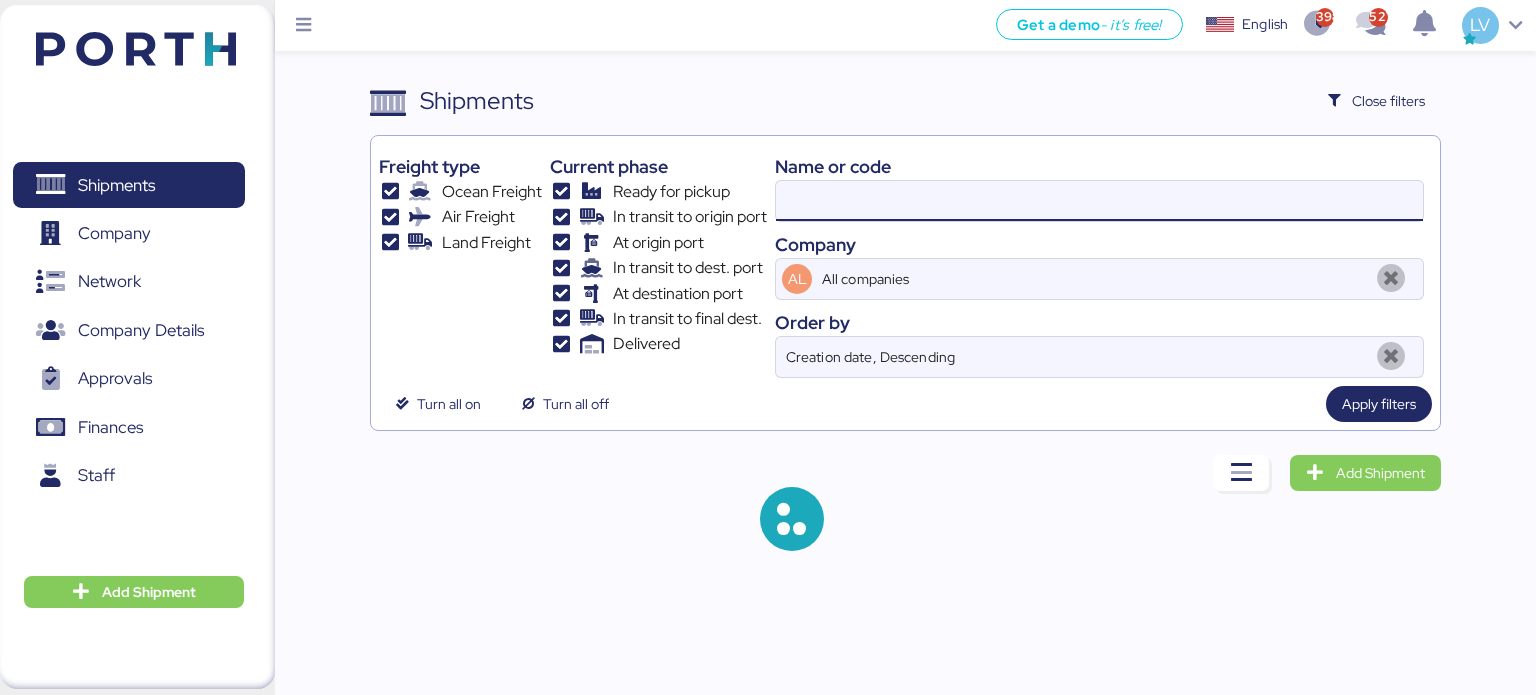 paste on "OOLU2756071190" 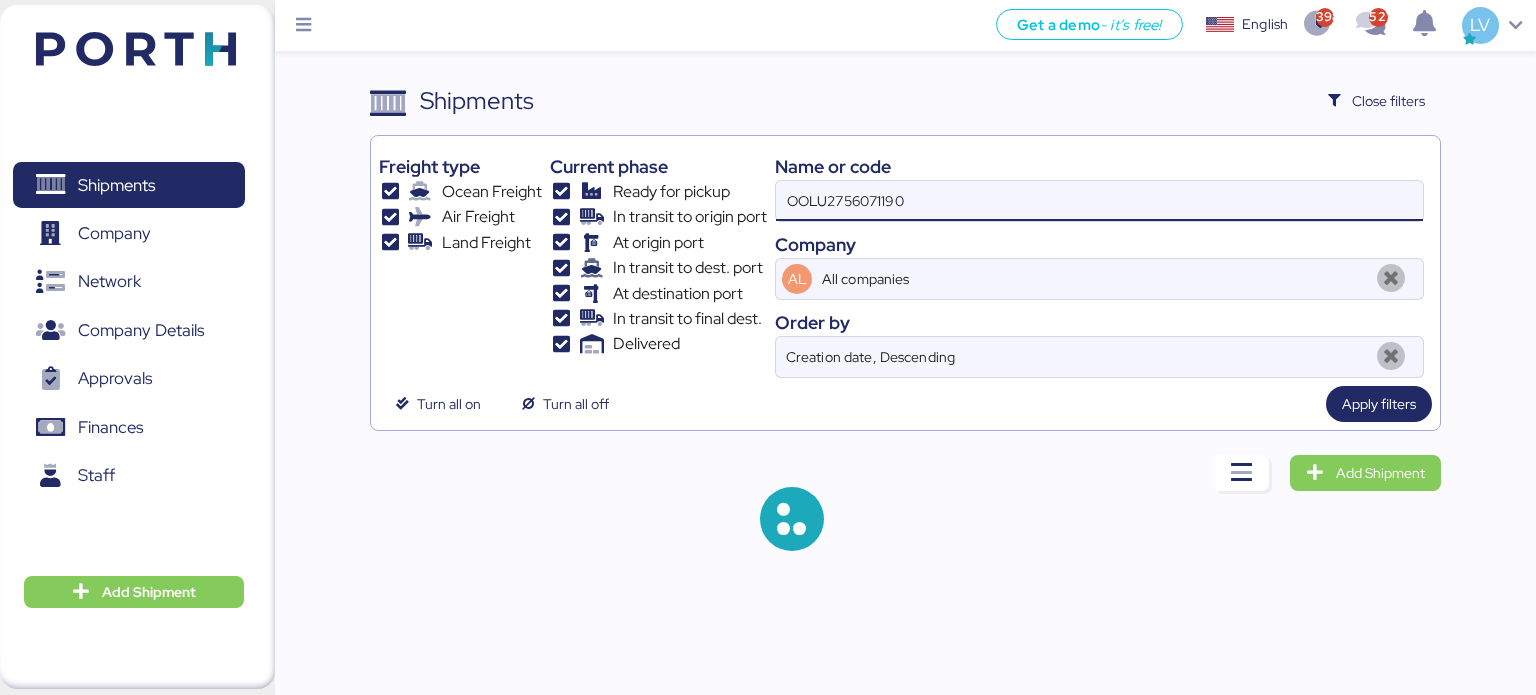 type on "OOLU2756071190" 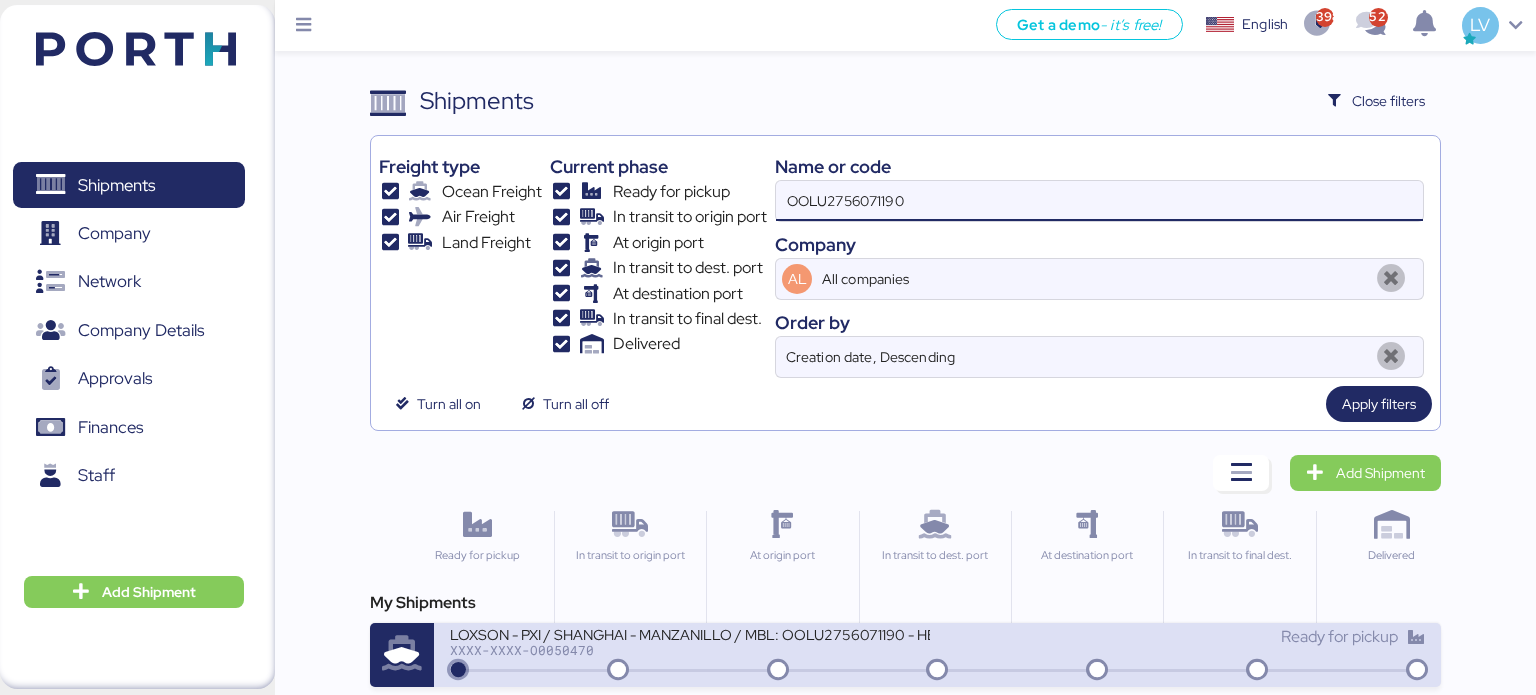 click on "LOXSON - PXI / SHANGHAI - MANZANILLO / MBL: OOLU2756071190 - HBL: CSSE250300135/ 2X40'HQ" at bounding box center [690, 633] 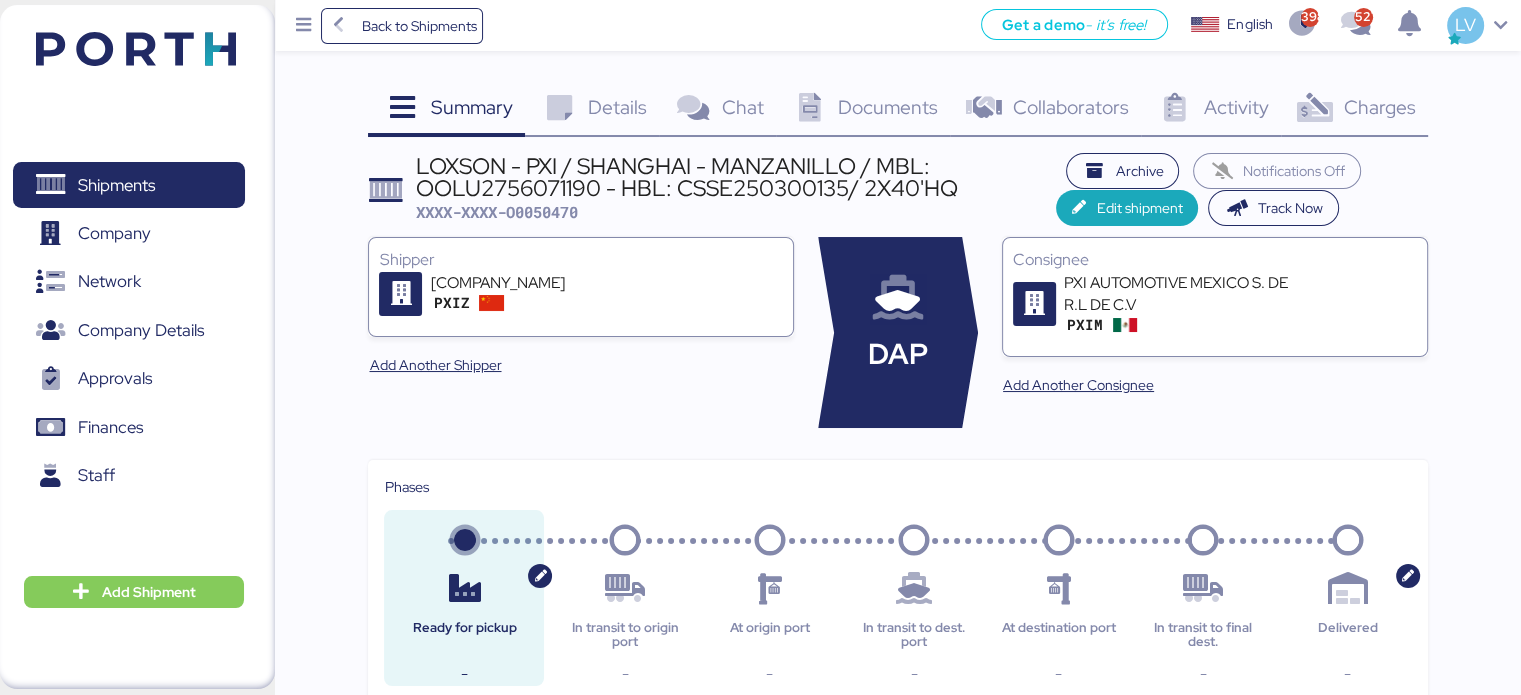 click on "Charges" at bounding box center (1379, 107) 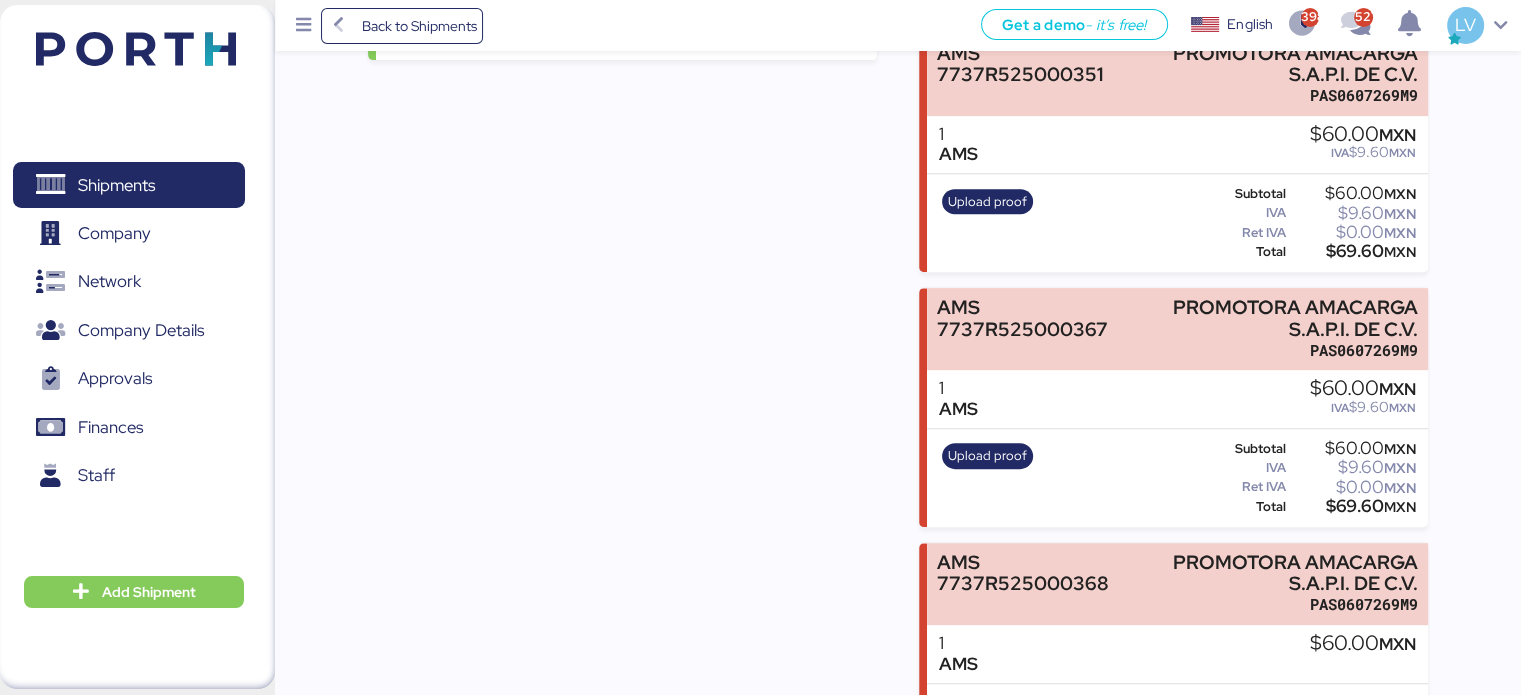 scroll, scrollTop: 880, scrollLeft: 0, axis: vertical 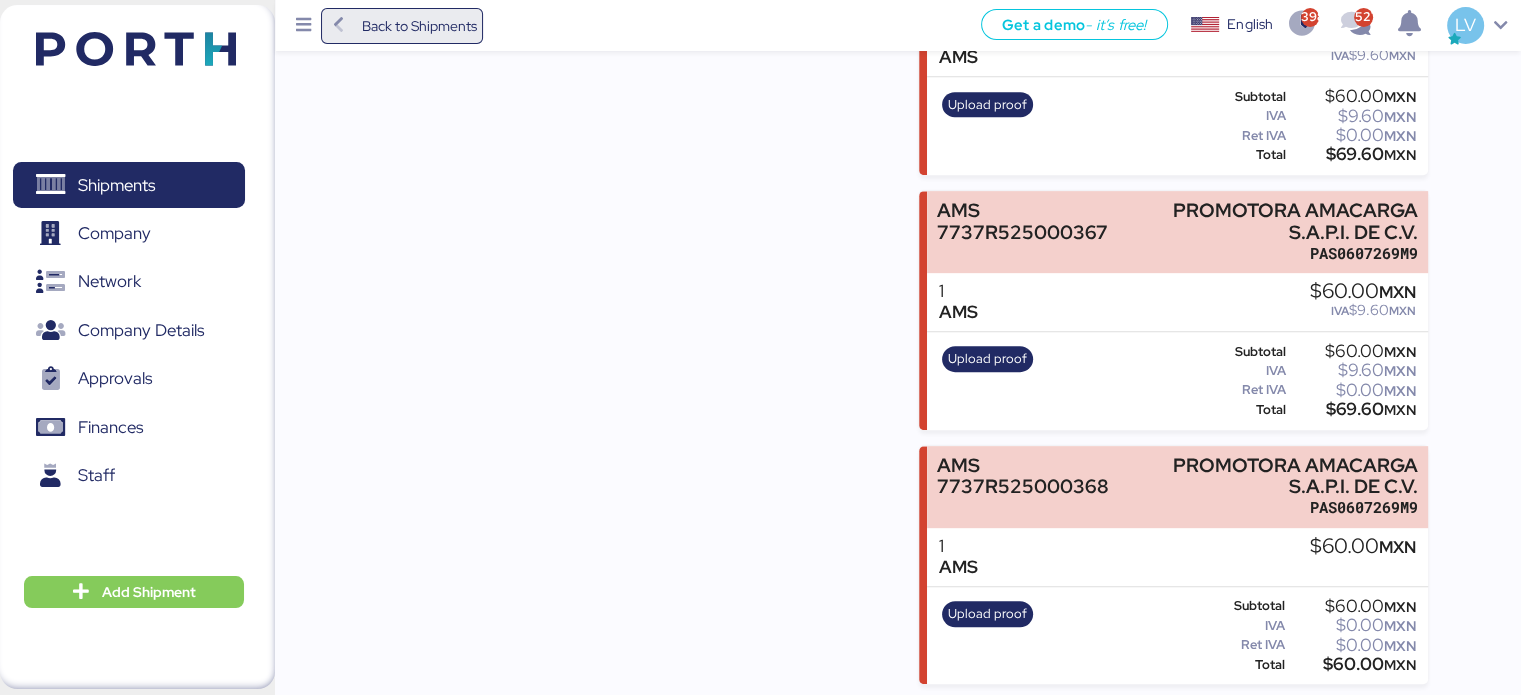 click on "Back to Shipments" at bounding box center [418, 26] 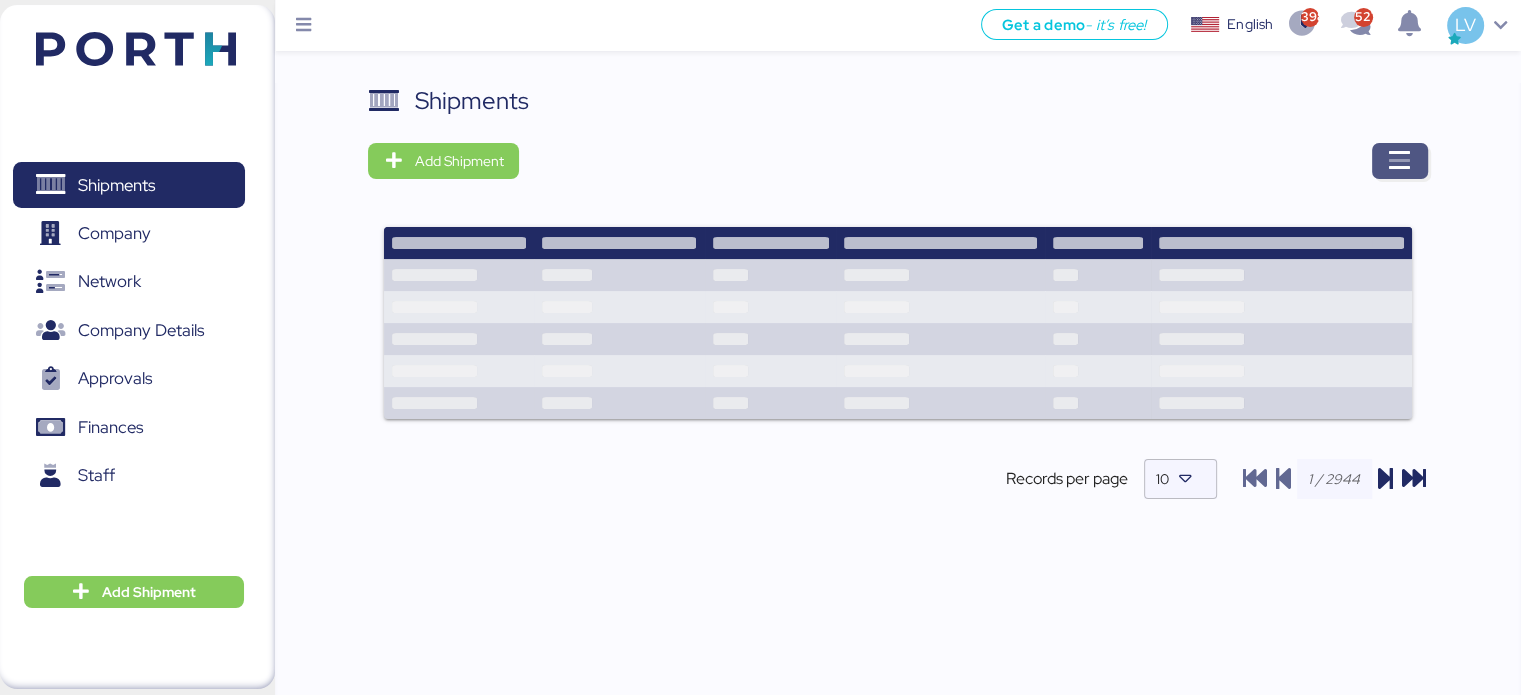 click at bounding box center [1400, 161] 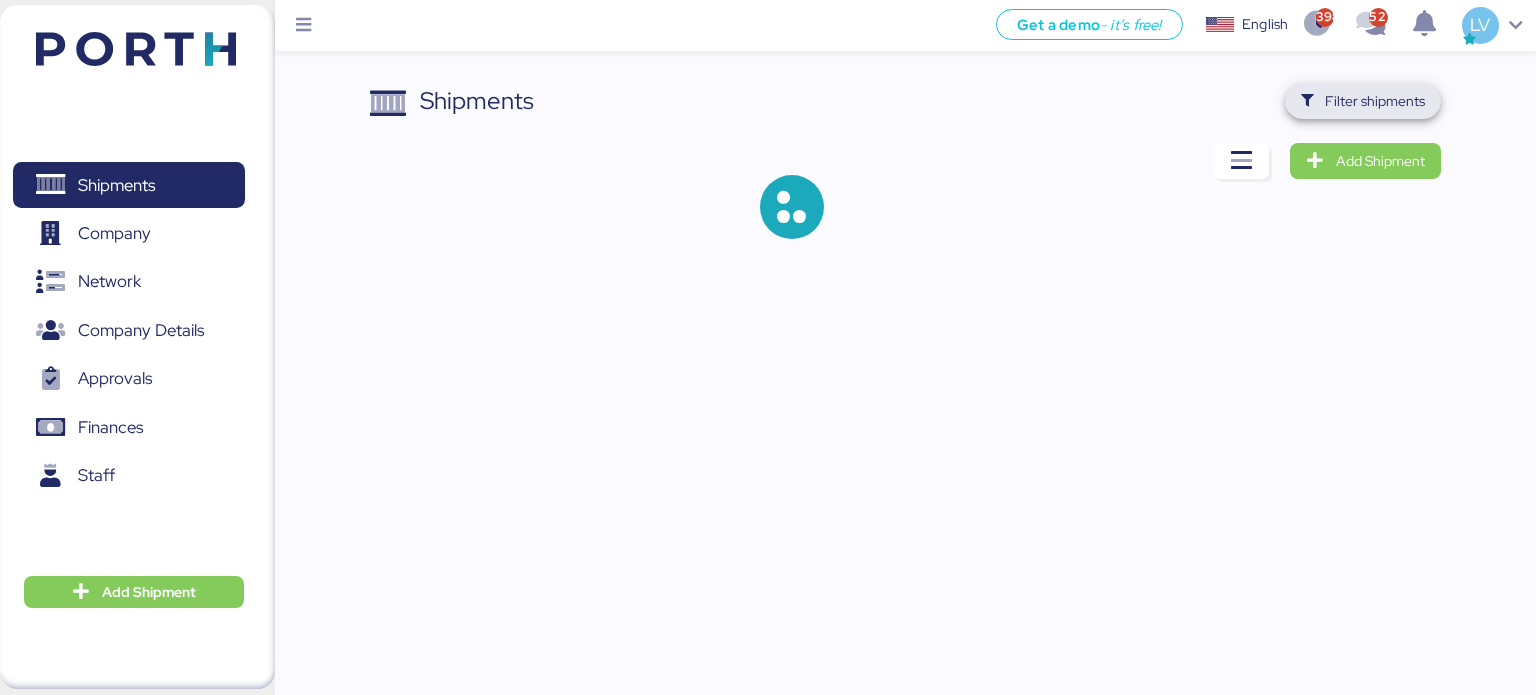 click on "Filter shipments" at bounding box center [1375, 101] 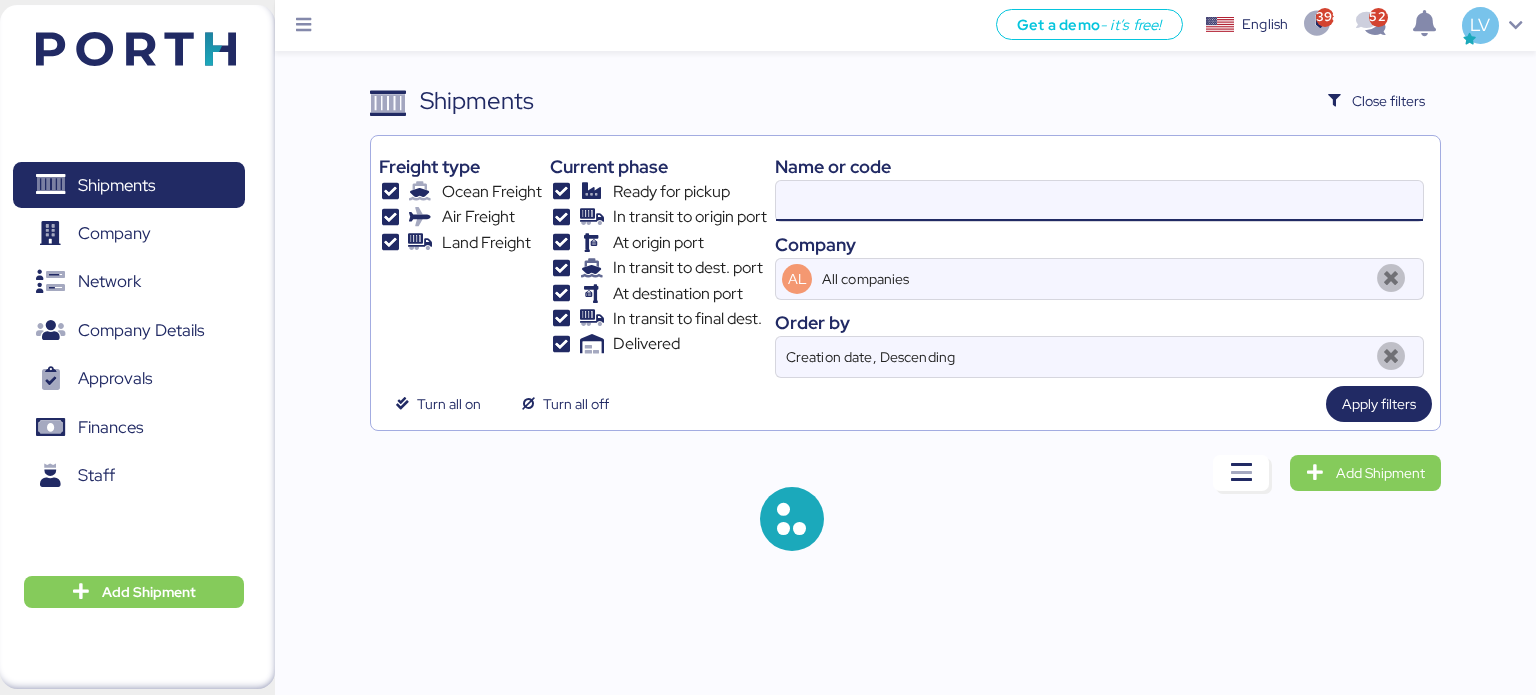 click at bounding box center [1099, 201] 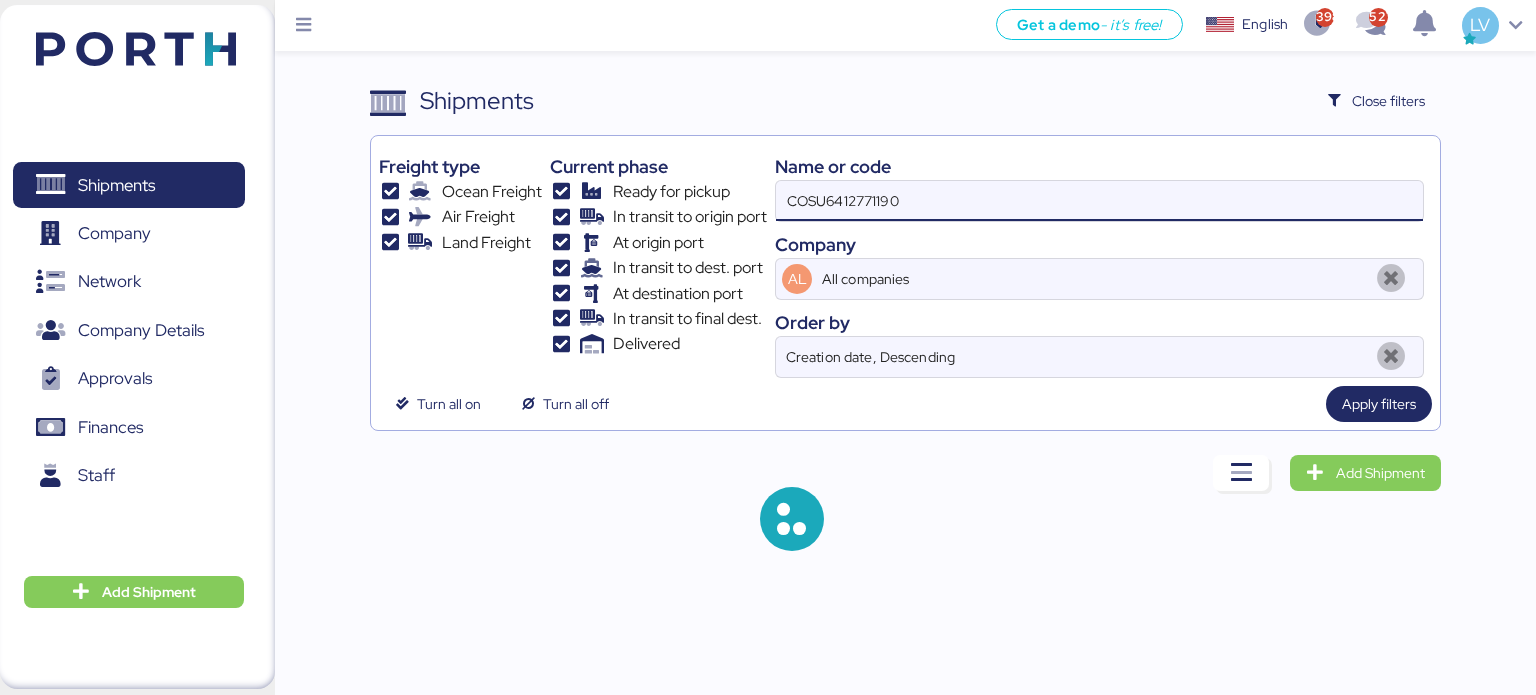 type on "COSU6412771190" 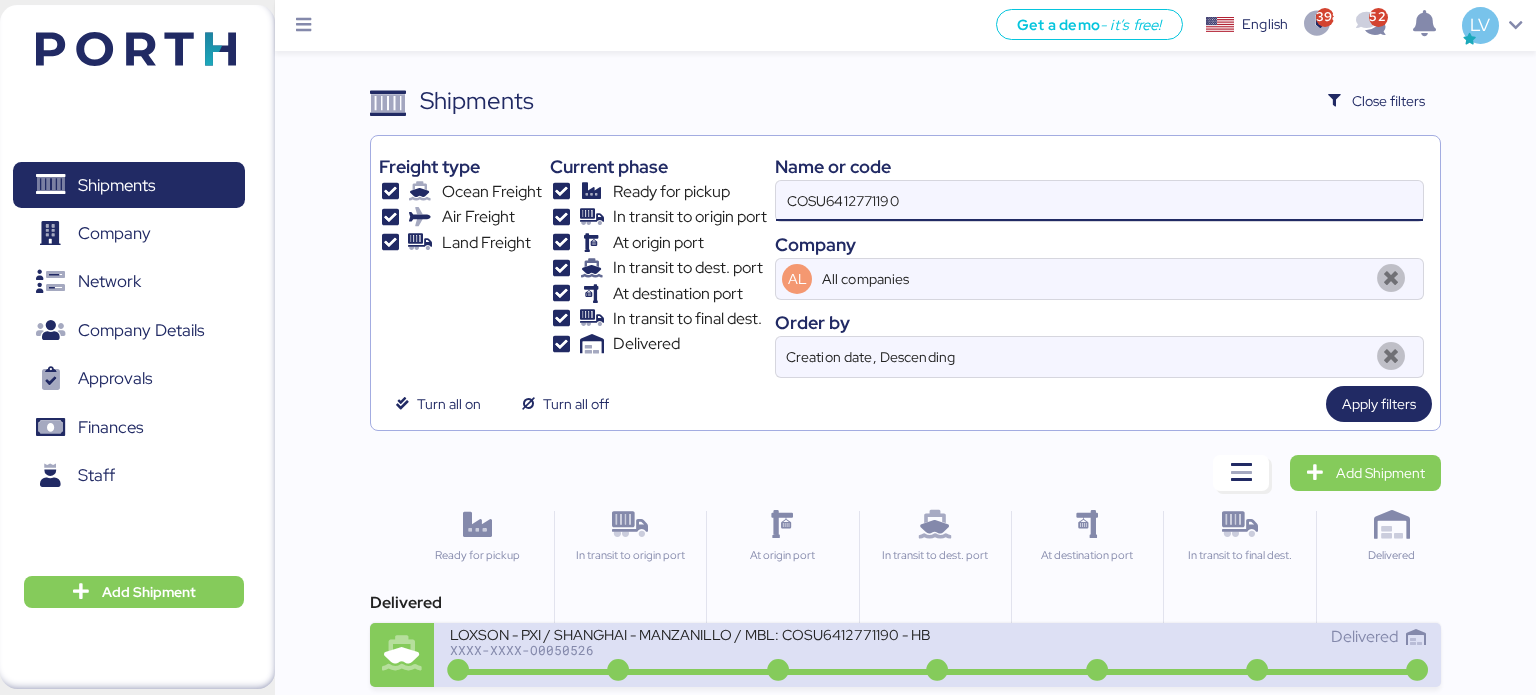 click on "XXXX-XXXX-O0050526" at bounding box center [690, 650] 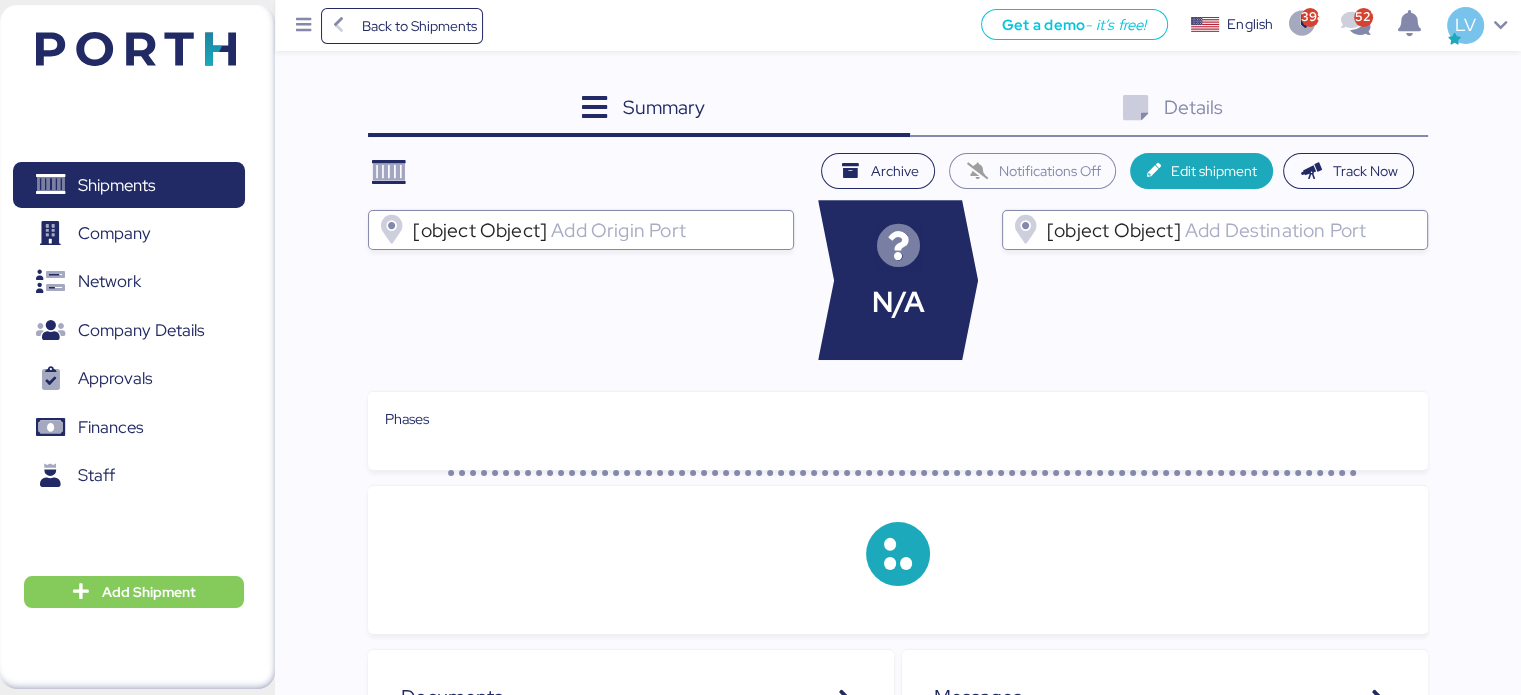 click on "Details 0" at bounding box center (1169, 110) 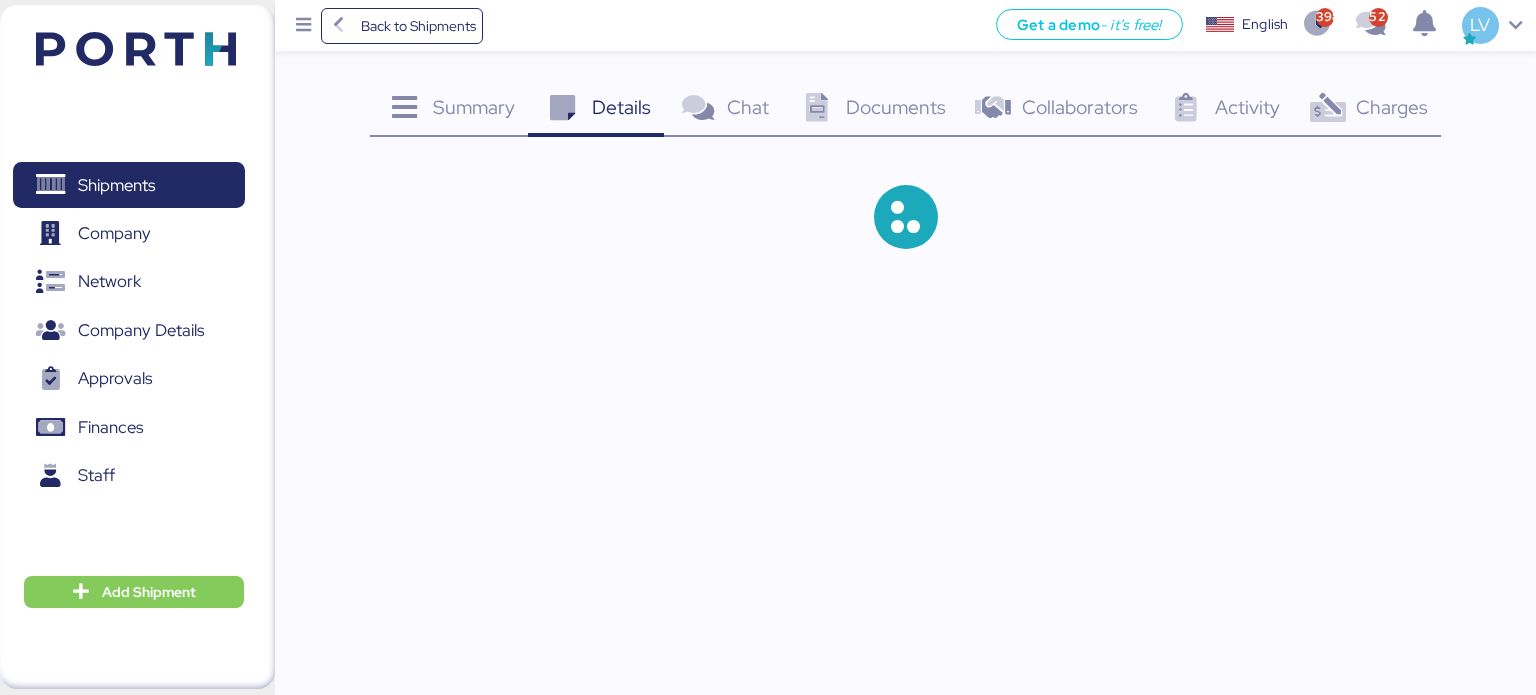 click on "Charges" at bounding box center [1392, 107] 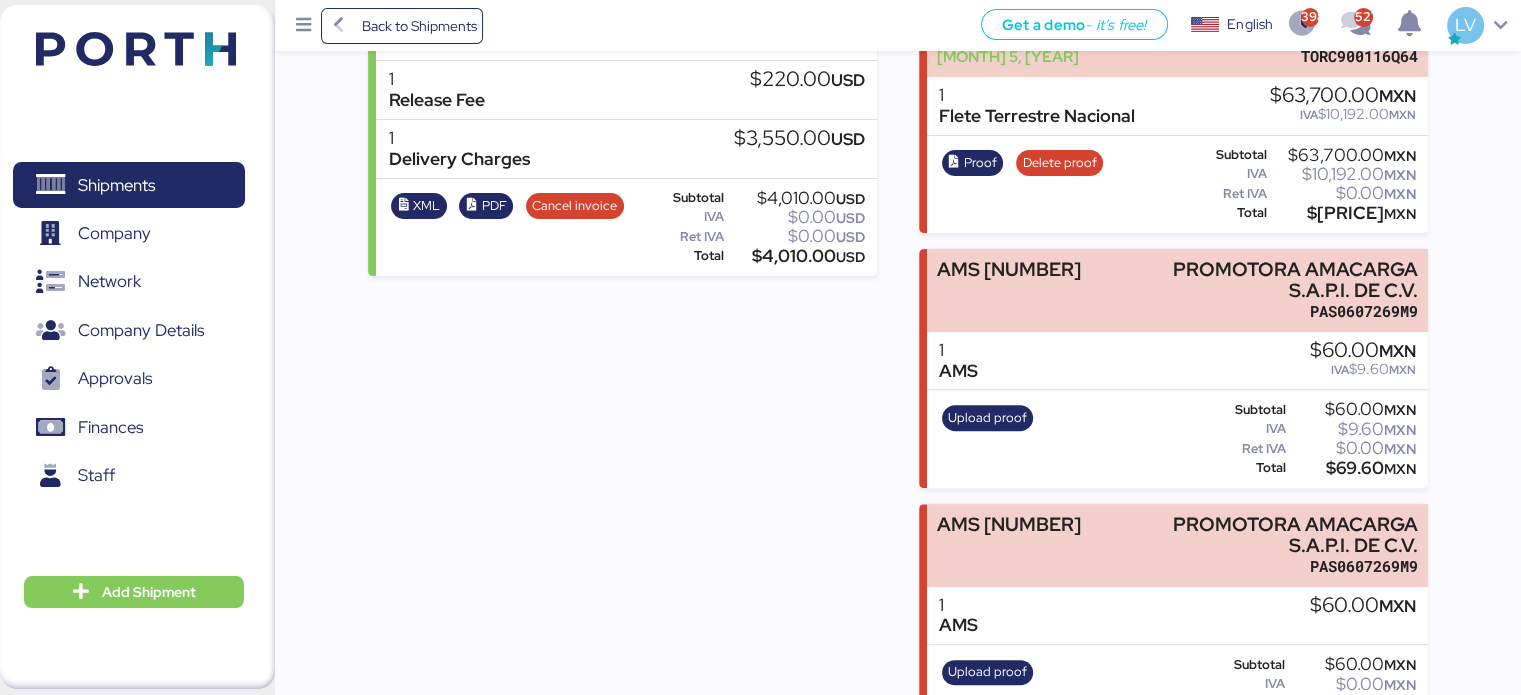 scroll, scrollTop: 668, scrollLeft: 0, axis: vertical 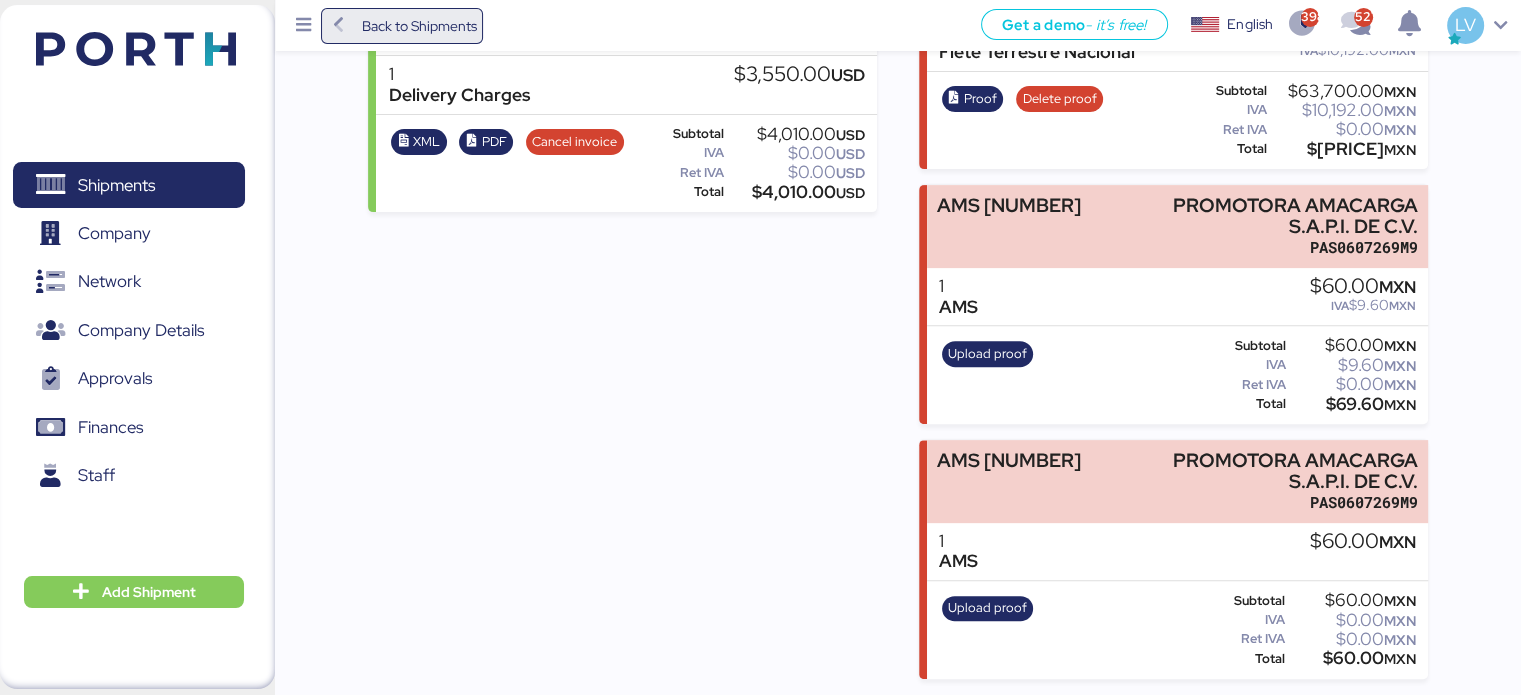 click on "Back to Shipments" at bounding box center (402, 26) 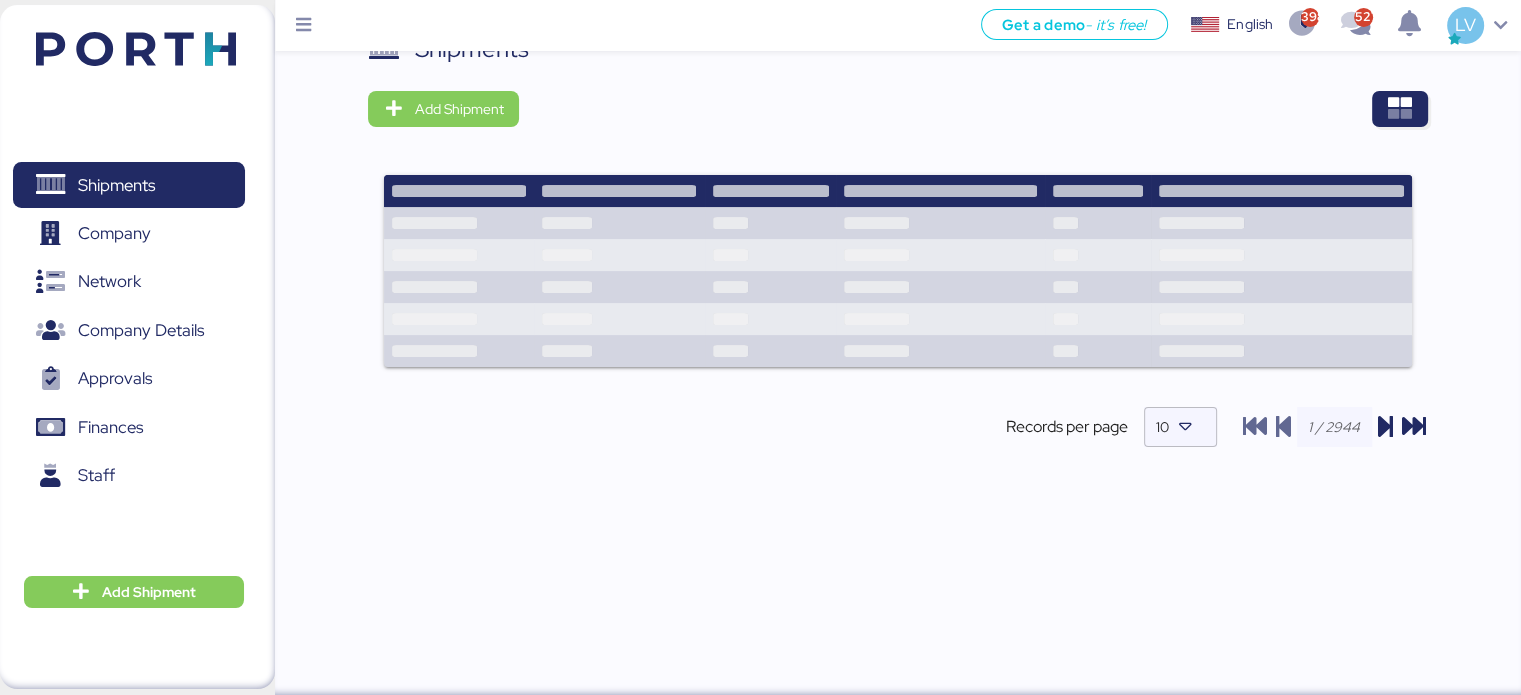 scroll, scrollTop: 0, scrollLeft: 0, axis: both 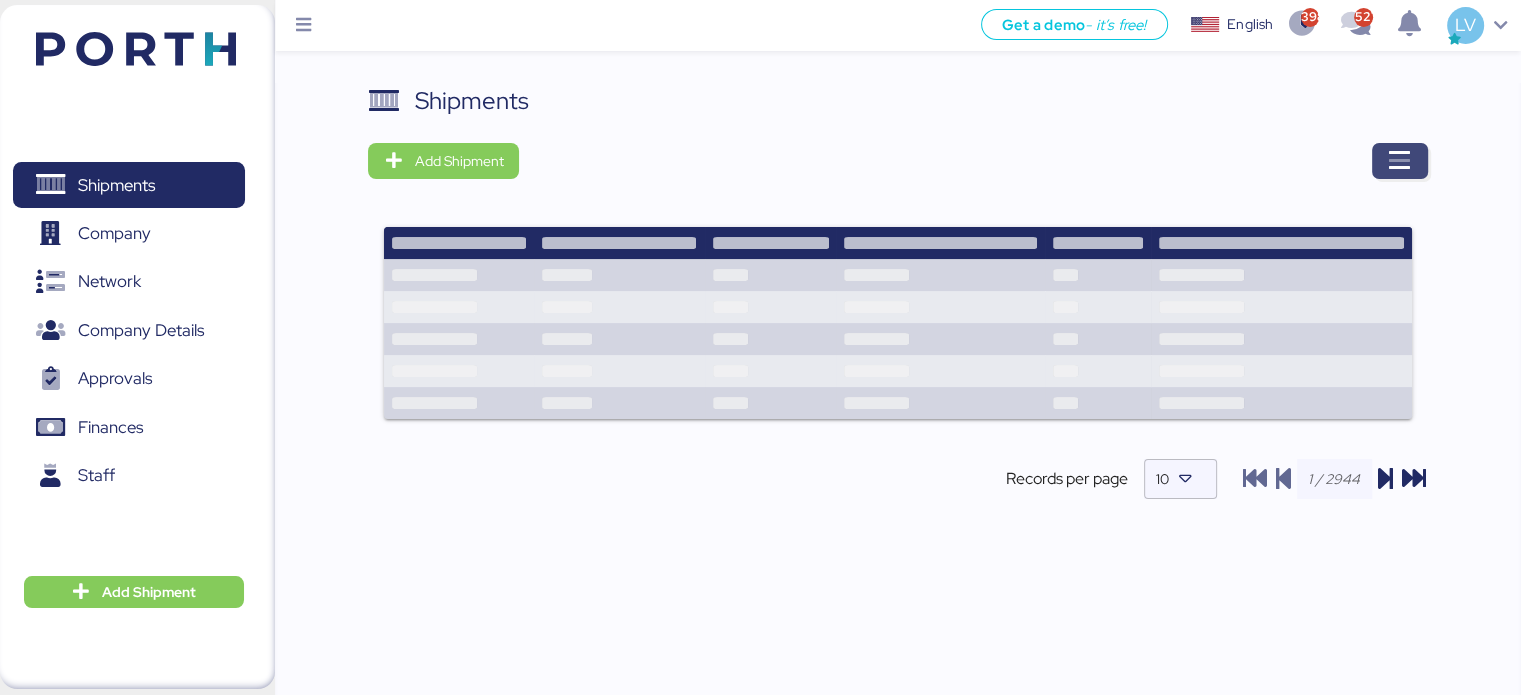 click at bounding box center (1400, 161) 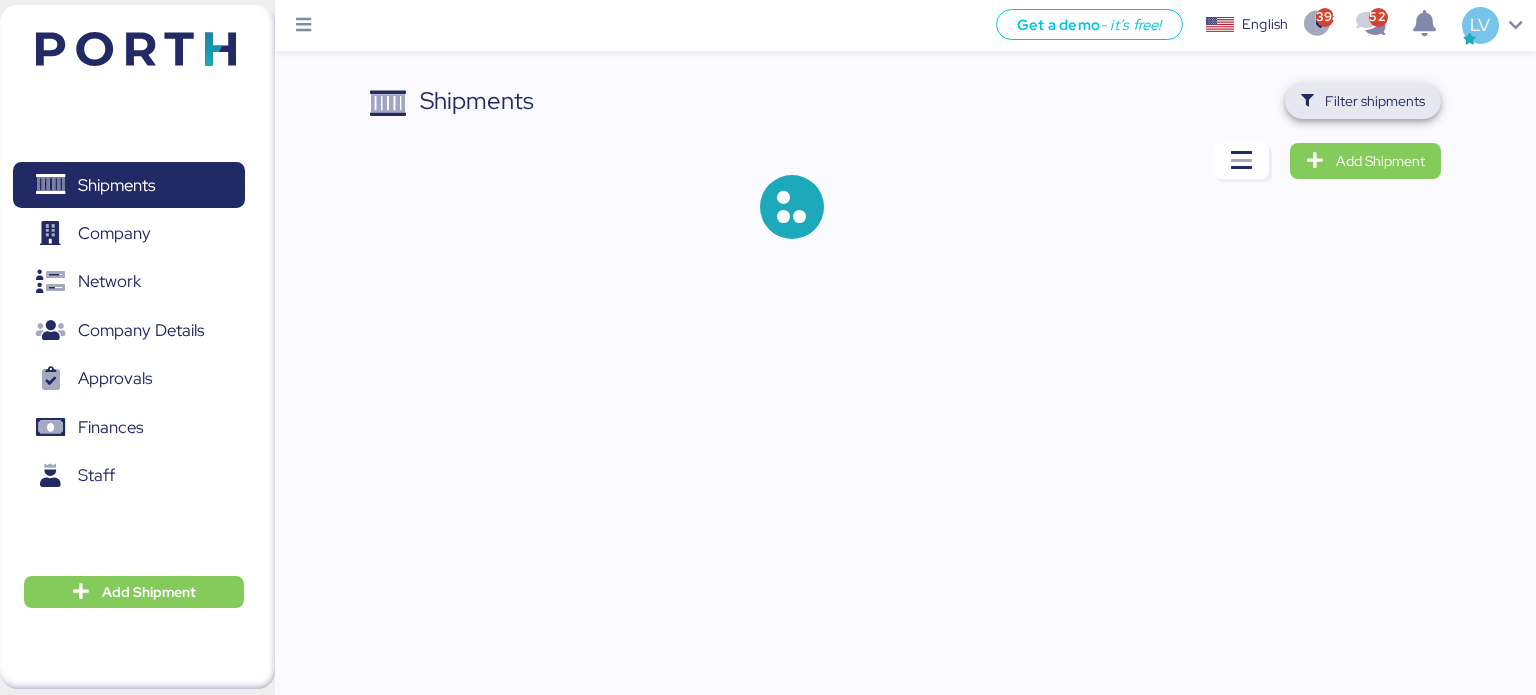 click on "Filter shipments" at bounding box center (1363, 101) 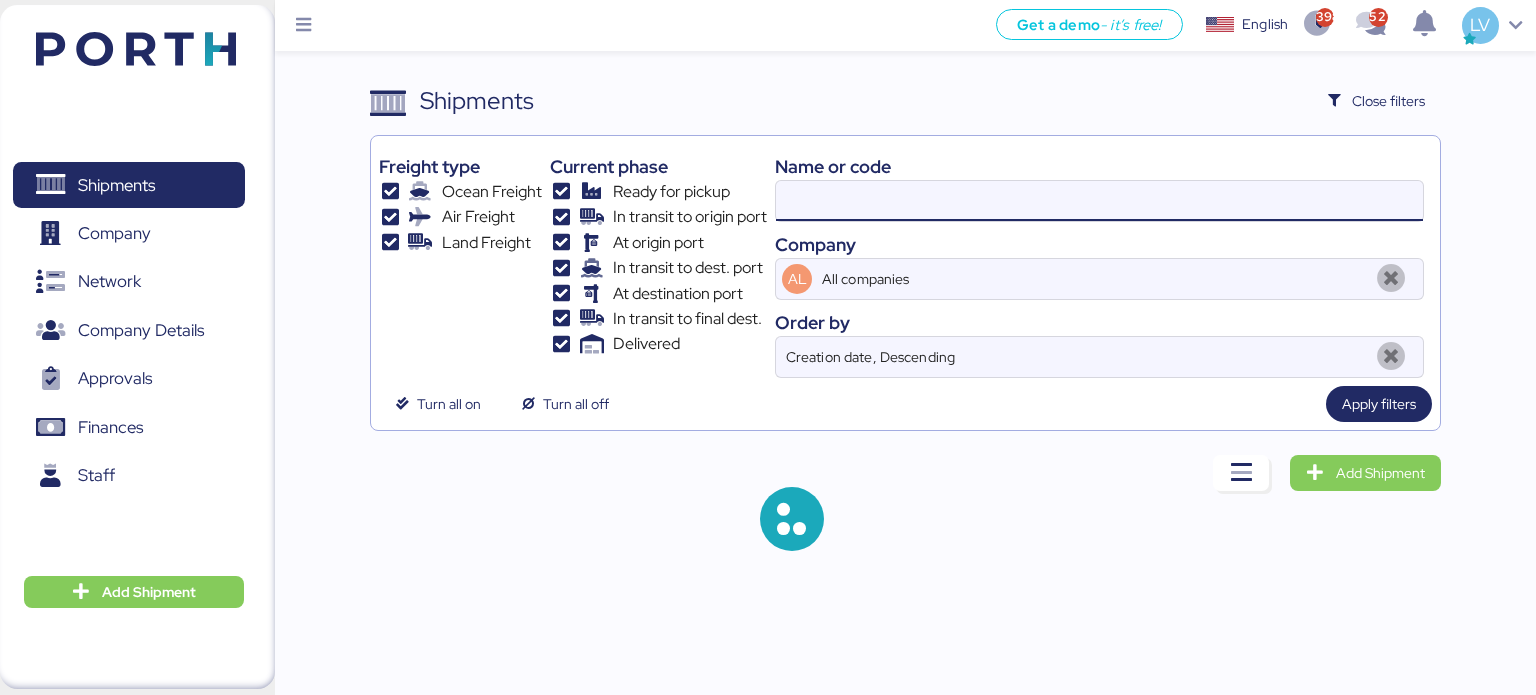 click at bounding box center (1099, 201) 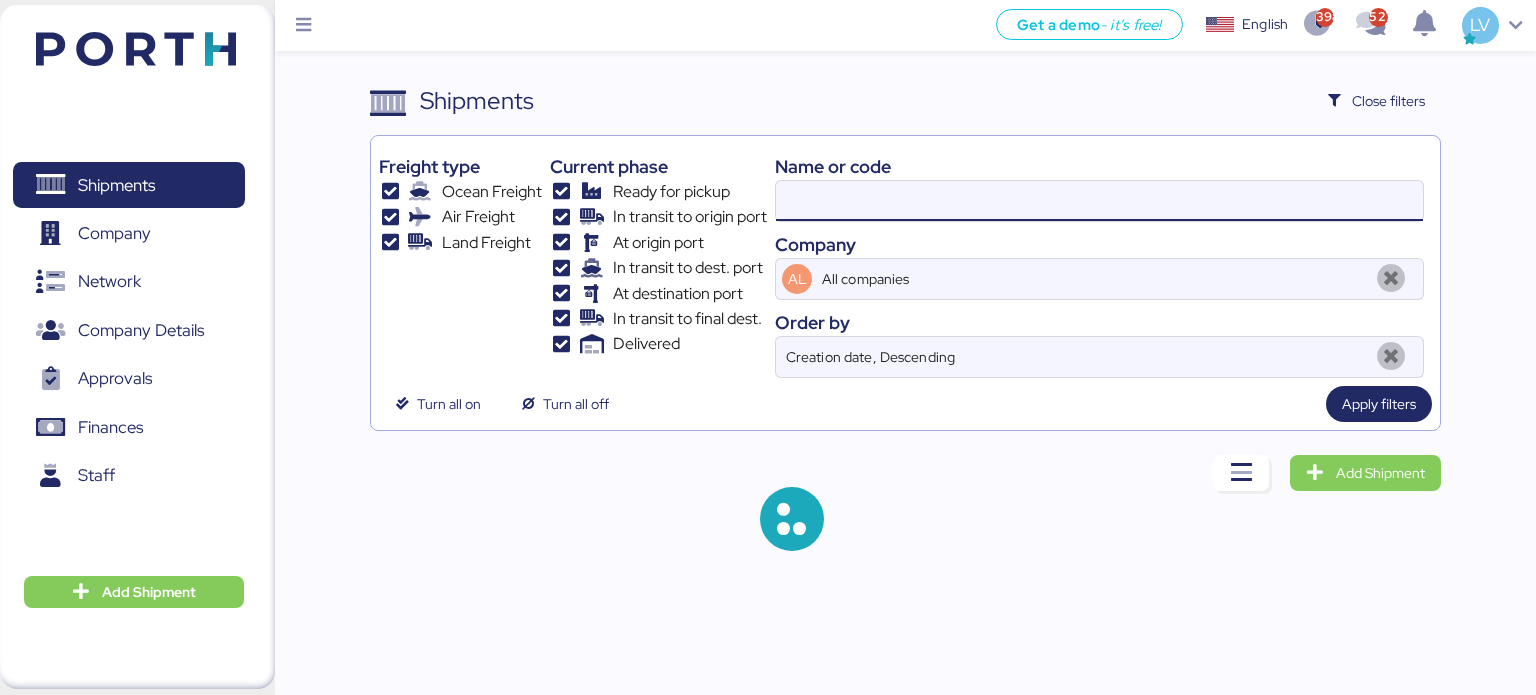 paste on "COSU6412708280" 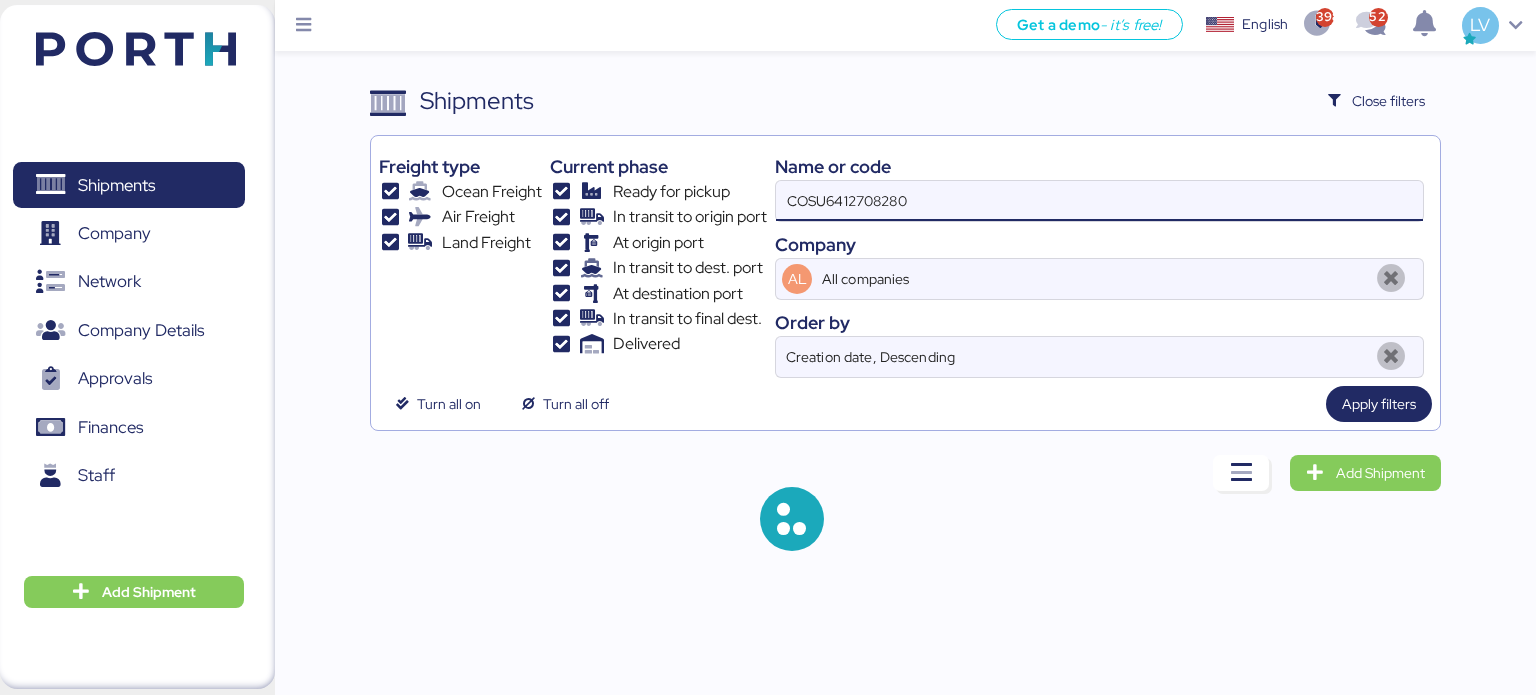 type on "COSU6412708280" 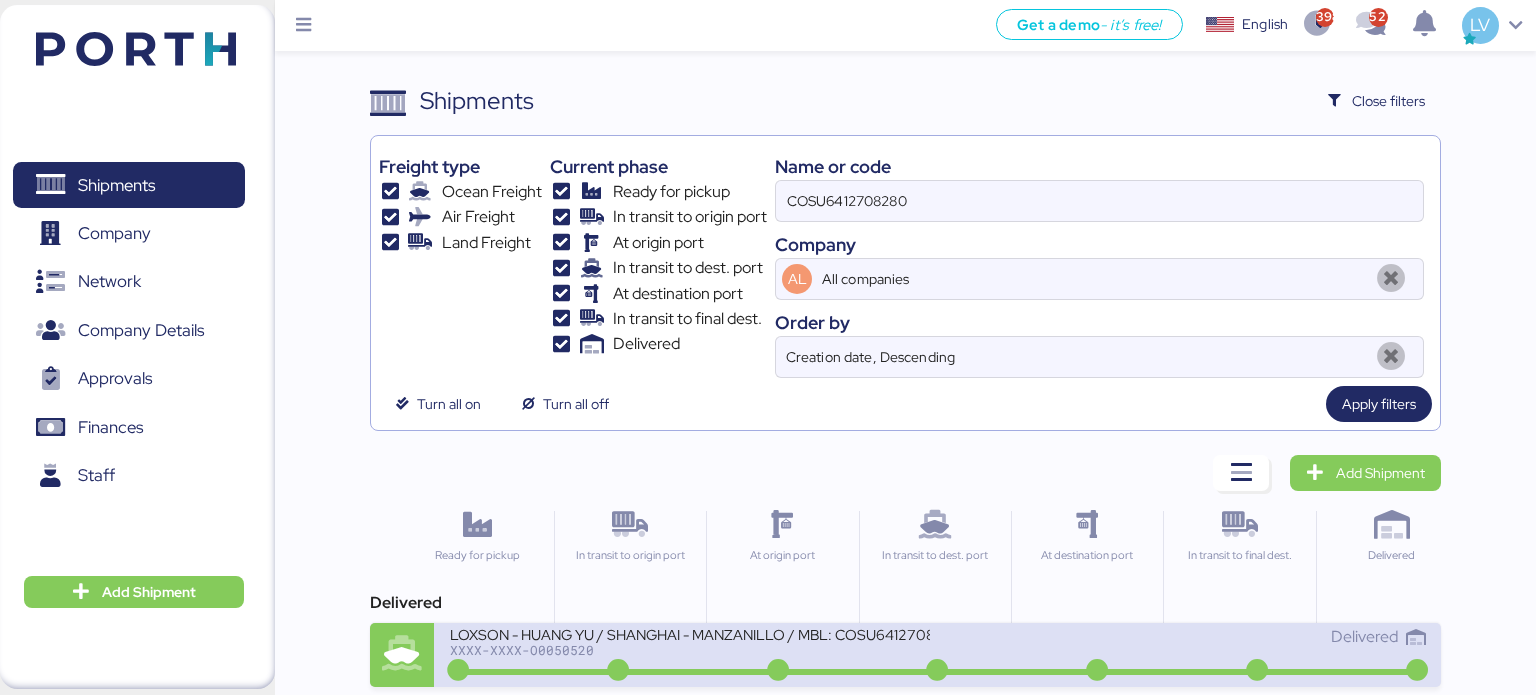 click on "XXXX-XXXX-O0050520" at bounding box center [690, 650] 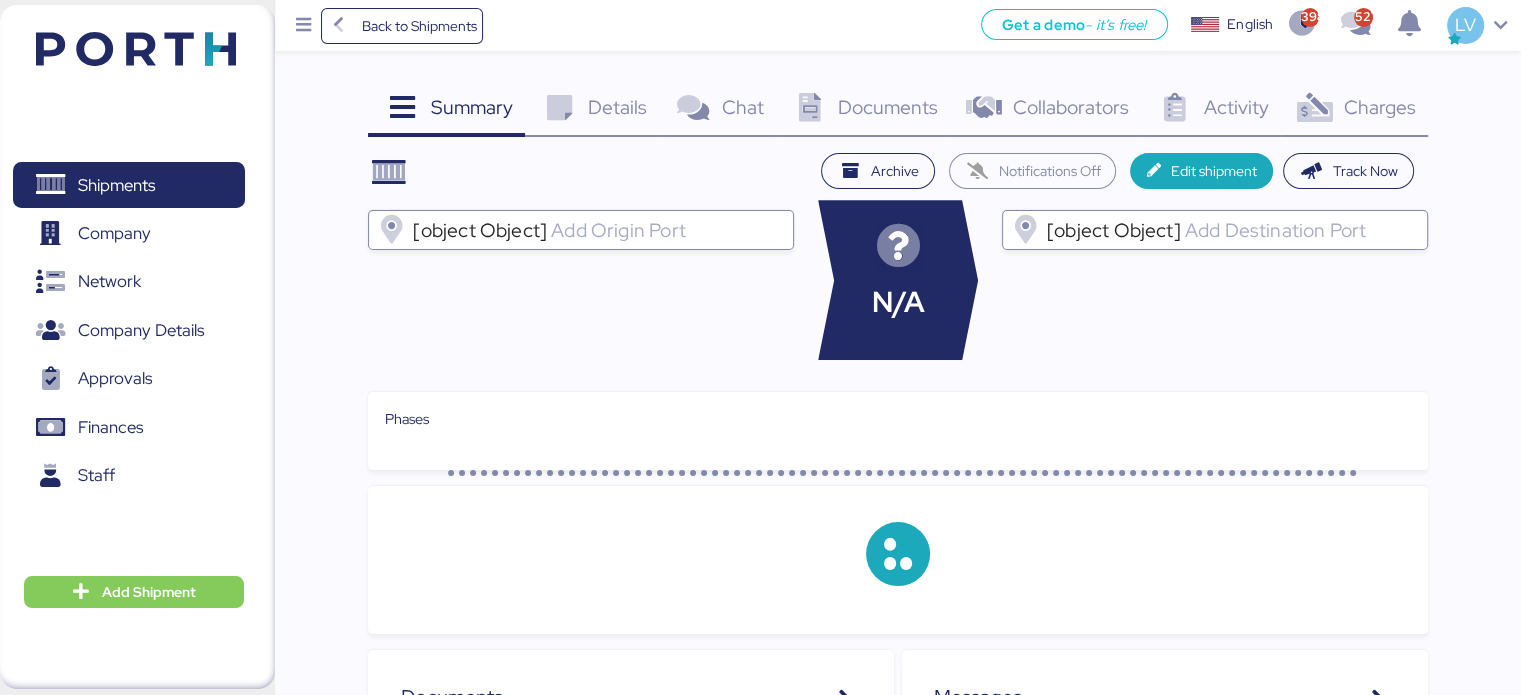 click on "Activity 0" at bounding box center (1211, 110) 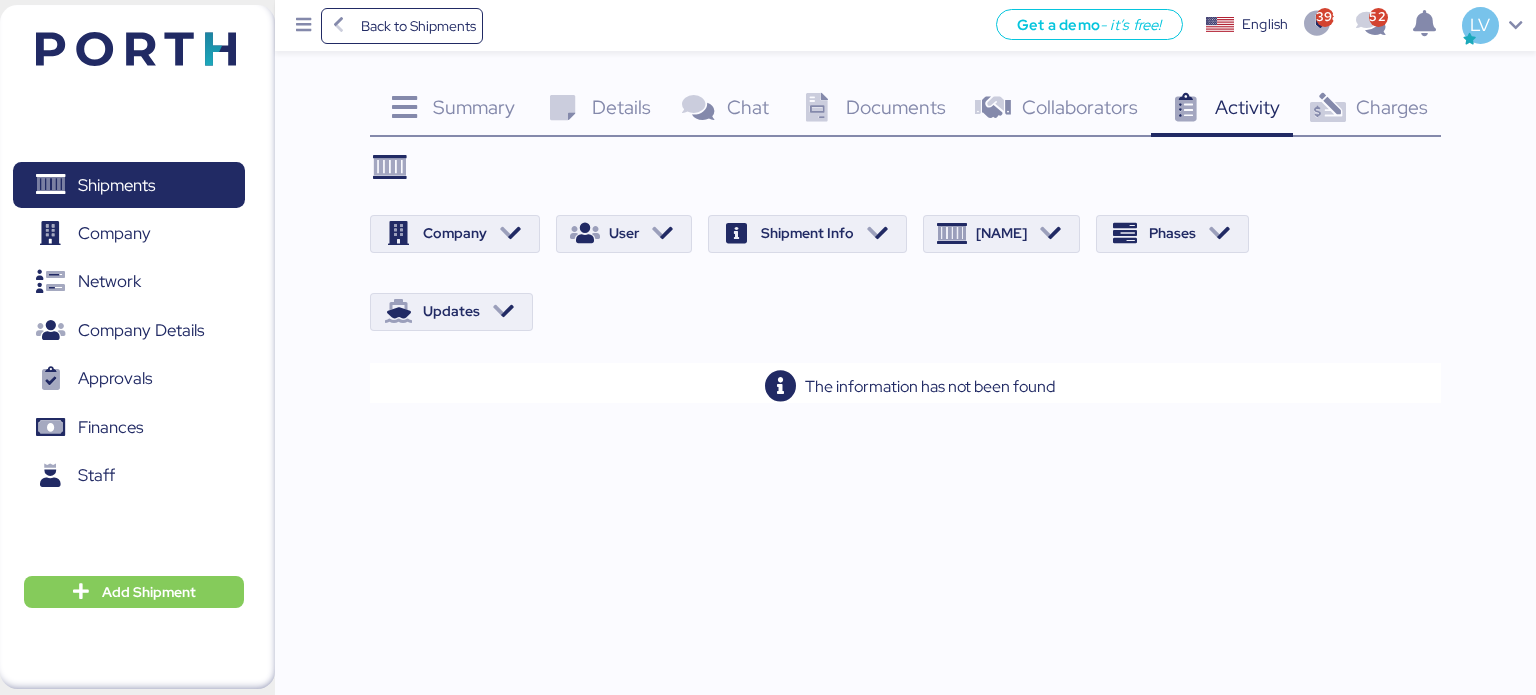 click on "Charges" at bounding box center [1392, 107] 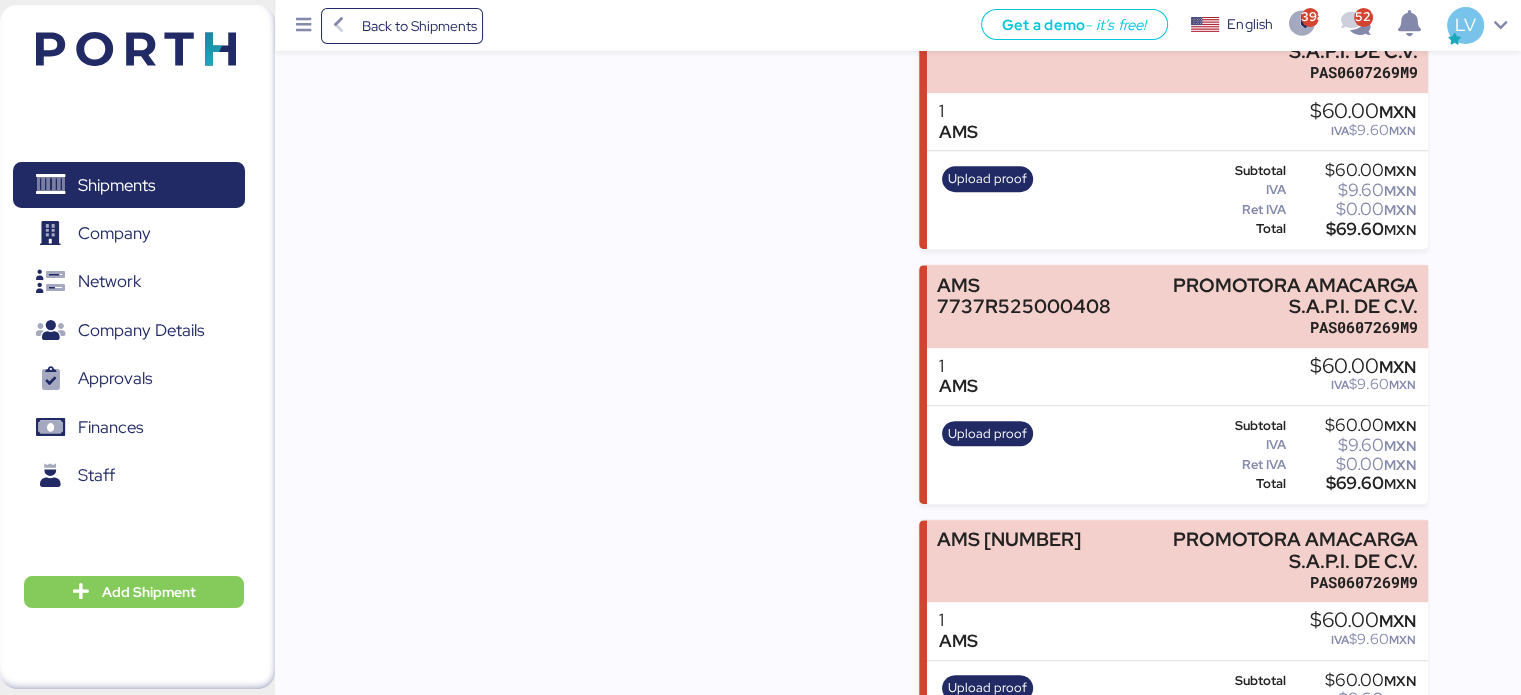 scroll, scrollTop: 922, scrollLeft: 0, axis: vertical 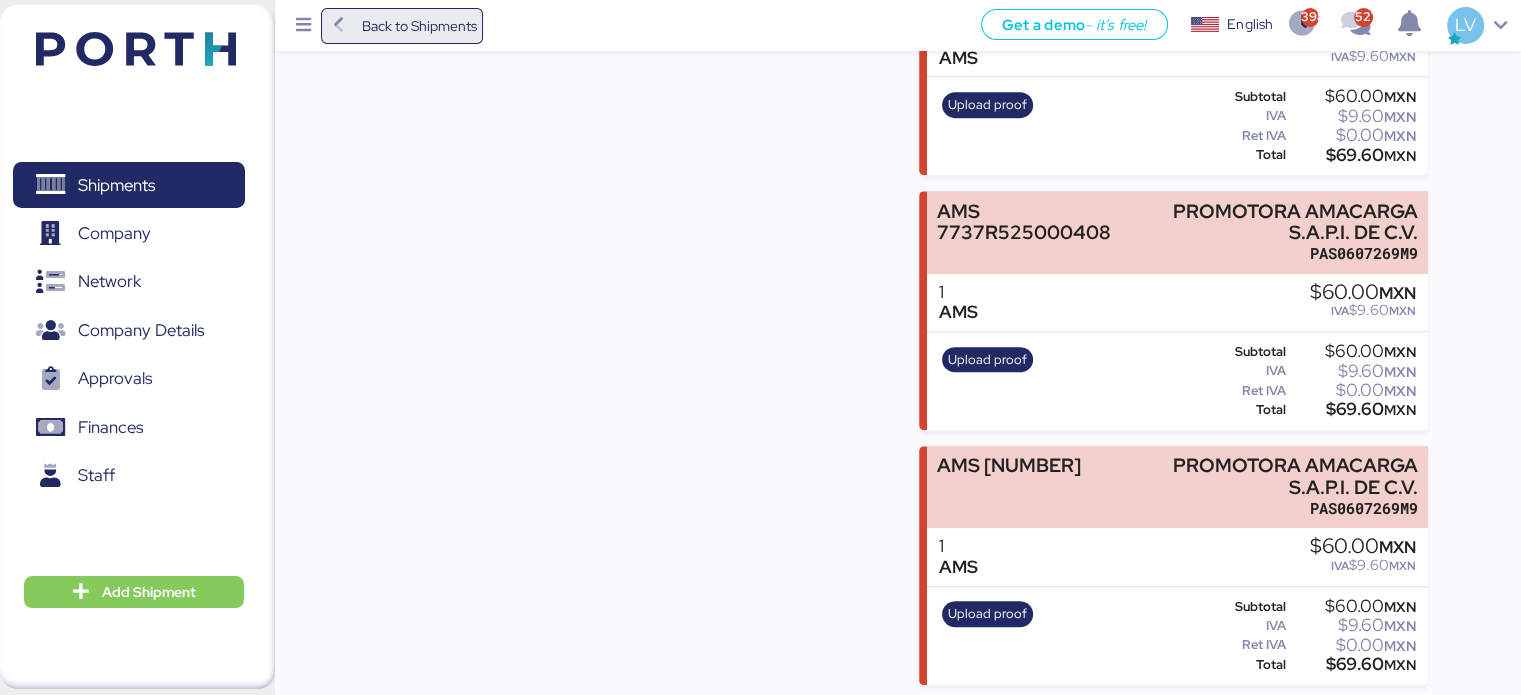 click on "Back to Shipments" at bounding box center [418, 26] 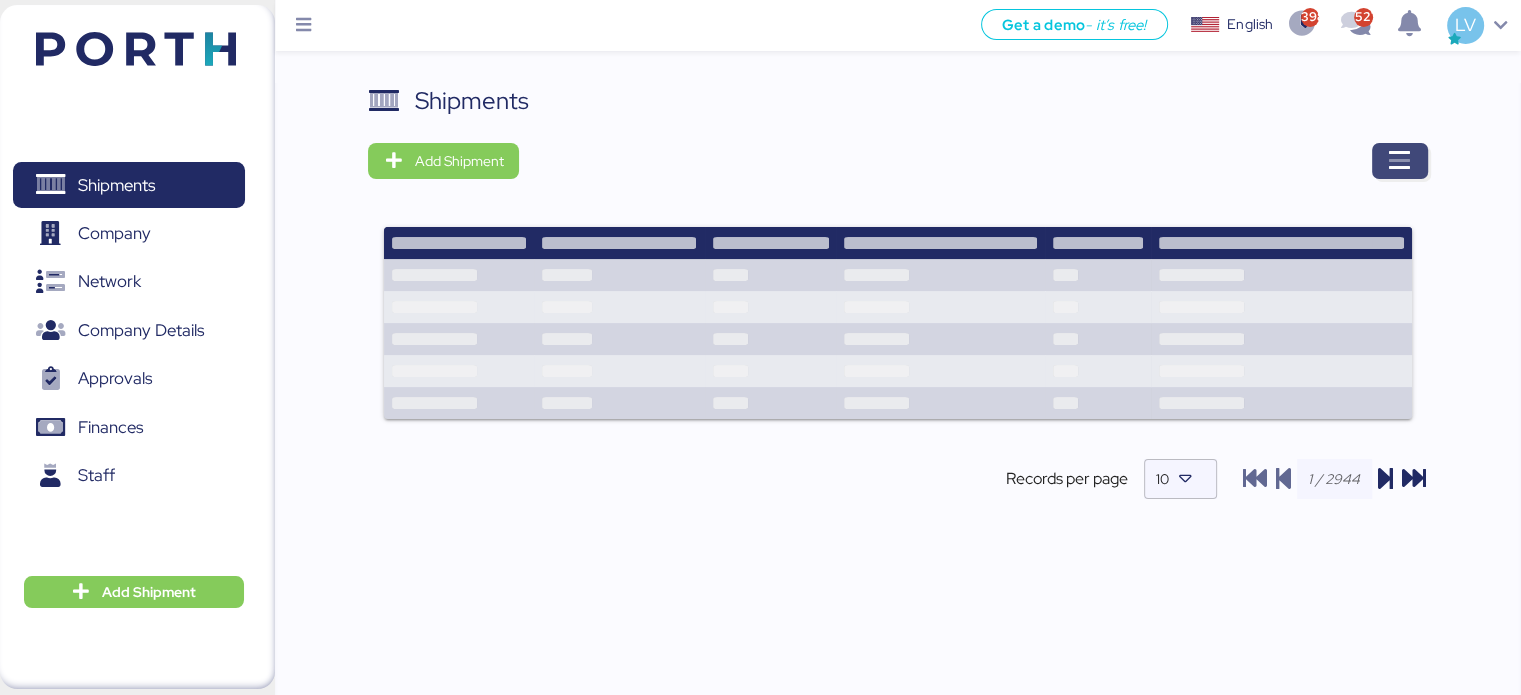 click at bounding box center [1400, 161] 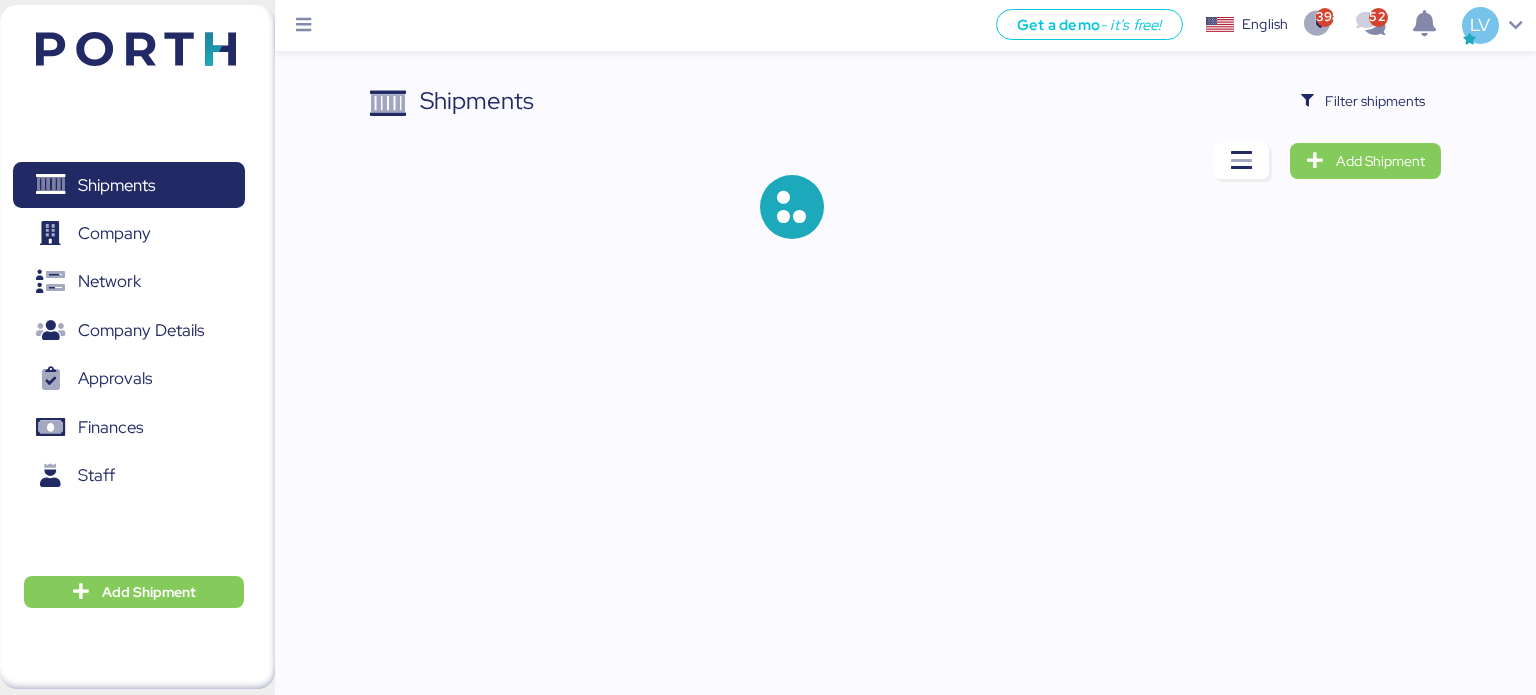 click on "Shipments   Filter shipments     Add Shipment" at bounding box center [768, 135] 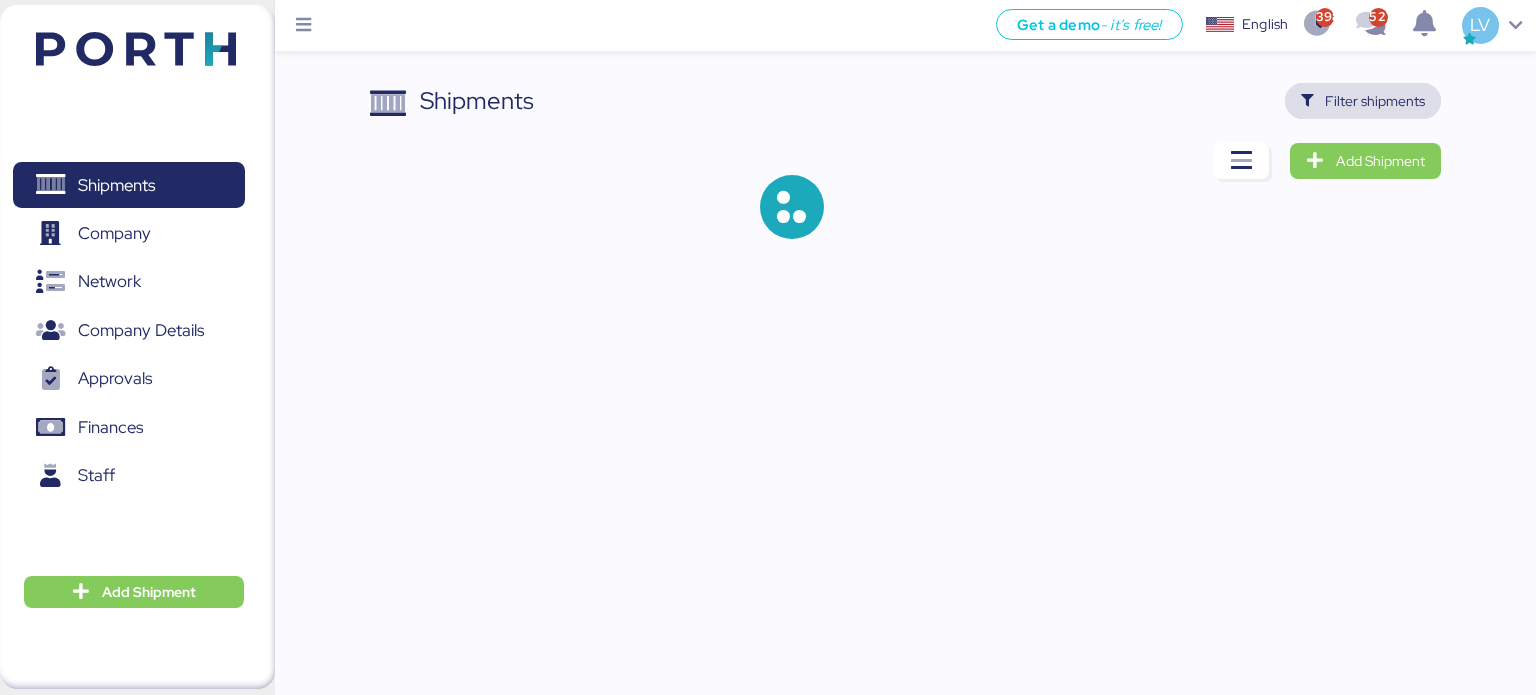 click on "Filter shipments" at bounding box center (1375, 101) 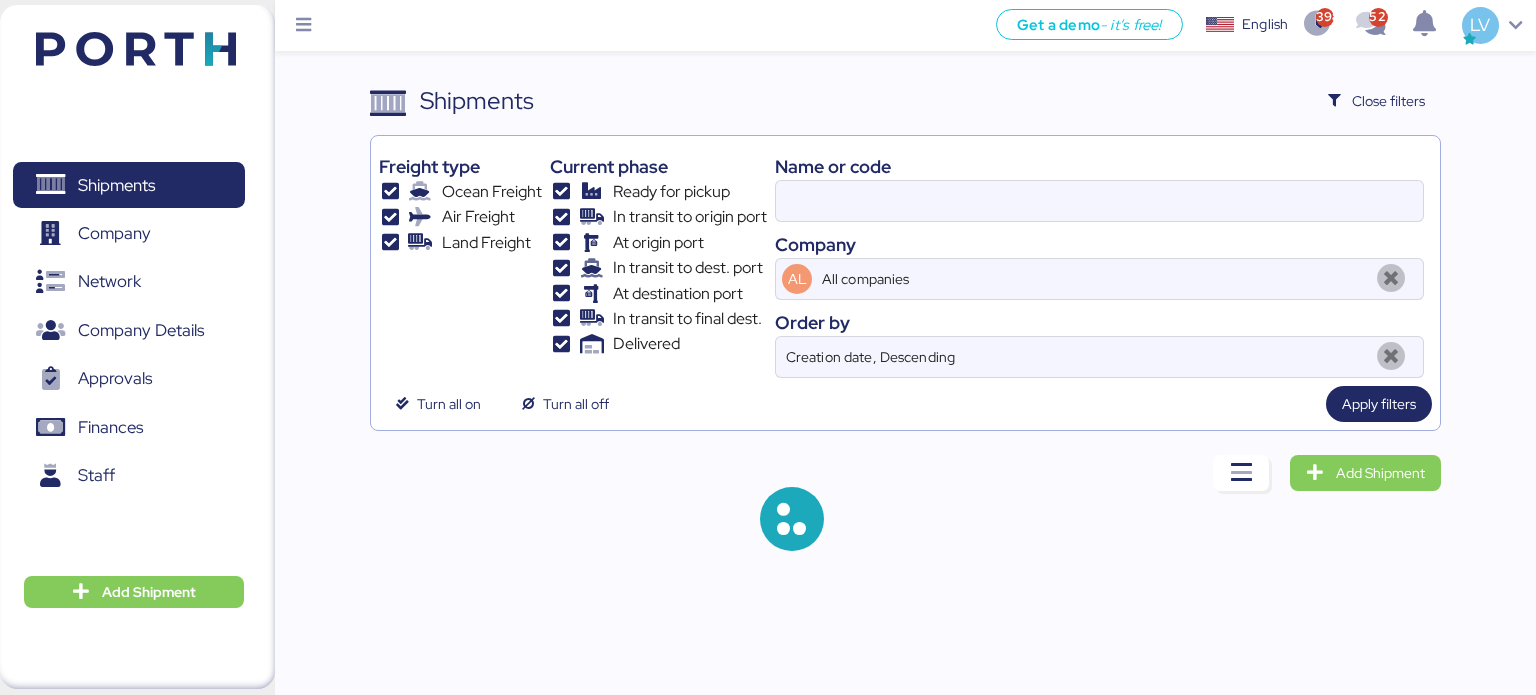 click at bounding box center [1099, 201] 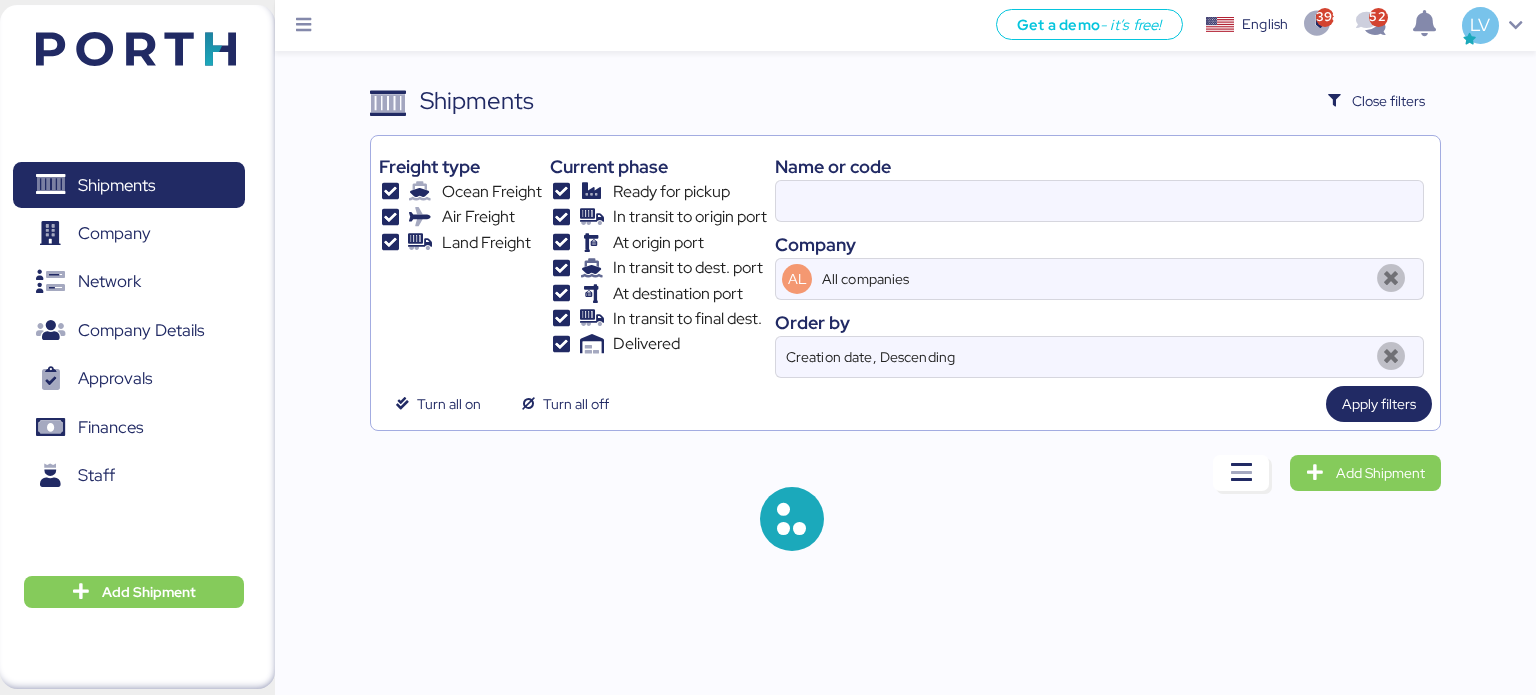 click at bounding box center (1099, 201) 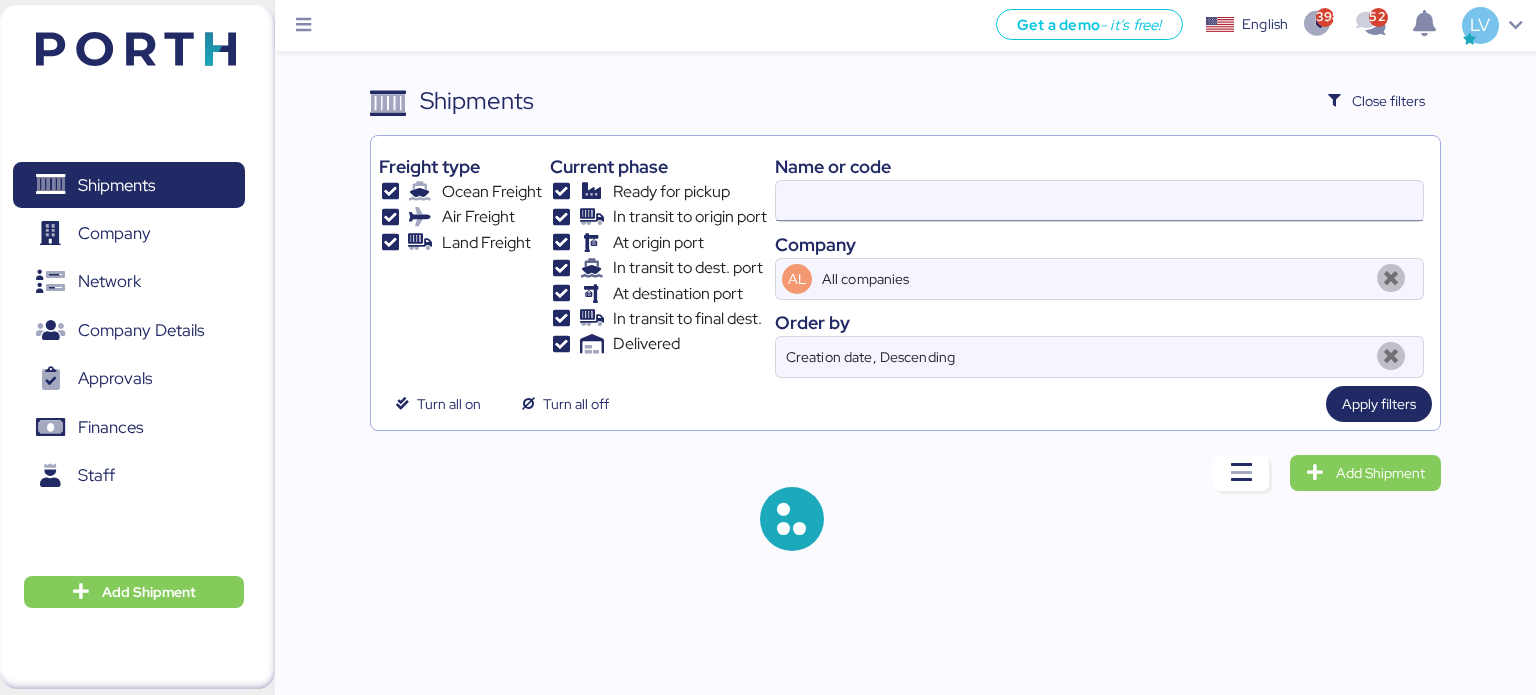 click at bounding box center (1099, 201) 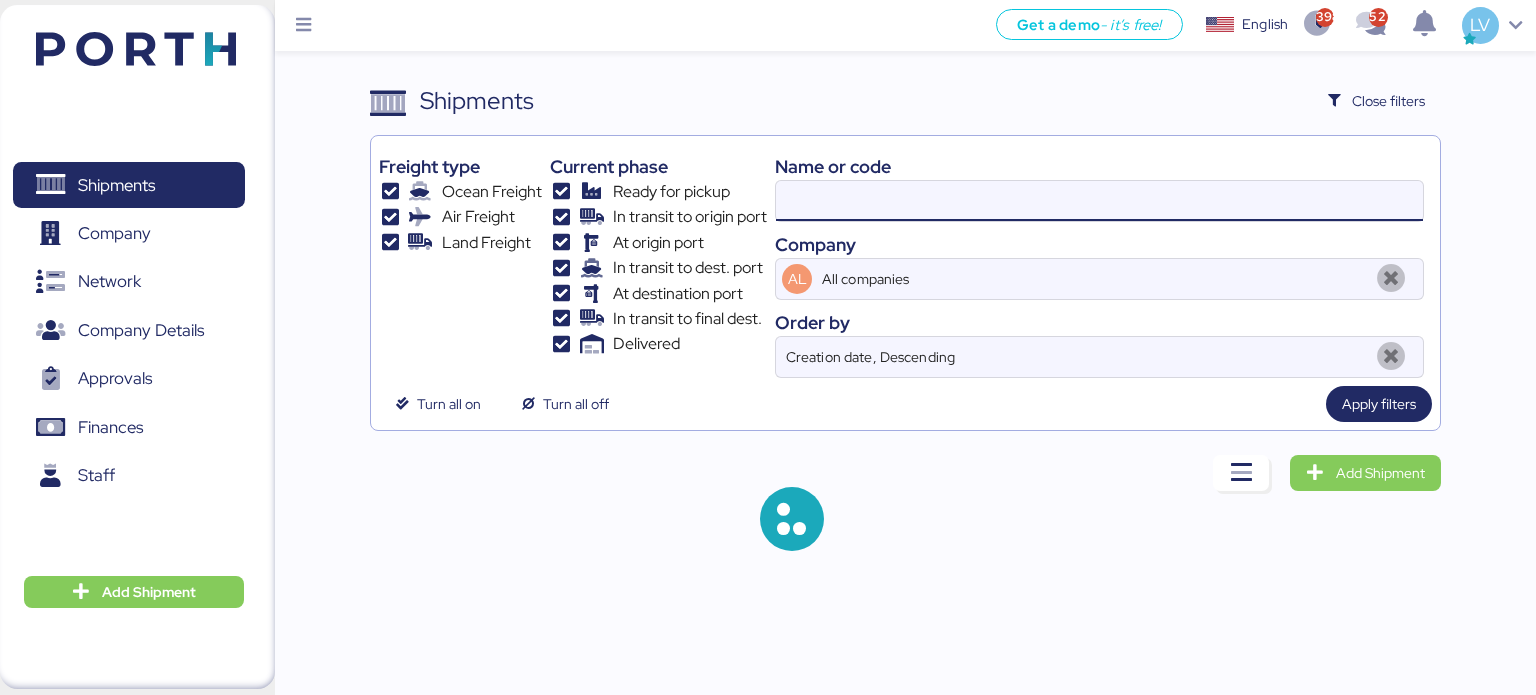 paste on "COSU6412357300" 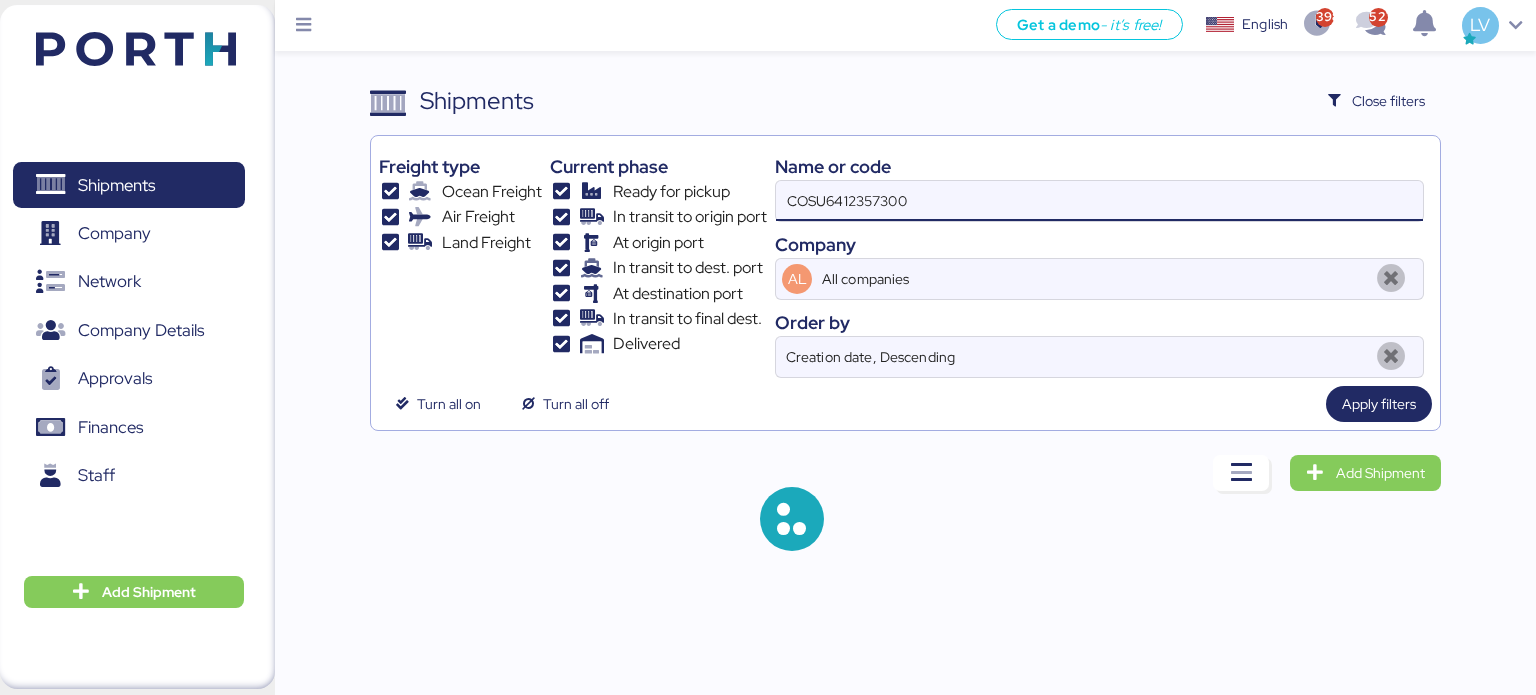 type on "COSU6412357300" 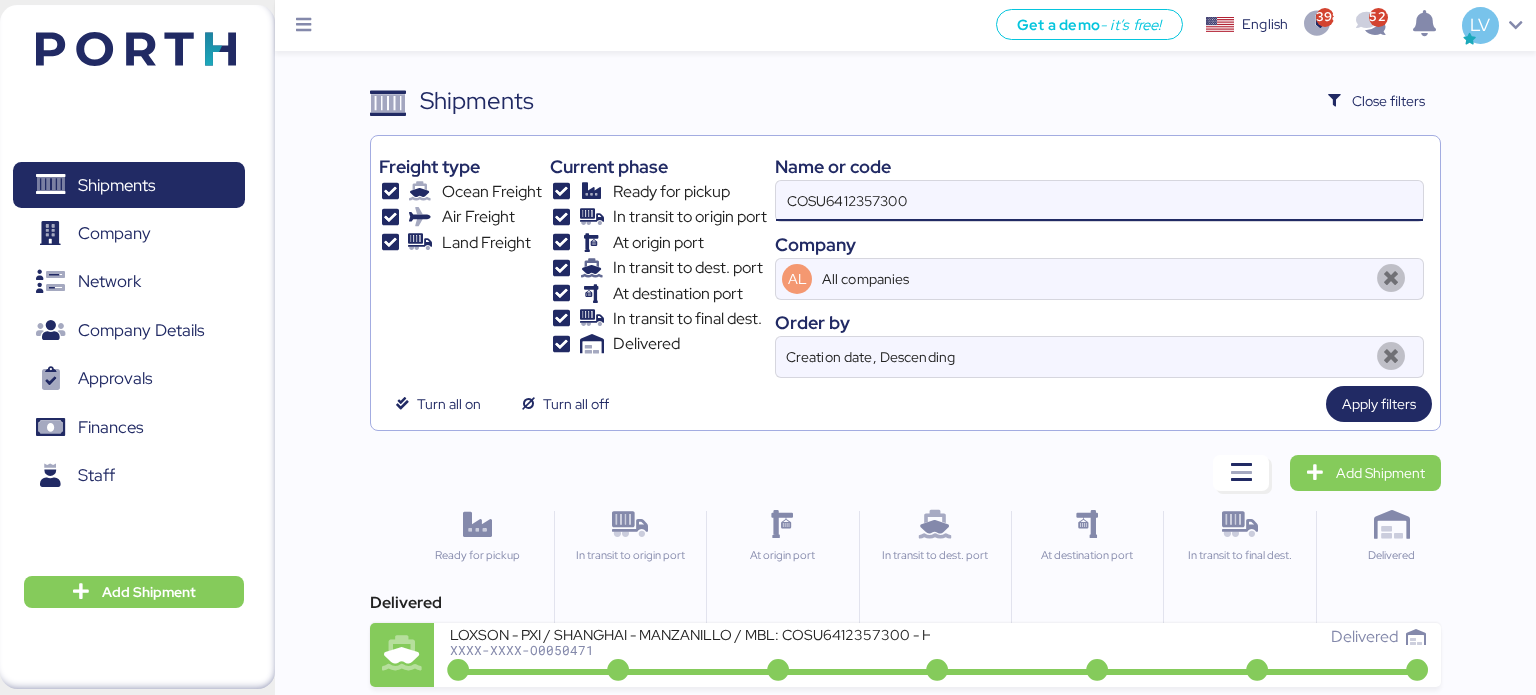 click on "At origin port" at bounding box center [781, 583] 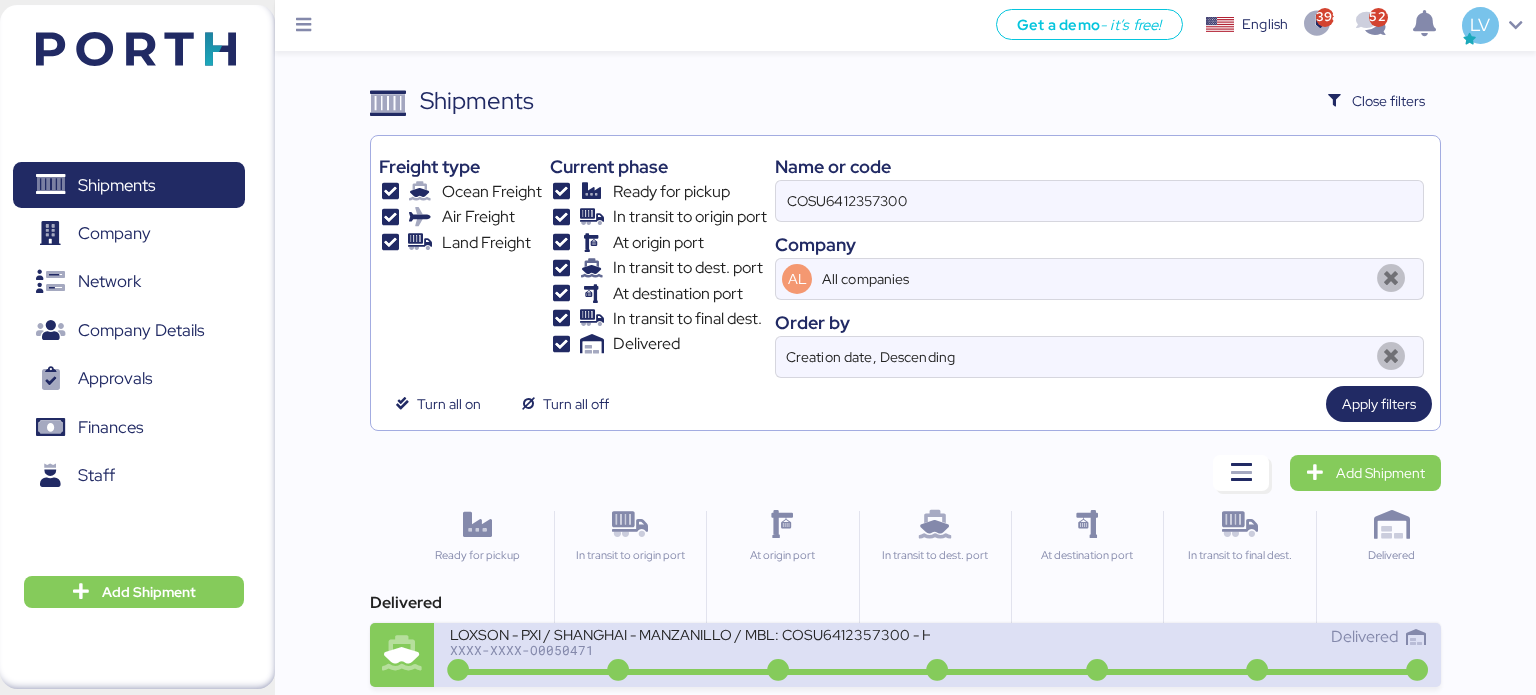 click on "XXXX-XXXX-O0050471" at bounding box center [690, 650] 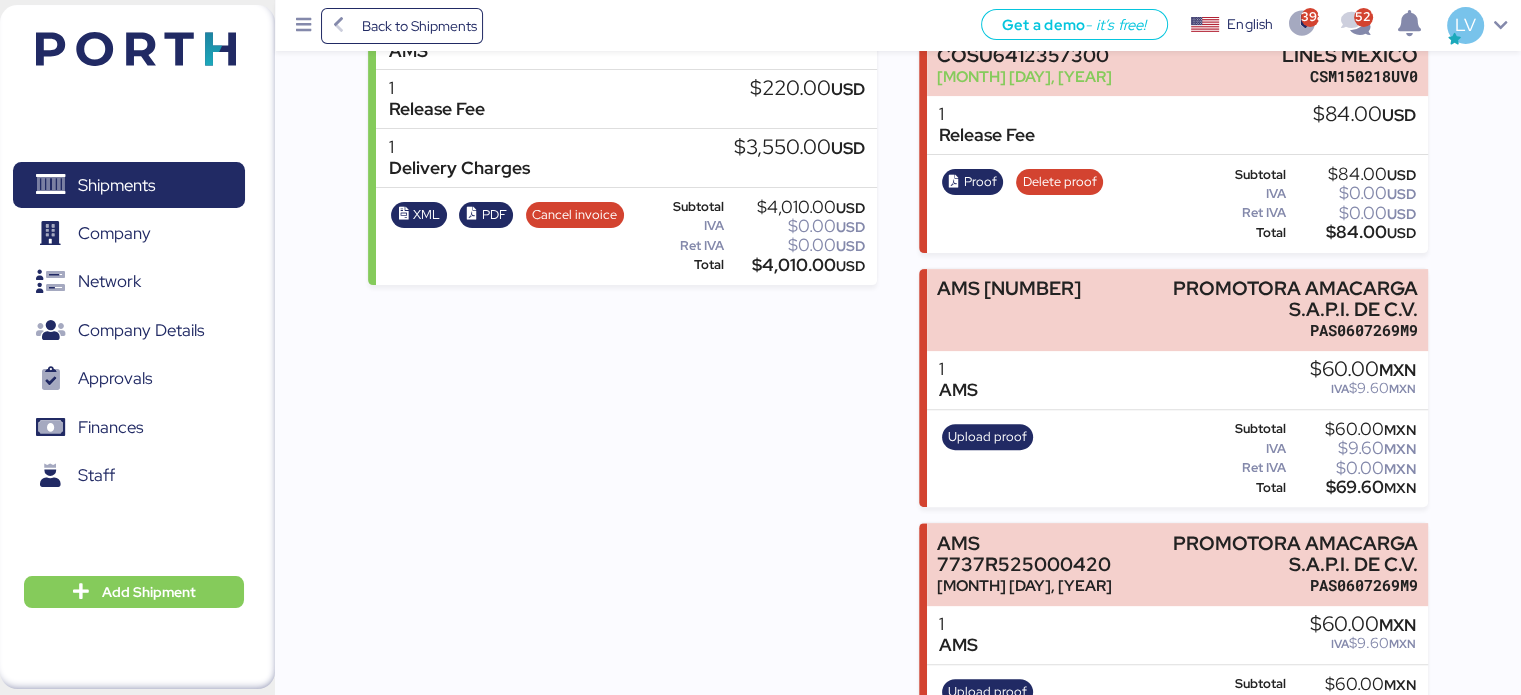 scroll, scrollTop: 656, scrollLeft: 0, axis: vertical 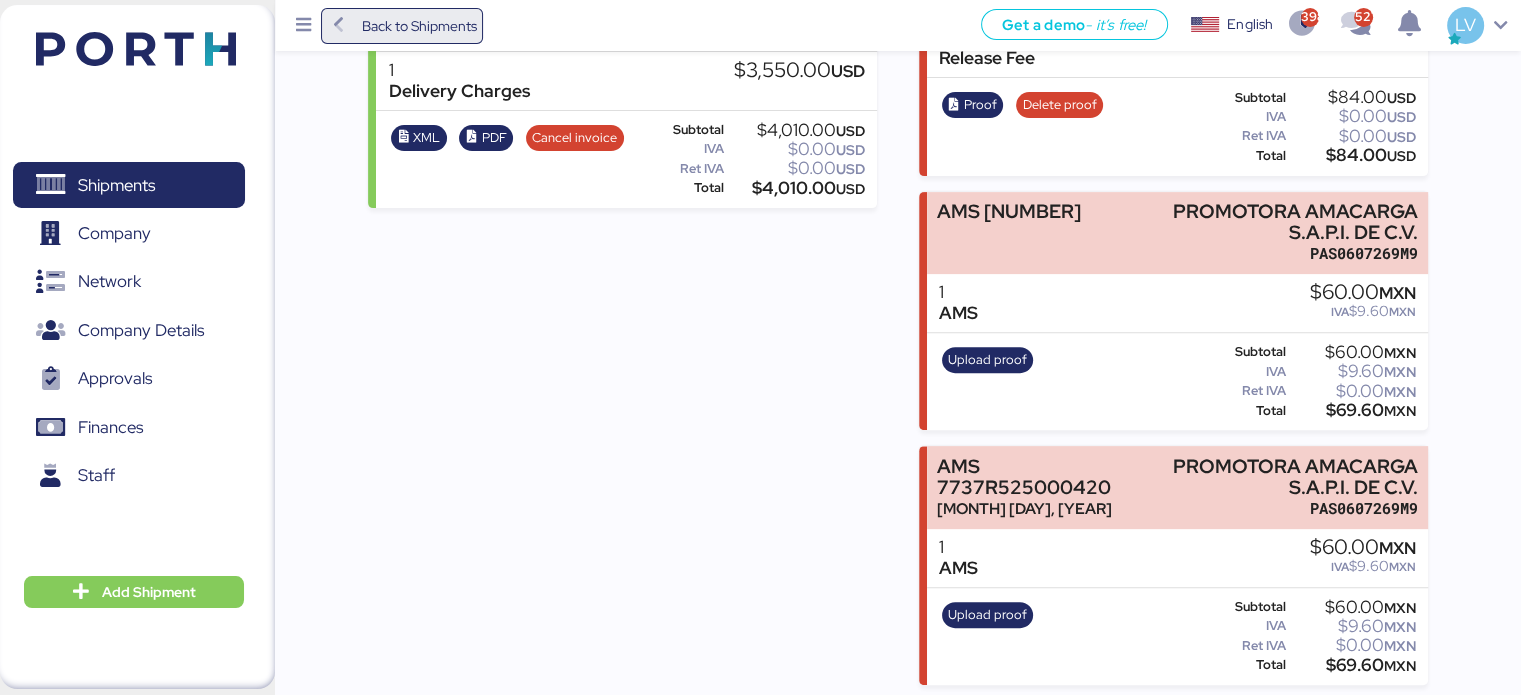 click on "Back to Shipments" at bounding box center (418, 26) 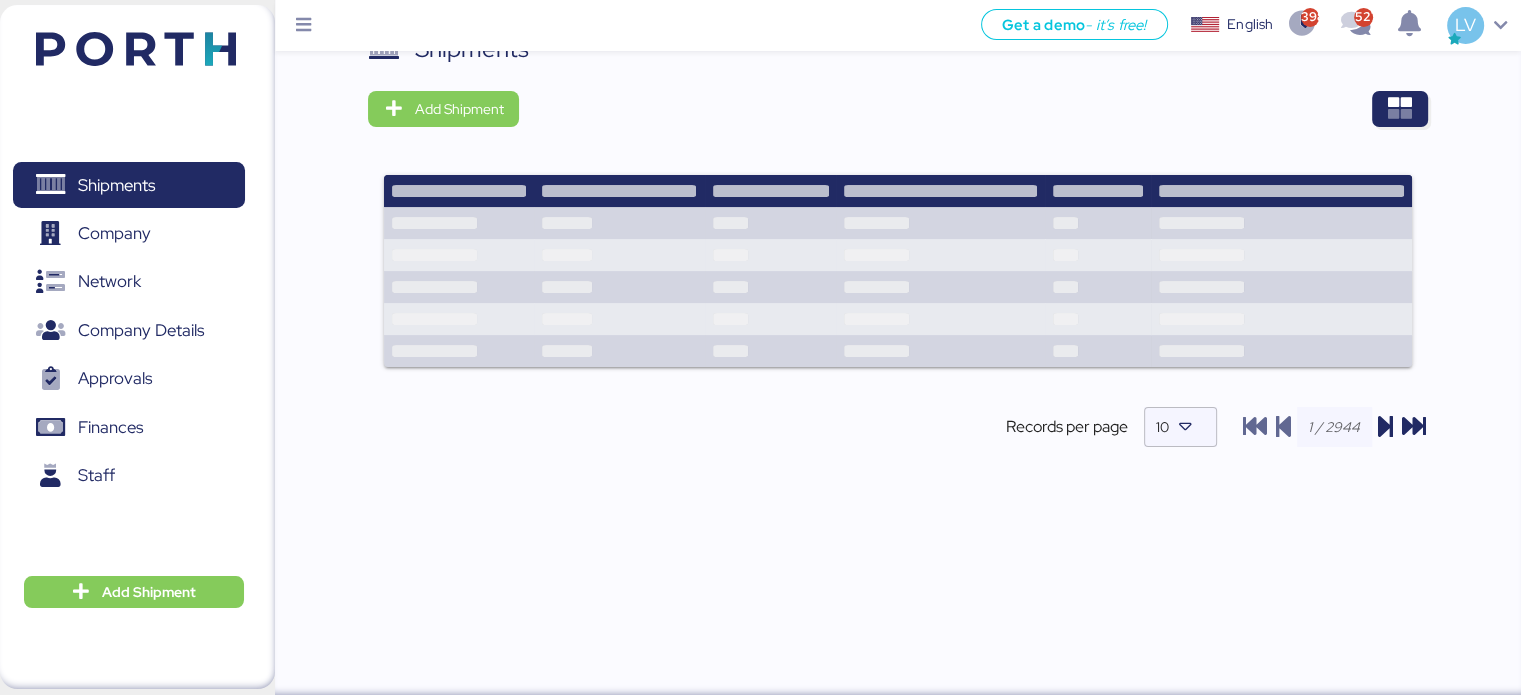 scroll, scrollTop: 0, scrollLeft: 0, axis: both 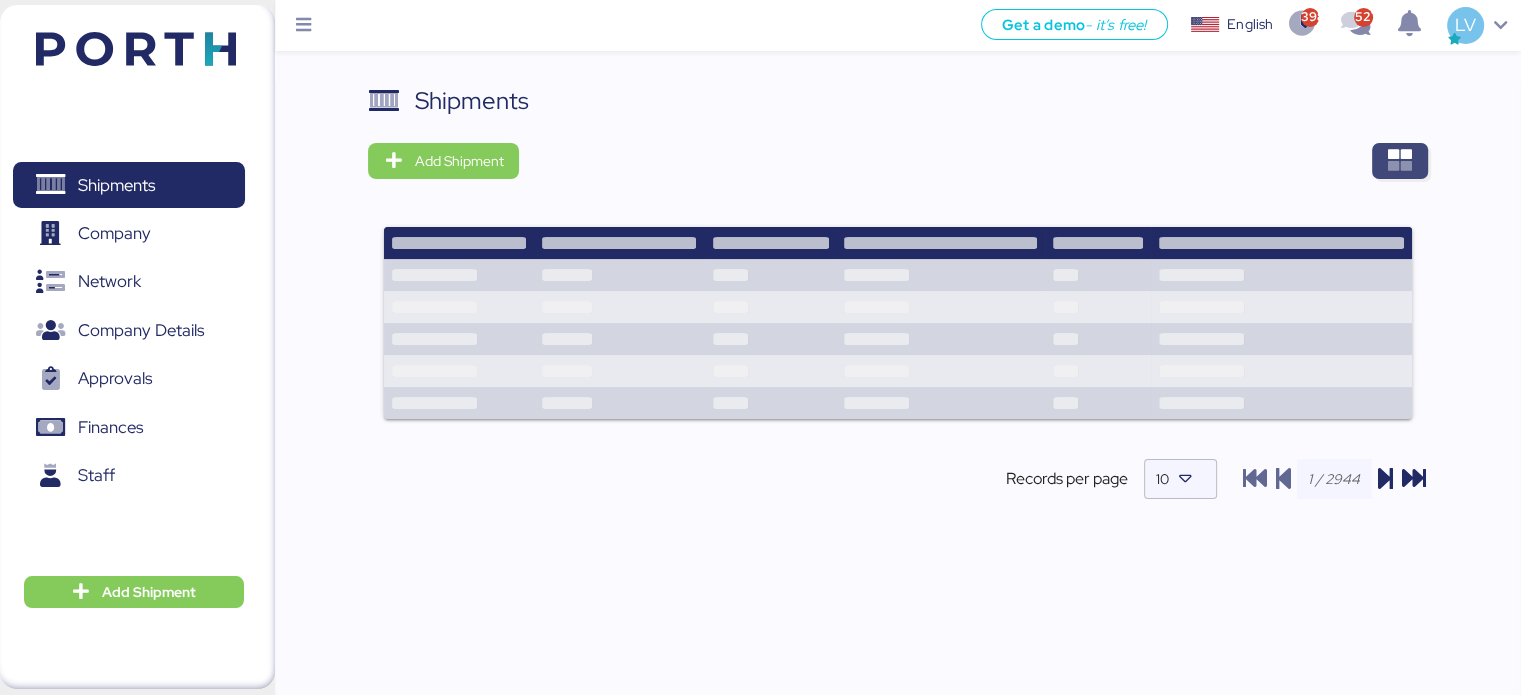 click at bounding box center (1400, 161) 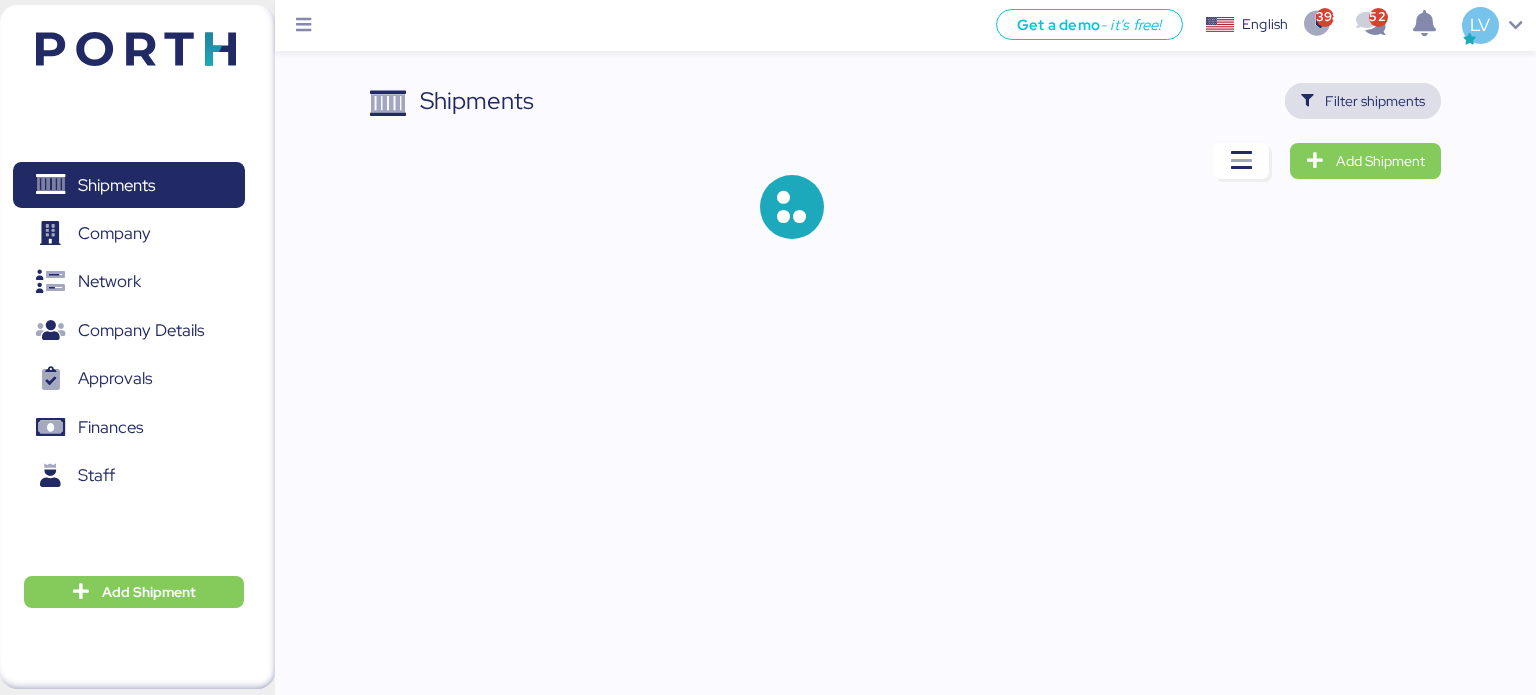 click on "Filter shipments" at bounding box center (1375, 101) 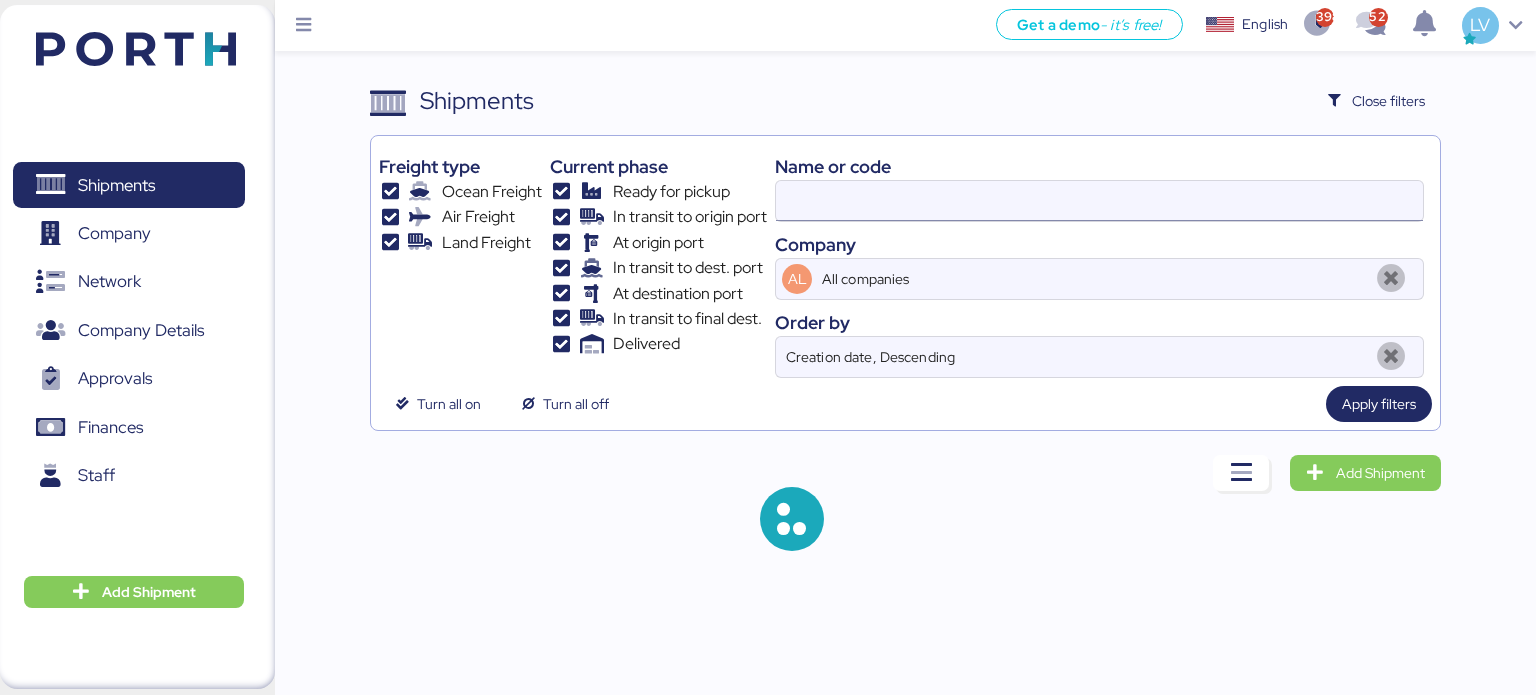click at bounding box center [1099, 201] 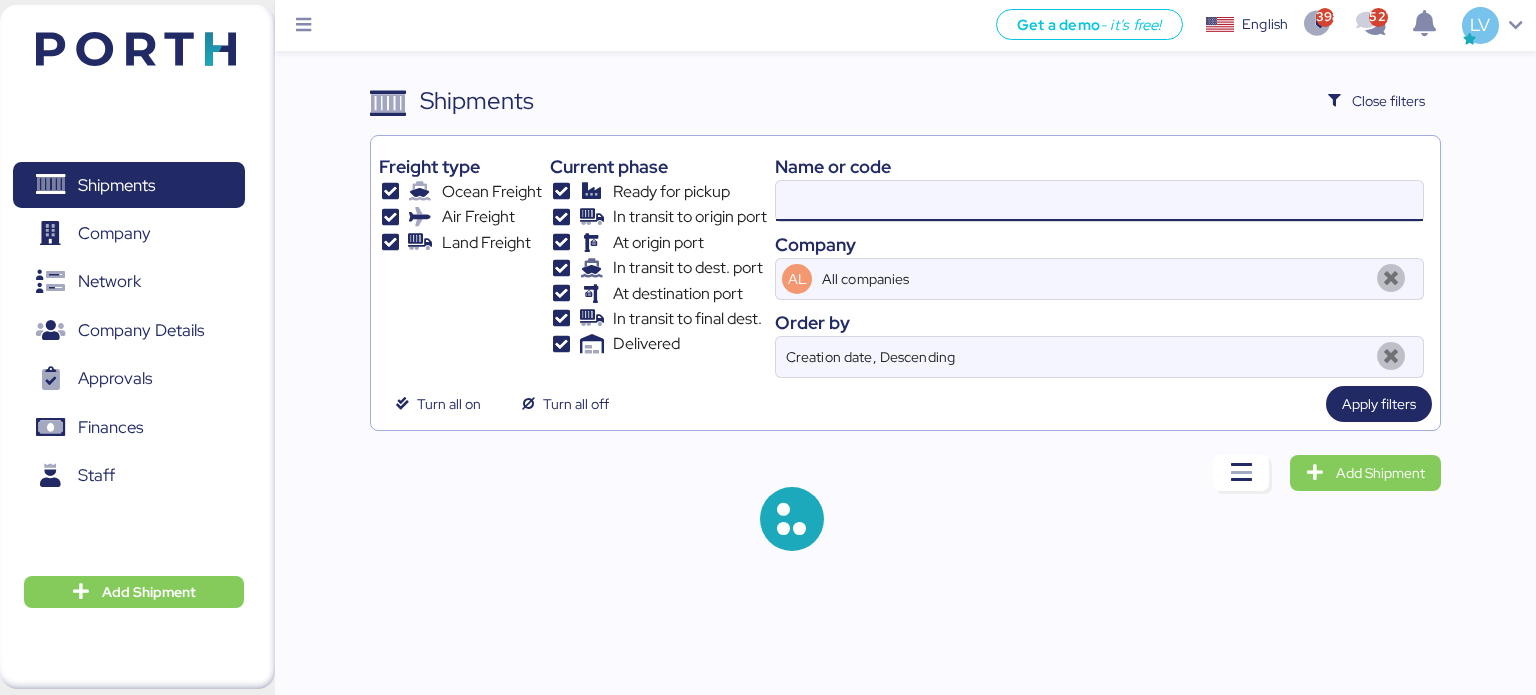 click at bounding box center [1099, 201] 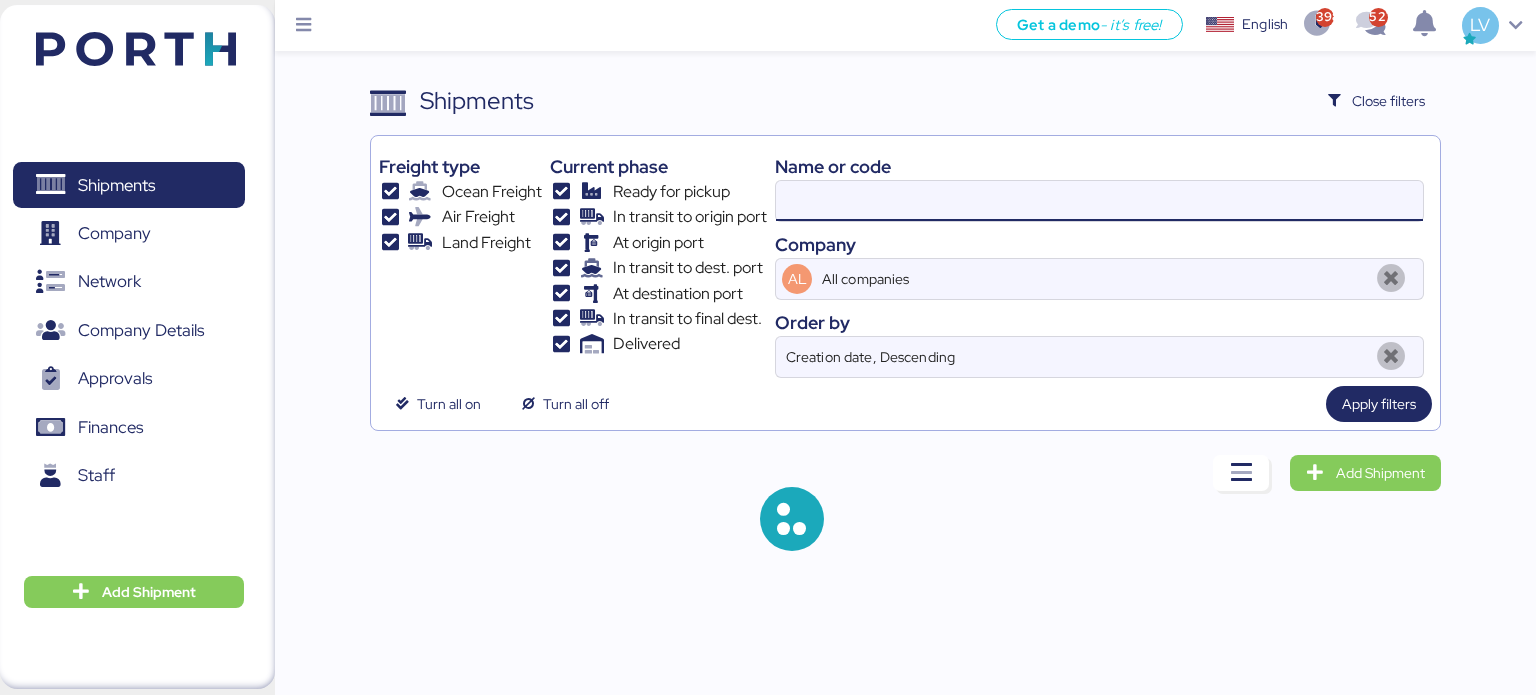 paste on "COSU6412996460" 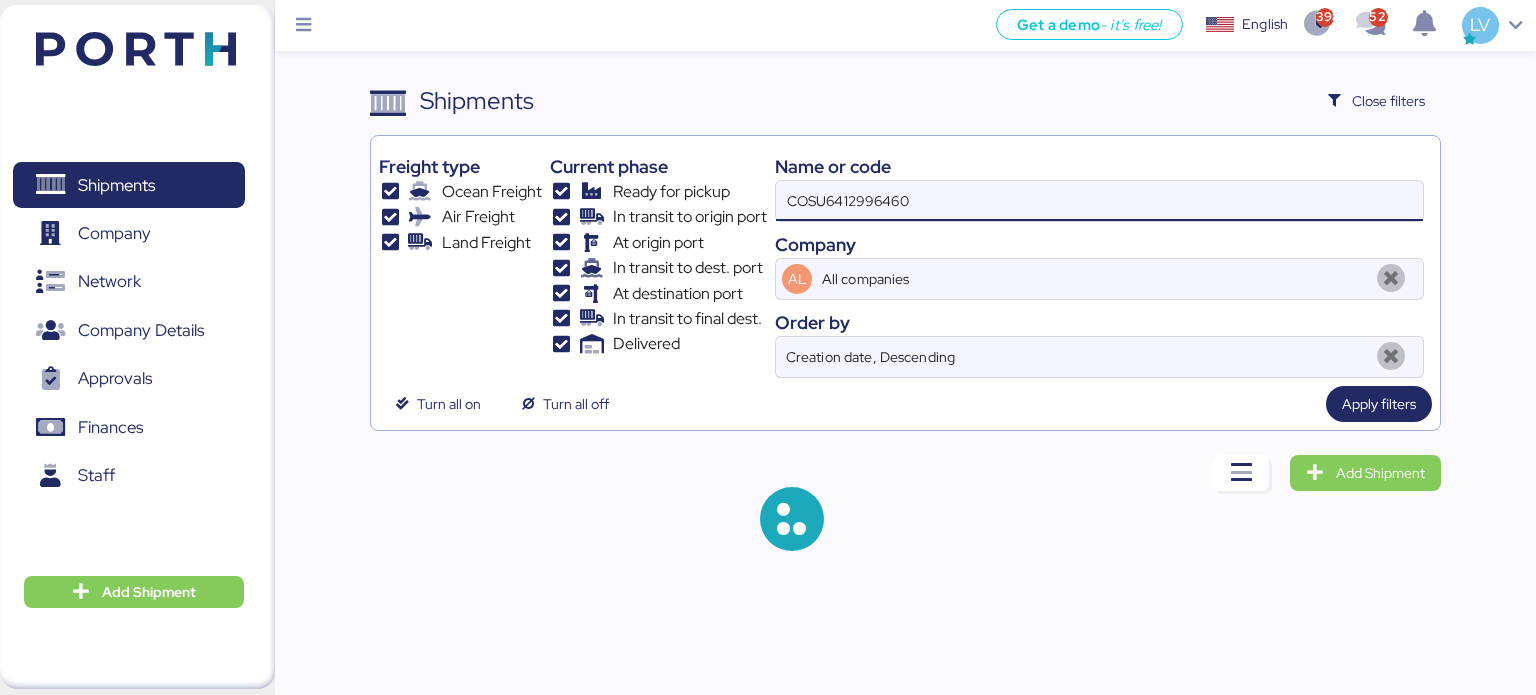 type on "COSU6412996460" 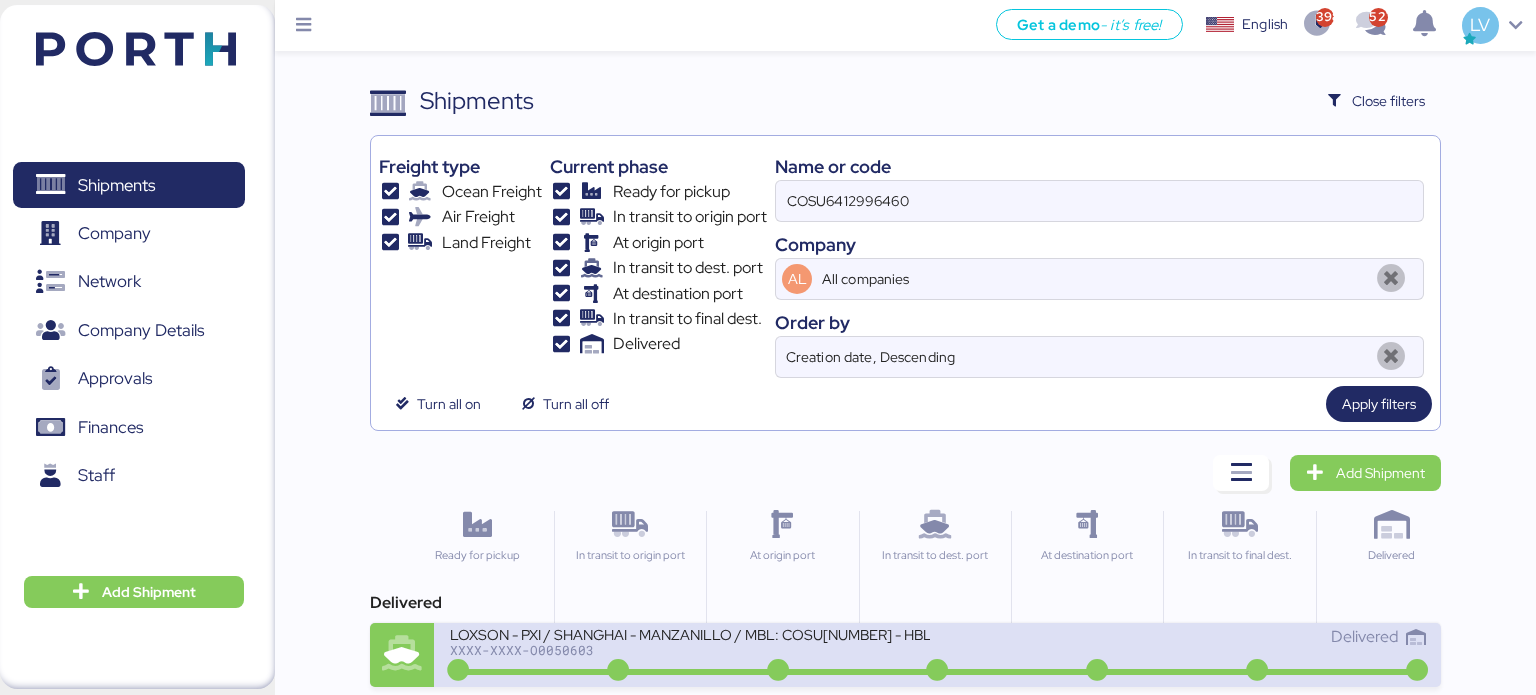 click on "XXXX-XXXX-O0050603" at bounding box center [690, 650] 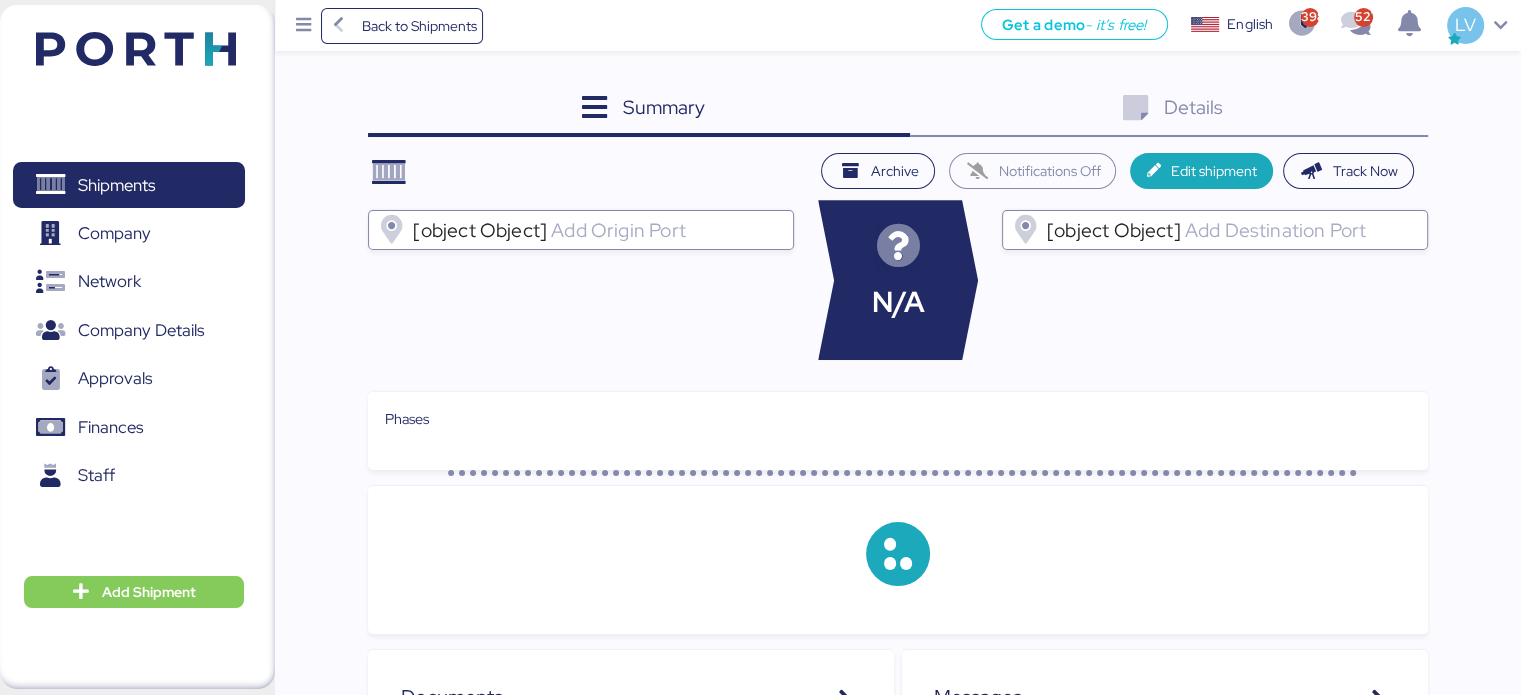 click on "Summary 0   Details 0" at bounding box center [897, 110] 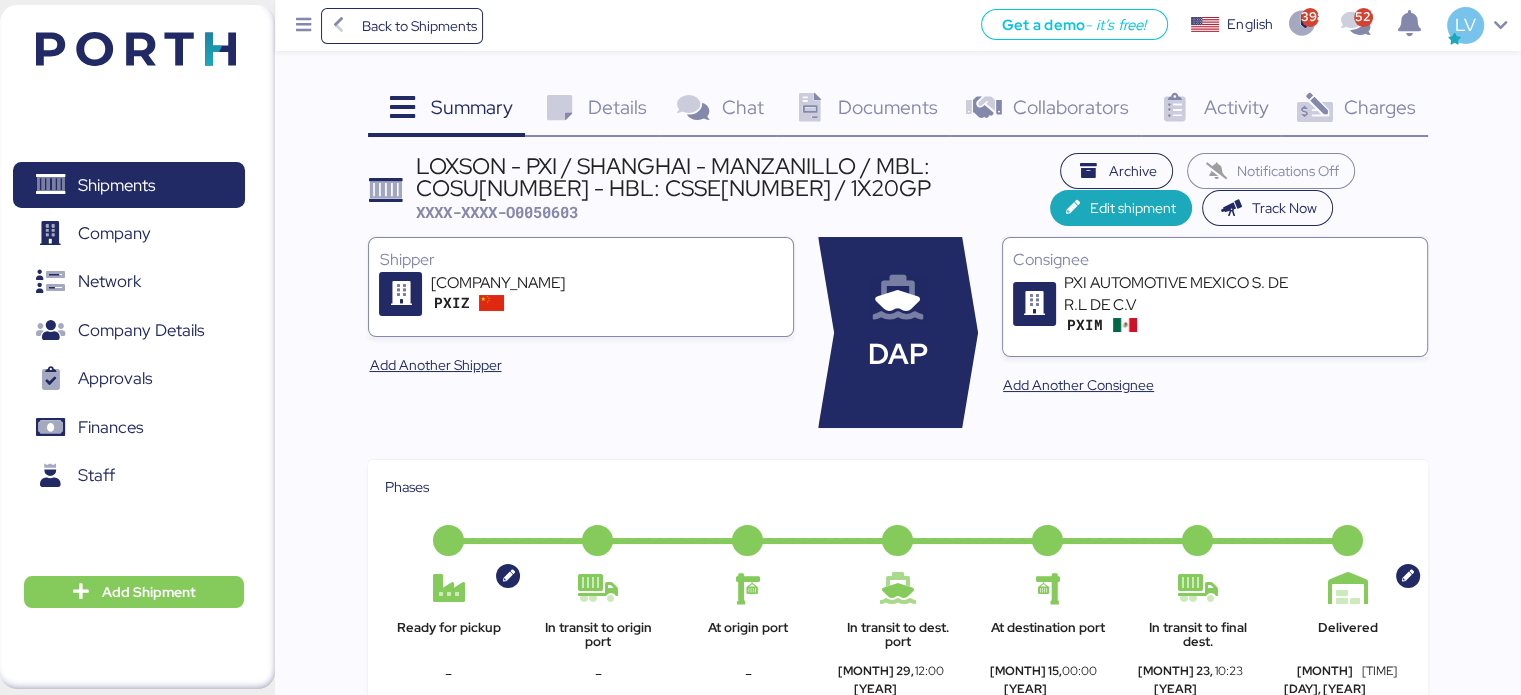 click on "Charges" at bounding box center [1379, 107] 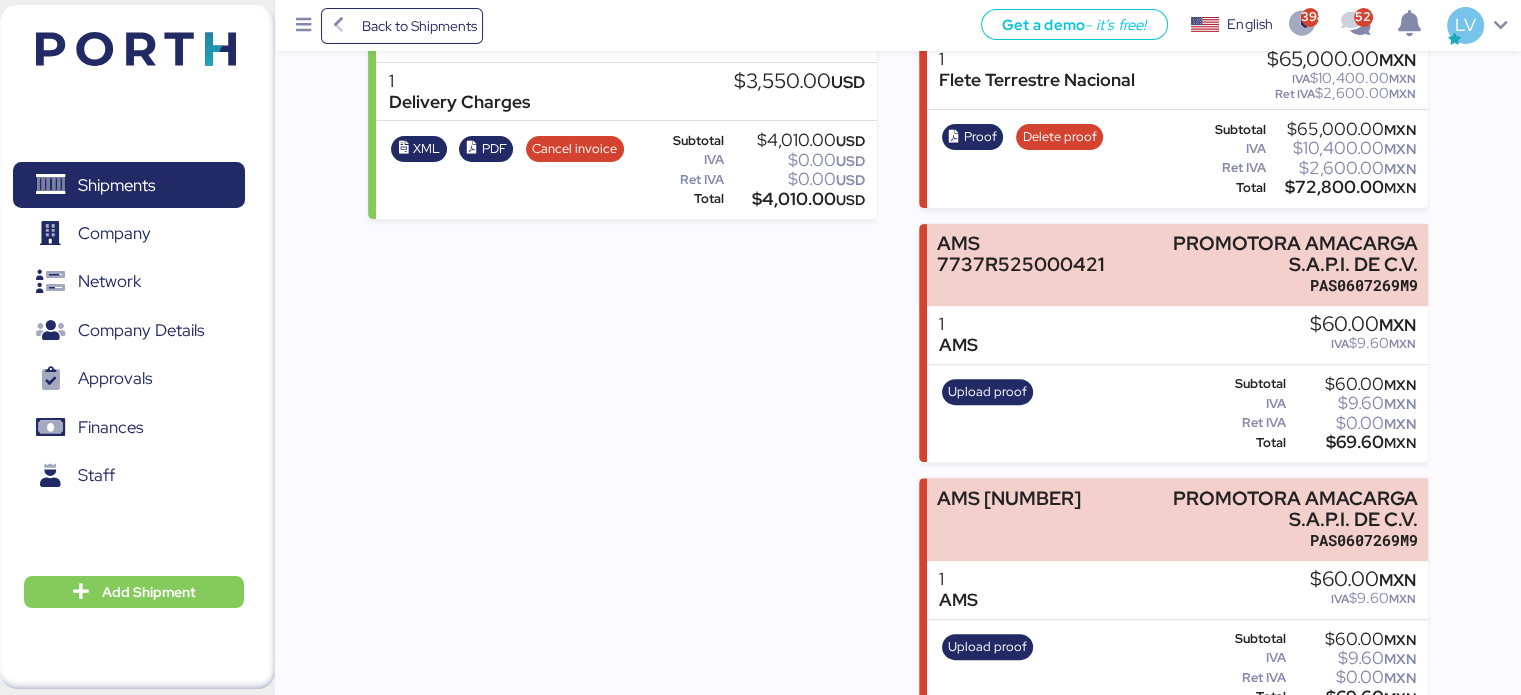 scroll, scrollTop: 656, scrollLeft: 0, axis: vertical 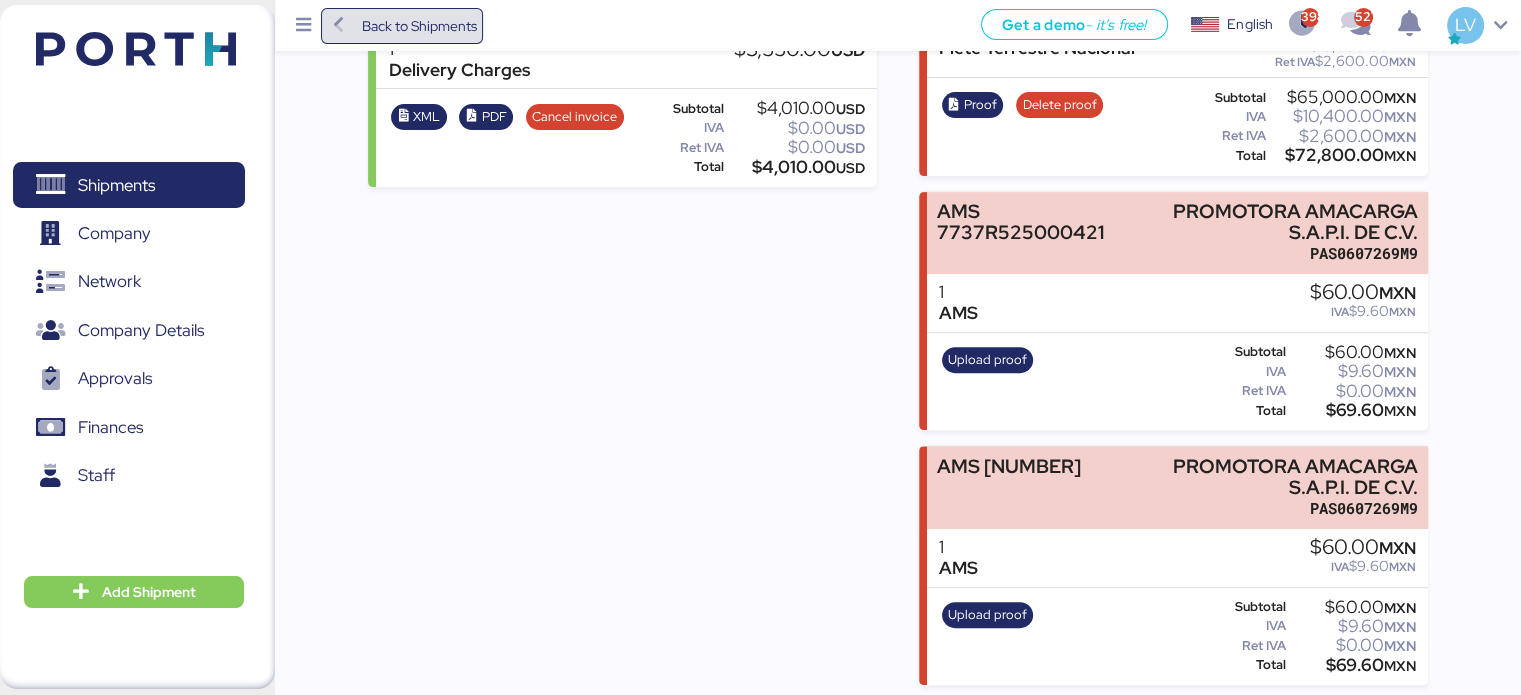 click on "Back to Shipments" at bounding box center [418, 26] 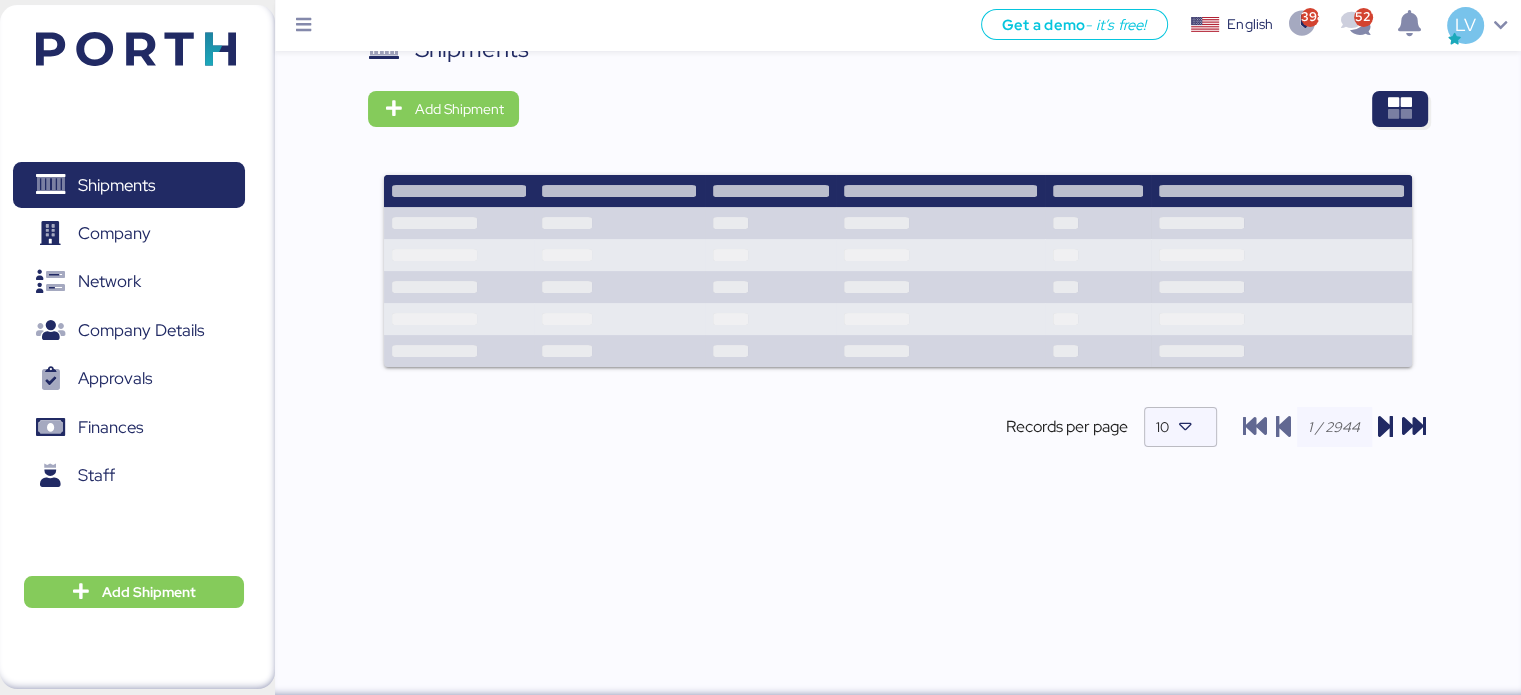 scroll, scrollTop: 0, scrollLeft: 0, axis: both 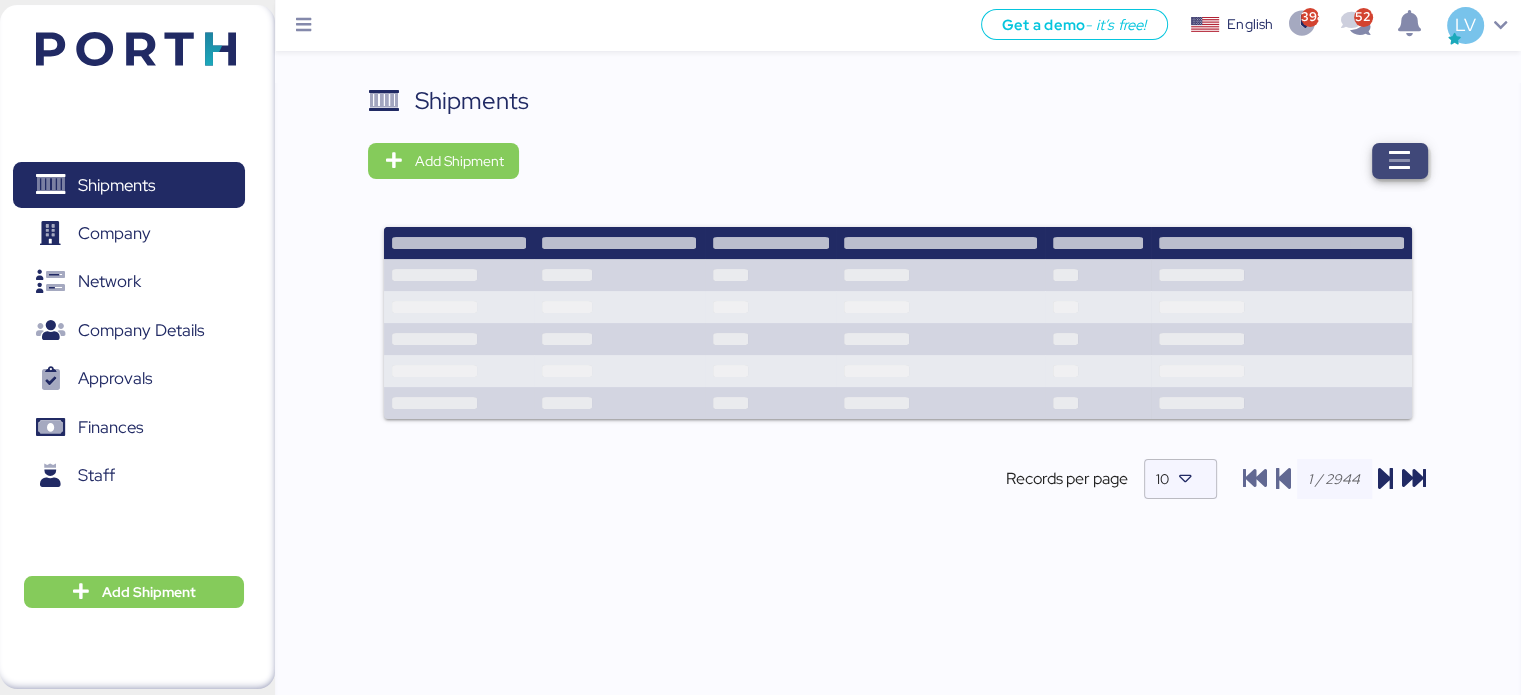 click at bounding box center (1400, 161) 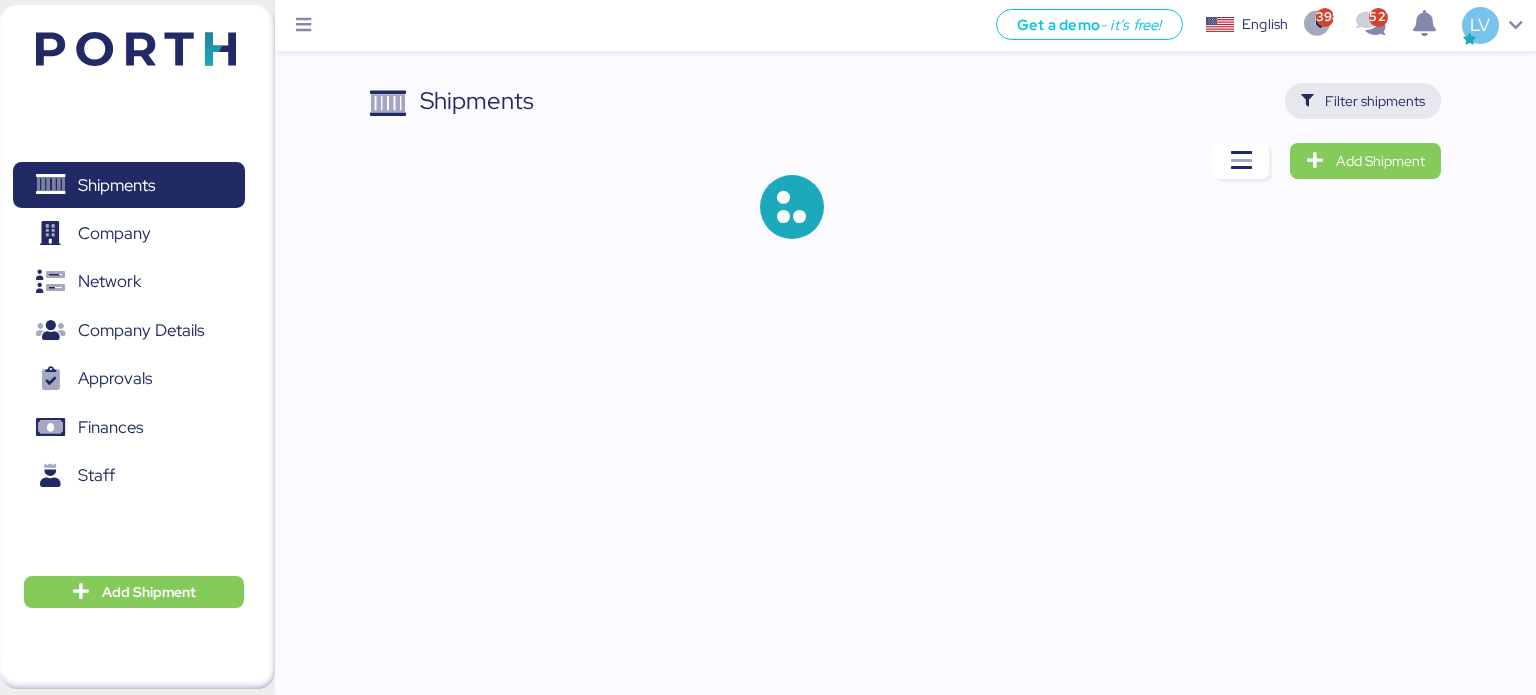 click on "Filter shipments" at bounding box center (1363, 101) 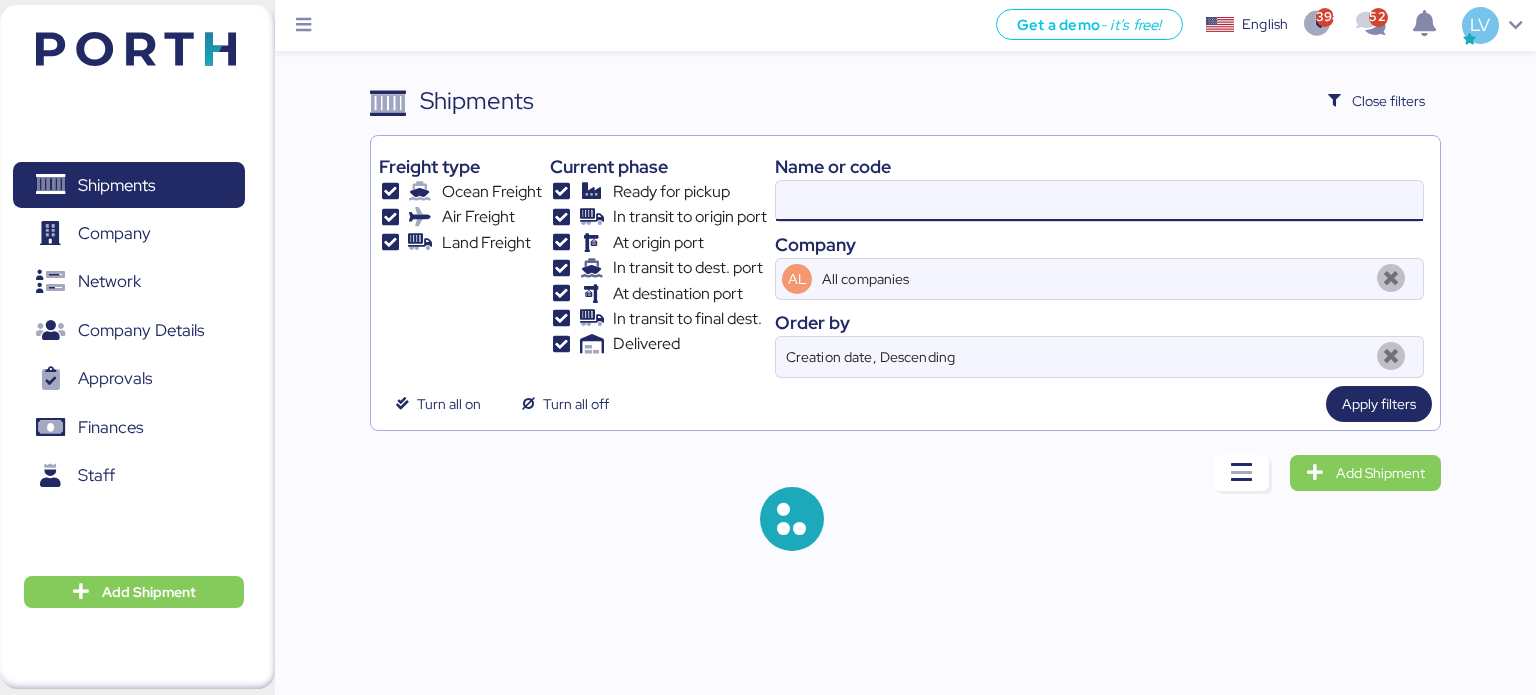 click at bounding box center [1099, 201] 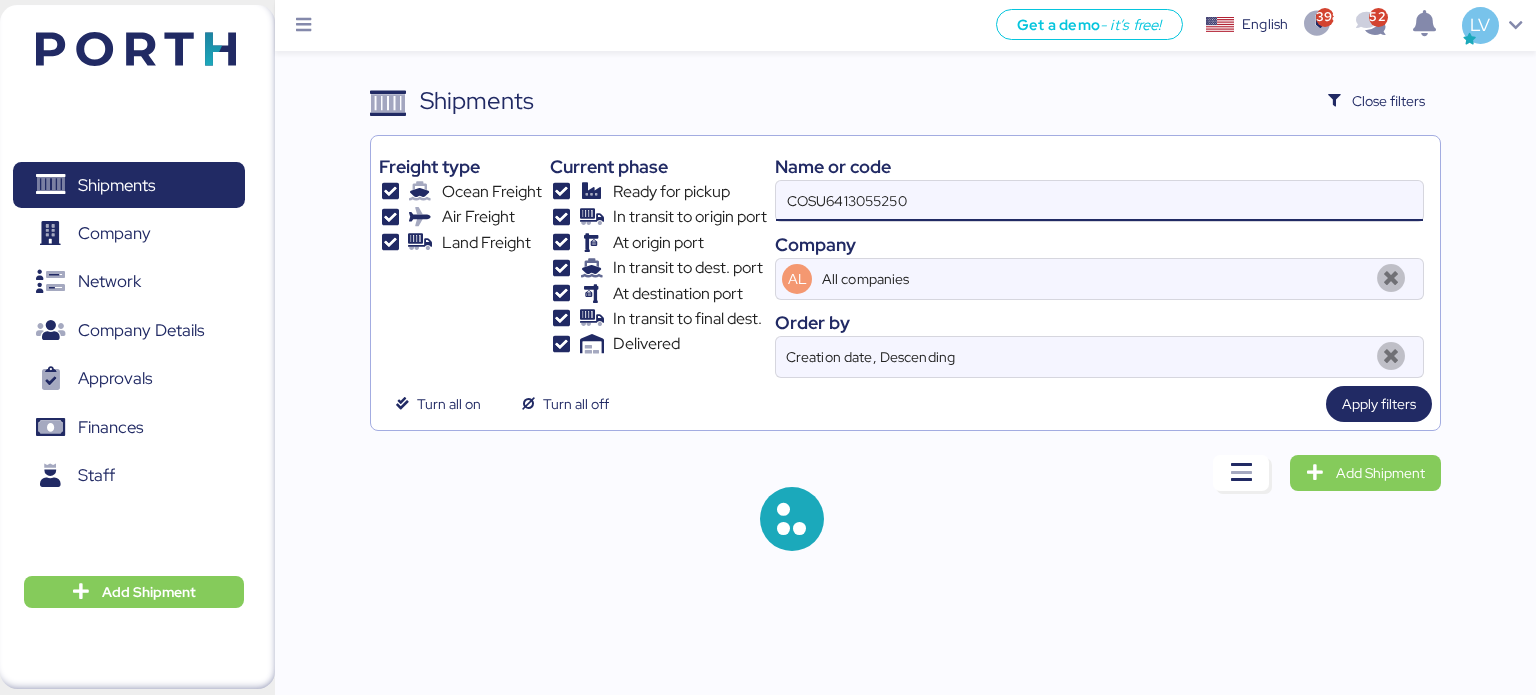 type on "COSU6413055250" 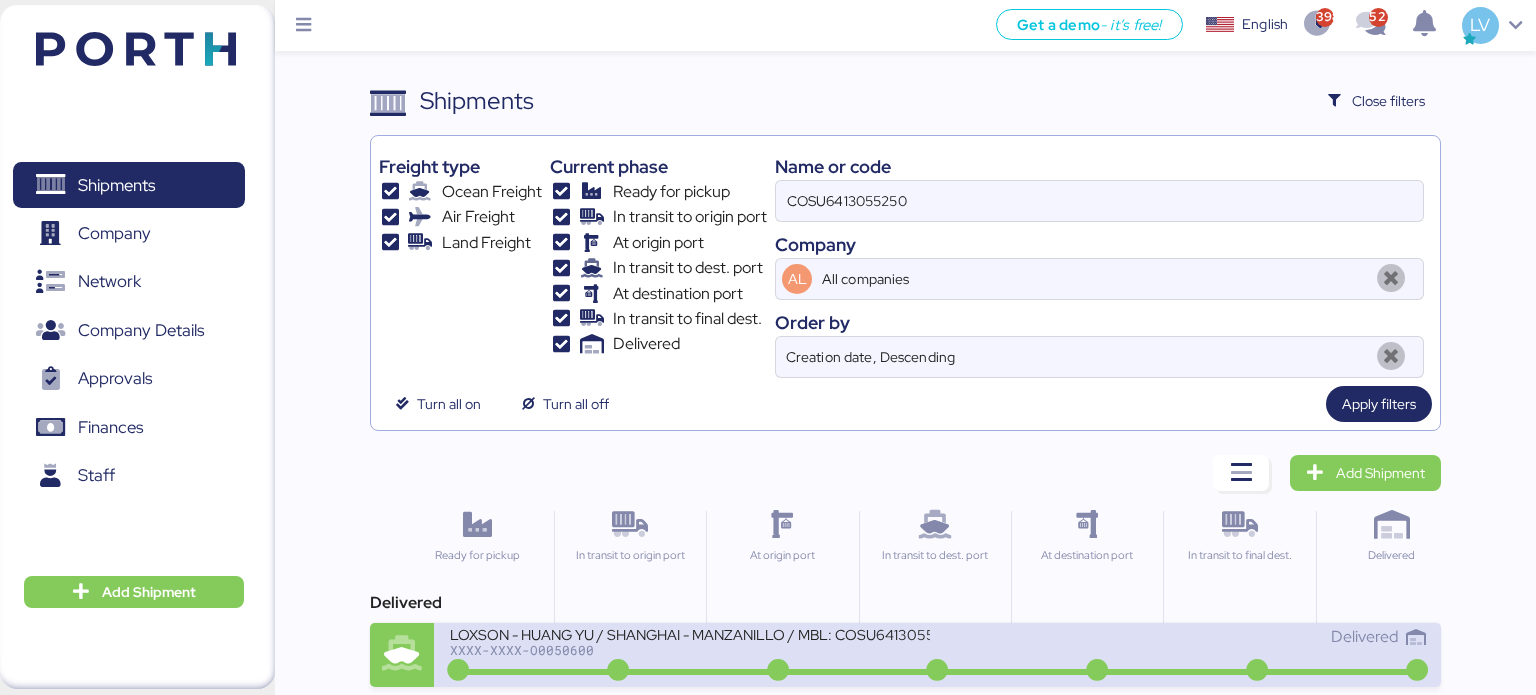click on "LOXSON - HUANG YU / SHANGHAI - MANZANILLO / MBL: COSU6413055250 - HBL: KSSE250310279 / 1X20GP" at bounding box center [690, 633] 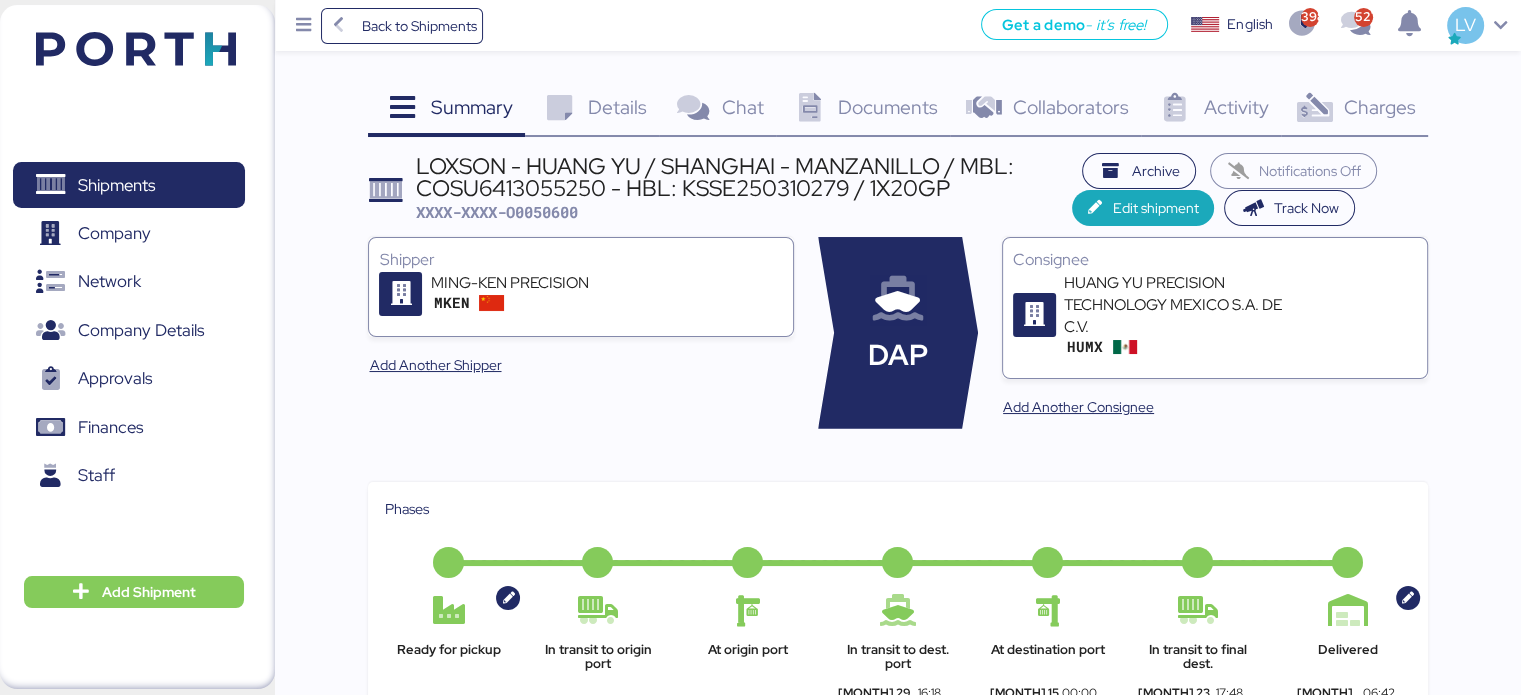 click on "Charges" at bounding box center [1379, 107] 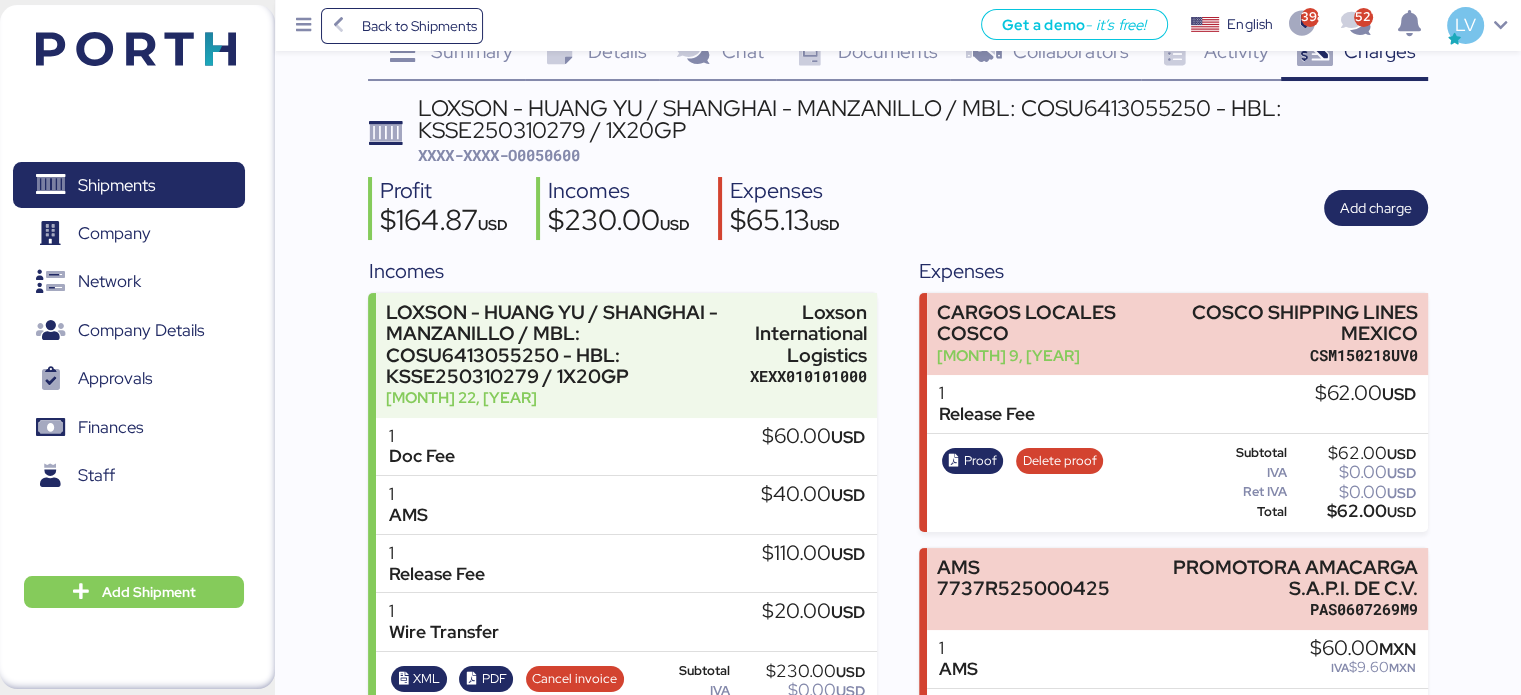 scroll, scrollTop: 160, scrollLeft: 0, axis: vertical 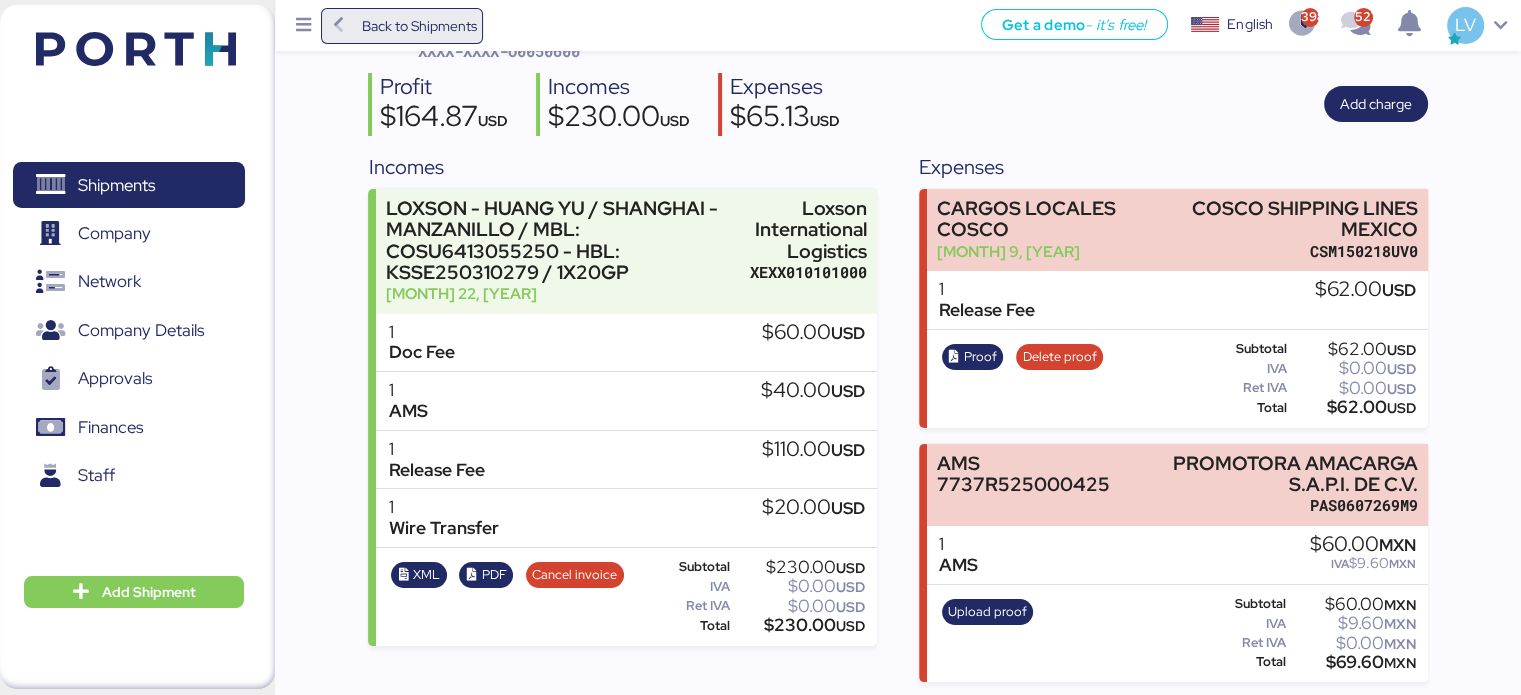 click on "Back to Shipments" at bounding box center [418, 26] 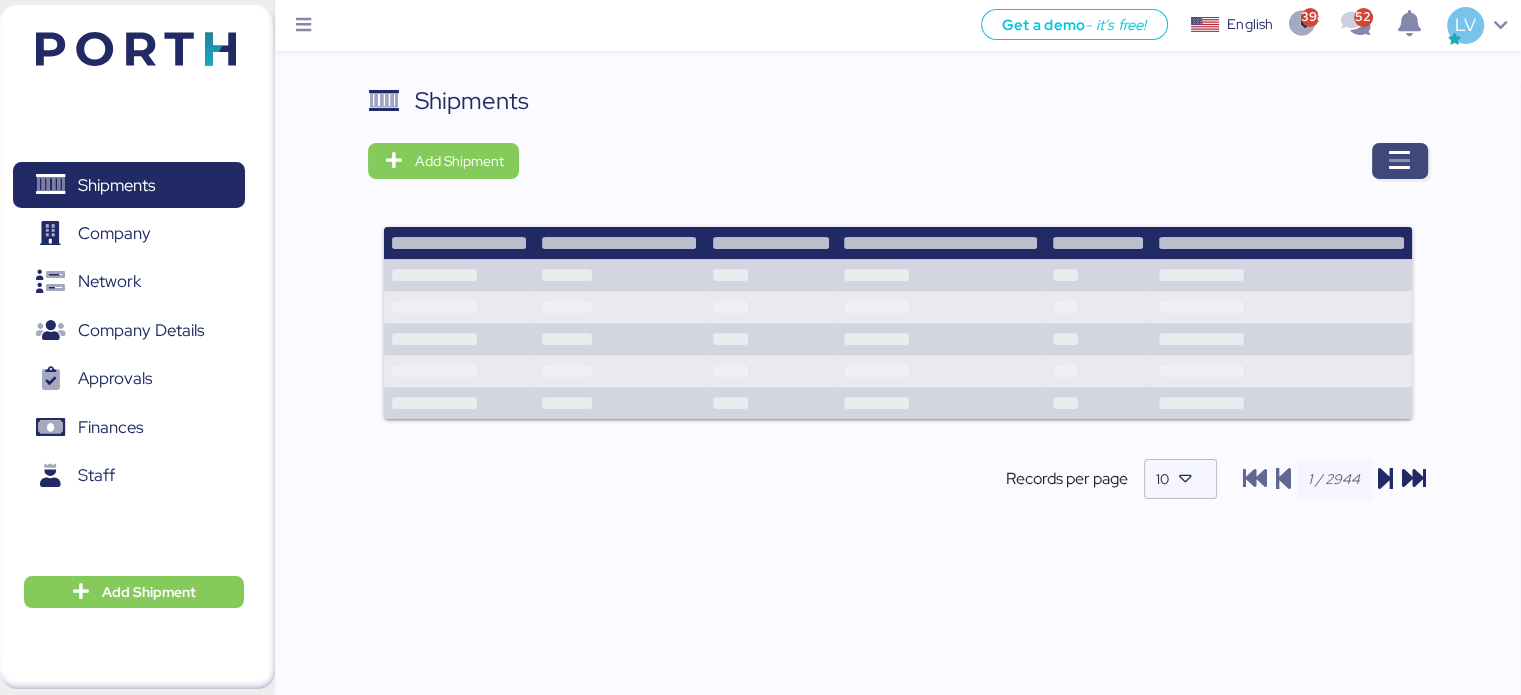 click at bounding box center (1400, 161) 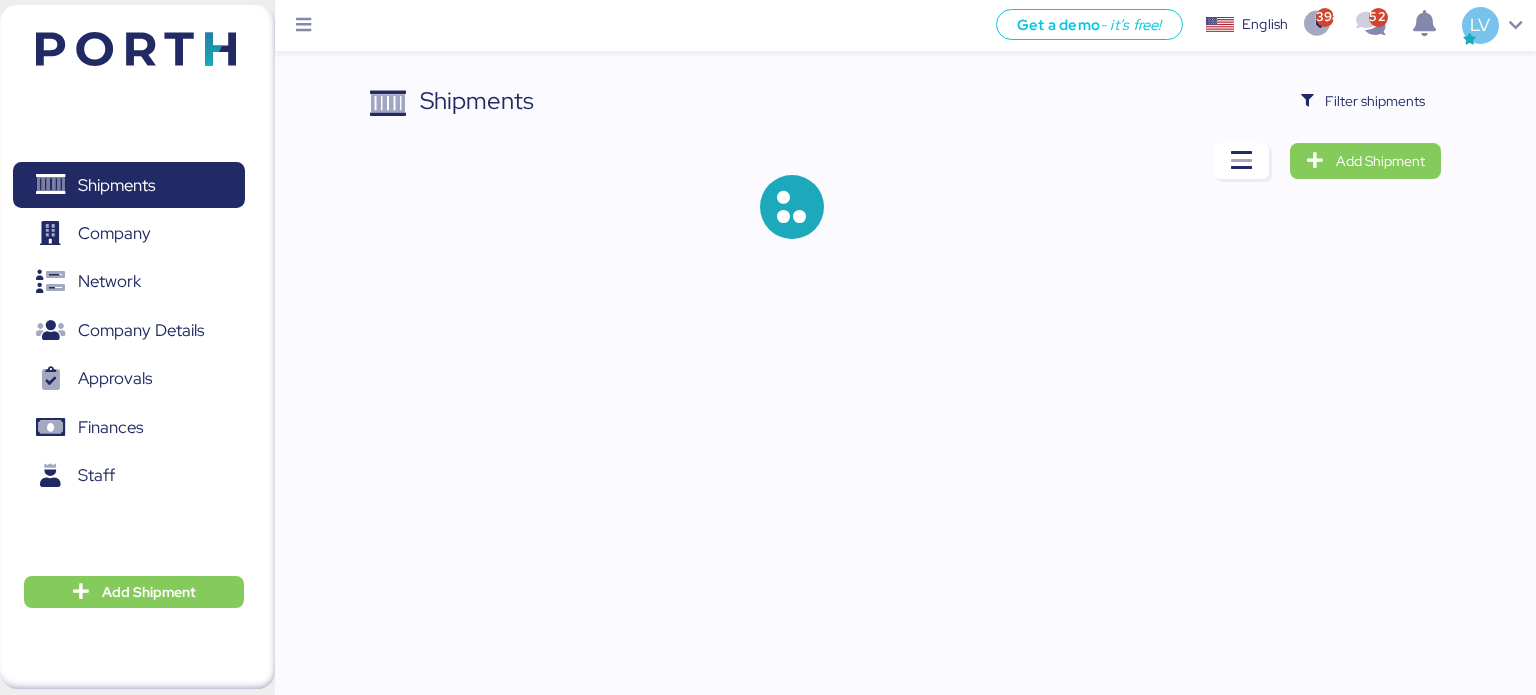 click on "Shipments   Filter shipments     Add Shipment" at bounding box center (906, 177) 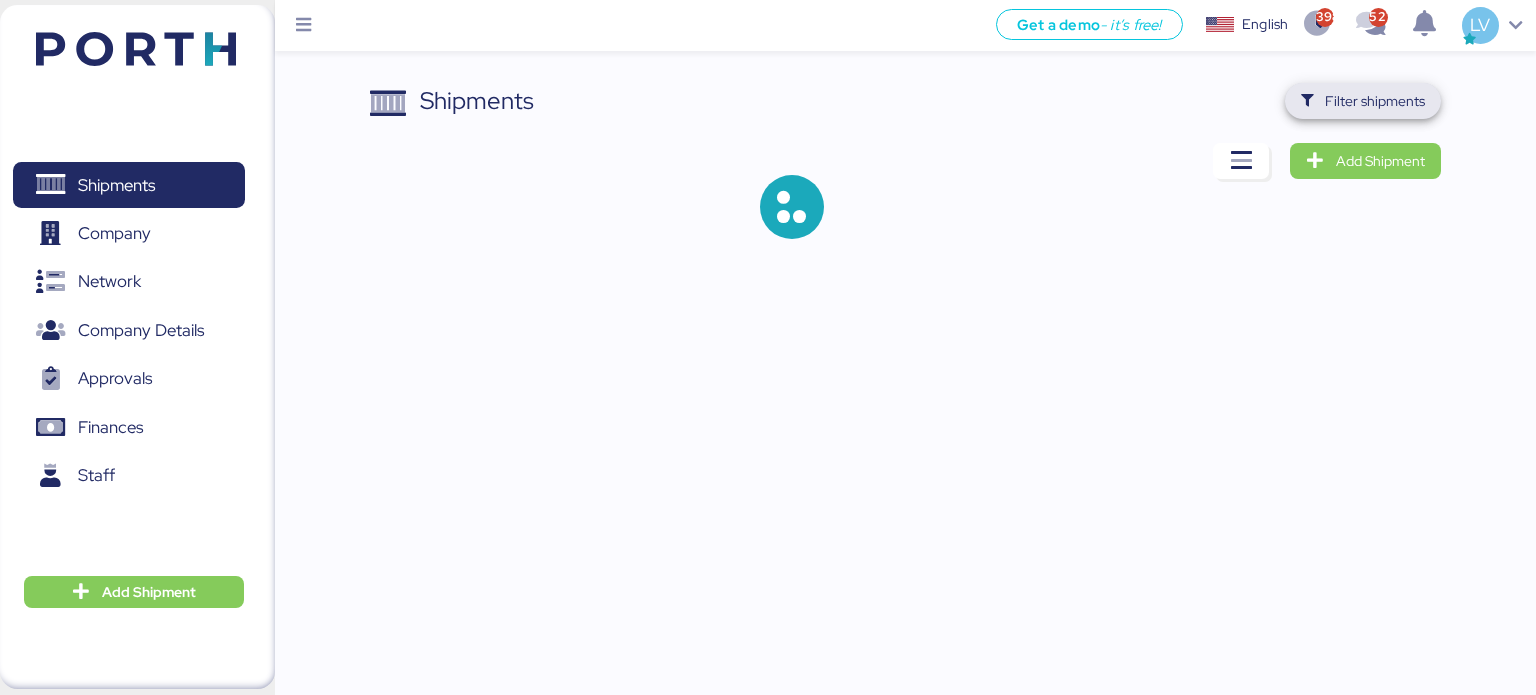 click on "Filter shipments" at bounding box center (1375, 101) 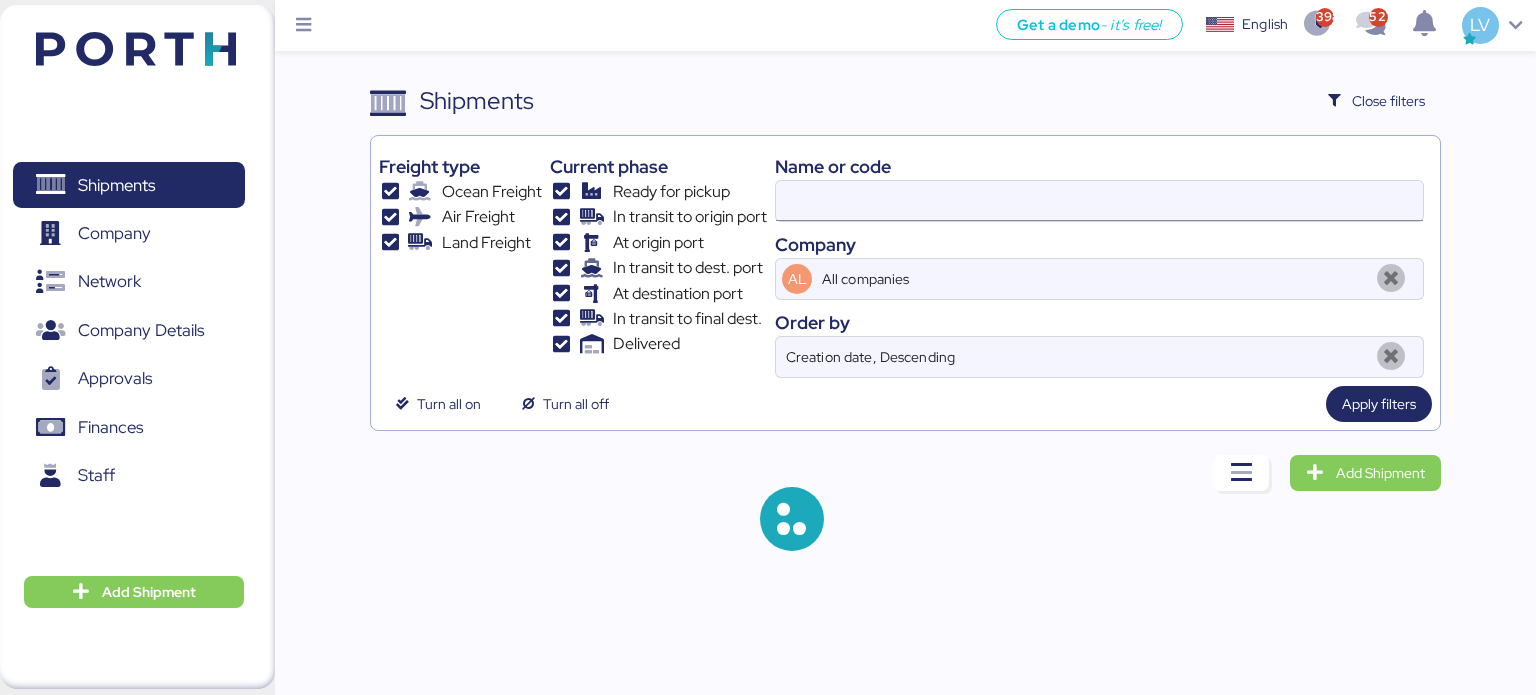 click at bounding box center [1099, 201] 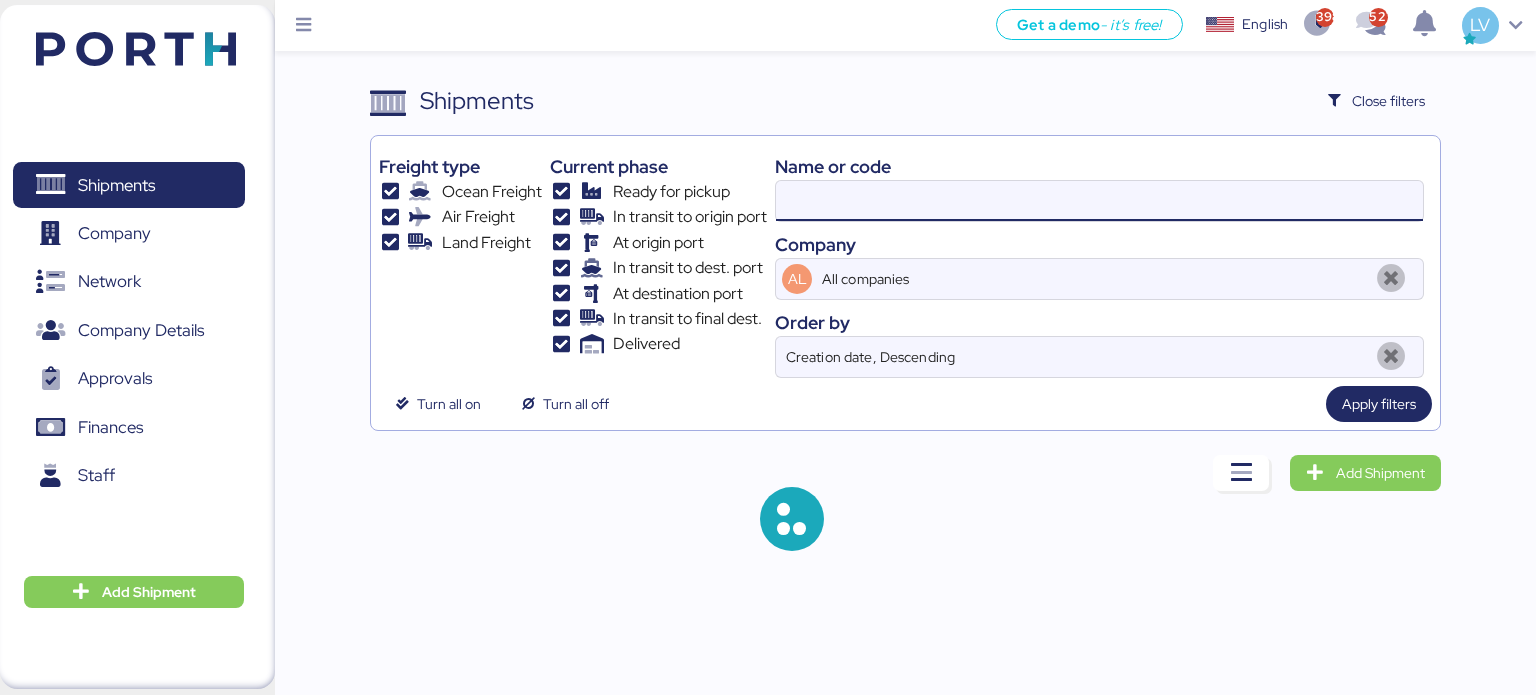 paste on "SHFPSMZL25005336" 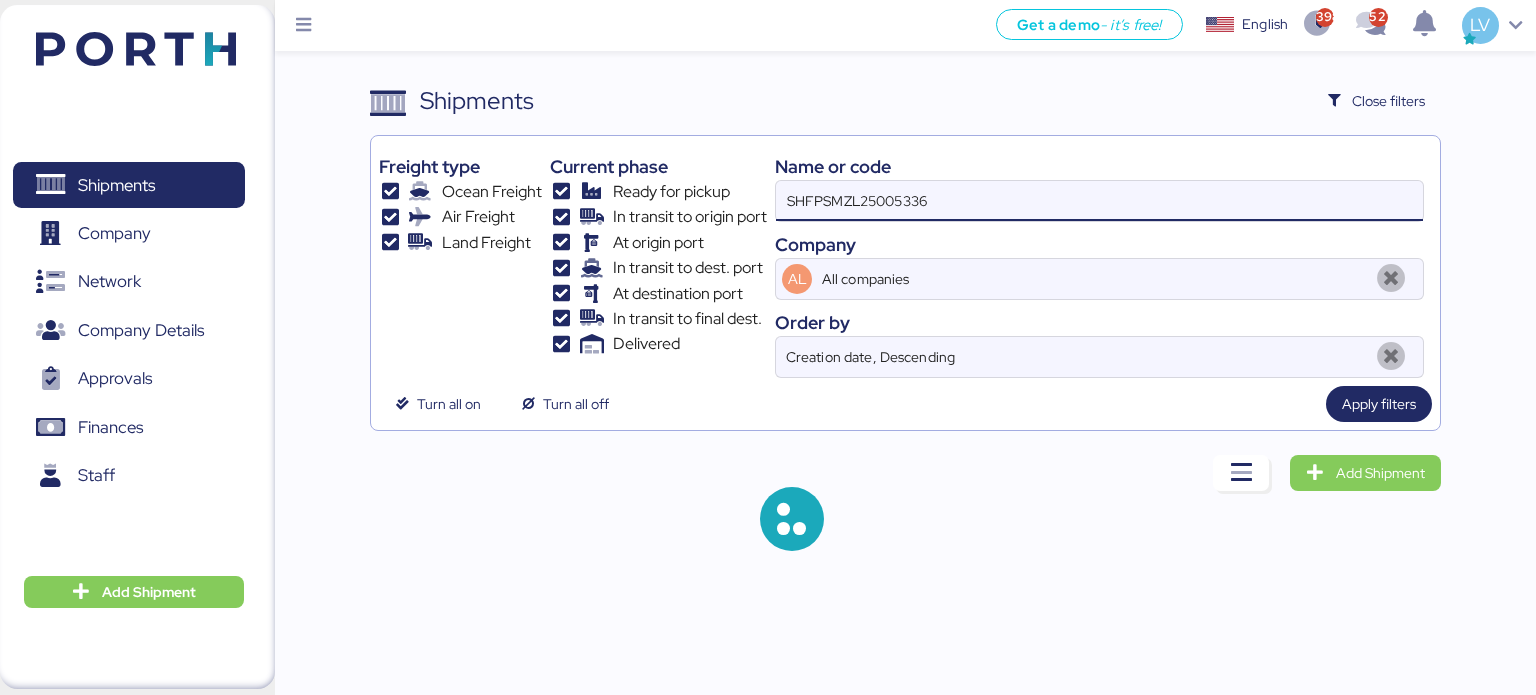 type on "SHFPSMZL25005336" 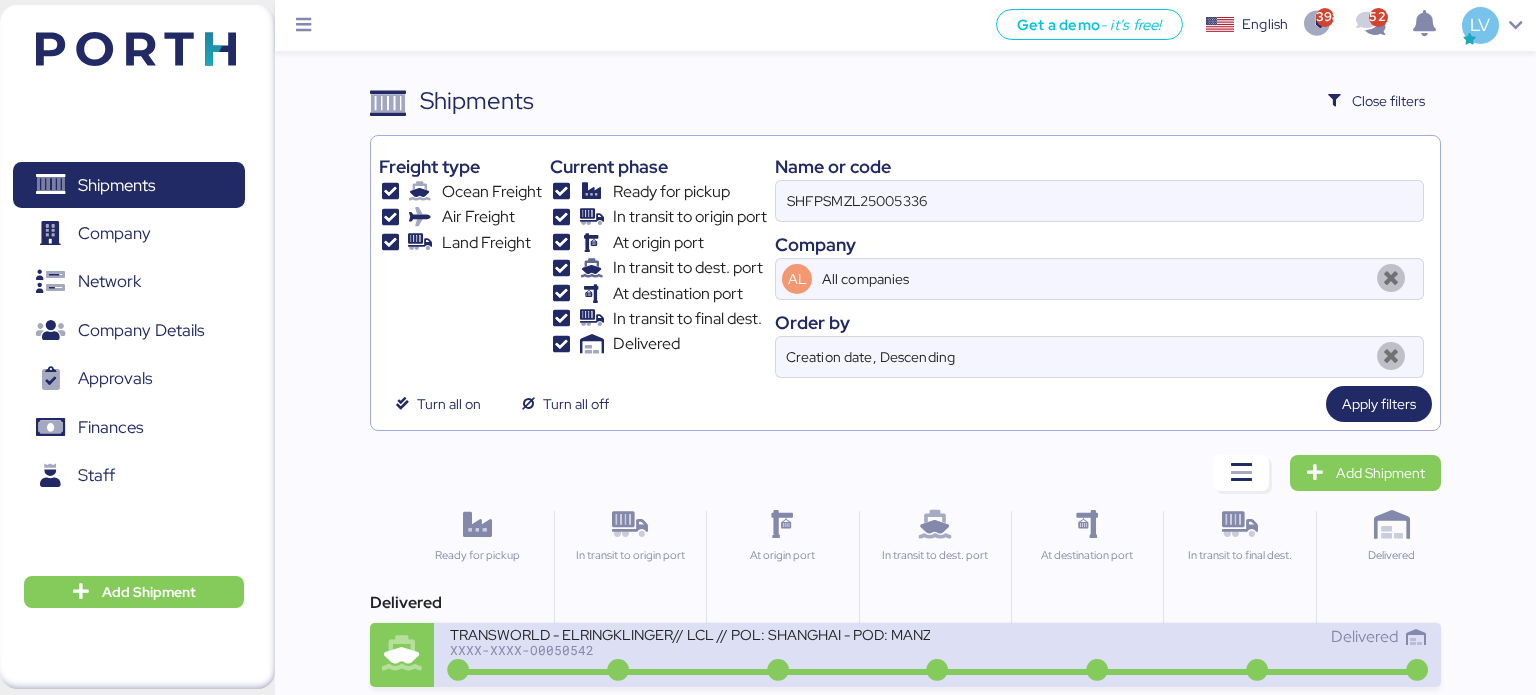 click on "XXXX-XXXX-O0050542" at bounding box center [690, 650] 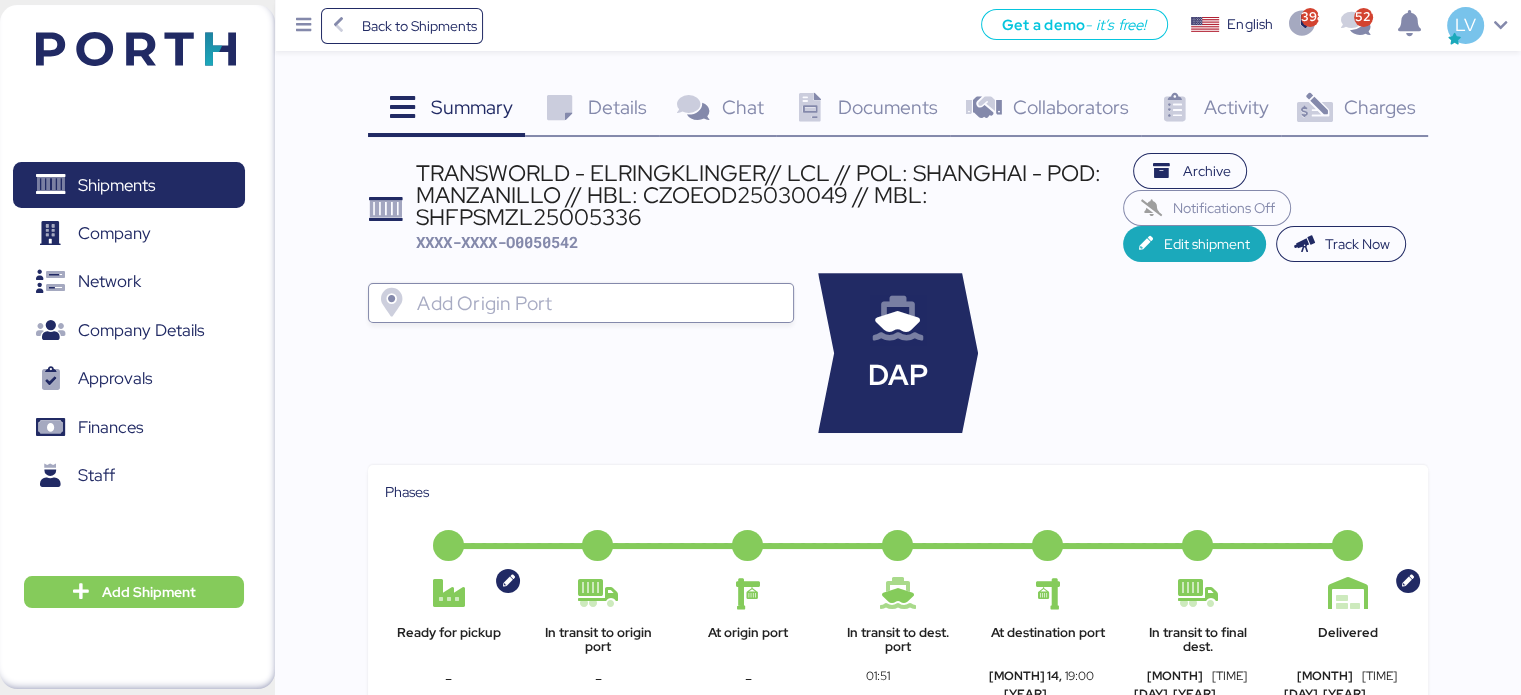 click on "Charges" at bounding box center (1379, 107) 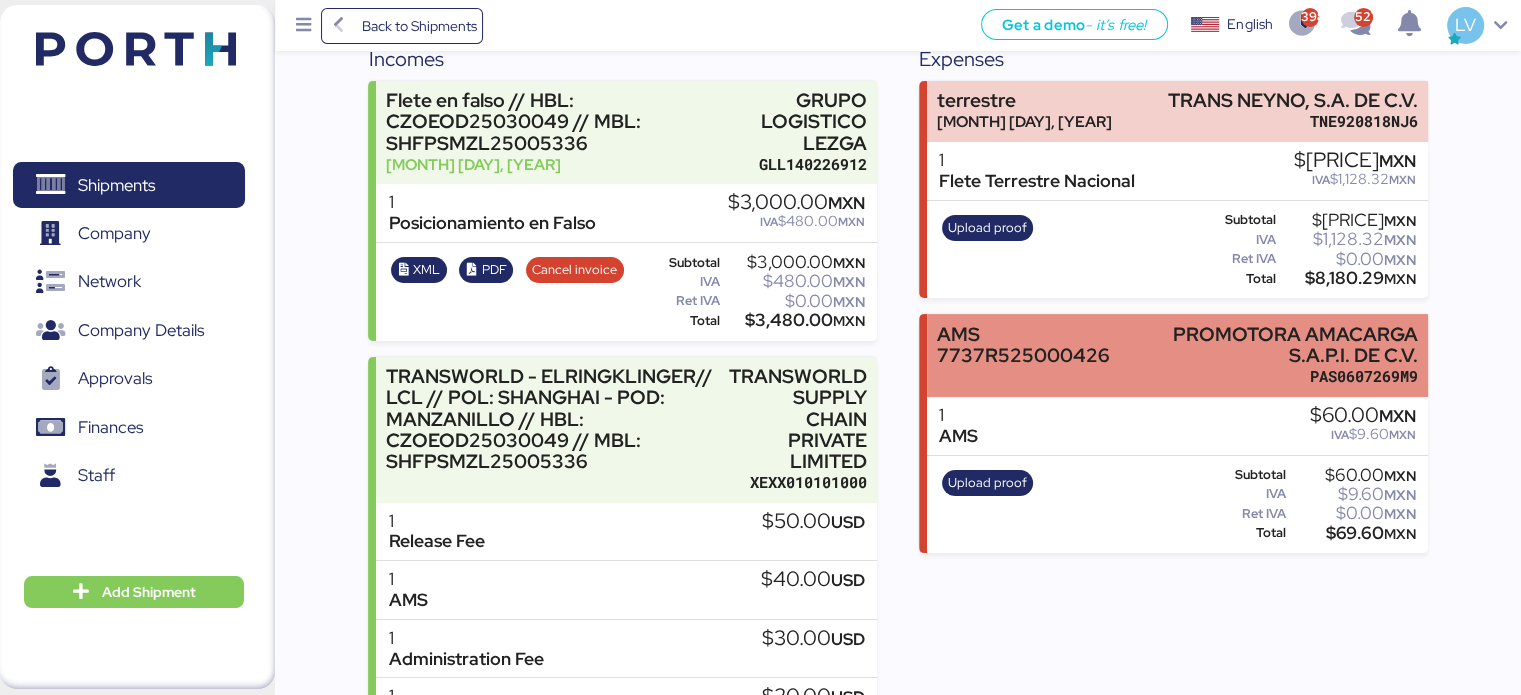 scroll, scrollTop: 264, scrollLeft: 0, axis: vertical 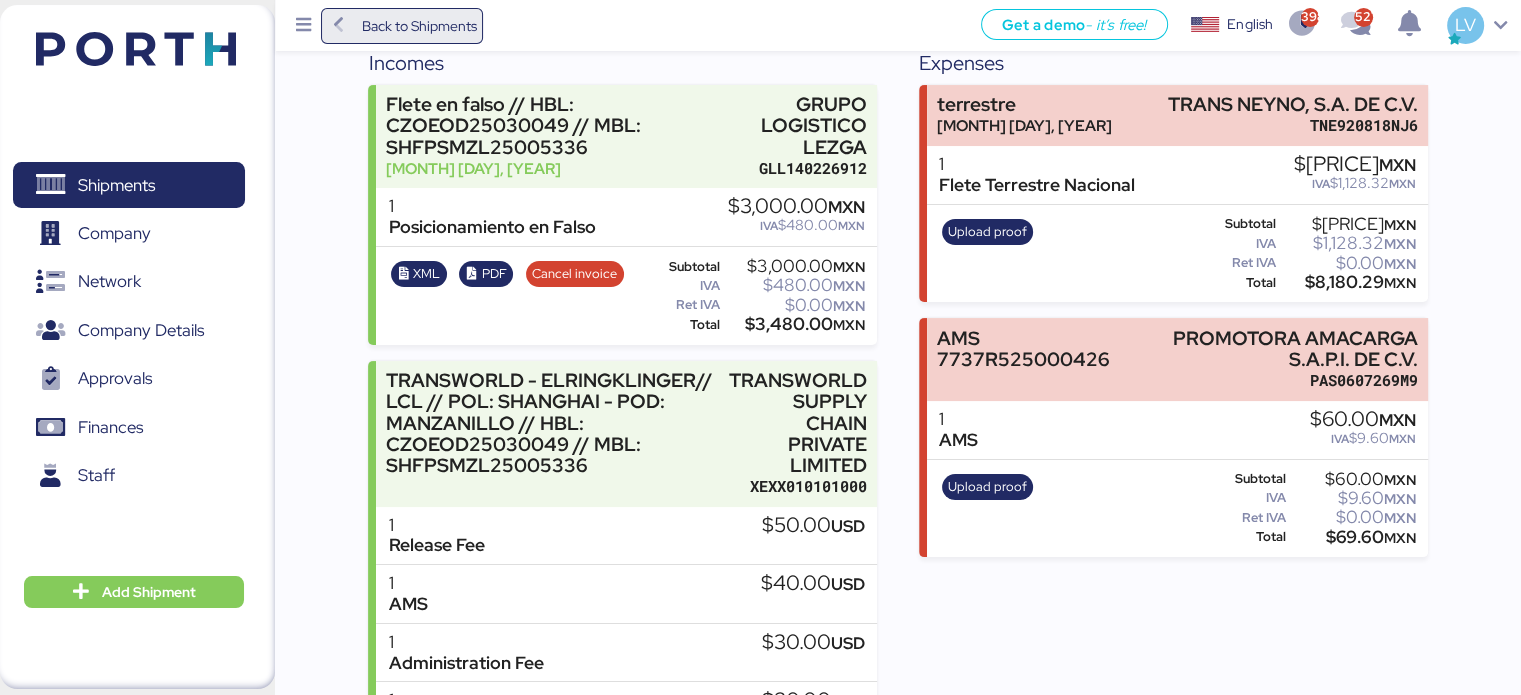 click on "Back to Shipments" at bounding box center [418, 26] 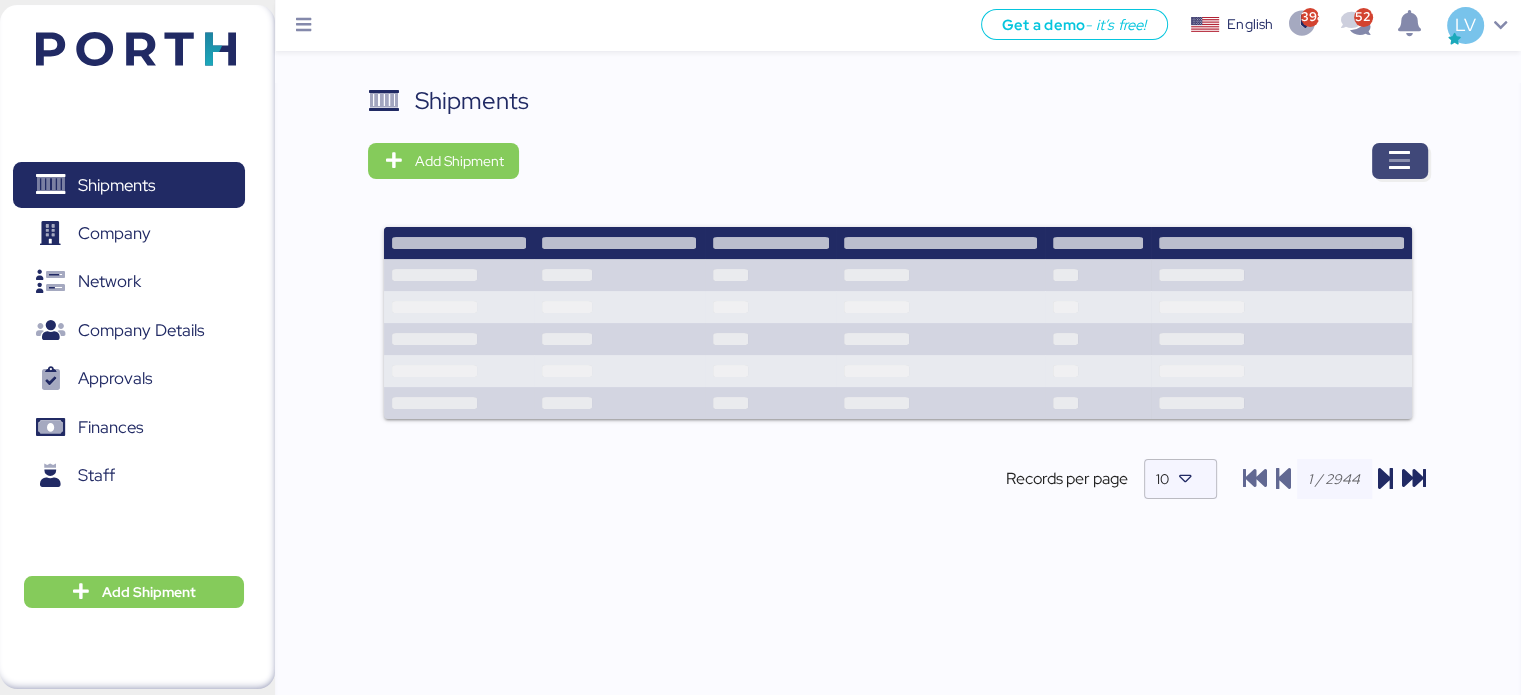 click at bounding box center (1400, 161) 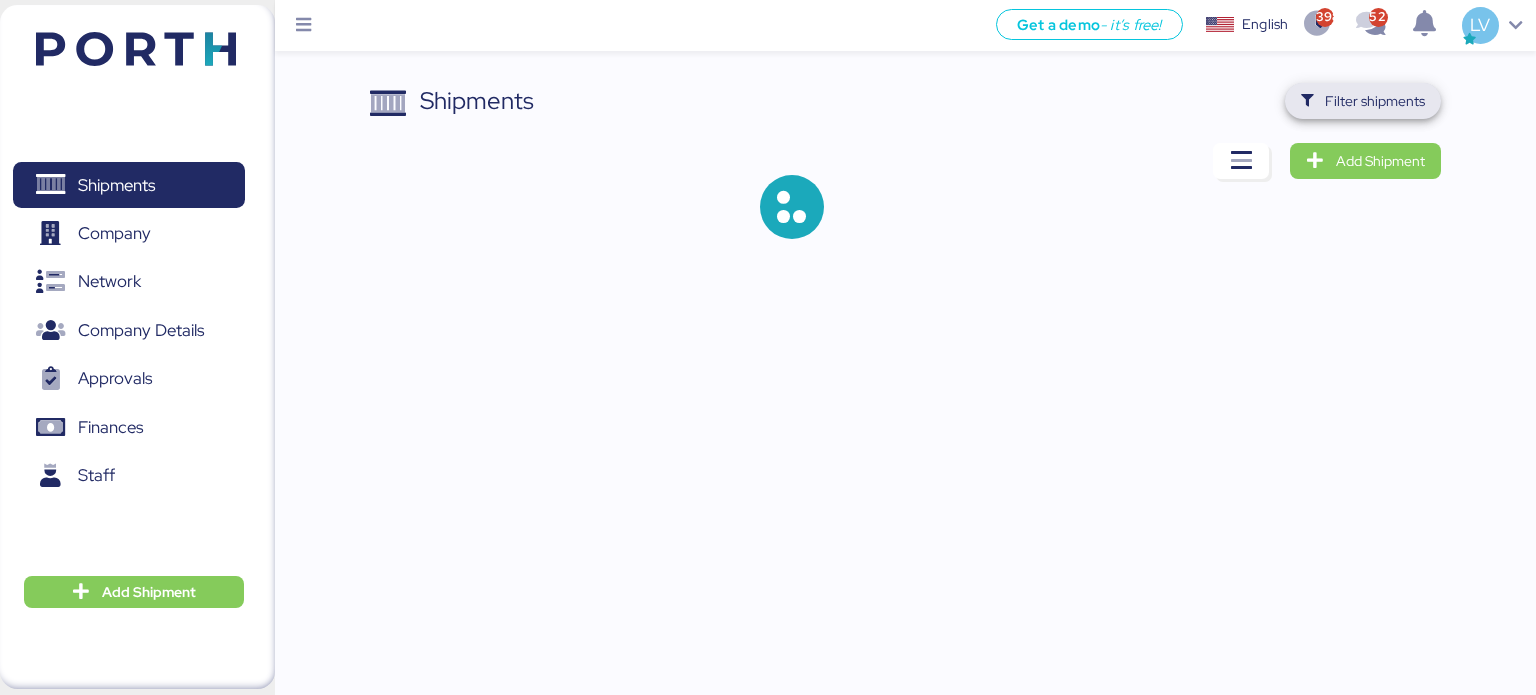 click on "Filter shipments" at bounding box center (1375, 101) 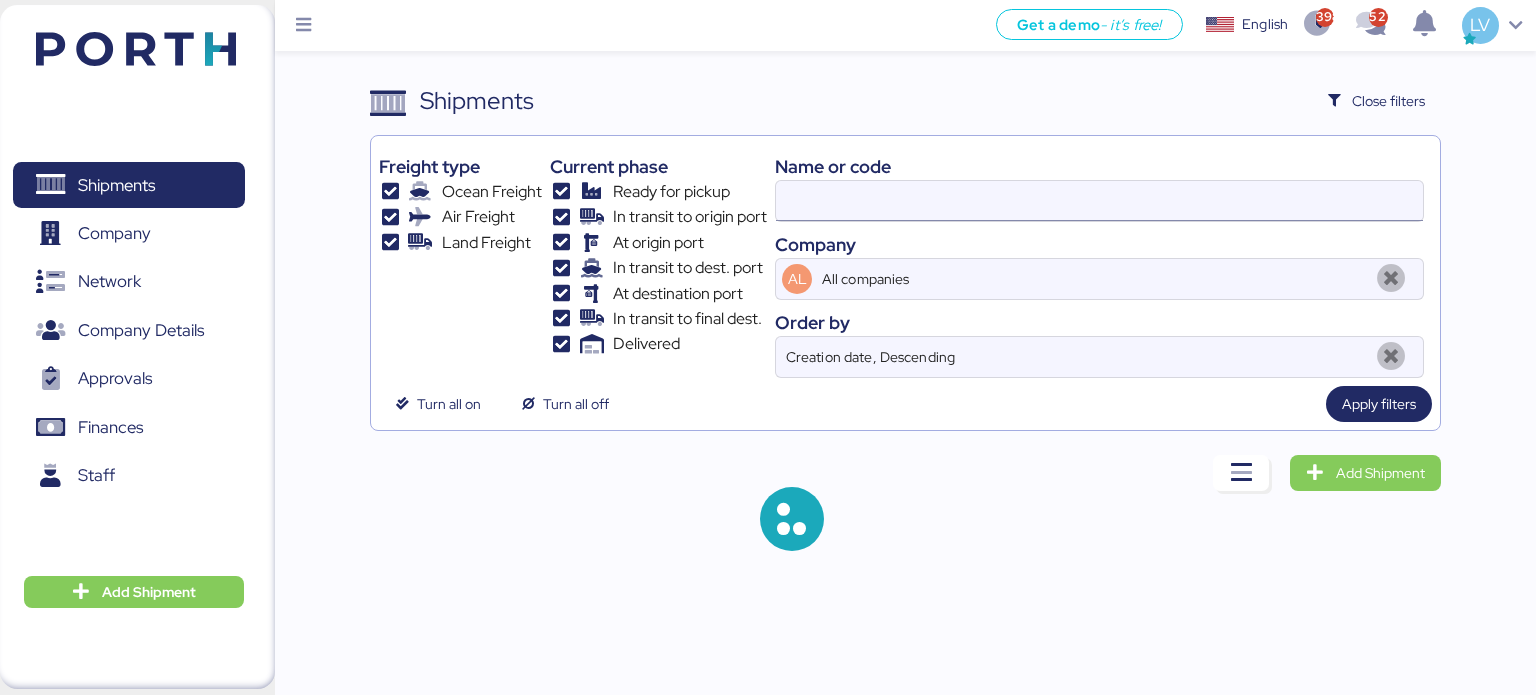 click at bounding box center [1099, 201] 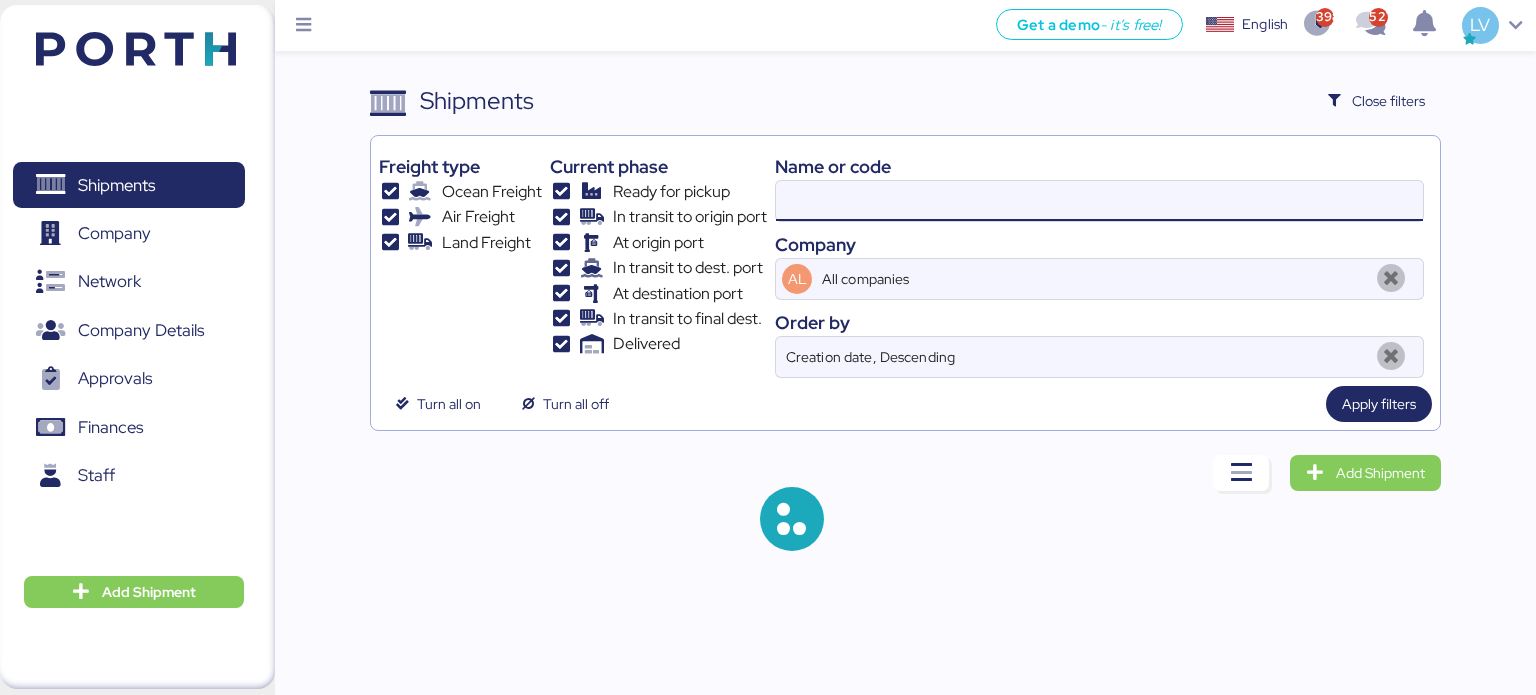 paste on "142500501516" 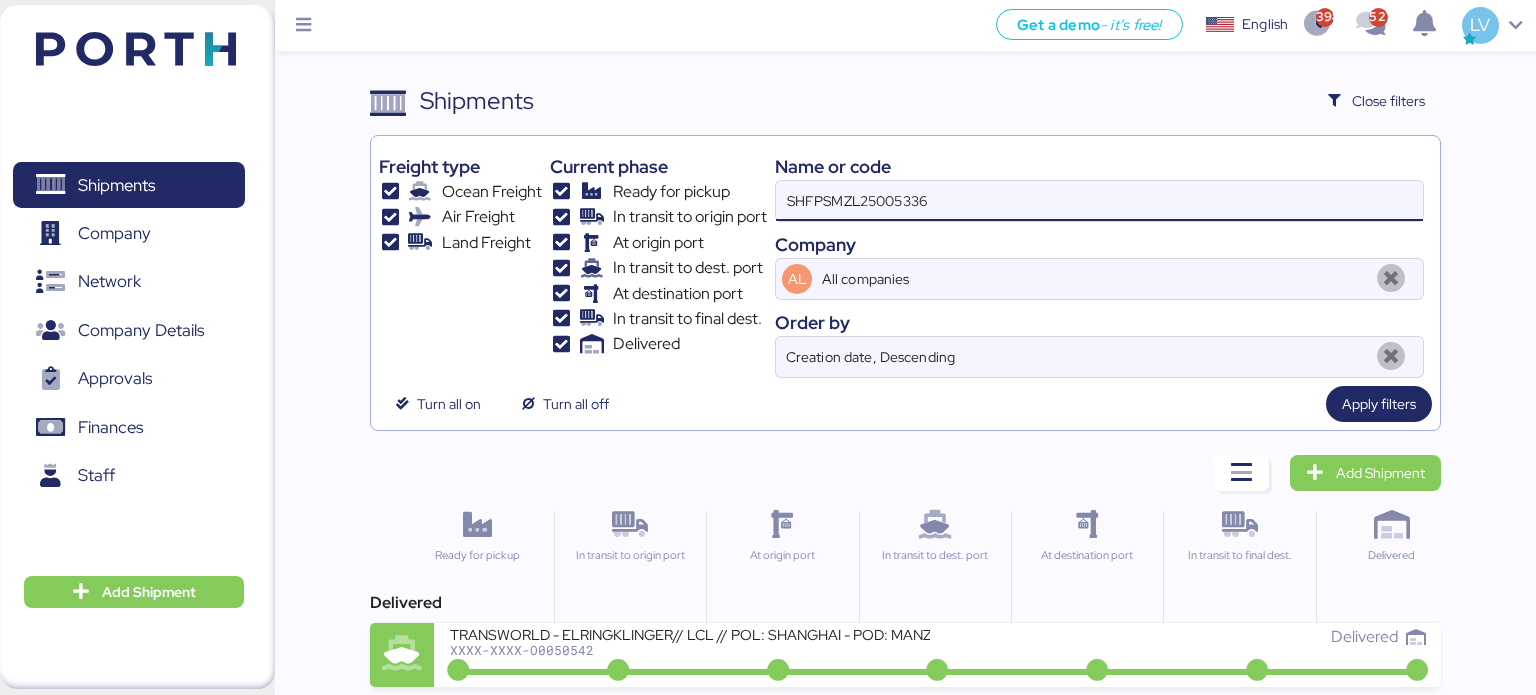 type on "SHFPSMZL25005336" 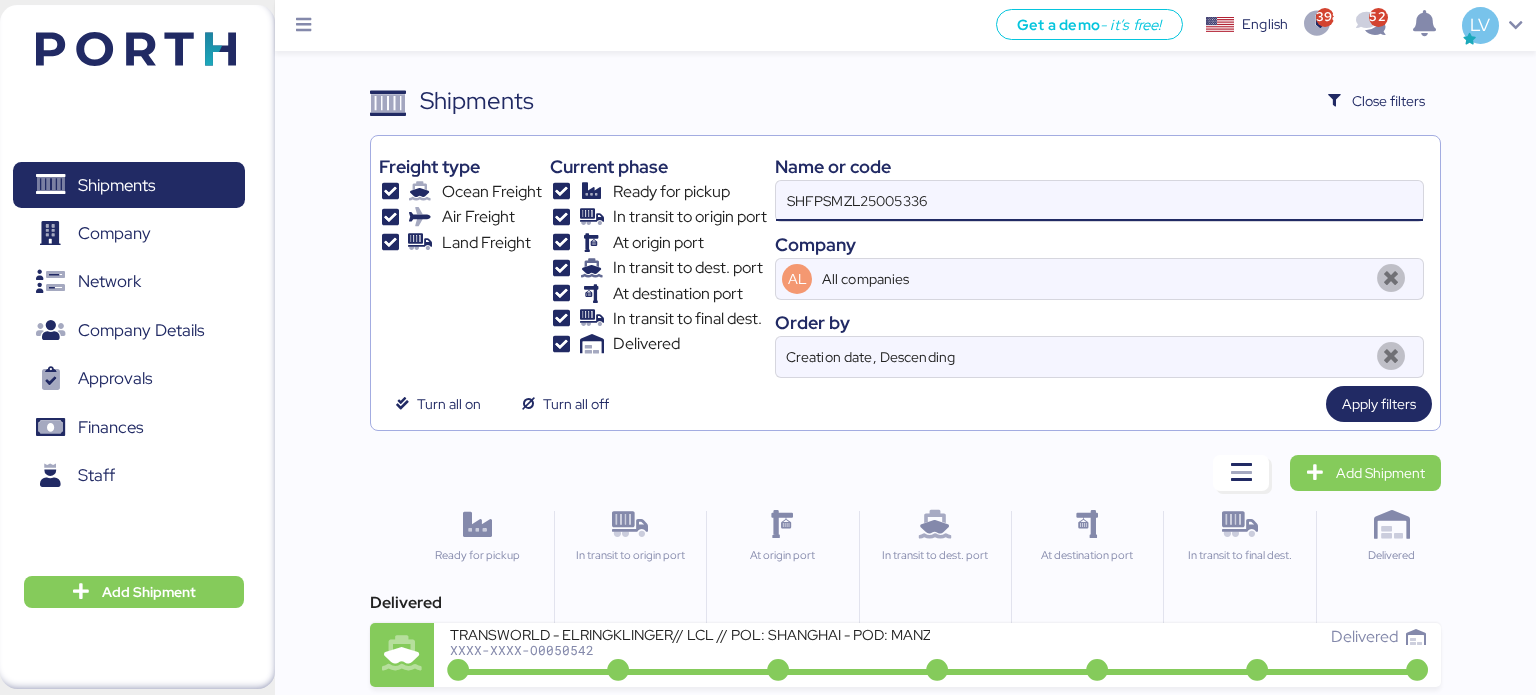 click on "At origin port" at bounding box center [781, 583] 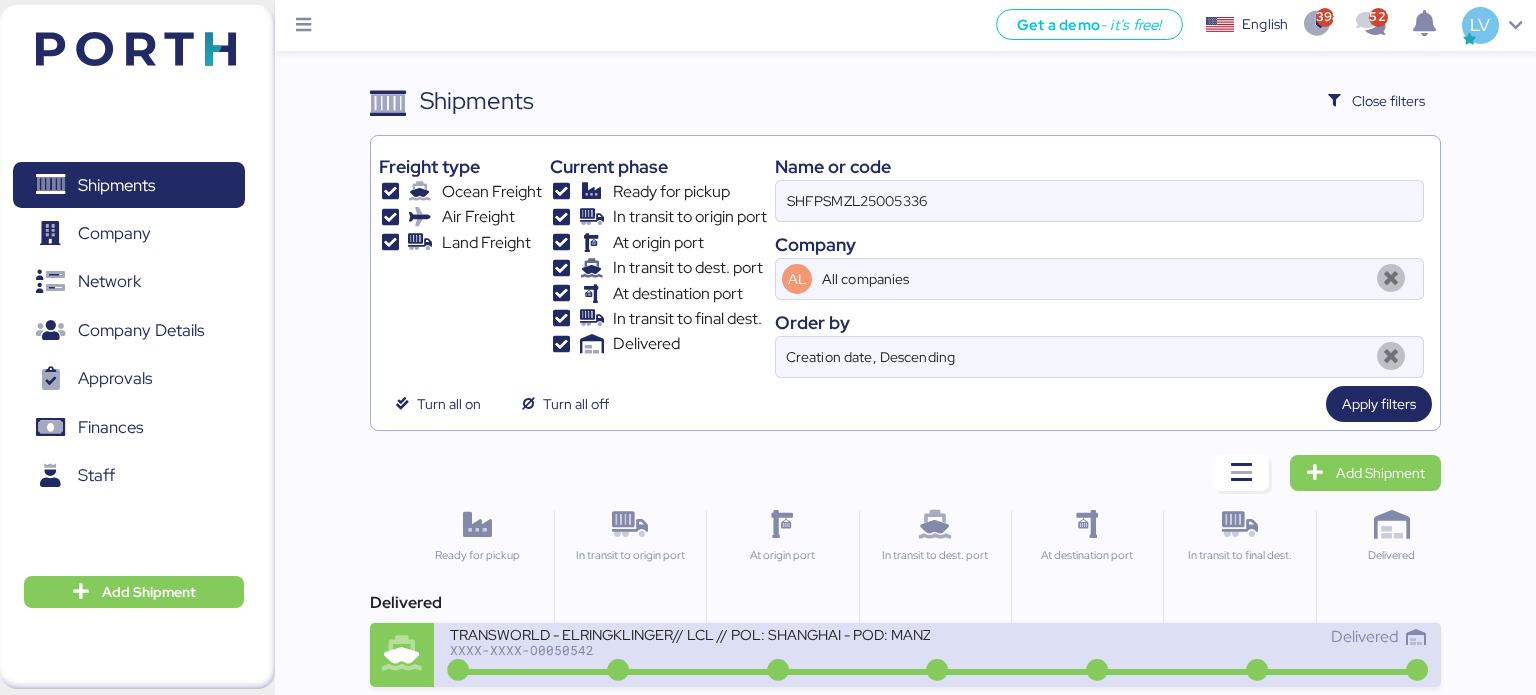 click on "XXXX-XXXX-O0050542" at bounding box center [690, 650] 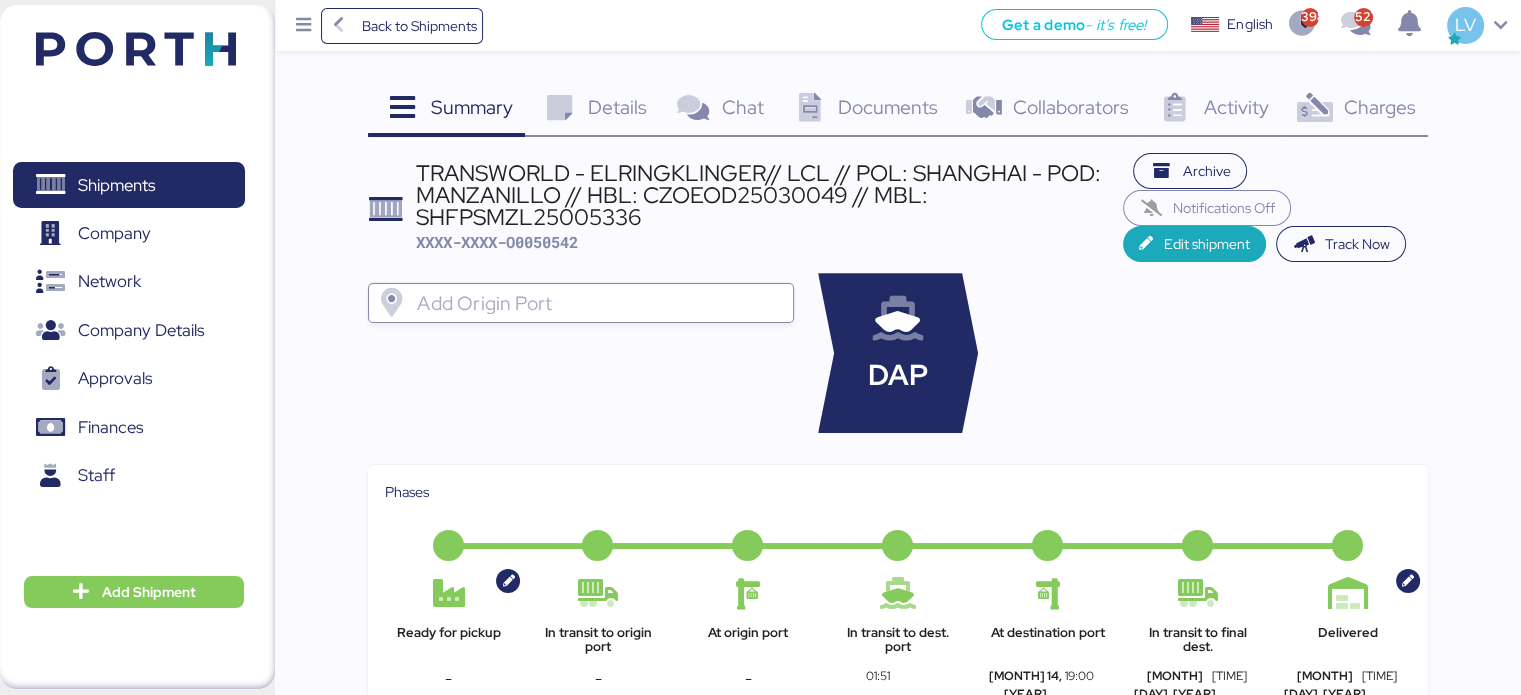 click on "Charges" at bounding box center [1379, 107] 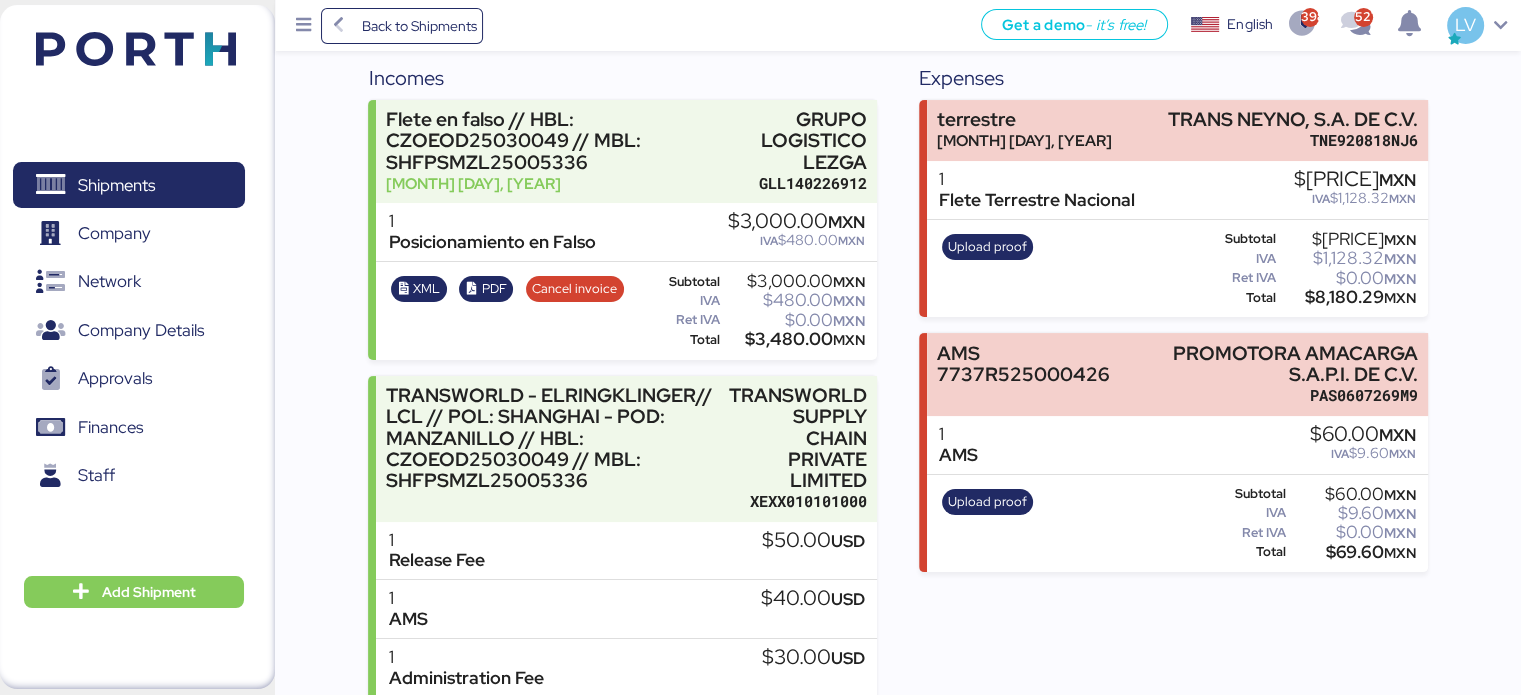scroll, scrollTop: 237, scrollLeft: 0, axis: vertical 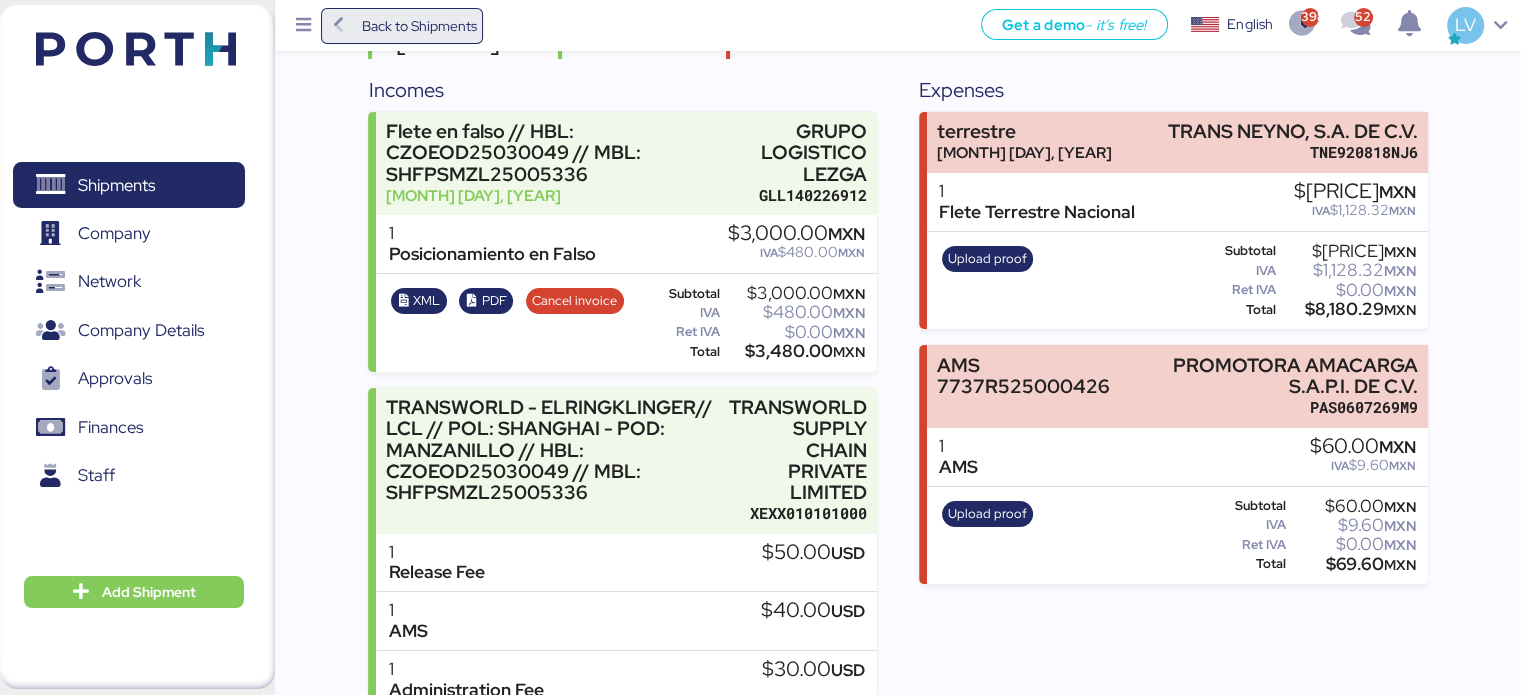 click on "Back to Shipments" at bounding box center (418, 26) 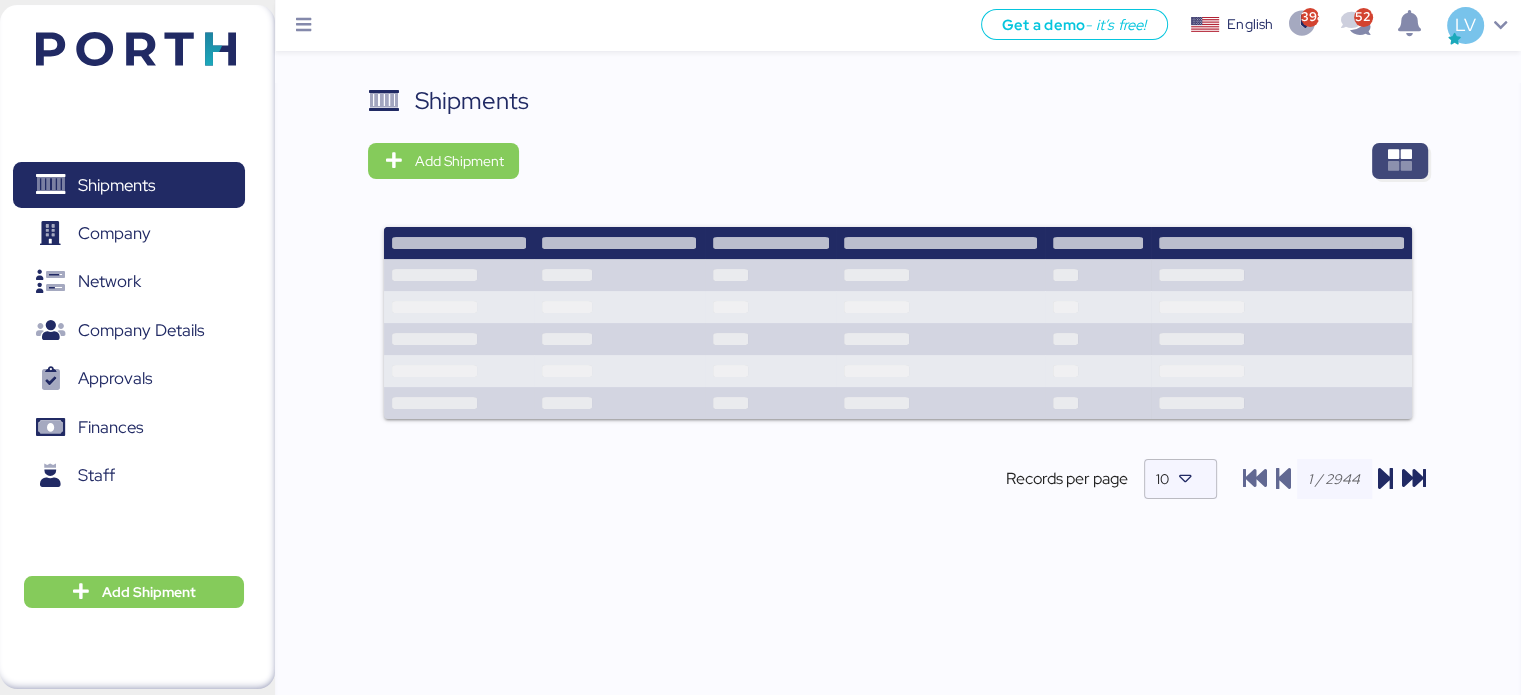 click at bounding box center [1400, 161] 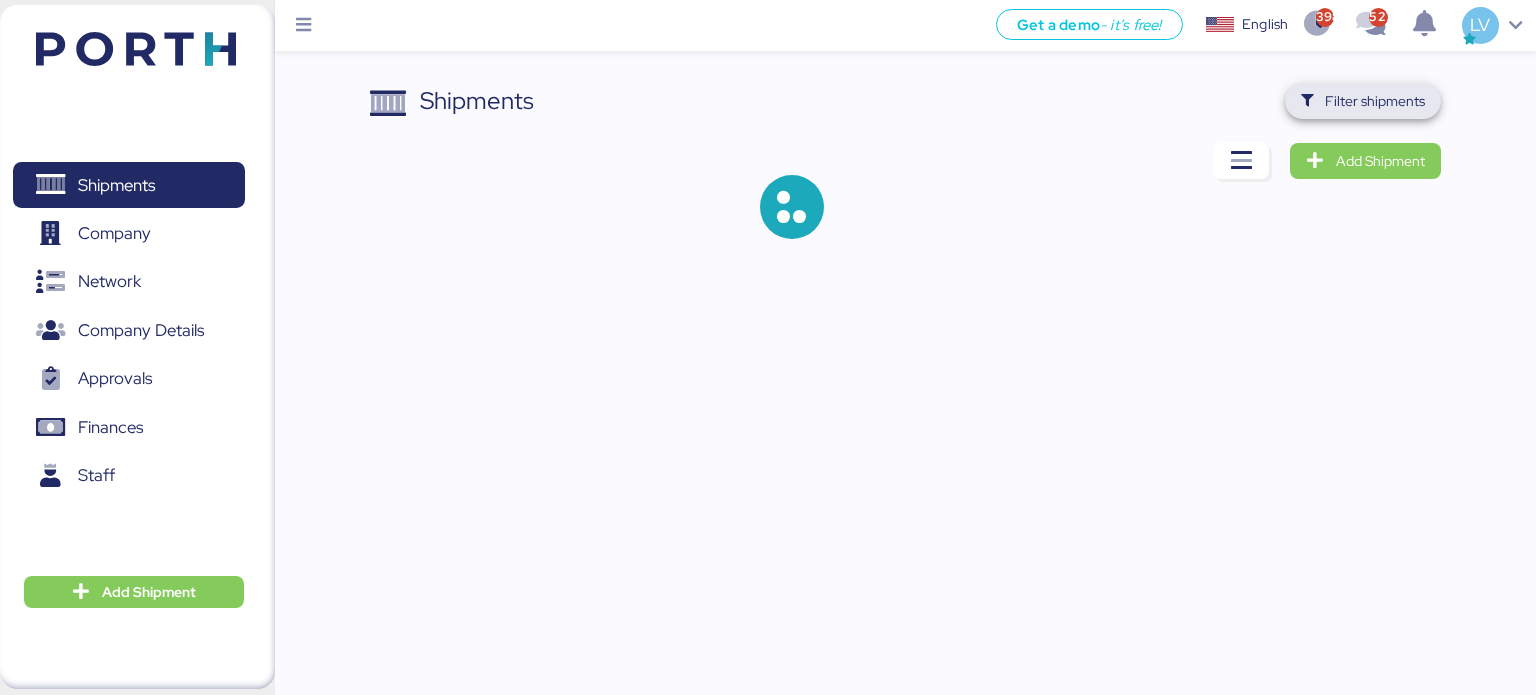 click on "Filter shipments" at bounding box center [1363, 101] 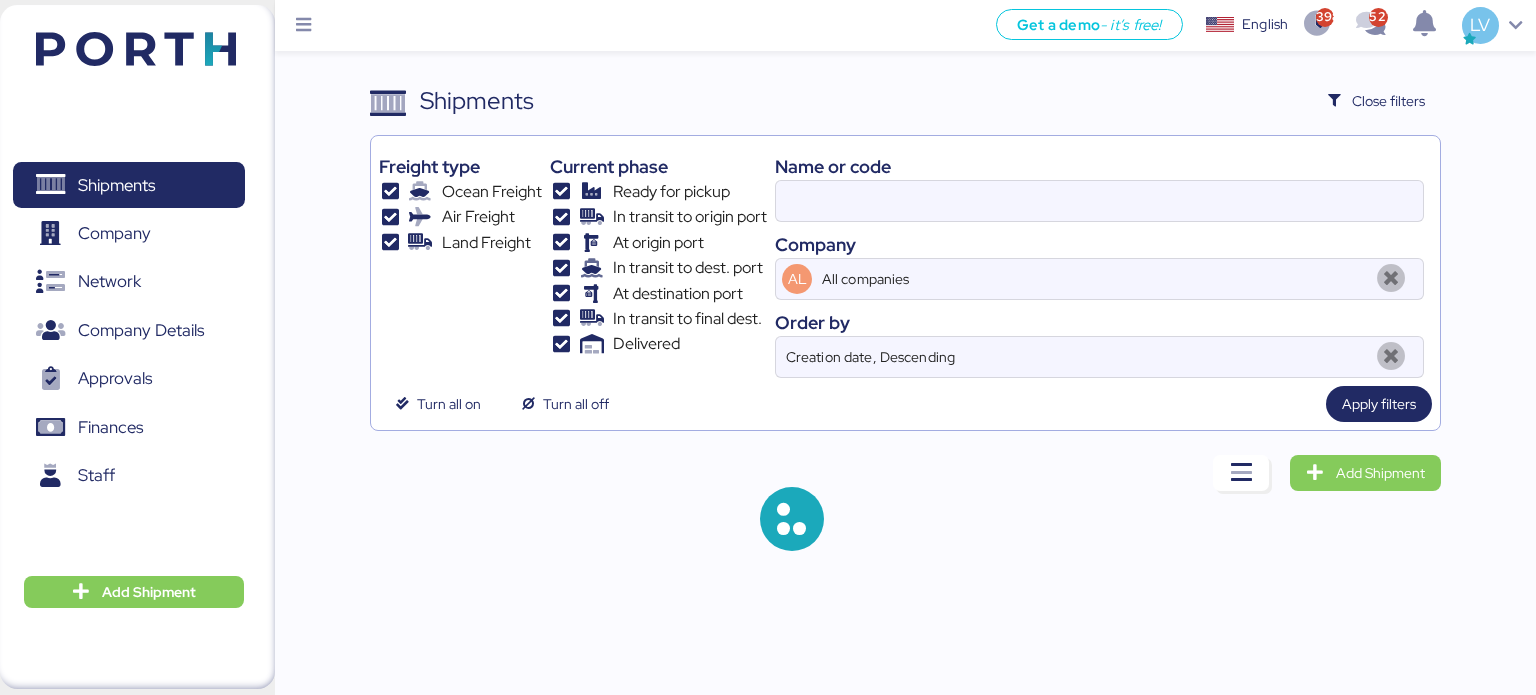 click on "Name or code Company AL All companies   Order by Creation date, Descending" at bounding box center (1099, 261) 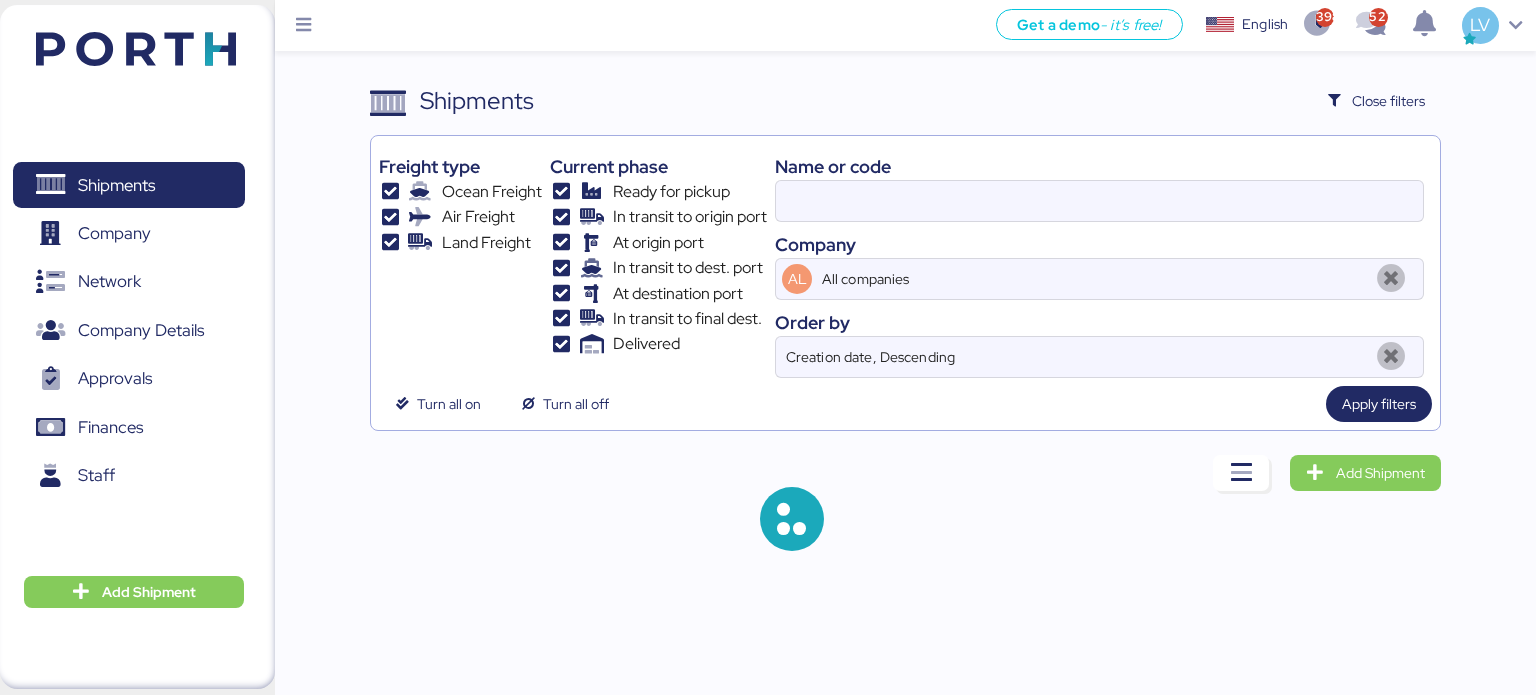 click on "Name or code Company AL All companies   Order by Creation date, Descending" at bounding box center (1099, 261) 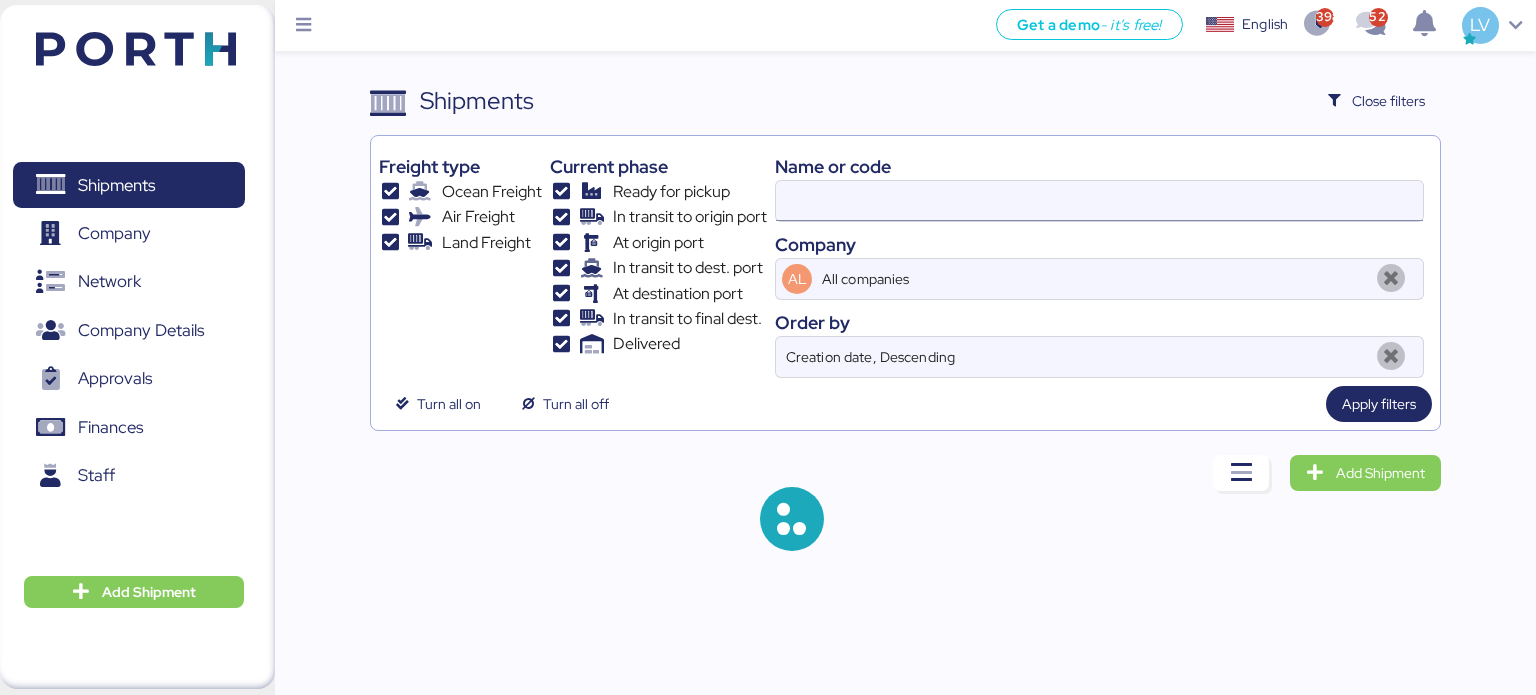 click at bounding box center [1099, 201] 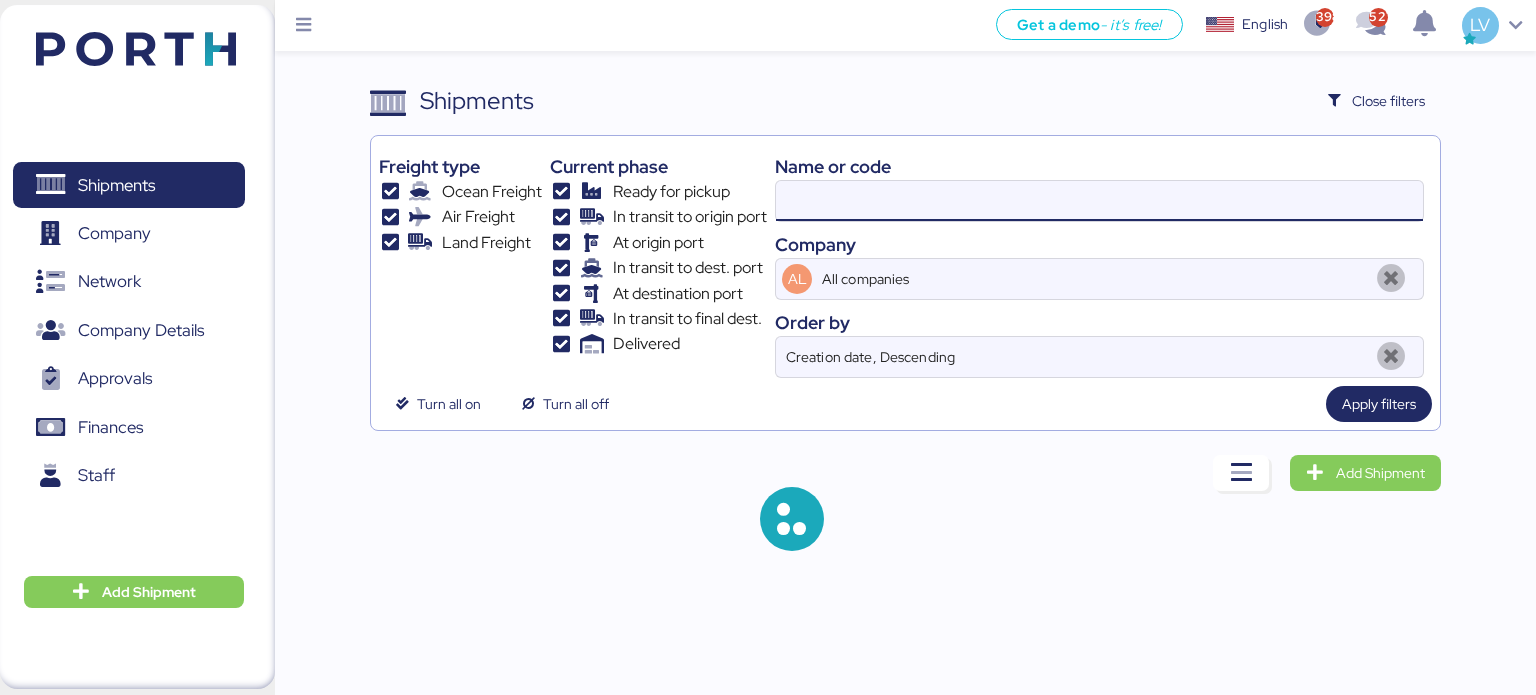 click at bounding box center (1099, 201) 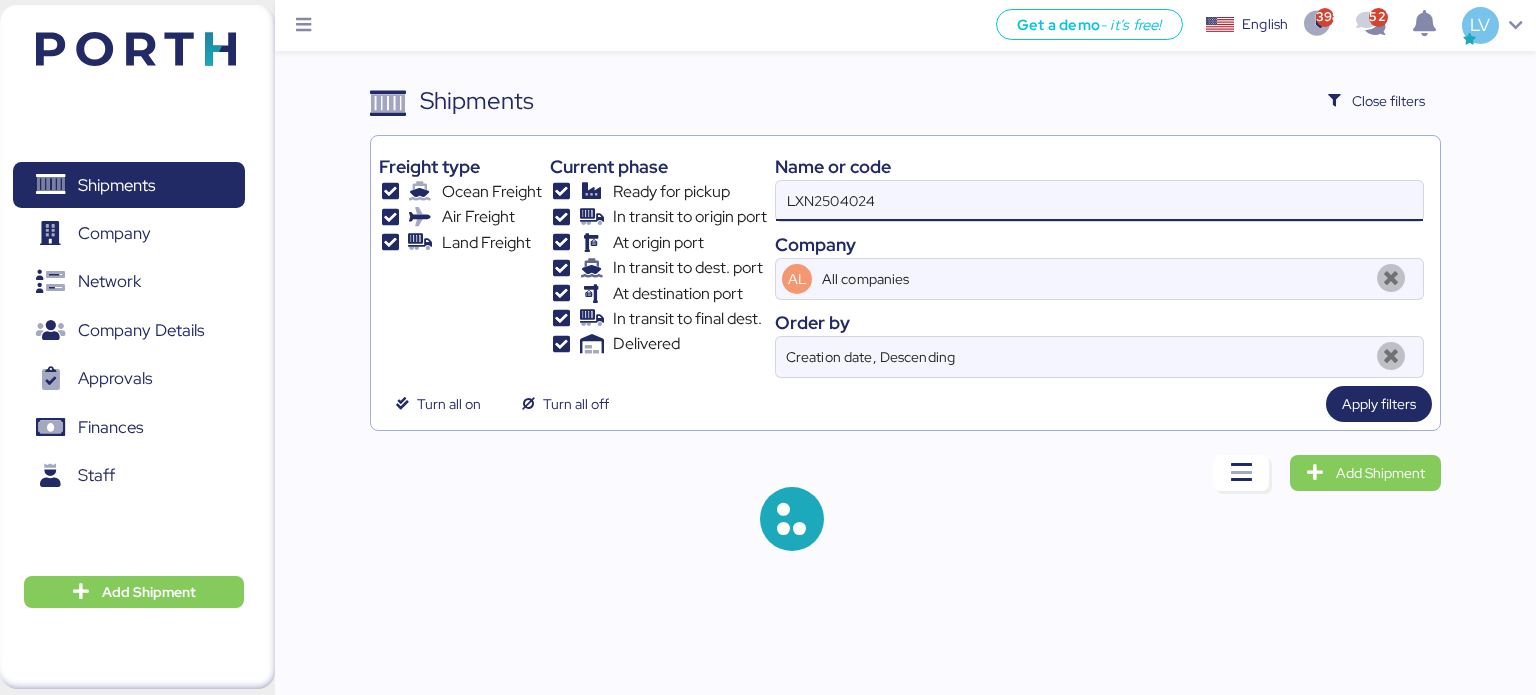 type on "LXN25040249" 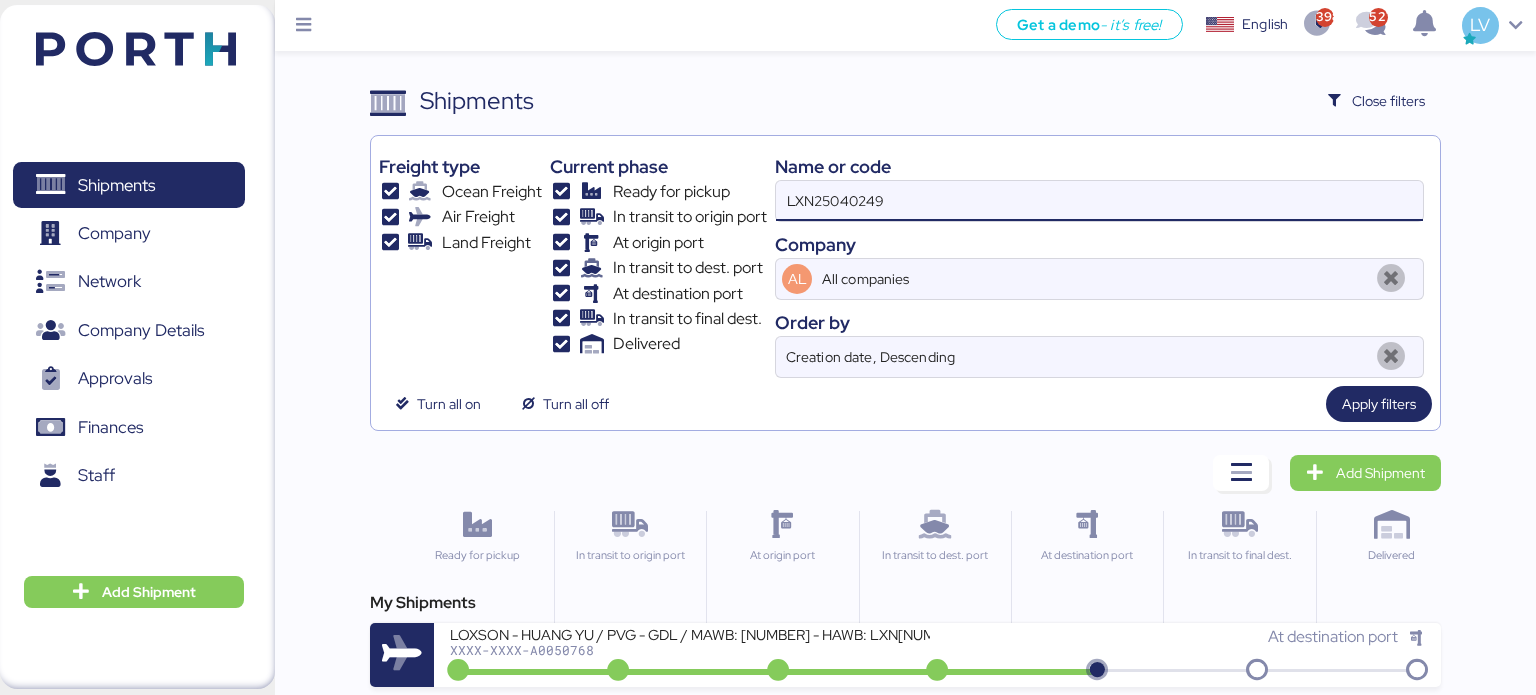 click on "My Shipments" at bounding box center [906, 603] 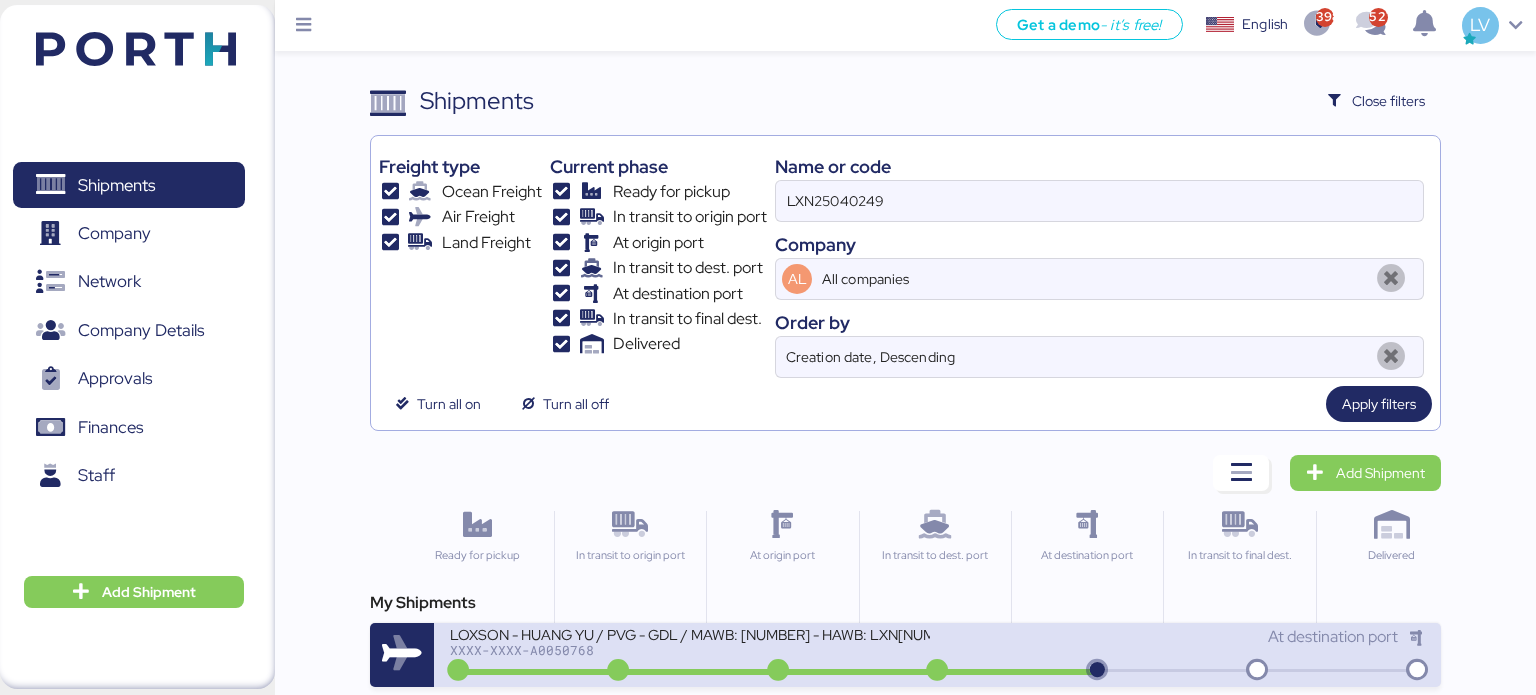 click on "LOXSON - HUANG YU / PVG - GDL / MAWB: [NUMBER] - HAWB: LXN[NUMBER]" at bounding box center [690, 633] 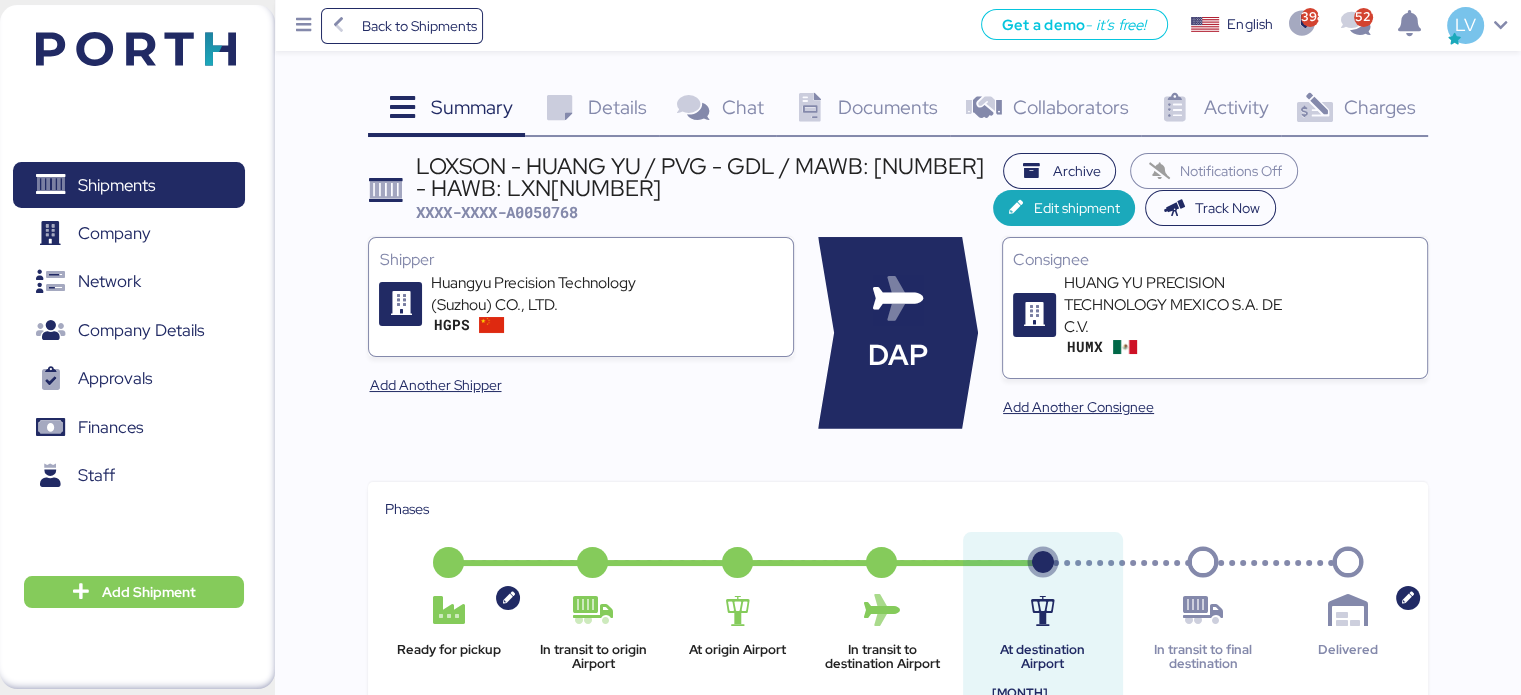 click at bounding box center (1314, 108) 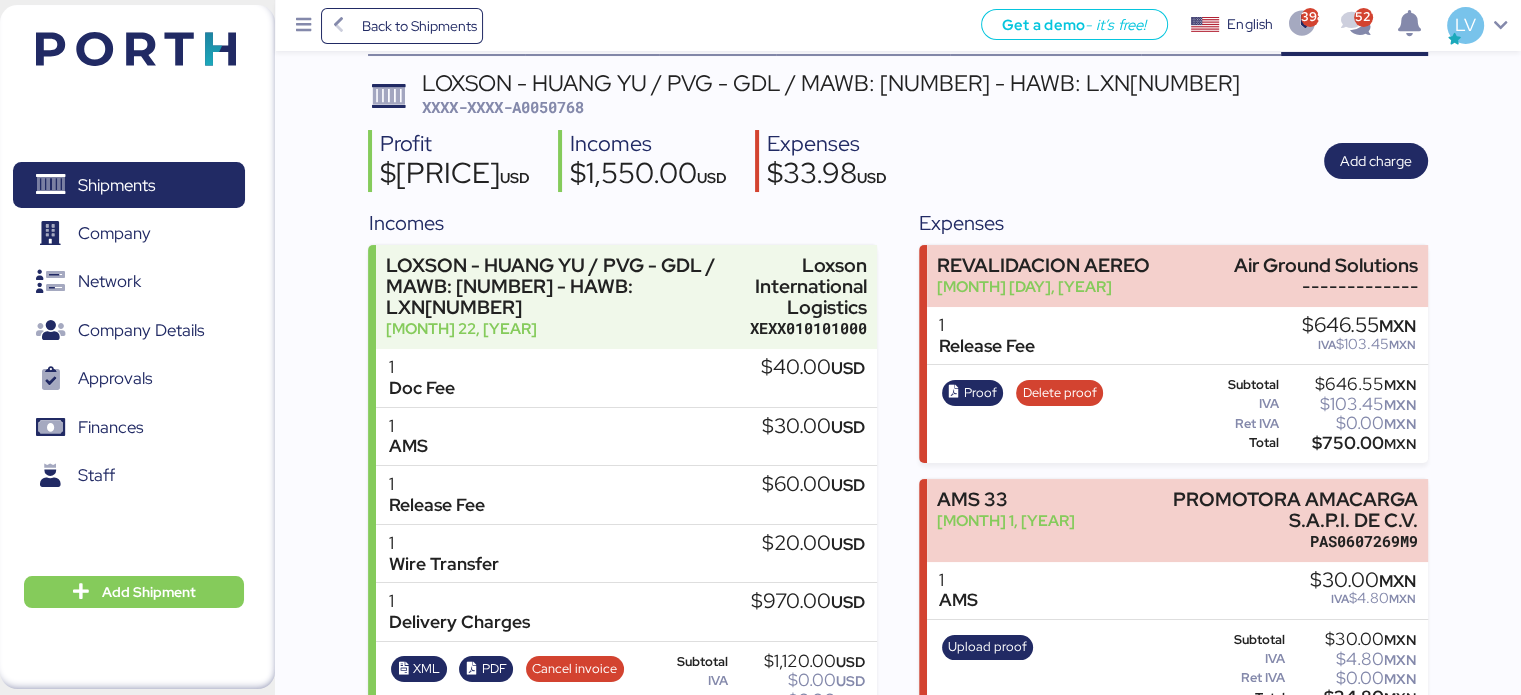 scroll, scrollTop: 69, scrollLeft: 0, axis: vertical 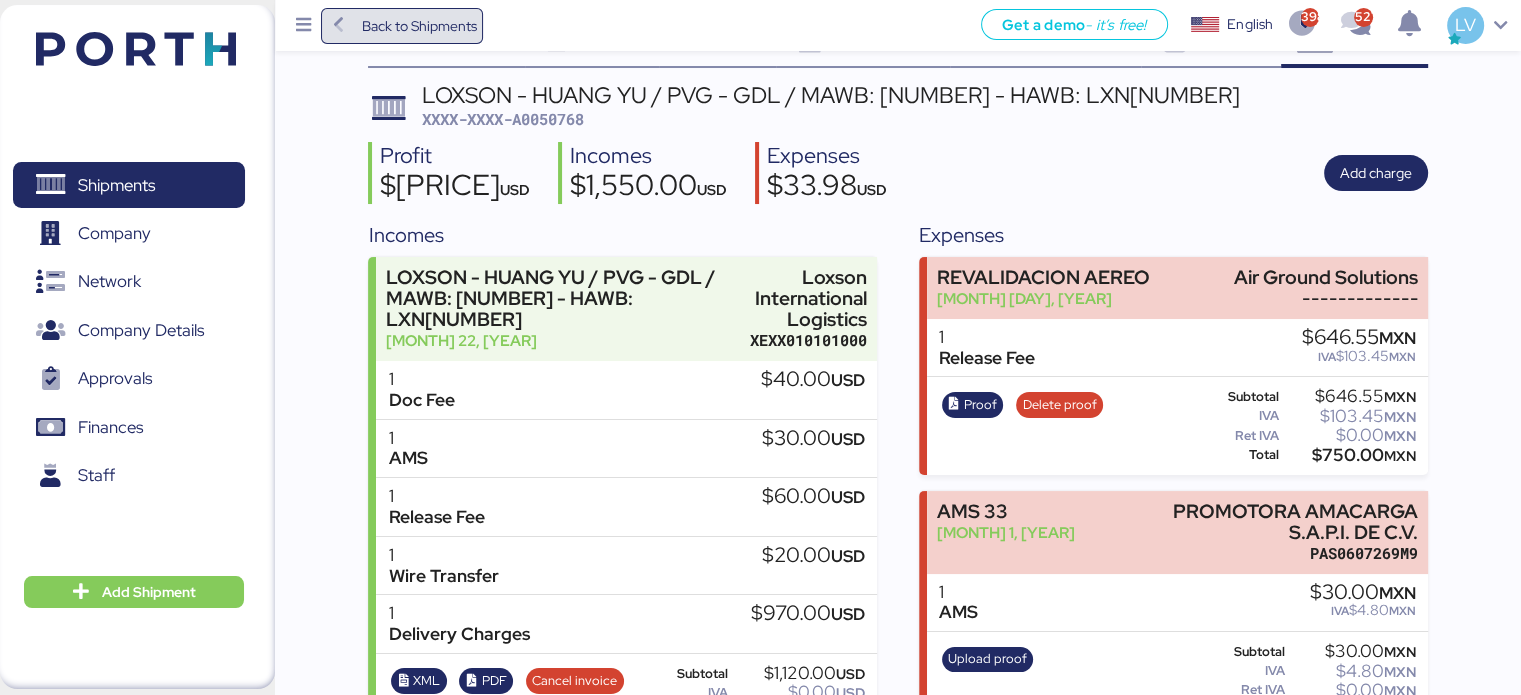 click on "Back to Shipments" at bounding box center (402, 26) 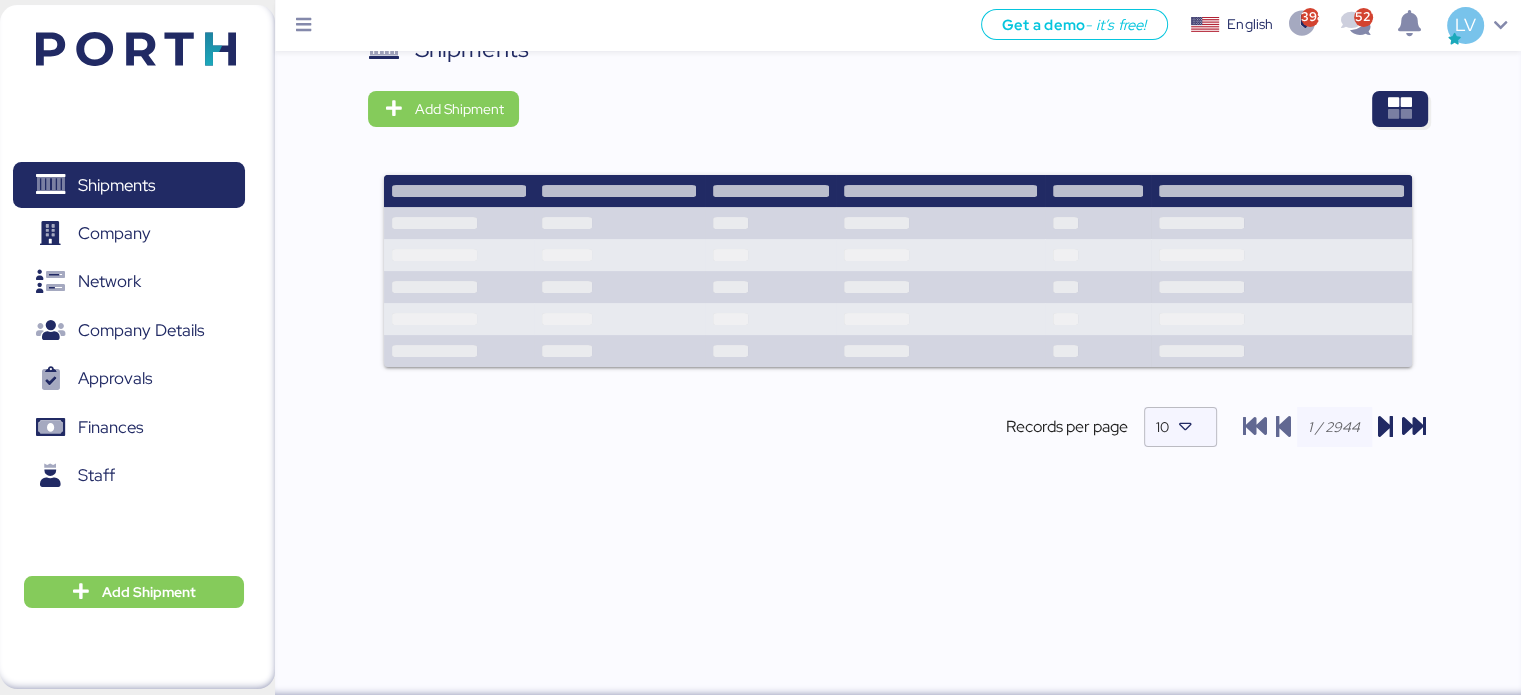 scroll, scrollTop: 0, scrollLeft: 0, axis: both 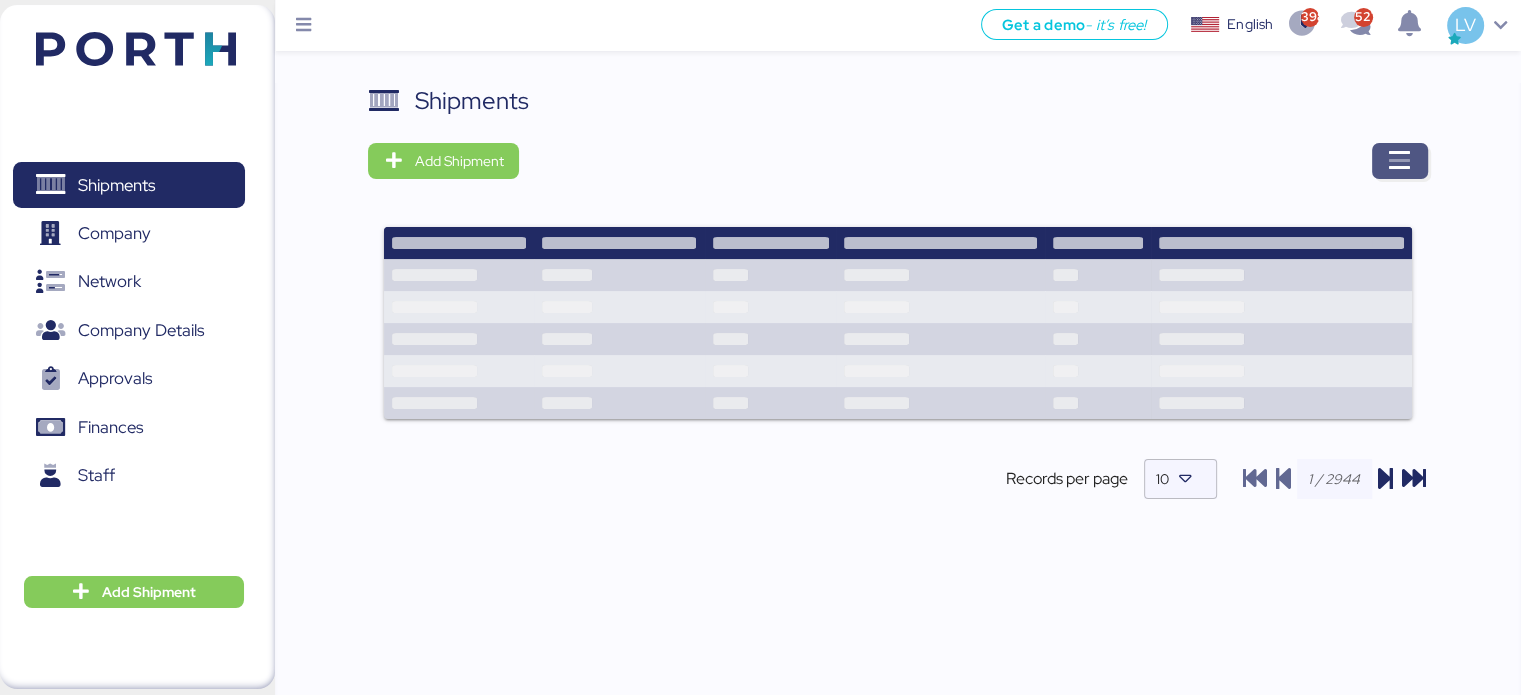 click at bounding box center [1400, 161] 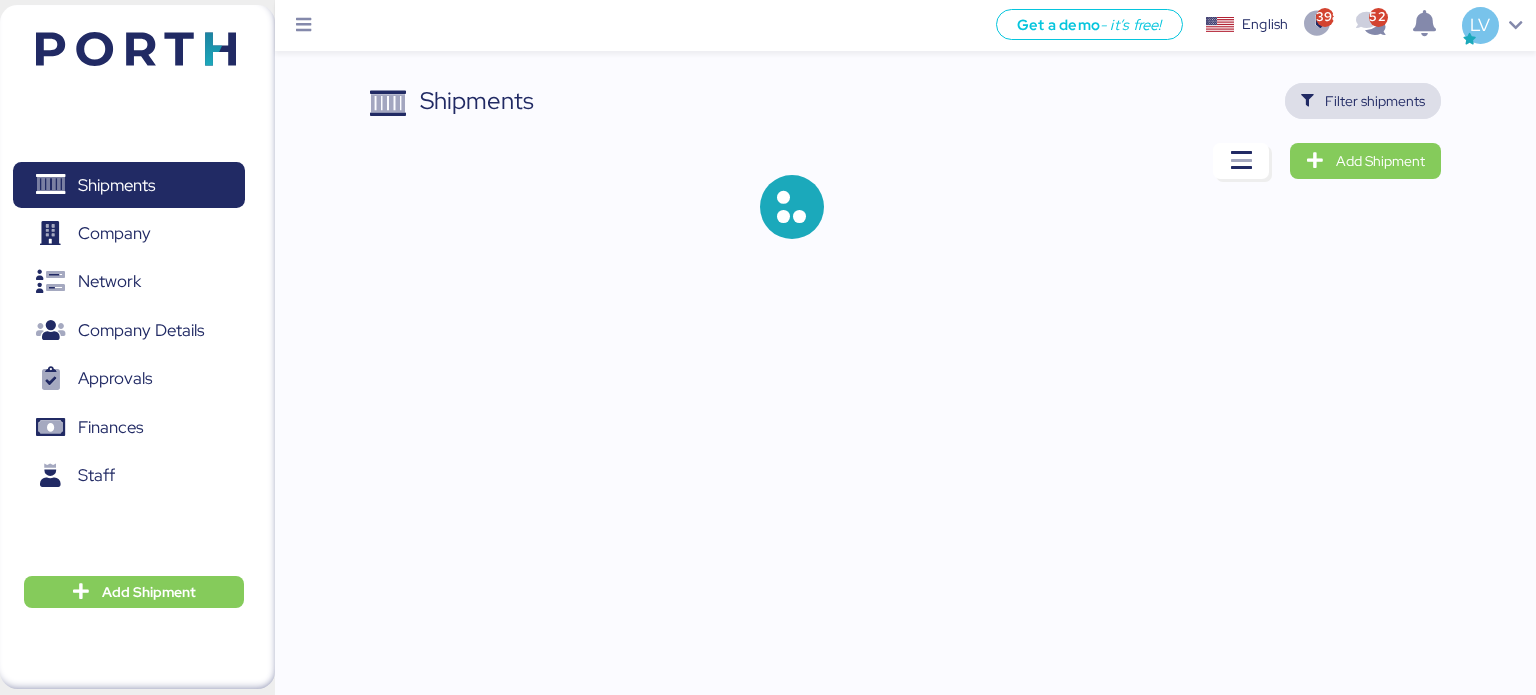 click on "Filter shipments" at bounding box center (1363, 101) 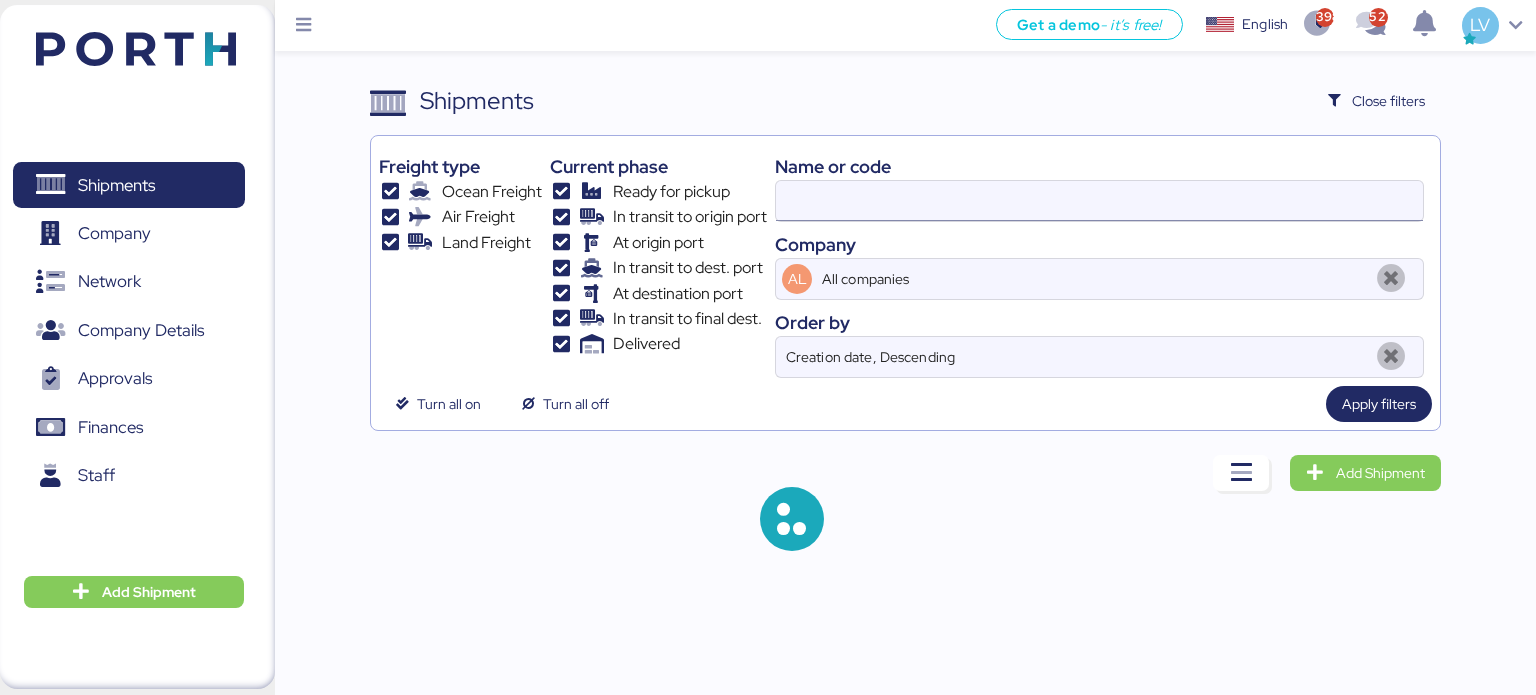 click at bounding box center [1099, 201] 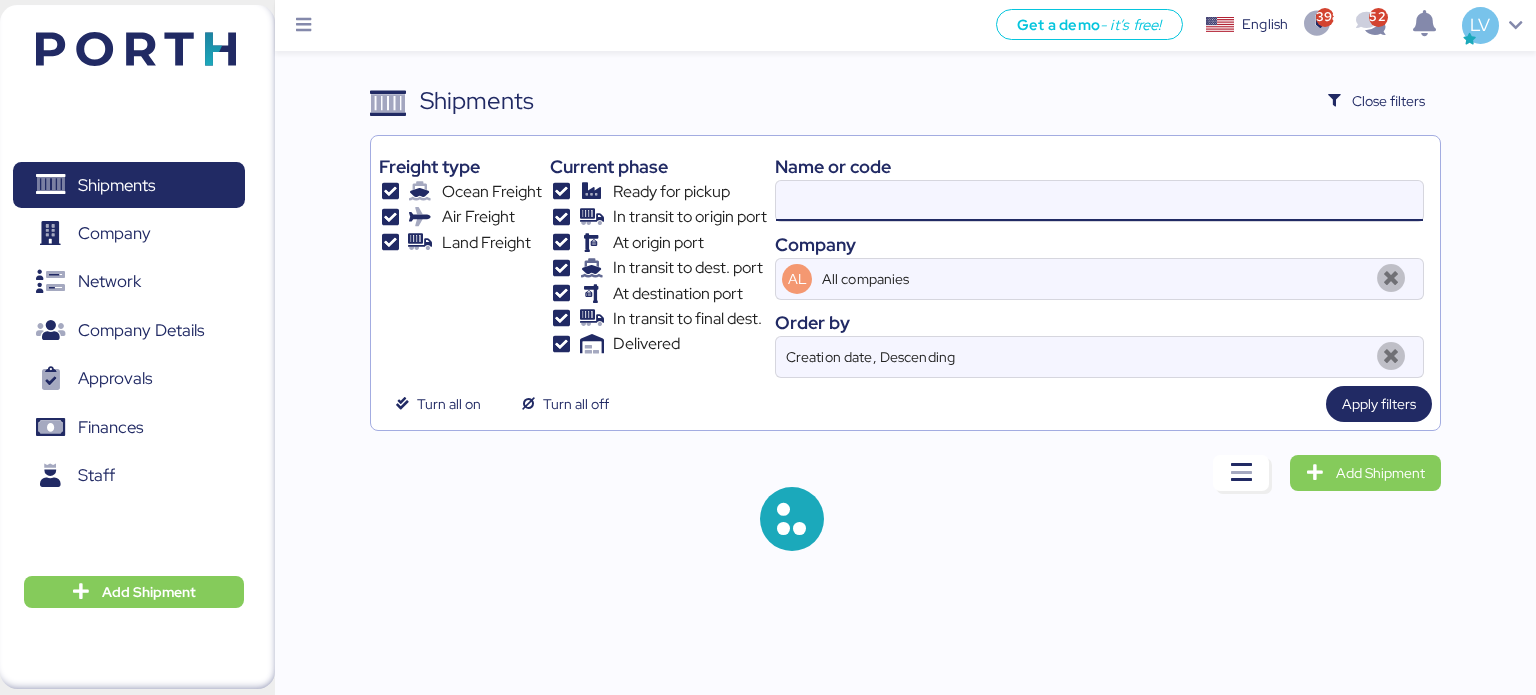 click at bounding box center [1099, 201] 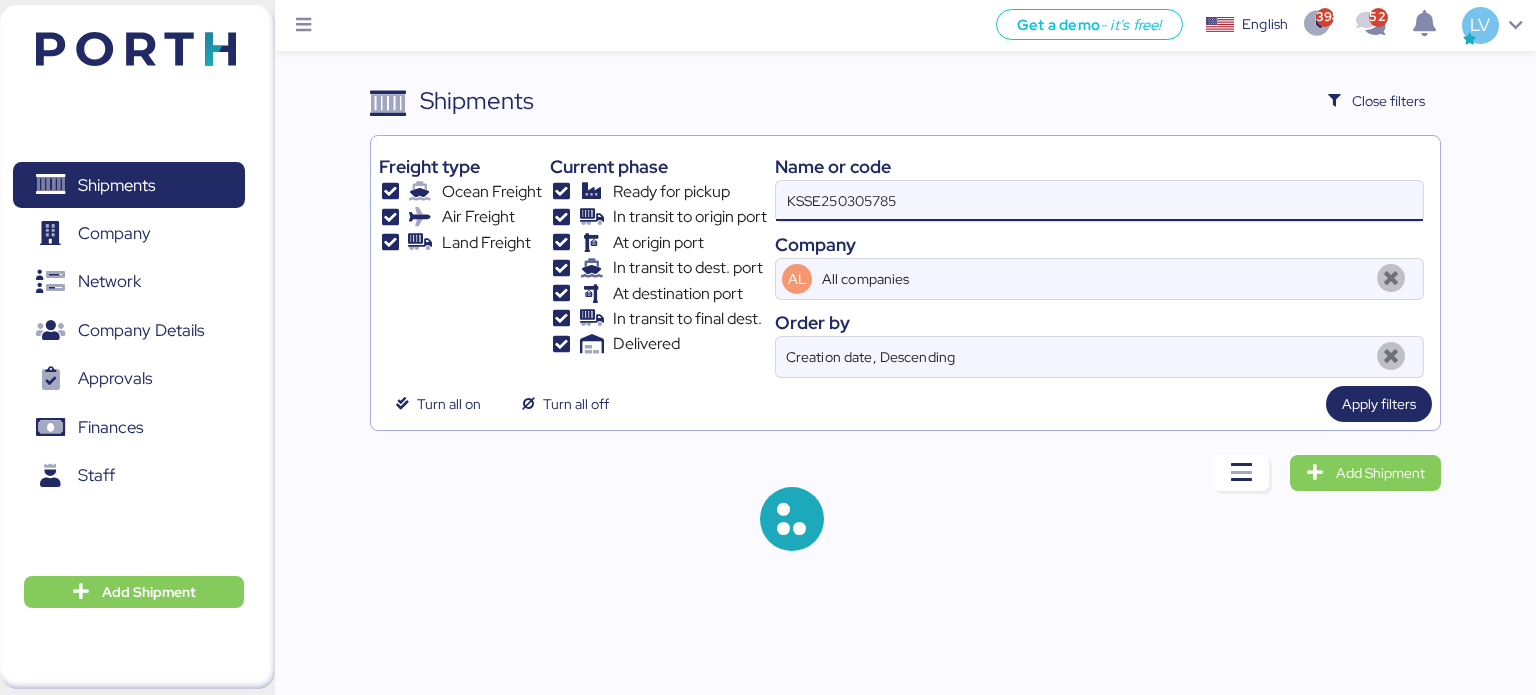 type on "KSSE250305785" 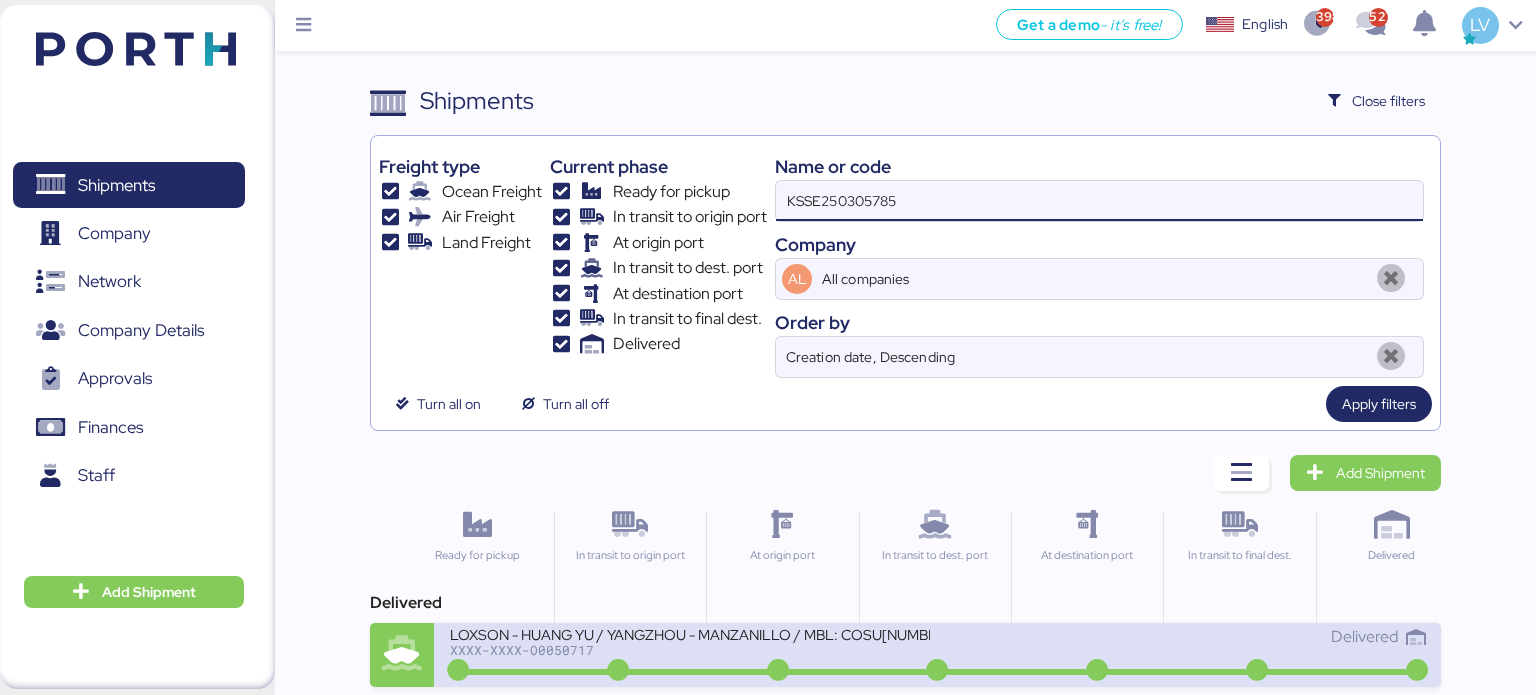 click on "LOXSON - HUANG YU / YANGZHOU - MANZANILLO / MBL: COSU[NUMBER] - HBL: KSSE[NUMBER] / 1X20GP" at bounding box center (690, 633) 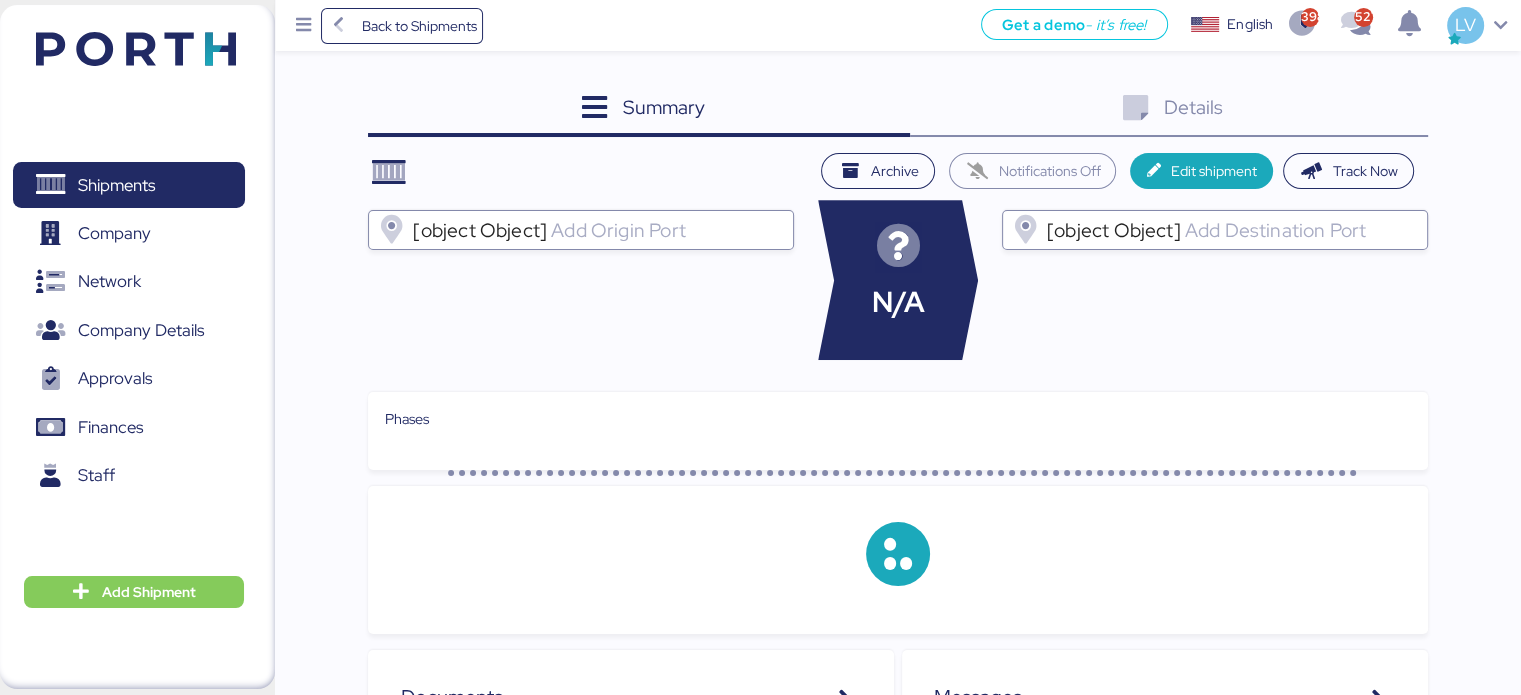 click on "Details 0" at bounding box center [1169, 110] 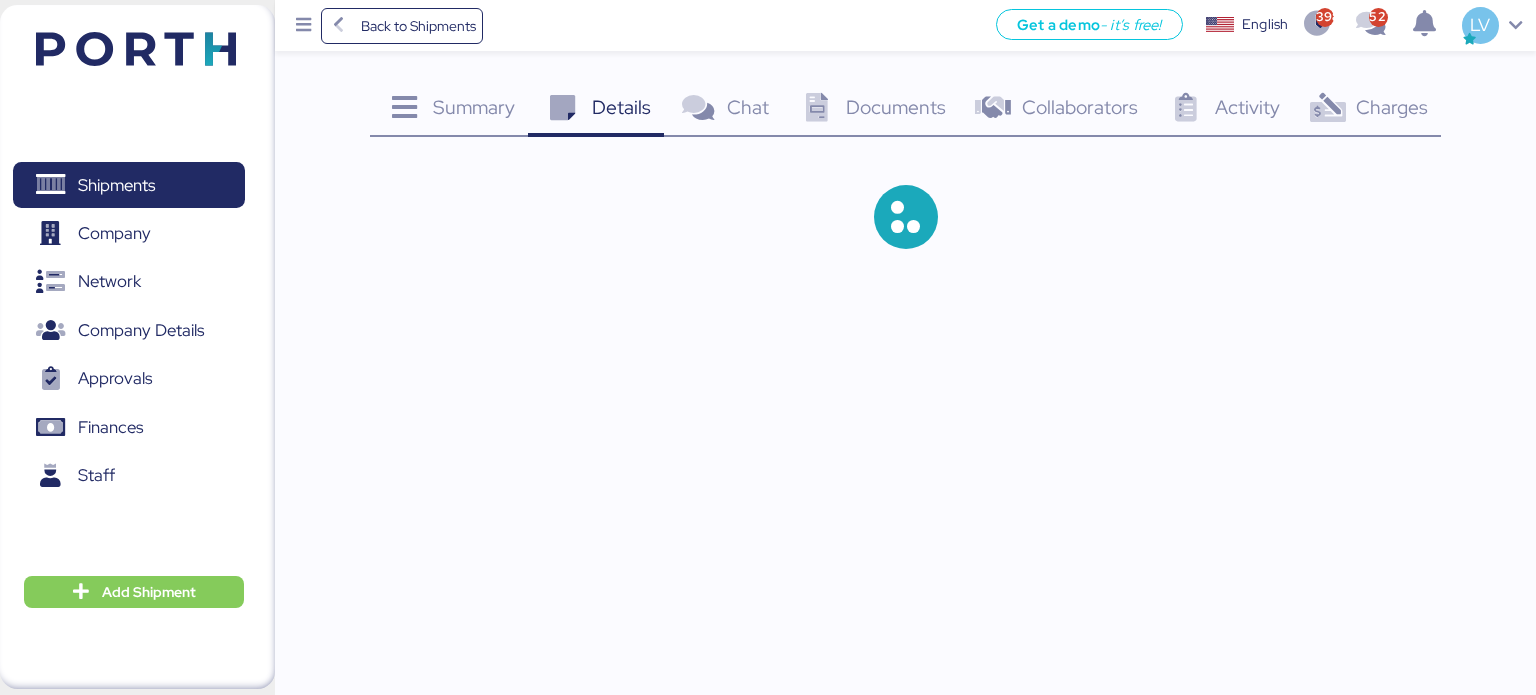 click at bounding box center (1327, 108) 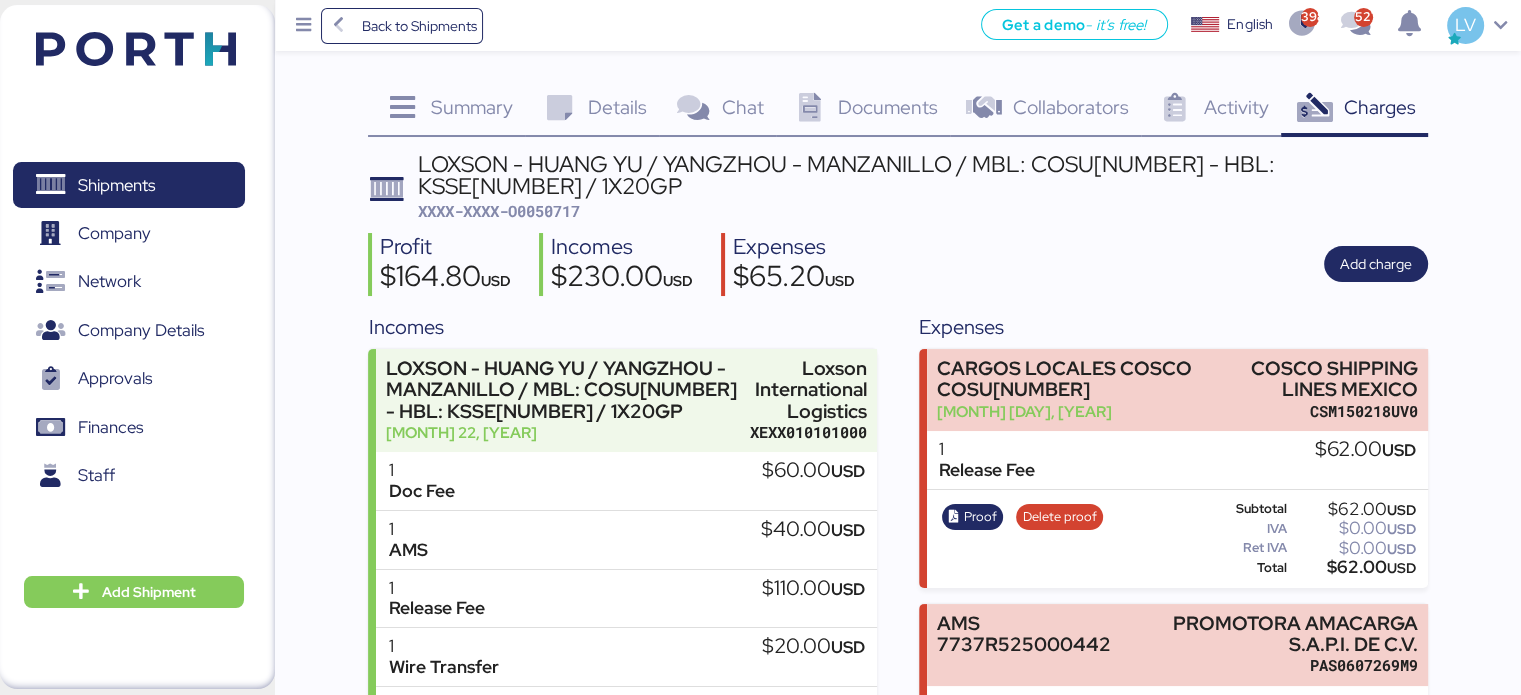 scroll, scrollTop: 160, scrollLeft: 0, axis: vertical 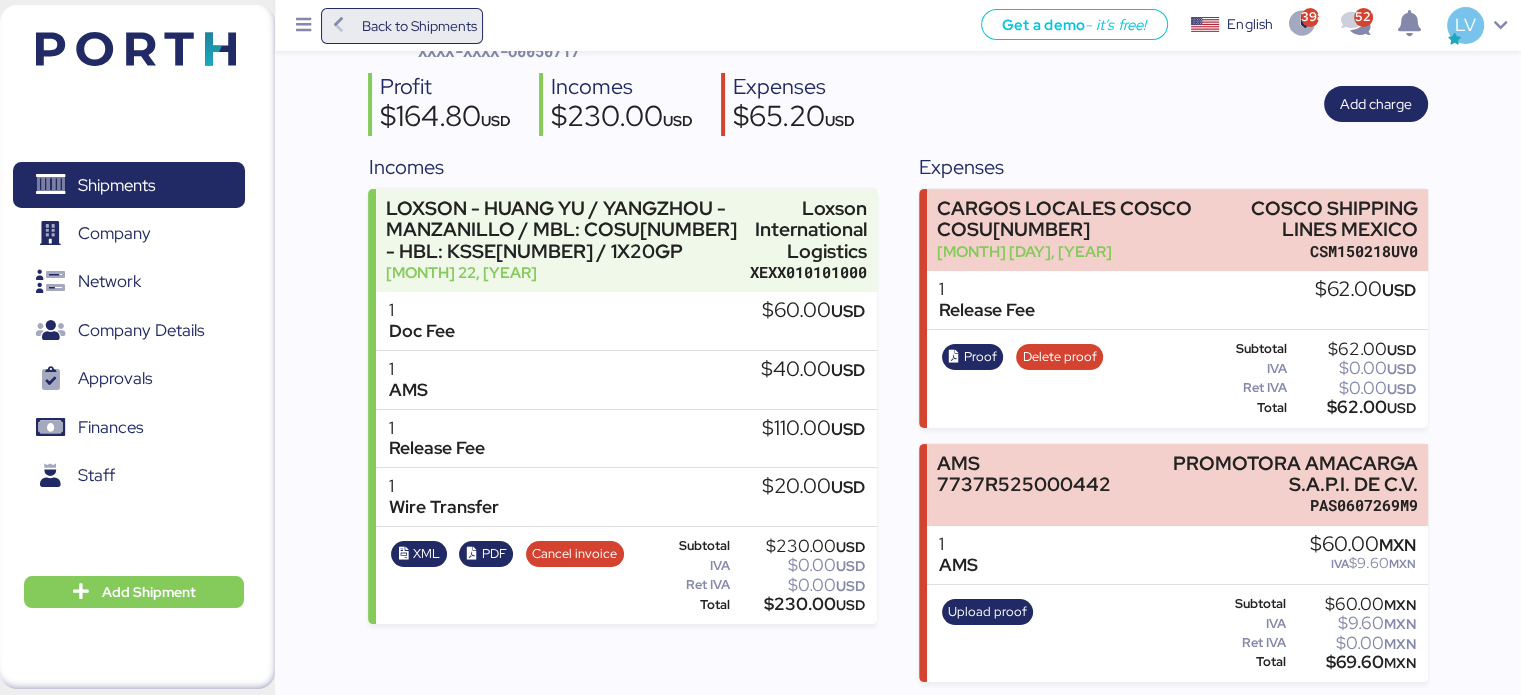 click on "Back to Shipments" at bounding box center [418, 26] 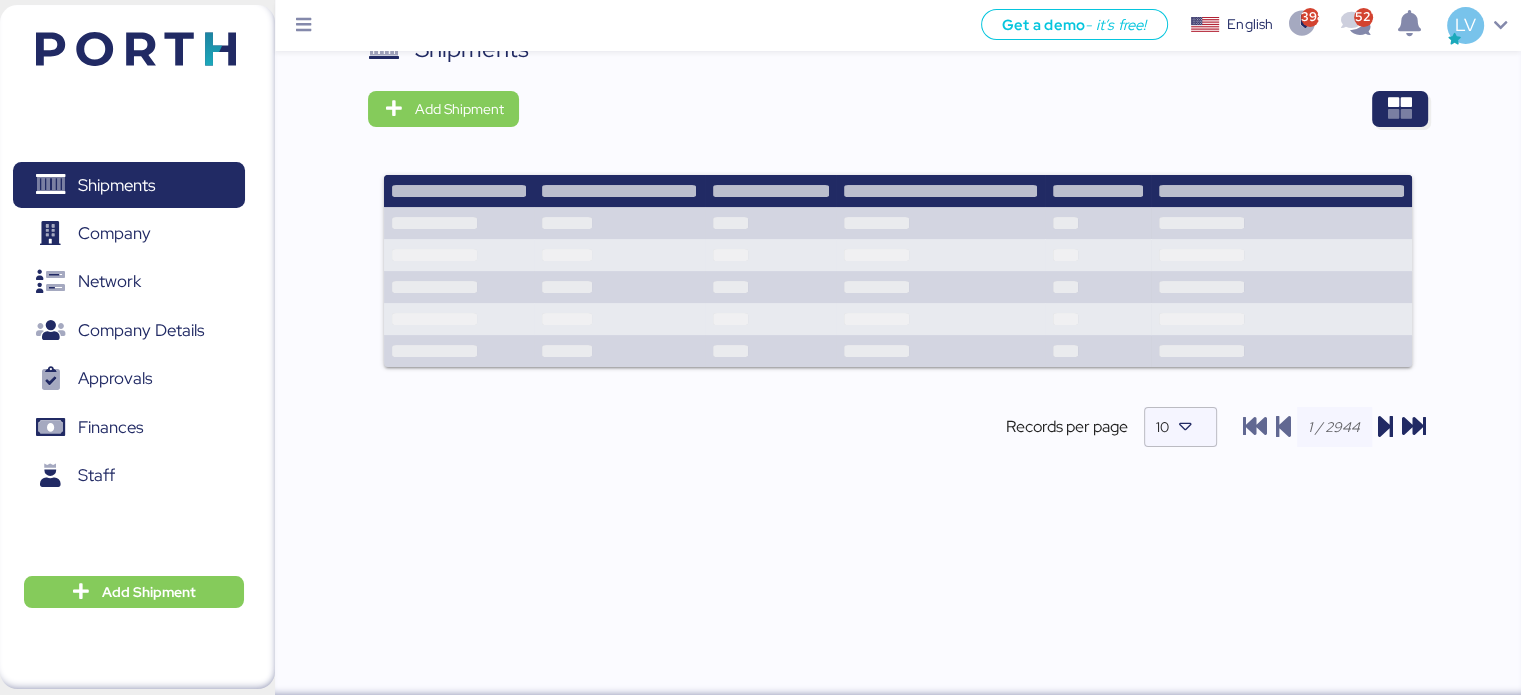 scroll, scrollTop: 0, scrollLeft: 0, axis: both 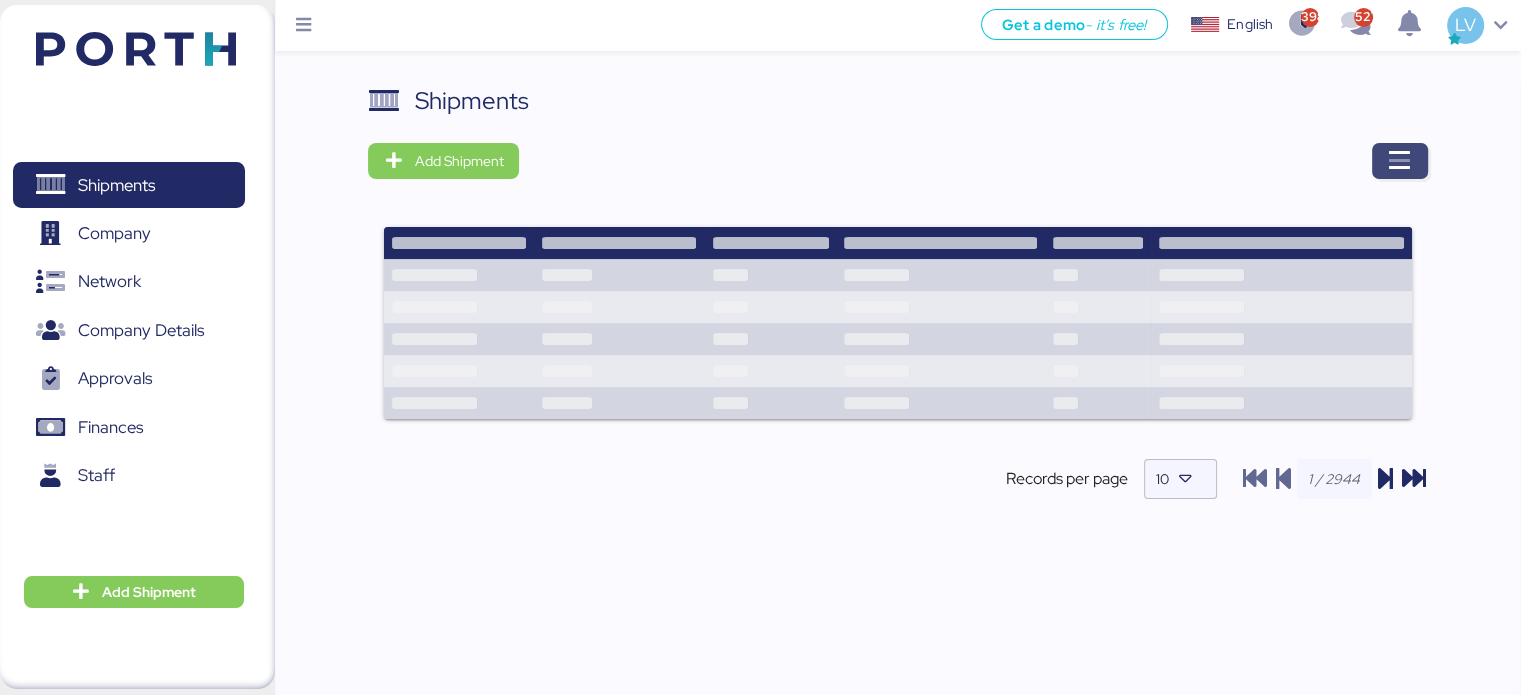 click at bounding box center (1400, 161) 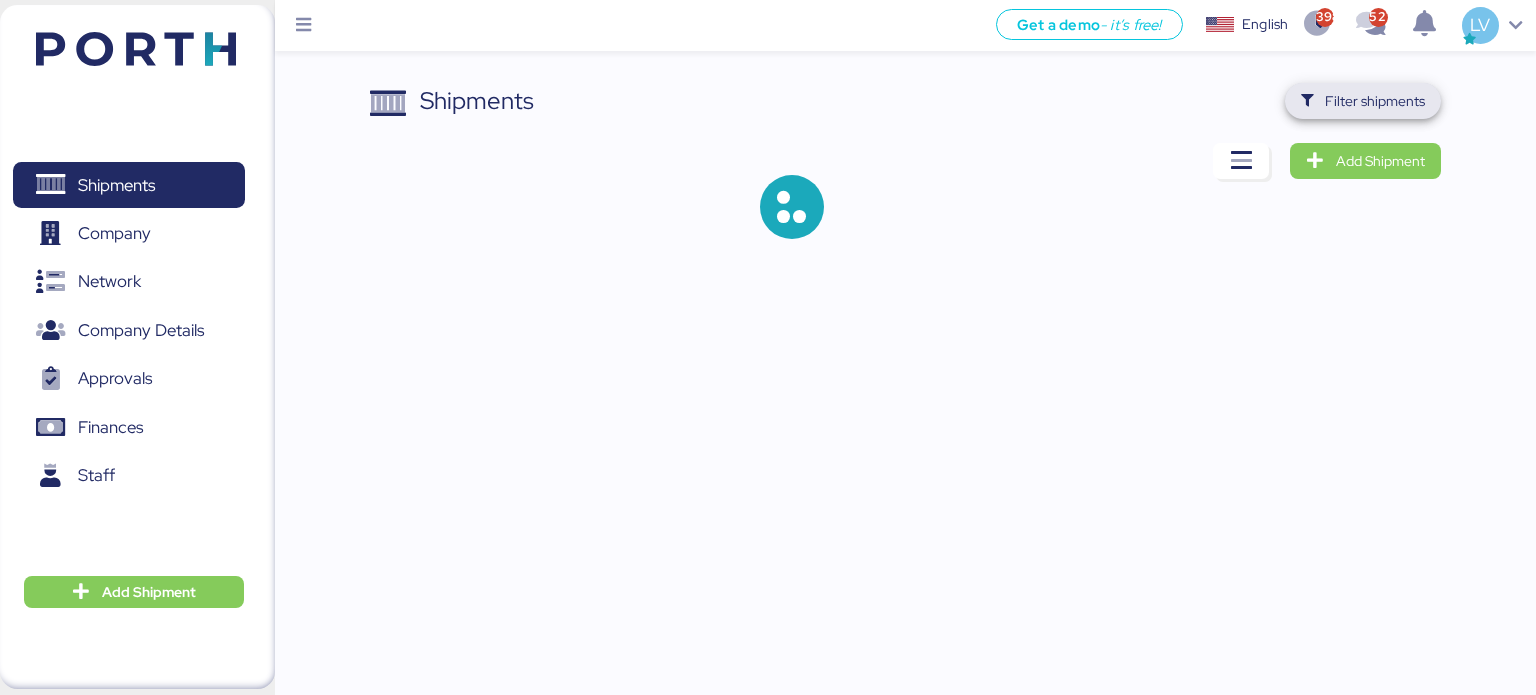 click on "Filter shipments" at bounding box center (1375, 101) 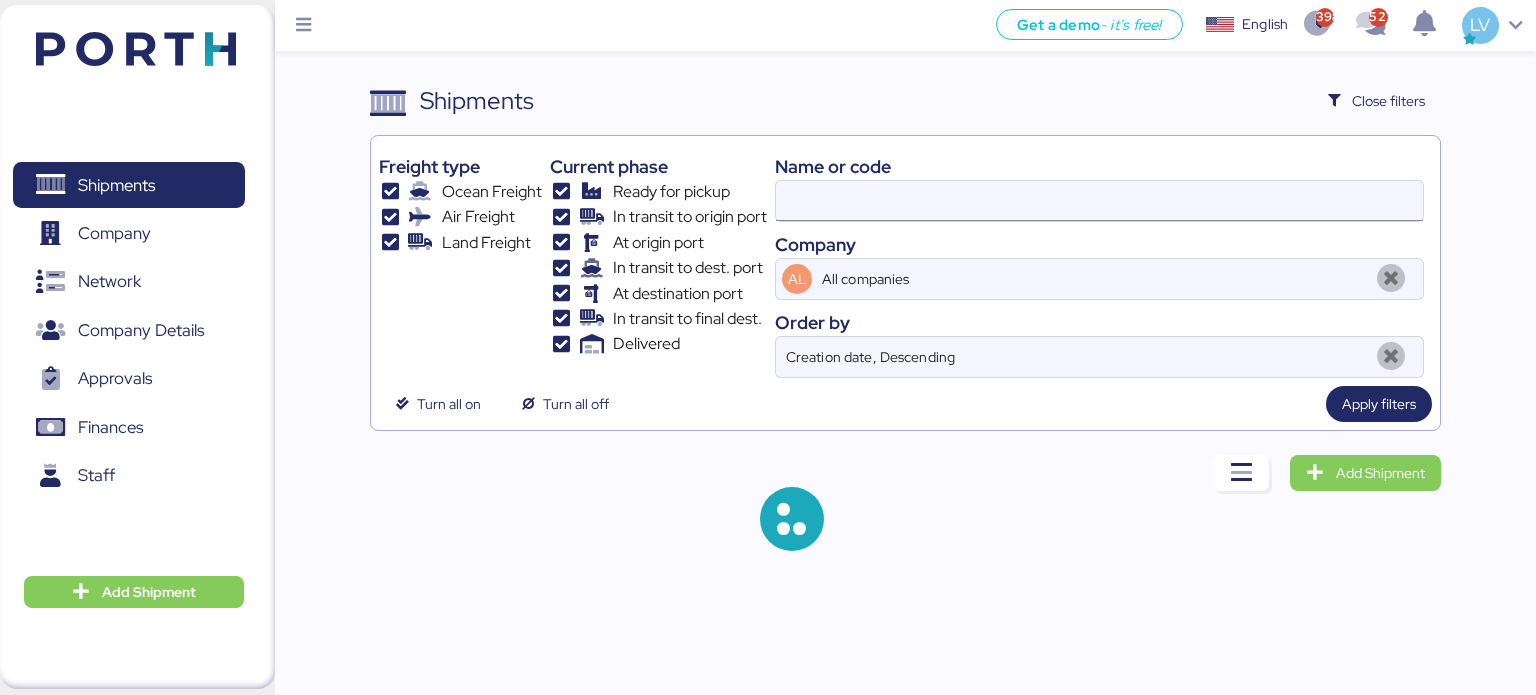 click at bounding box center (1099, 201) 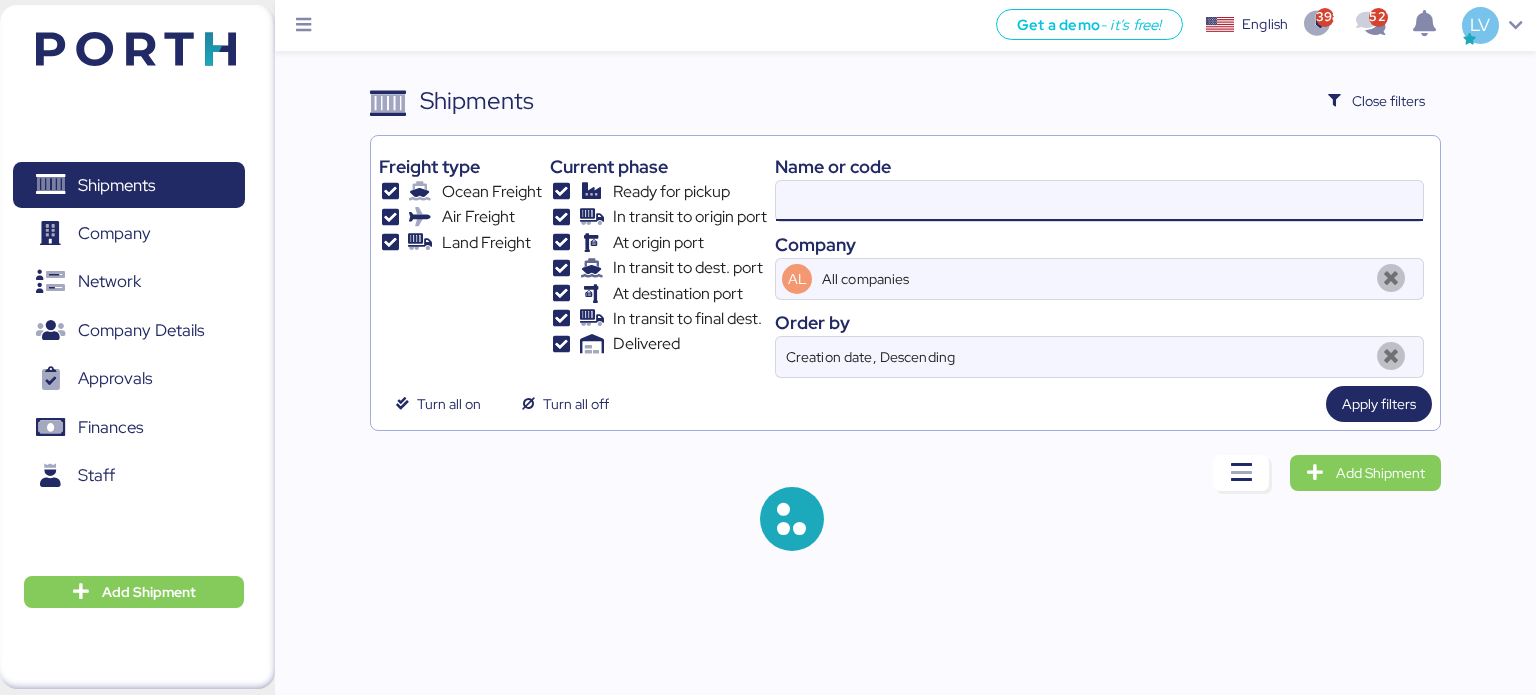 click at bounding box center (1099, 201) 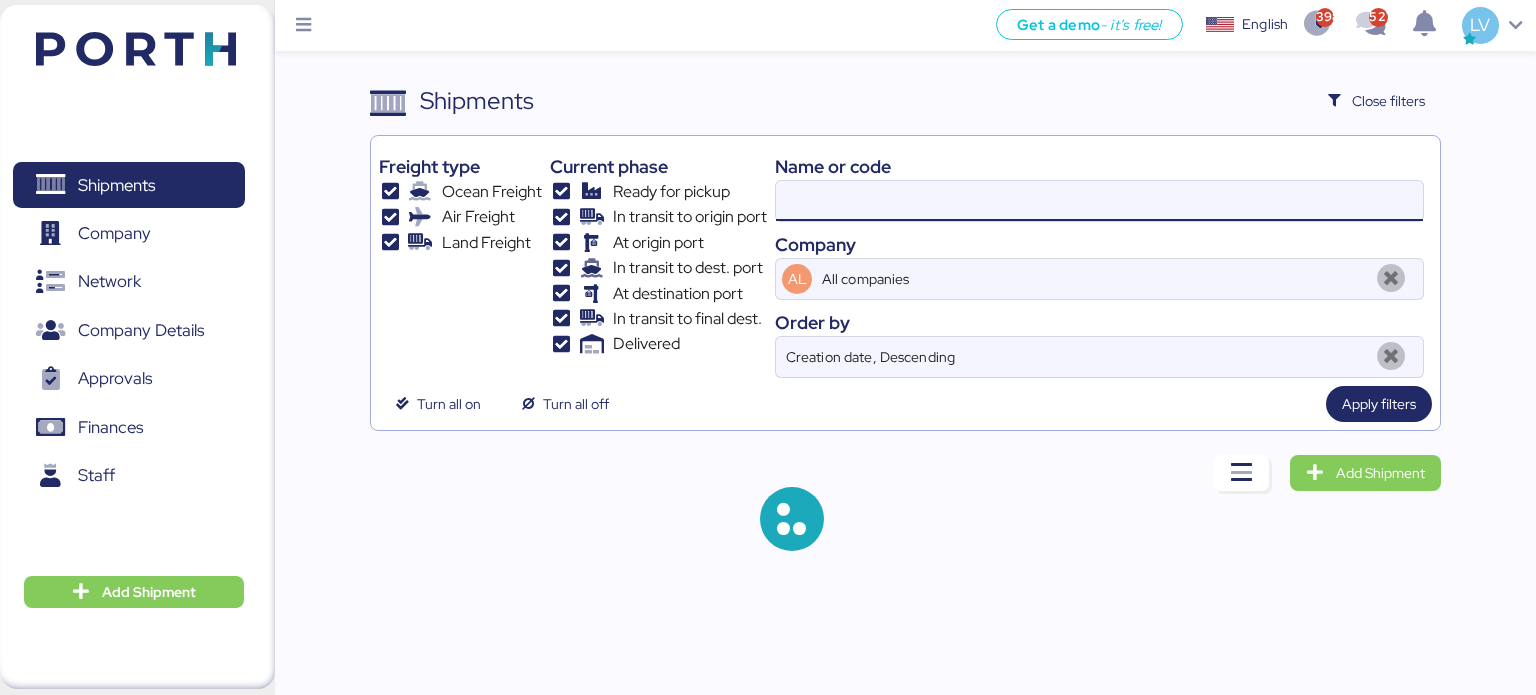 paste on "COSU6413936570" 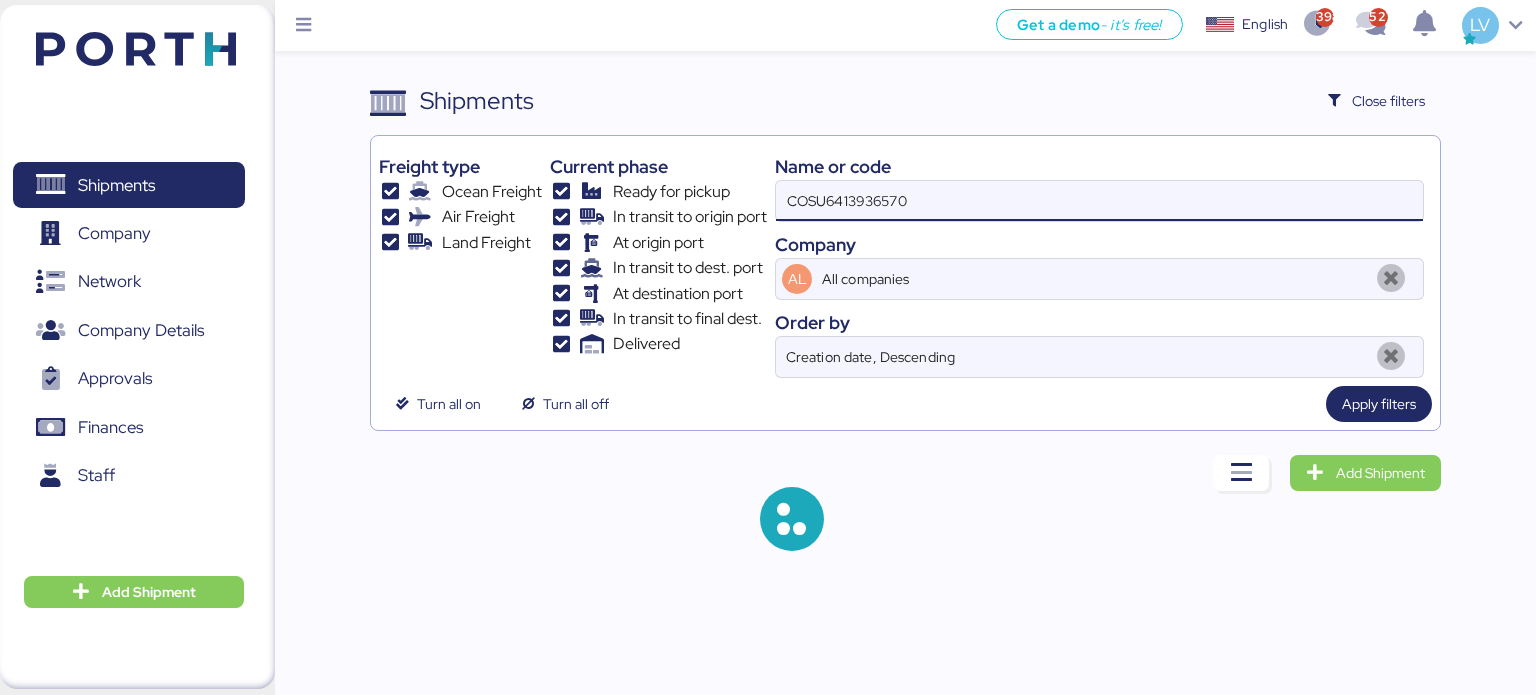 type on "COSU6413936570" 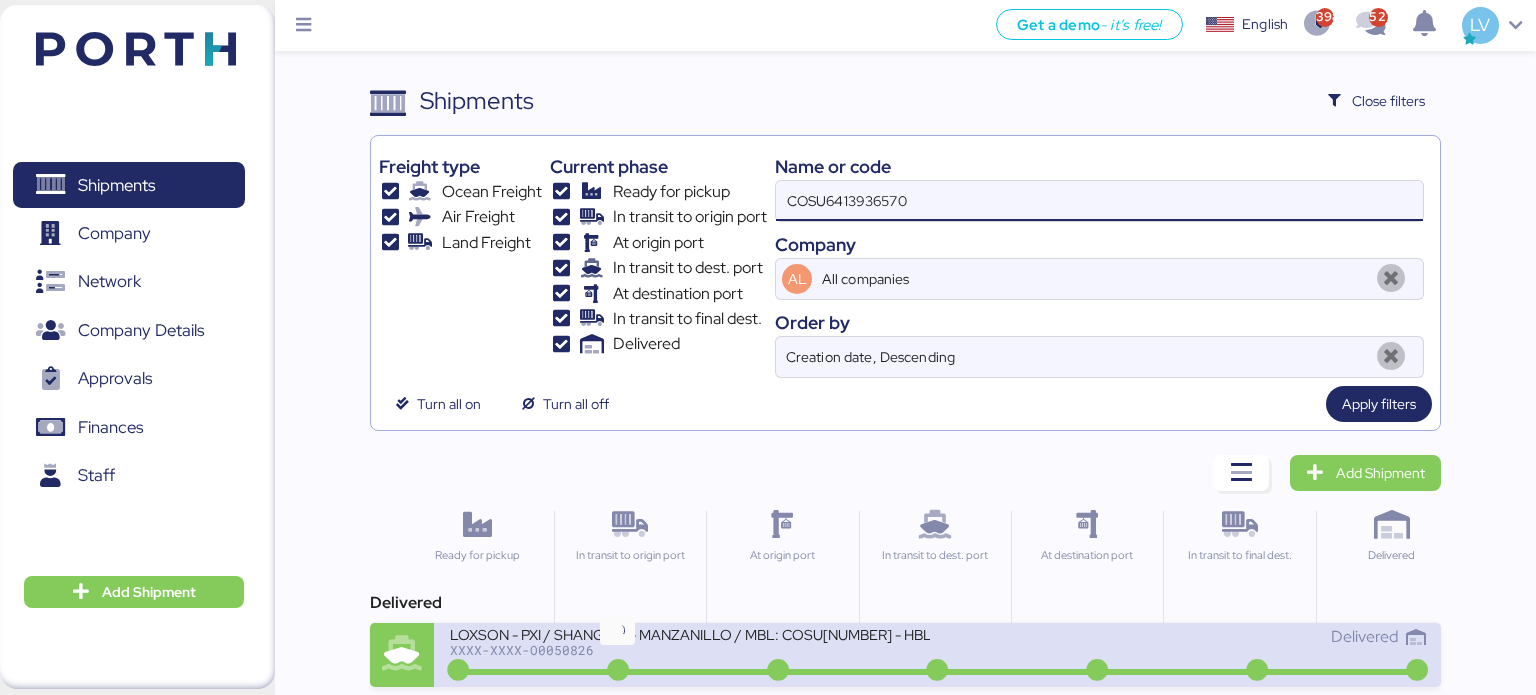 click at bounding box center (618, 671) 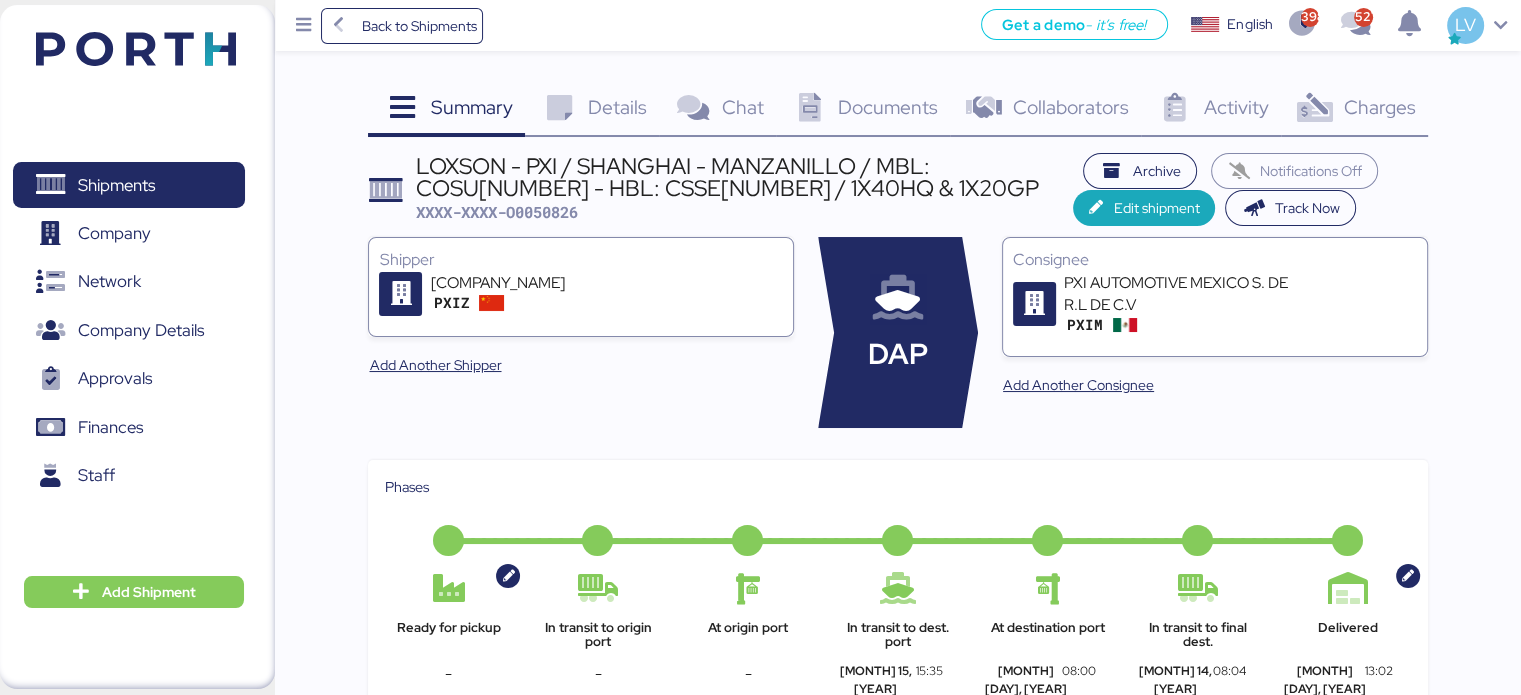 click on "Summary 0   Details 0   Chat 0   Documents 0   Collaborators 0   Activity 0   Charges 0   LOXSON - PXI / SHANGHAI - MANZANILLO / MBL: COSU6413936570 - HBL: CSSE250316139 / 1X40HQ & 1X20GP XXXX-XXXX-O0050826   Archive   Notifications Off   Edit shipment   Track Now Shipper   PXI AUTO COMPONENTS (SUZHOU) CO. LTD PXIZ Add Another Shipper   DAP Consignee   PXI AUTOMOTIVE MEXICO S. DE R.L DE C.V PXIM Add Another Consignee Phases     Ready for pickup -   In transit to origin port -   At origin port -   In transit to dest. port [MONTH] [DAY], [YEAR] 15:35   At destination port [MONTH] [DAY], [YEAR] 08:00   In transit to final dest. [MONTH] [DAY], [YEAR] 08:04     Delivered [MONTH] [DAY], [YEAR] 13:02   Created by Iungo Logistics IUNG Guadalajara   Supplier   Add supplier Client   Add client Customs broker   Add broker Forwarder   Add Forwarder Other   Add other Documents   Name
6413936570-20250422063034.pdf
private
CSSE250316139副.pdf" at bounding box center (897, 968) 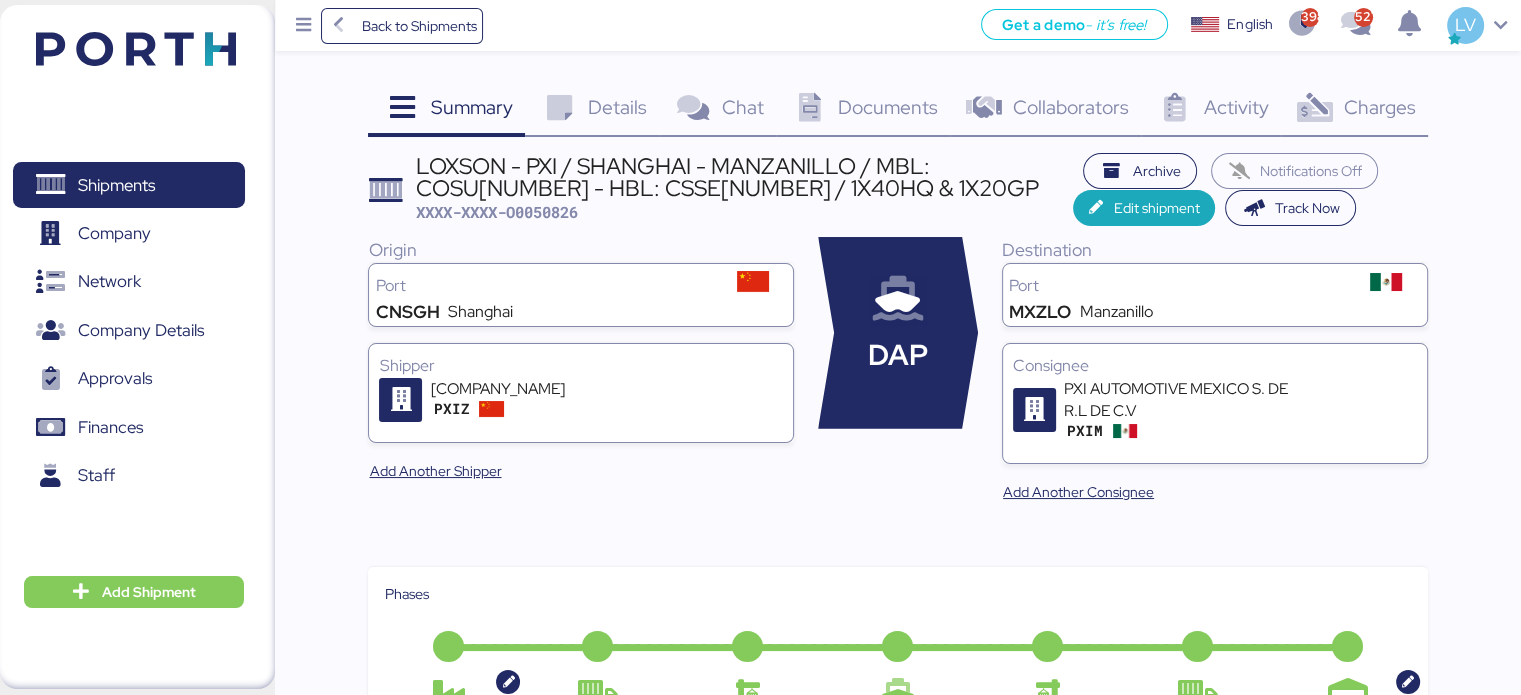click on "Charges 0" at bounding box center [1354, 110] 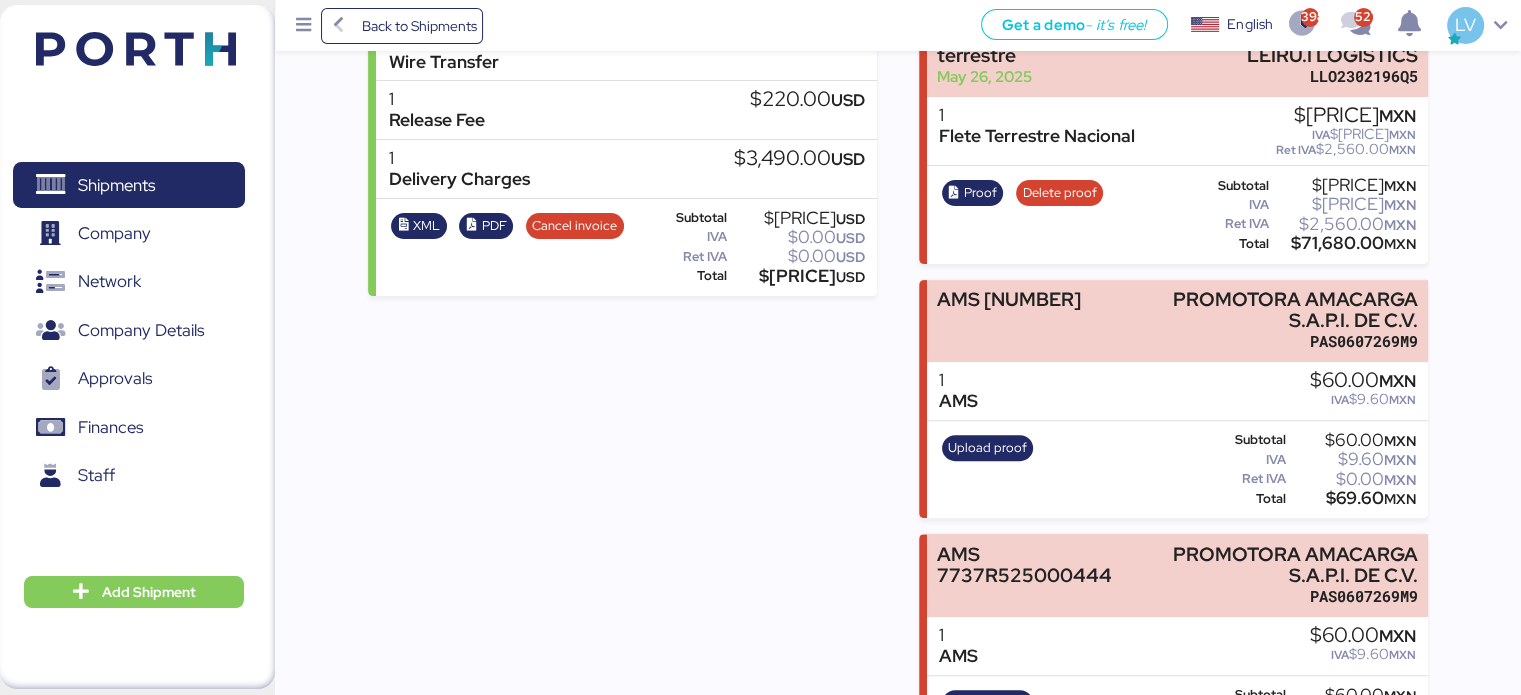scroll, scrollTop: 656, scrollLeft: 0, axis: vertical 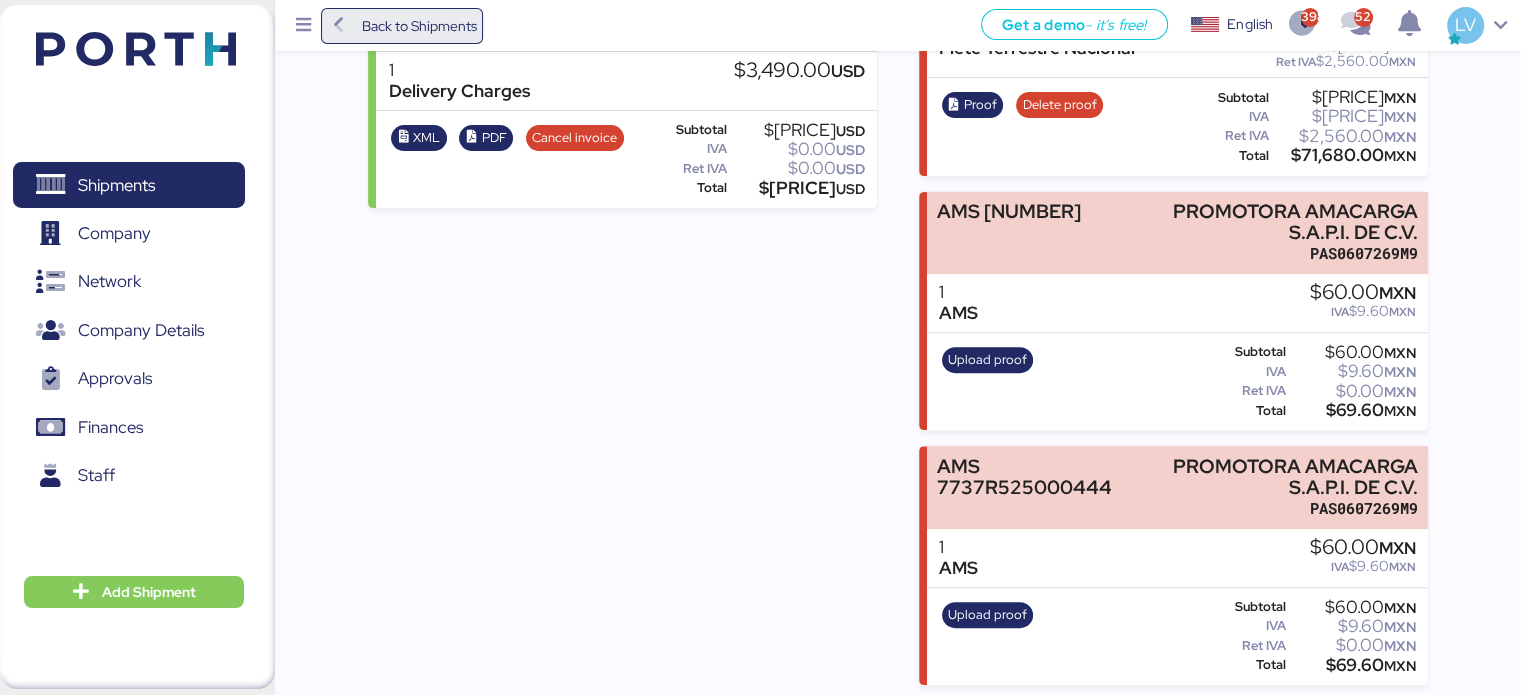 click on "Back to Shipments" at bounding box center (418, 26) 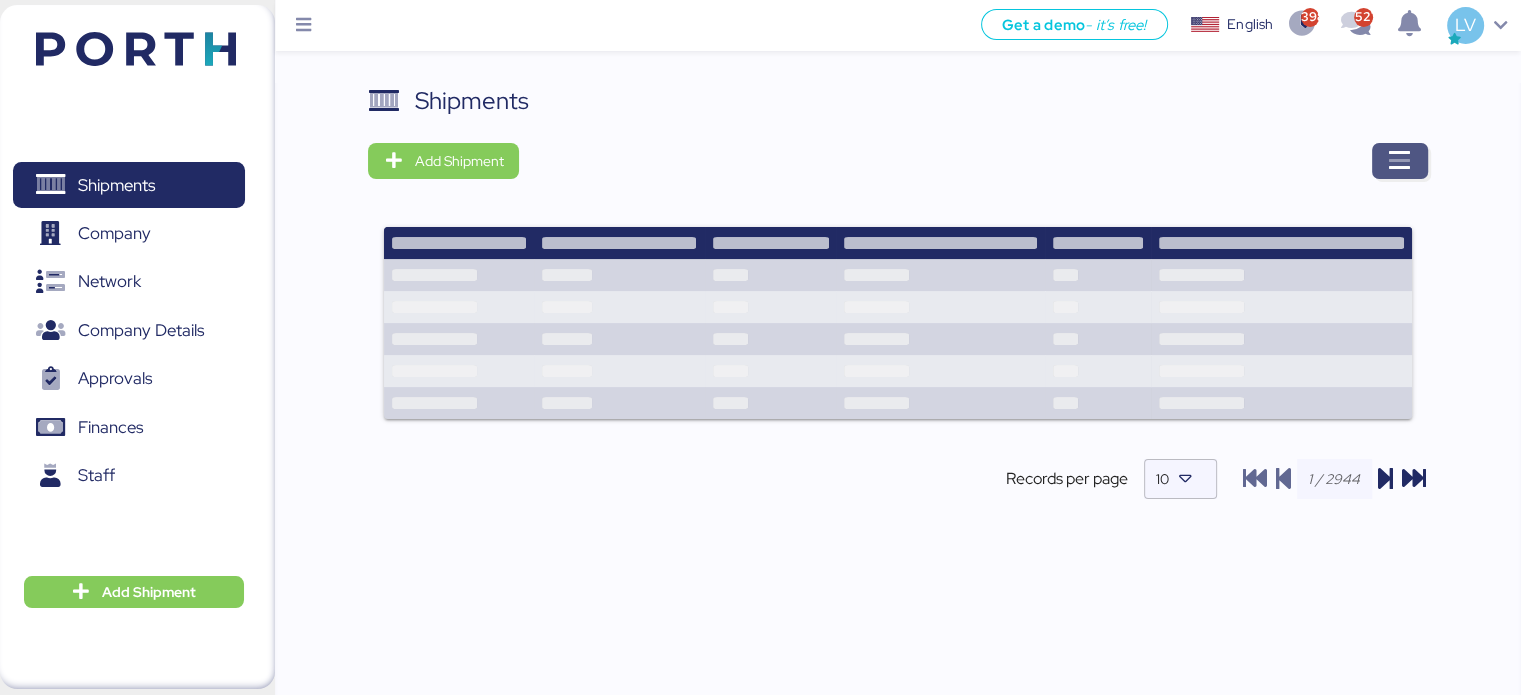 click at bounding box center (1400, 161) 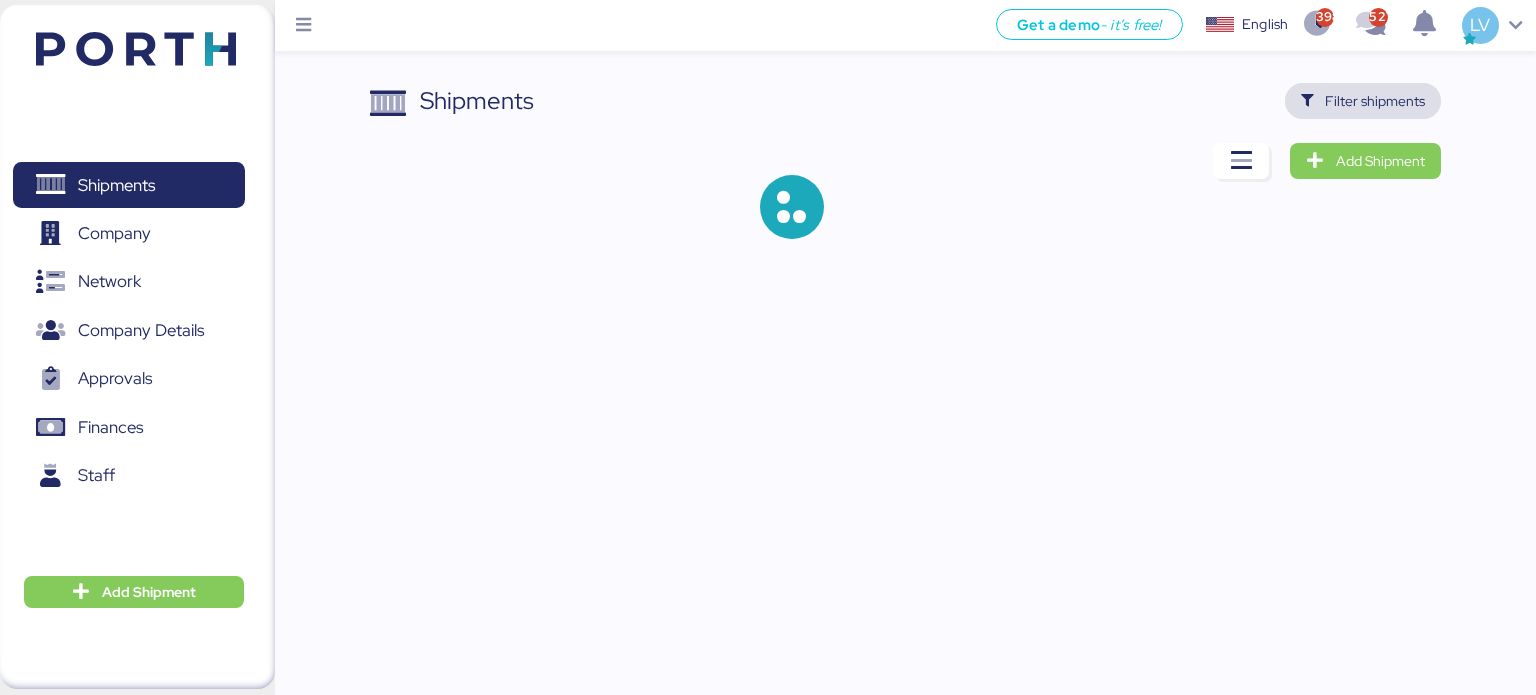 click on "Filter shipments" at bounding box center [1375, 101] 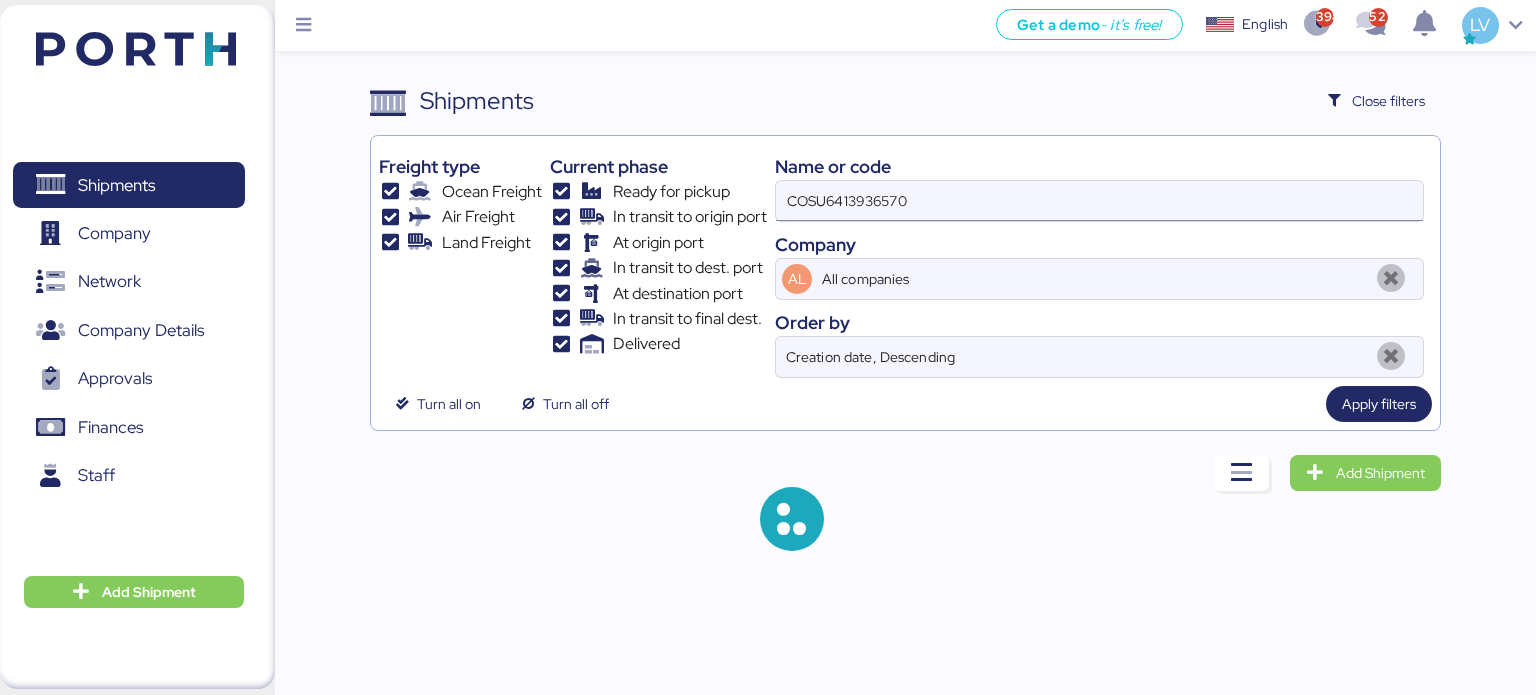 click on "COSU6413936570" at bounding box center (1099, 201) 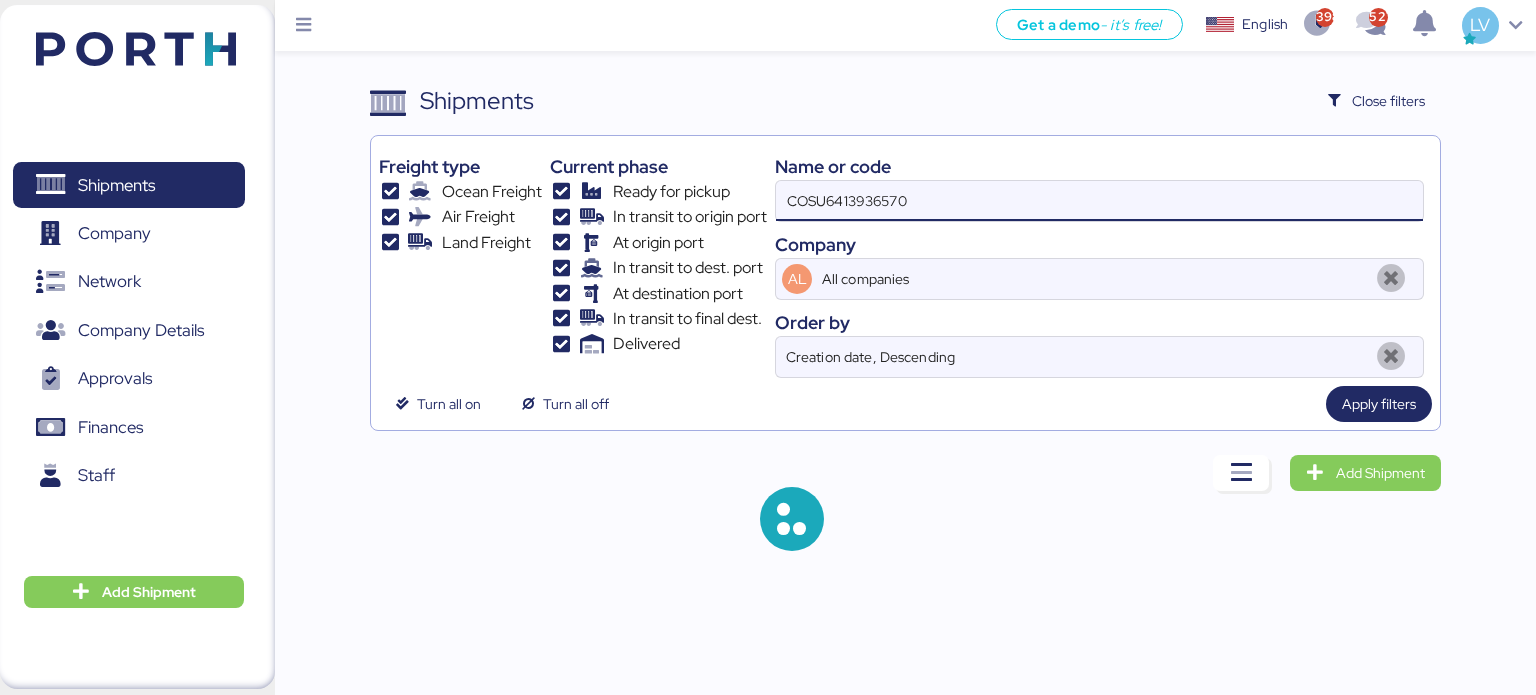 click on "COSU6413936570" at bounding box center [1099, 201] 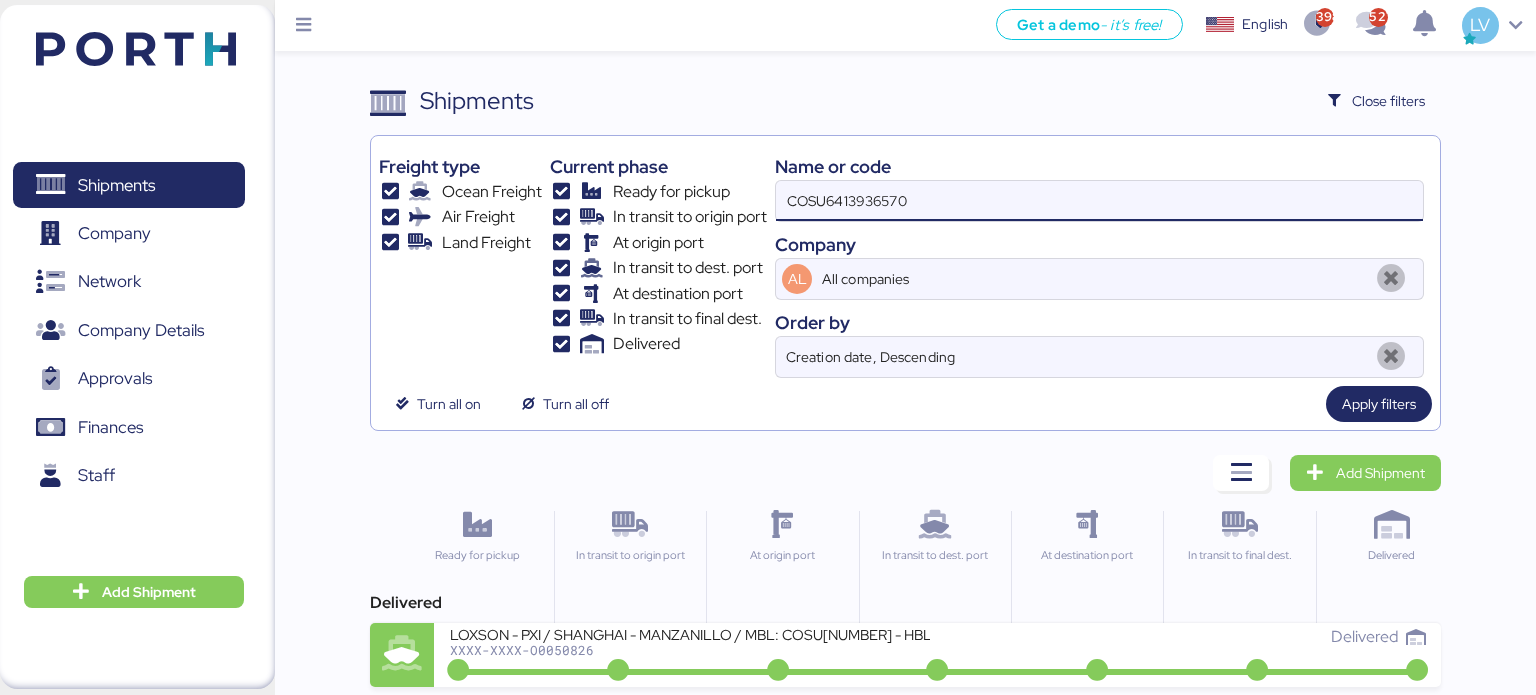 paste on "[NUMBER]" 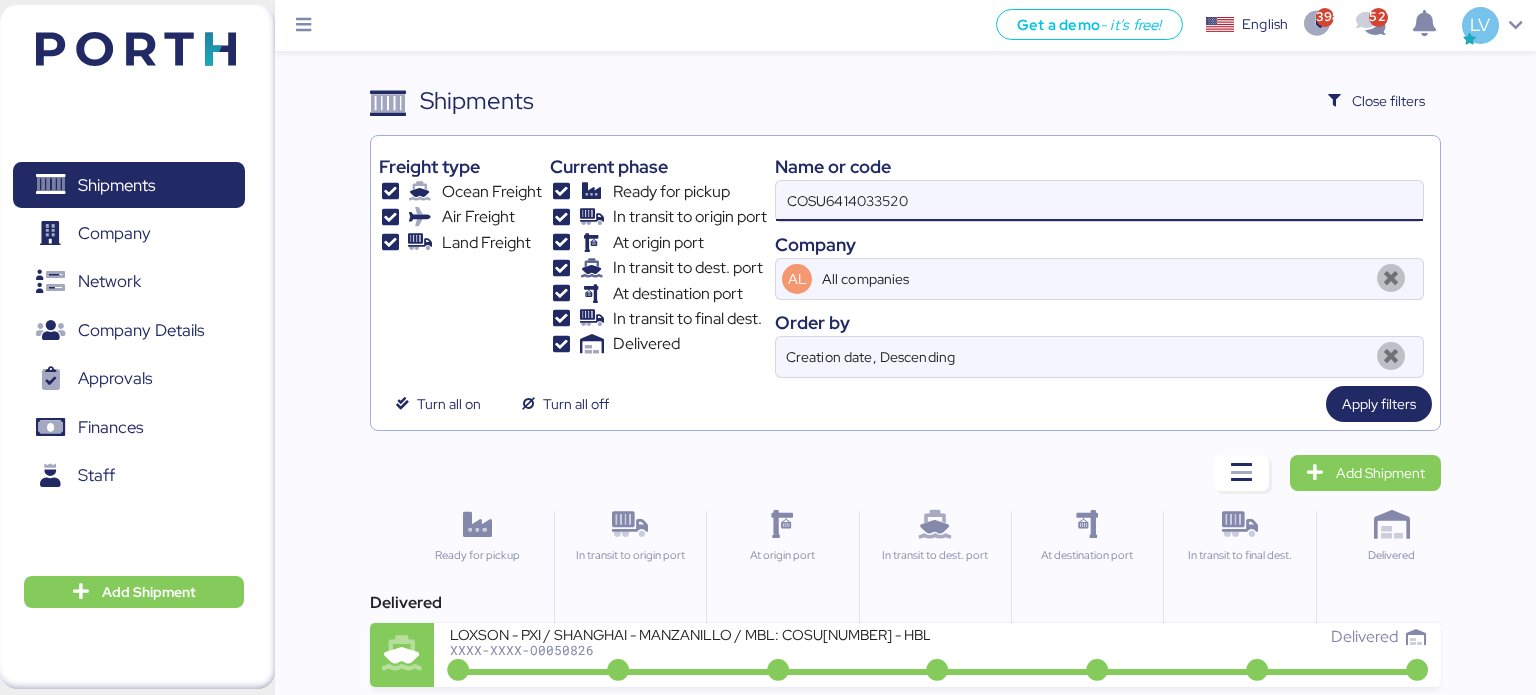type on "COSU6414033520" 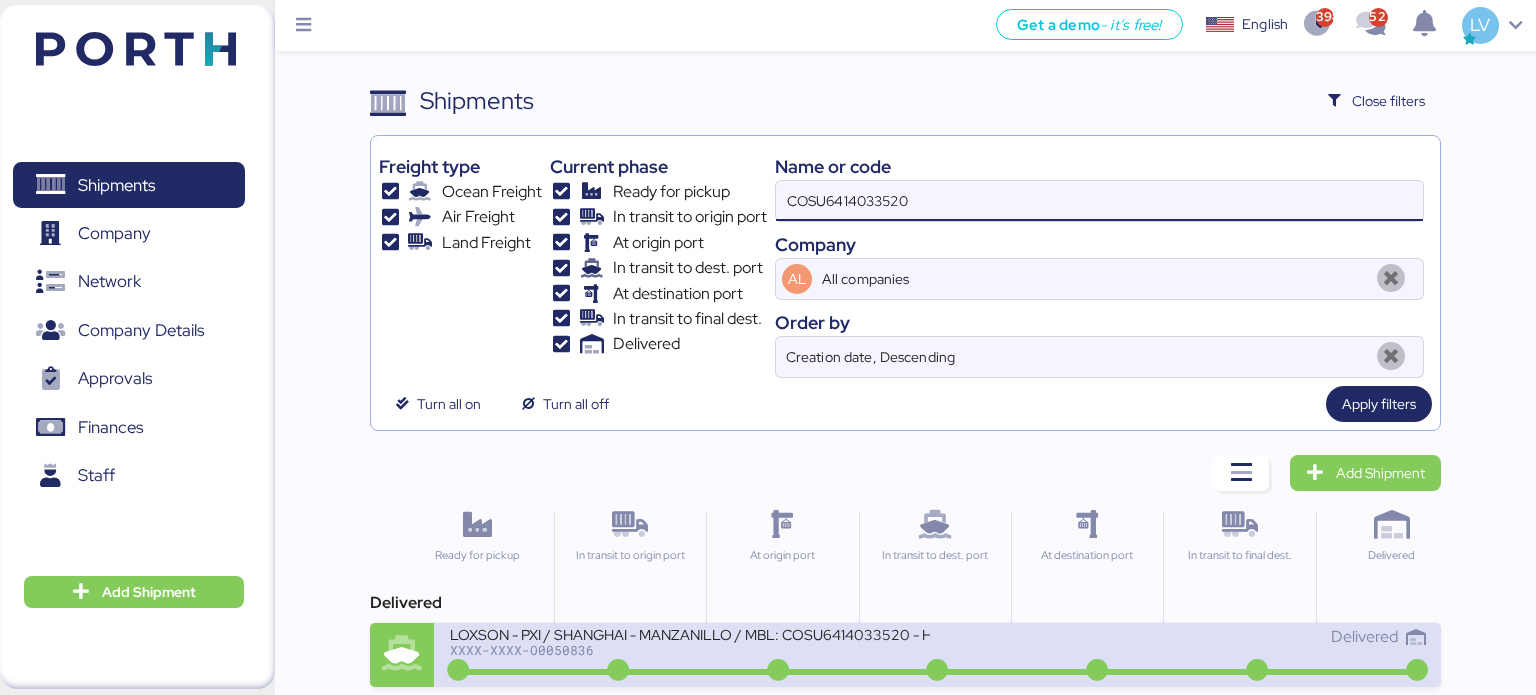 click at bounding box center (938, 672) 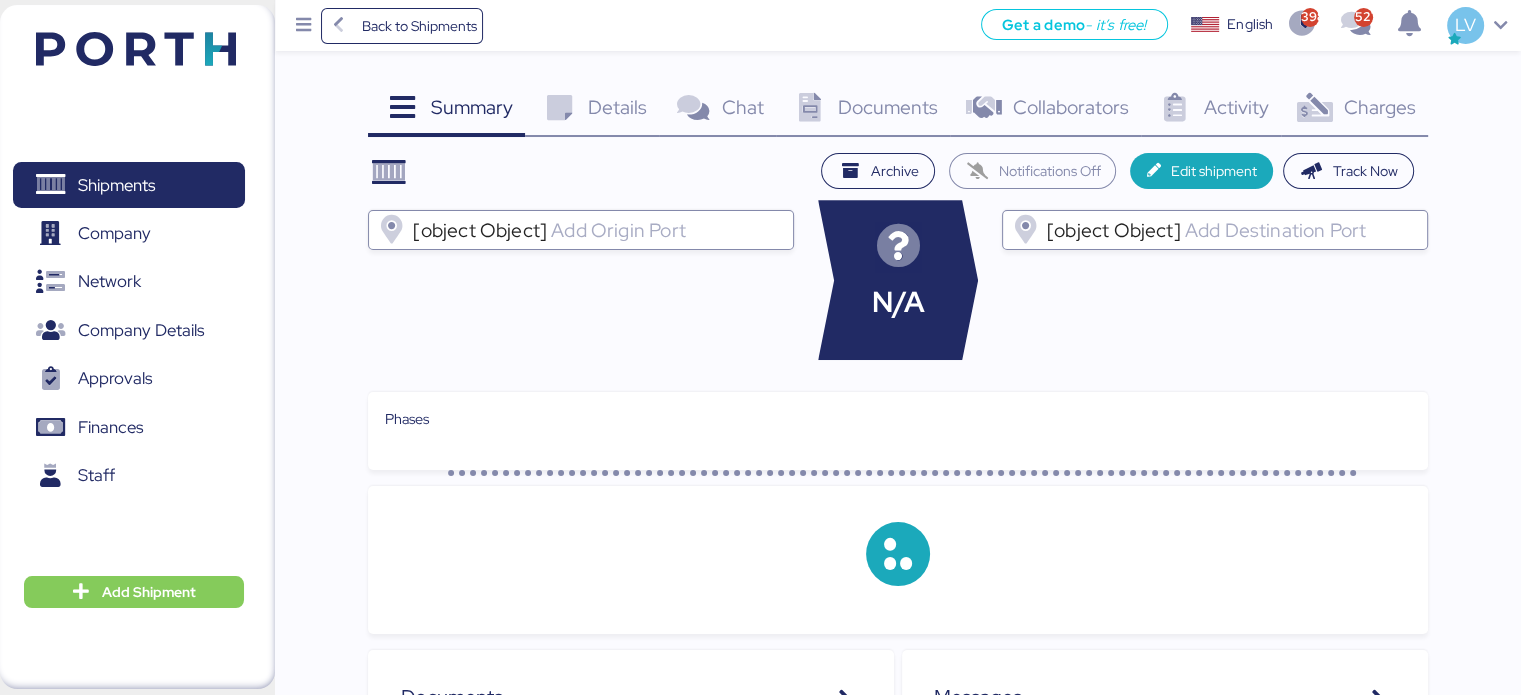 click on "Summary 0   Details 0   Chat 0   Documents 0   Collaborators 0   Activity 0   Charges 0     Archive   Notifications Off   Edit shipment   Track Now   [object Object]   N/A   [object Object] Phases Documents   Name
M[NUMBER] PL-CSSE[NUMBER].xls
[NUMBER]-20250422063035.pdf
private
CSSE[NUMBER]副.pdf
CSSE[NUMBER].pdf
private
M[NUMBER] INV-CSSE[NUMBER].xlsx
Show less documents Activity
The information has not been found
Messages" at bounding box center (760, 586) 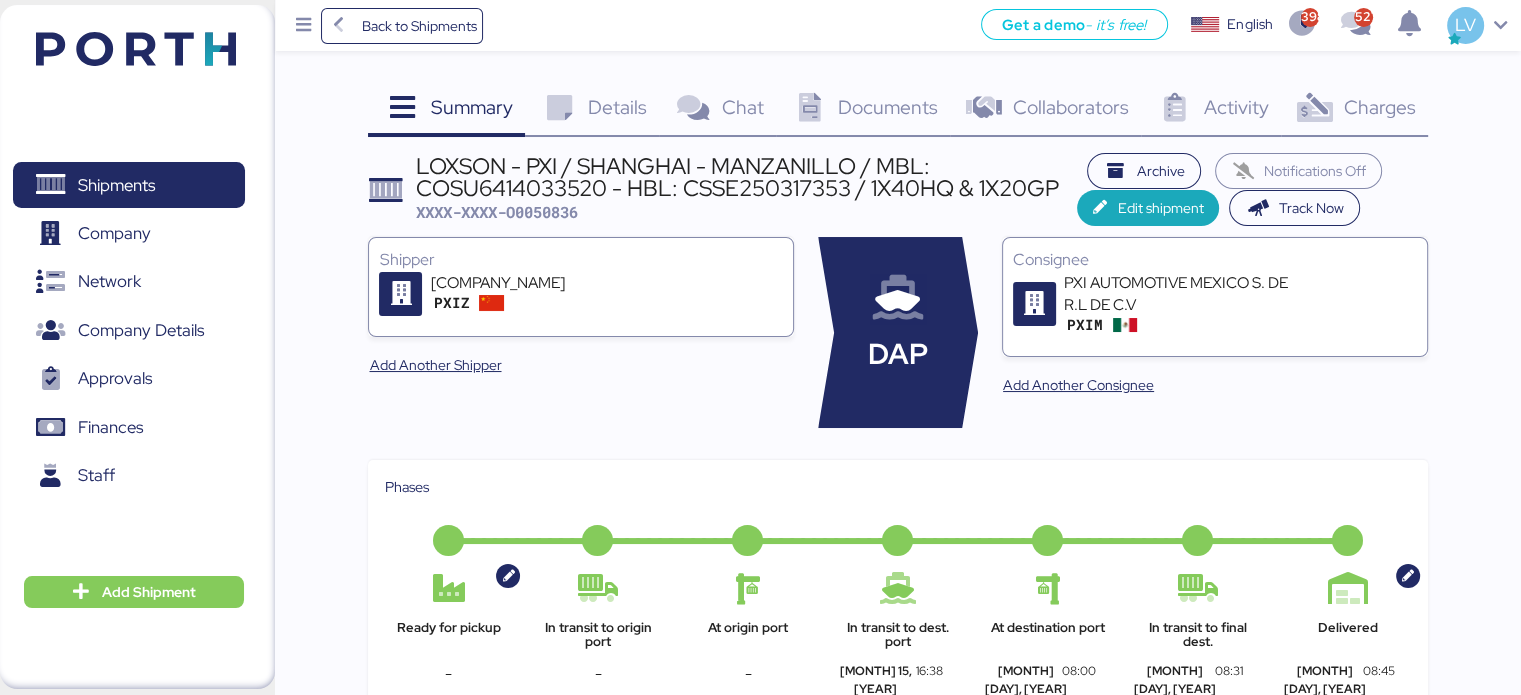 click on "Charges 0" at bounding box center (1354, 110) 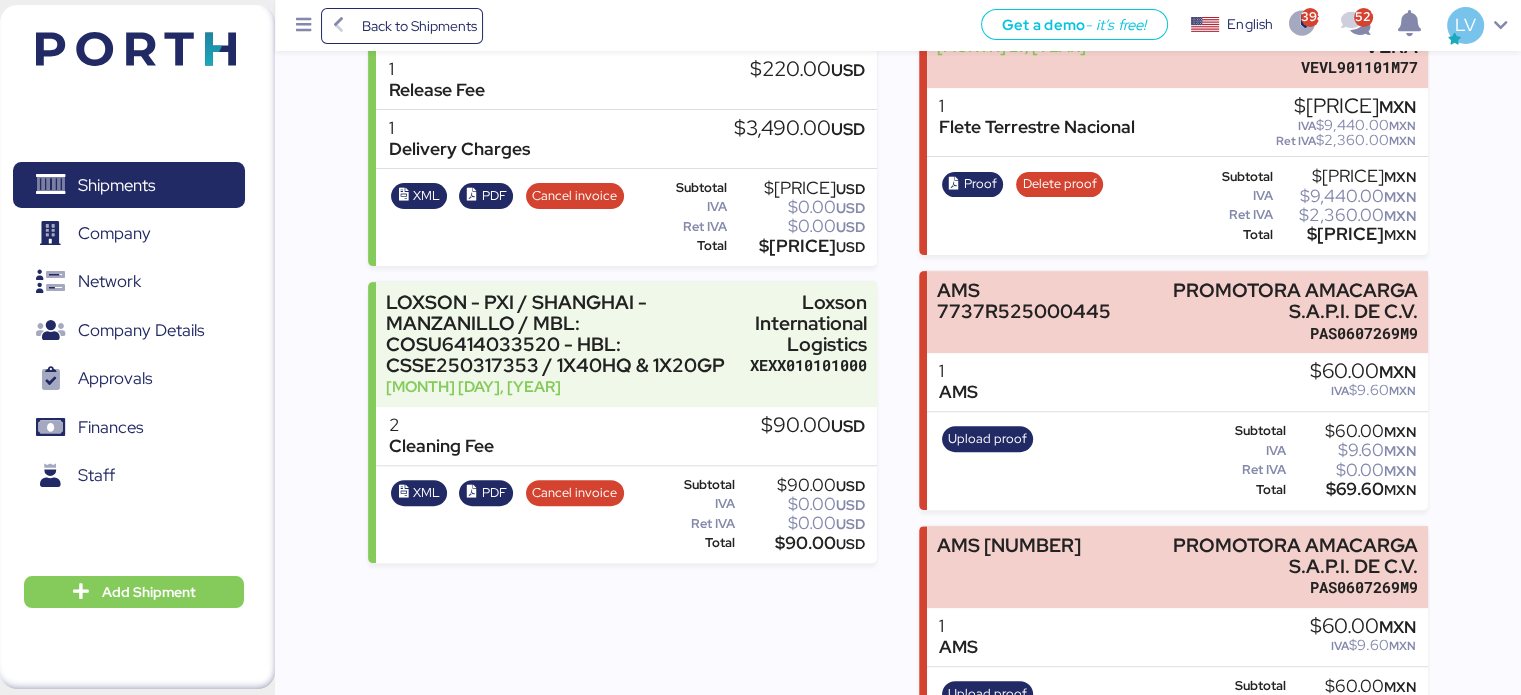 scroll, scrollTop: 677, scrollLeft: 0, axis: vertical 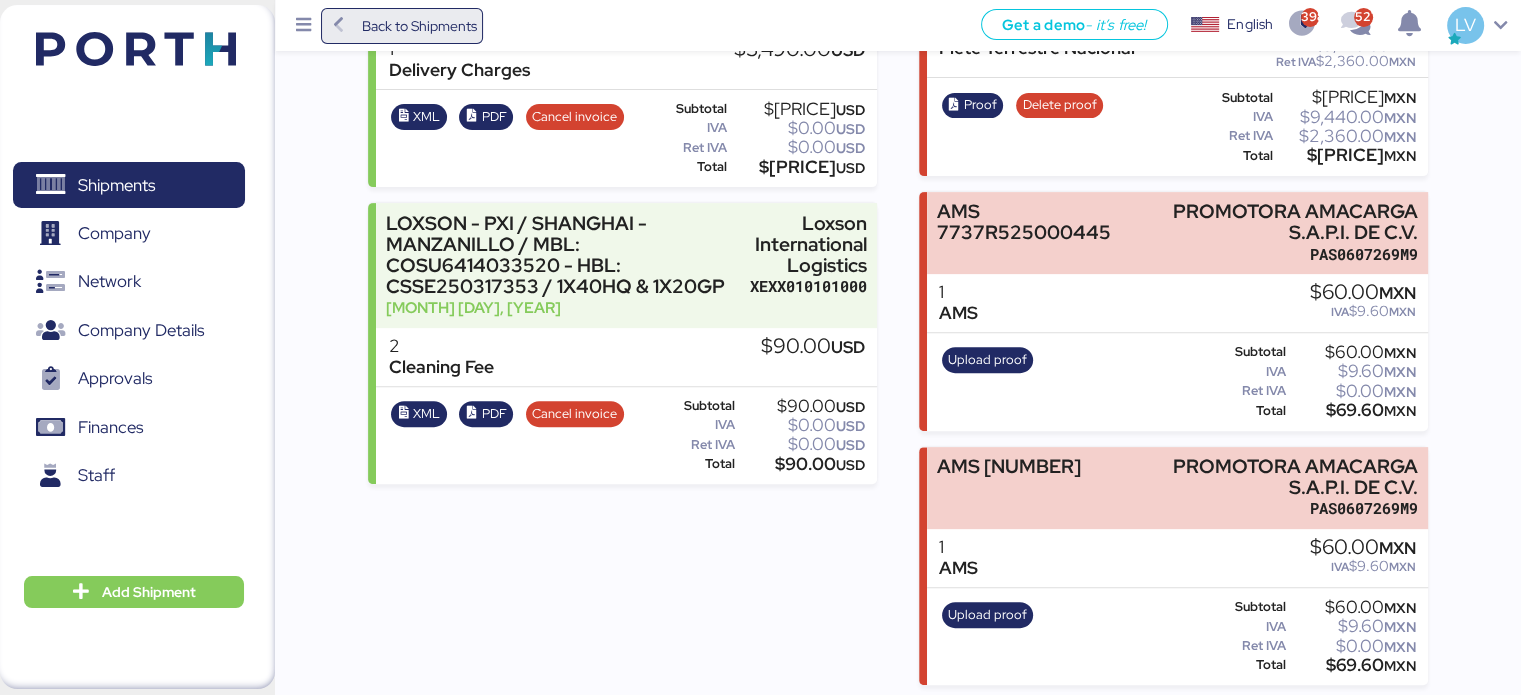 click on "Back to Shipments" at bounding box center (402, 26) 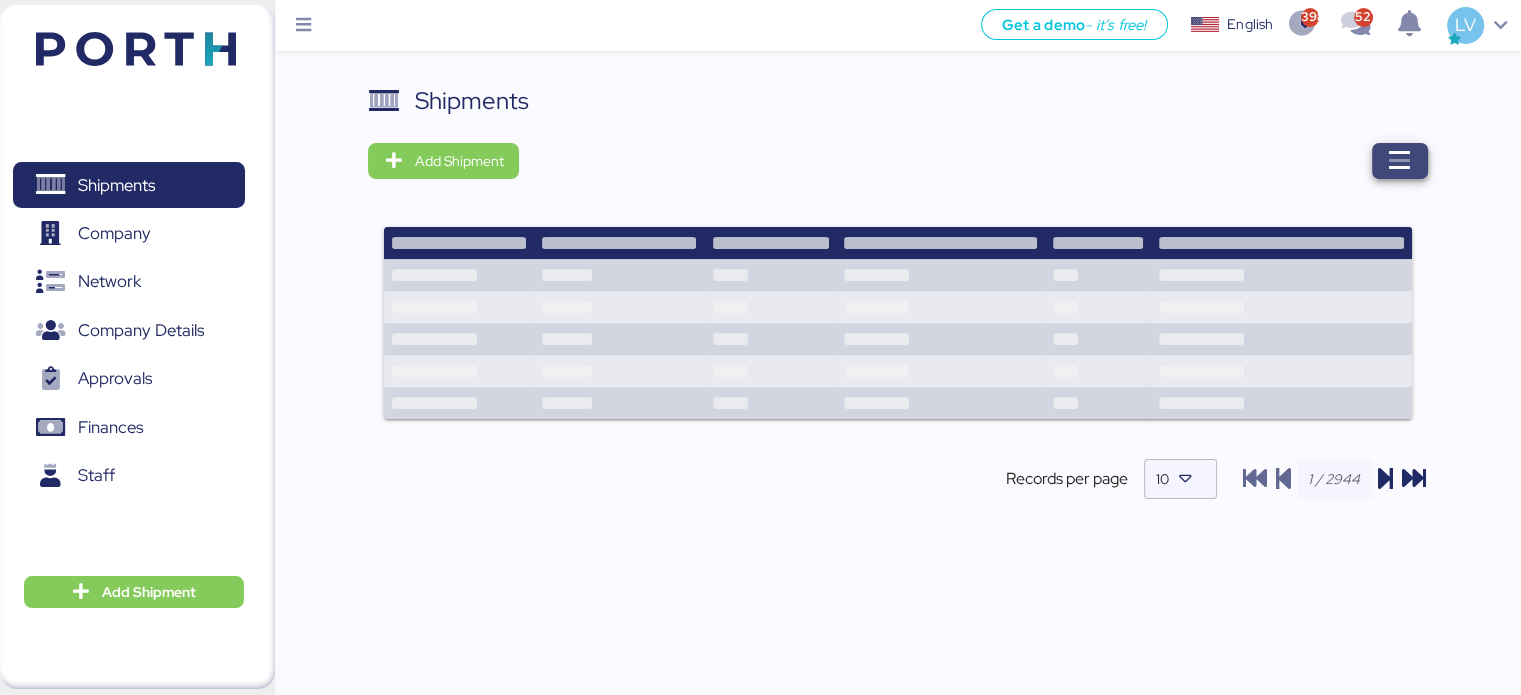 click at bounding box center (1400, 161) 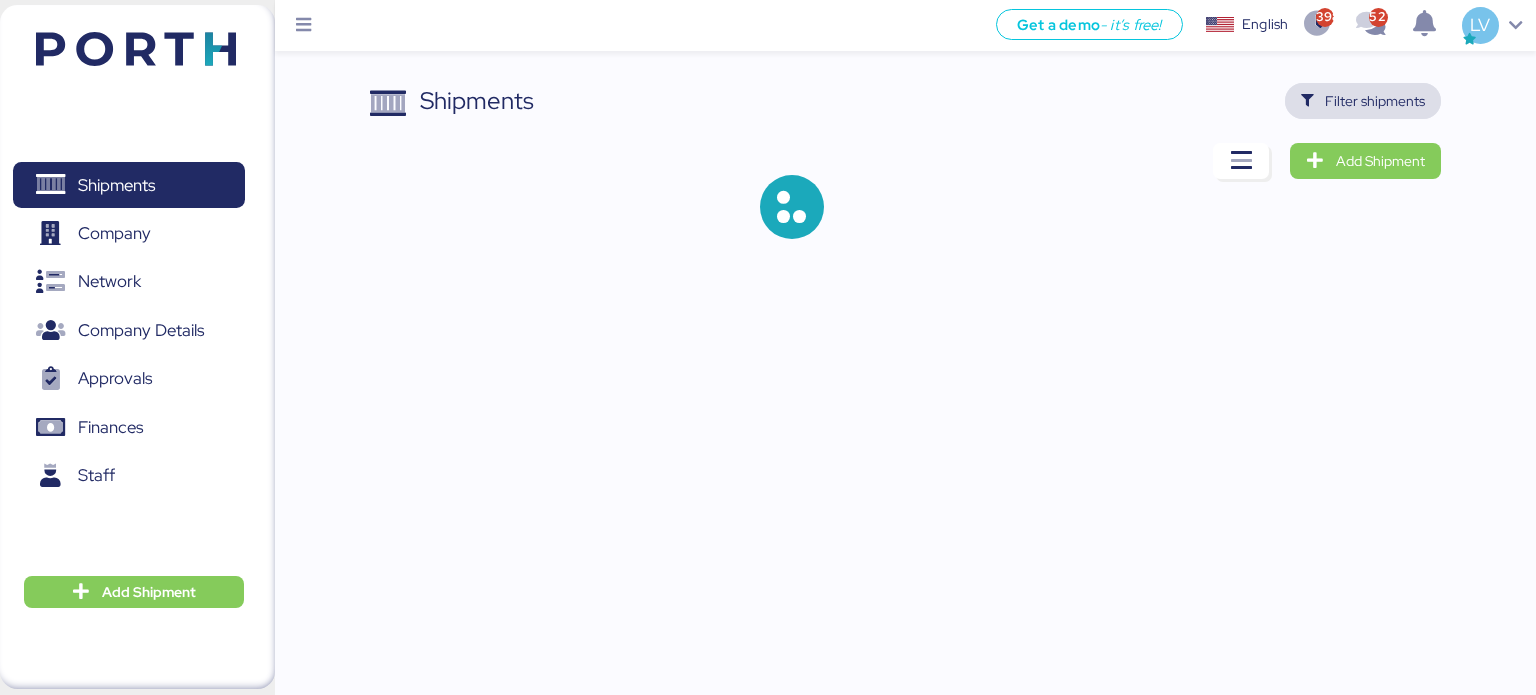 click on "Filter shipments" at bounding box center [1363, 101] 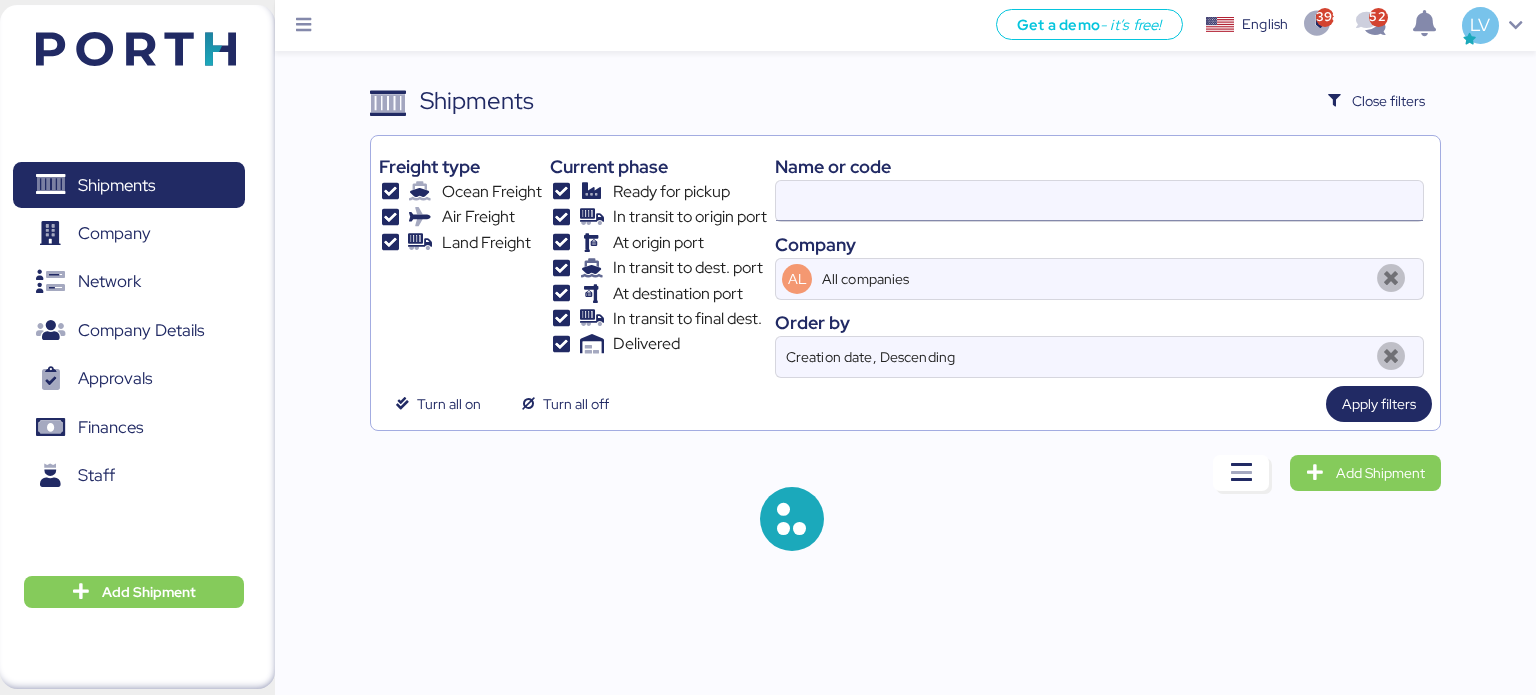 click at bounding box center (1099, 201) 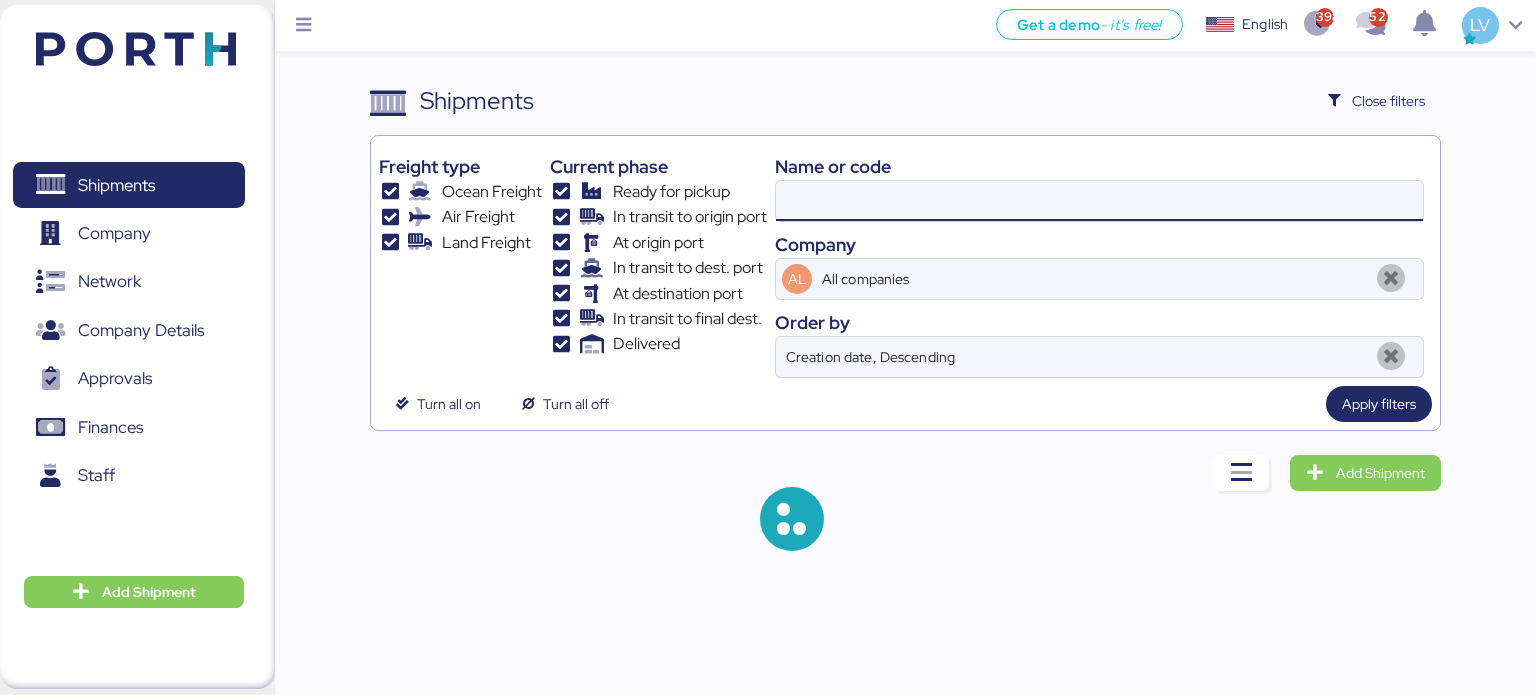 paste on "106500021542" 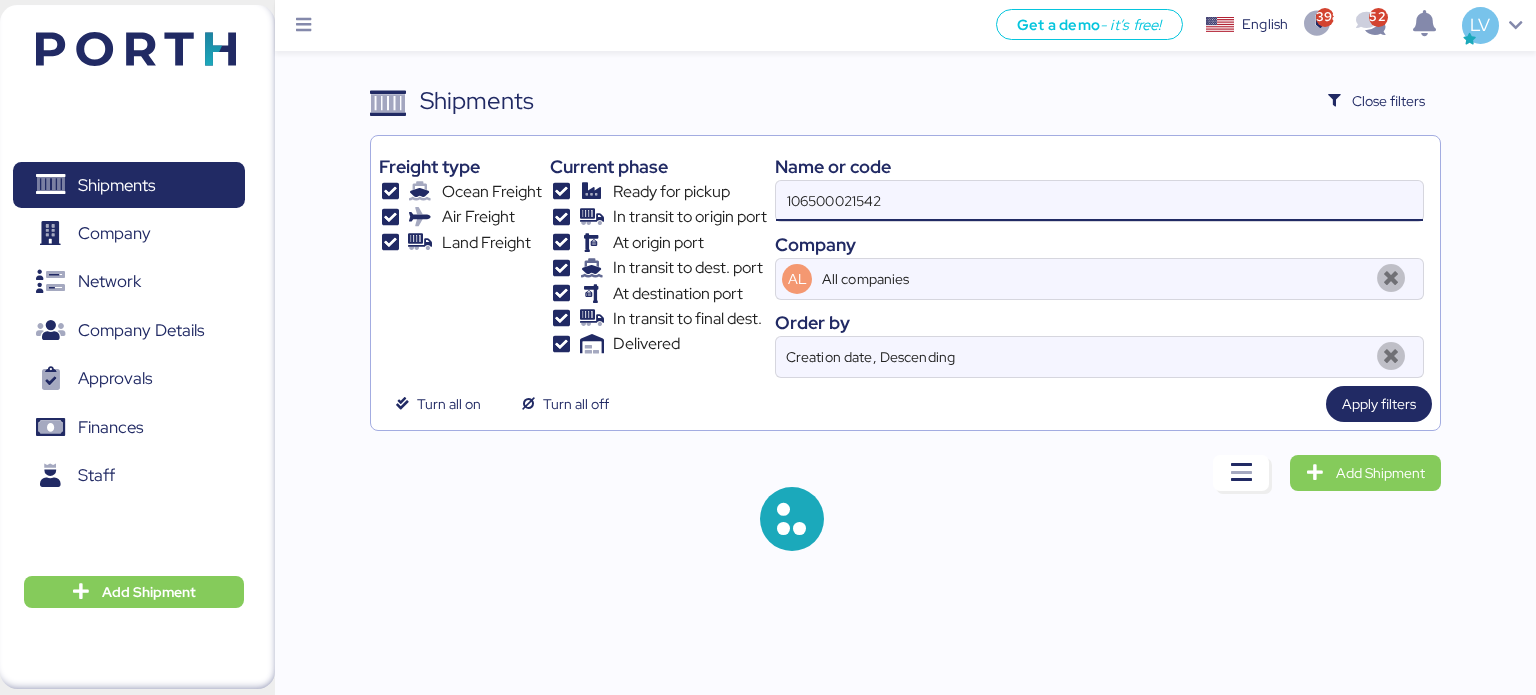 type on "106500021542" 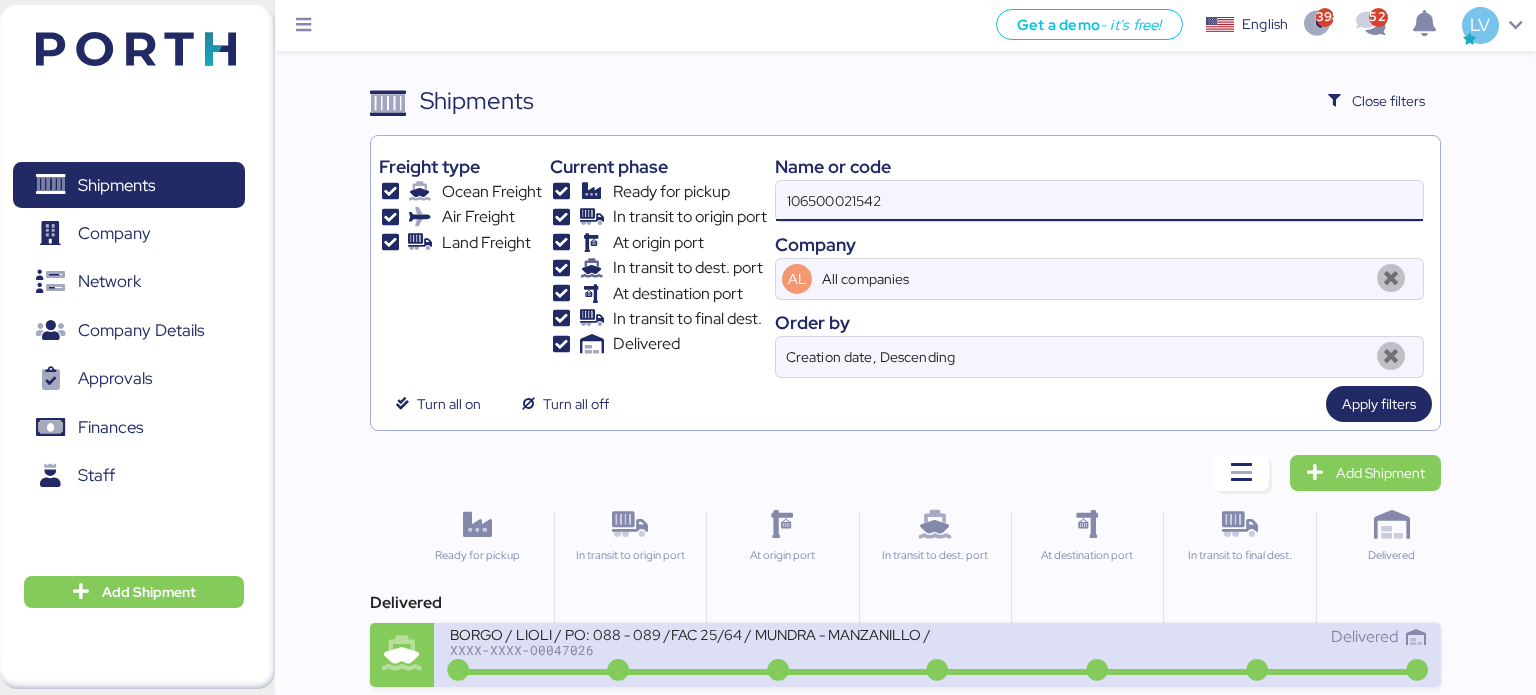 click on "BORGO / LIOLI / PO: 088 - 089 /FAC 25/64 / MUNDRA - MANZANILLO / 2x40 / TARMAR / 106500021542" at bounding box center [690, 633] 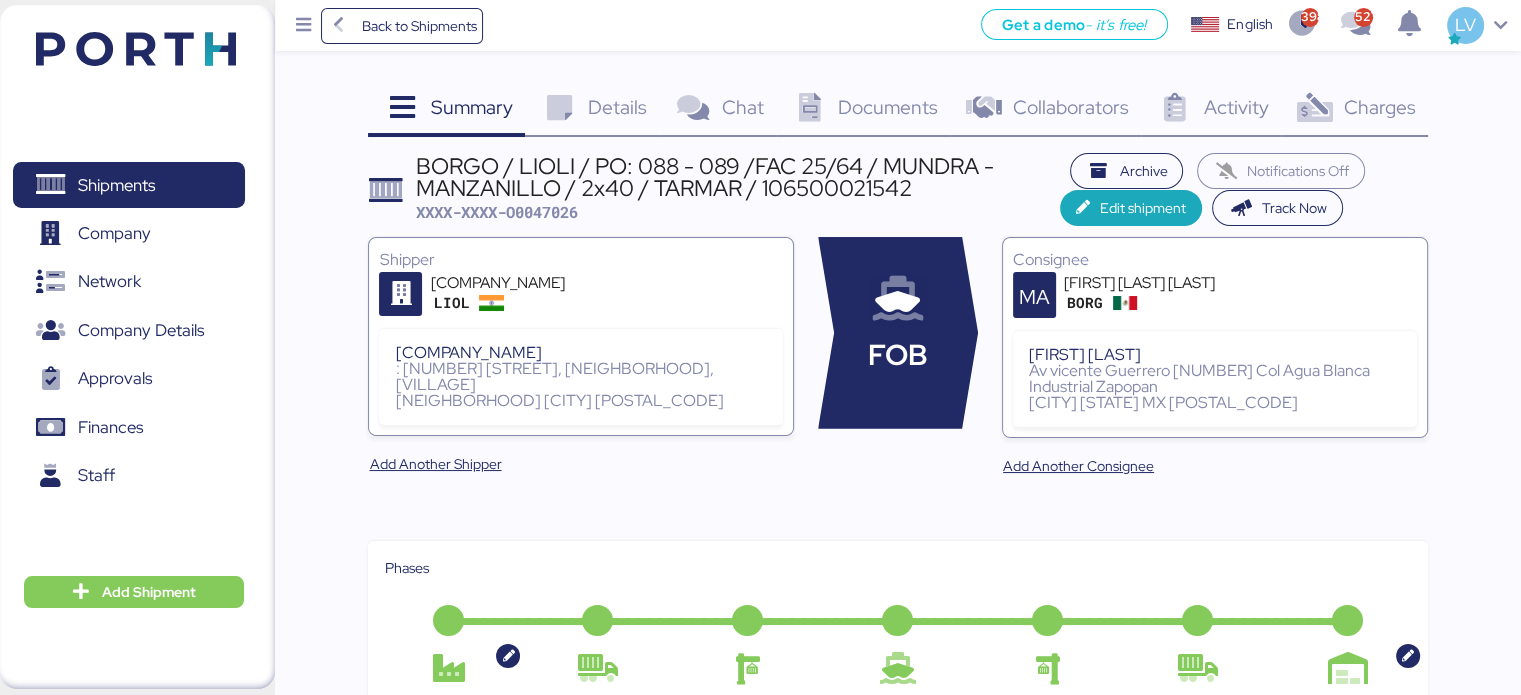 click on "Charges 0" at bounding box center (1354, 110) 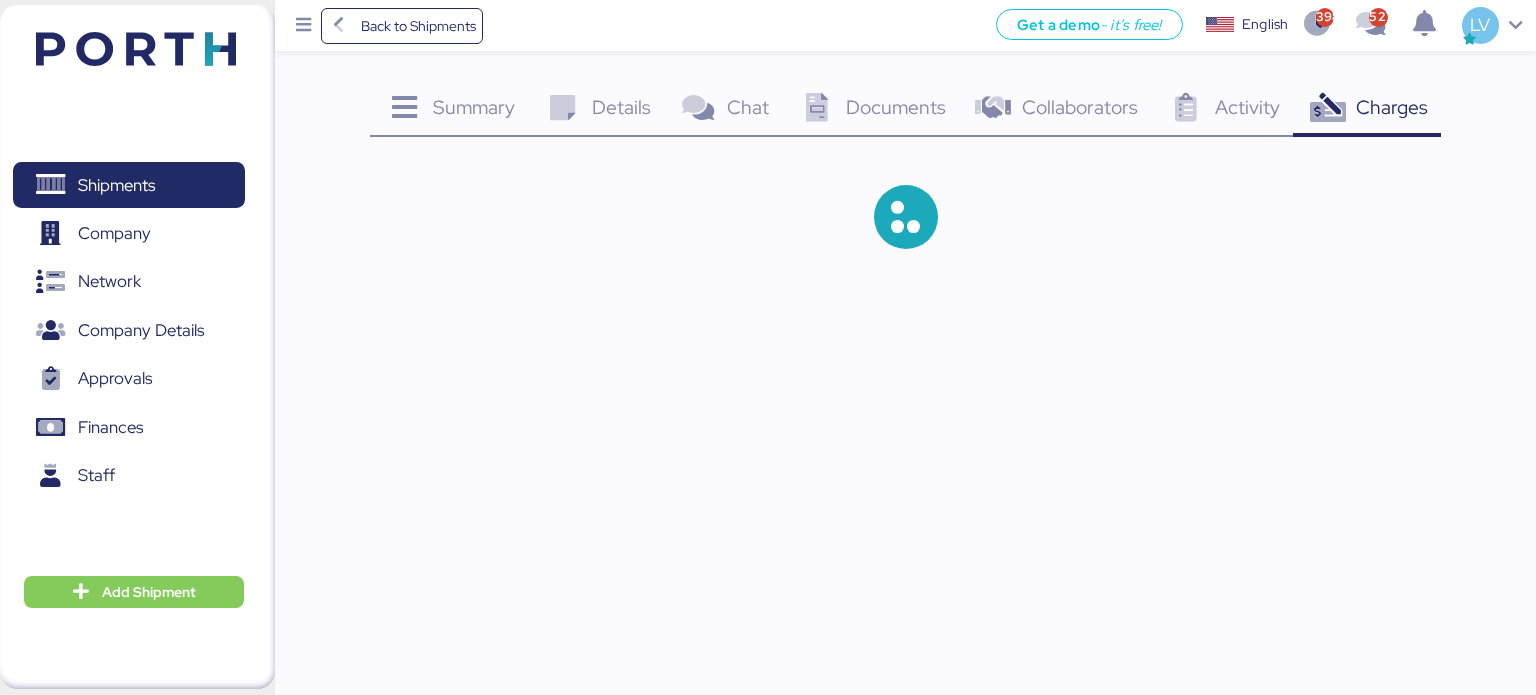 click on "Charges" at bounding box center (1392, 107) 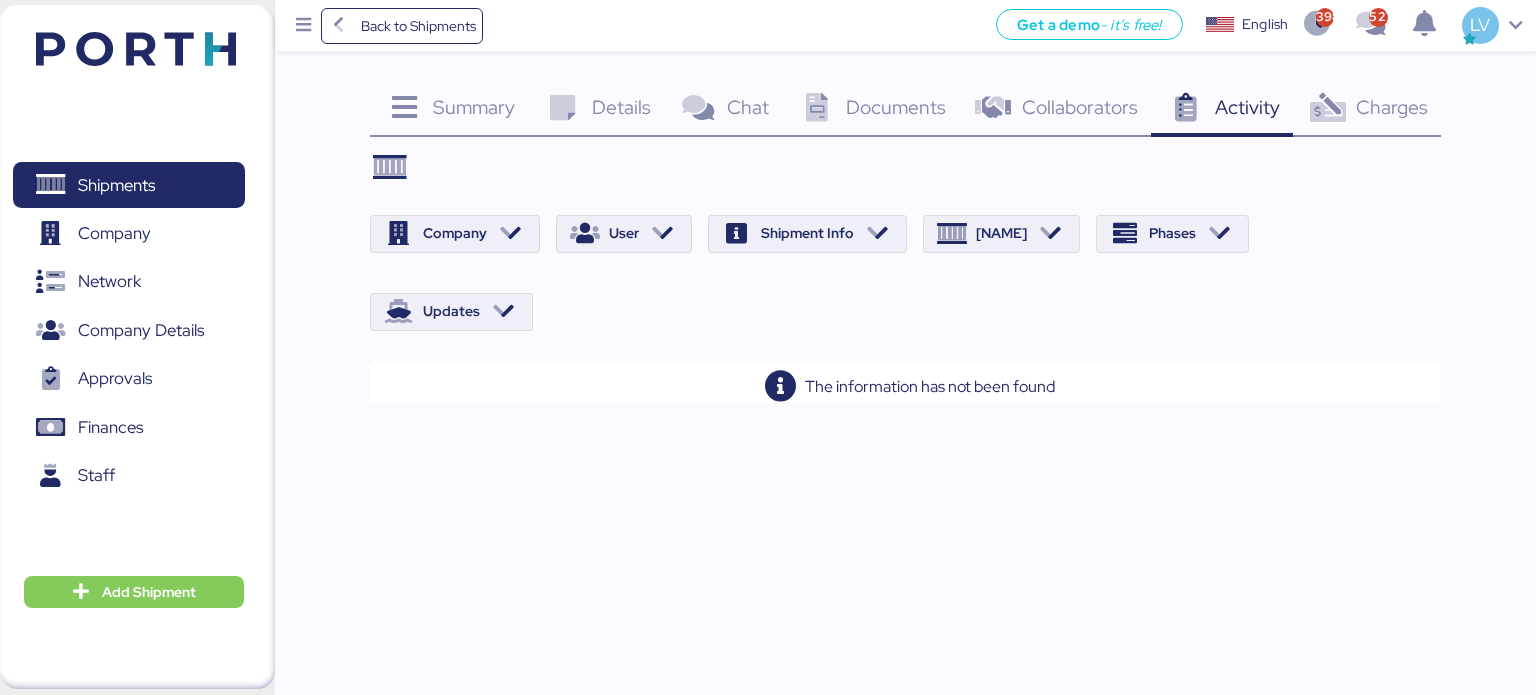 click on "Charges" at bounding box center (1392, 107) 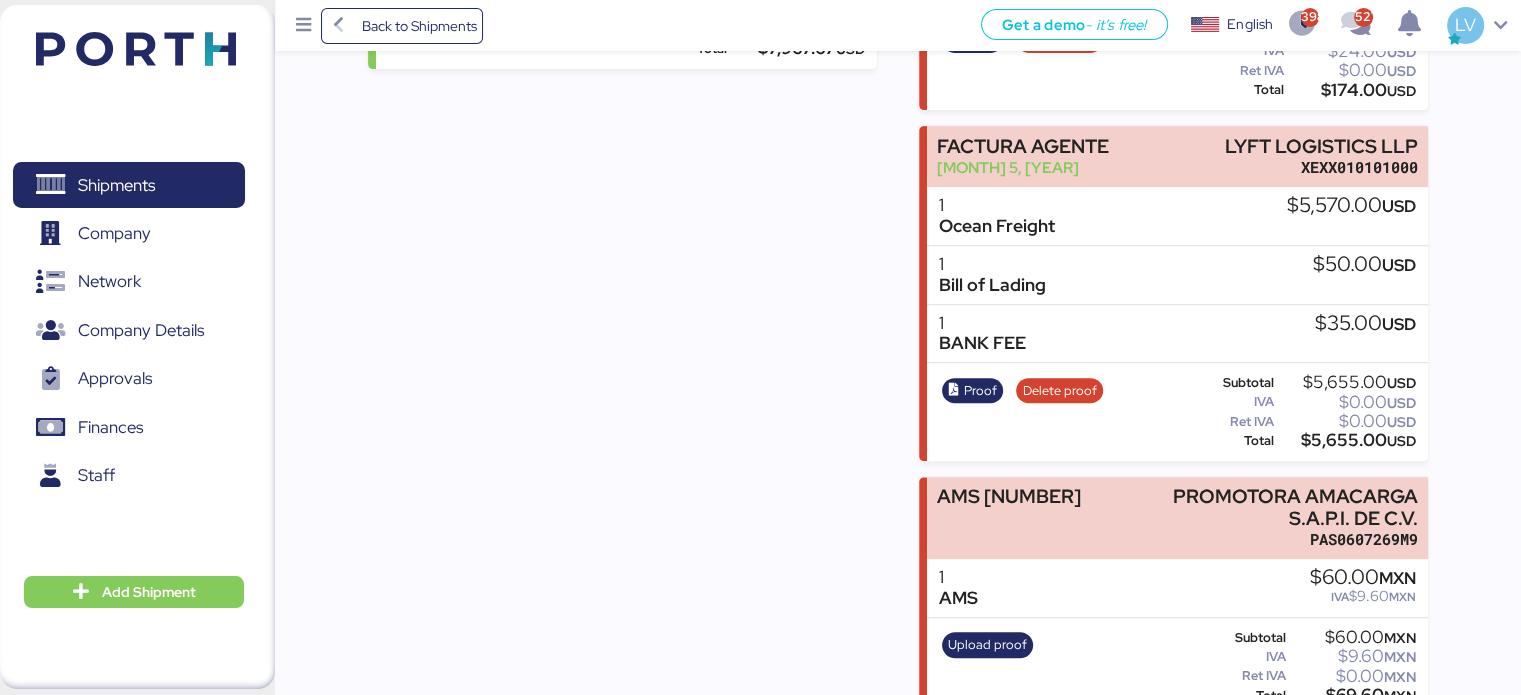 scroll, scrollTop: 844, scrollLeft: 0, axis: vertical 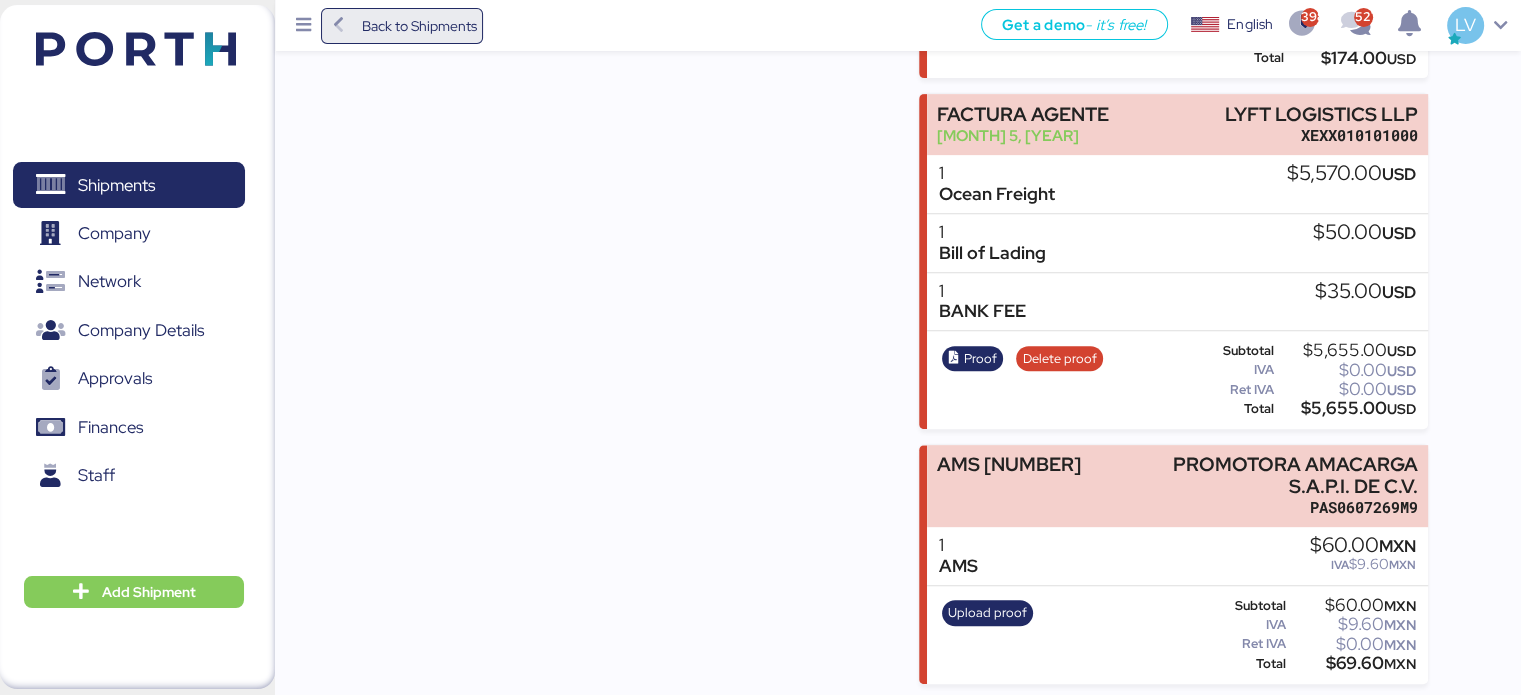 click on "Back to Shipments" at bounding box center [418, 26] 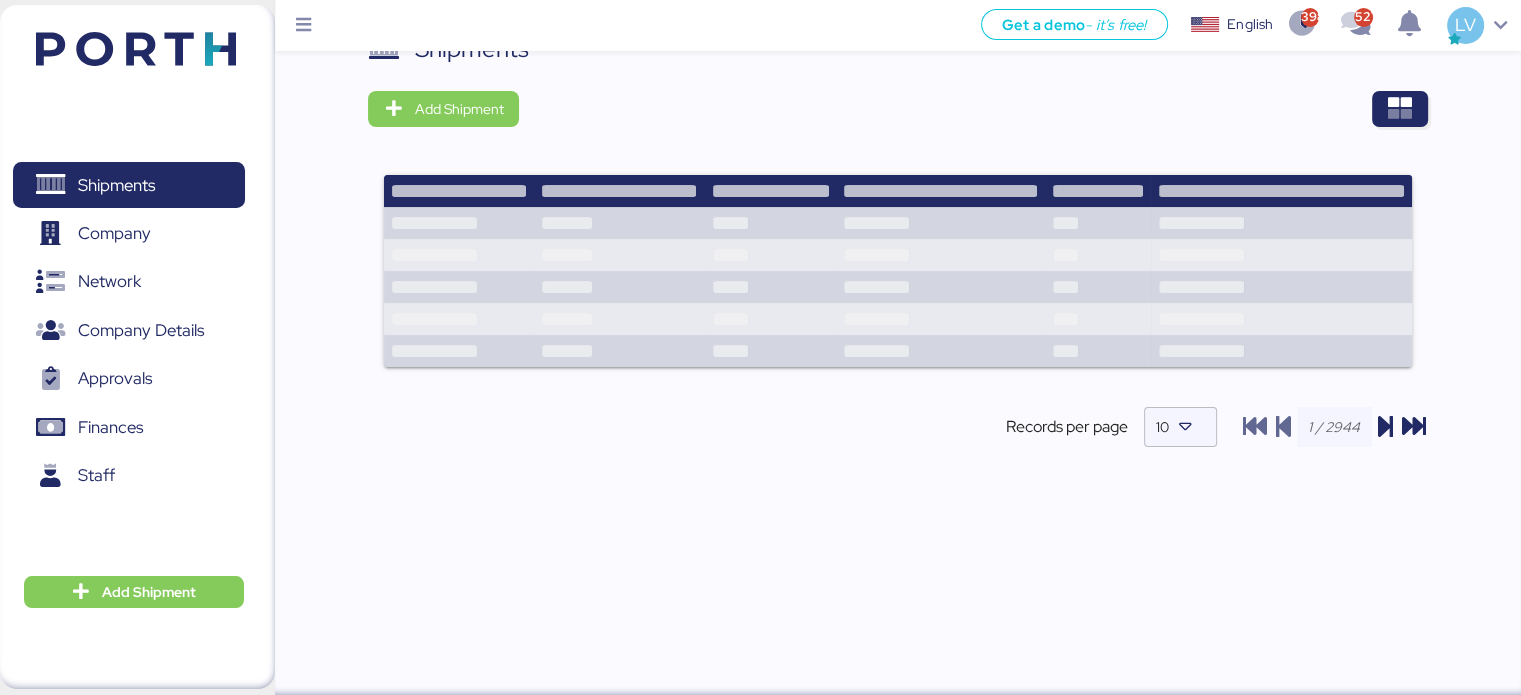 scroll, scrollTop: 0, scrollLeft: 0, axis: both 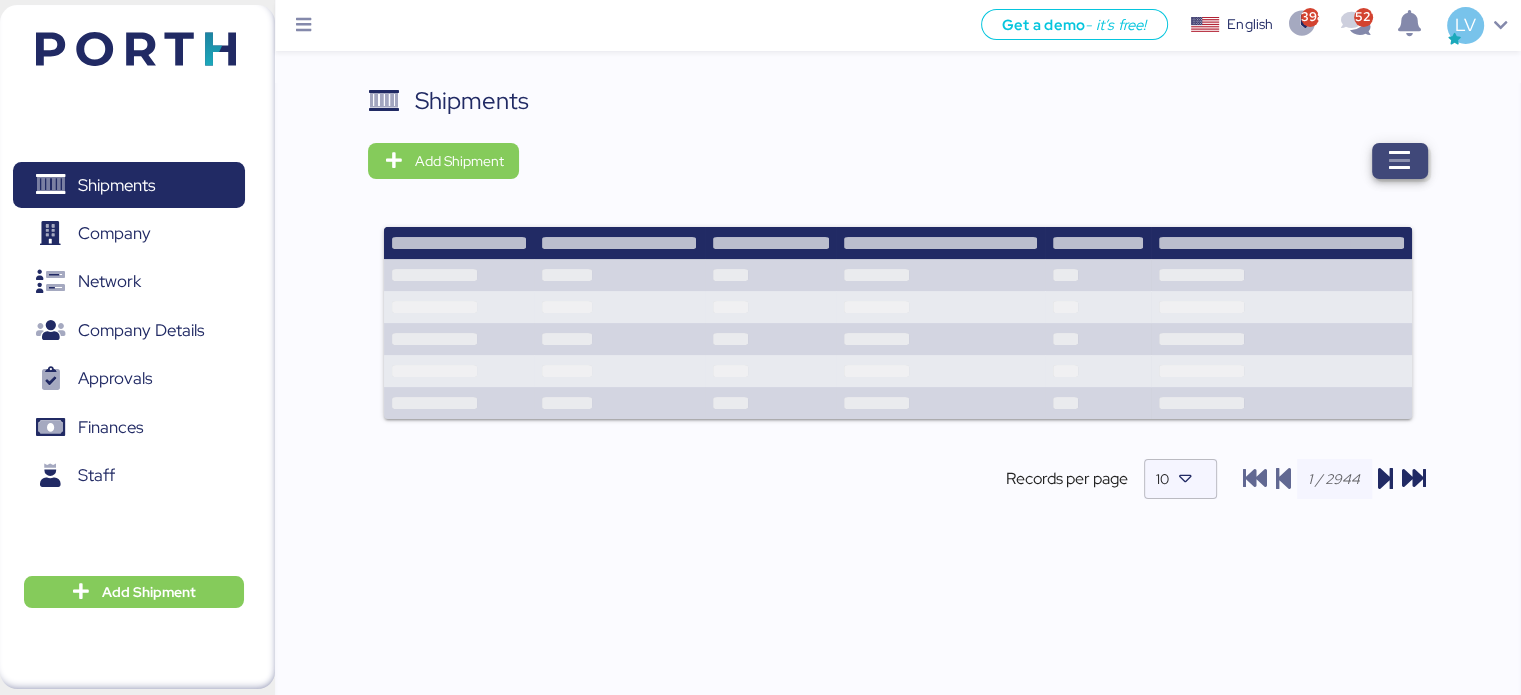 click at bounding box center [1400, 161] 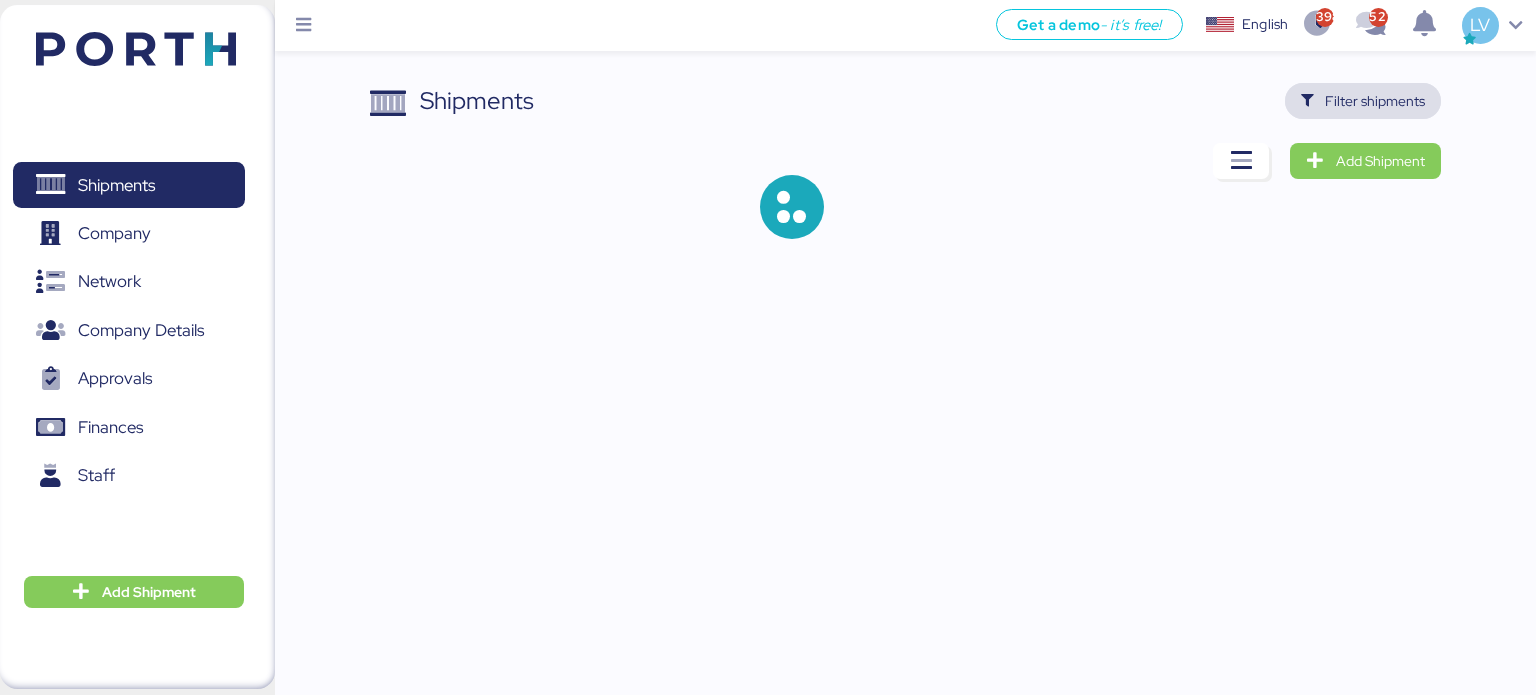 click on "Filter shipments" at bounding box center [1375, 101] 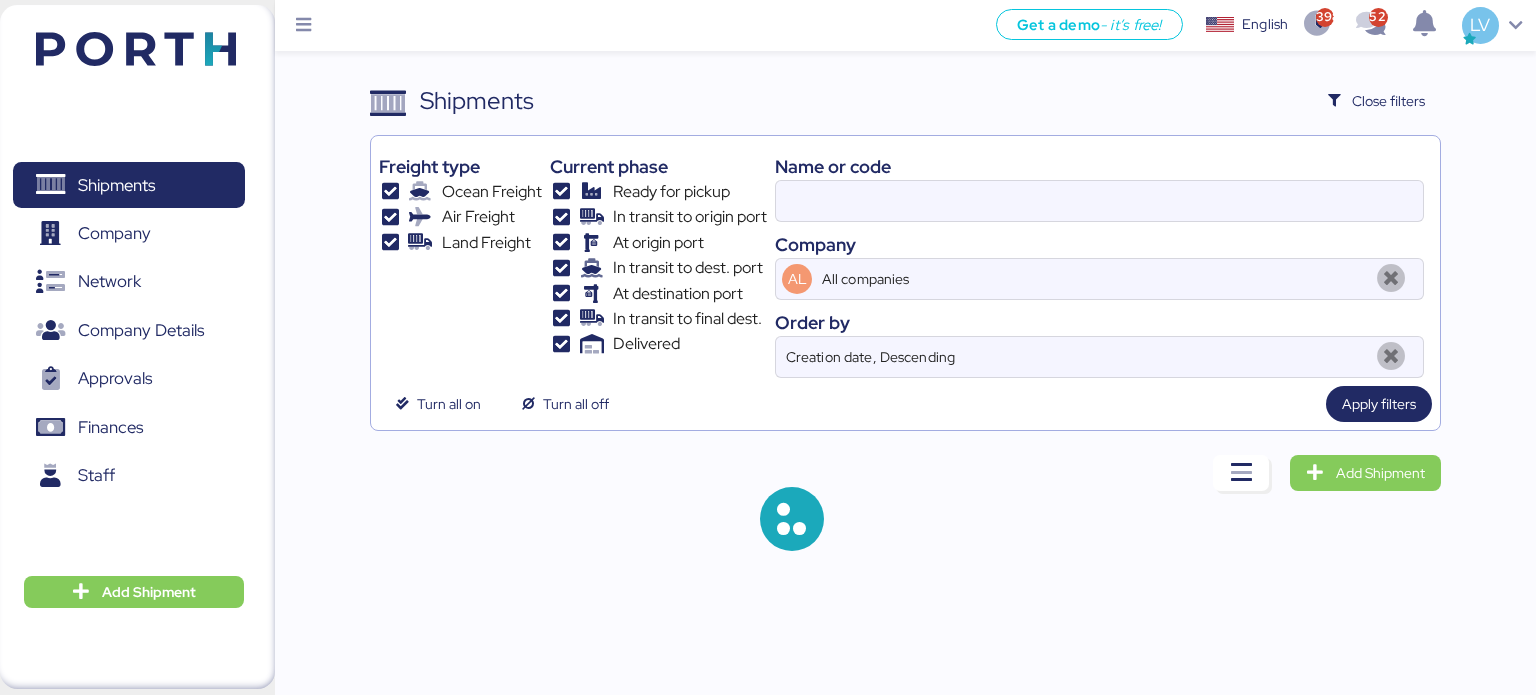 click on "Name or code" at bounding box center (1099, 166) 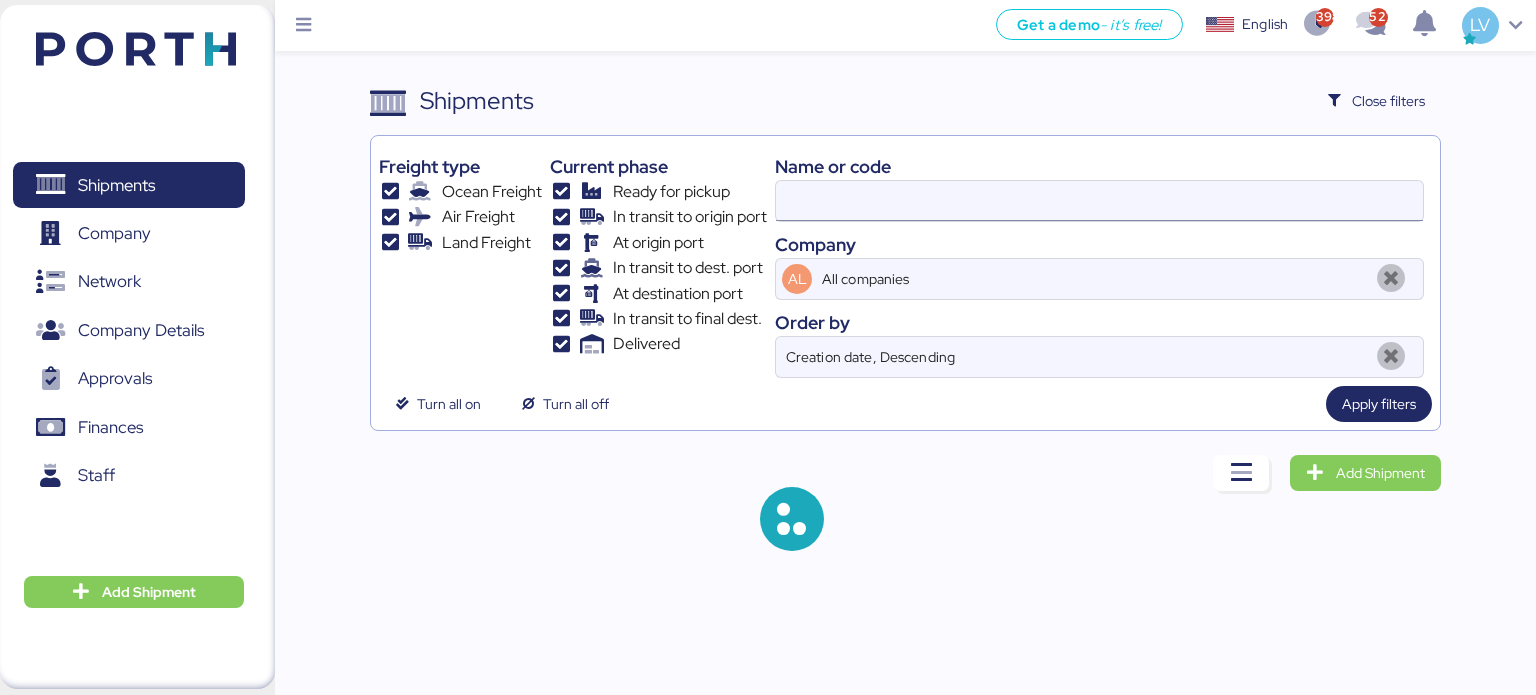 click at bounding box center (1099, 201) 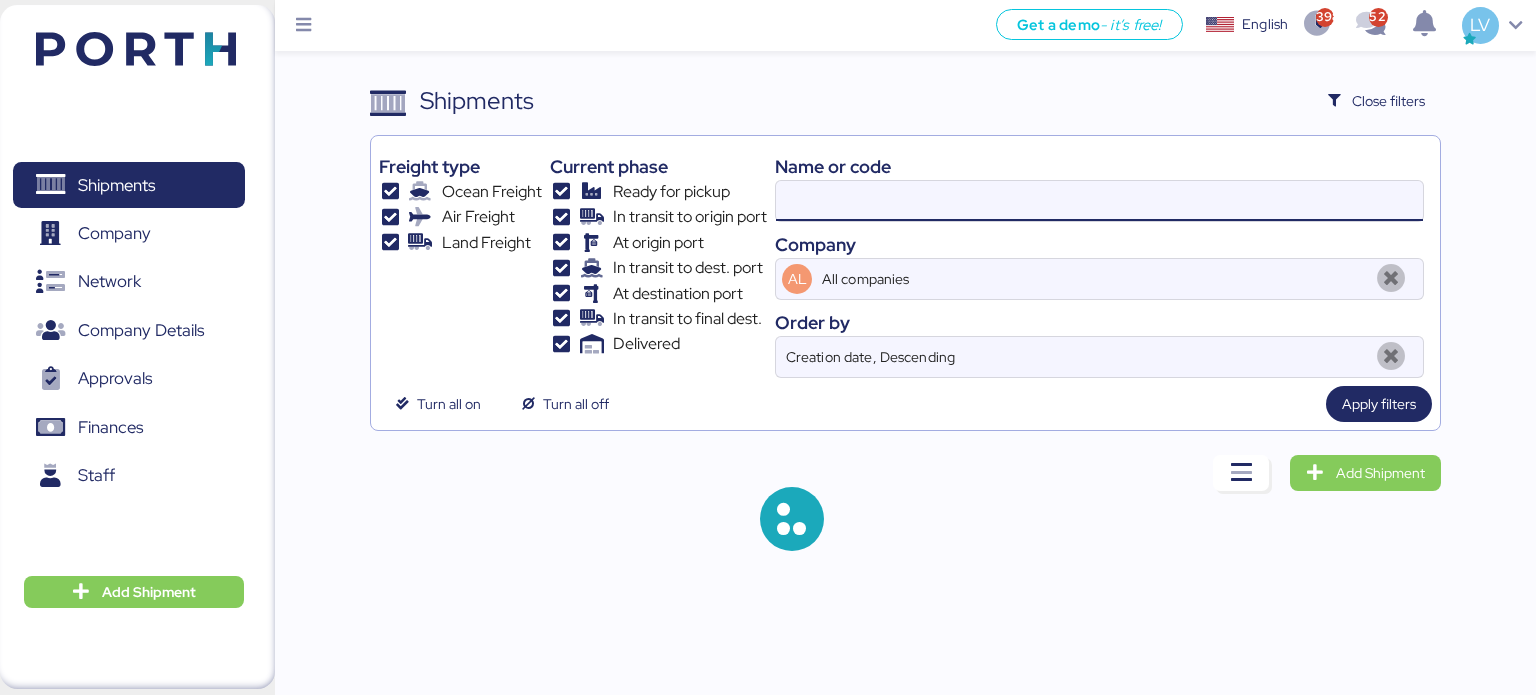 click at bounding box center (1099, 201) 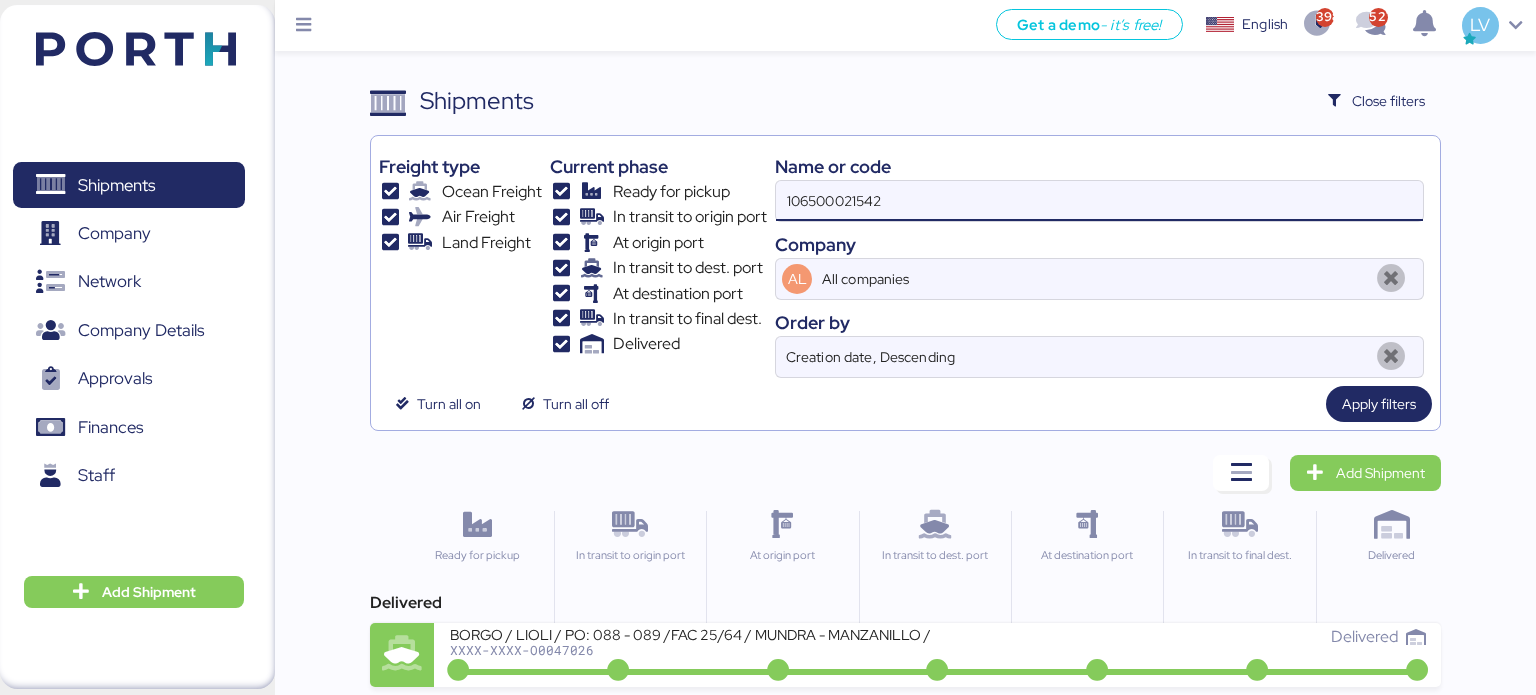 click on "106500021542" at bounding box center (1099, 201) 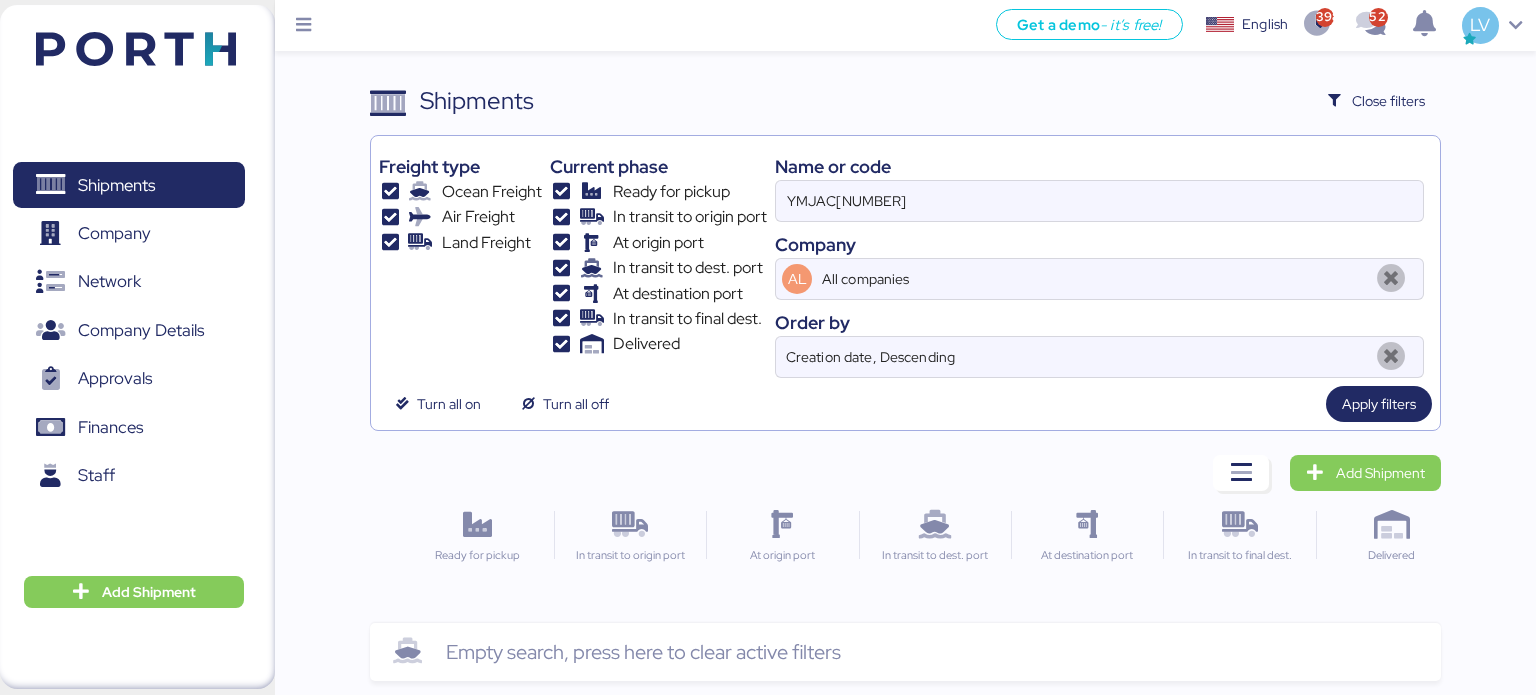 drag, startPoint x: 1367, startPoint y: 403, endPoint x: 1020, endPoint y: 390, distance: 347.24344 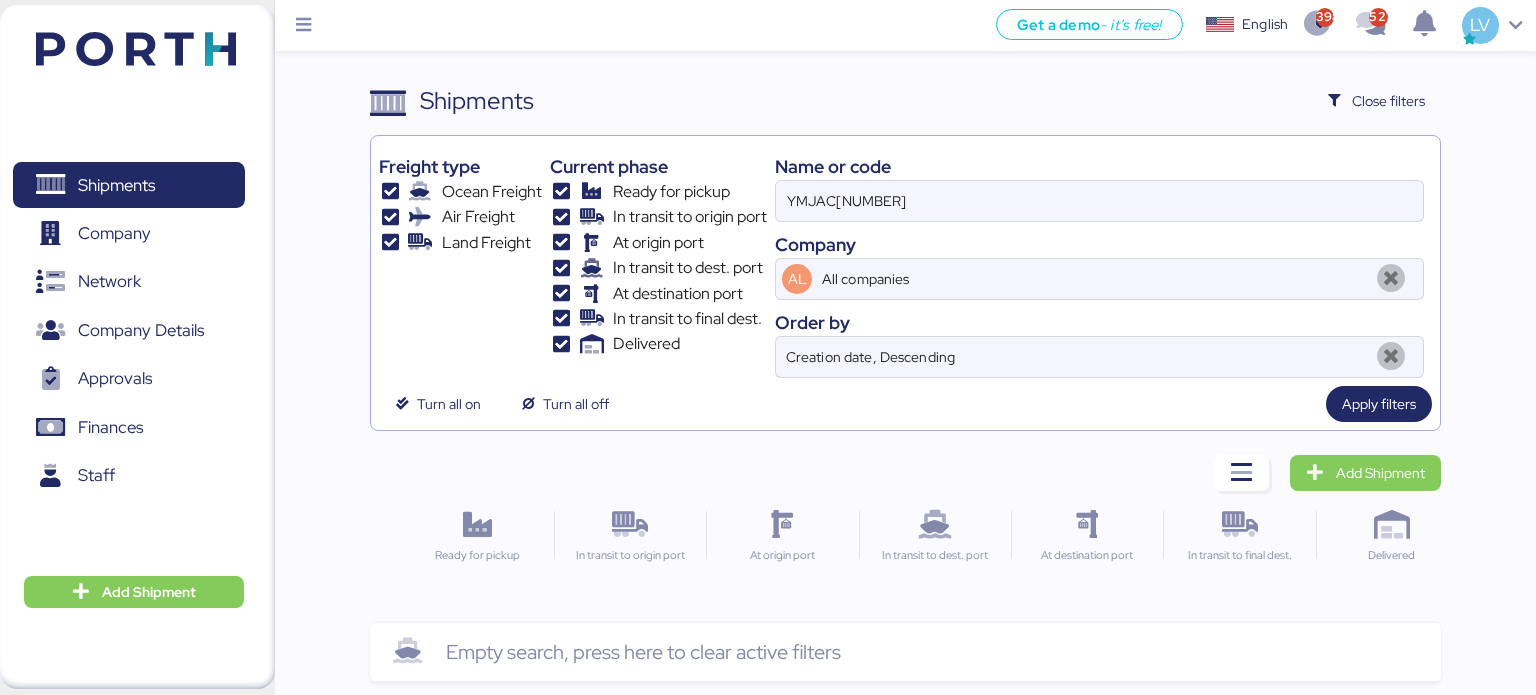 click on "Turn all on   Turn all off Apply filters" at bounding box center [906, 404] 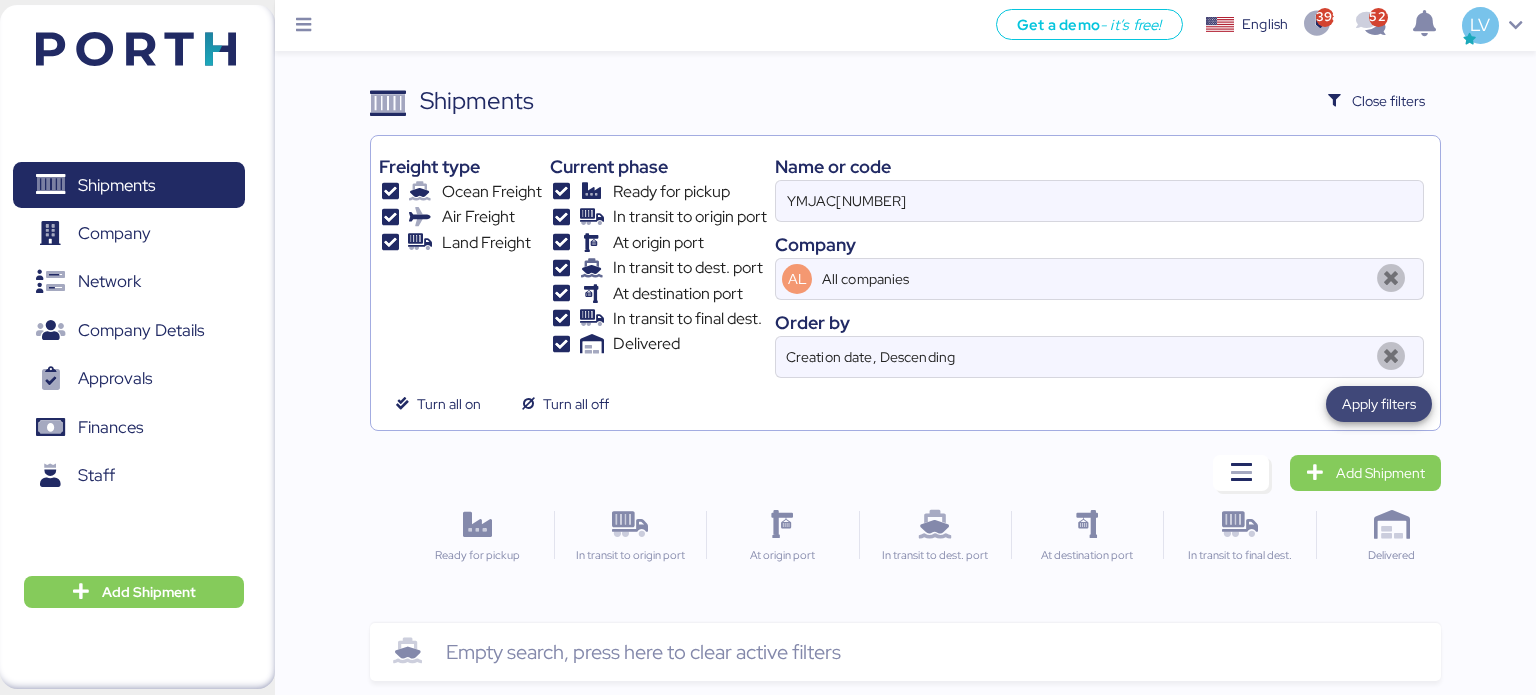 click on "Apply filters" at bounding box center [1379, 404] 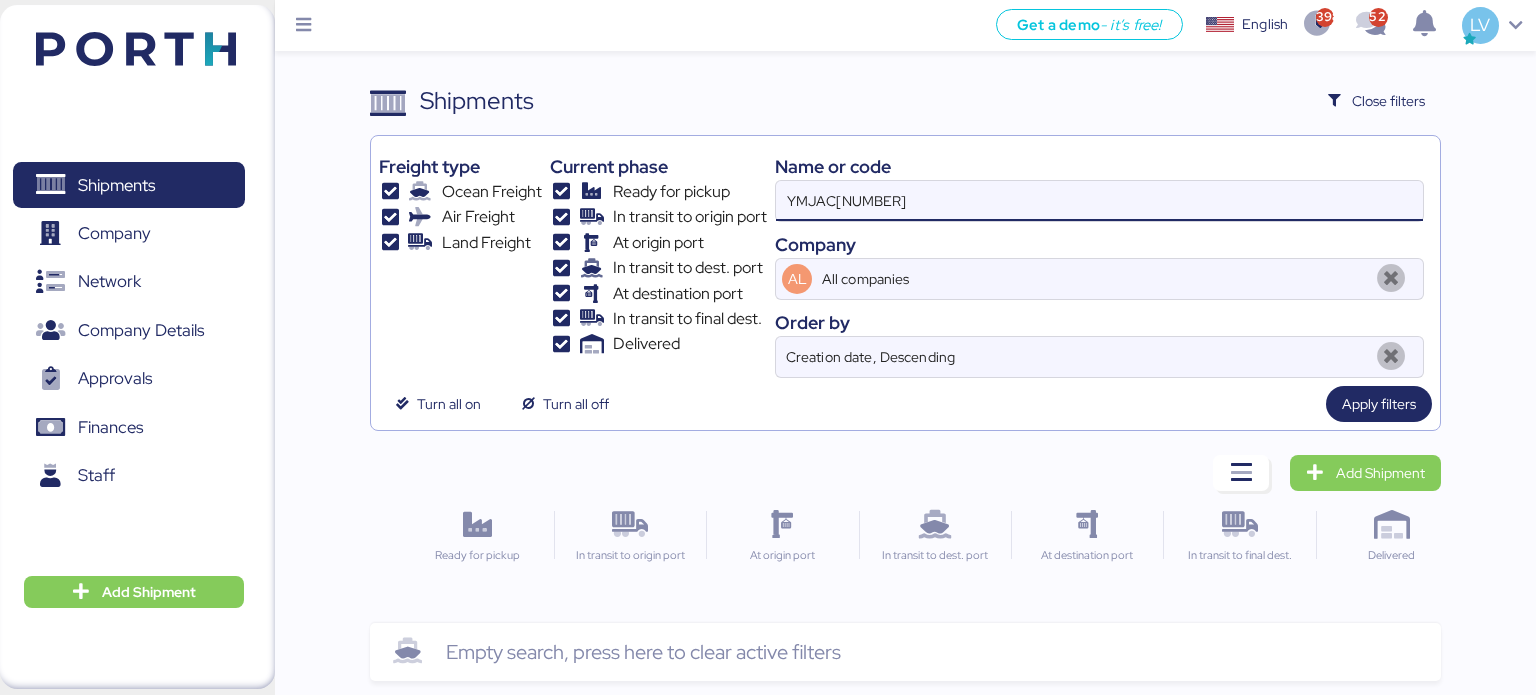 drag, startPoint x: 832, startPoint y: 213, endPoint x: 715, endPoint y: 203, distance: 117.426575 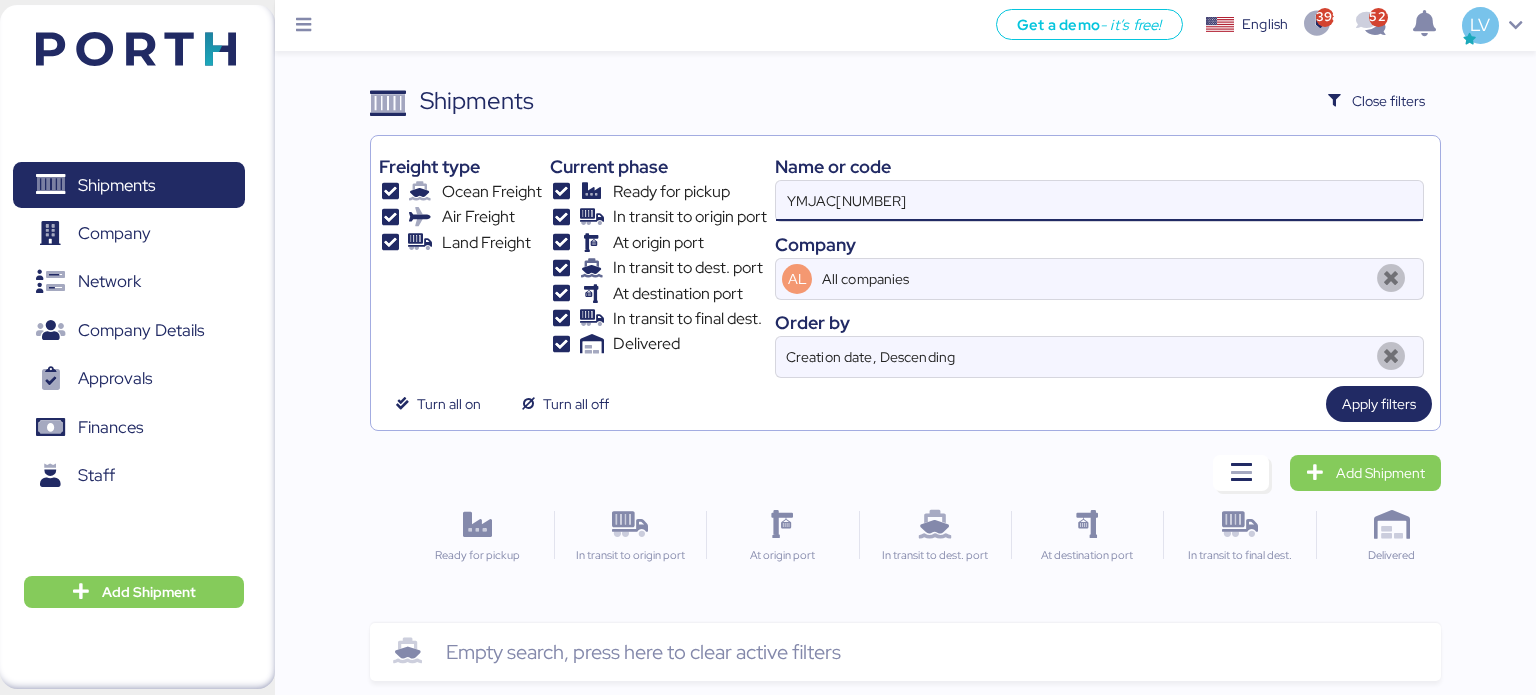 click on "Freight type   Ocean Freight   Air Freight   Land Freight Current phase   Ready for pickup   In transit to origin port   At origin port   In transit to dest. port   At destination port   In transit to final dest.   Delivered Name or code YMJAC[NUMBER] Company AL All companies   Order by Creation date, Descending" at bounding box center (906, 261) 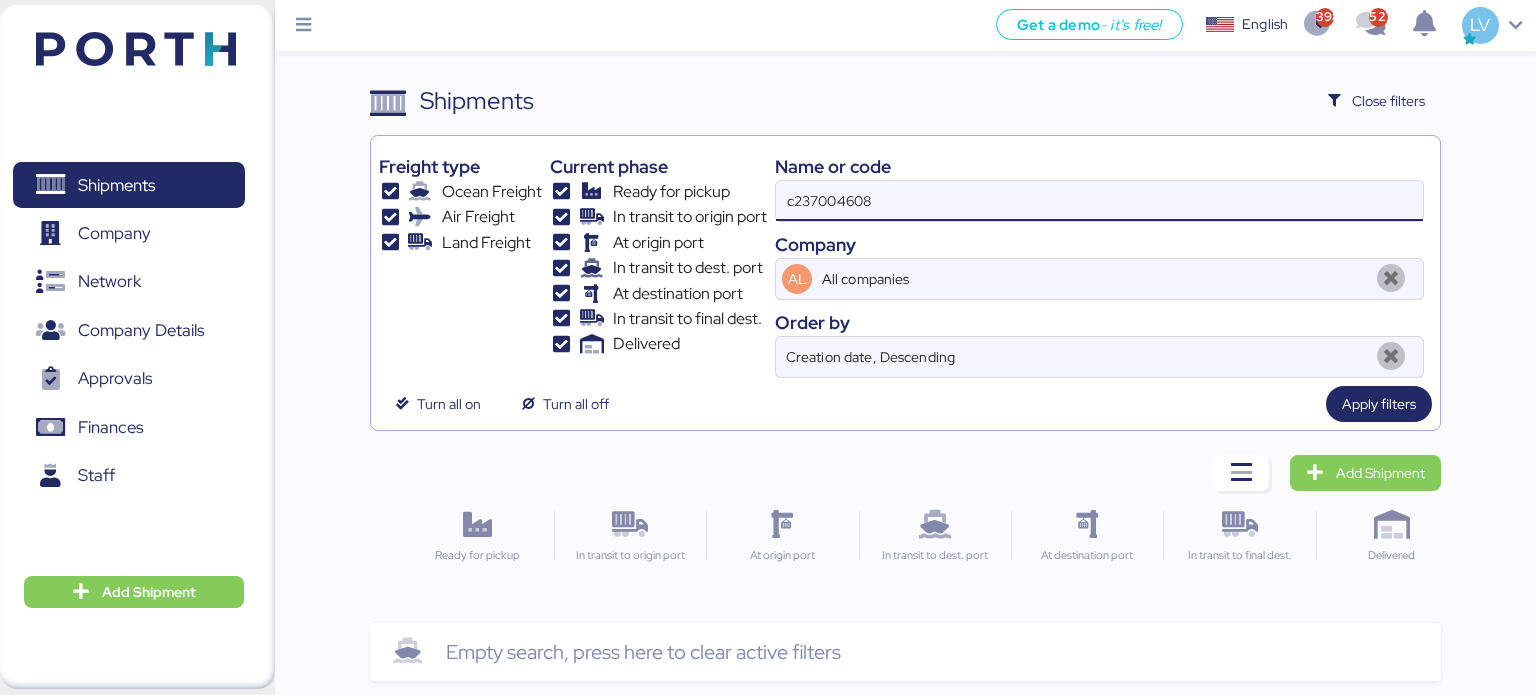 type on "c237004608" 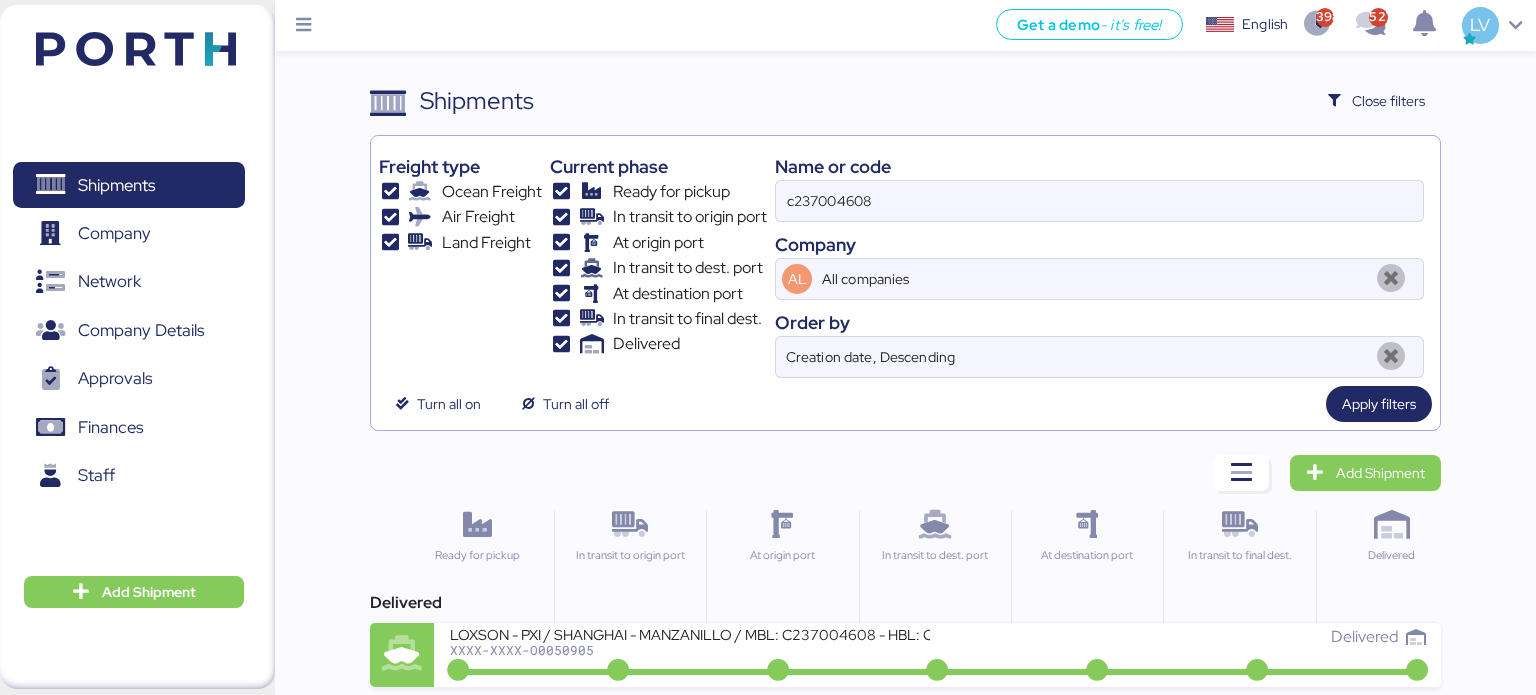 click at bounding box center [630, 525] 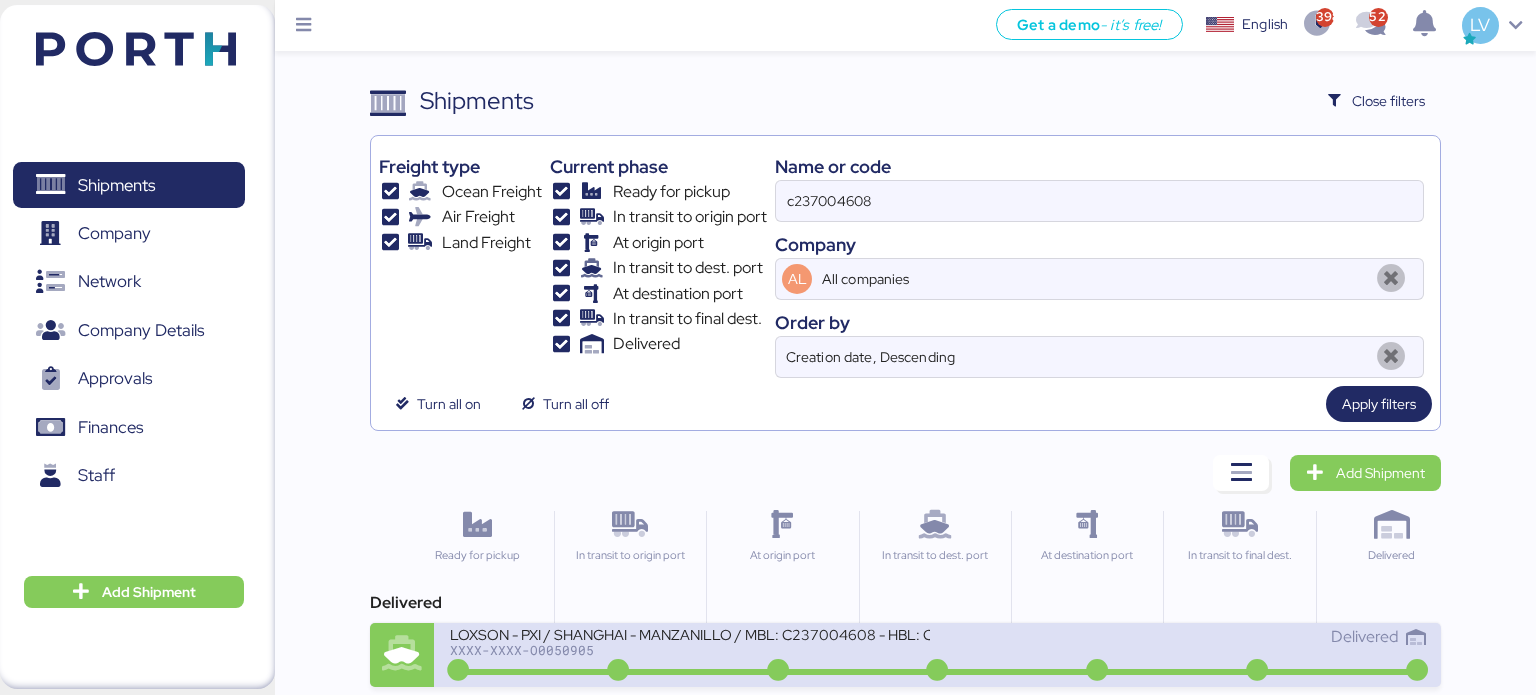 click on "XXXX-XXXX-O0050905" at bounding box center [690, 650] 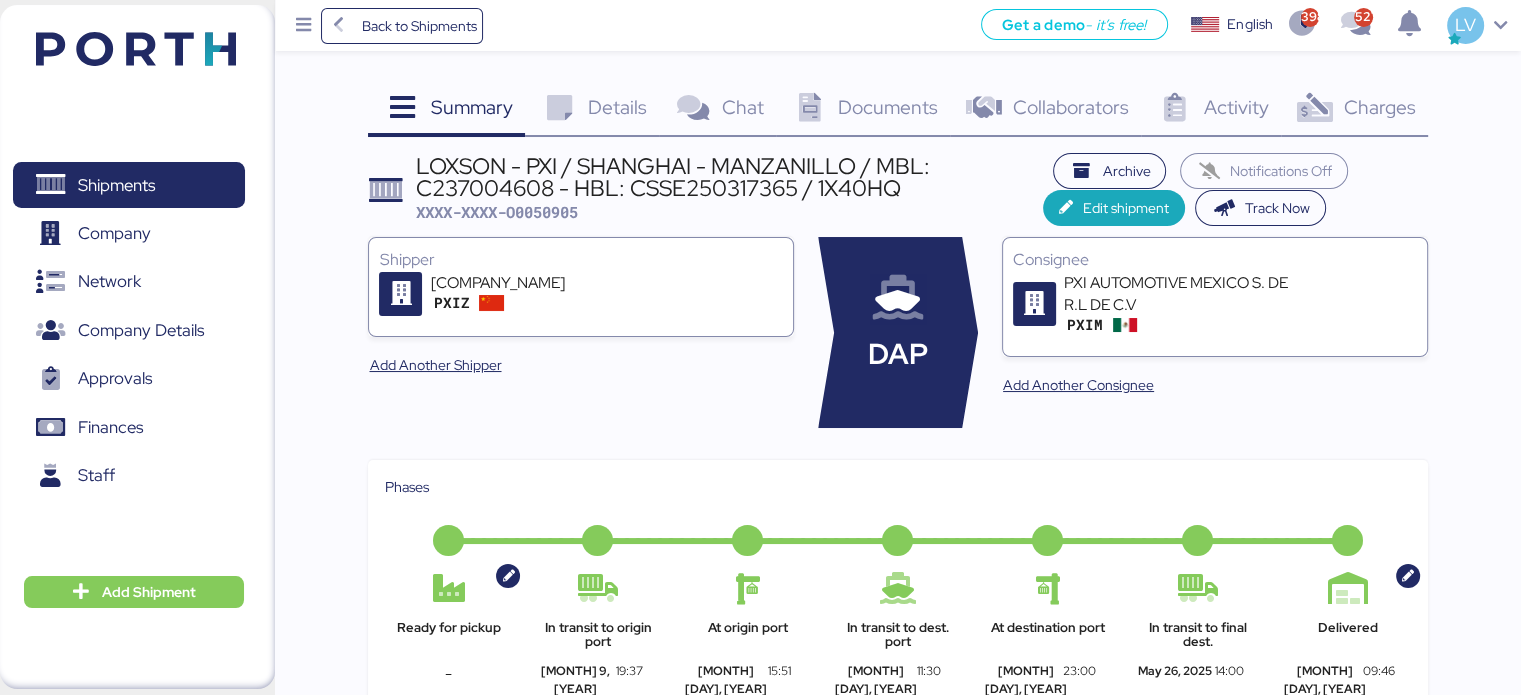 click on "Charges" at bounding box center (1379, 107) 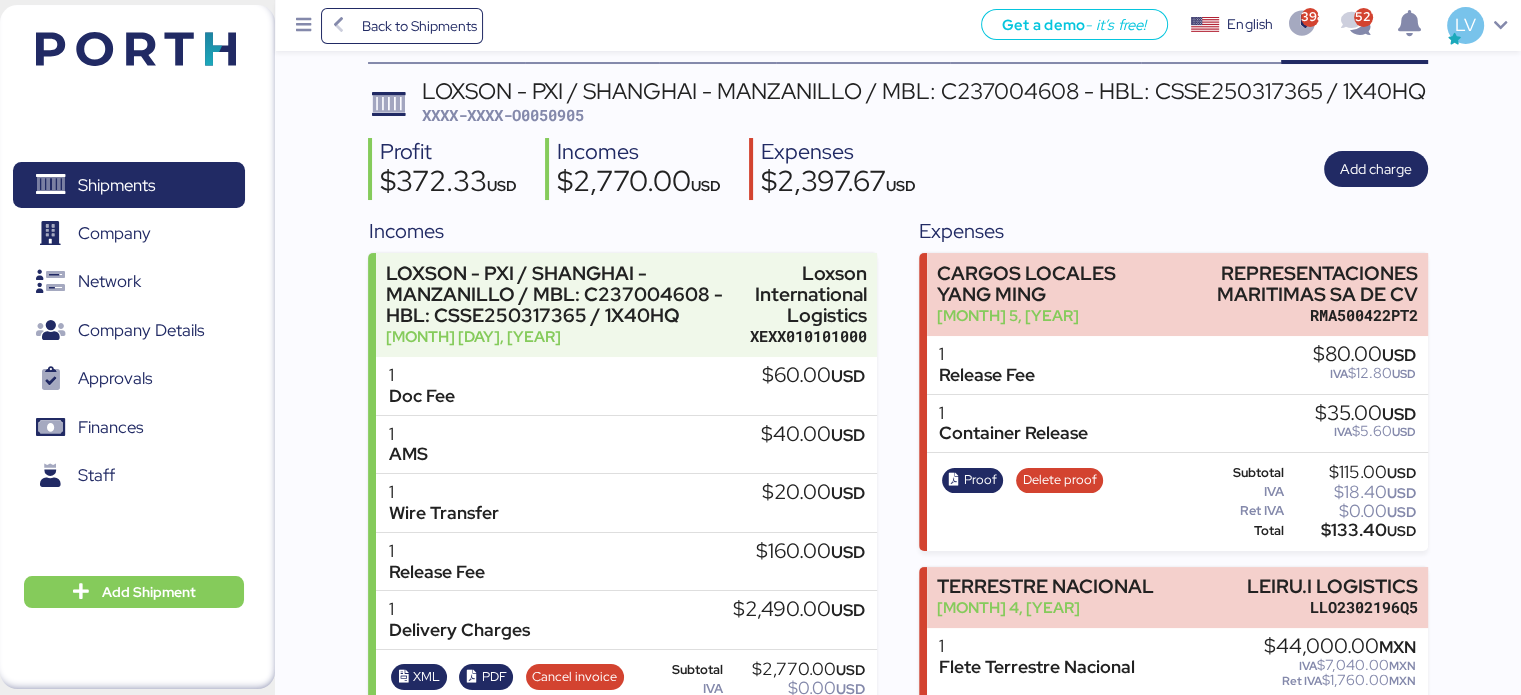 scroll, scrollTop: 72, scrollLeft: 0, axis: vertical 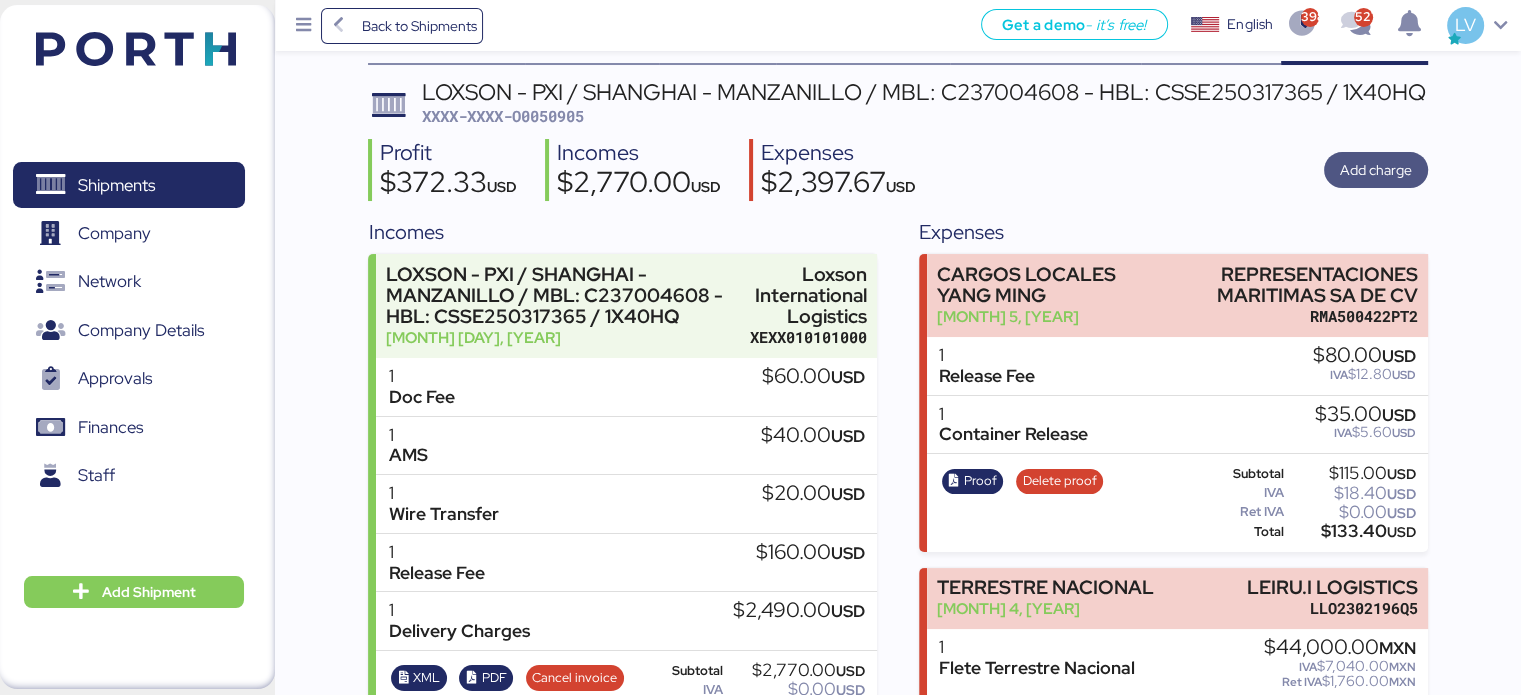 click on "Add charge" at bounding box center [1376, 170] 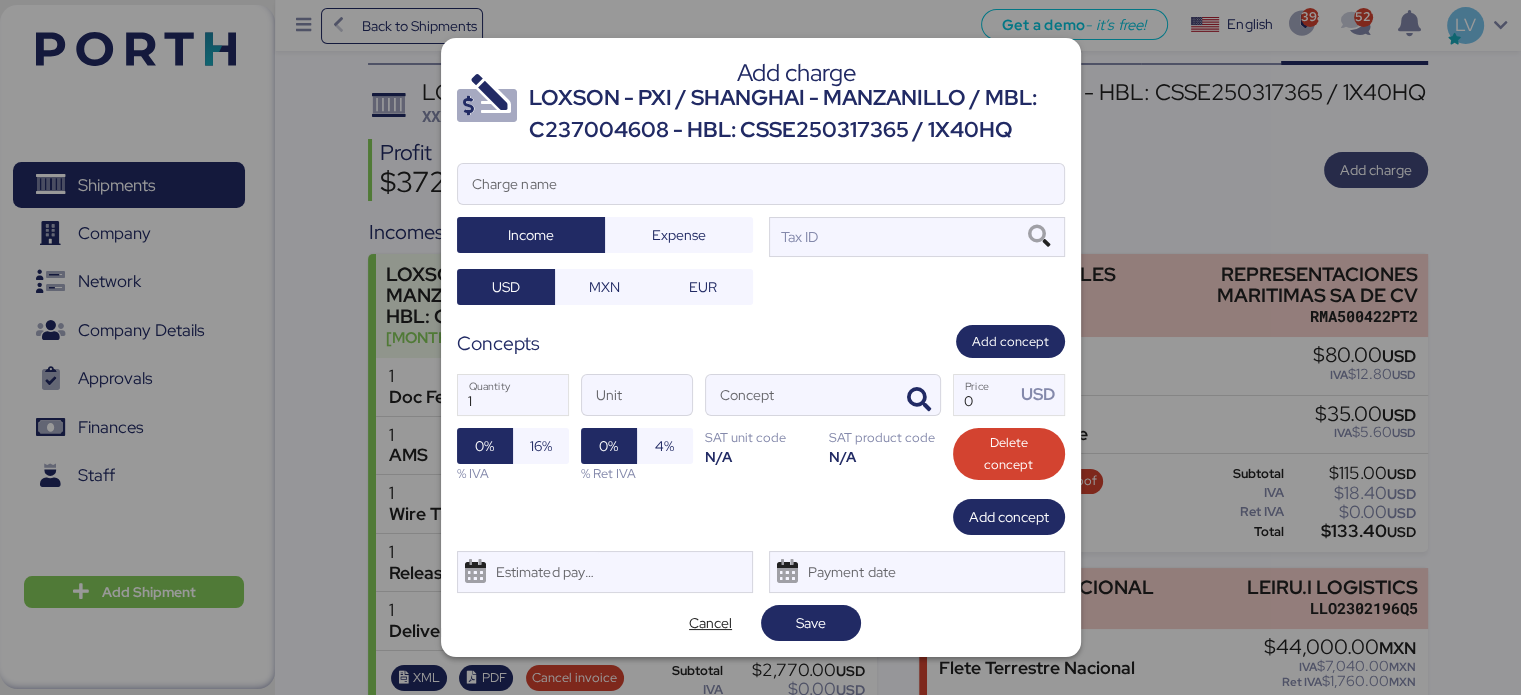 scroll, scrollTop: 0, scrollLeft: 0, axis: both 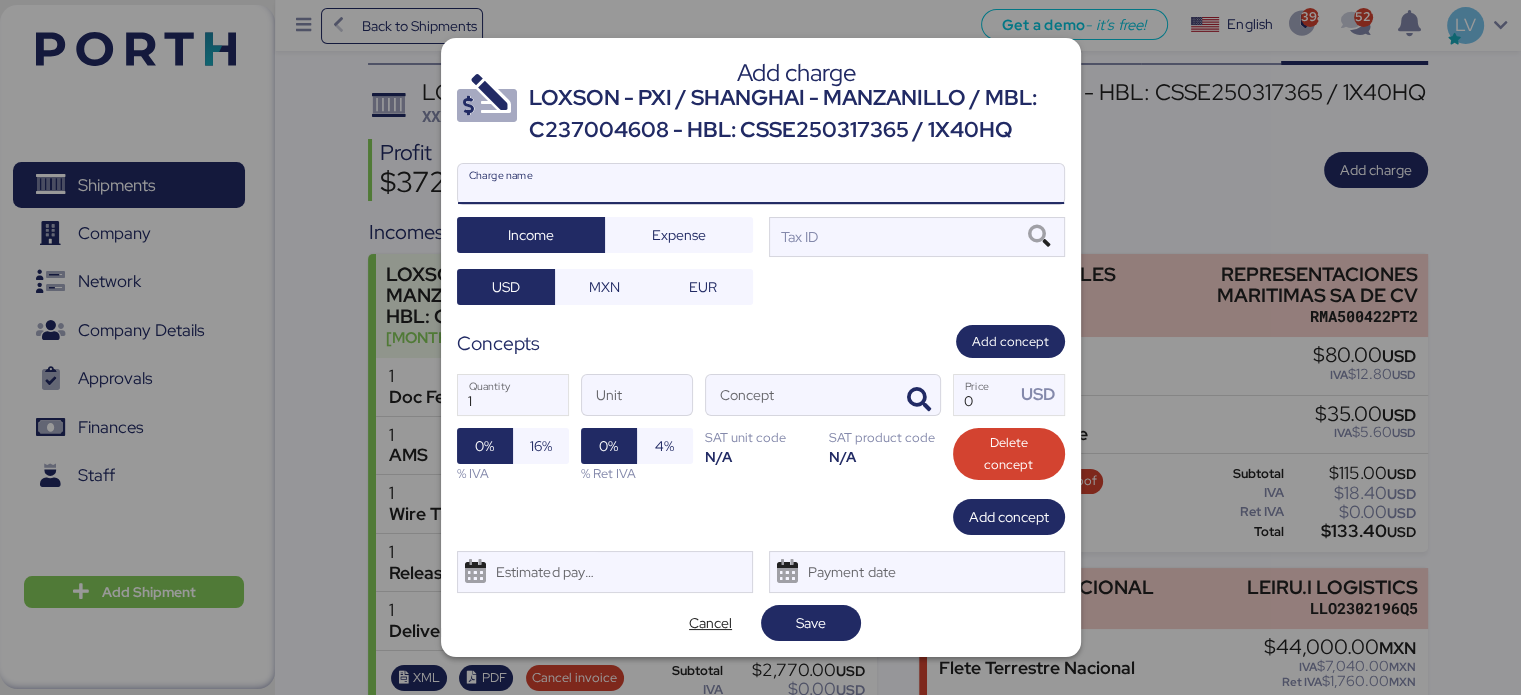 click on "Charge name" at bounding box center (761, 184) 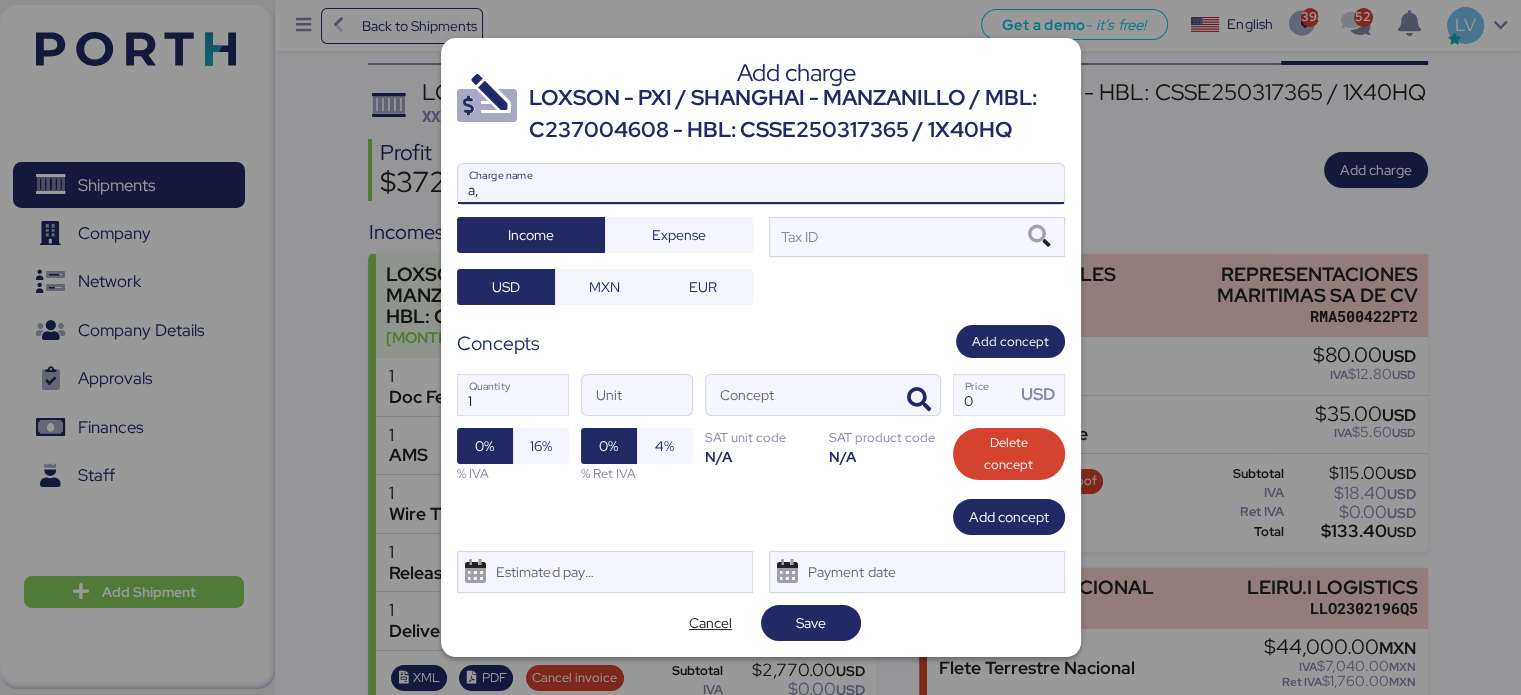 type on "a" 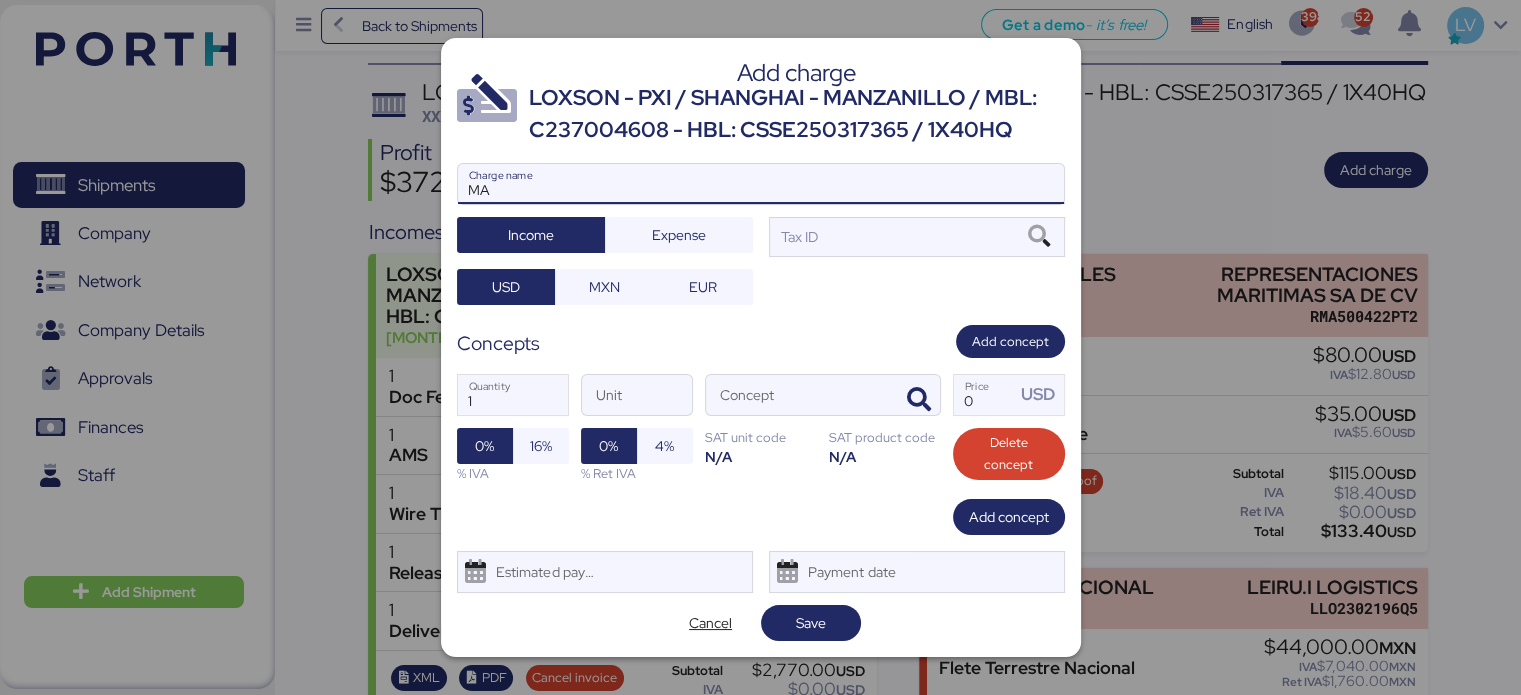 type on "M" 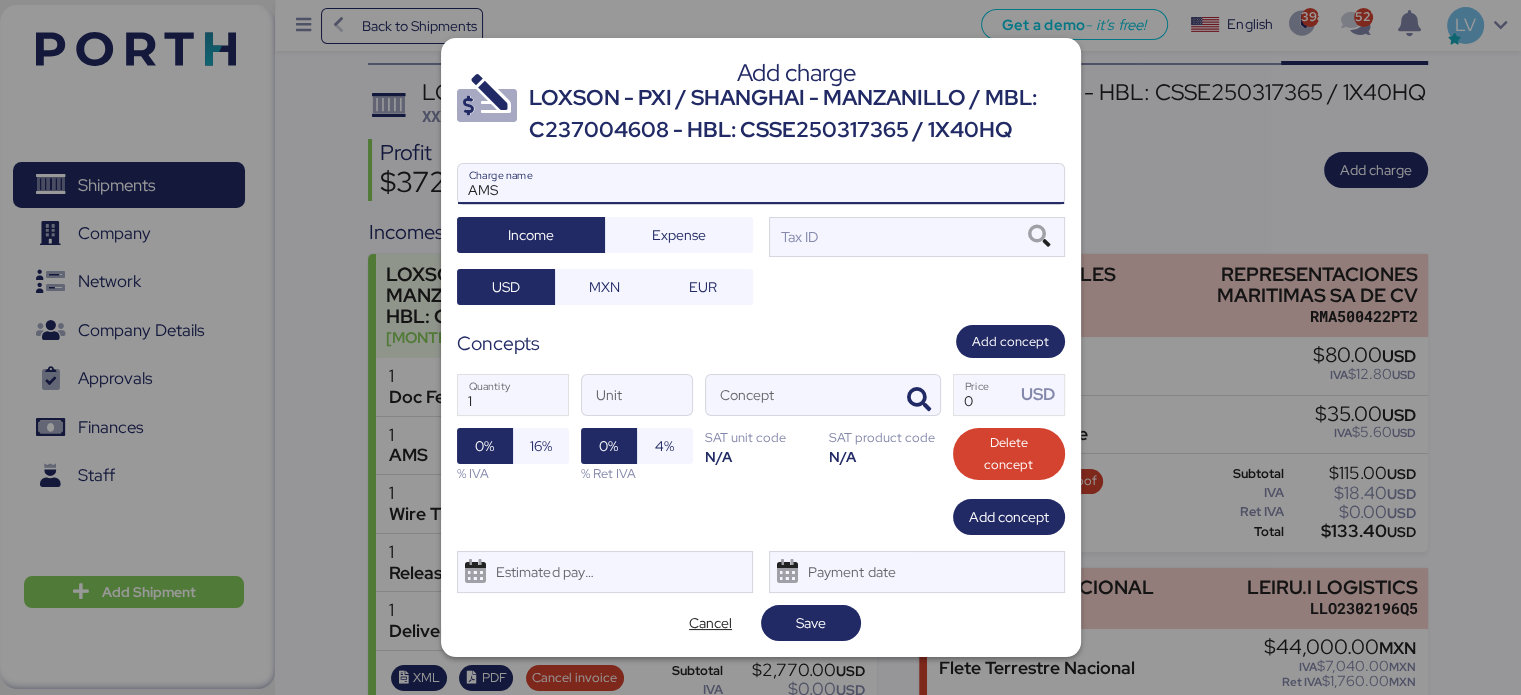type on "AMS" 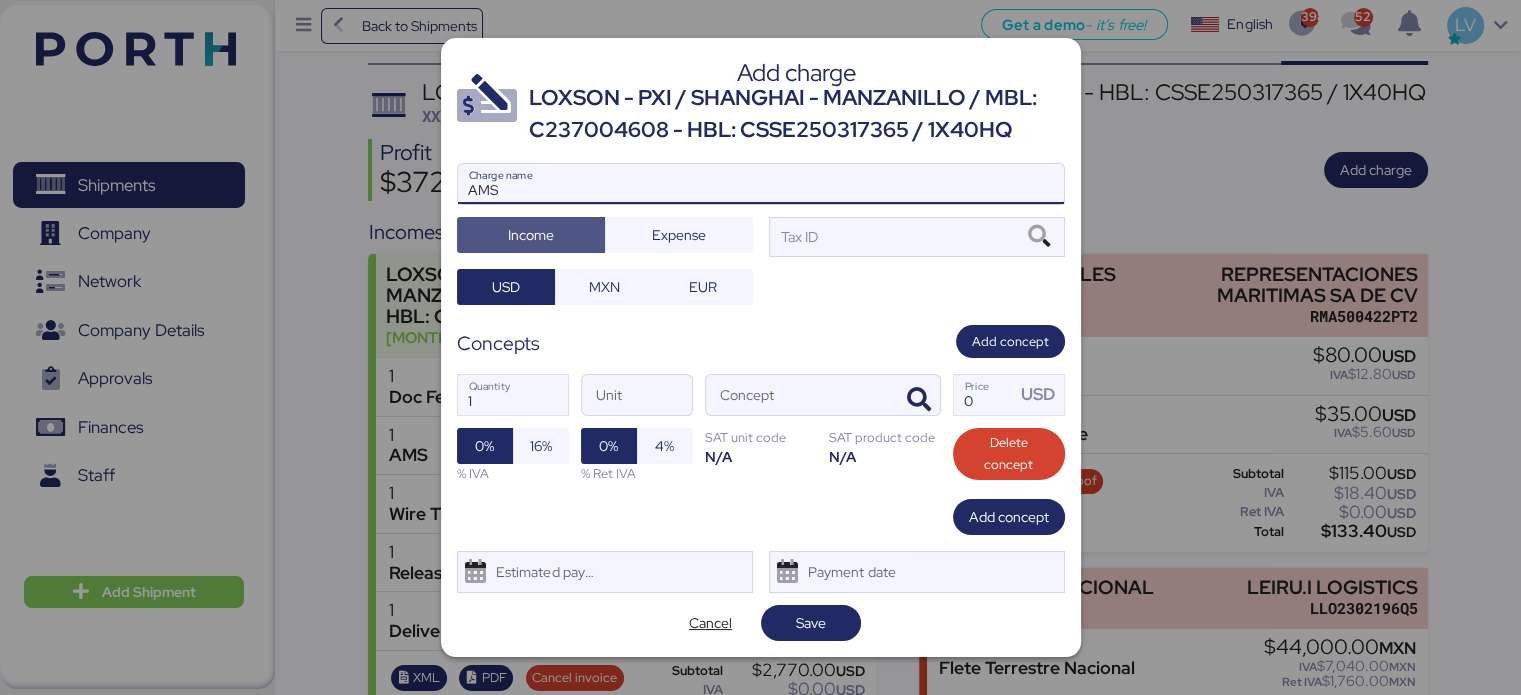 type 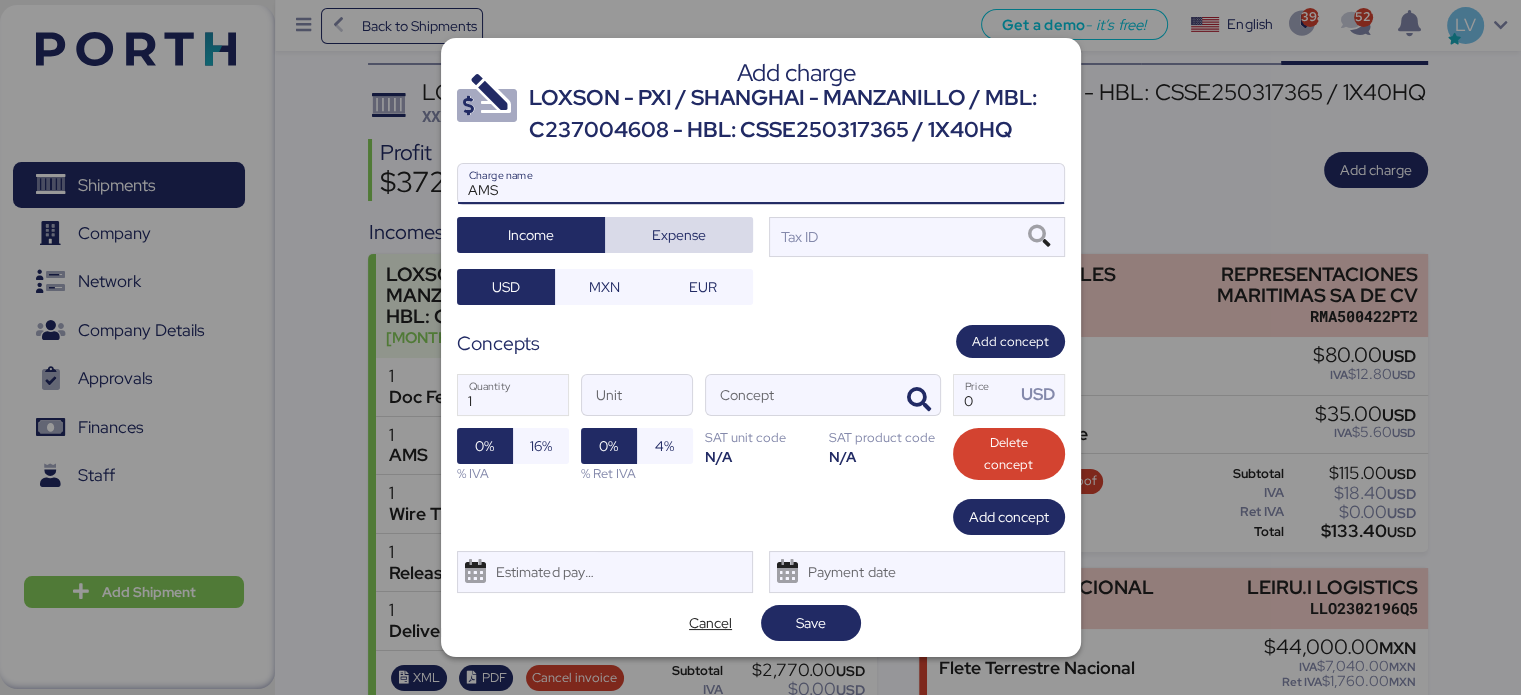 type 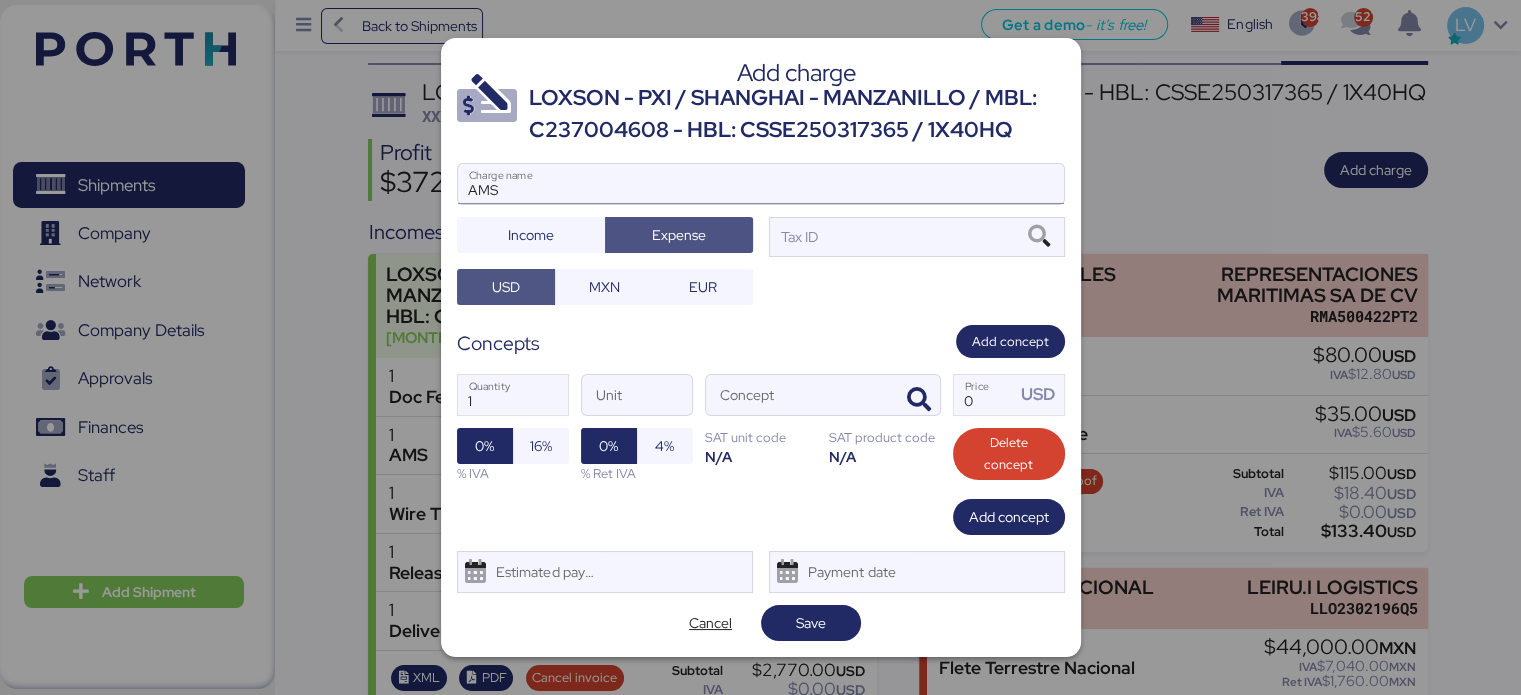 type 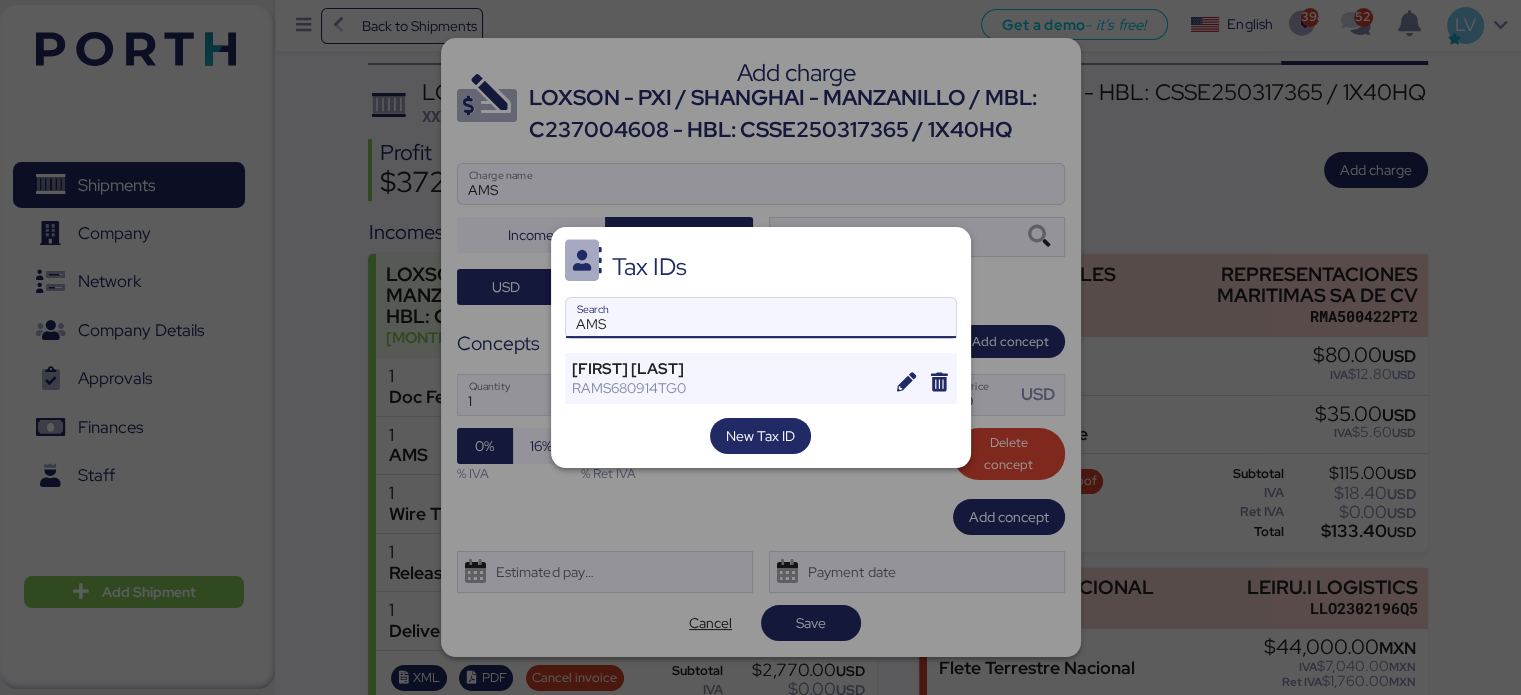 click on "AMS" at bounding box center [761, 318] 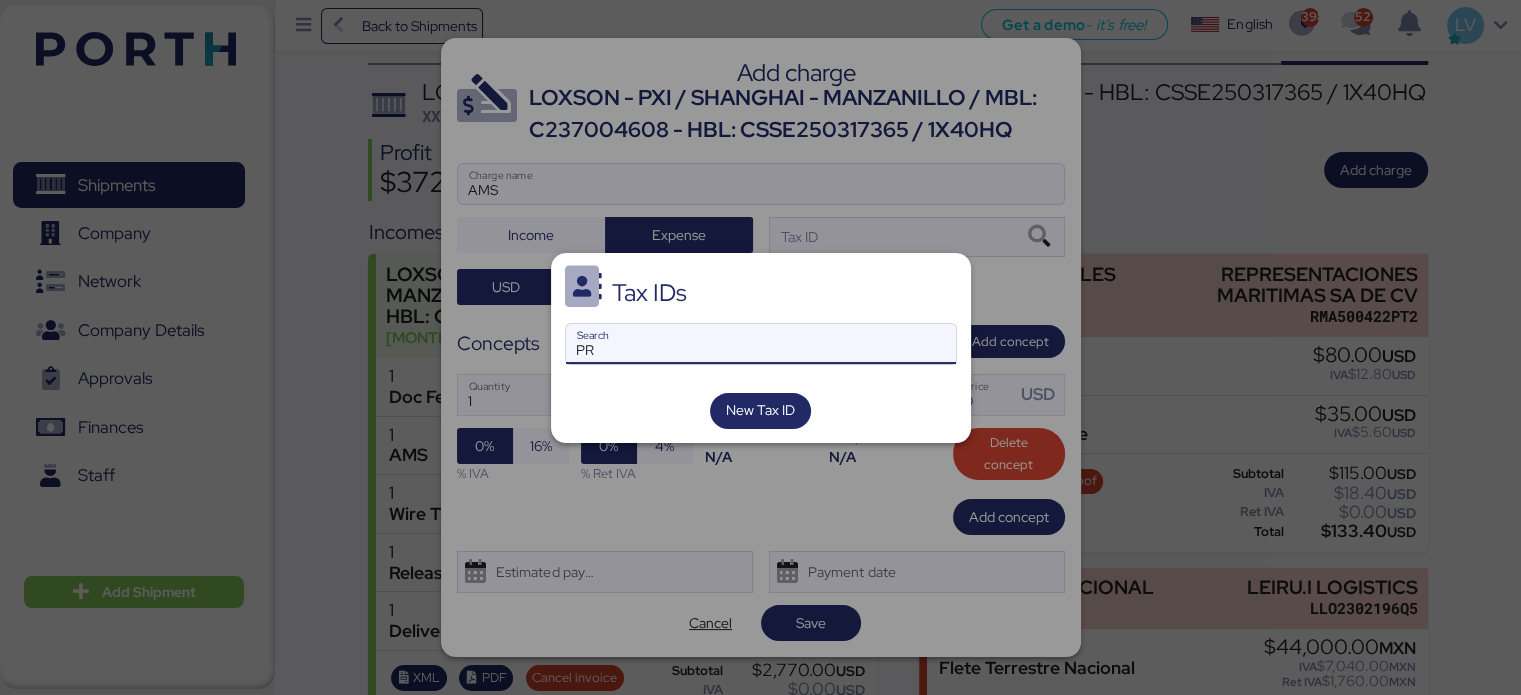 type on "P" 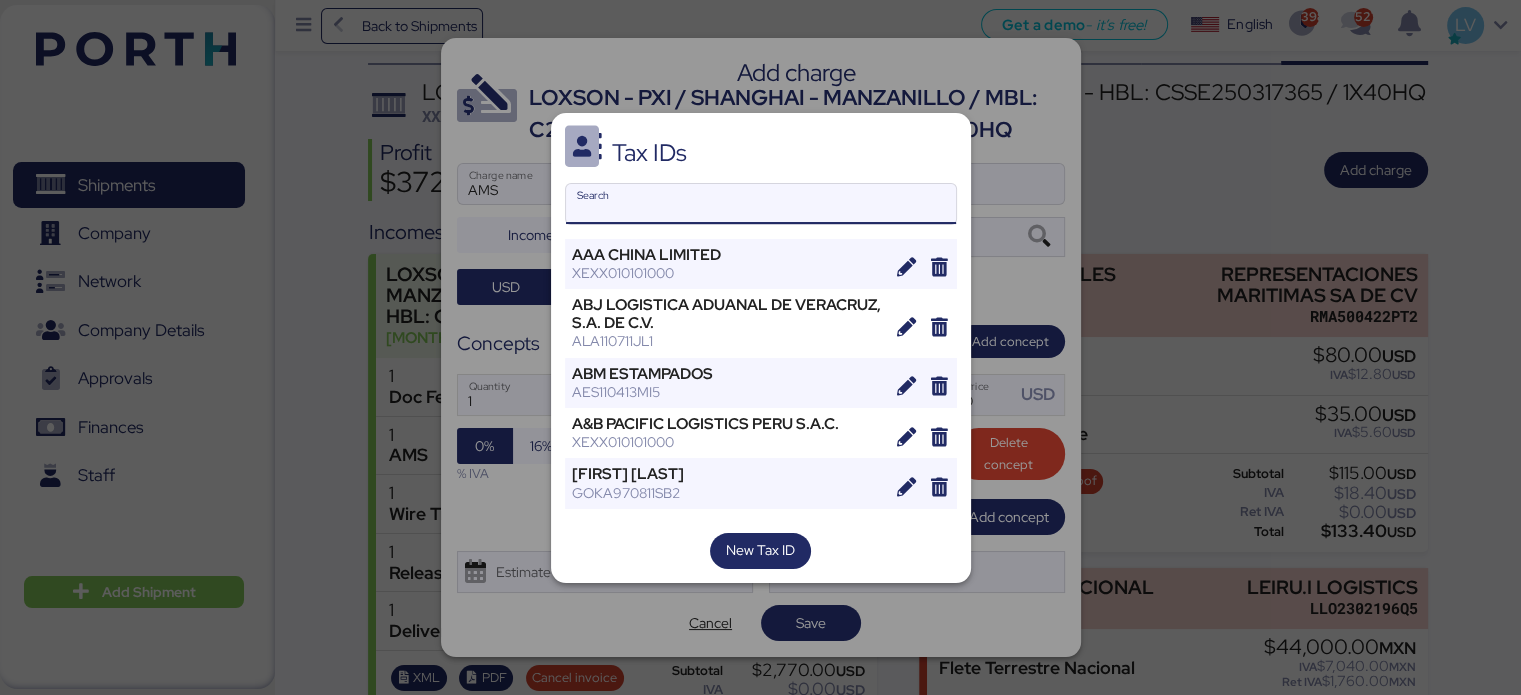type on "A" 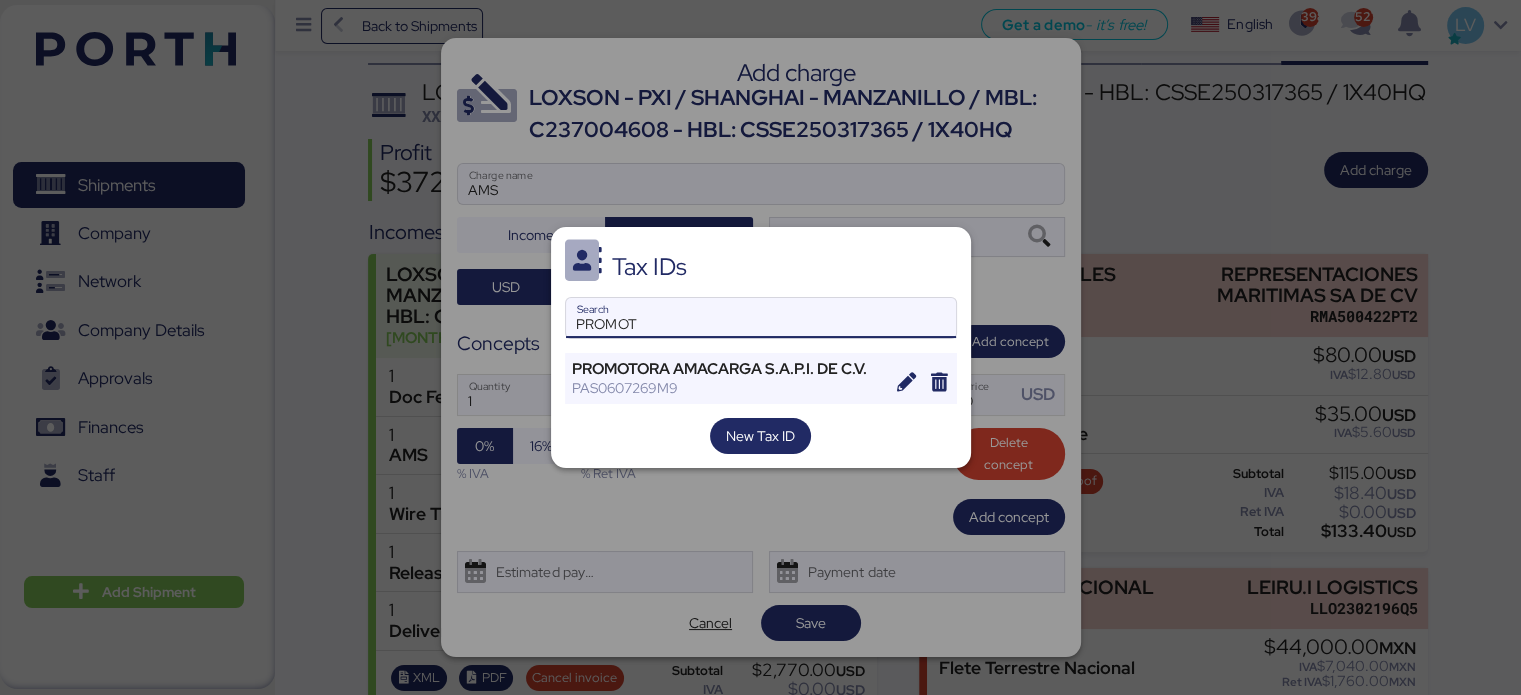 type on "PROMOT" 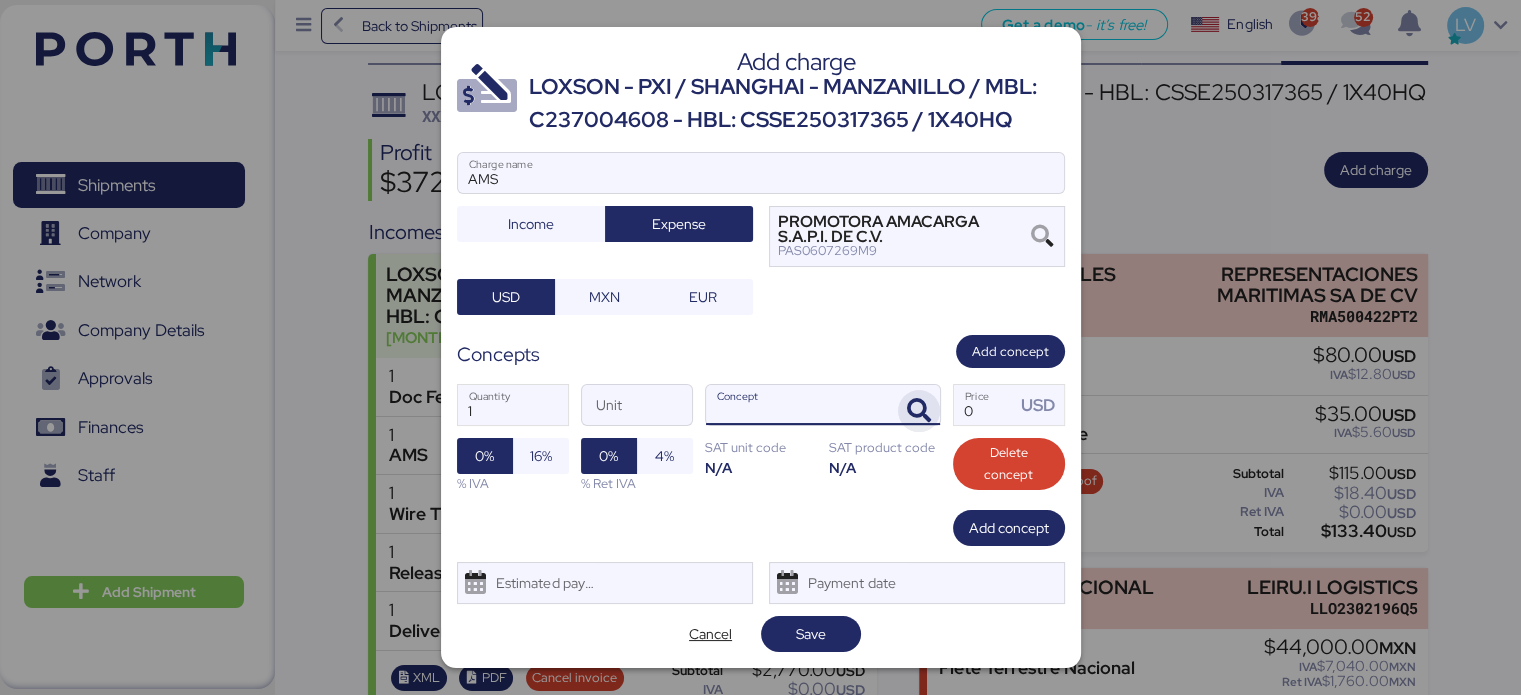 click at bounding box center [919, 411] 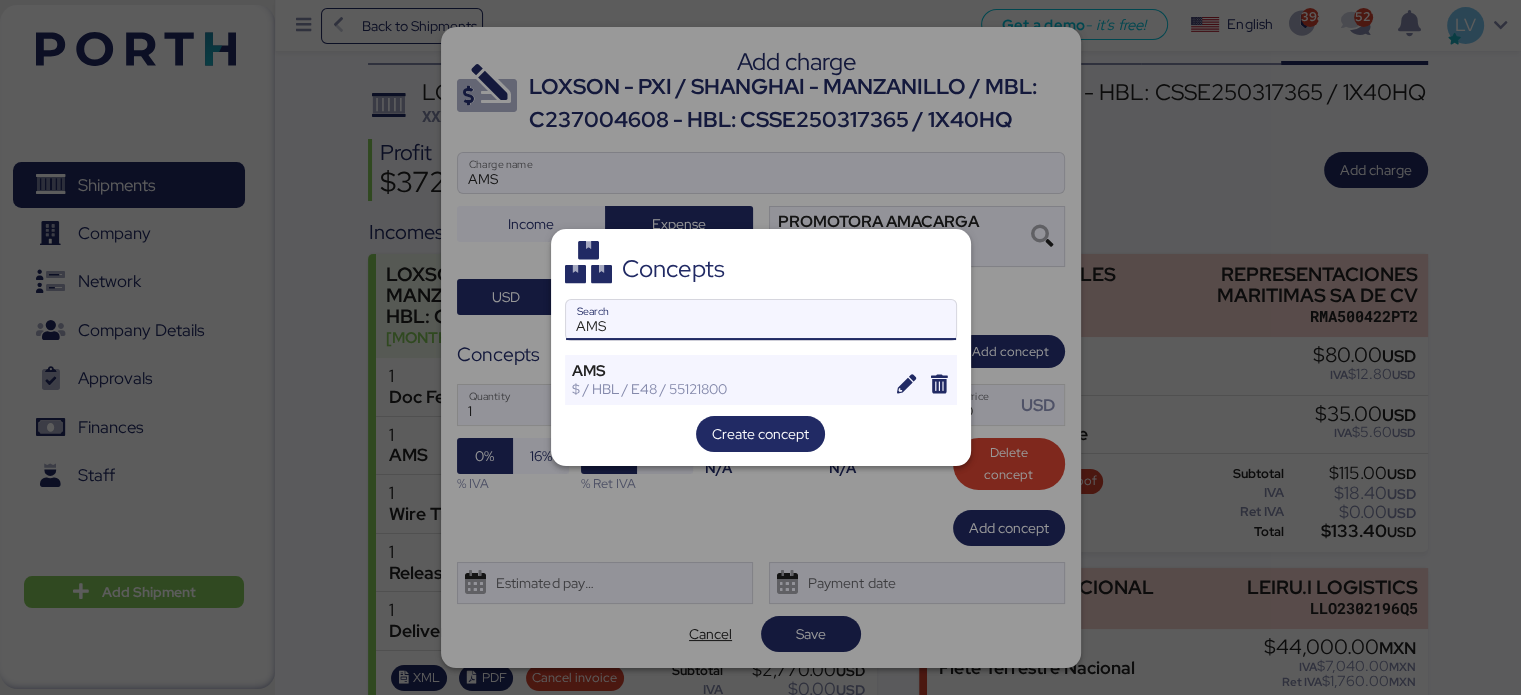 type on "AMS" 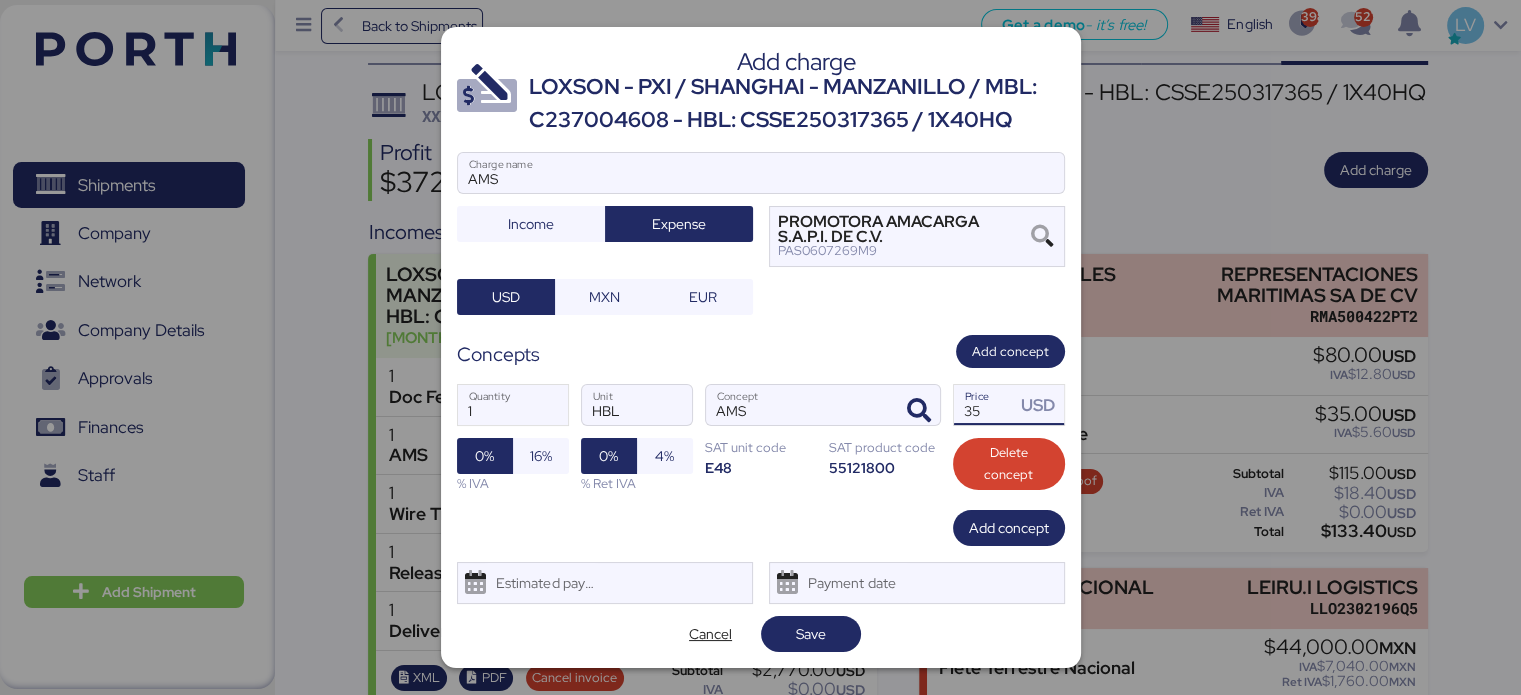 click on "35" at bounding box center (985, 405) 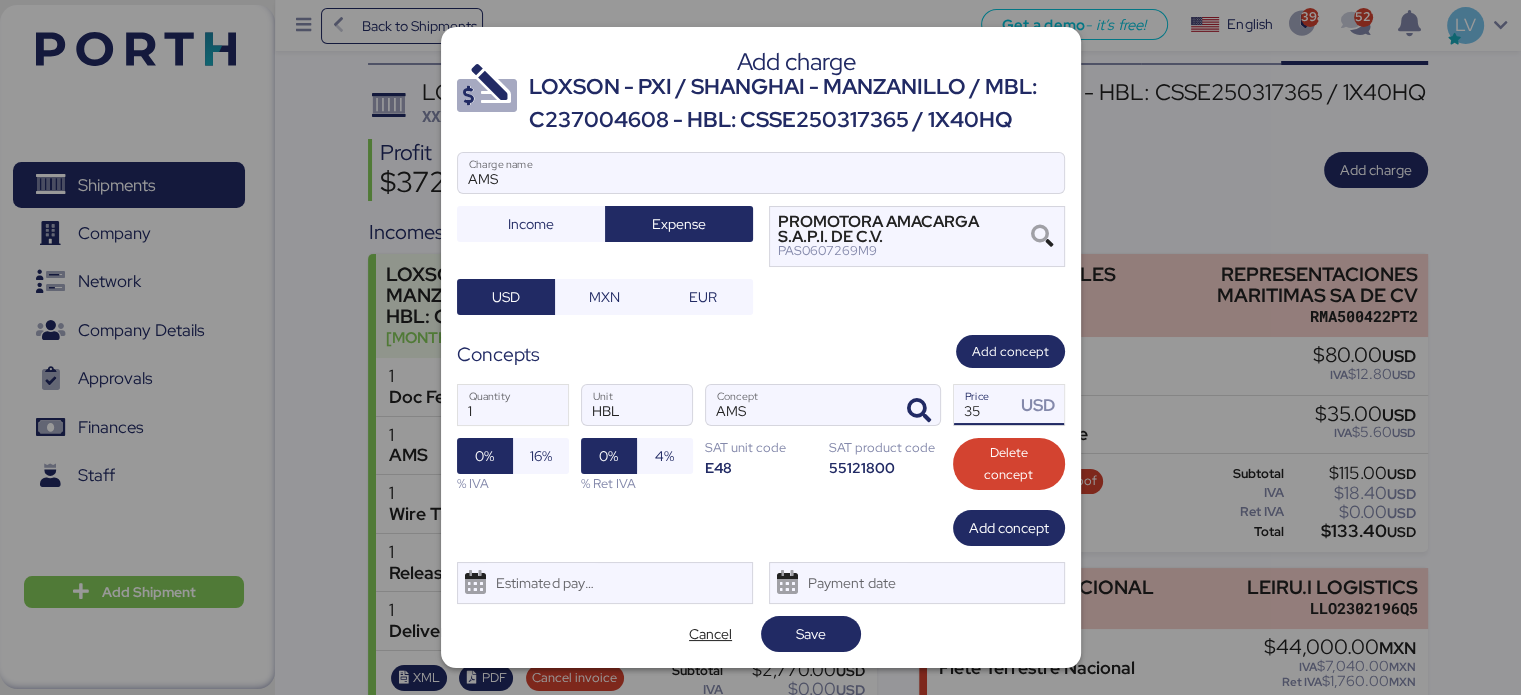 click on "35" at bounding box center [985, 405] 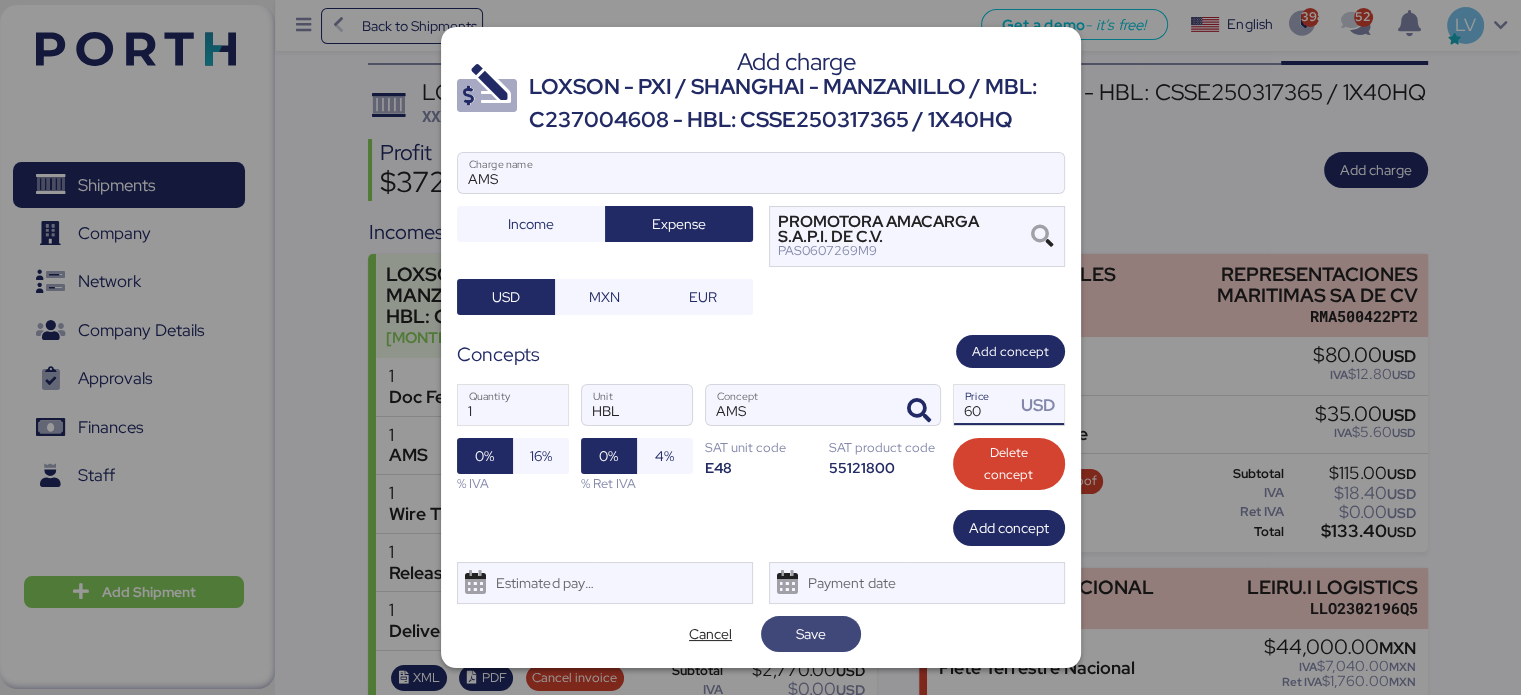 type on "60" 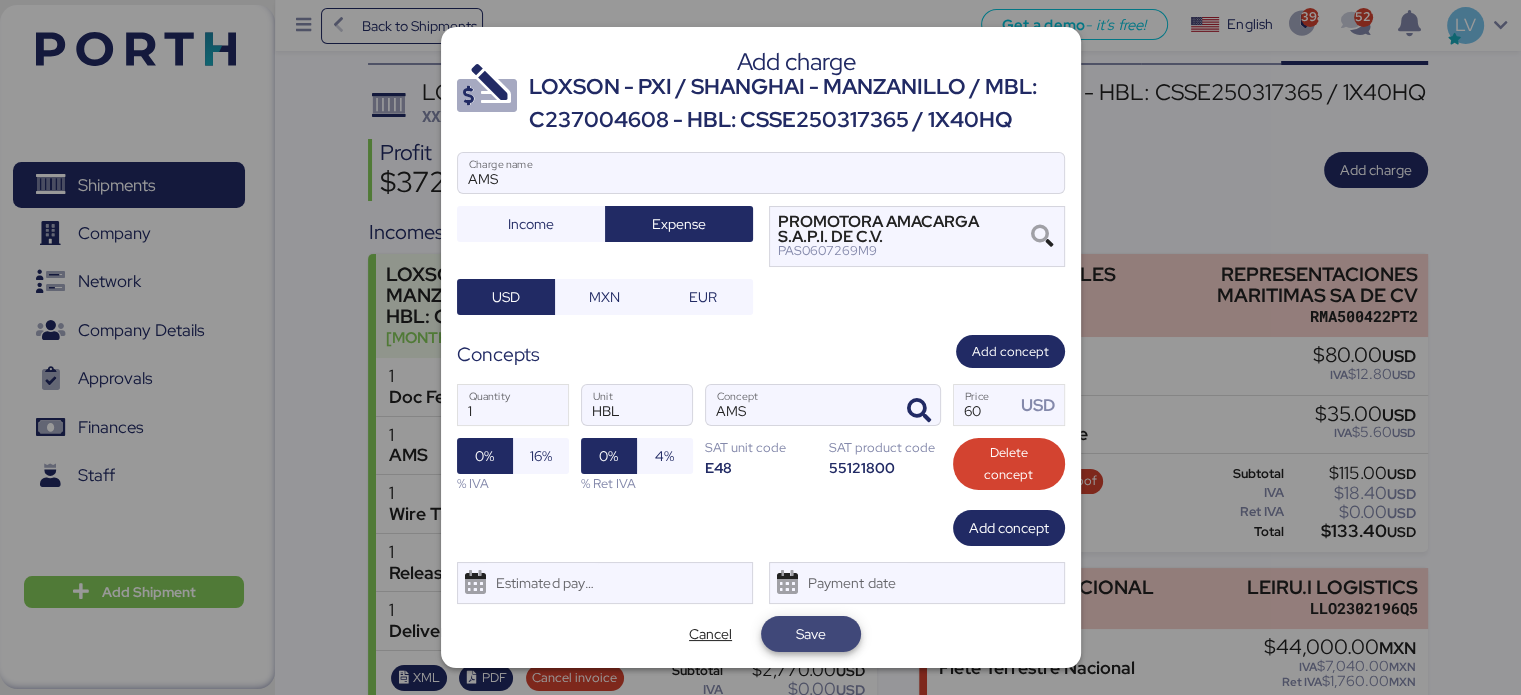 click on "Save" at bounding box center (811, 634) 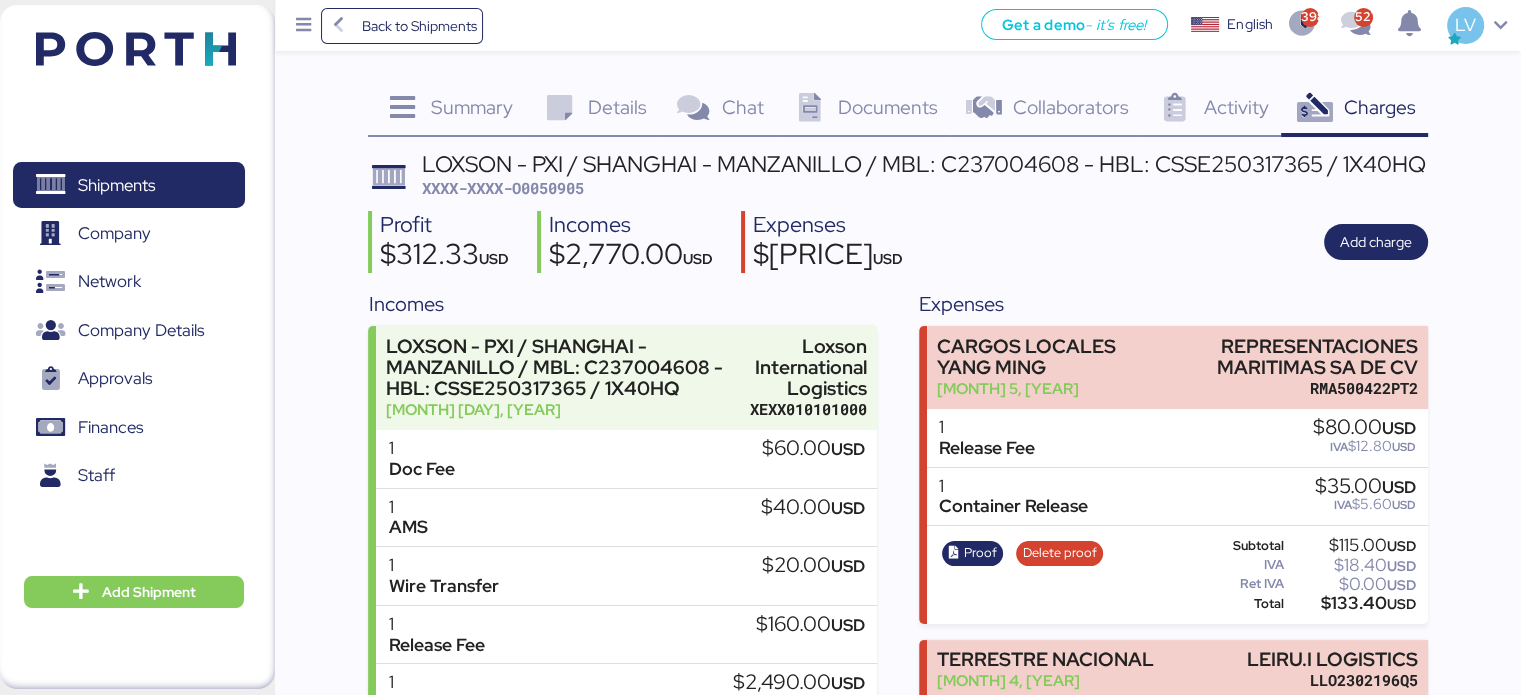 scroll, scrollTop: 460, scrollLeft: 0, axis: vertical 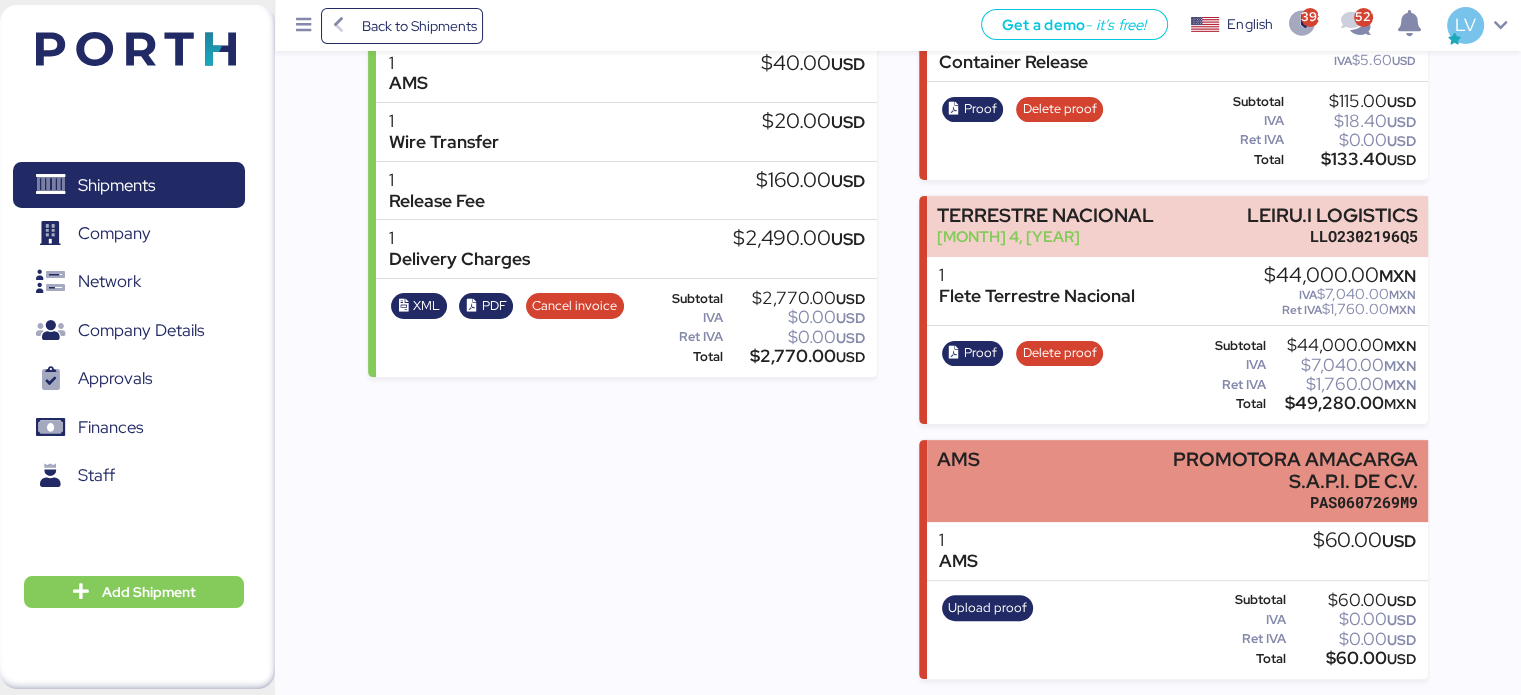 click on "AMS PROMOTORA AMACARGA S.A.P.I. DE C.V. [ID]" at bounding box center [1177, 481] 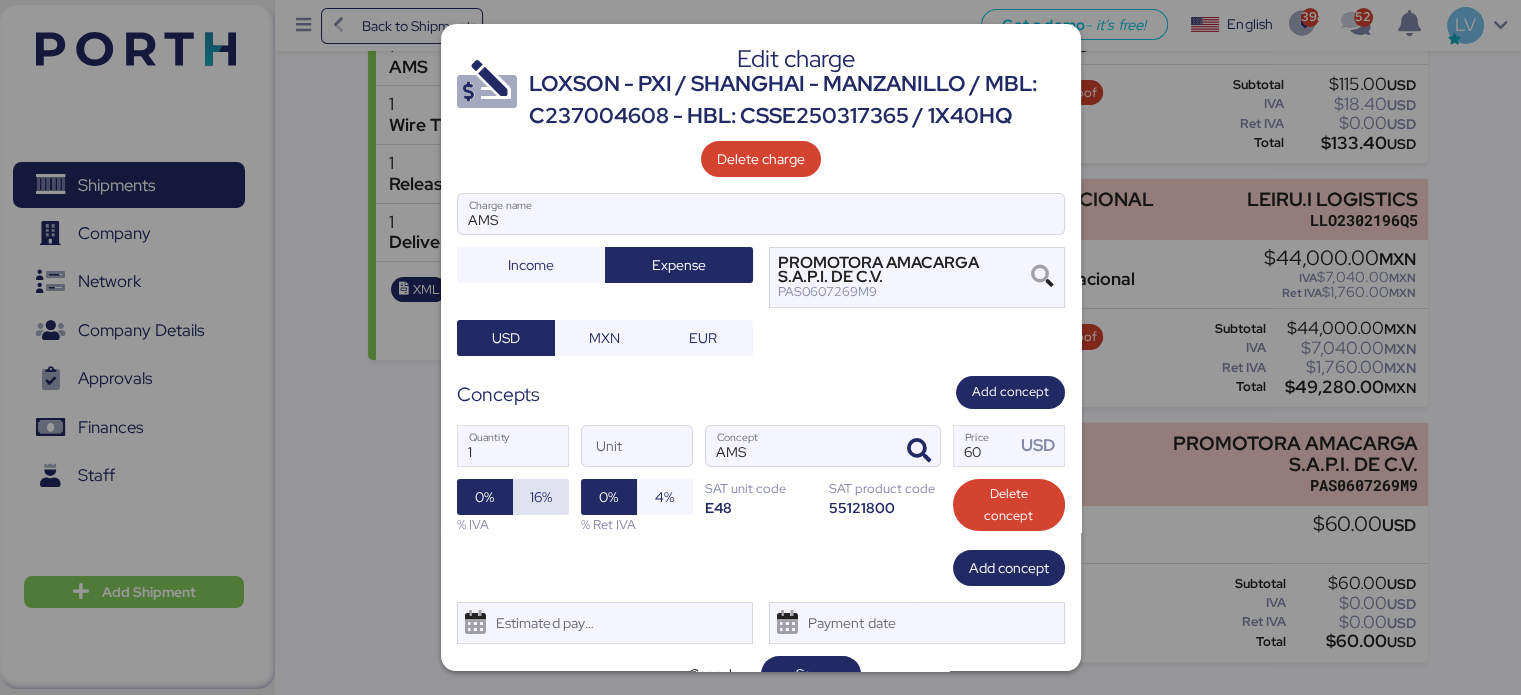 click on "16%" at bounding box center [541, 497] 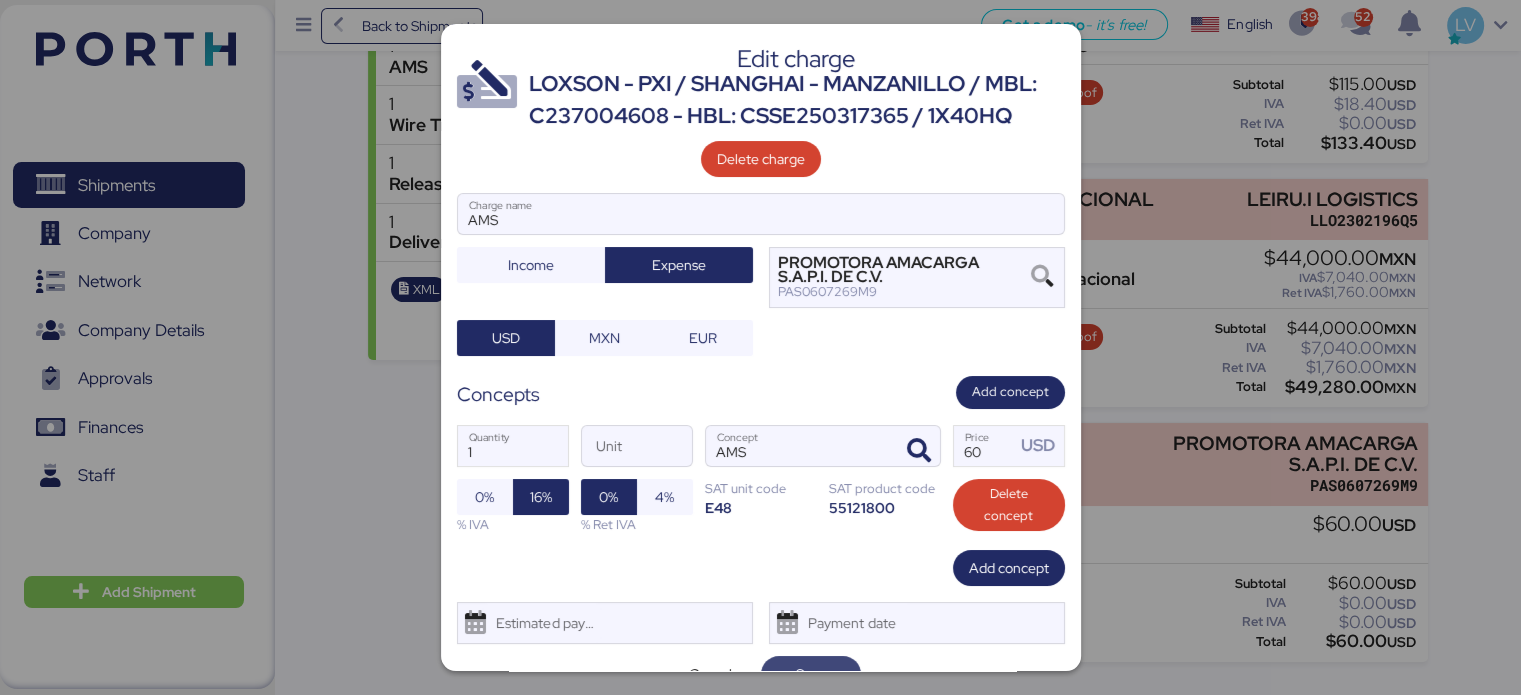click on "Save" at bounding box center (811, 674) 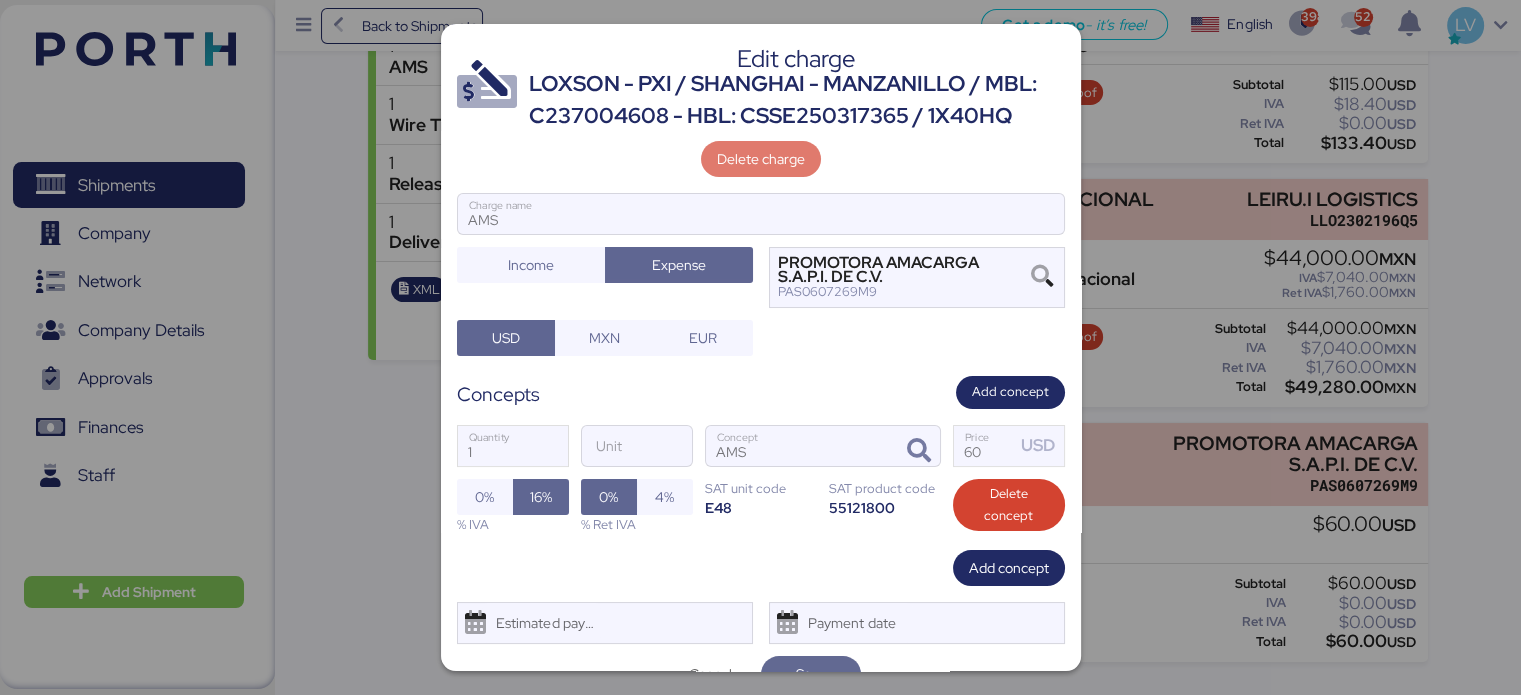 scroll, scrollTop: 19, scrollLeft: 0, axis: vertical 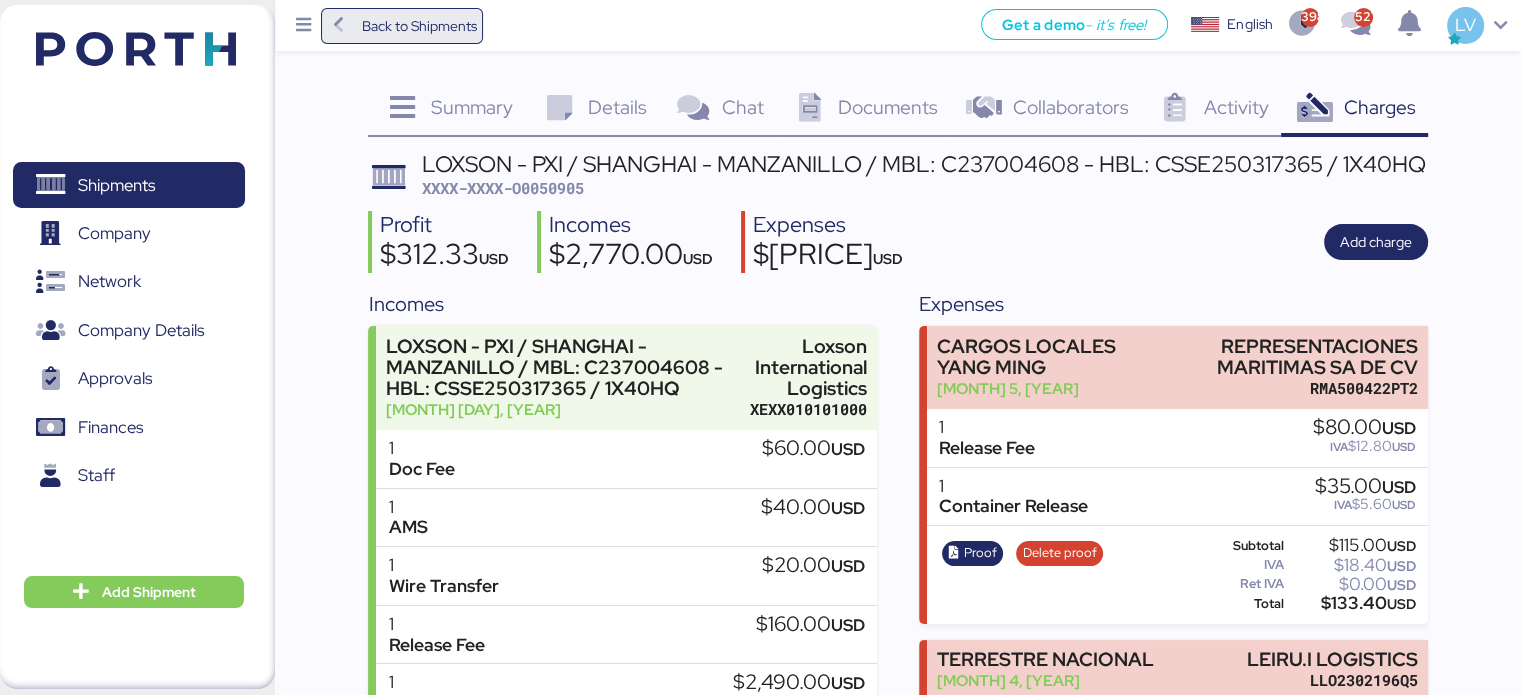 click on "Back to Shipments" at bounding box center (418, 26) 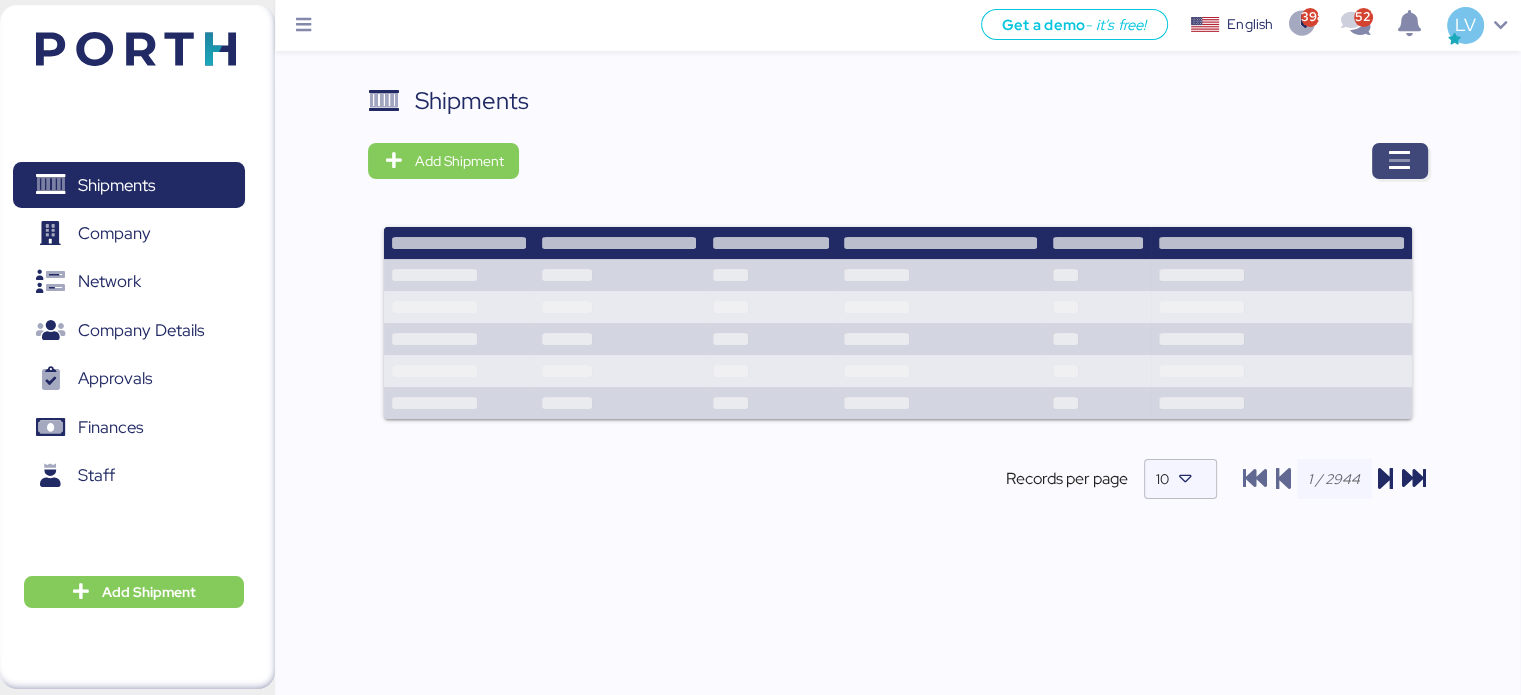 click at bounding box center [1400, 161] 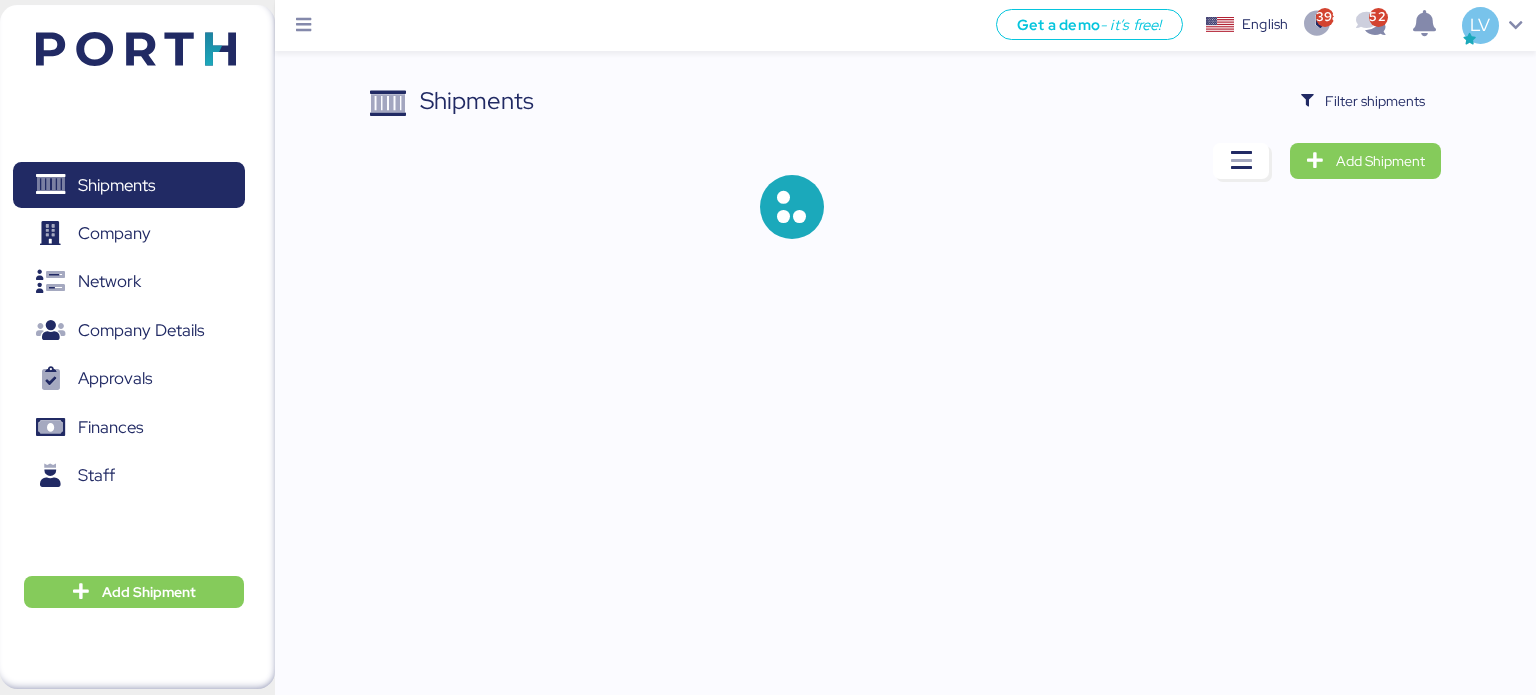 click on "Shipments   Filter shipments     Add Shipment" at bounding box center (906, 177) 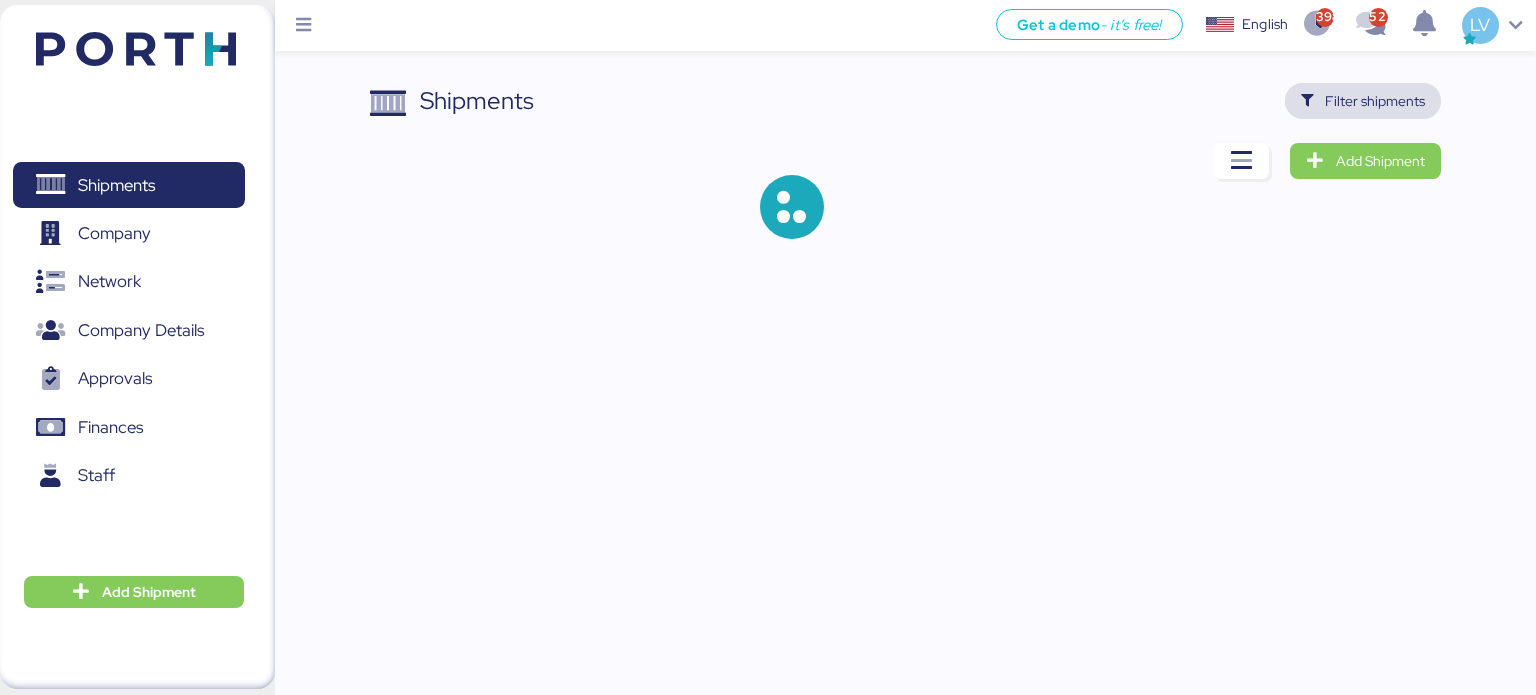 click on "Filter shipments" at bounding box center [1375, 101] 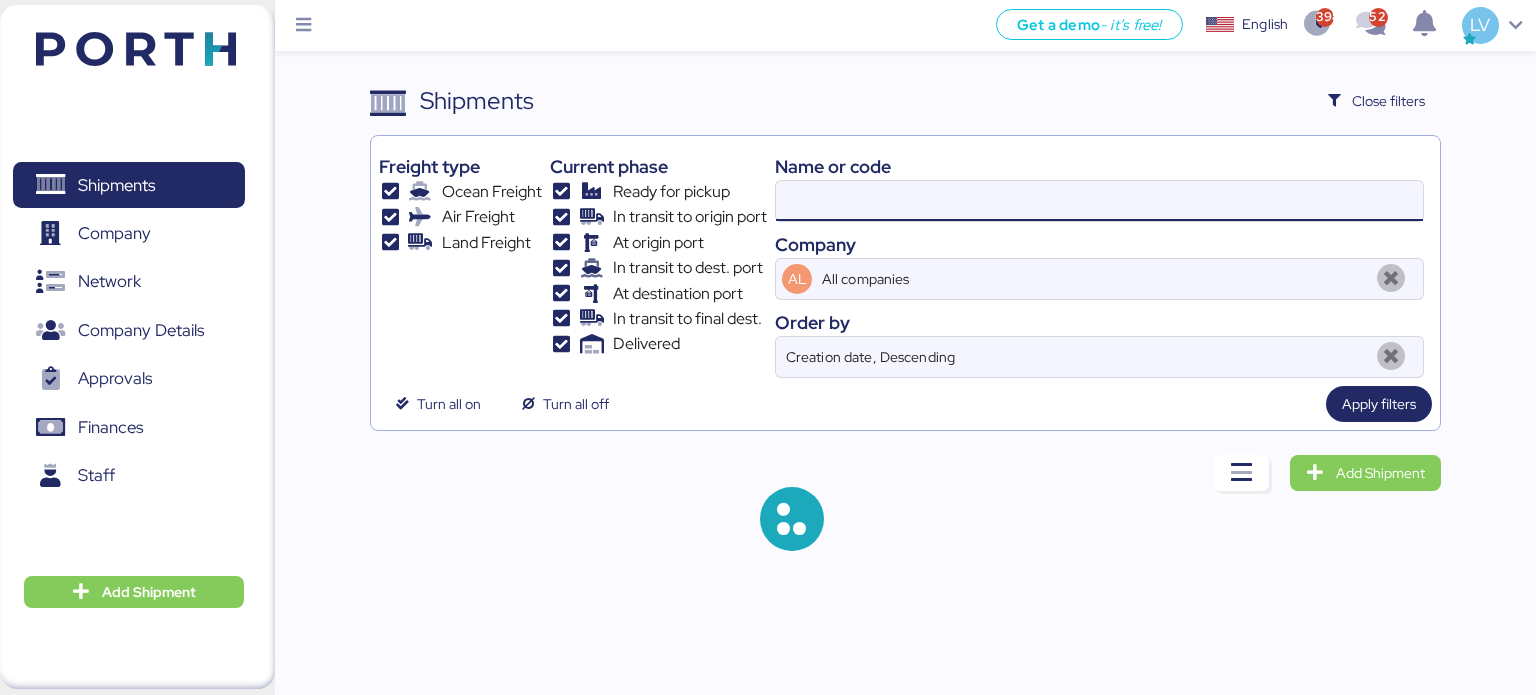 click at bounding box center [1099, 201] 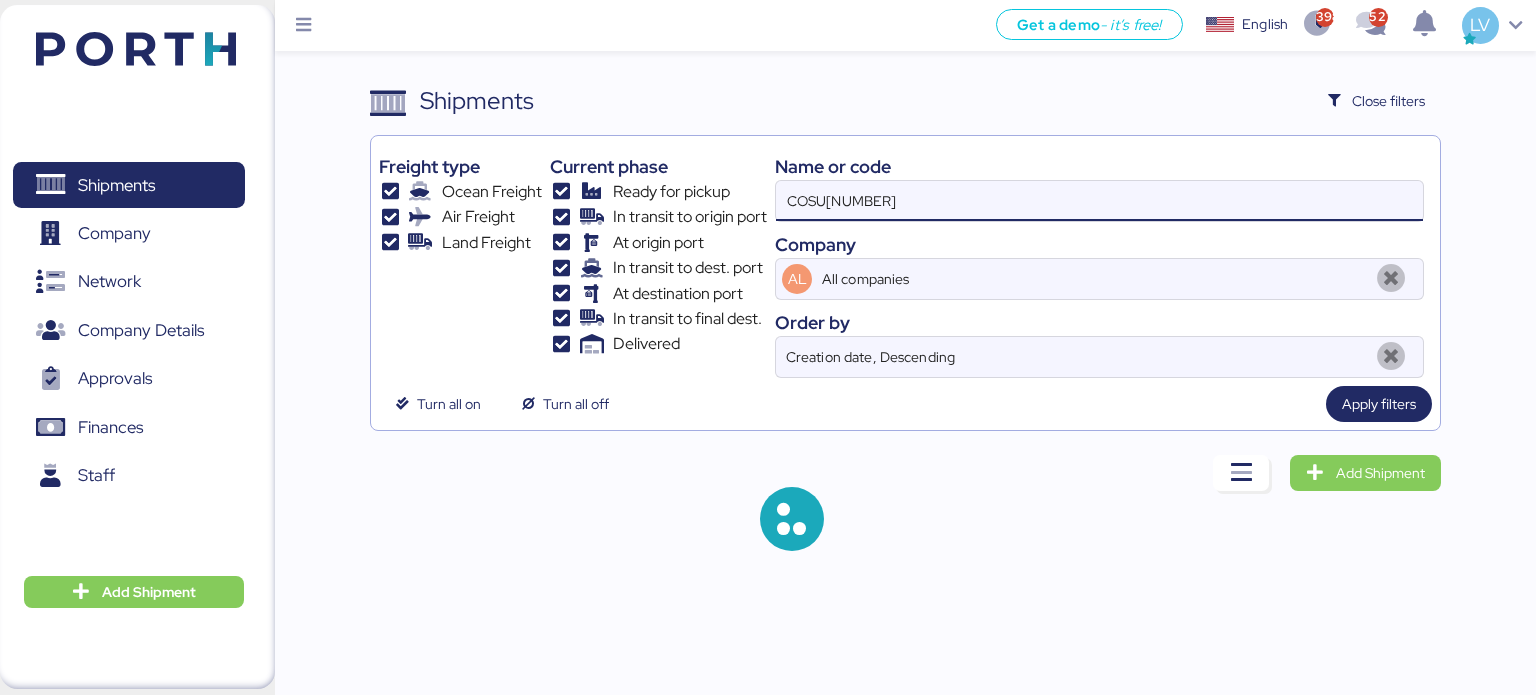 type on "COSU[NUMBER]" 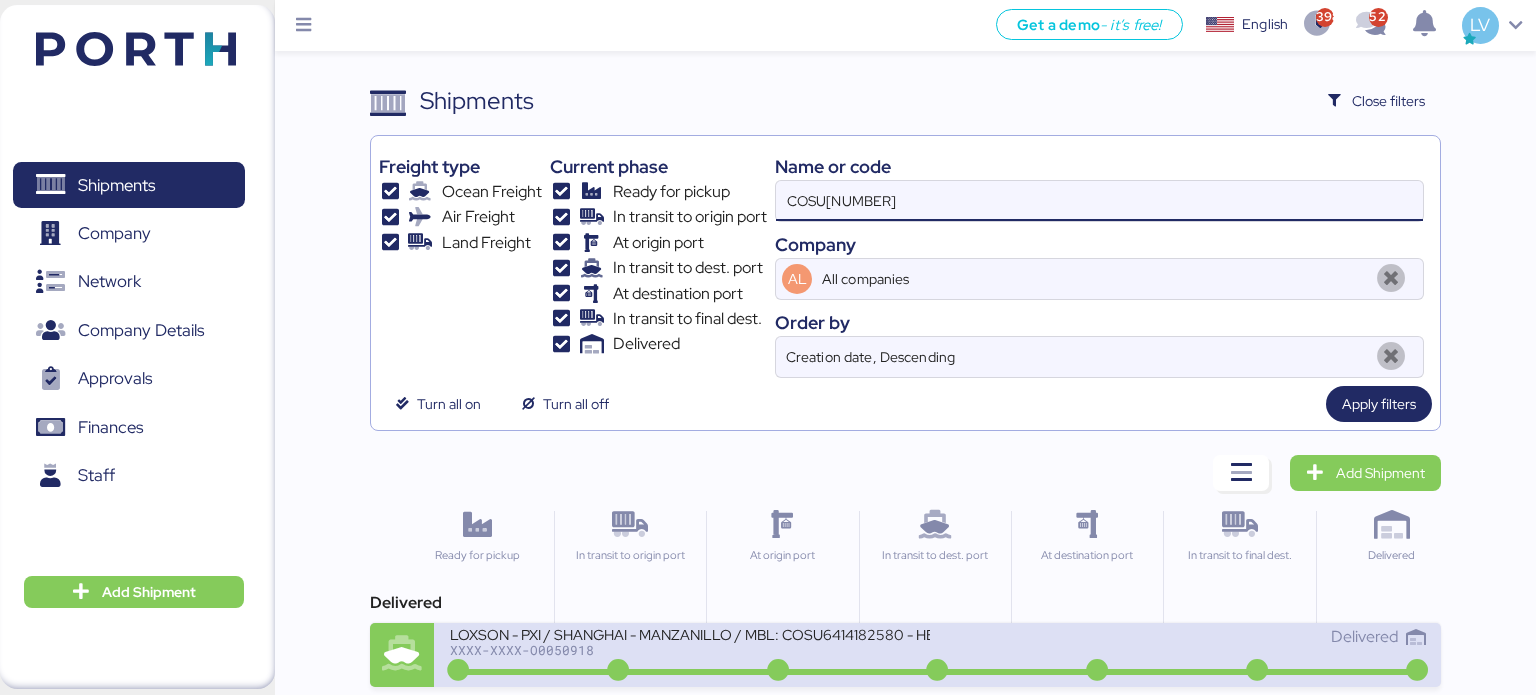 click on "LOXSON - PXI / SHANGHAI - MANZANILLO / MBL: COSU6414182580 - HBL: CSSE250404460 / 2X40HQ" at bounding box center [690, 633] 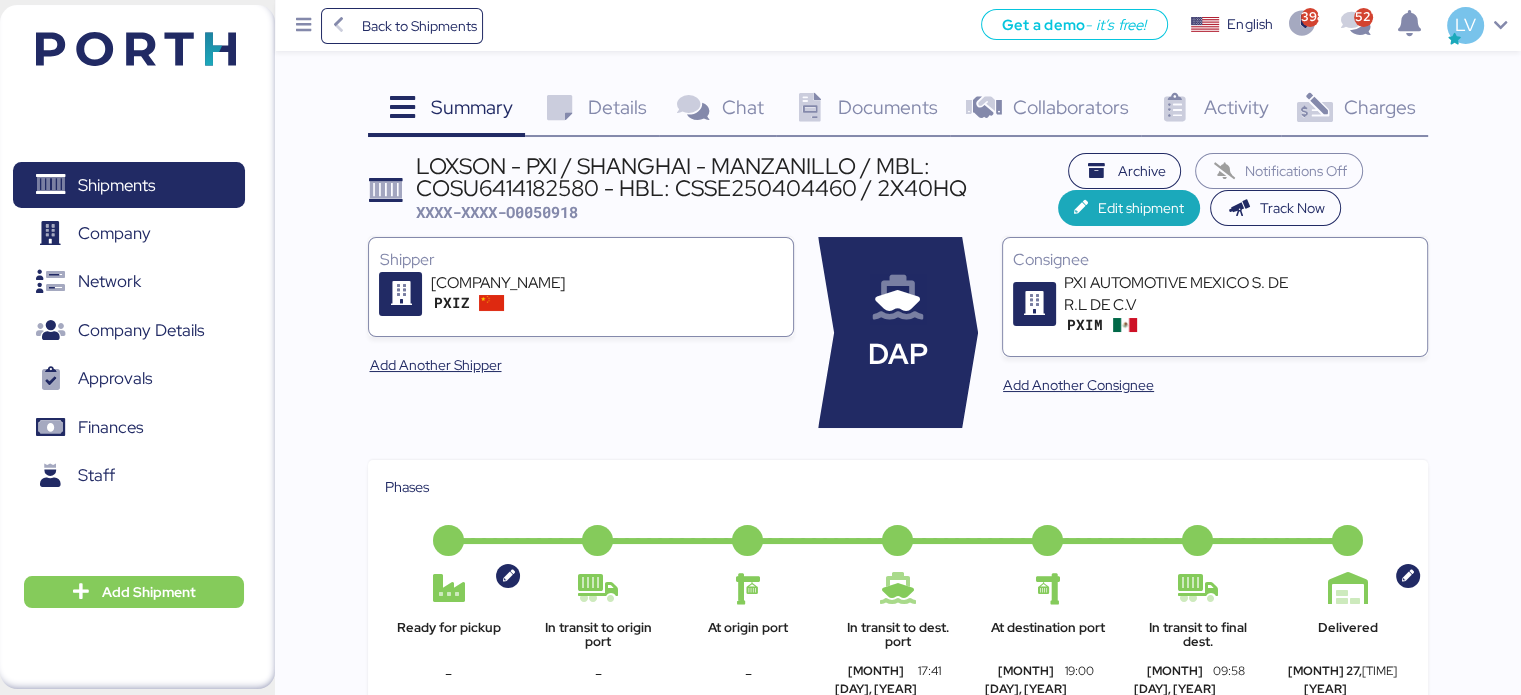 click on "Charges 0" at bounding box center [1354, 110] 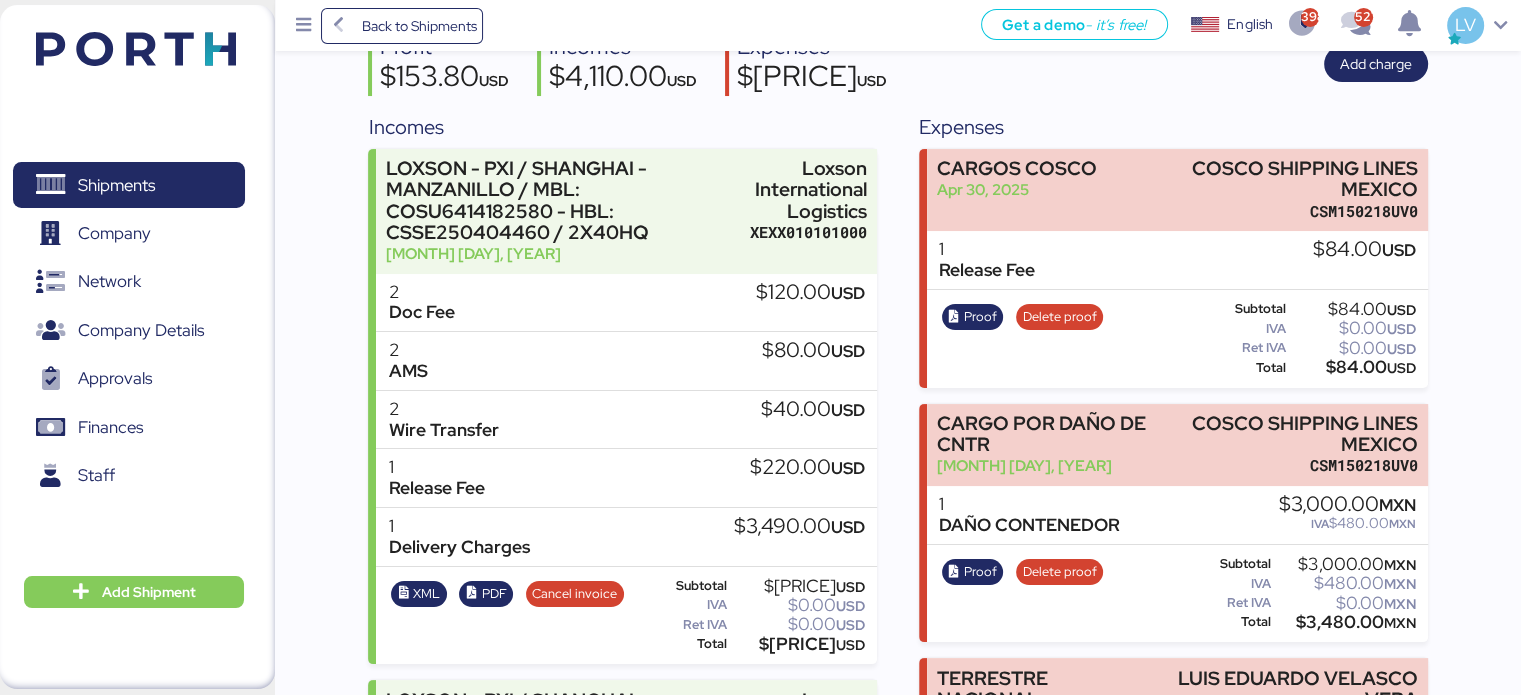 scroll, scrollTop: 187, scrollLeft: 0, axis: vertical 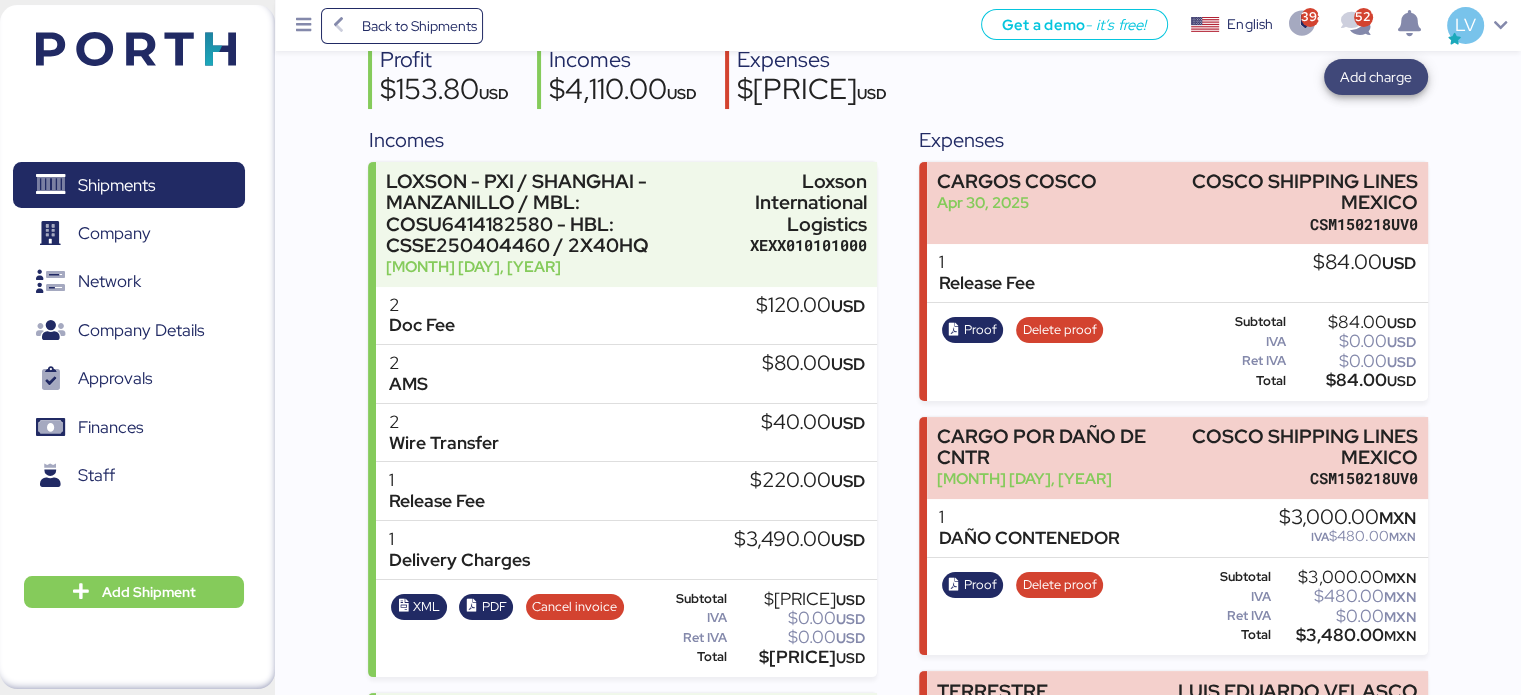 click on "Add charge" at bounding box center (1376, 77) 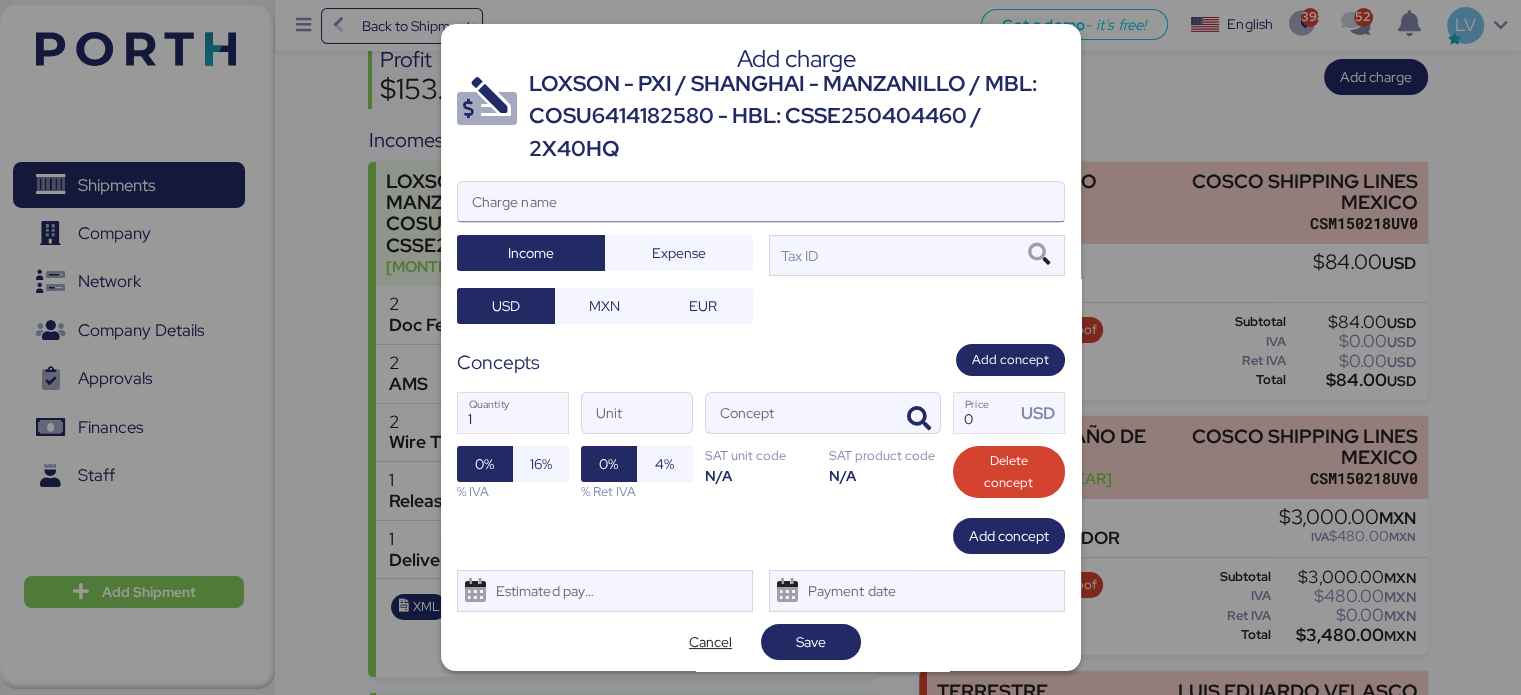 click on "Charge name" at bounding box center (761, 202) 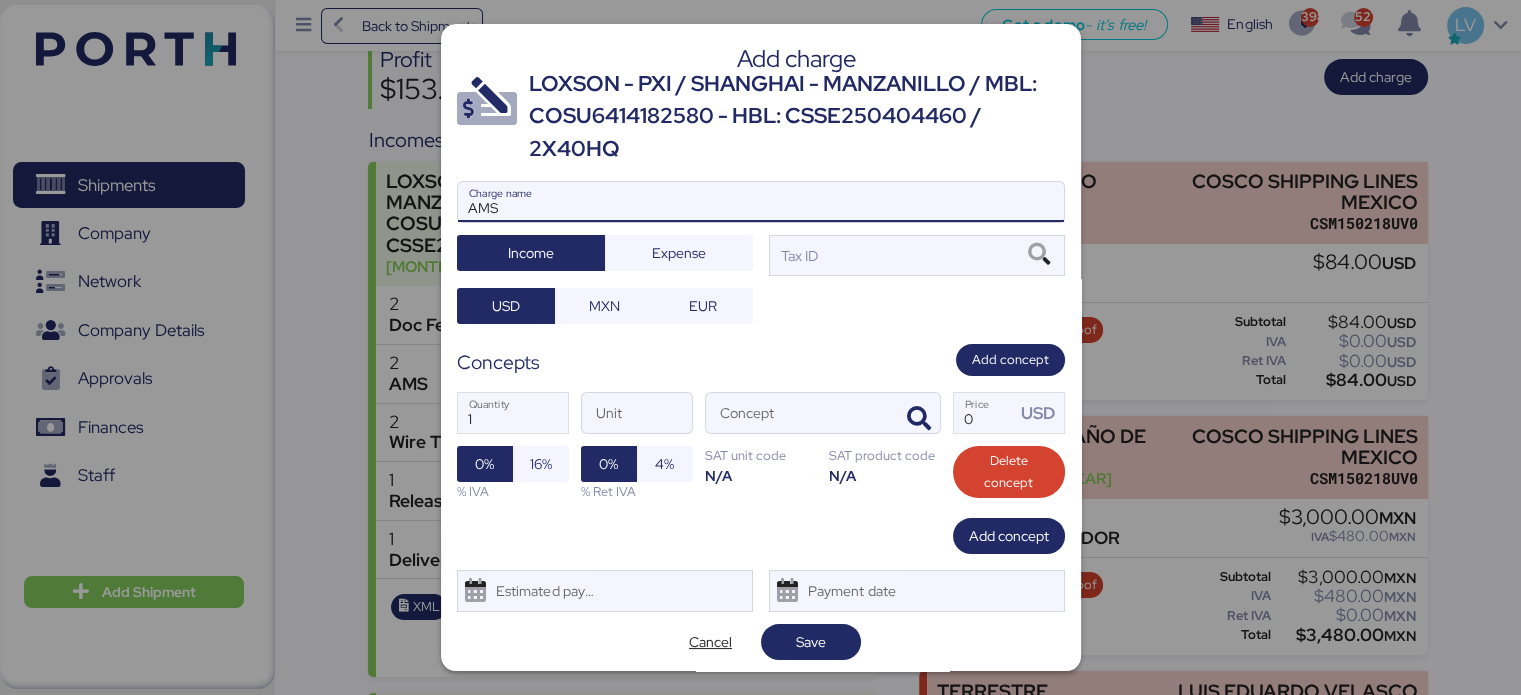 type on "AMS" 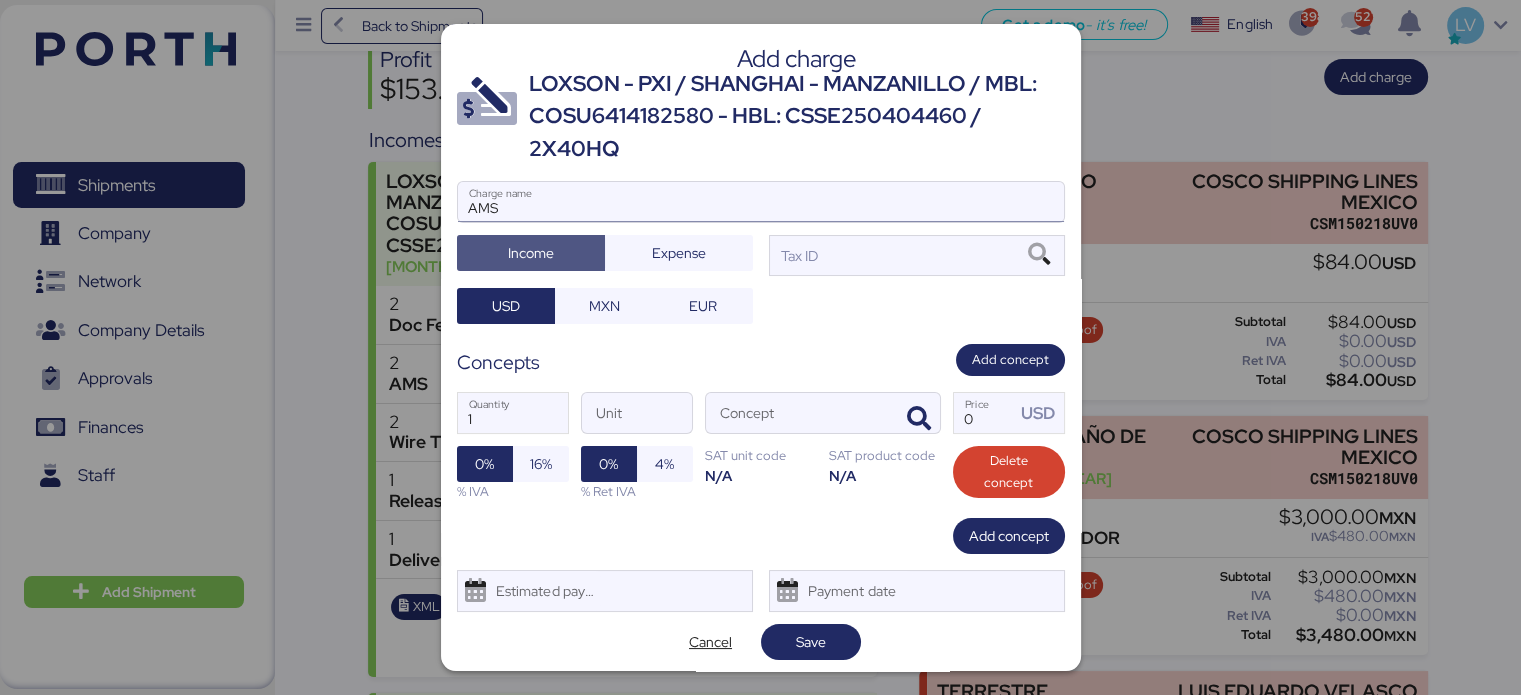 type 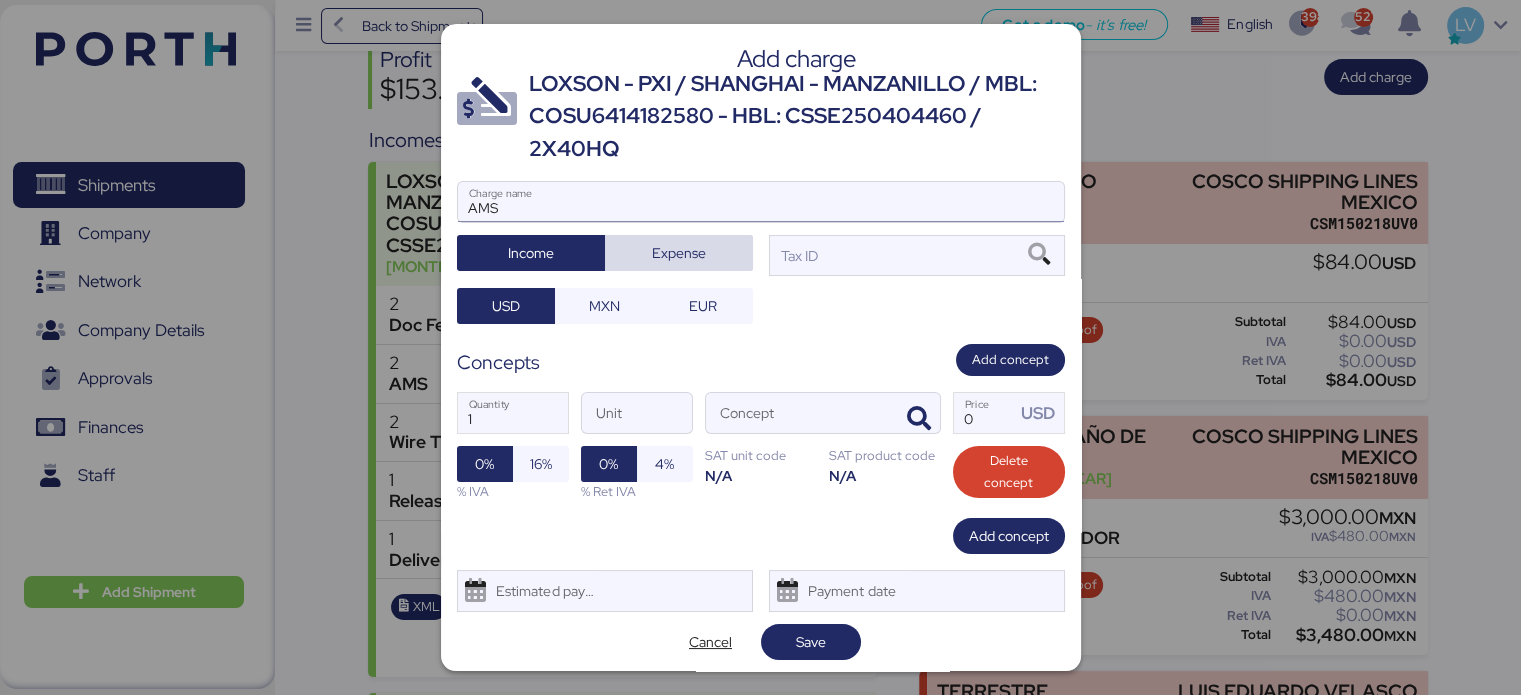 type 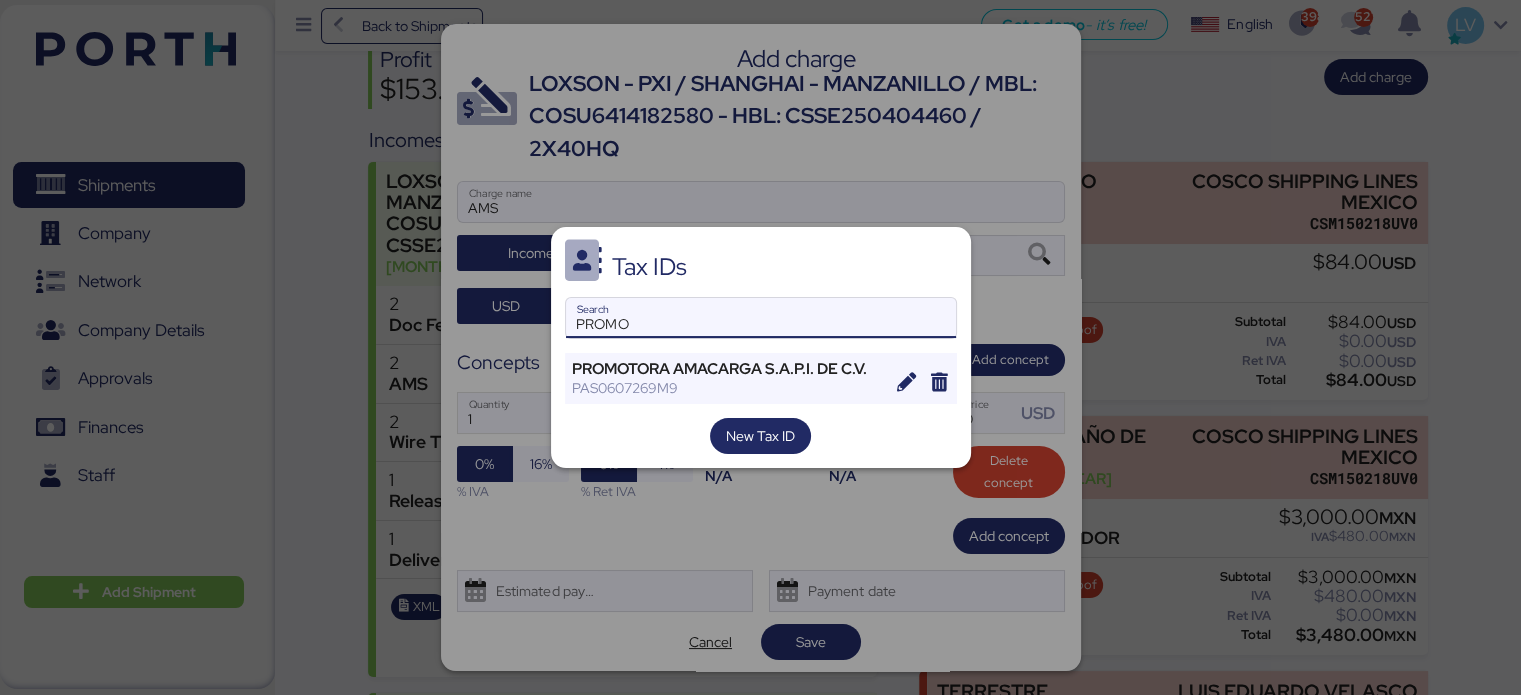 type on "PROMO" 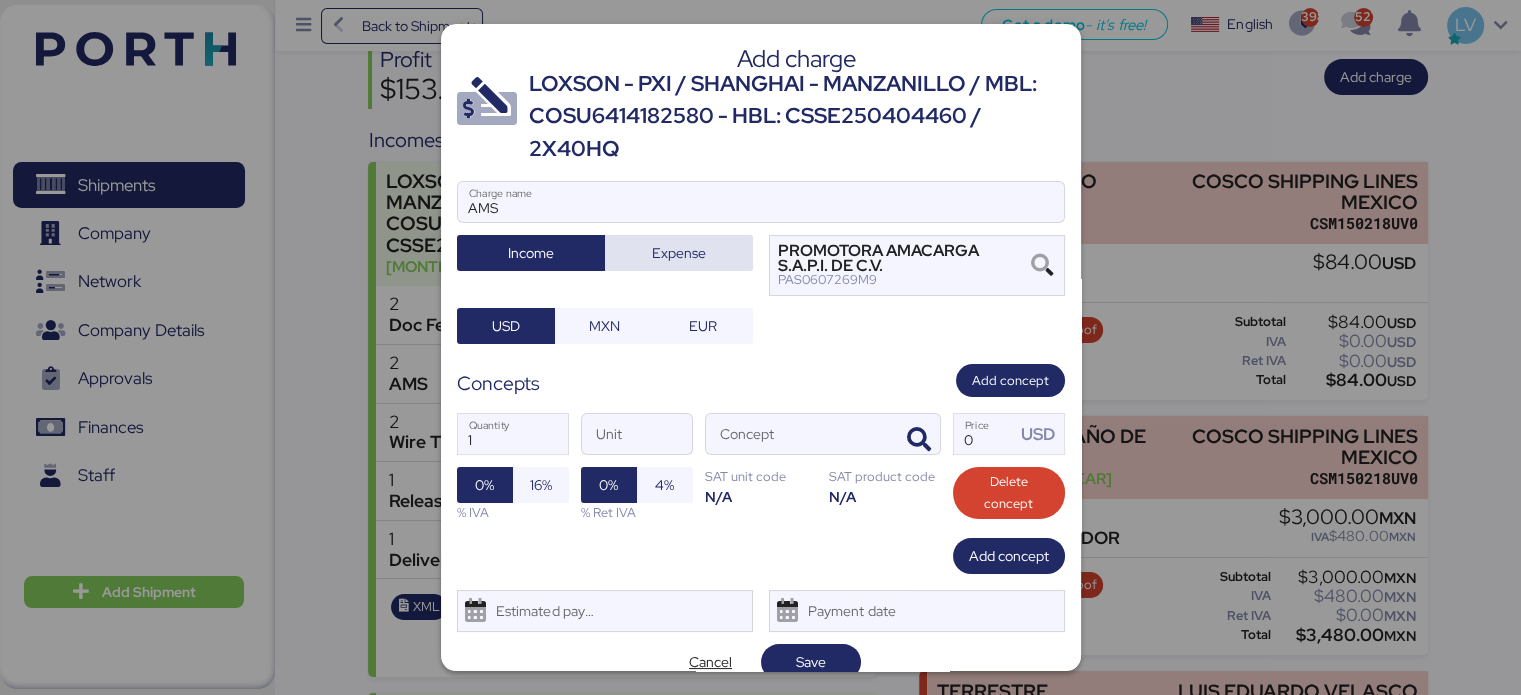 click on "Expense" at bounding box center (679, 253) 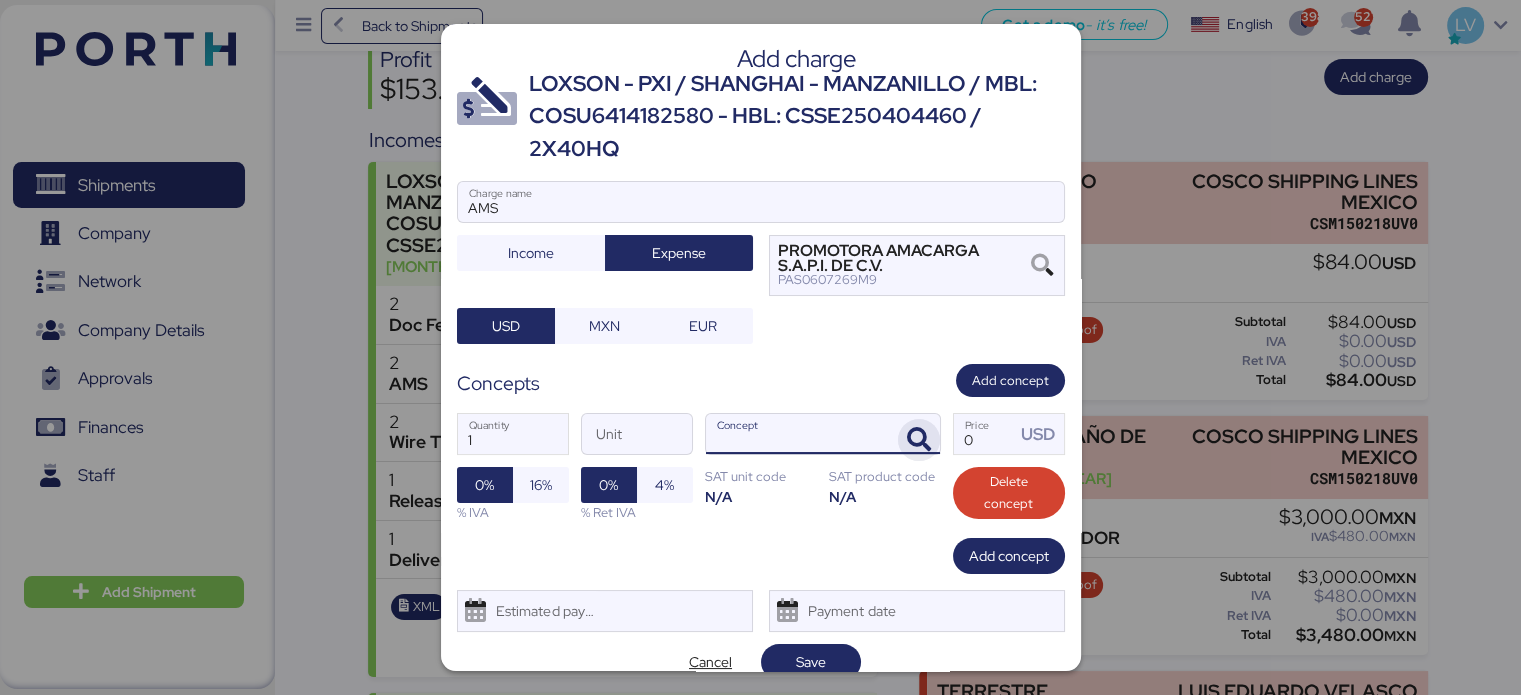click at bounding box center [919, 440] 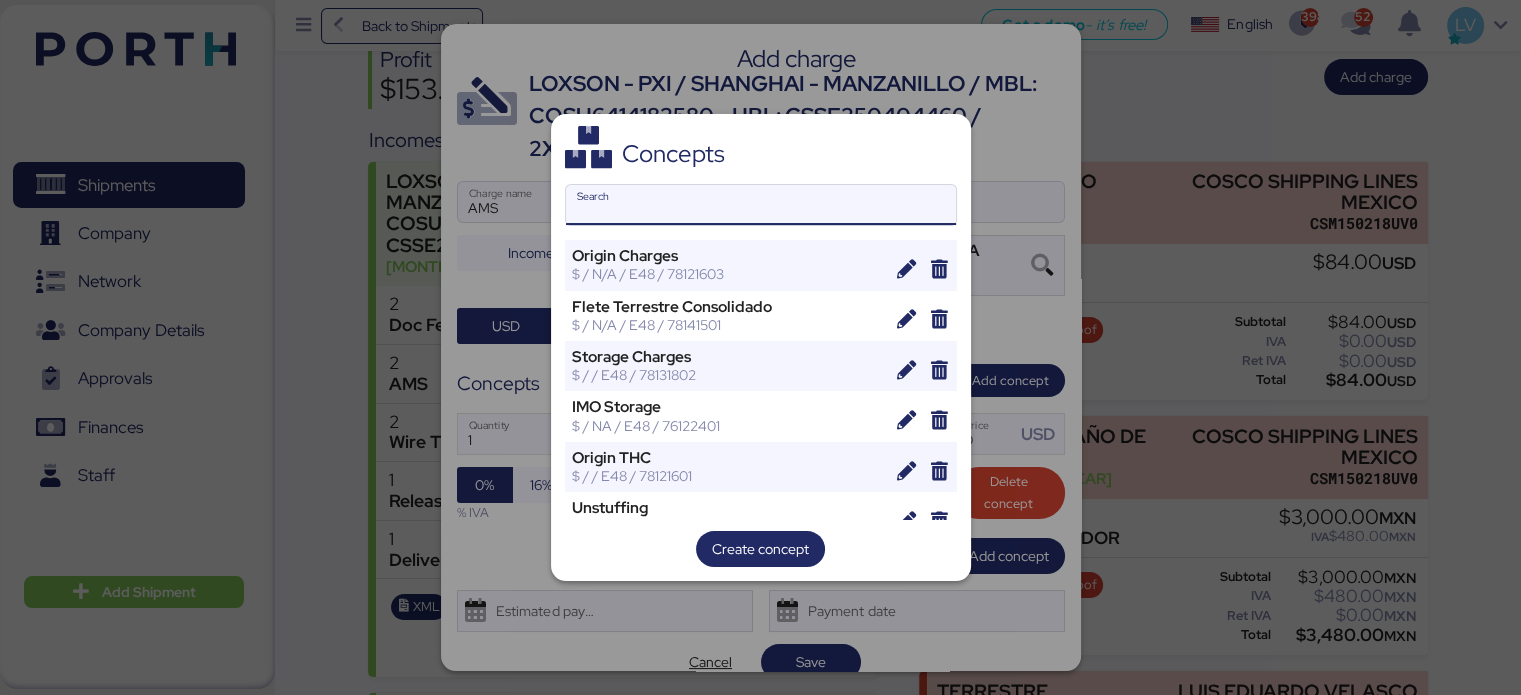 type on "6" 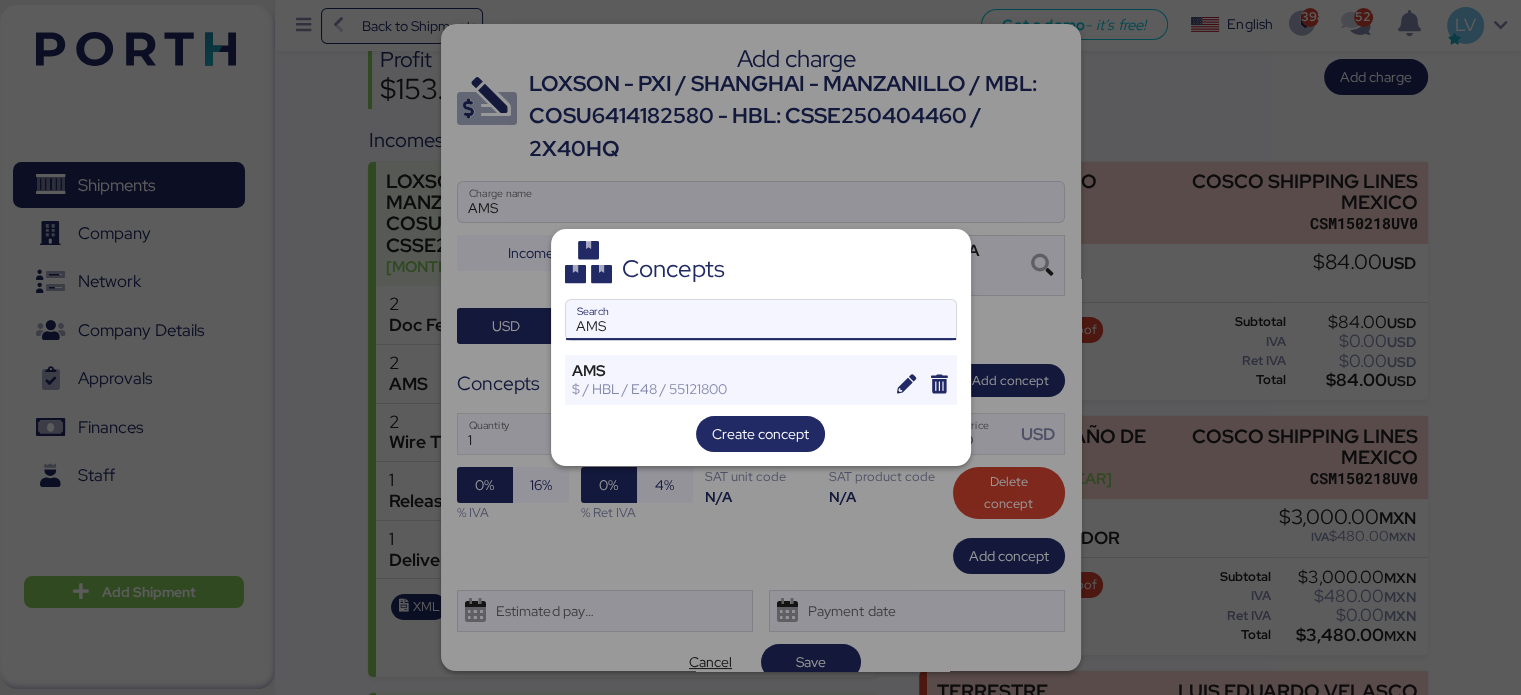type on "AMS" 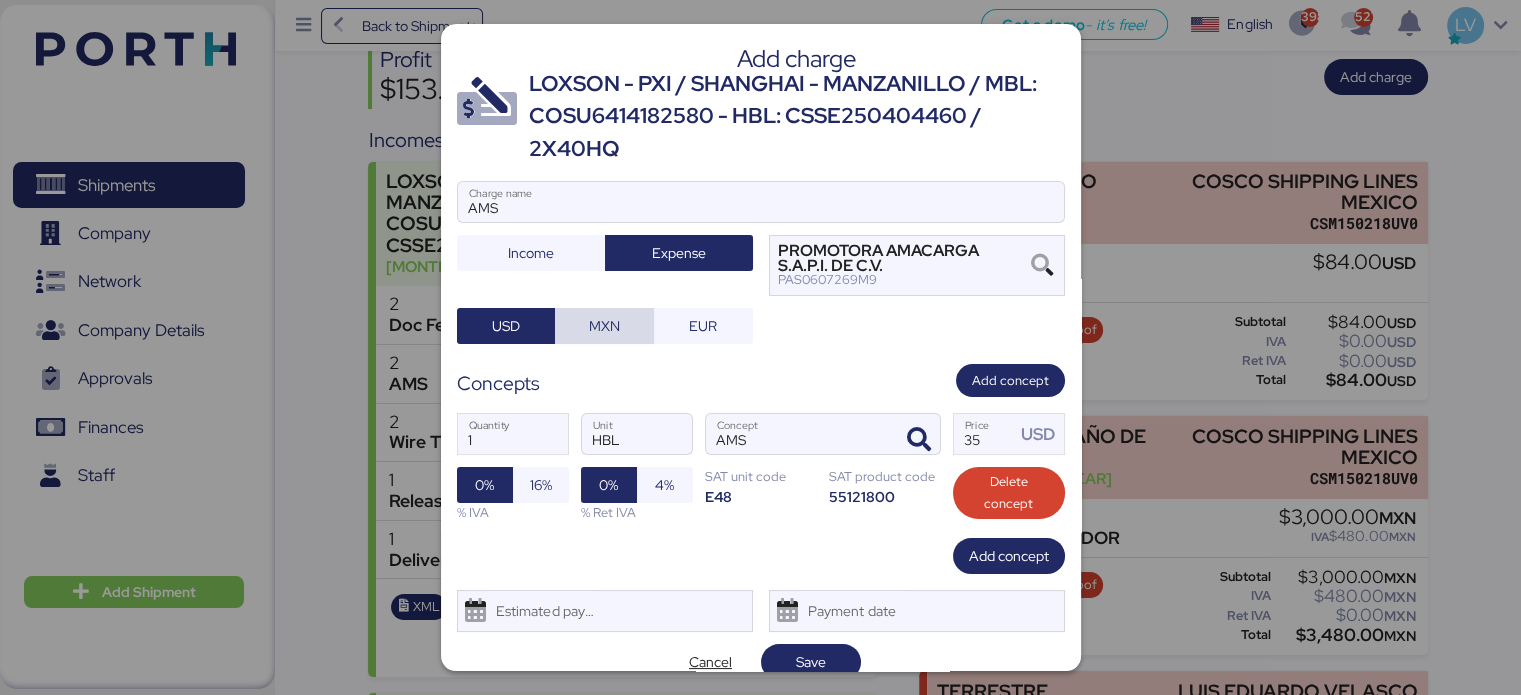 click on "MXN" at bounding box center [604, 326] 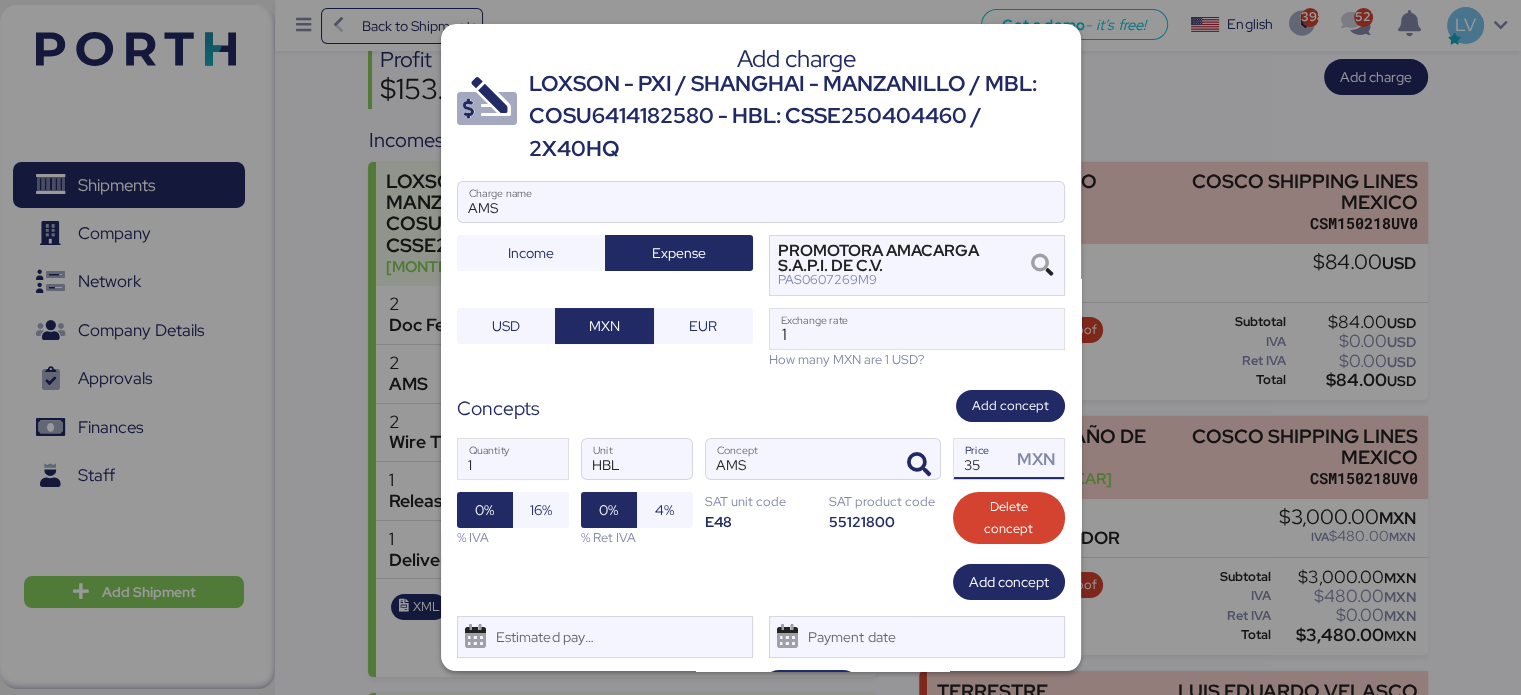 click on "35" at bounding box center [983, 459] 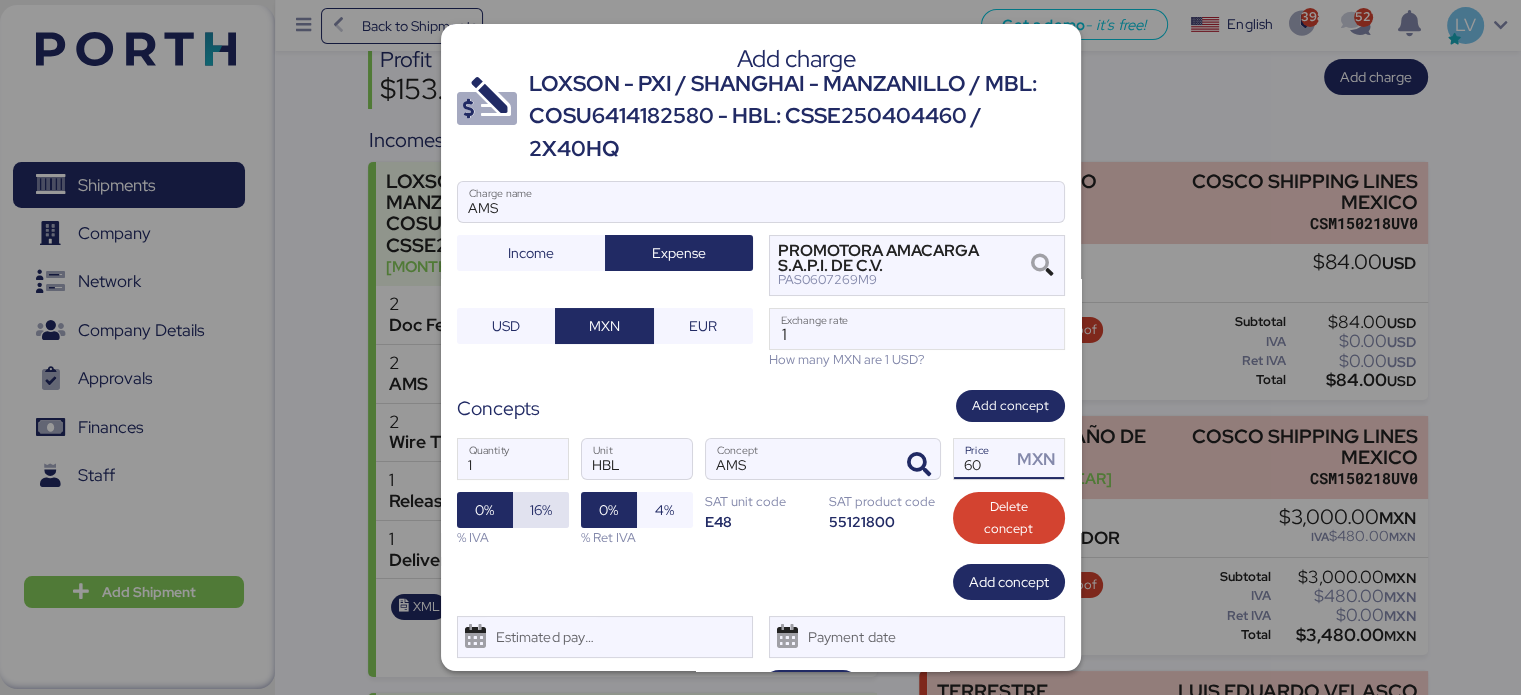 type on "60" 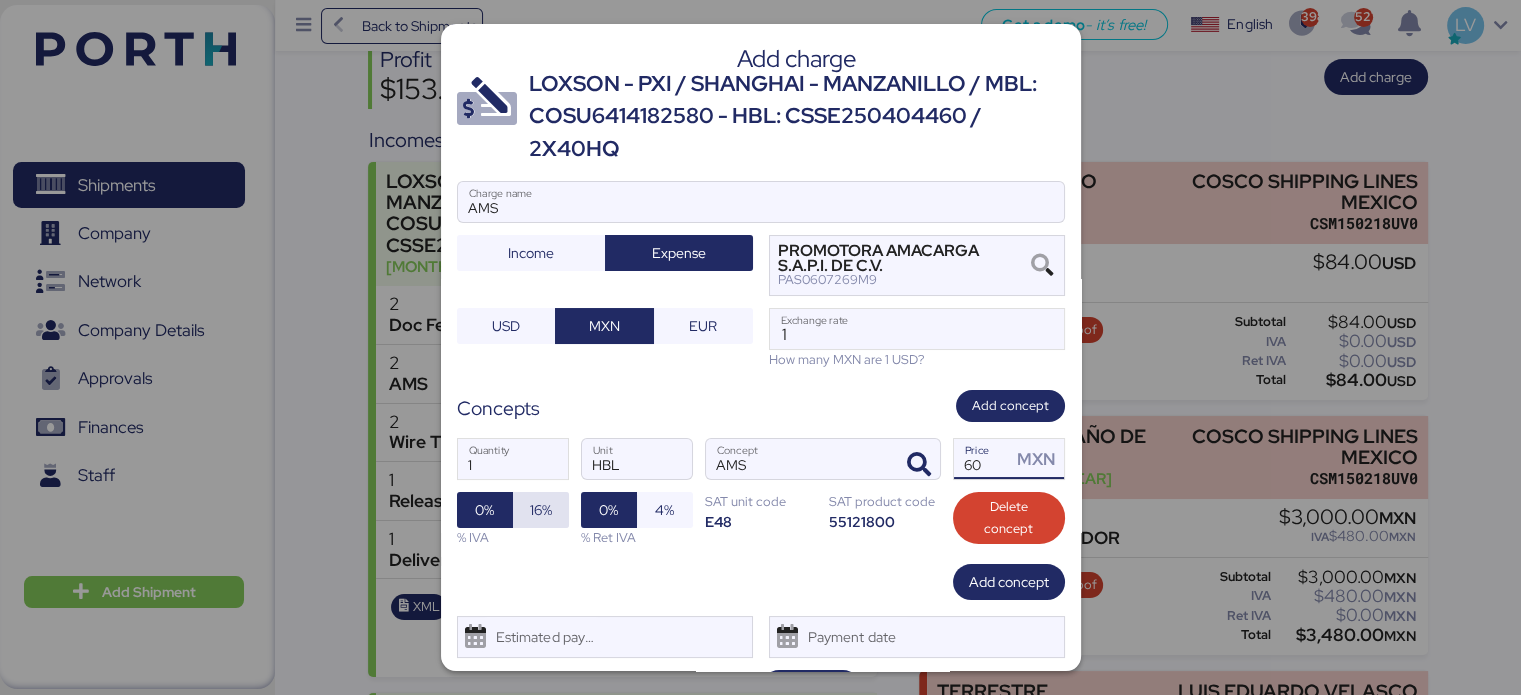 click on "16%" at bounding box center (541, 510) 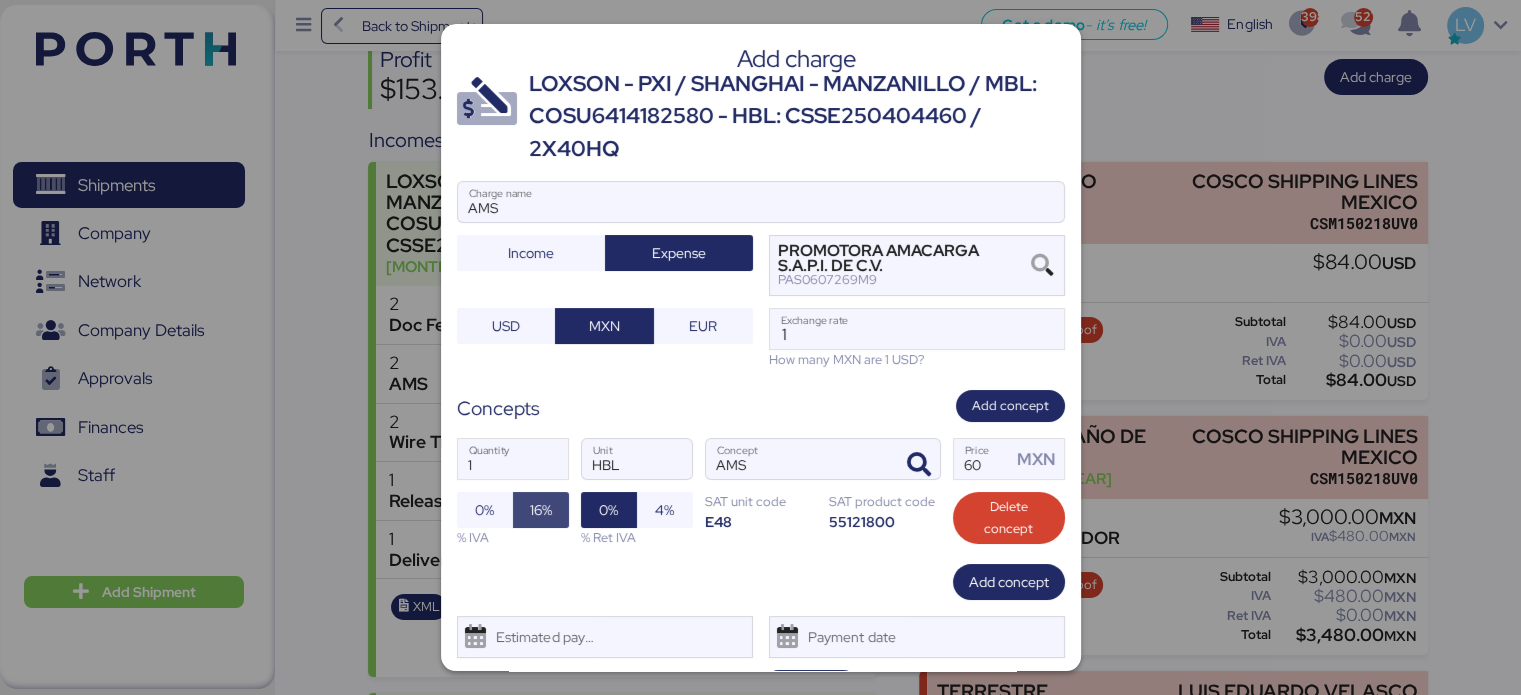 scroll, scrollTop: 48, scrollLeft: 0, axis: vertical 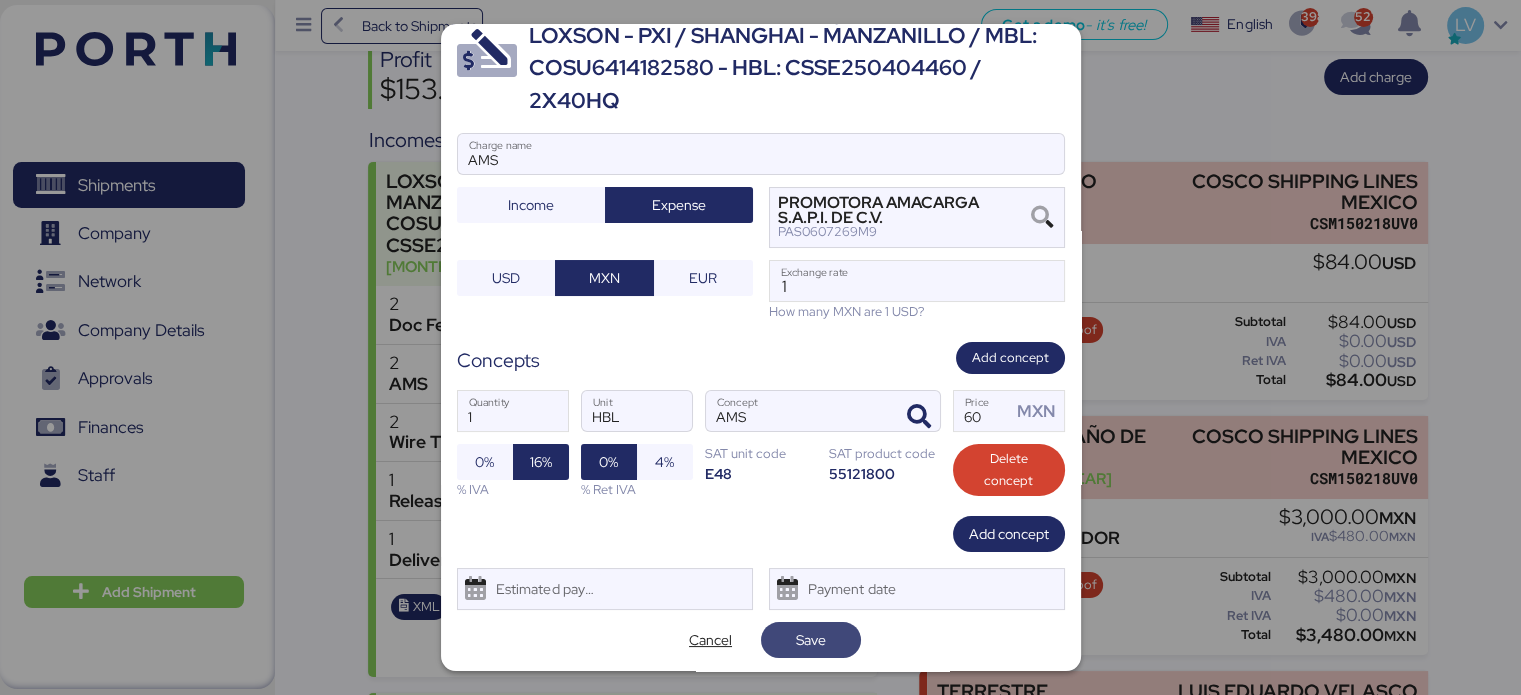 click on "Save" at bounding box center (811, 640) 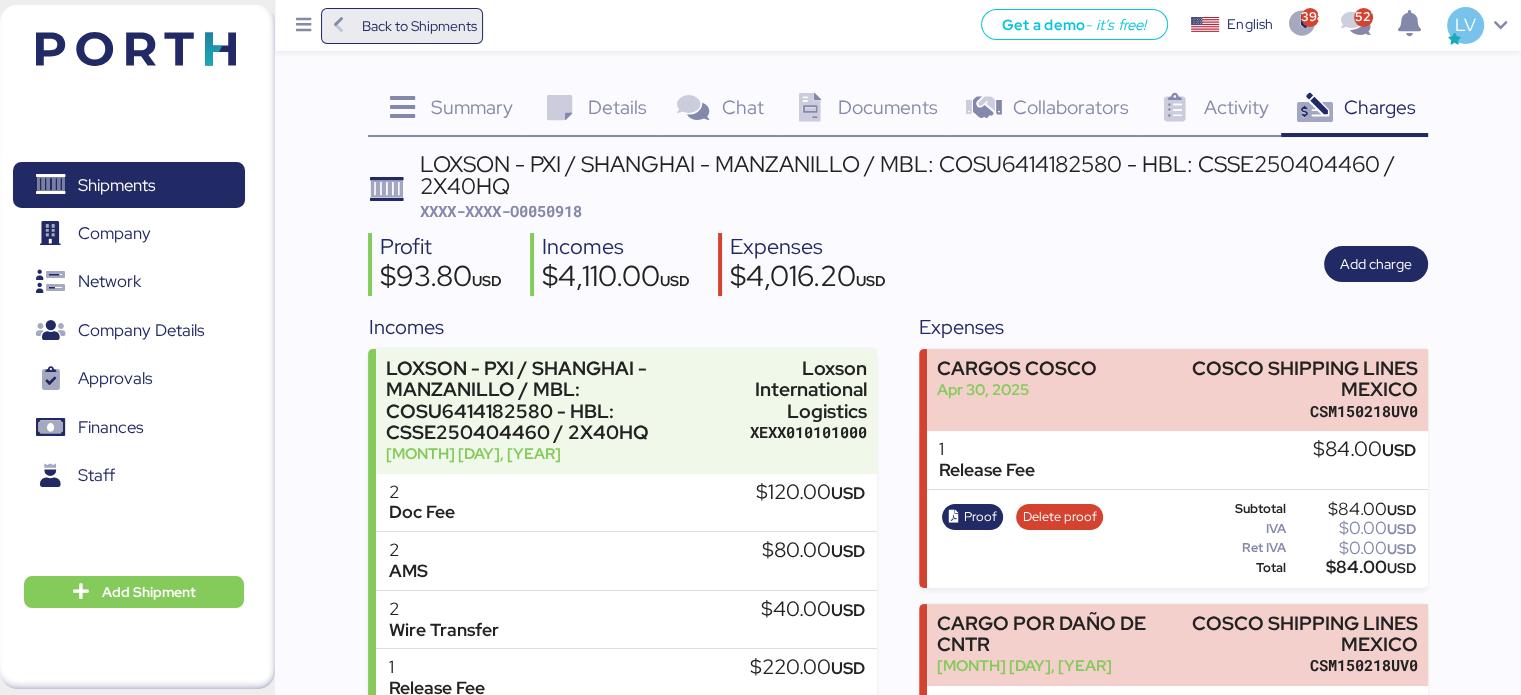 click on "Back to Shipments" at bounding box center (418, 26) 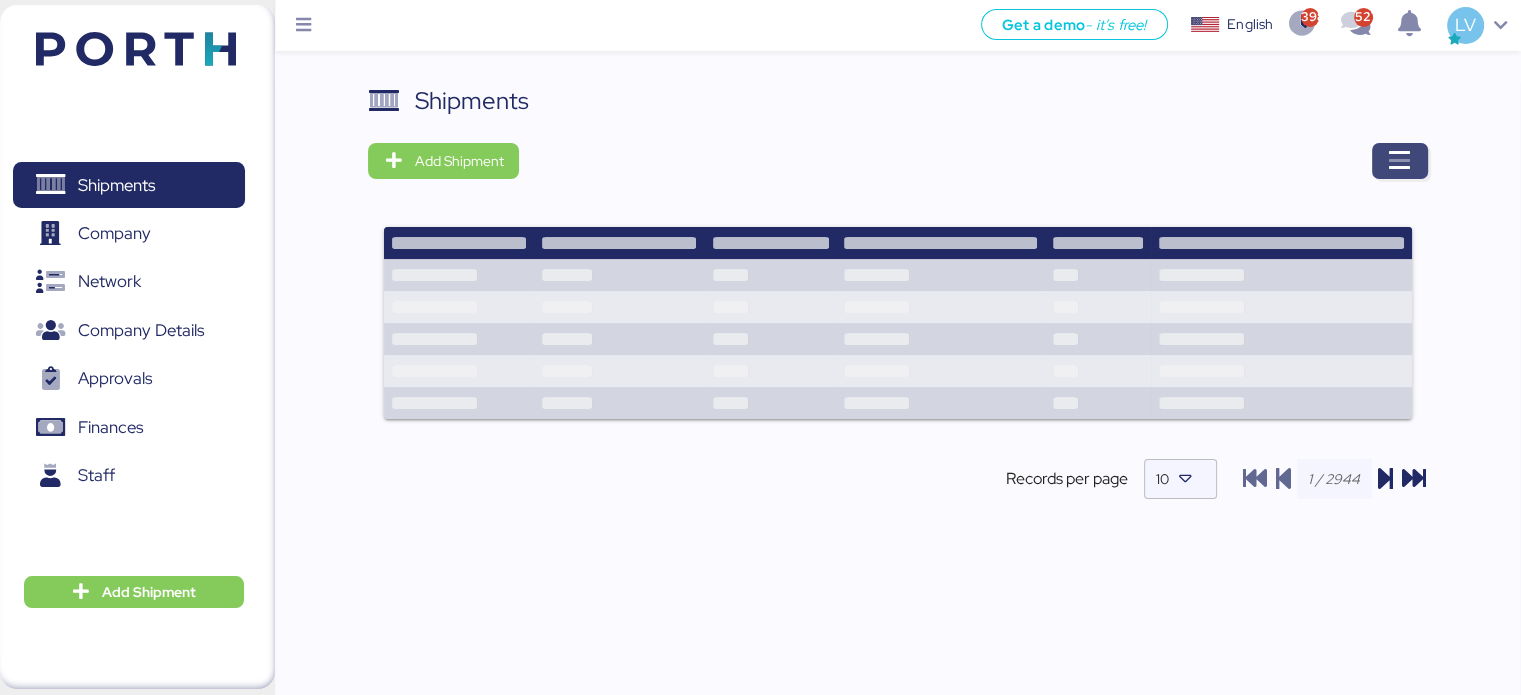 click at bounding box center (1400, 161) 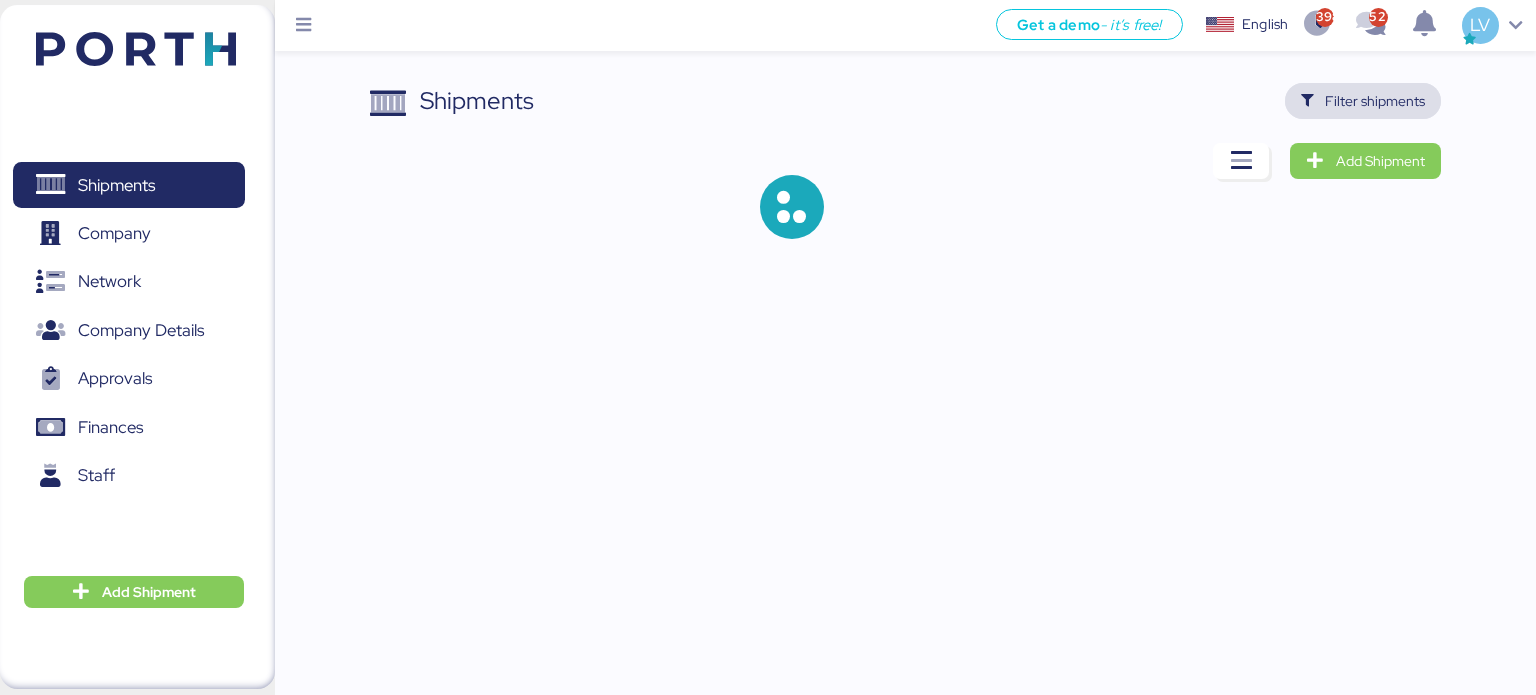 click on "Filter shipments" at bounding box center (1375, 101) 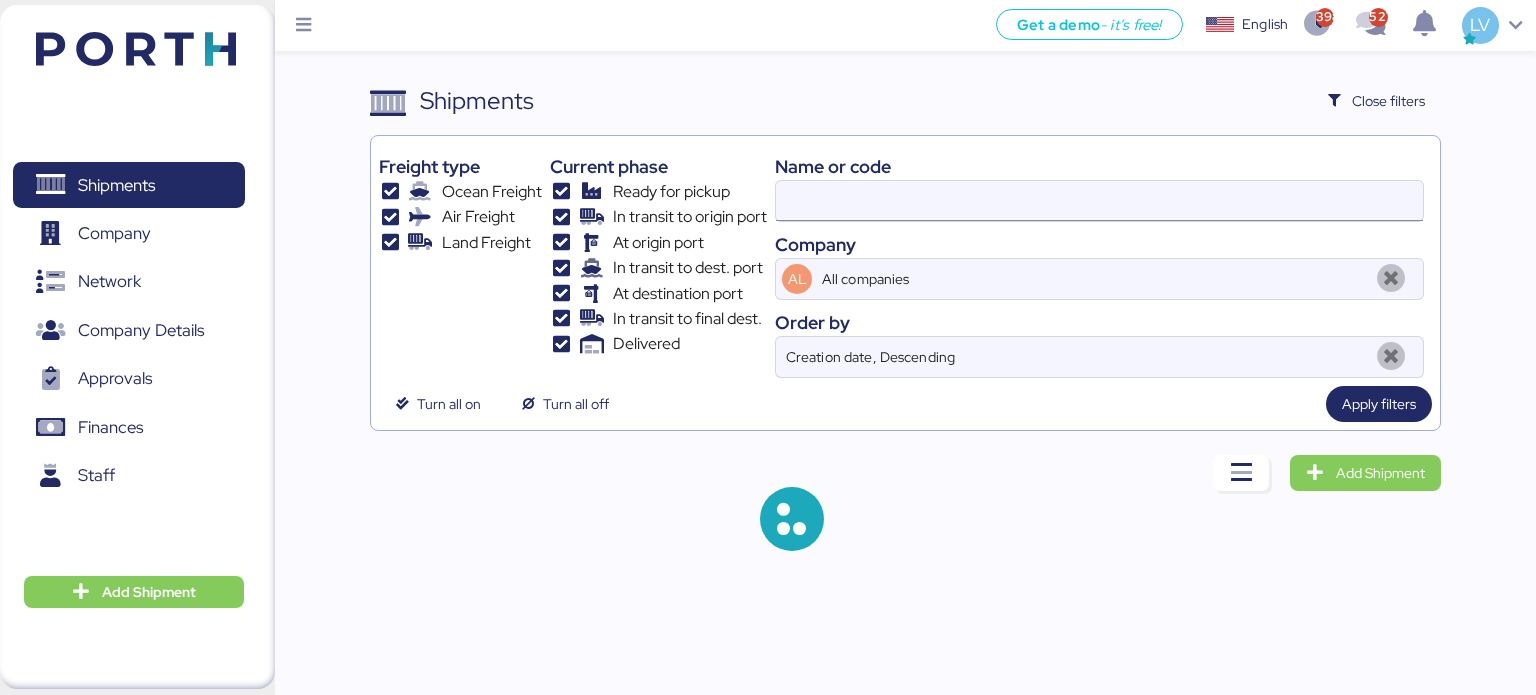click at bounding box center [1099, 201] 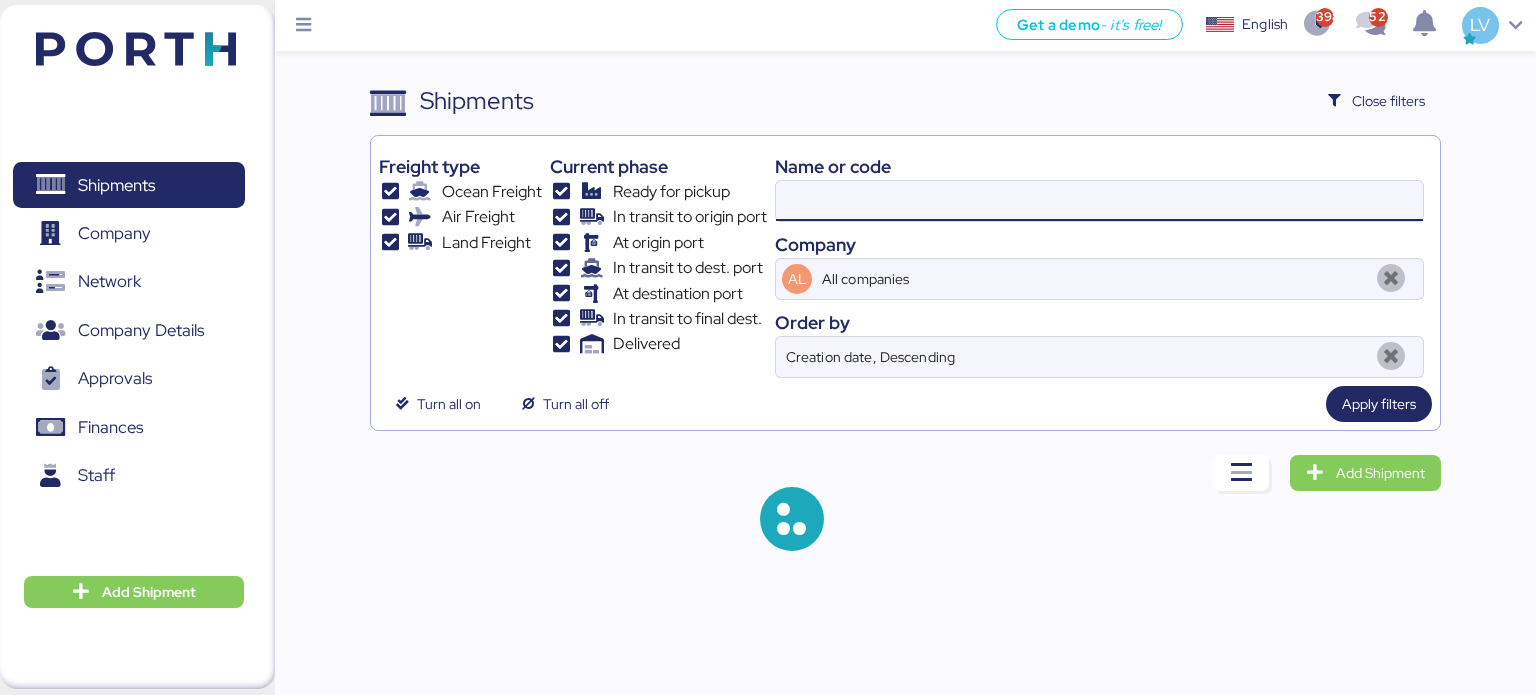 click at bounding box center [1099, 201] 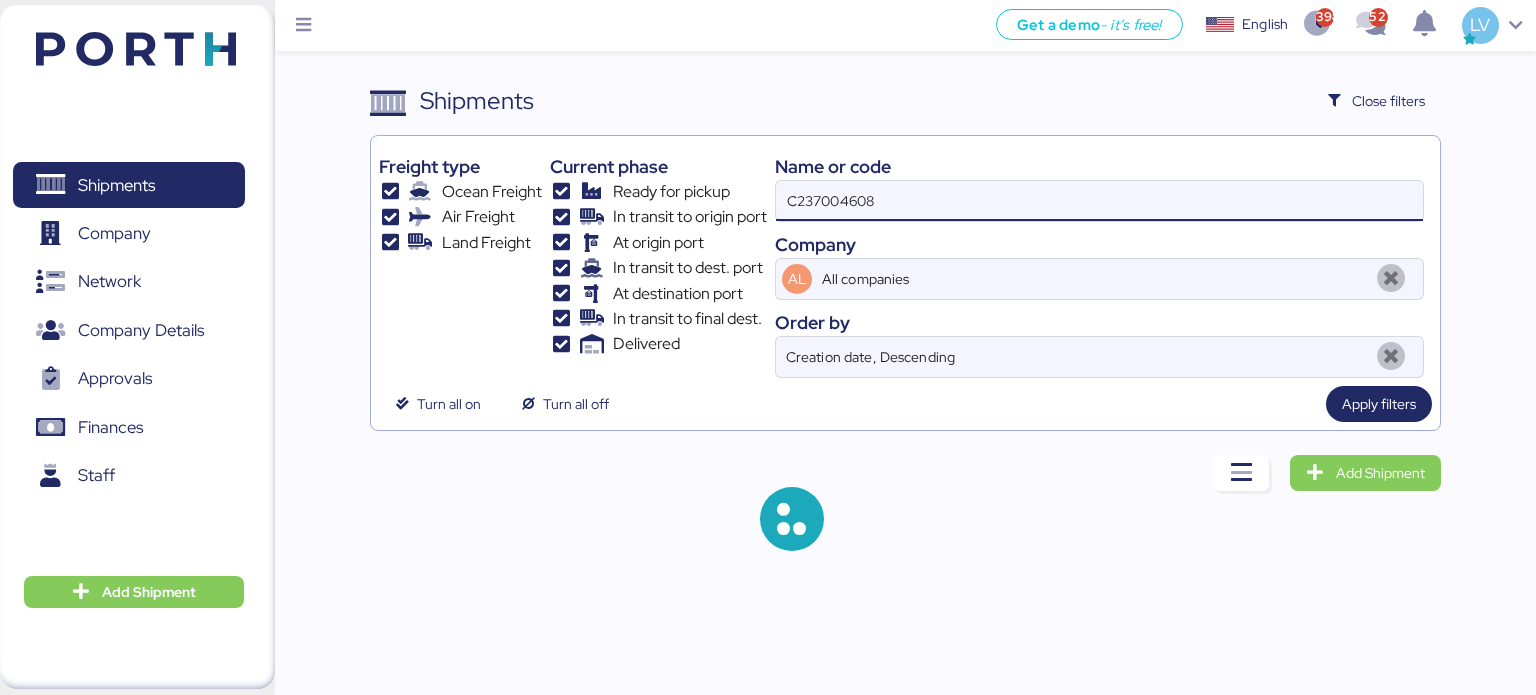 type on "C237004608" 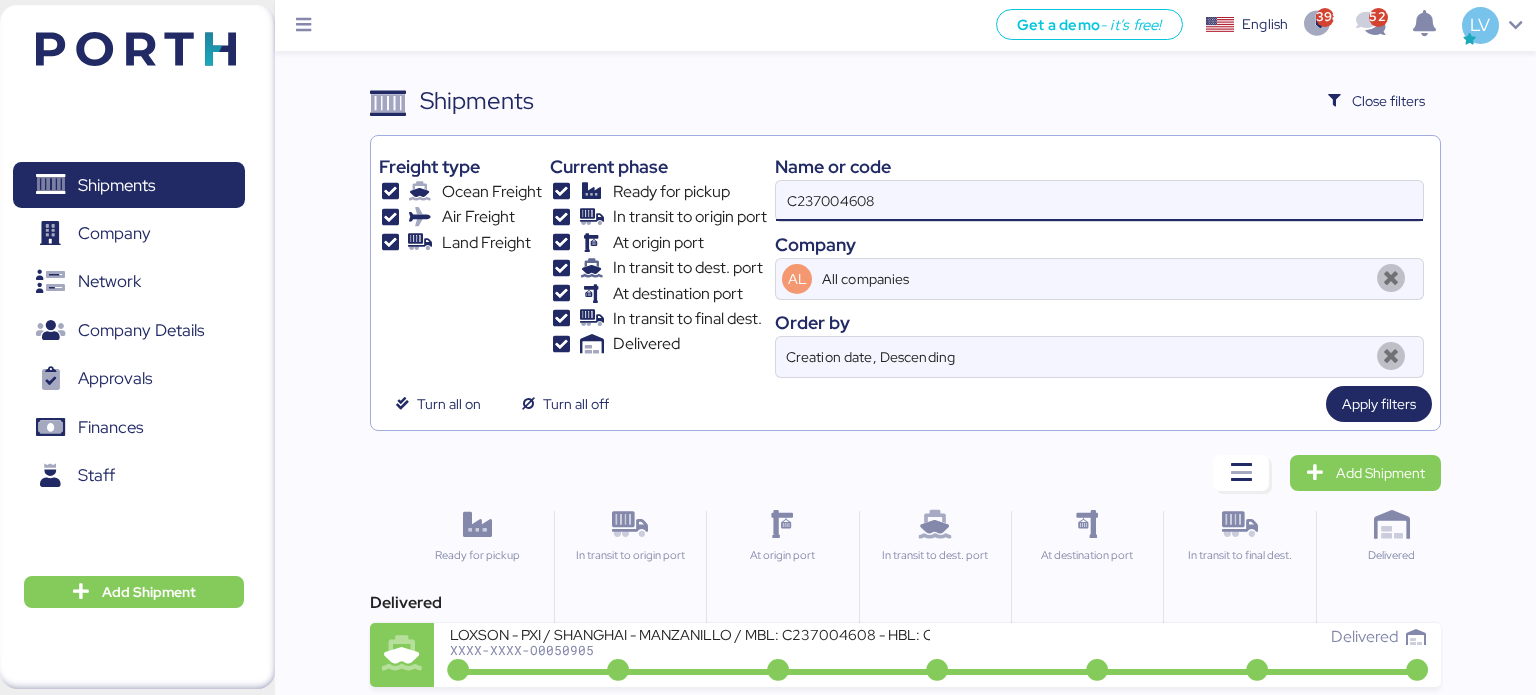 click on "In transit to dest. port" at bounding box center (934, 583) 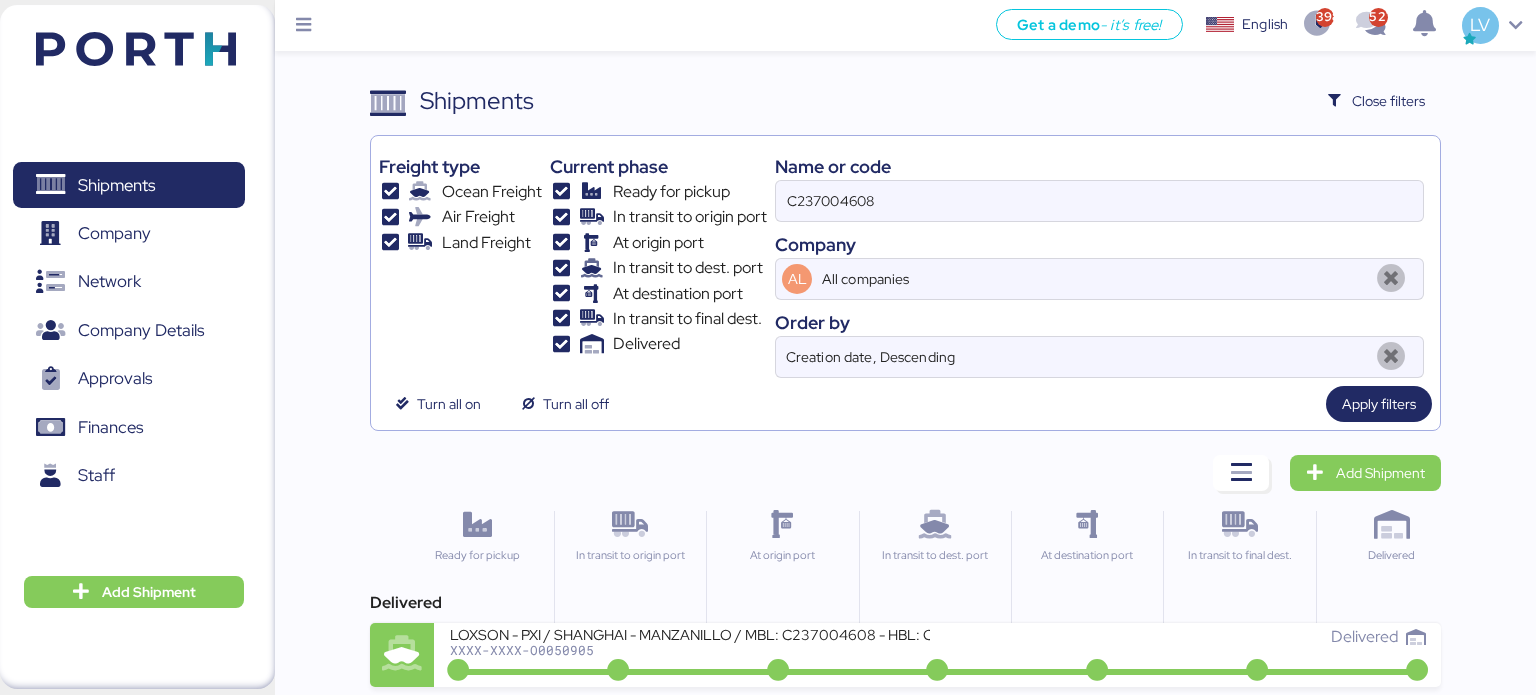 click on "In transit to dest. port" at bounding box center [934, 583] 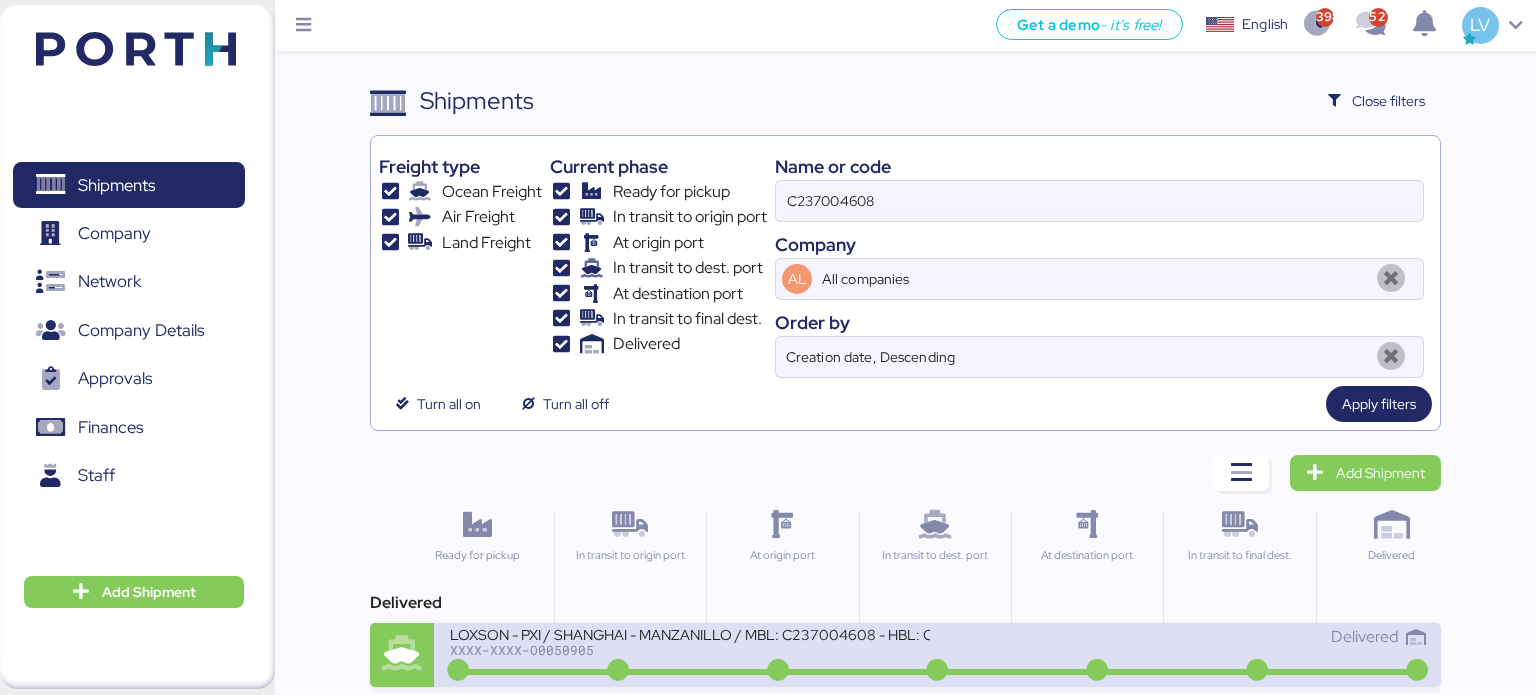 click on "LOXSON - PXI / SHANGHAI - MANZANILLO / MBL: C237004608 - HBL: CSSE250317365 / 1X40HQ" at bounding box center [690, 633] 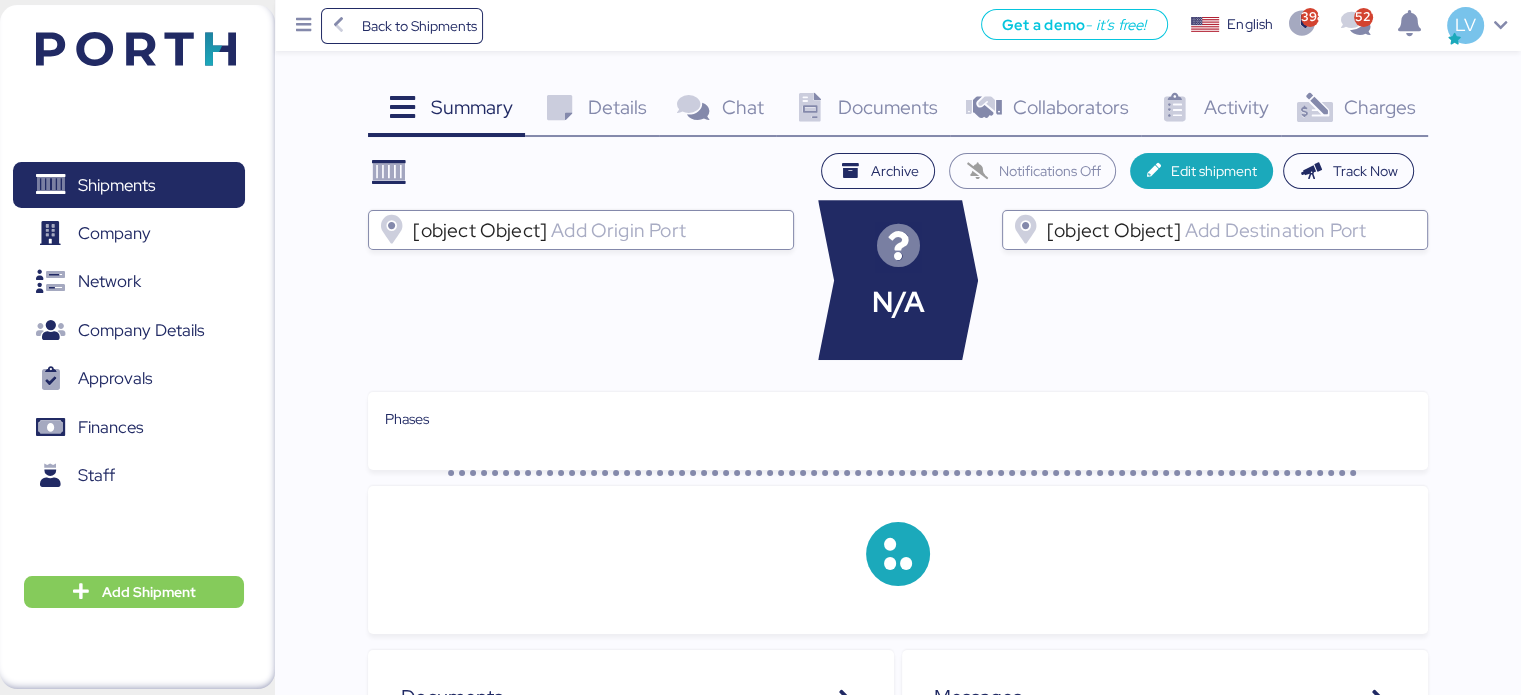 click at bounding box center (1314, 108) 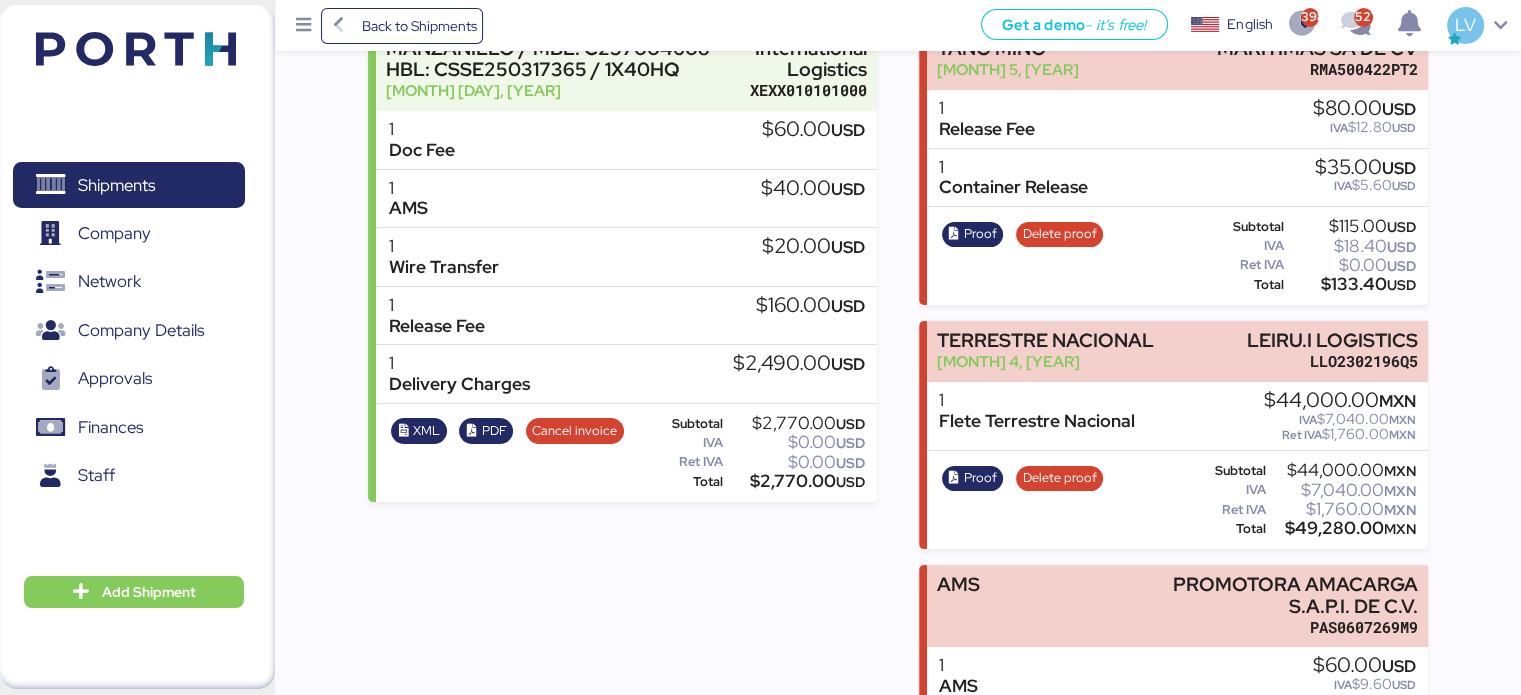 scroll, scrollTop: 460, scrollLeft: 0, axis: vertical 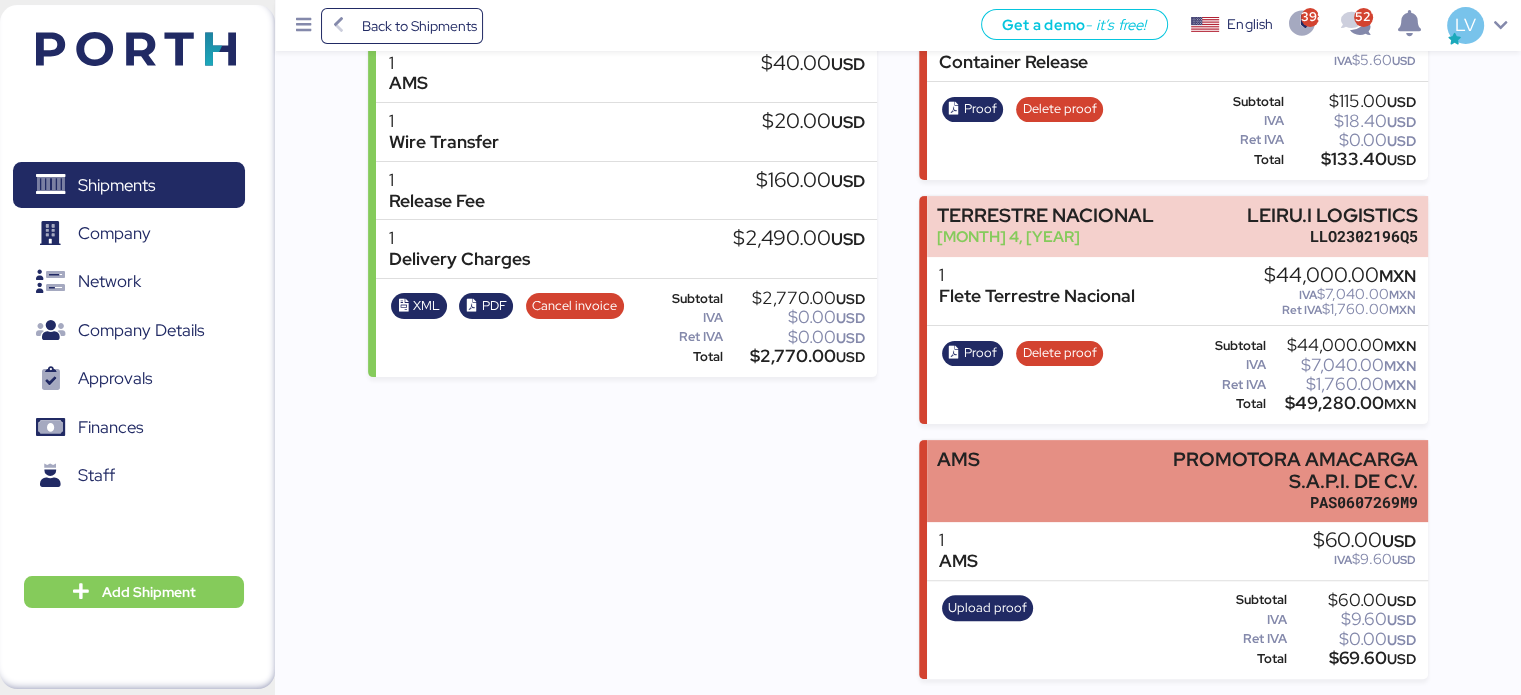 click on "AMS PROMOTORA AMACARGA S.A.P.I. DE C.V. [ID]" at bounding box center (1177, 481) 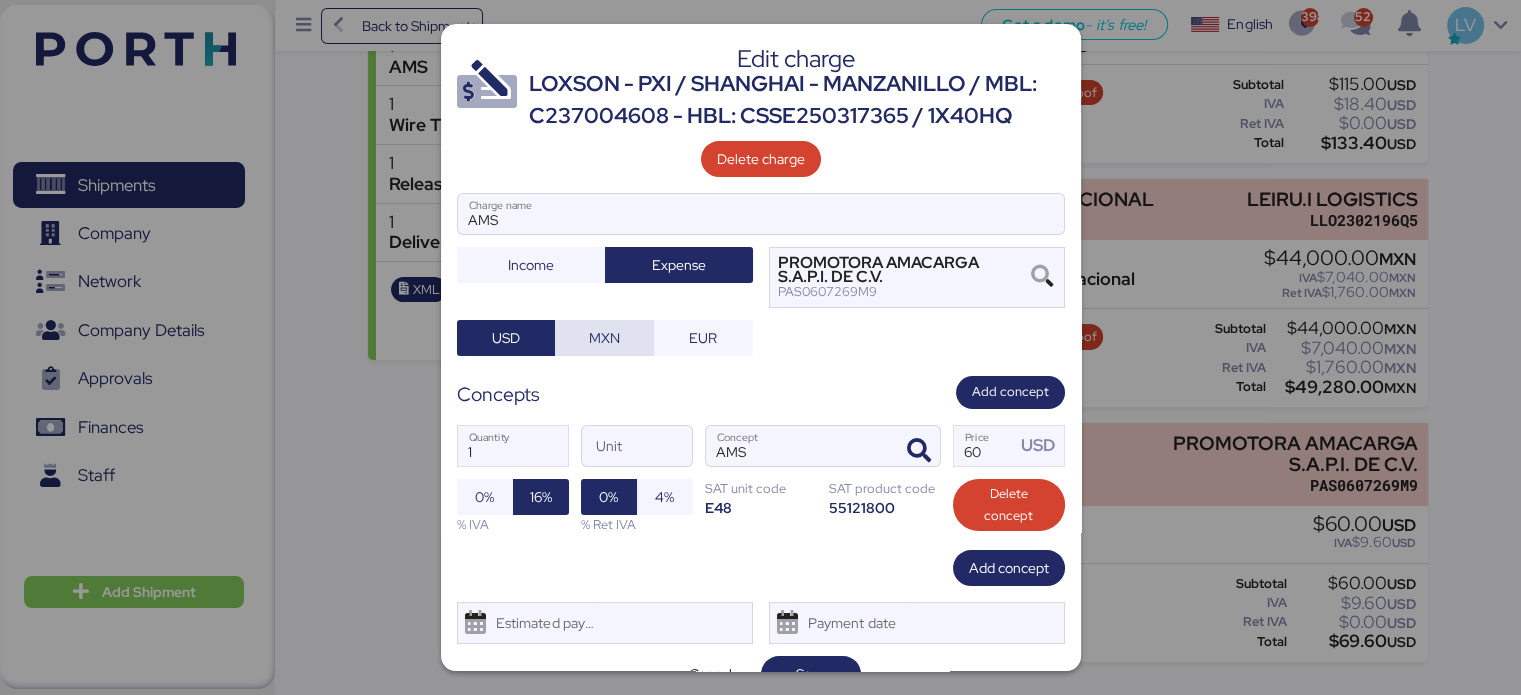 click on "MXN" at bounding box center [604, 338] 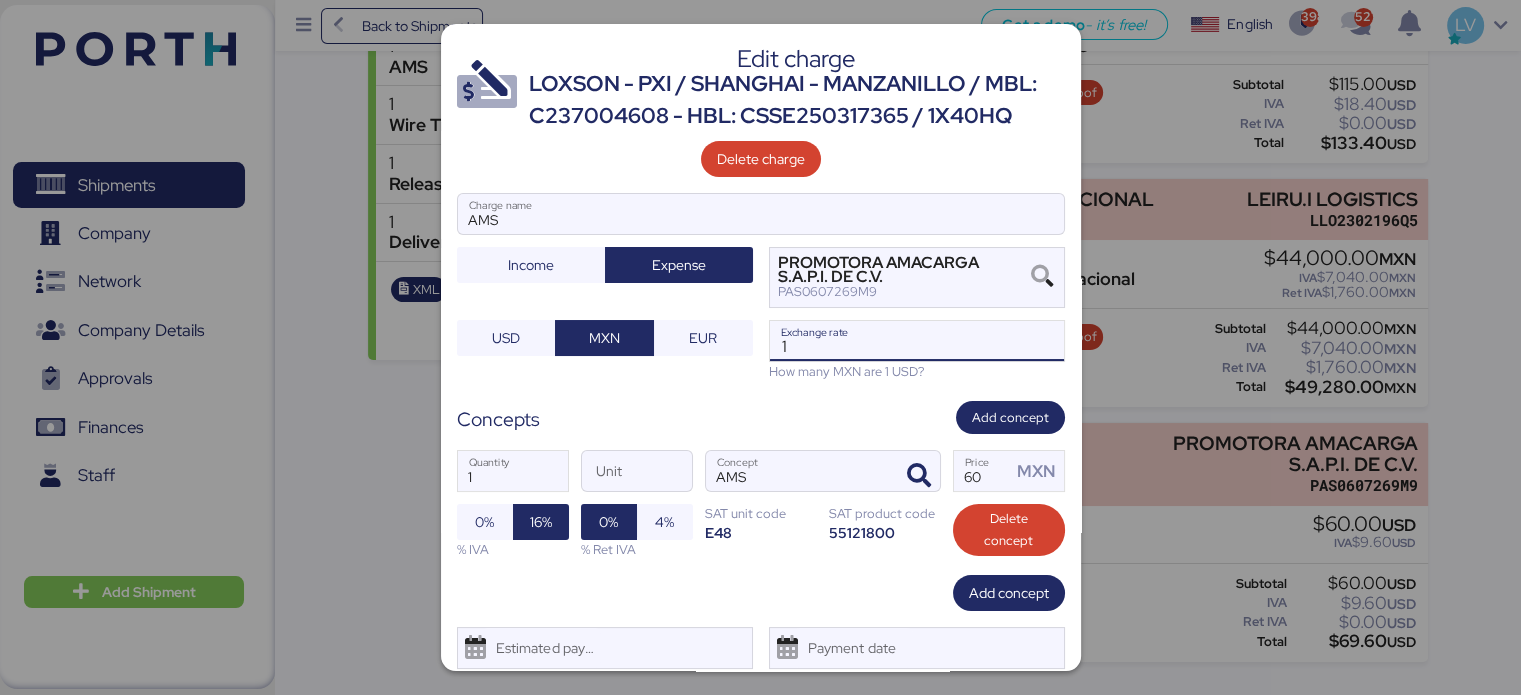 click on "1" at bounding box center (917, 341) 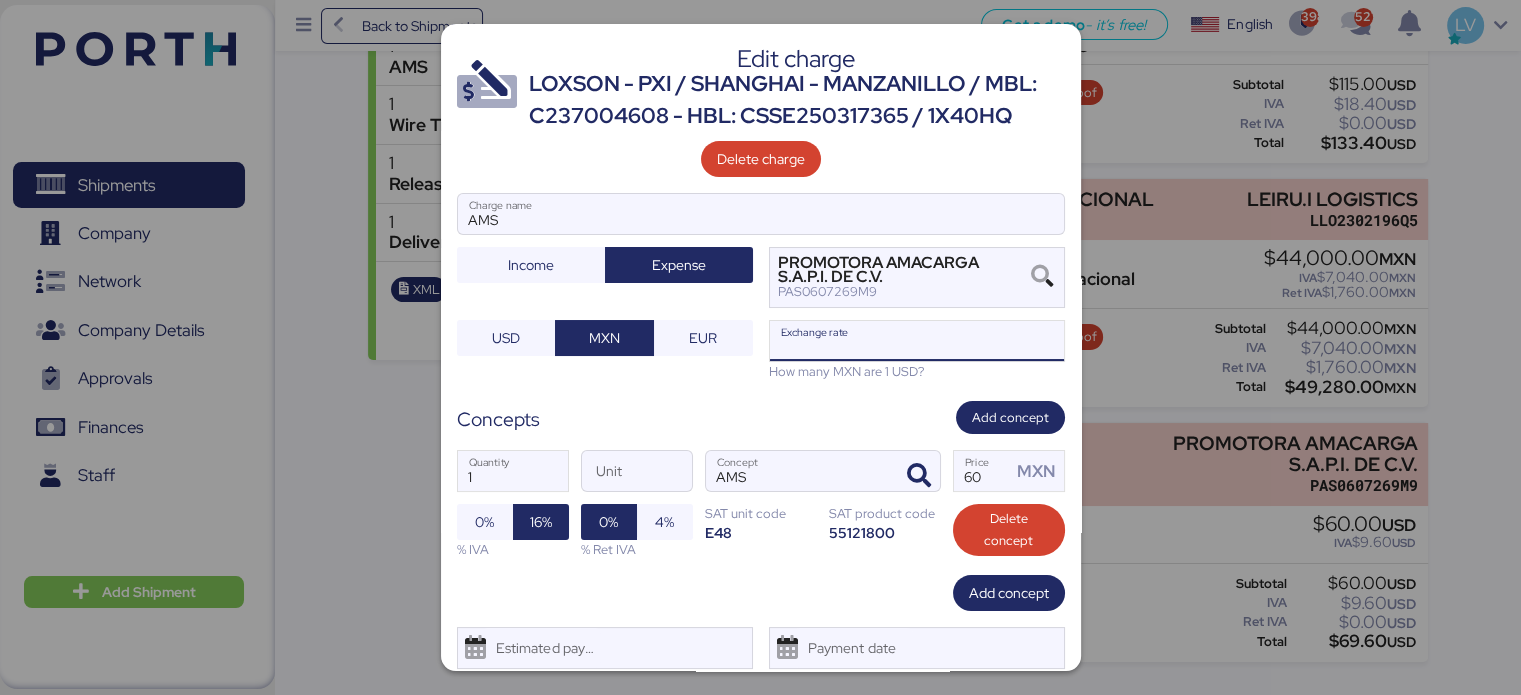 paste on "18.8680" 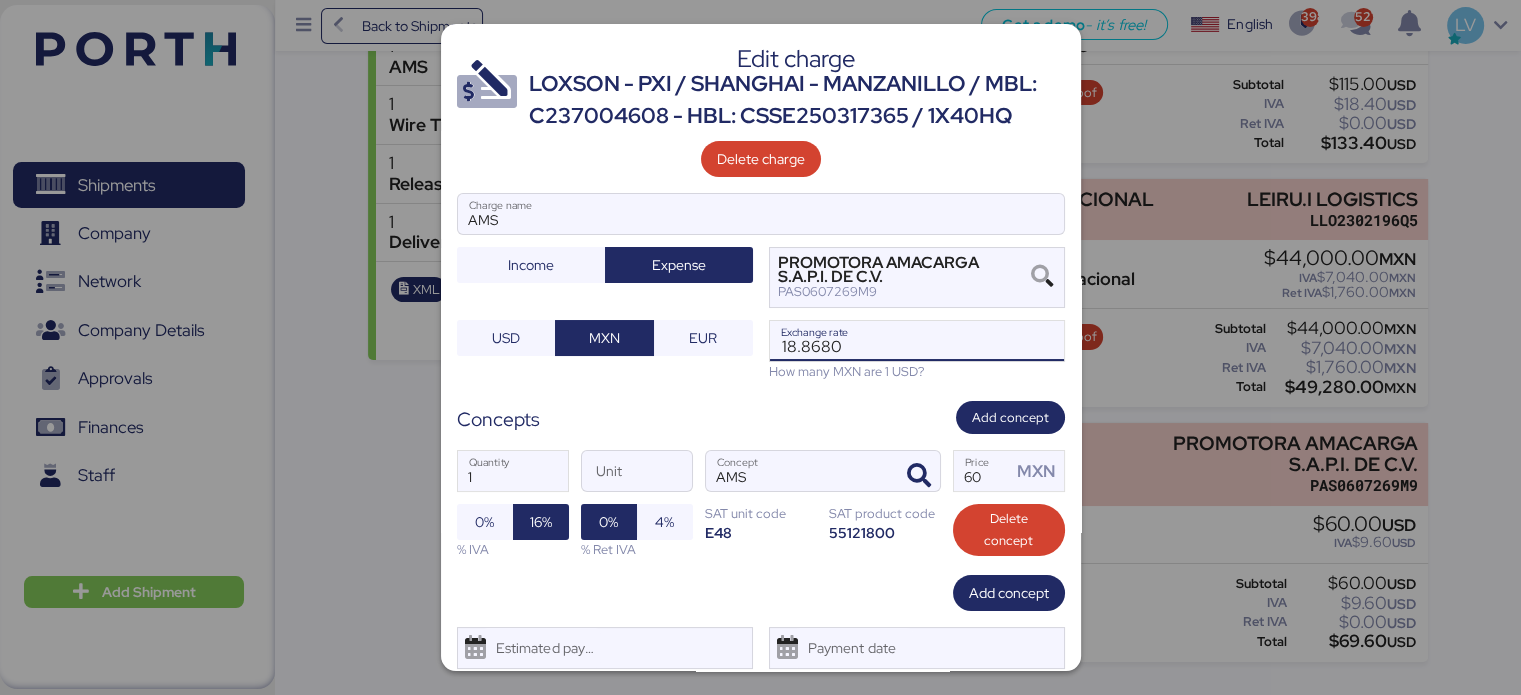 type on "18.868" 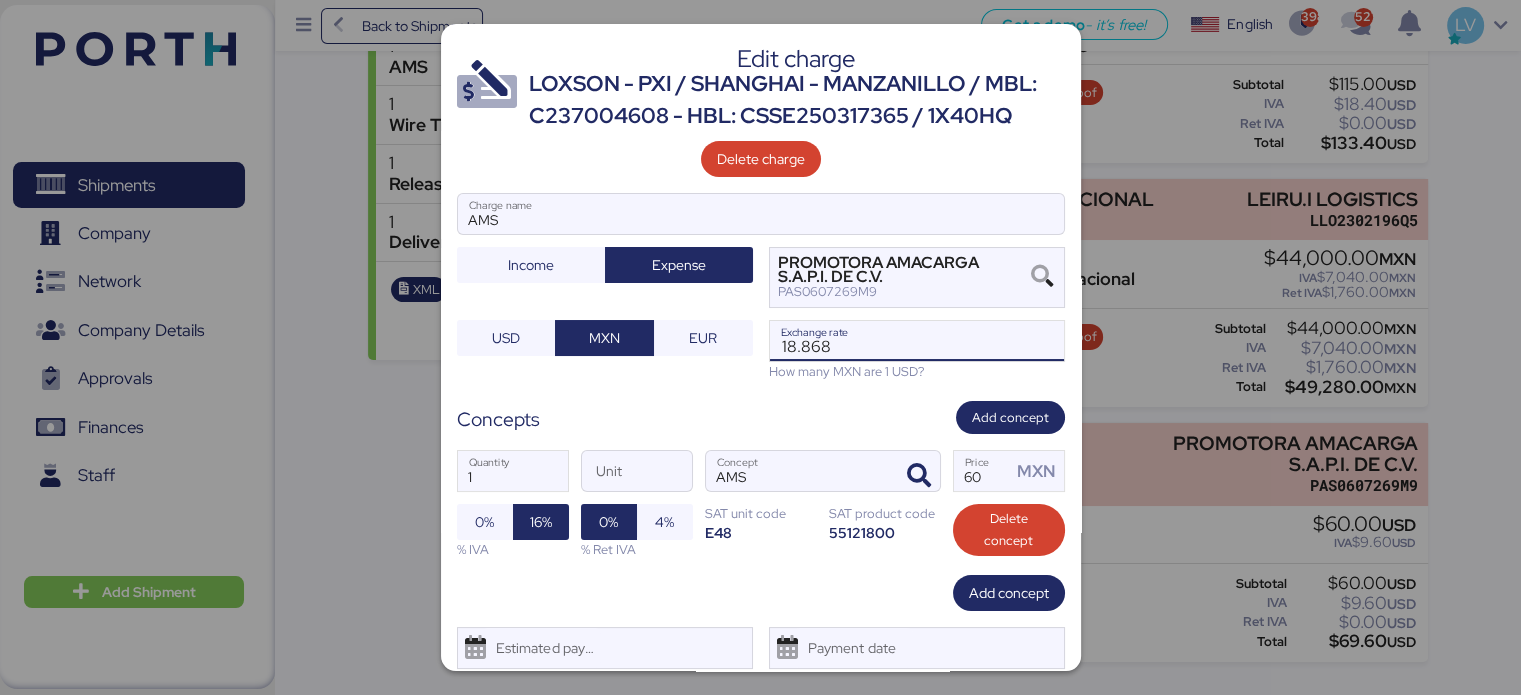 click on "Edit charge LOXSON - PXI / SHANGHAI - MANZANILLO / MBL: C[NUMBER] - HBL: CSSE[NUMBER] / 1X40HQ Delete charge AMS Charge name Income Expense PROMOTORA AMACARGA S.A.P.I. DE C.V. [ID]   USD MXN EUR 18.868 Exchange rate
How many
MXN
are 1 USD?
Concepts Add concept 1 Quantity Unit AMS Concept   60 Price MXN 0% 16% % IVA 0% 4% % Ret IVA SAT unit code E48 SAT product code 55121800 Delete concept Add concept   Estimated payment date   Payment date Cancel Save" at bounding box center [761, 347] 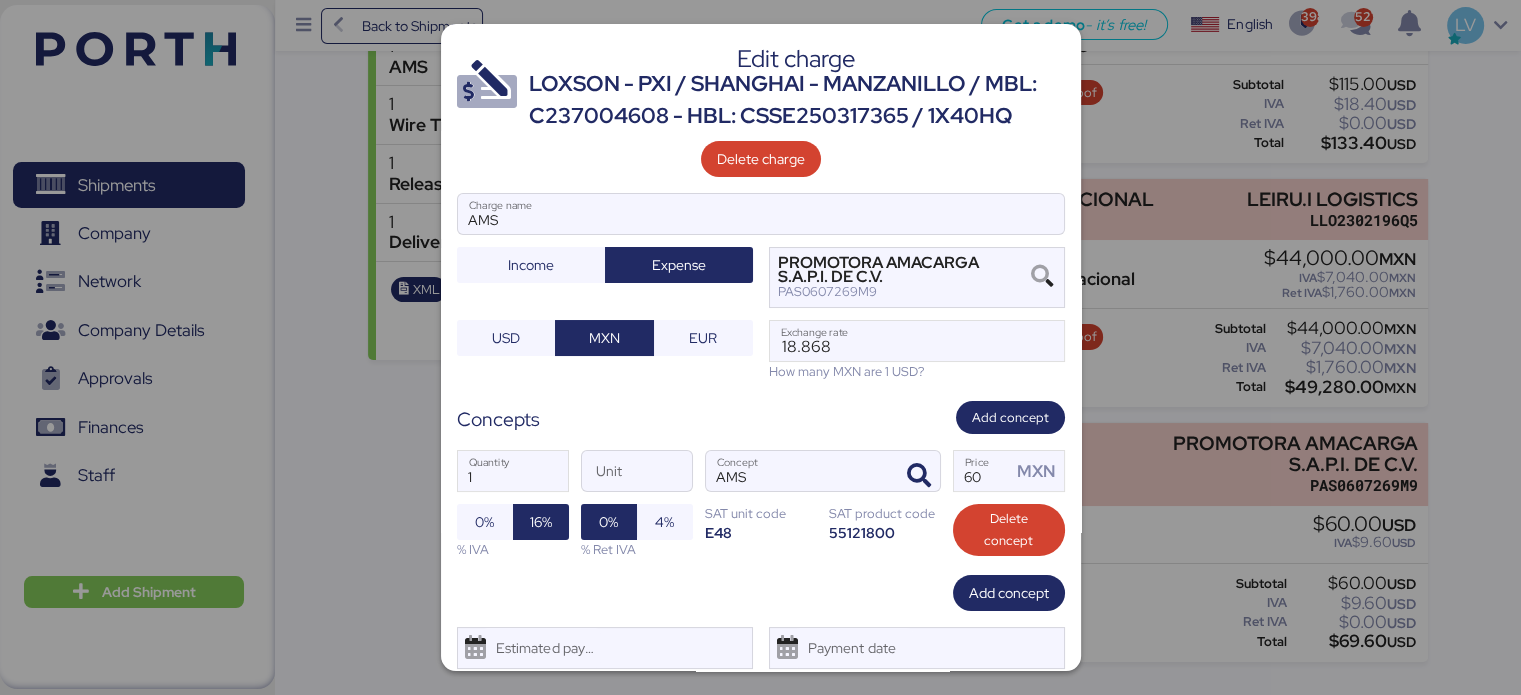 scroll, scrollTop: 60, scrollLeft: 0, axis: vertical 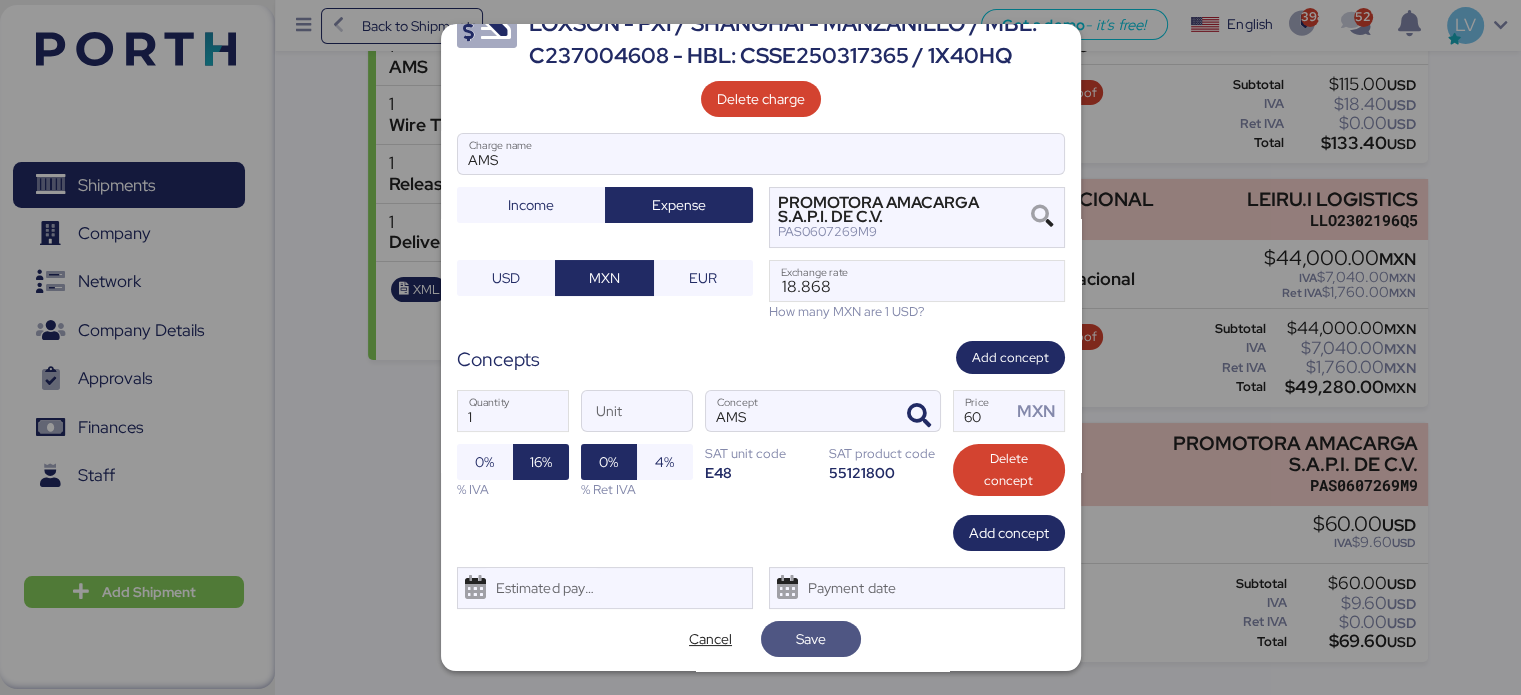 click on "Save" at bounding box center [811, 639] 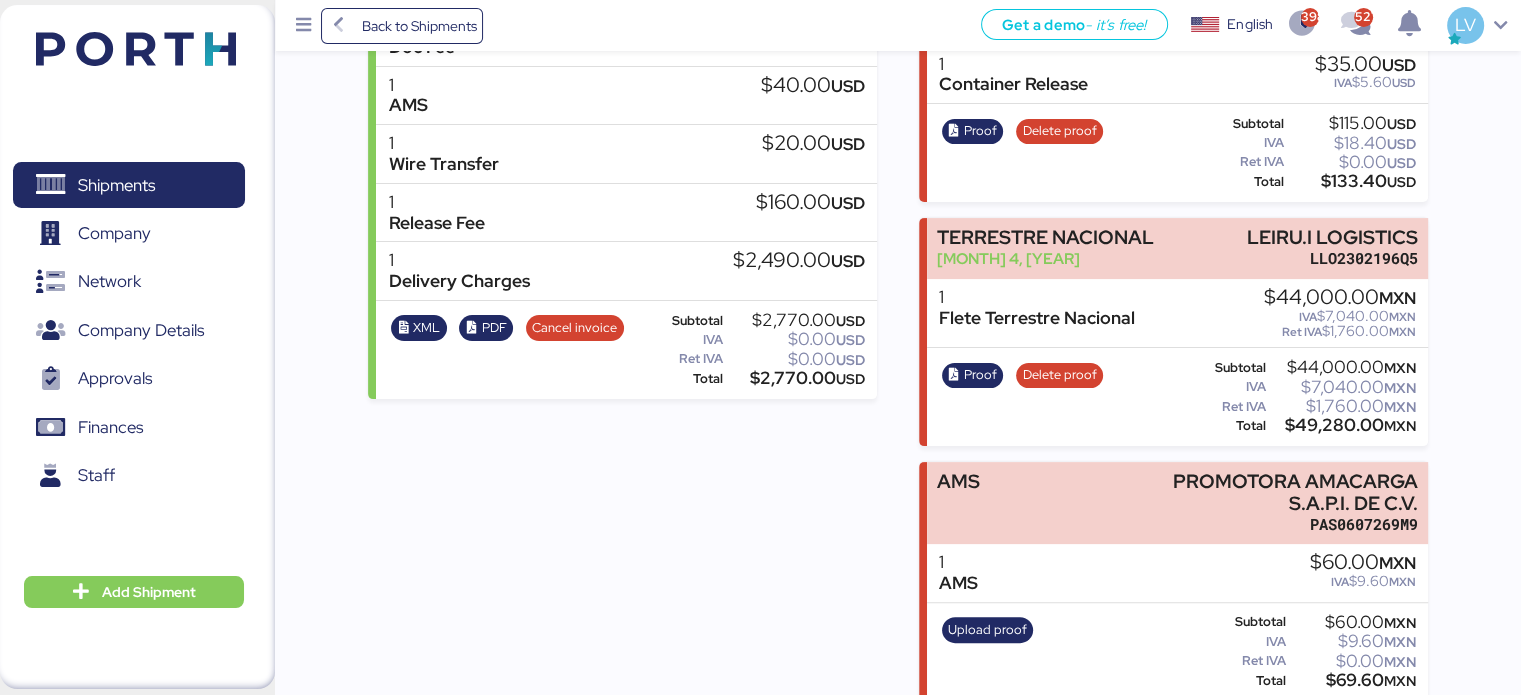 scroll, scrollTop: 460, scrollLeft: 0, axis: vertical 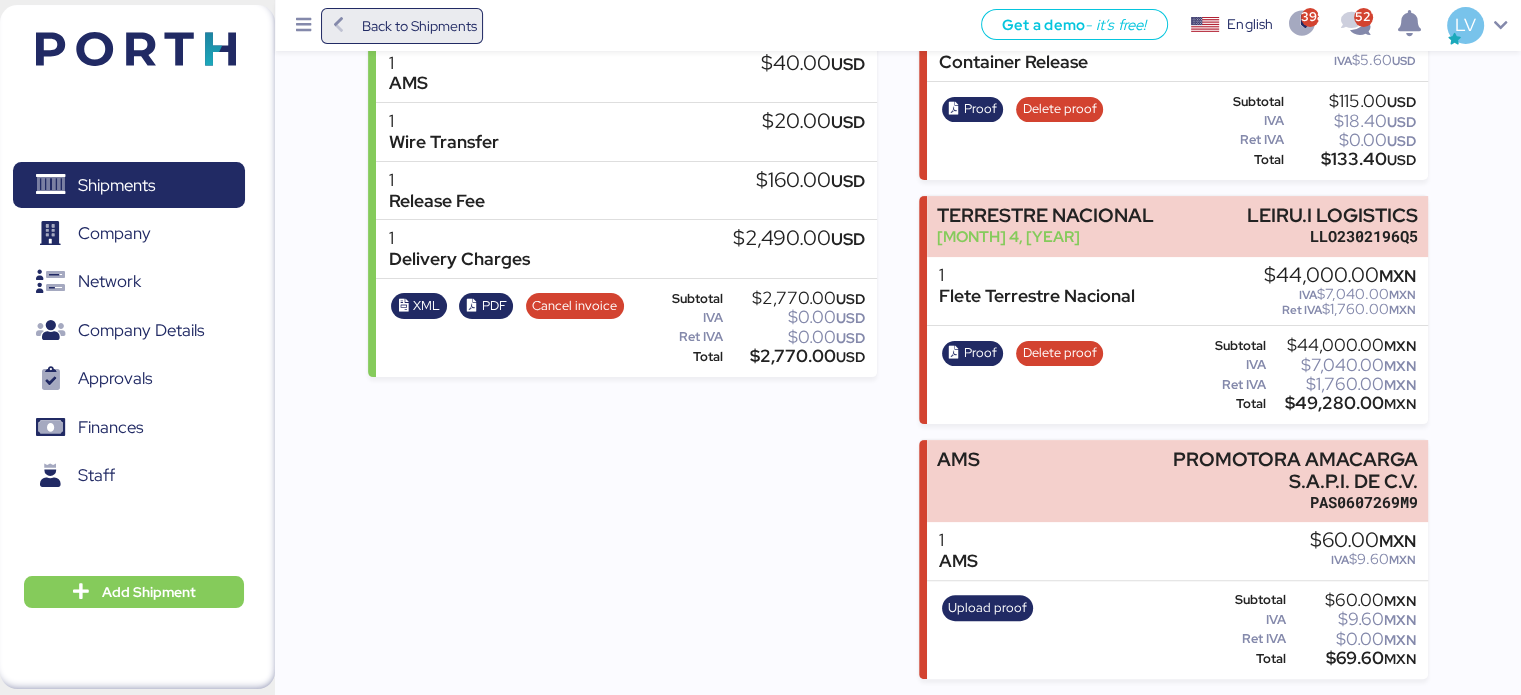 click at bounding box center [339, 26] 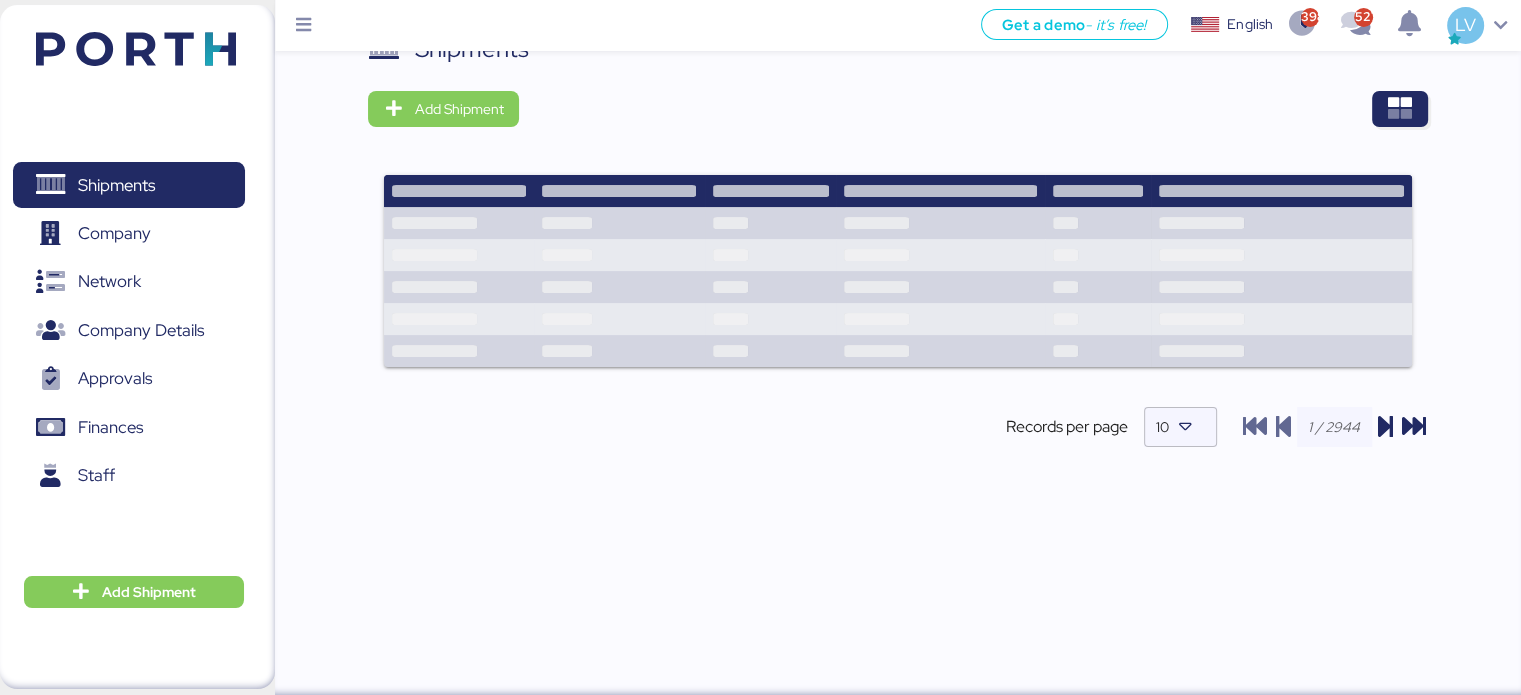 scroll, scrollTop: 0, scrollLeft: 0, axis: both 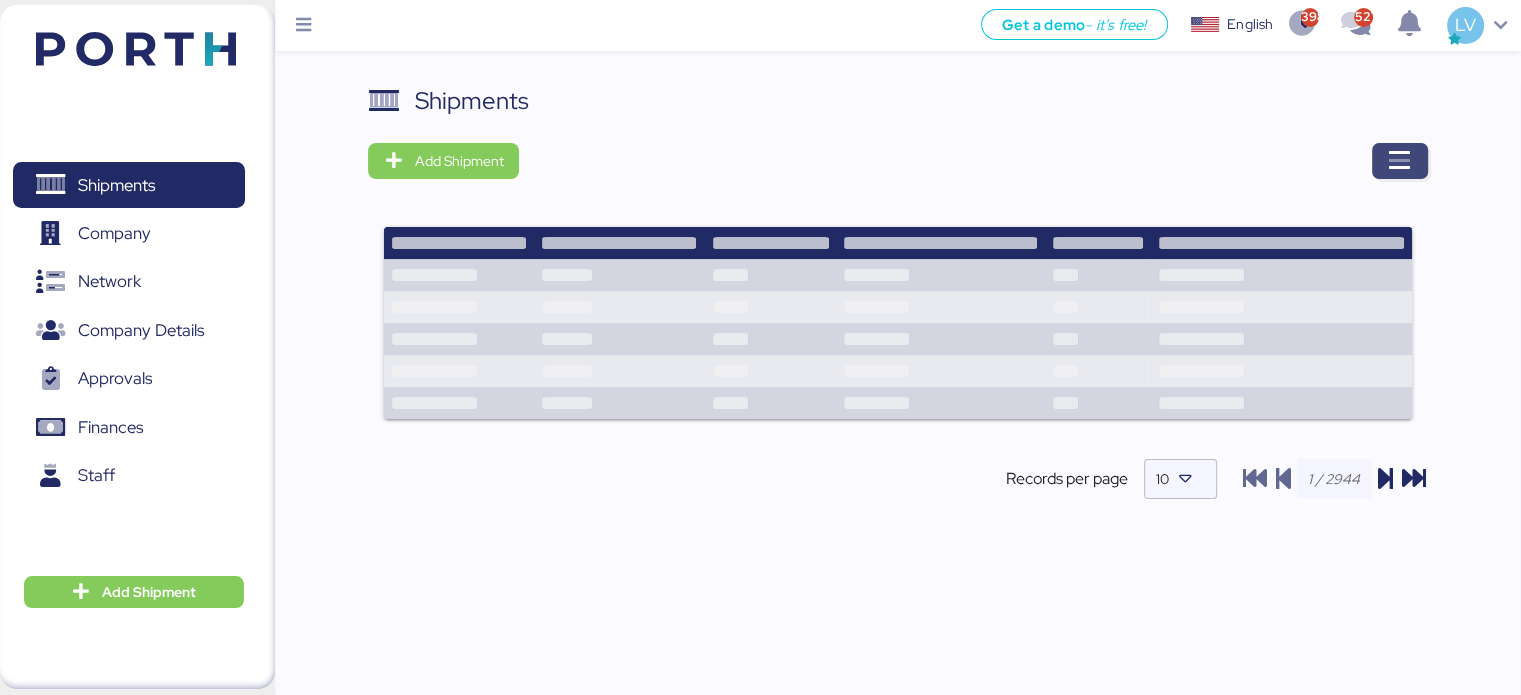 click at bounding box center [1400, 161] 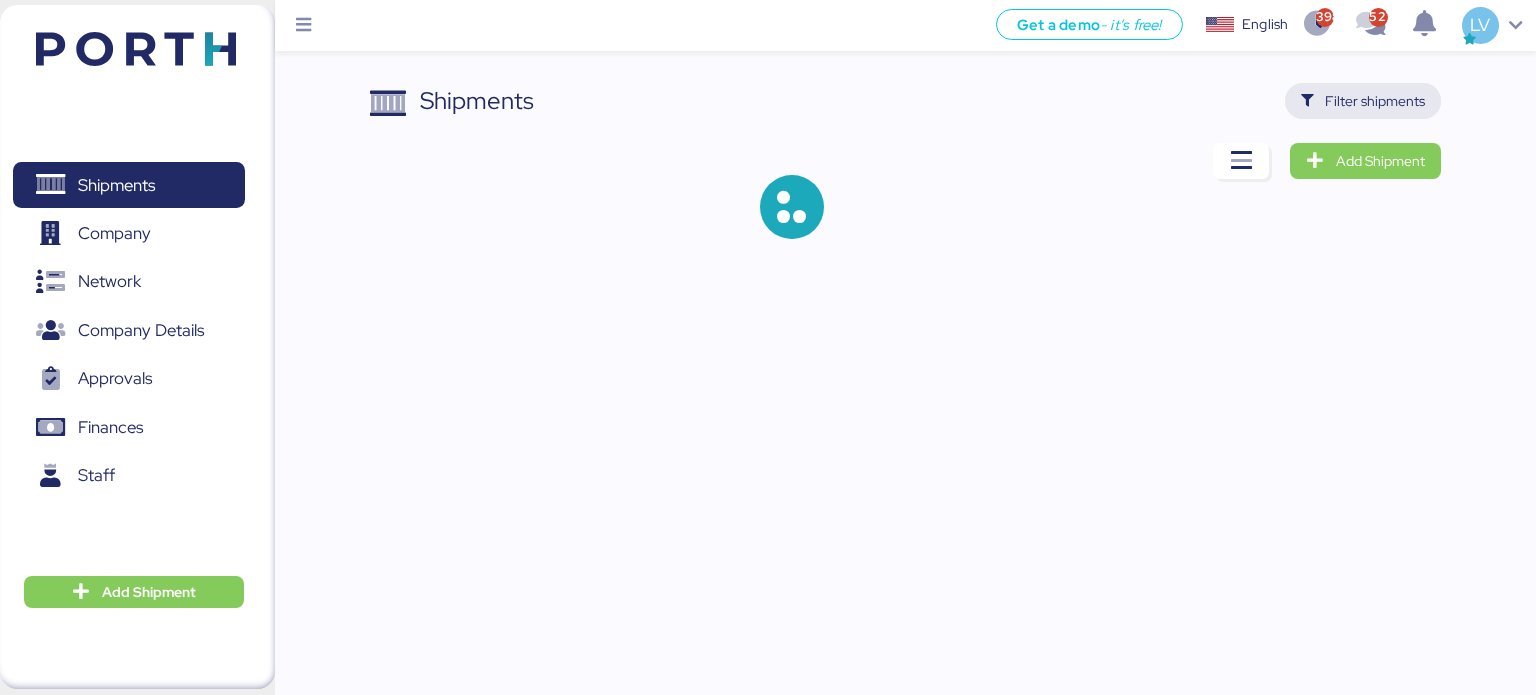 click on "Filter shipments" at bounding box center [1375, 101] 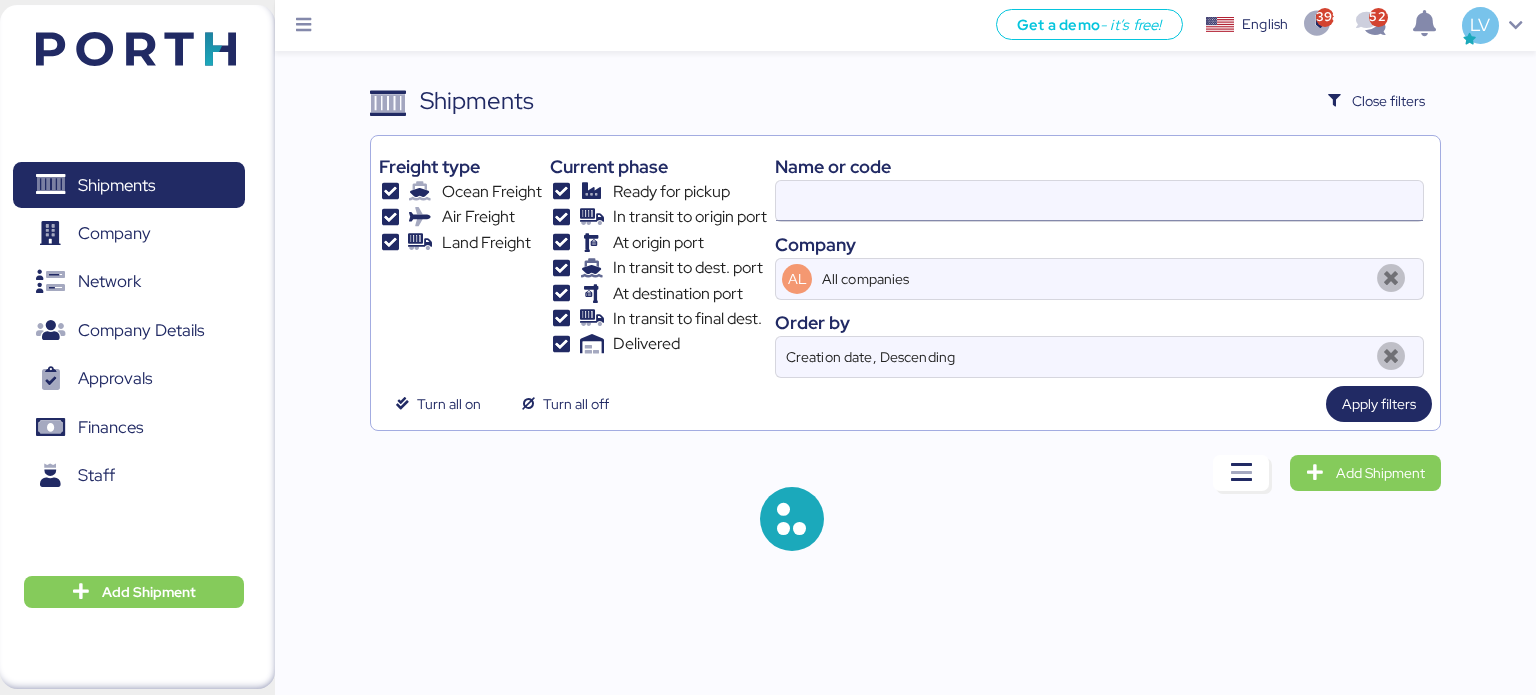 click at bounding box center [1099, 201] 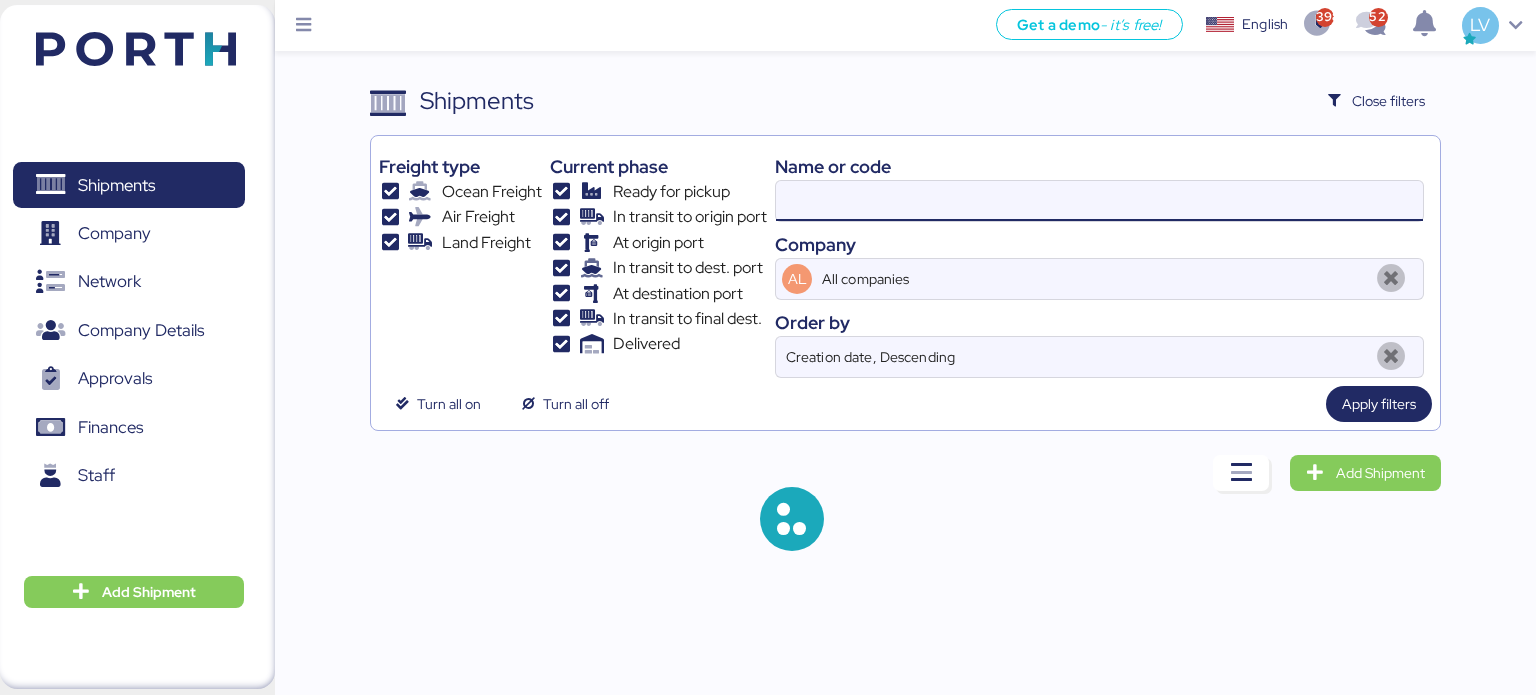 paste on "COSU[NUMBER]" 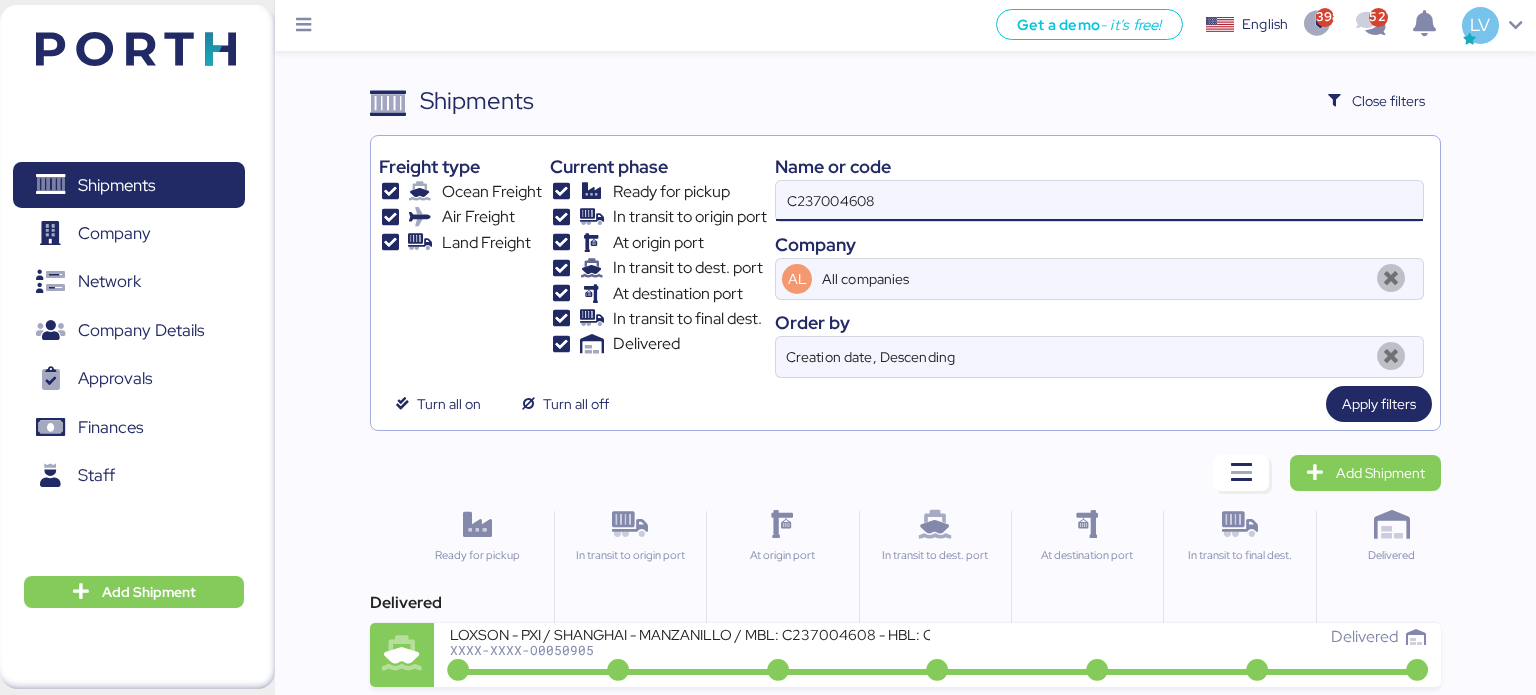 click on "C237004608" at bounding box center (1099, 201) 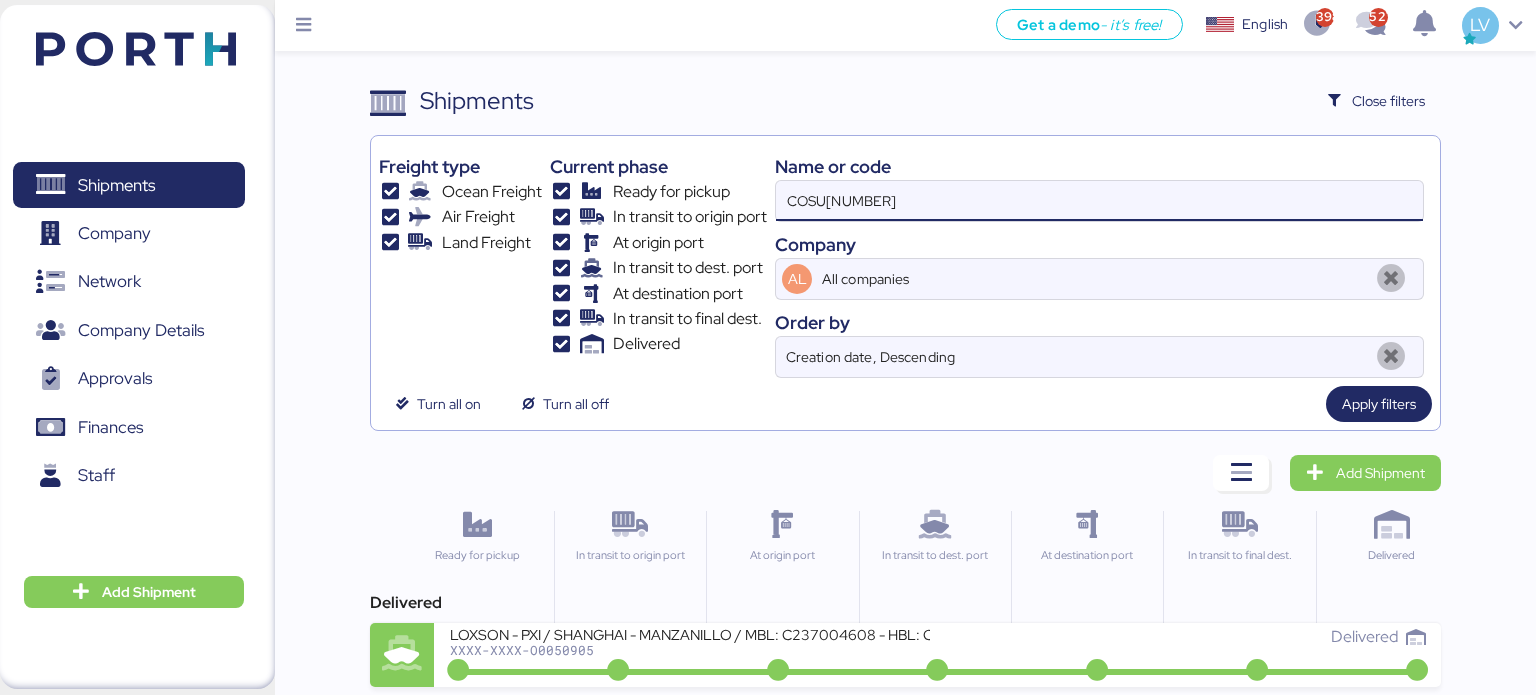 type on "COSU[NUMBER]" 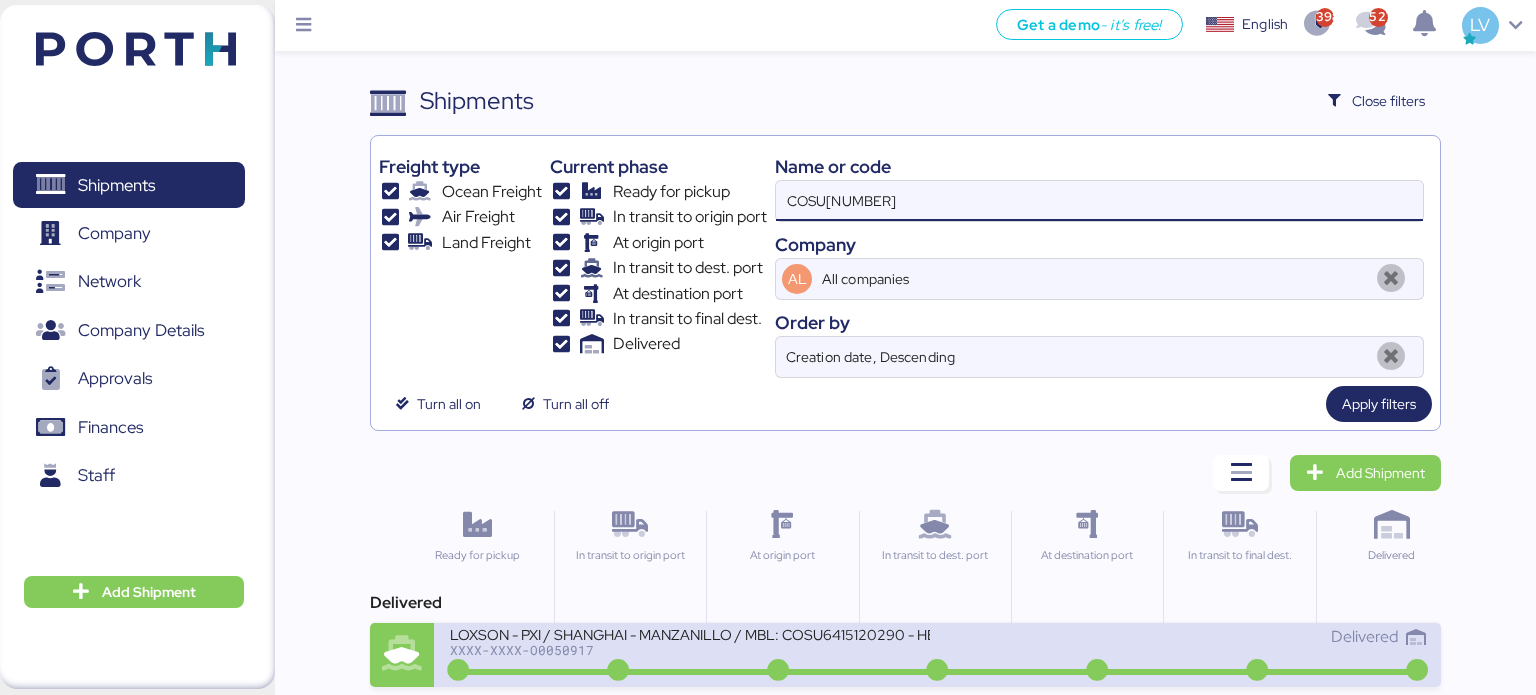 click on "LOXSON - PXI / SHANGHAI - MANZANILLO / MBL: - HBL: KSSE250407549/ 1X20OT XXXX-XXXX-O0050917" at bounding box center (694, 646) 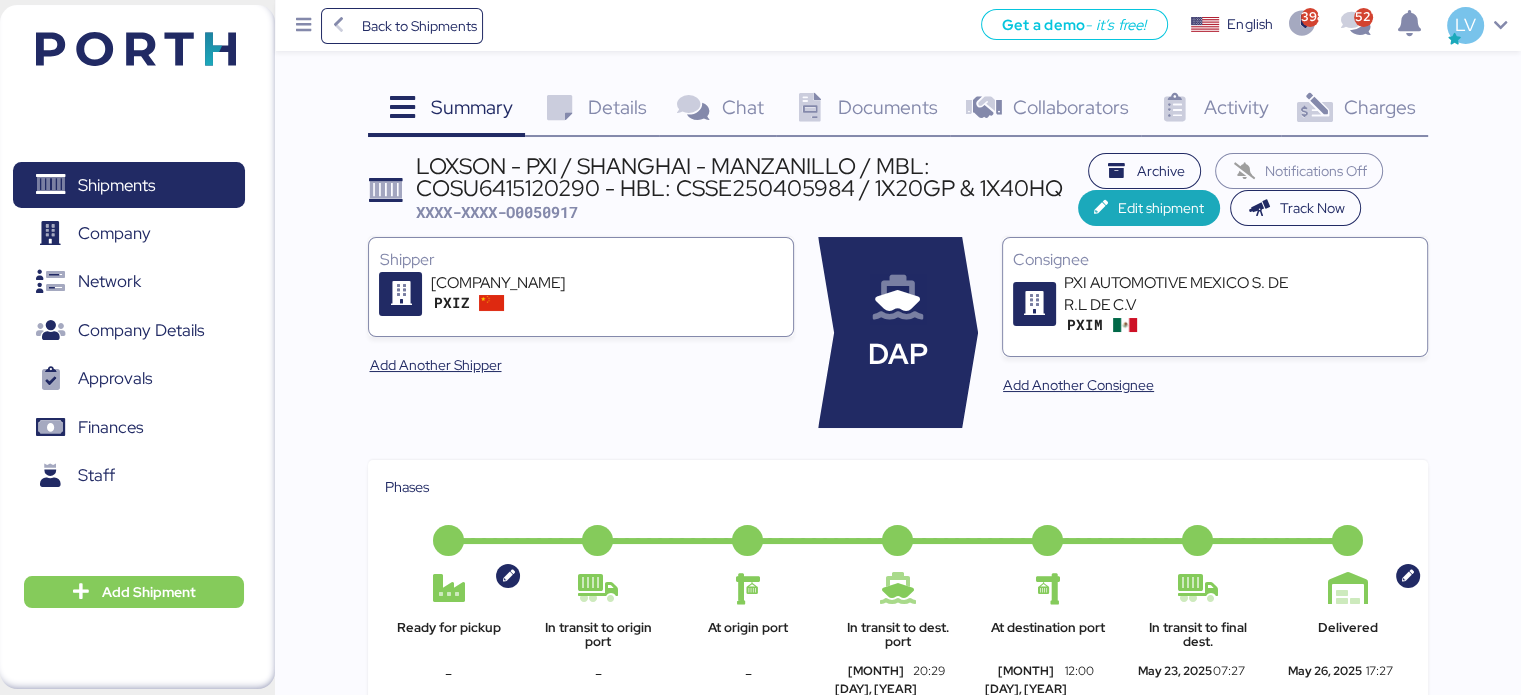 click at bounding box center [1314, 108] 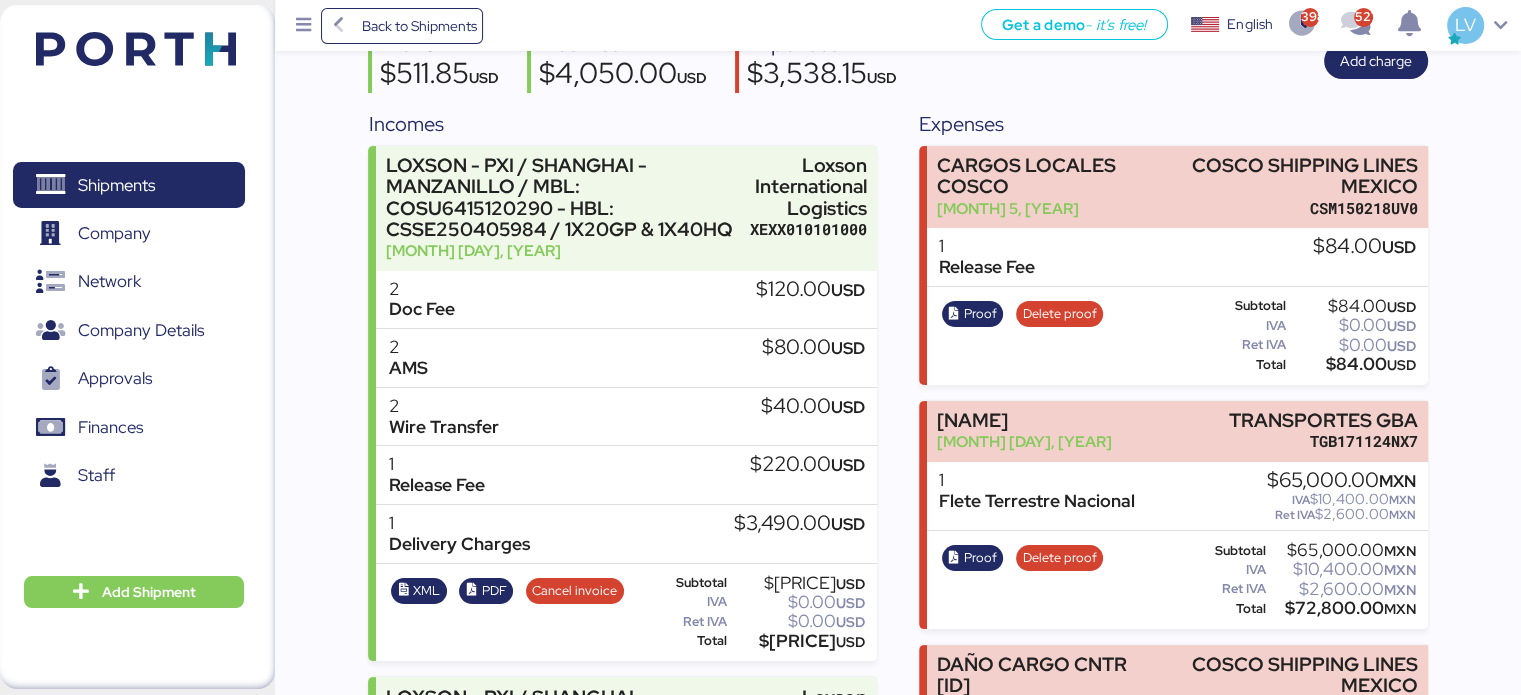 scroll, scrollTop: 28, scrollLeft: 0, axis: vertical 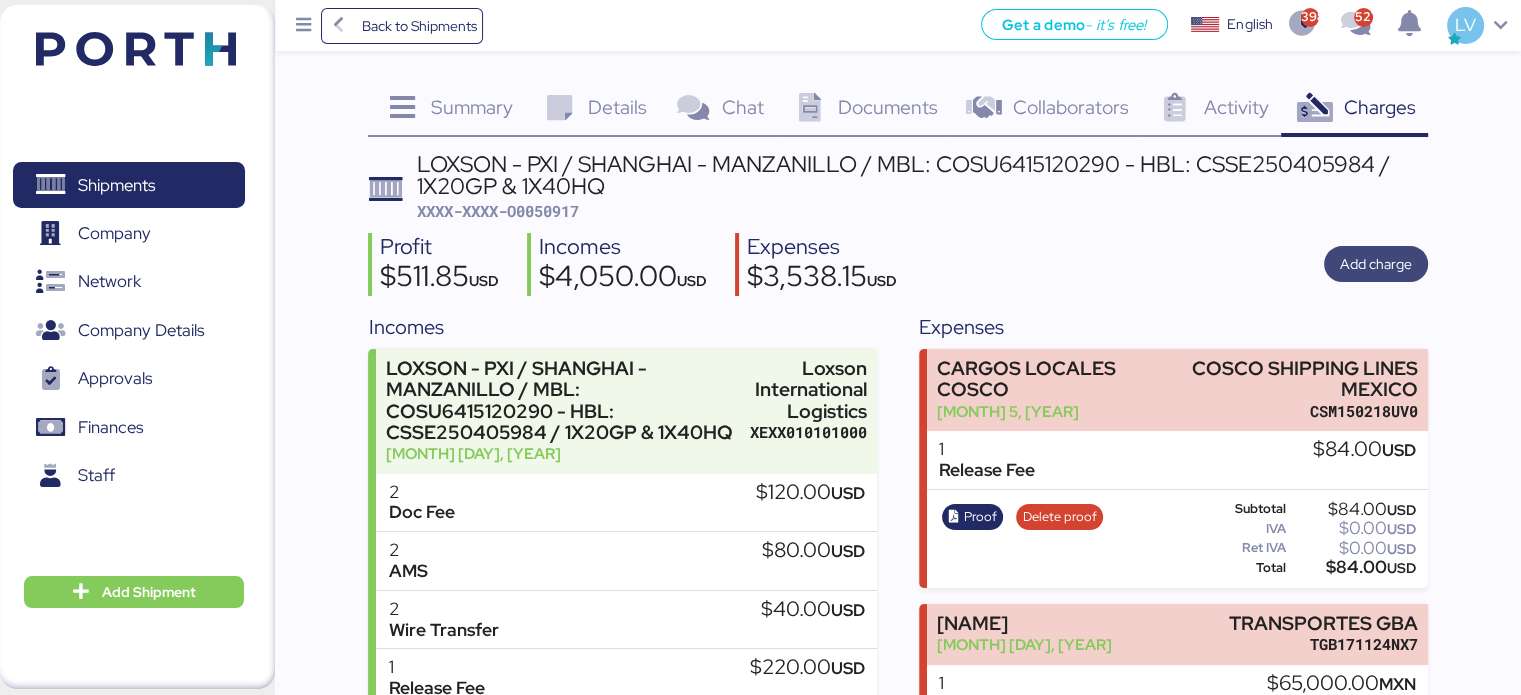 click on "Add charge" at bounding box center (1376, 264) 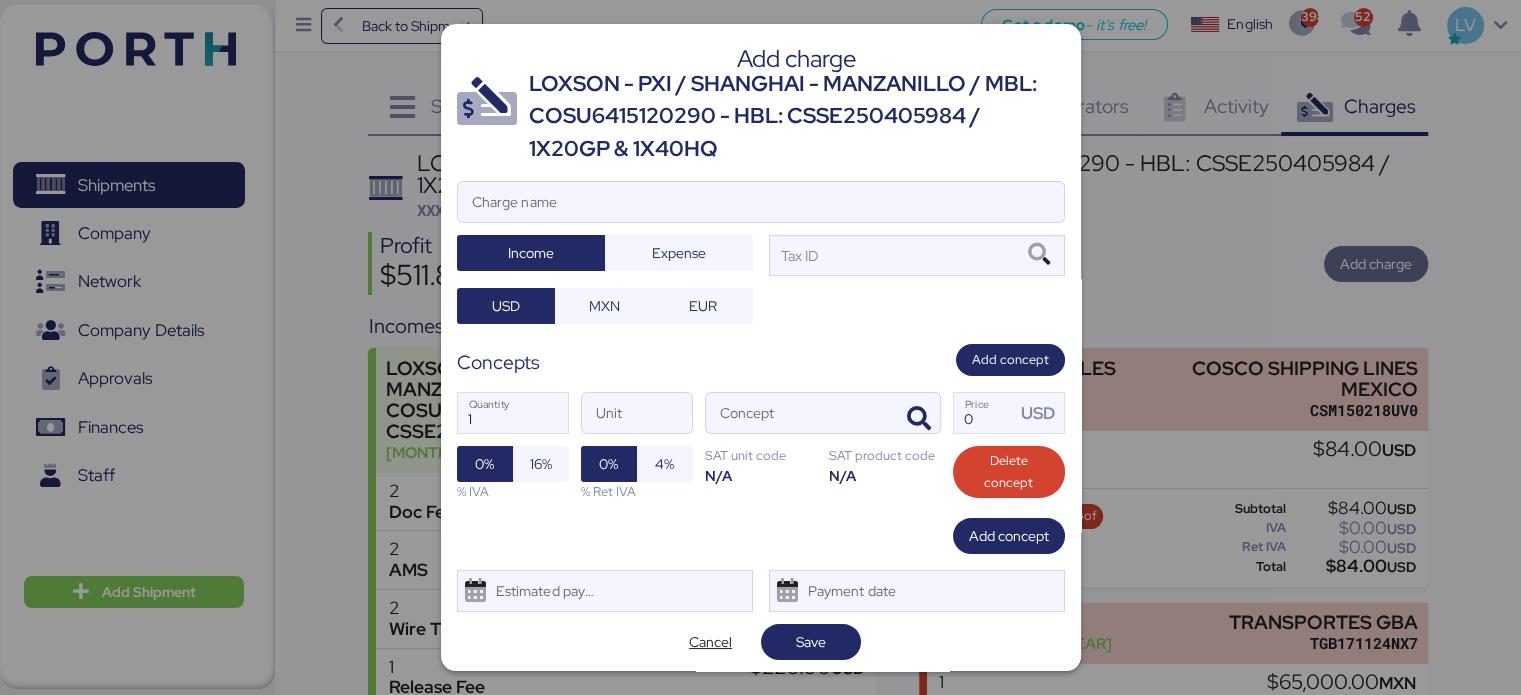 scroll, scrollTop: 0, scrollLeft: 0, axis: both 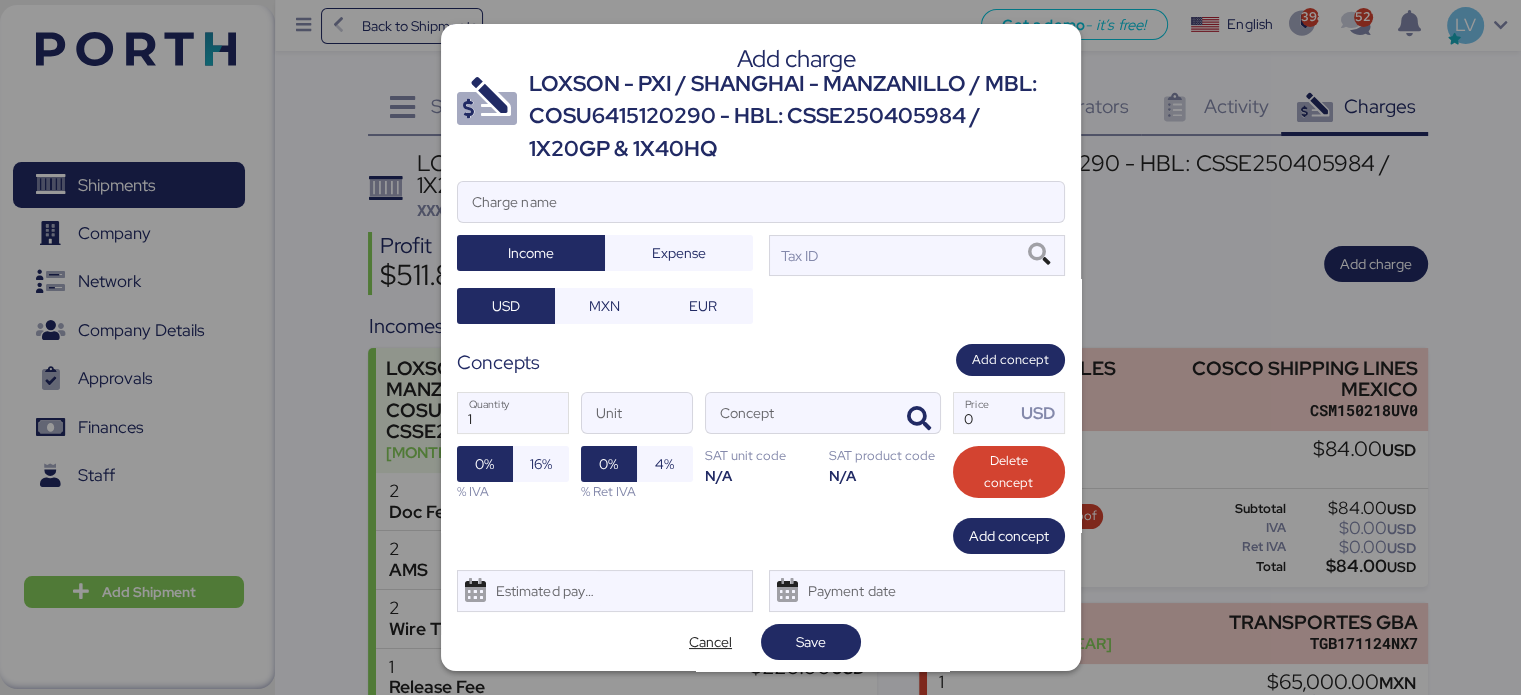 click on "Add charge LOXSON - PXI / SHANGHAI - MANZANILLO / MBL: COSU6415120290 - HBL: CSSE250405984 / 1X20GP & 1X40HQ Charge name Income Expense Tax ID   USD MXN EUR Concepts Add concept 1 Quantity Unit Concept   0 Price USD 0% 16% % IVA 0% 4% % Ret IVA SAT unit code N/A SAT product code N/A Delete concept Add concept   Estimated payment date   Payment date Cancel Save" at bounding box center [761, 347] 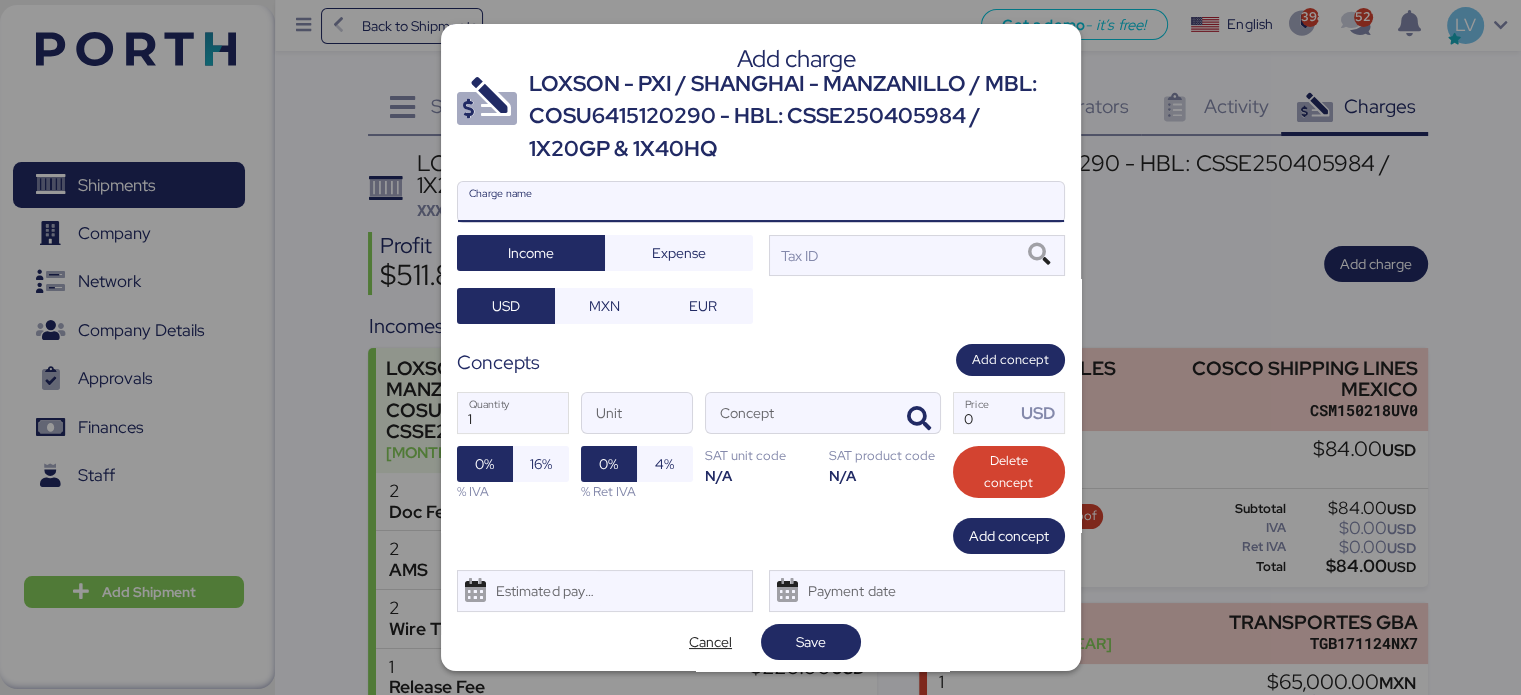 click on "Charge name" at bounding box center (761, 202) 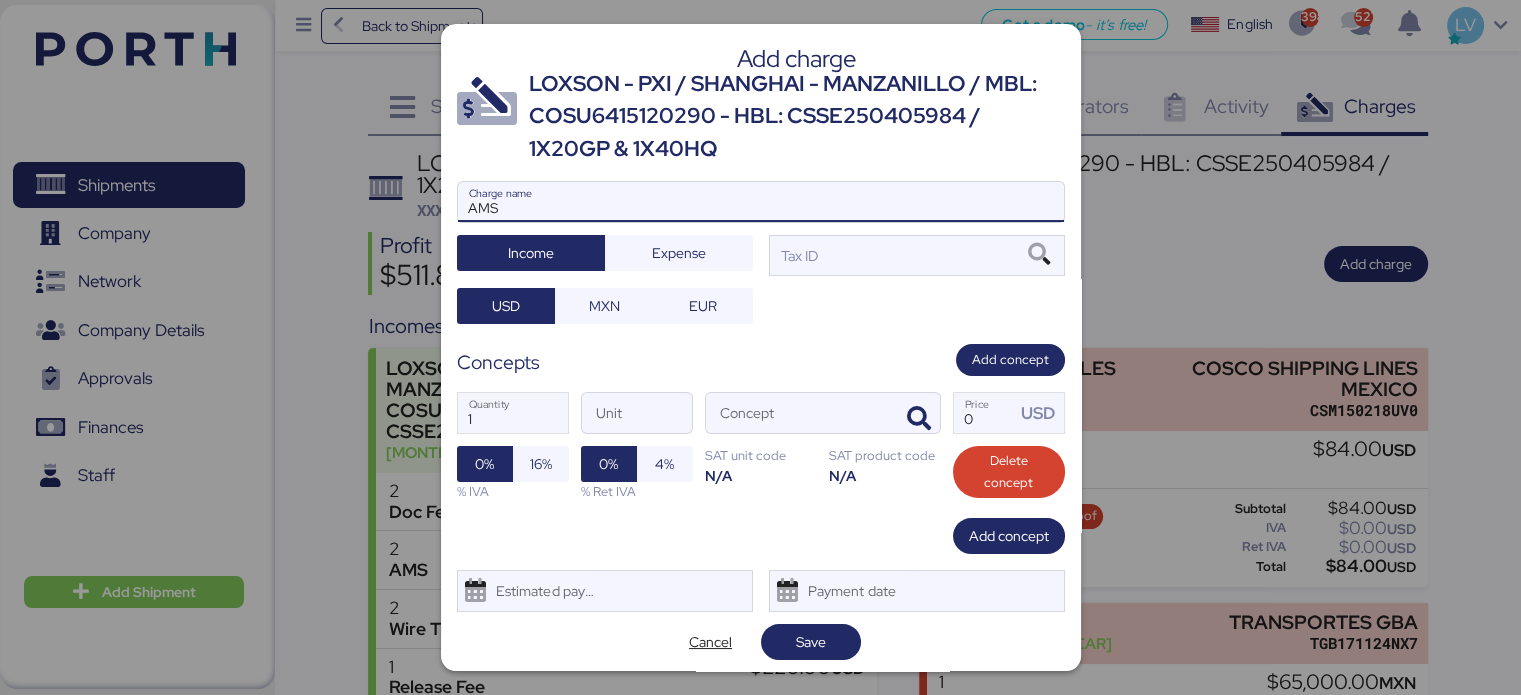 type on "AMS" 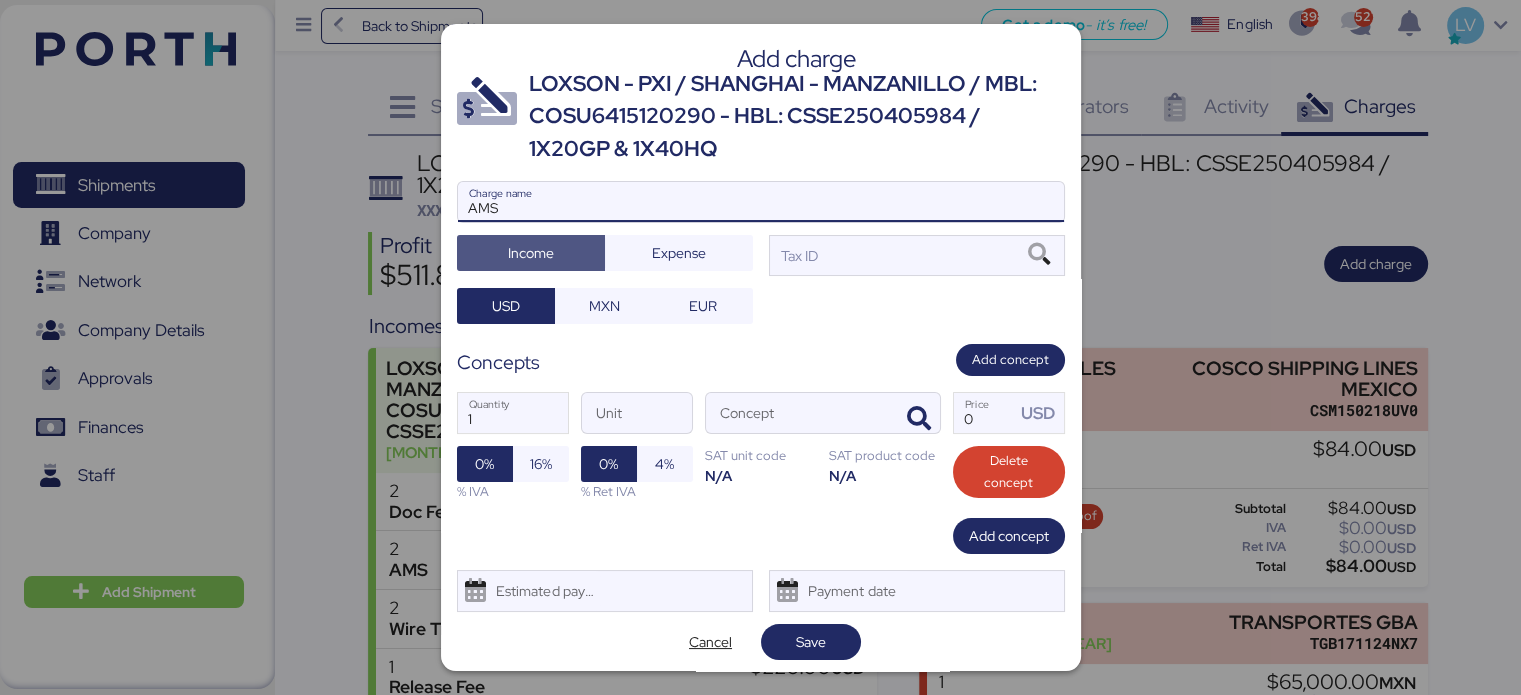 type 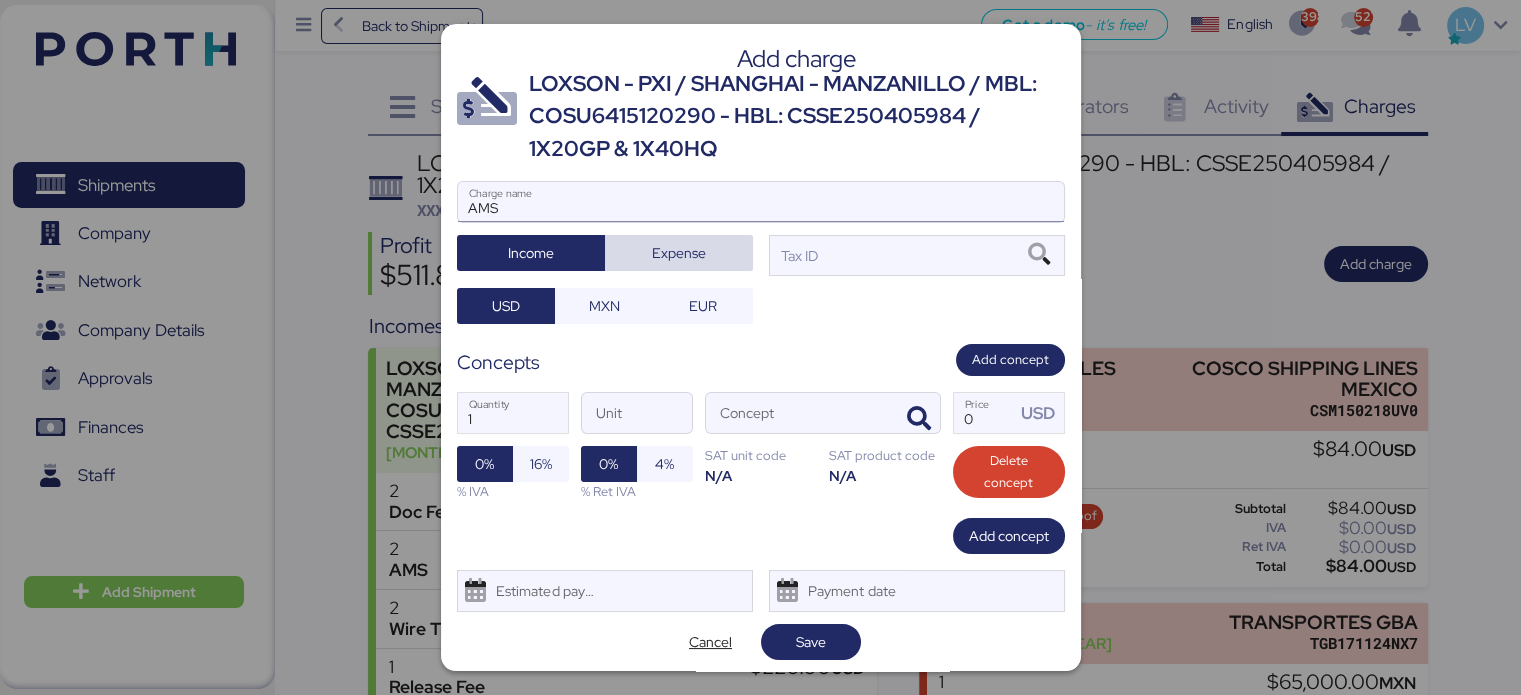 type 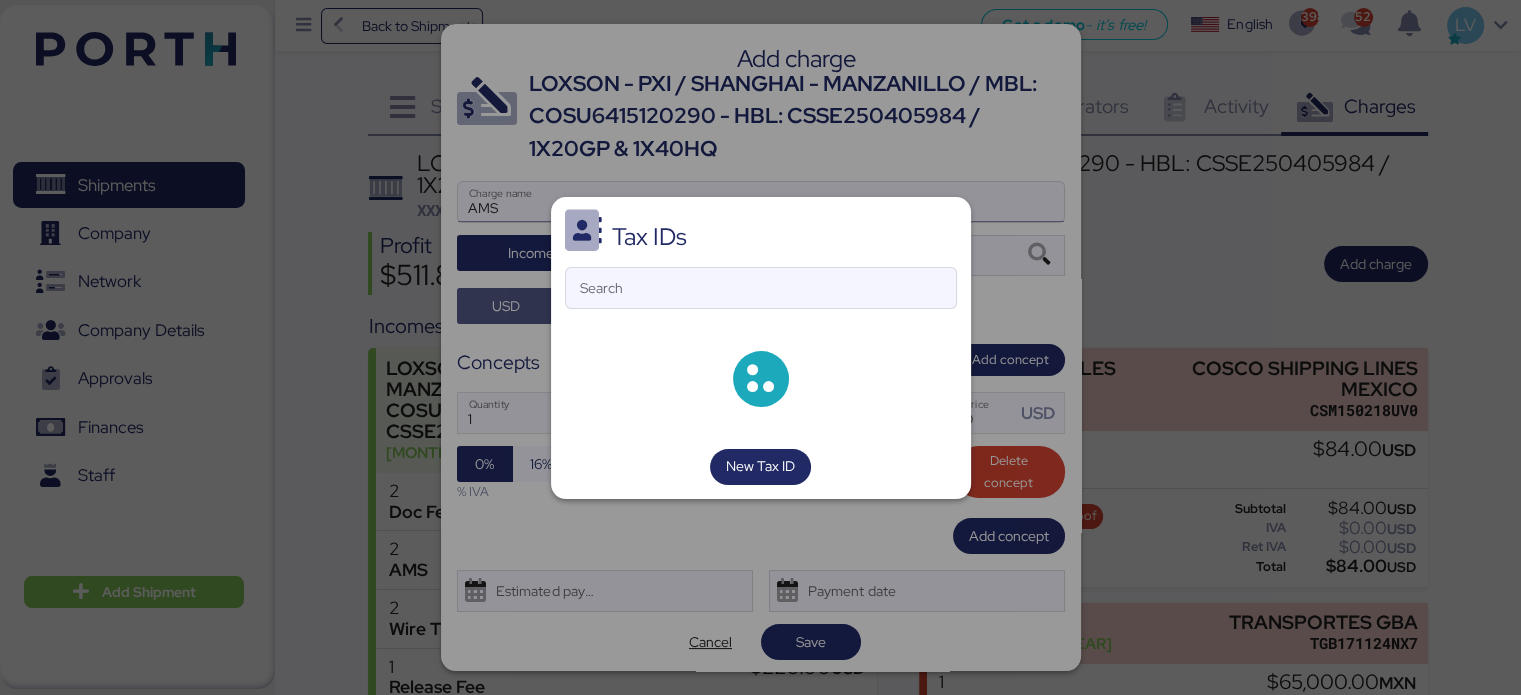 type 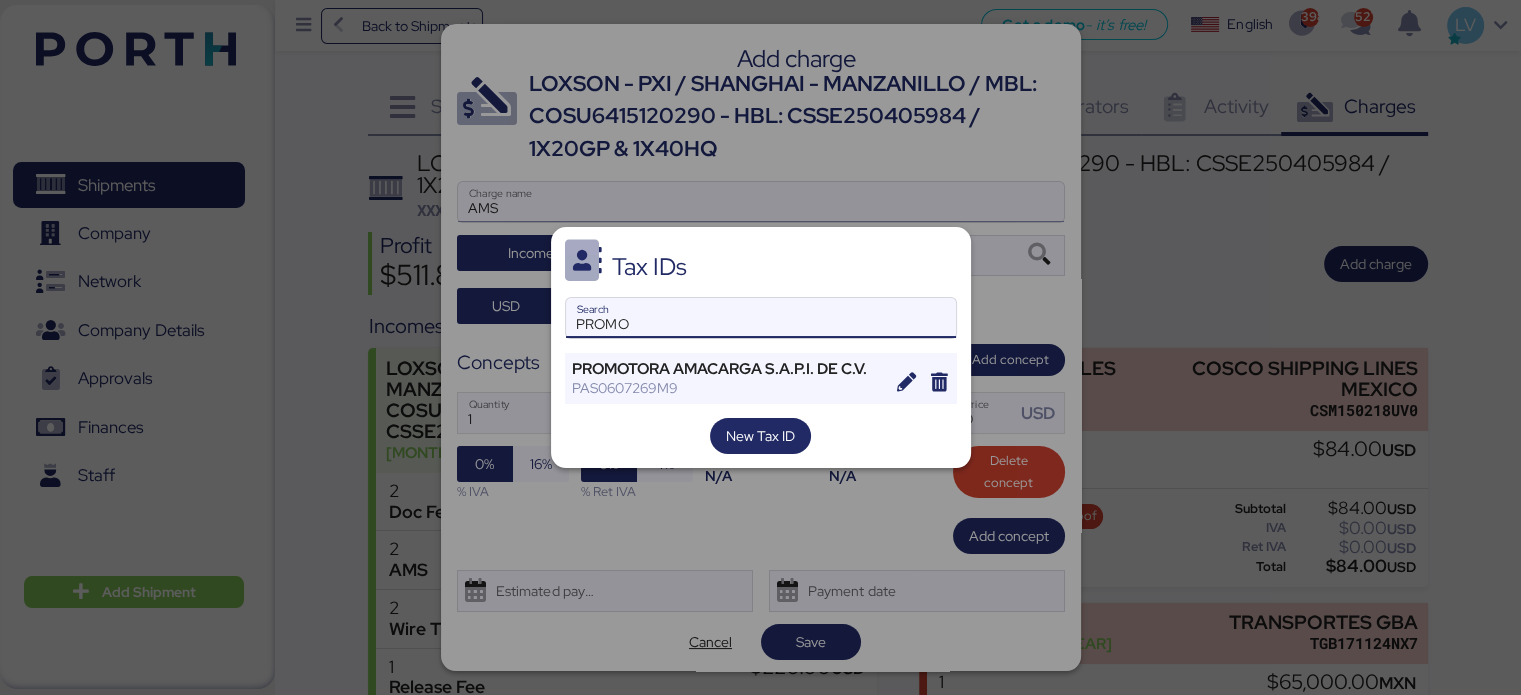 type on "PROMO" 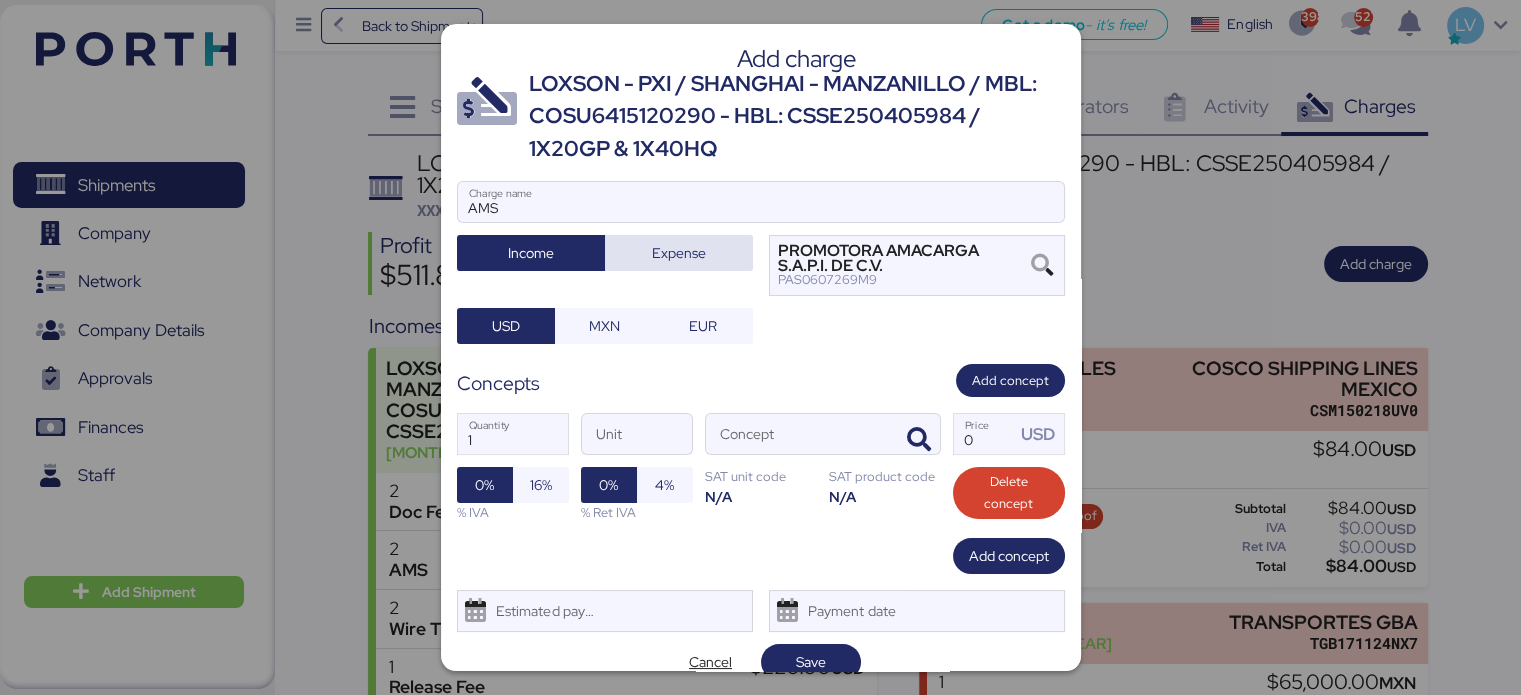 click on "Expense" at bounding box center [679, 253] 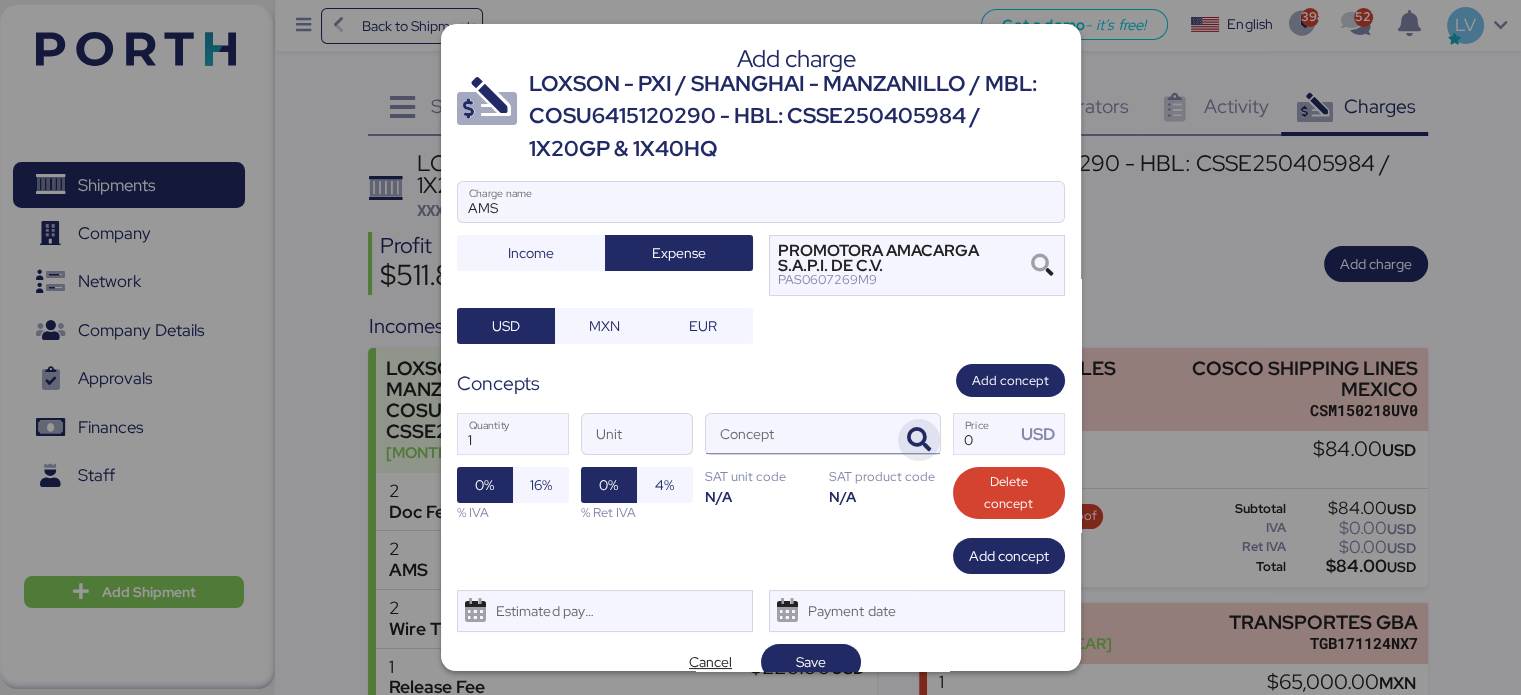 click at bounding box center (919, 440) 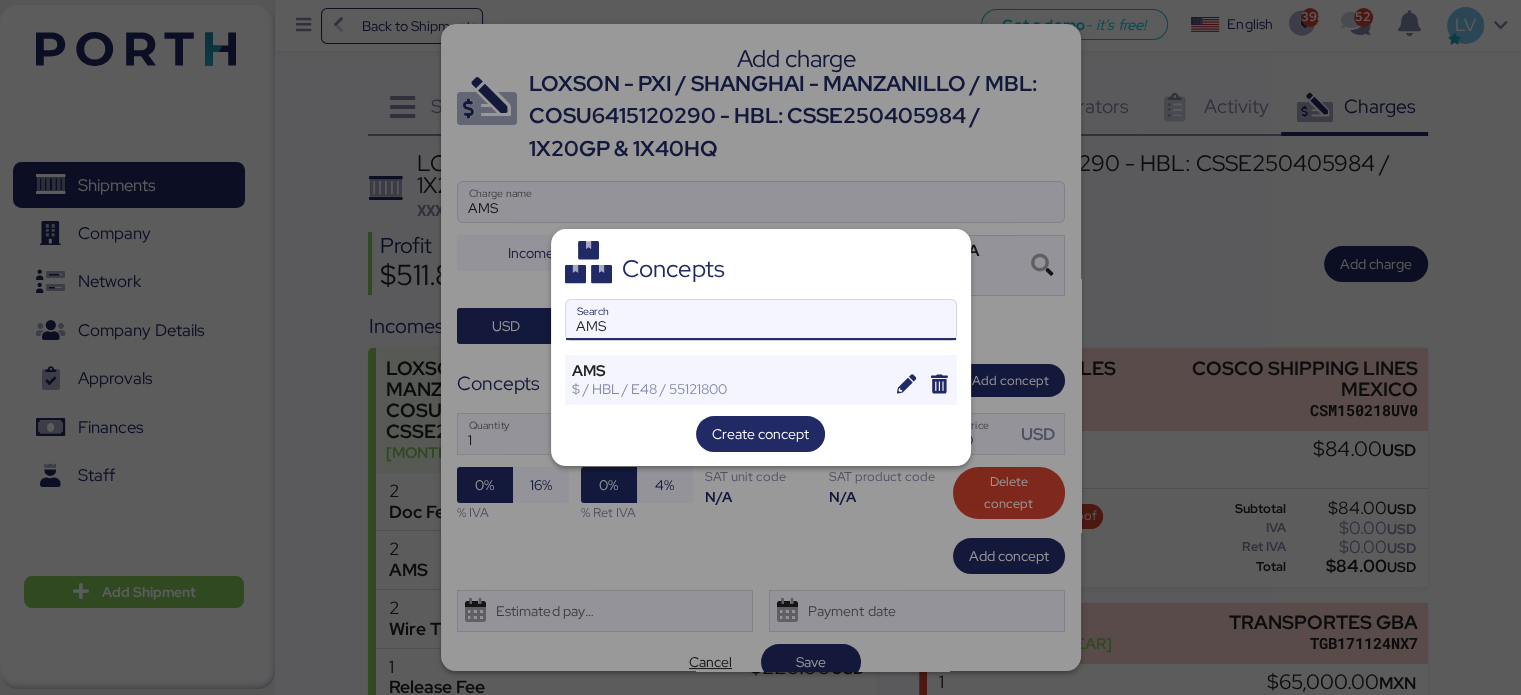 type on "AMS" 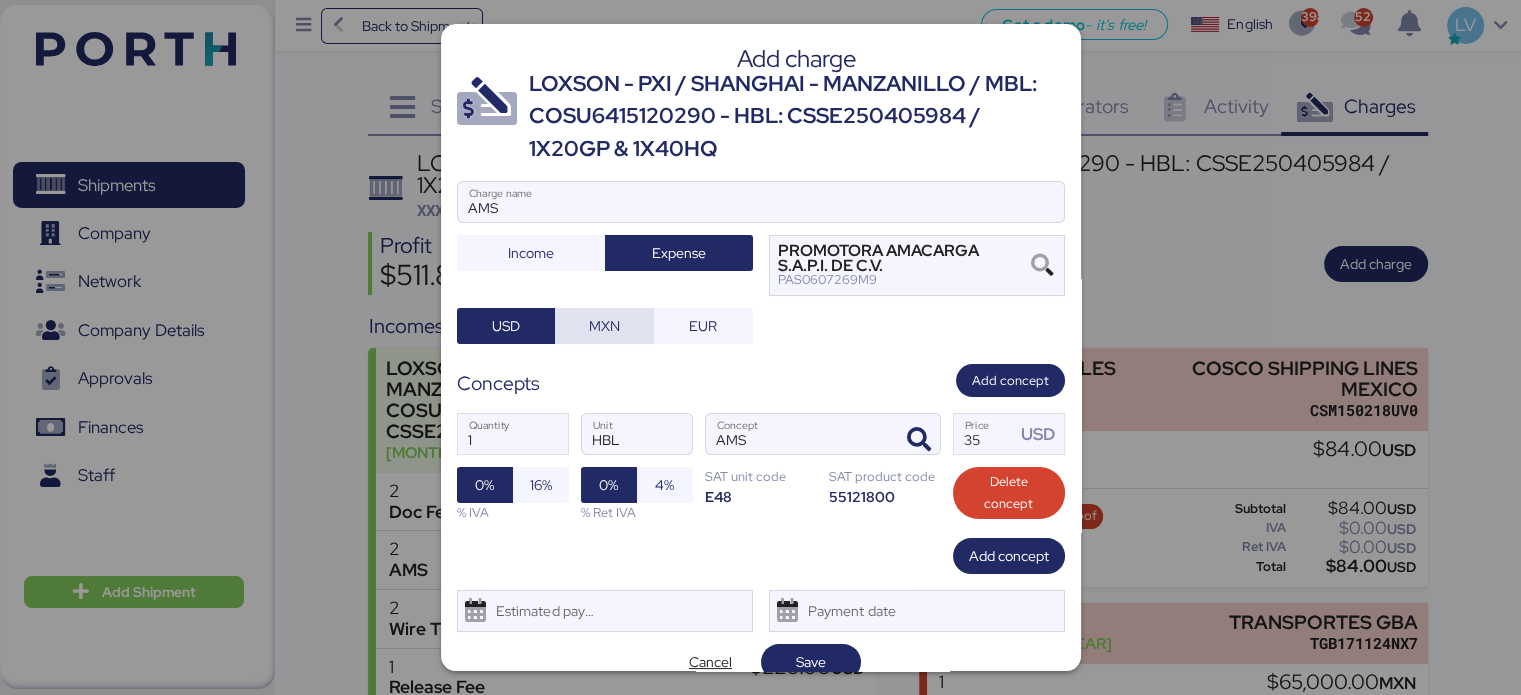 click on "MXN" at bounding box center (604, 326) 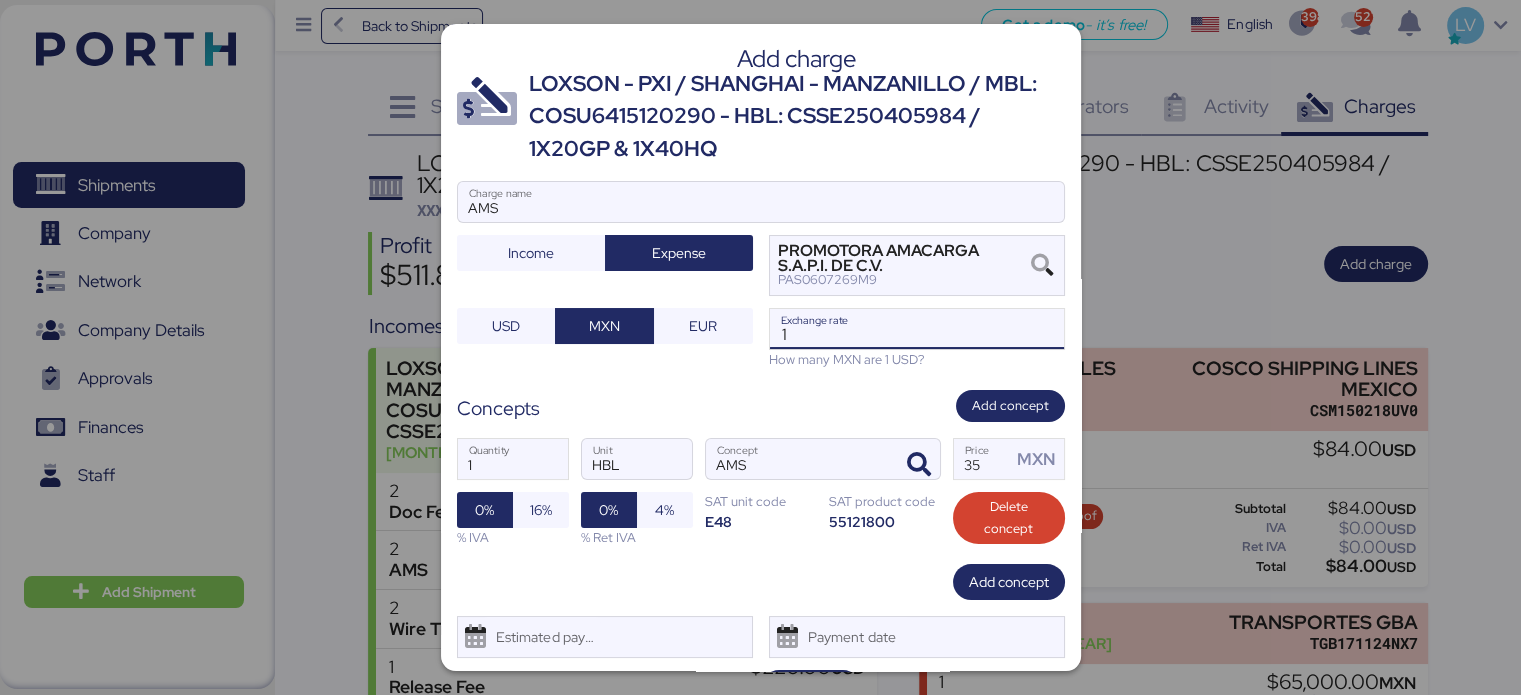 click on "1" at bounding box center (917, 329) 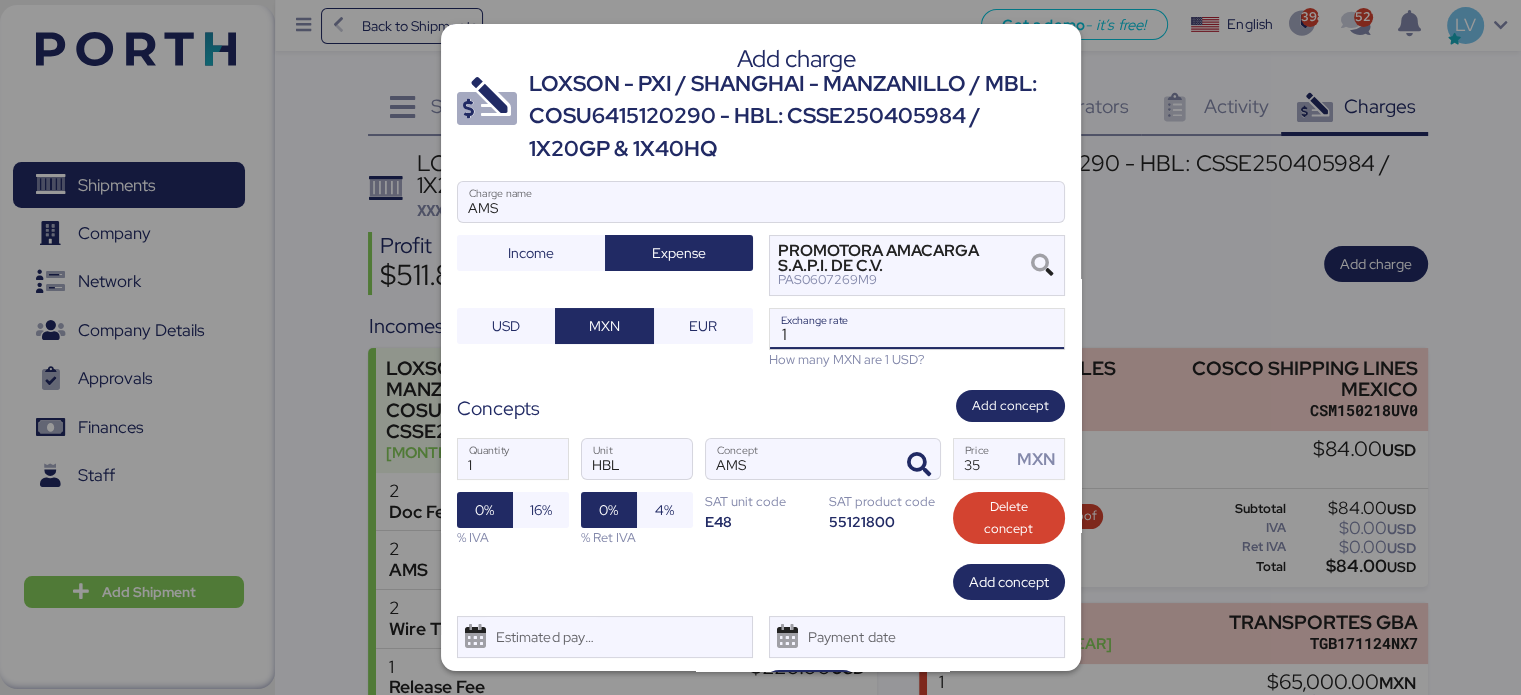 click on "1" at bounding box center [917, 329] 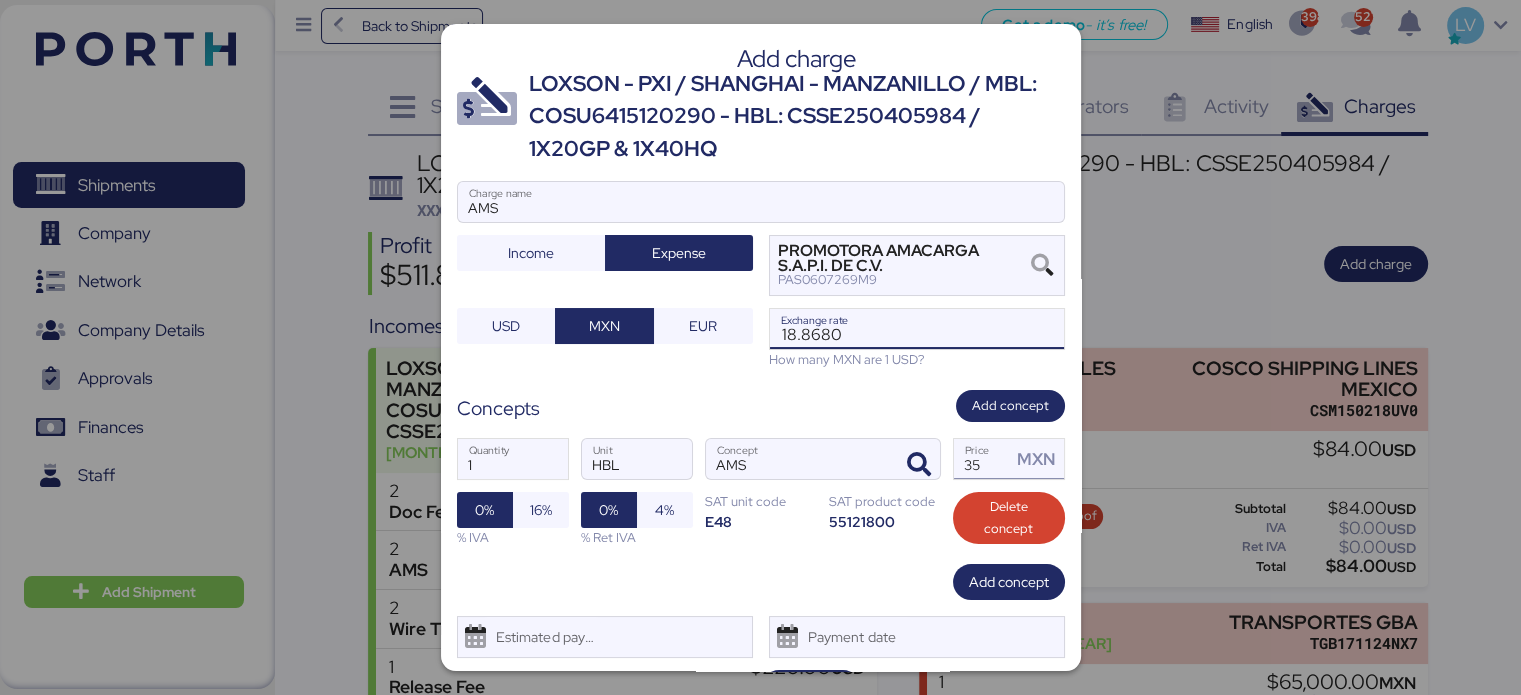 type on "18.868" 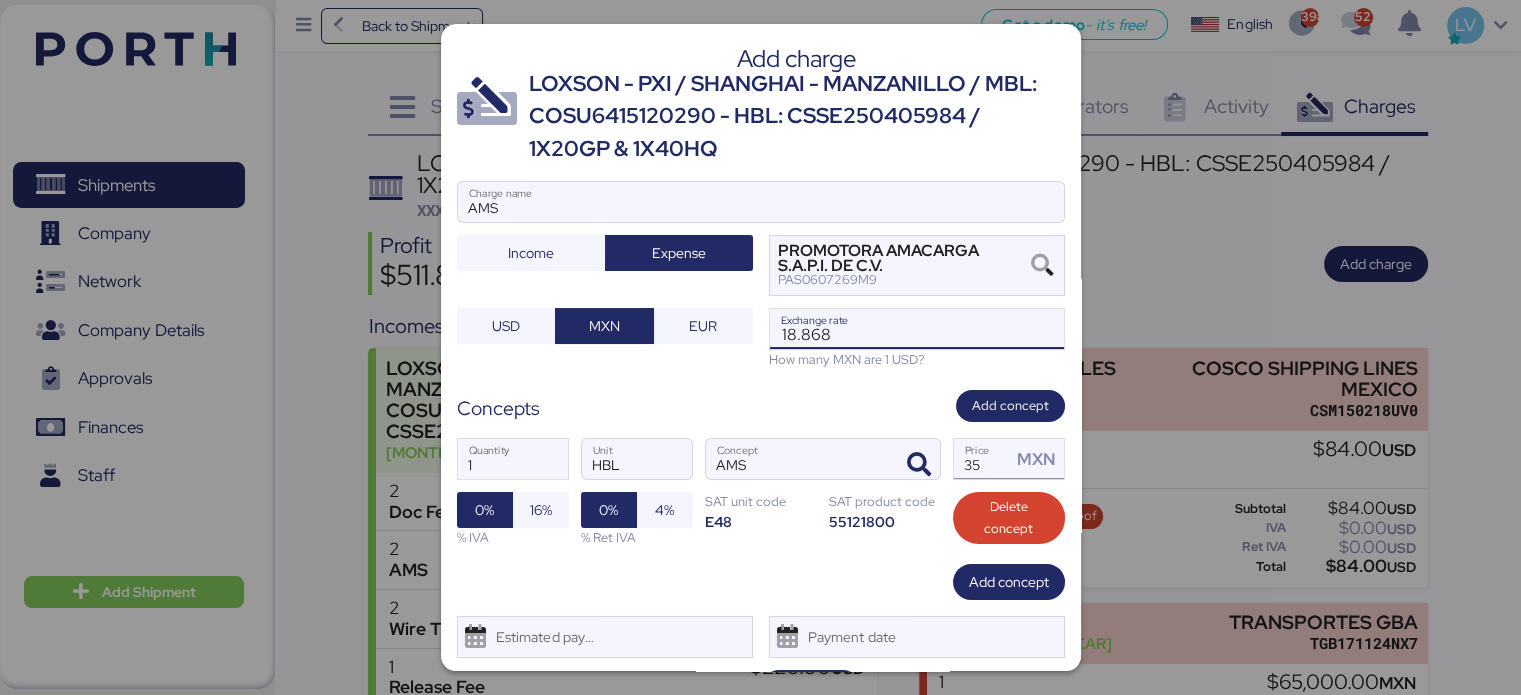 click on "35" at bounding box center [983, 459] 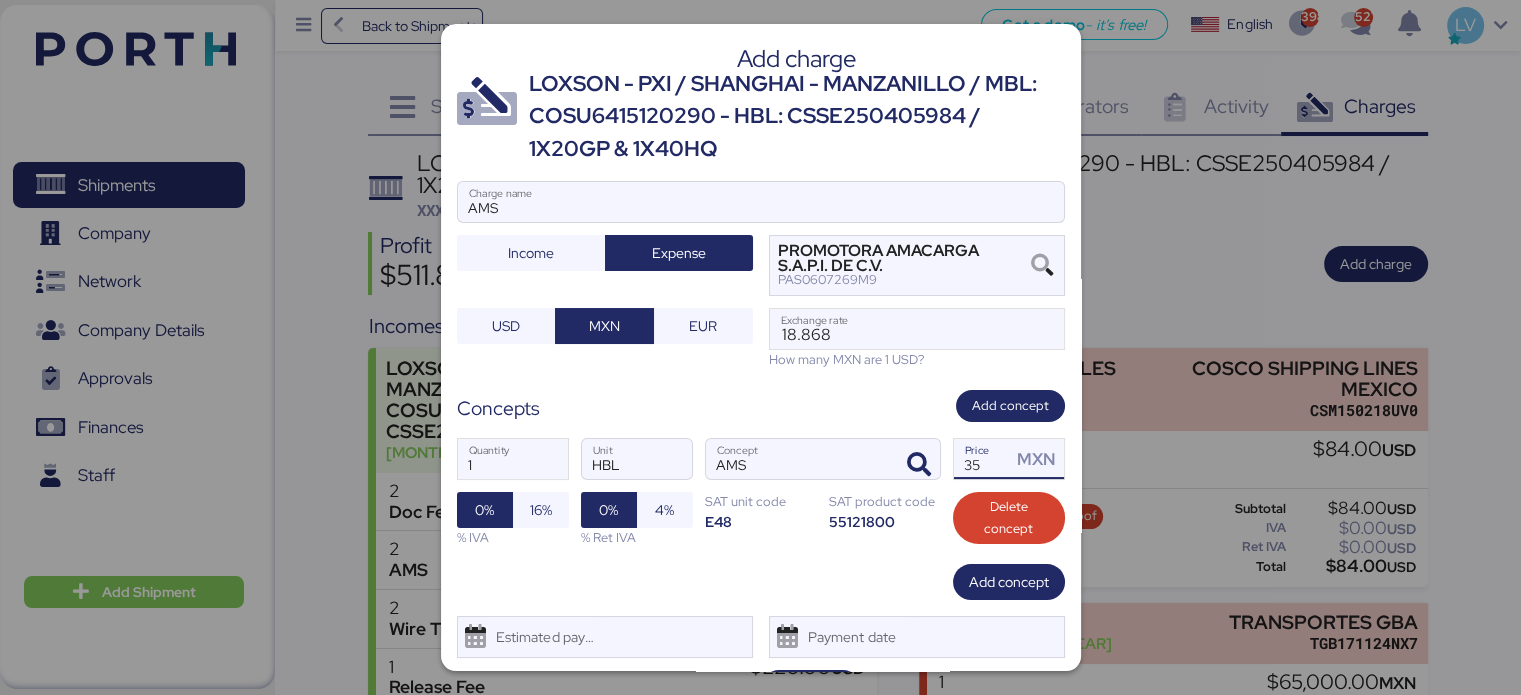 click on "35" at bounding box center (983, 459) 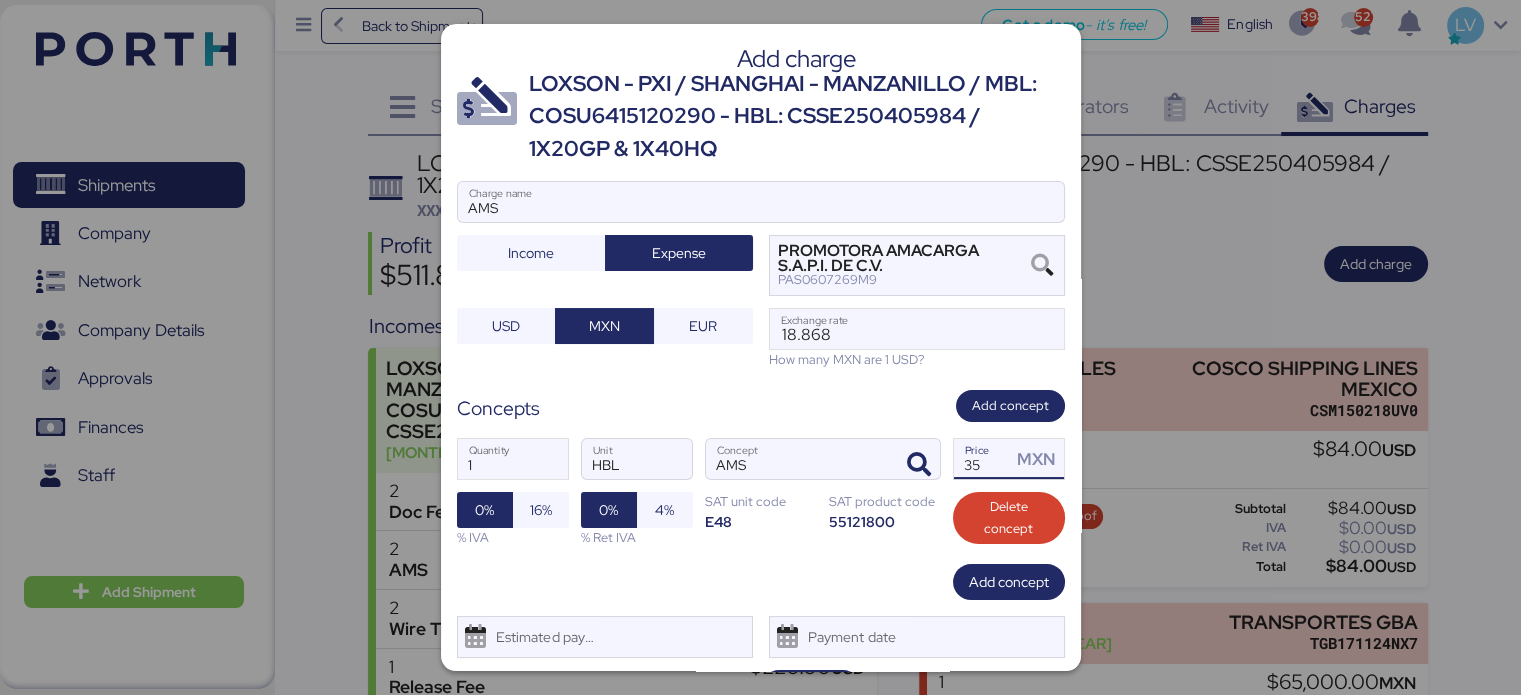 type on "3" 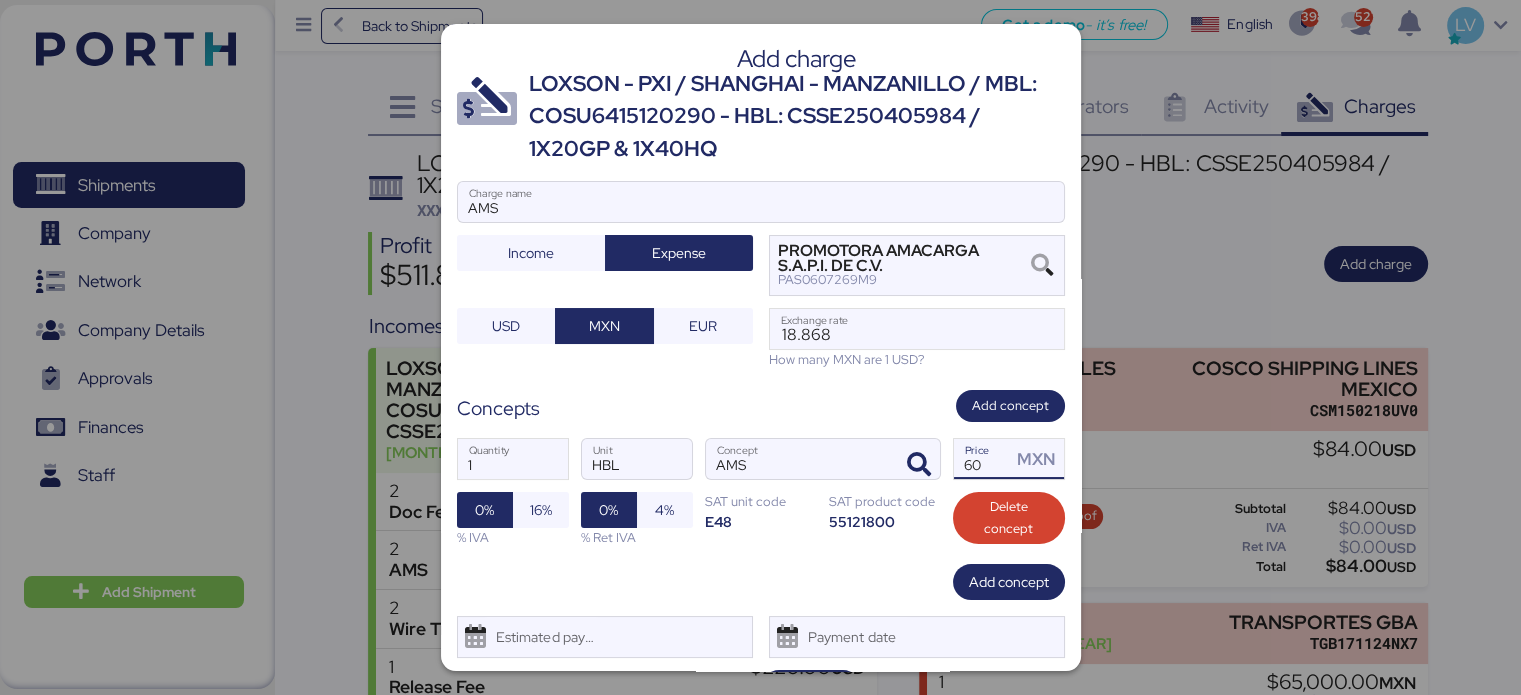 type on "60" 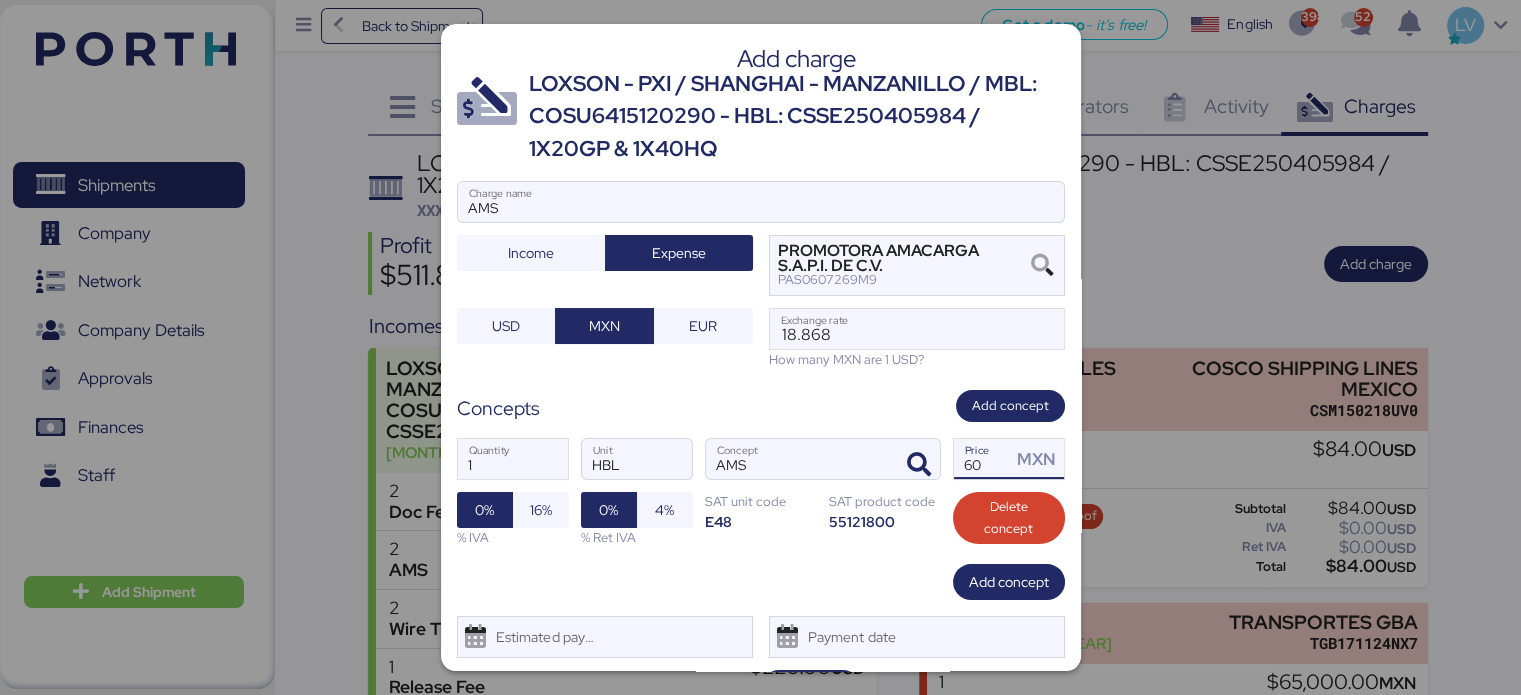 click on "Add concept" at bounding box center [761, 582] 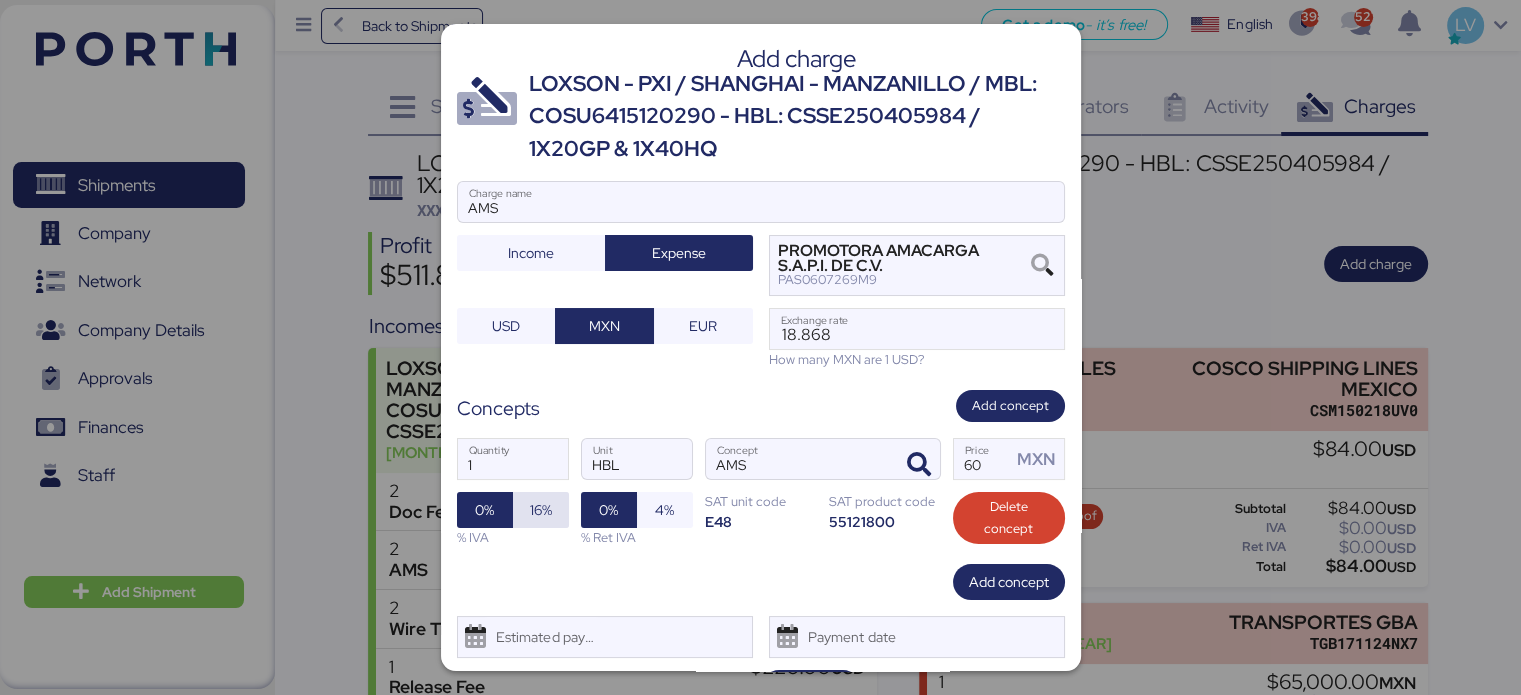 click on "16%" at bounding box center (541, 510) 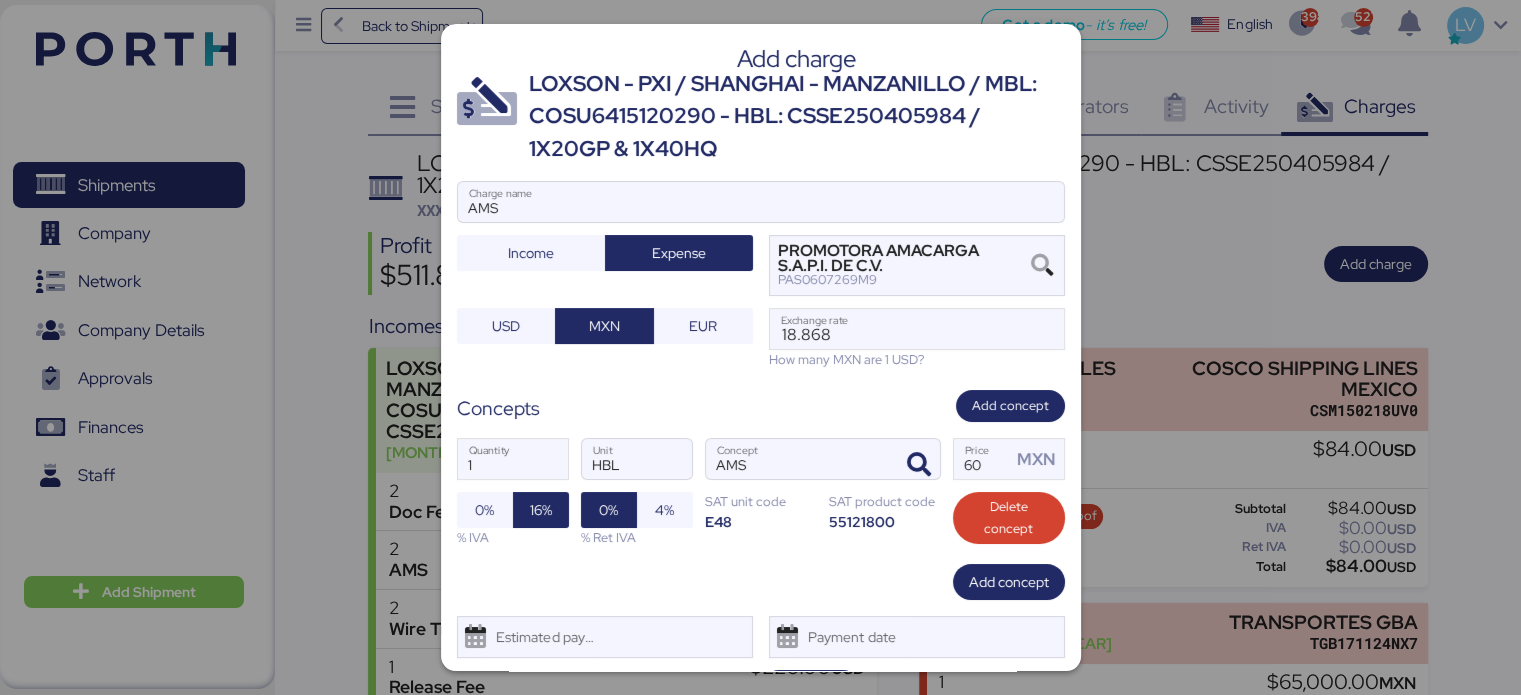 scroll, scrollTop: 48, scrollLeft: 0, axis: vertical 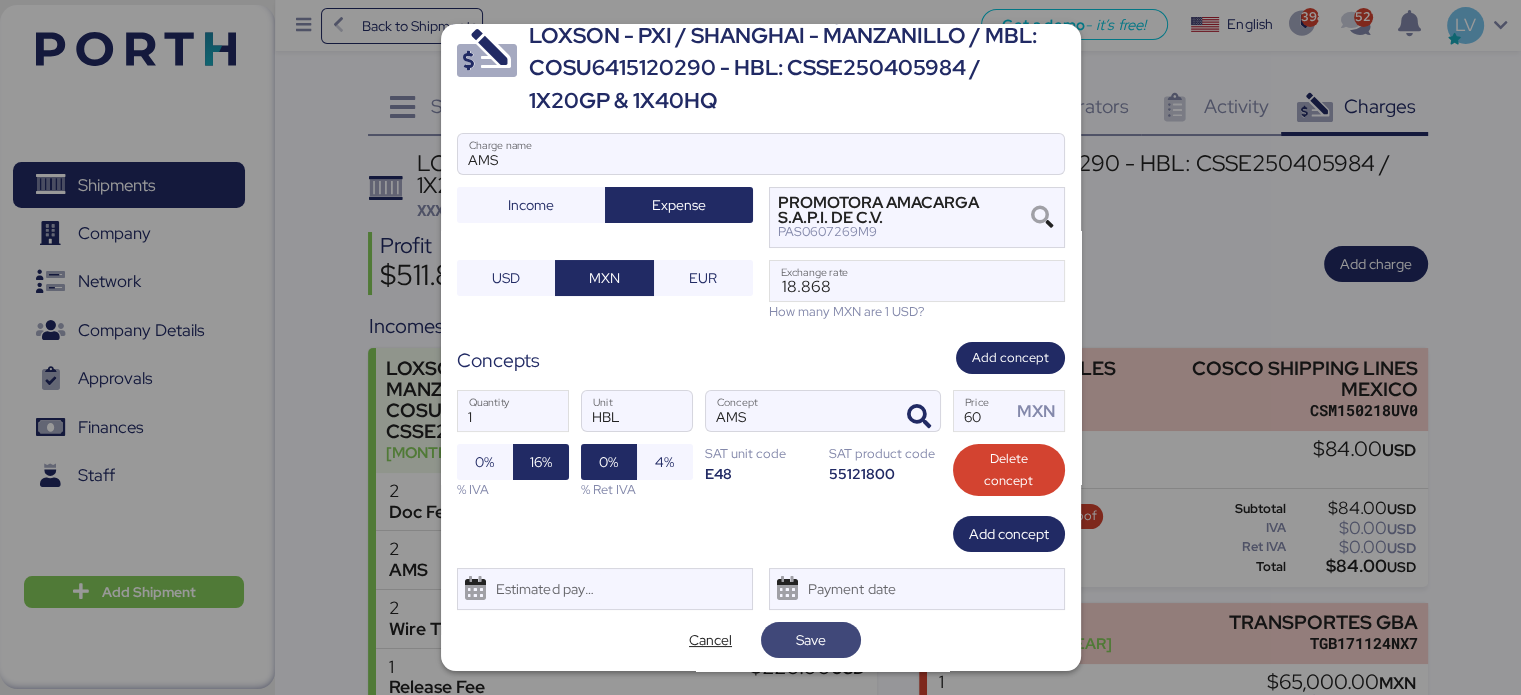 click on "Save" at bounding box center [811, 640] 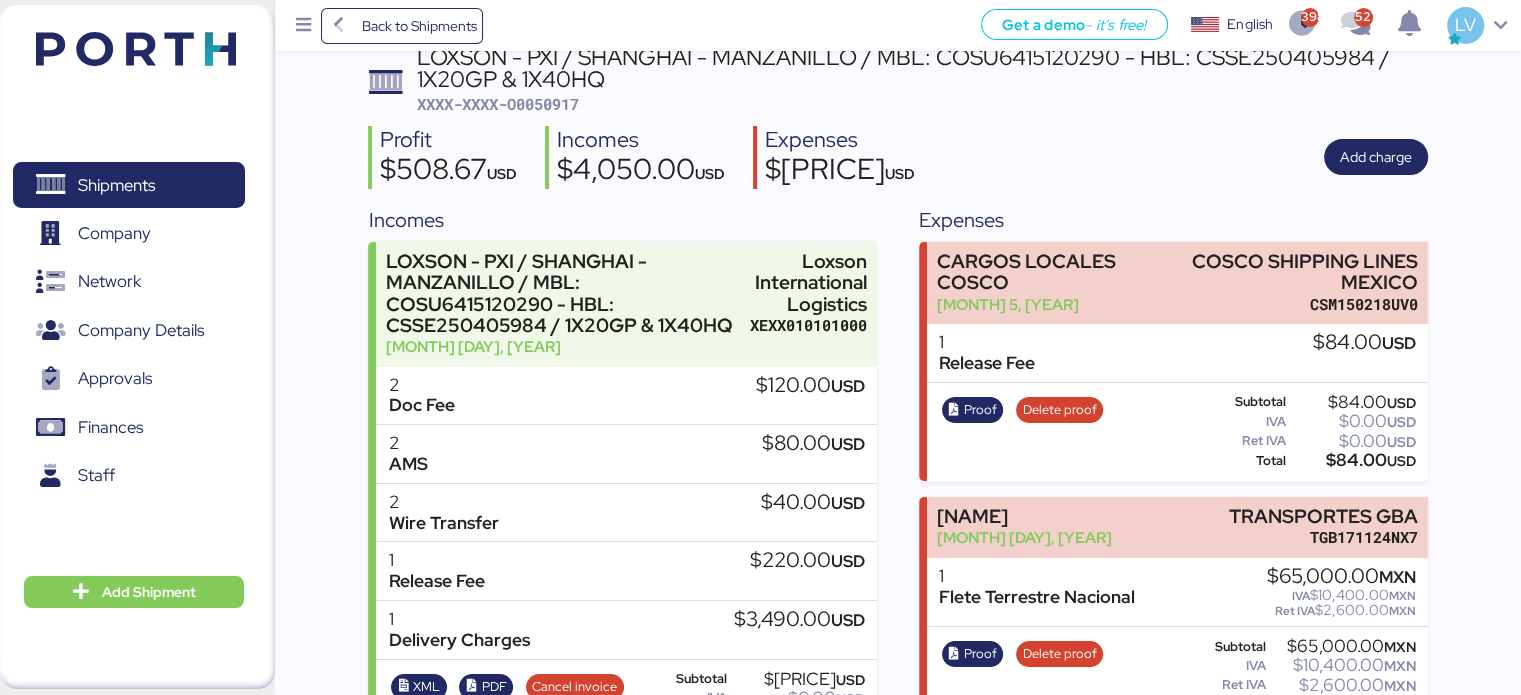 scroll, scrollTop: 0, scrollLeft: 0, axis: both 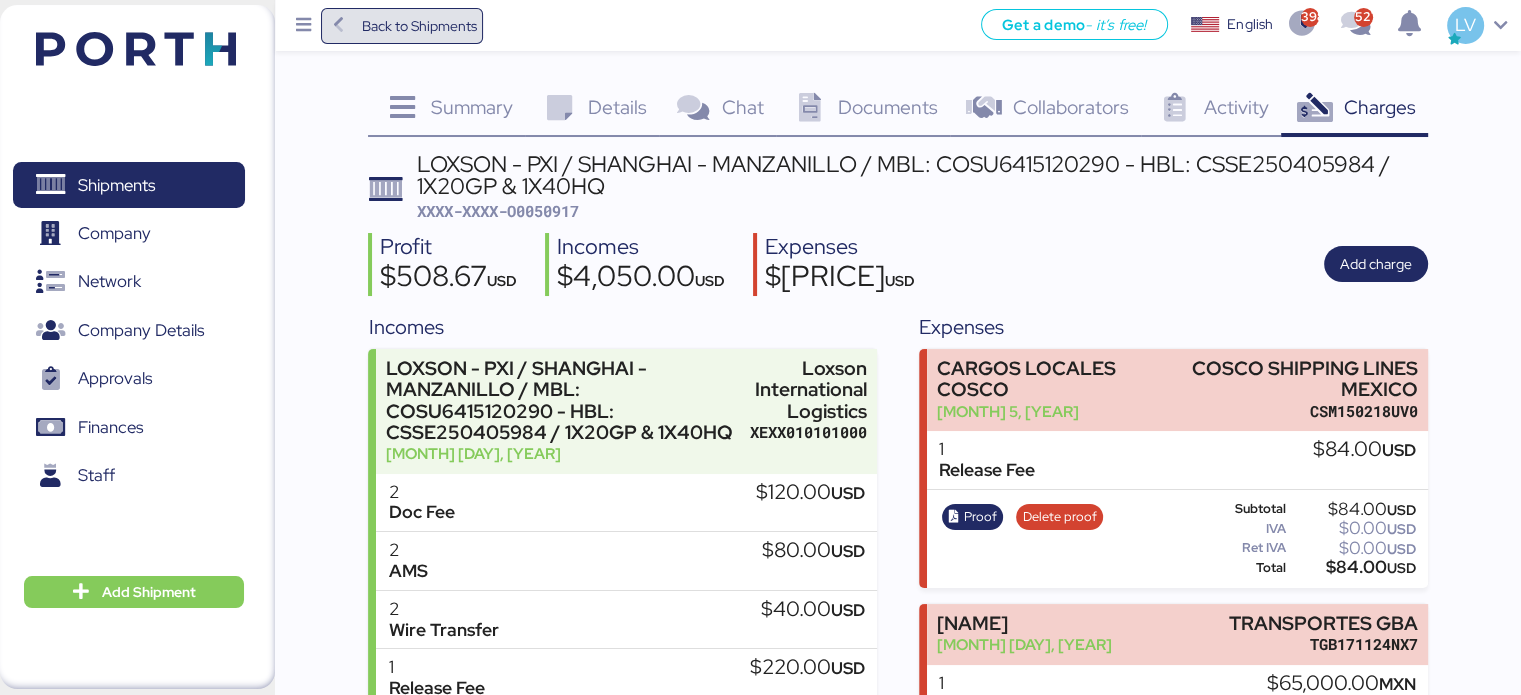 click on "Back to Shipments" at bounding box center (418, 26) 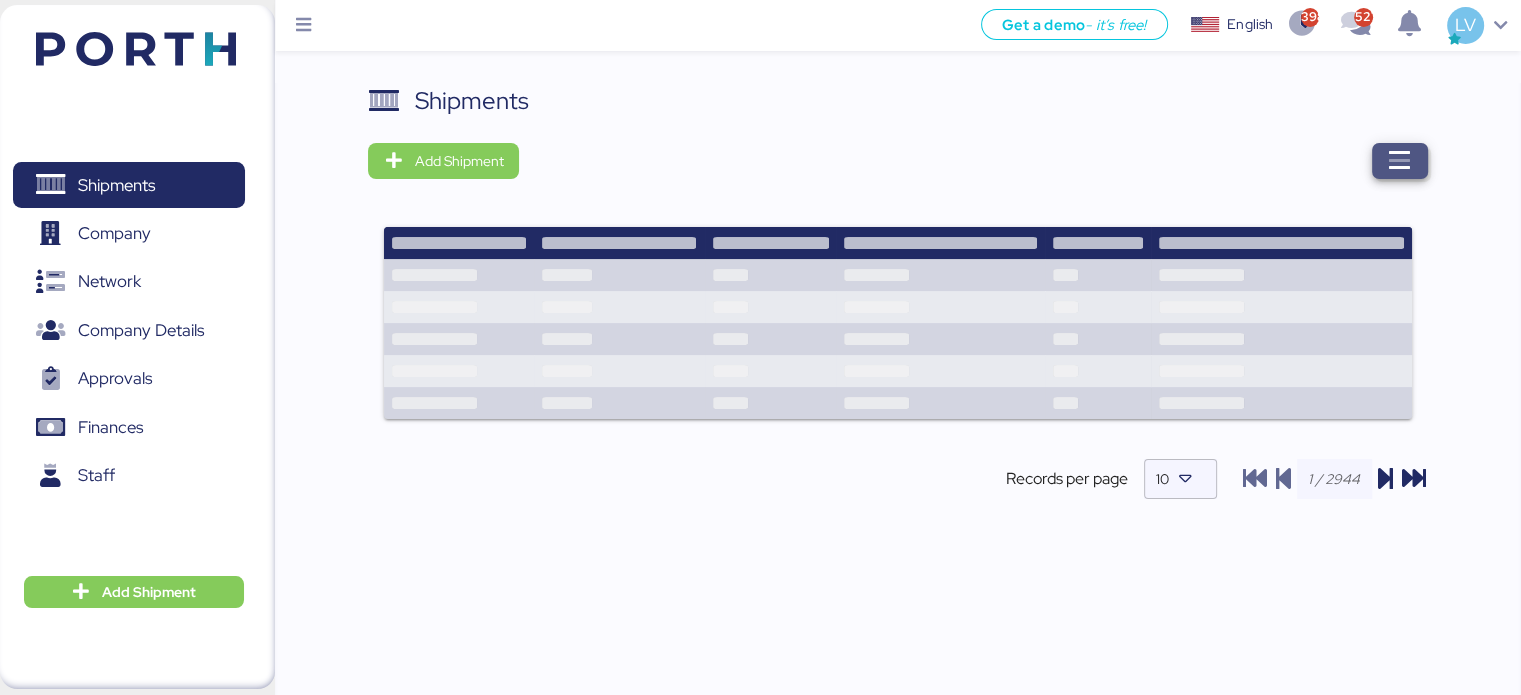 click at bounding box center (1400, 161) 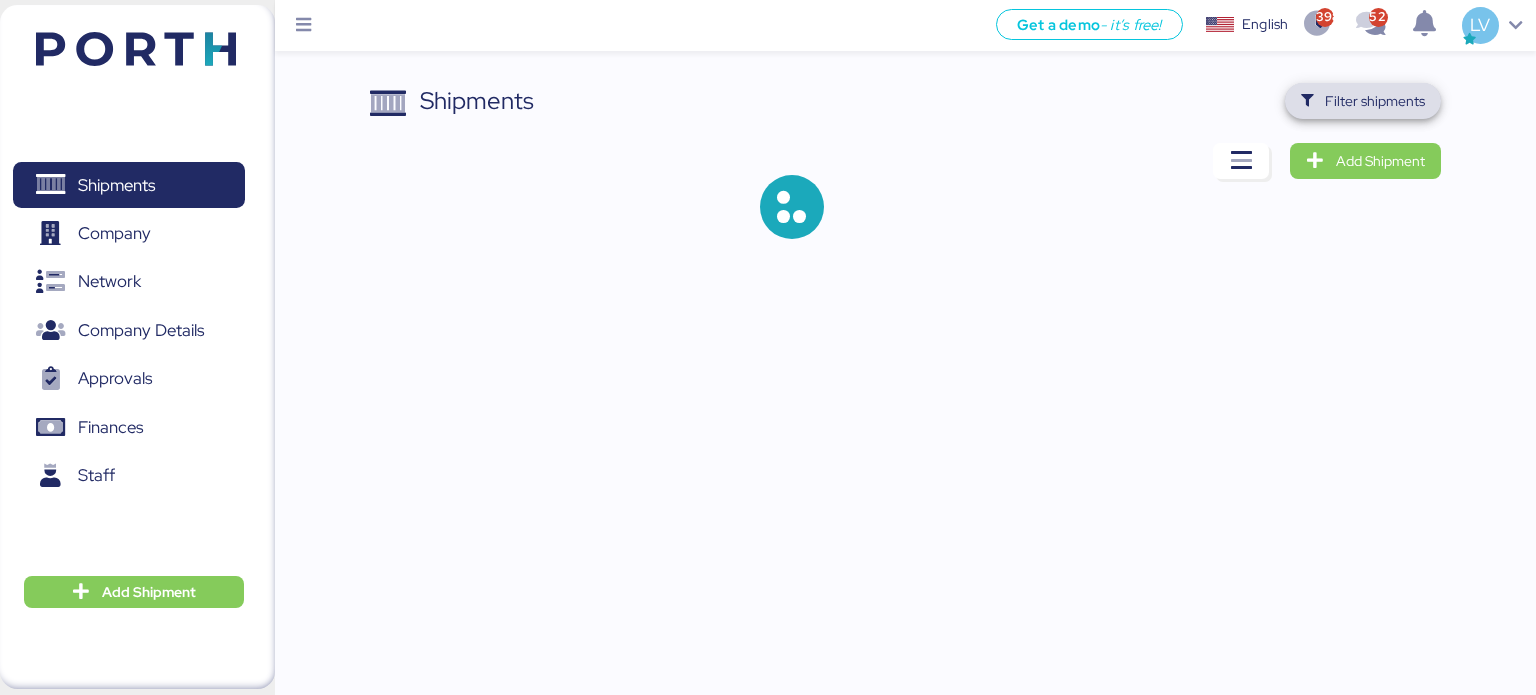click on "Filter shipments" at bounding box center [1375, 101] 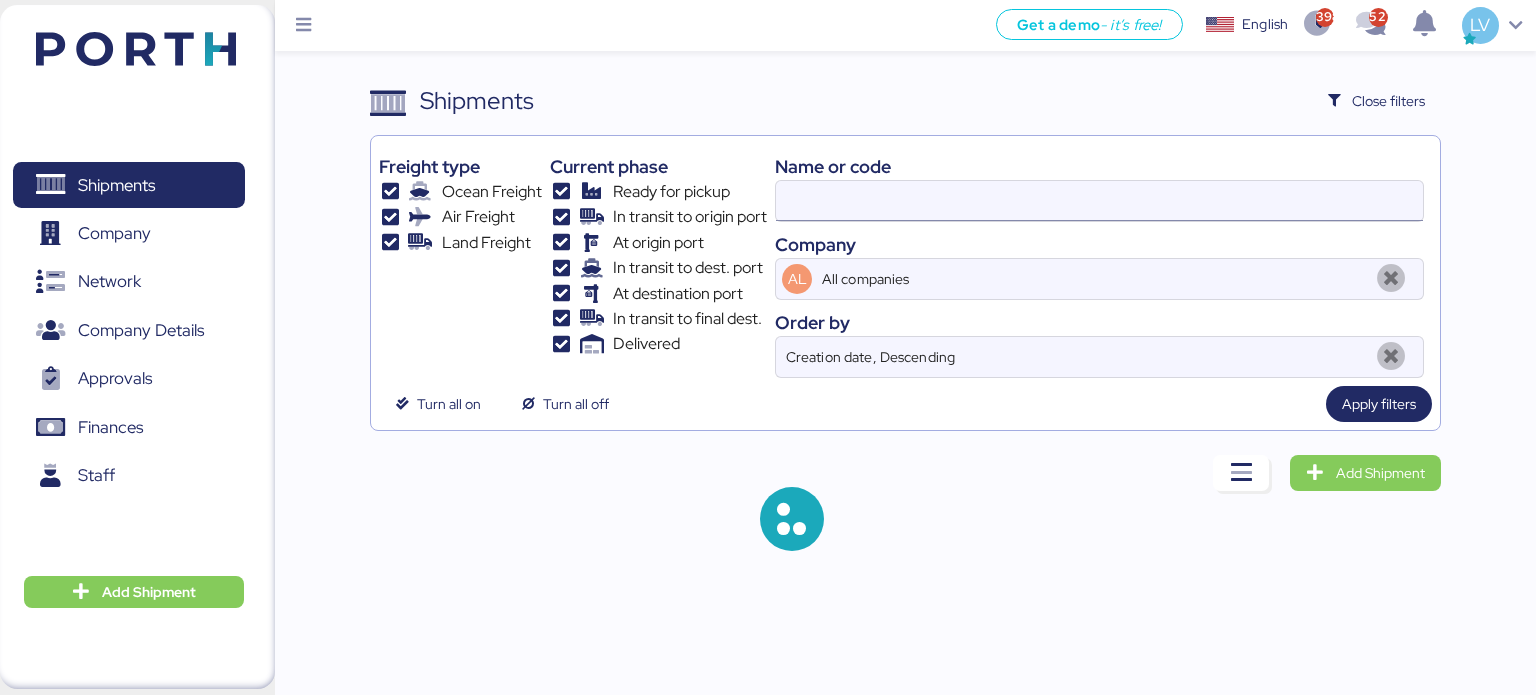 click at bounding box center (1099, 201) 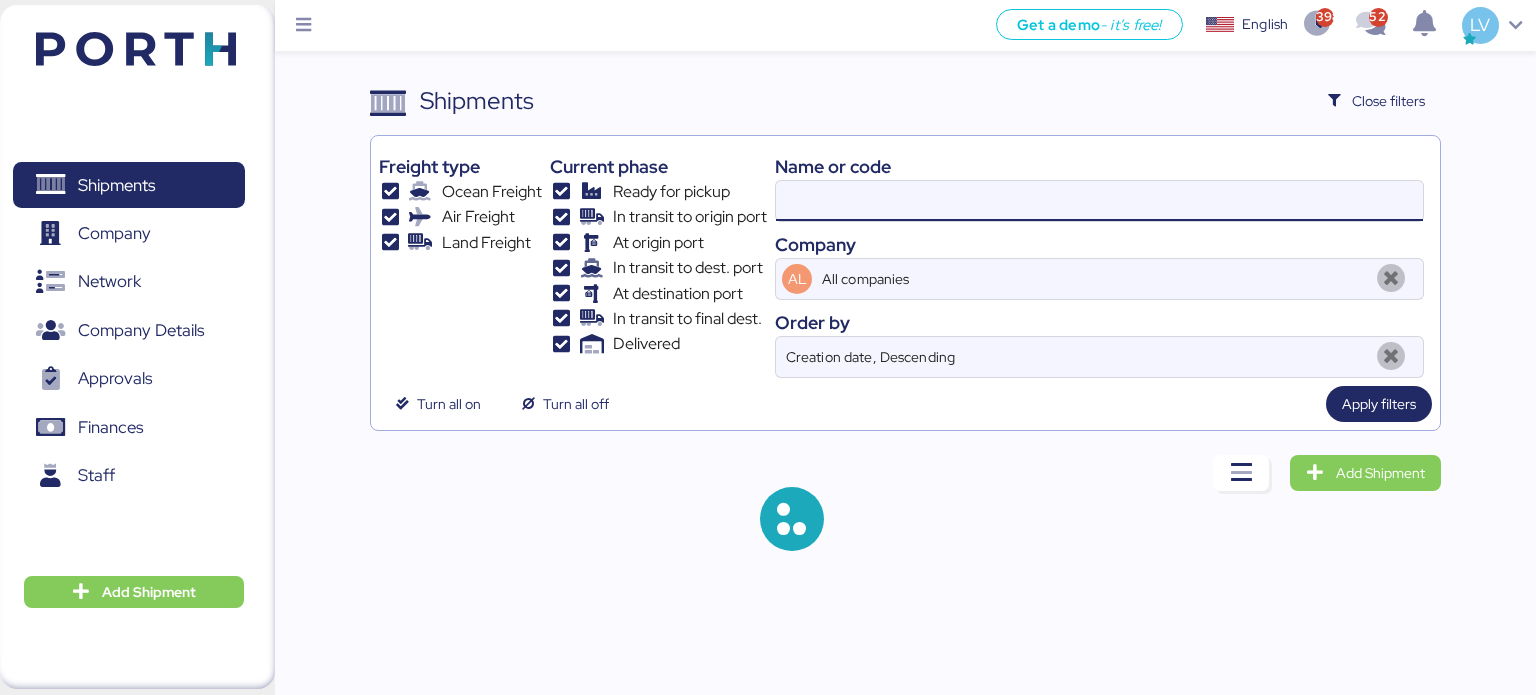 paste on "COSU[NUMBER]" 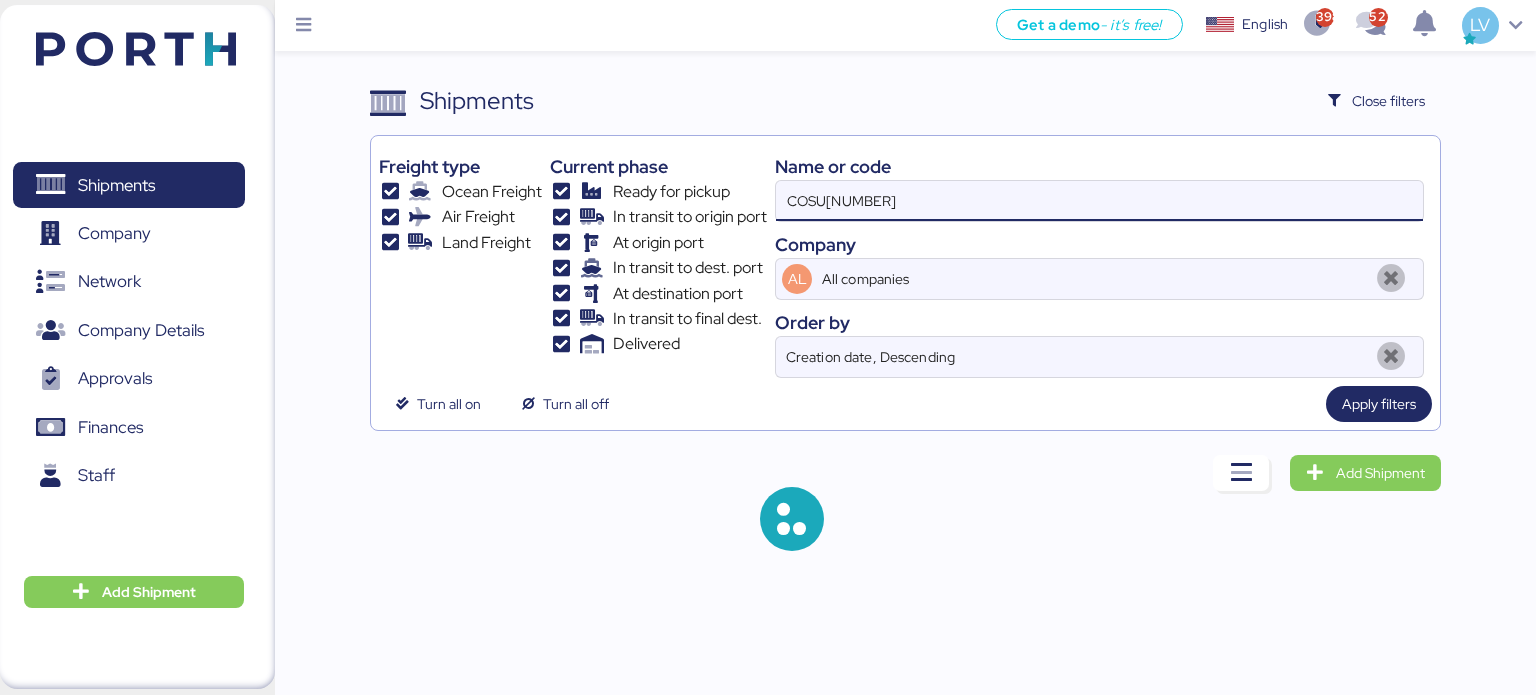type on "COSU[NUMBER]" 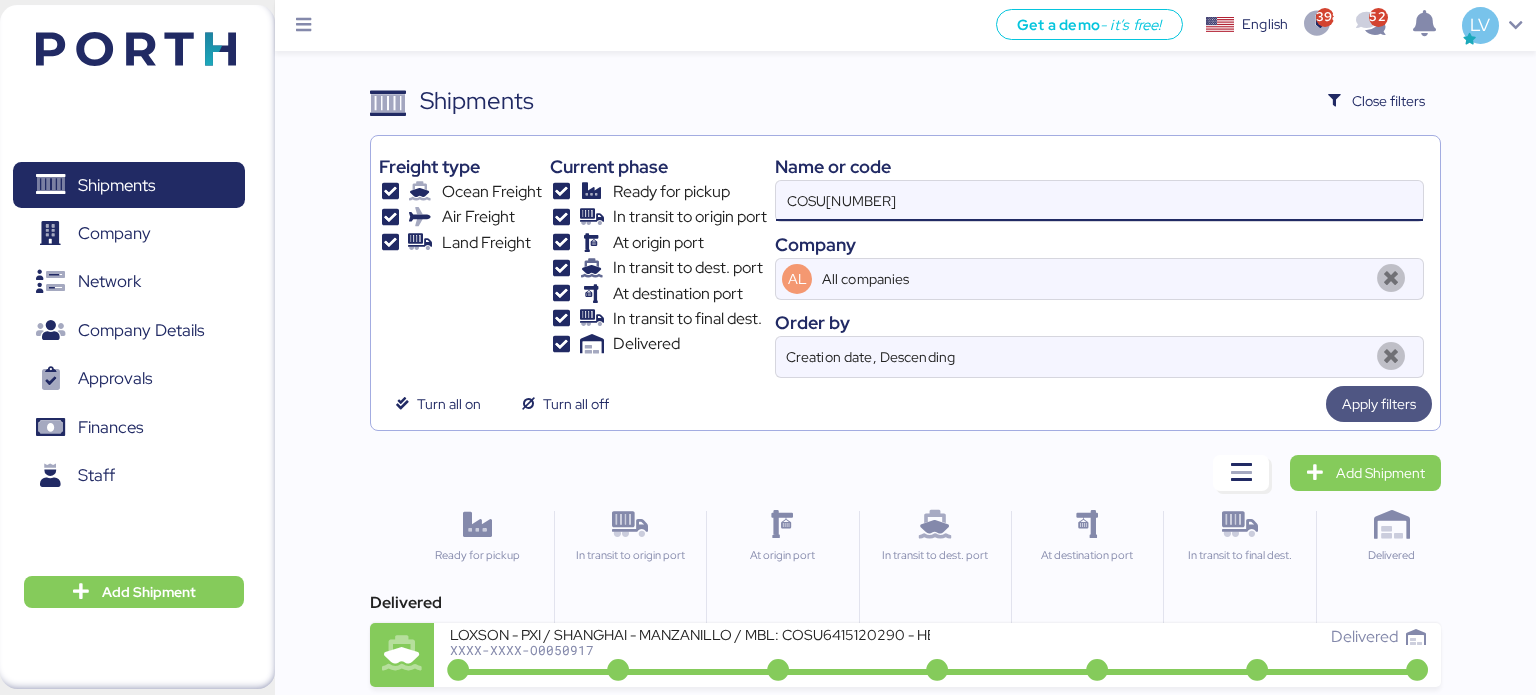 click on "Apply filters" at bounding box center (1379, 404) 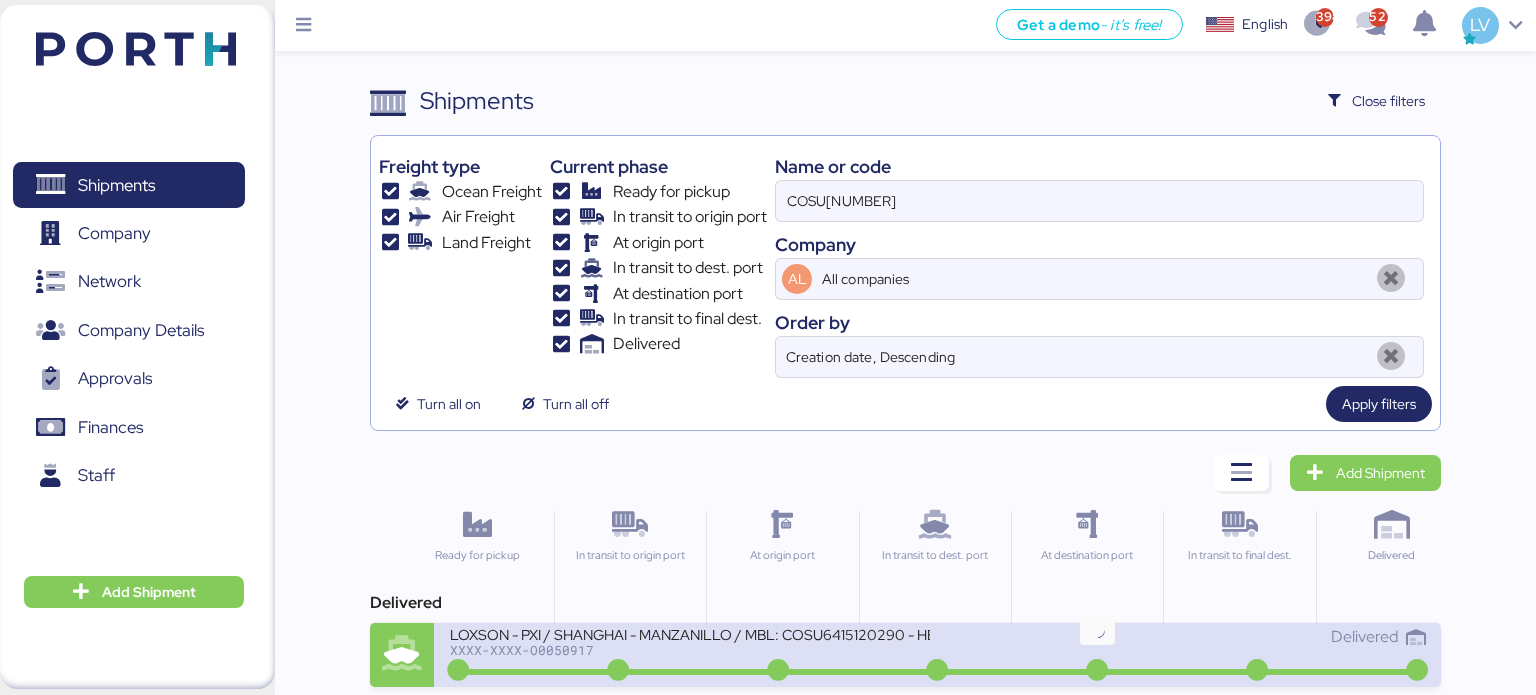 click at bounding box center (1097, 671) 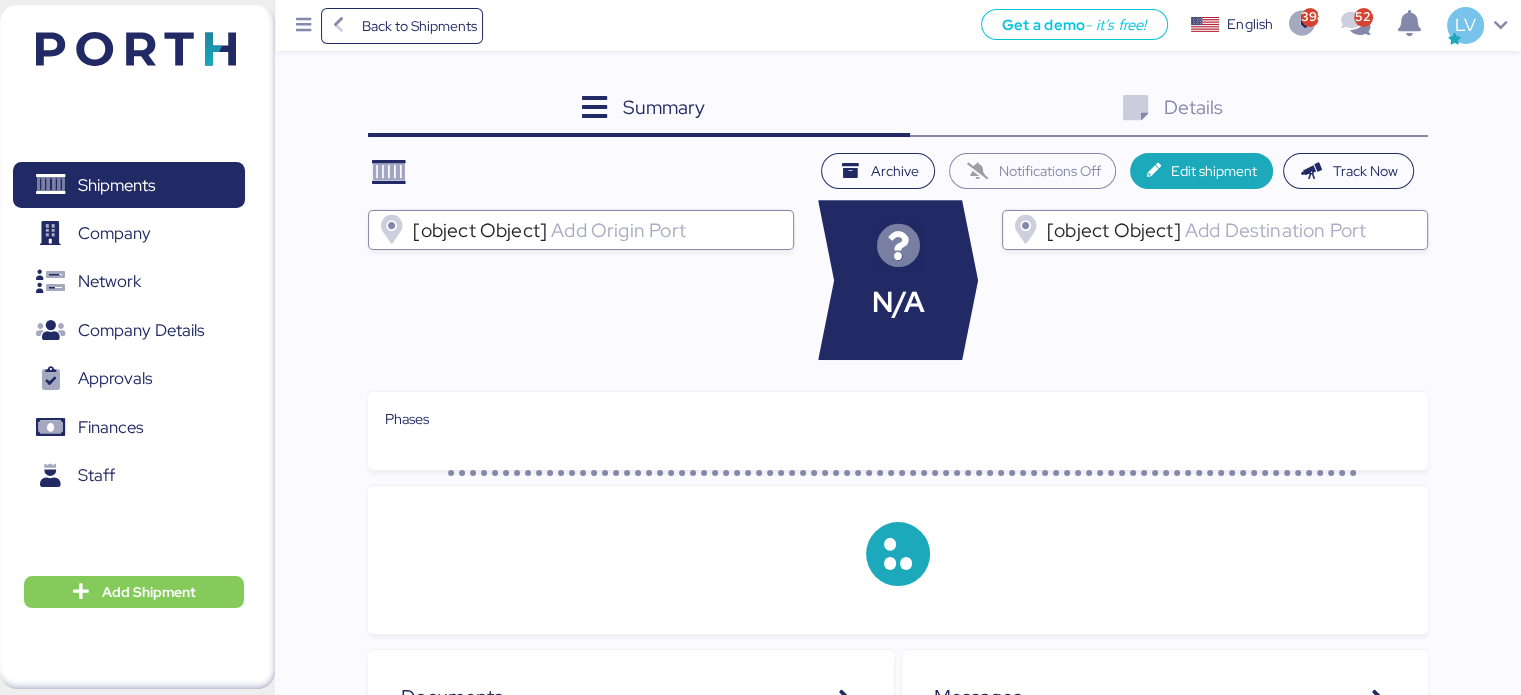 click on "Details 0" at bounding box center [1169, 110] 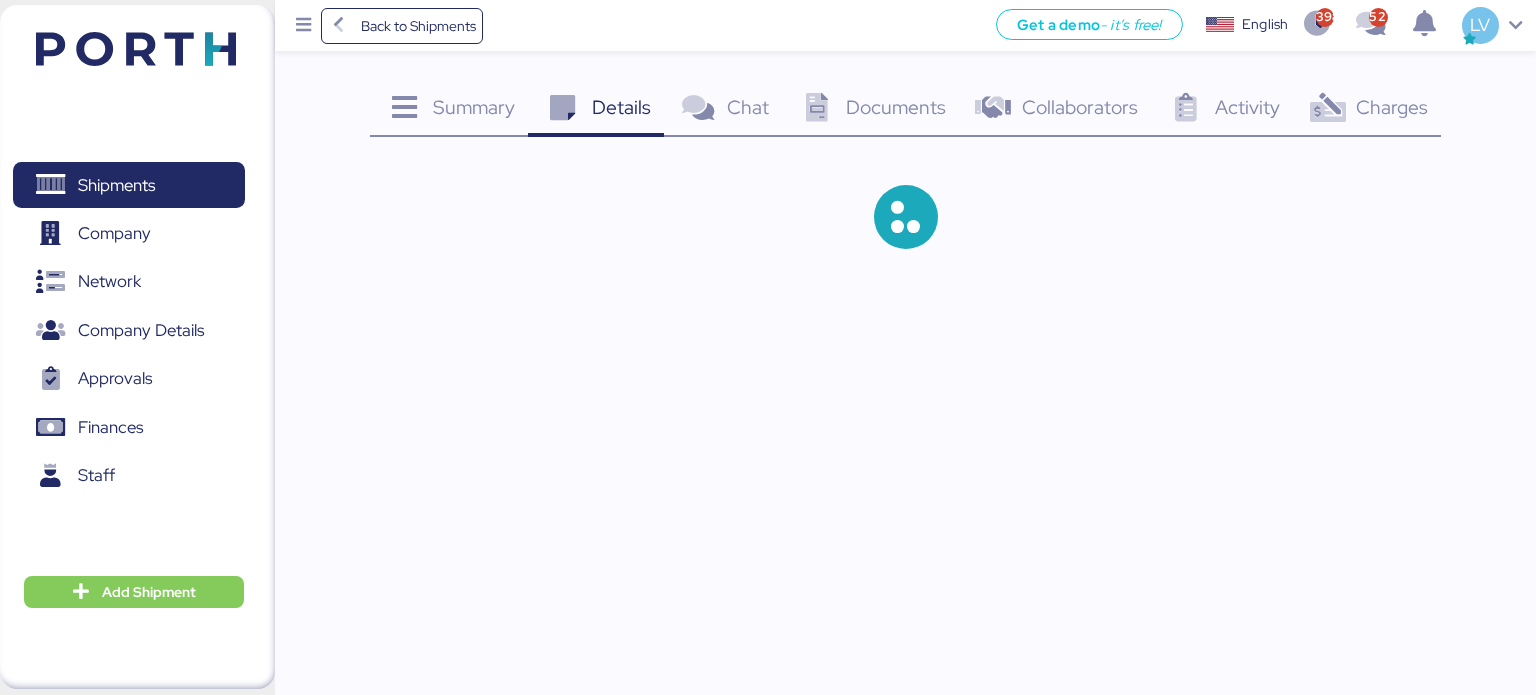 click on "Charges" at bounding box center [1392, 107] 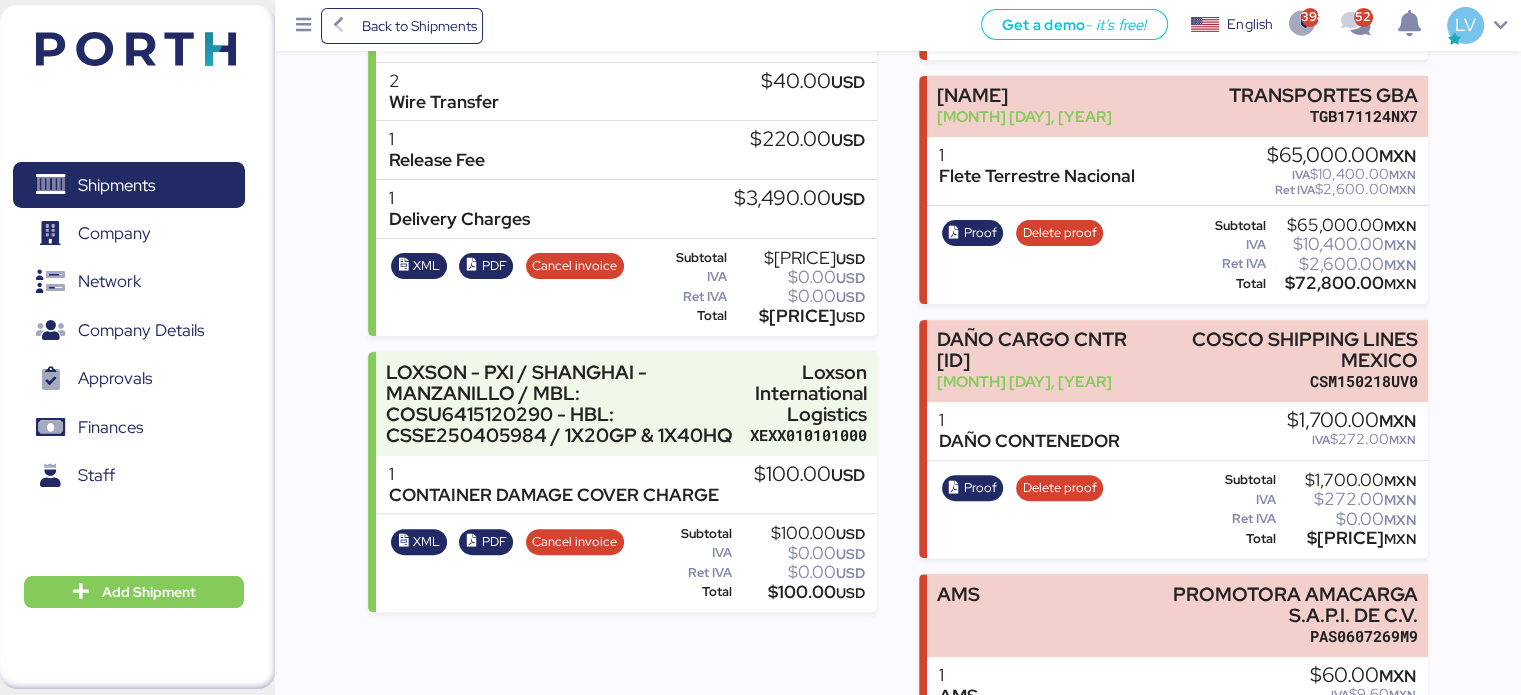scroll, scrollTop: 656, scrollLeft: 0, axis: vertical 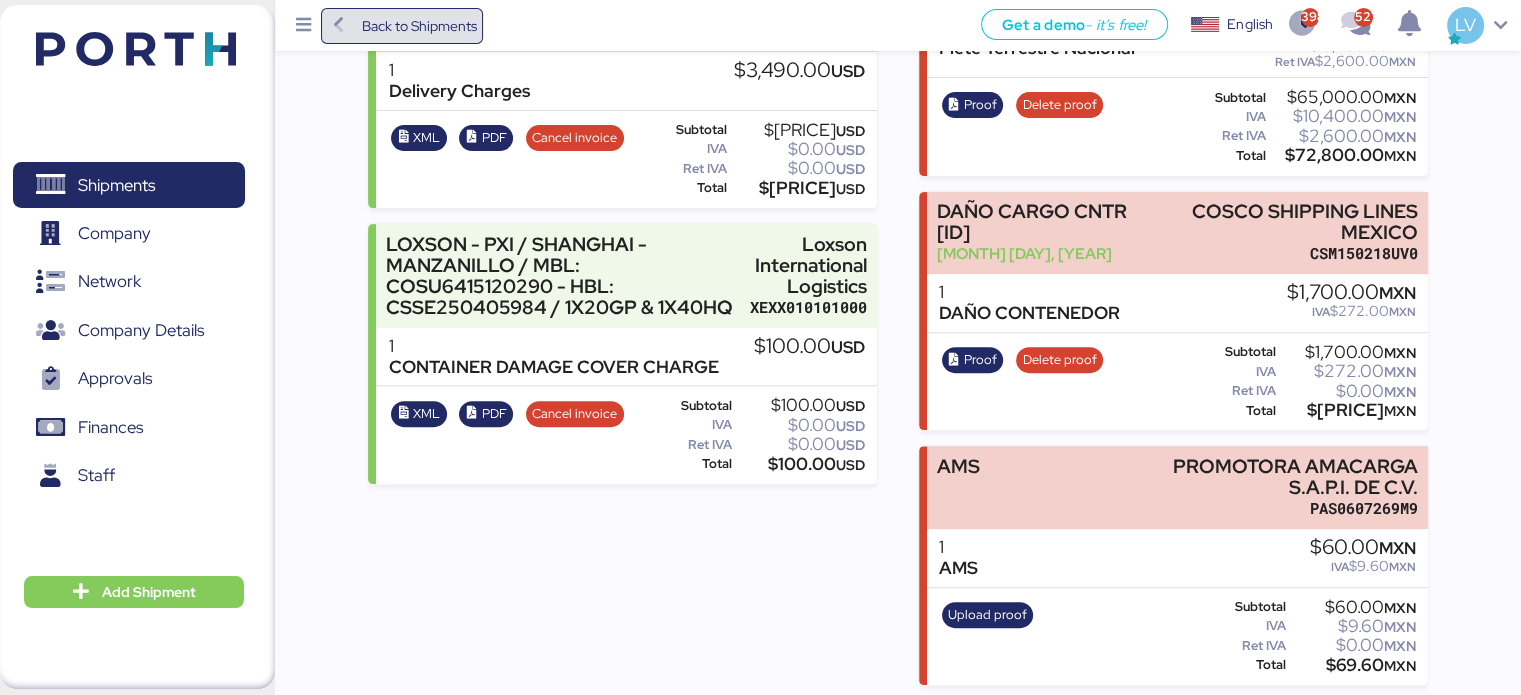 click on "Back to Shipments" at bounding box center [418, 26] 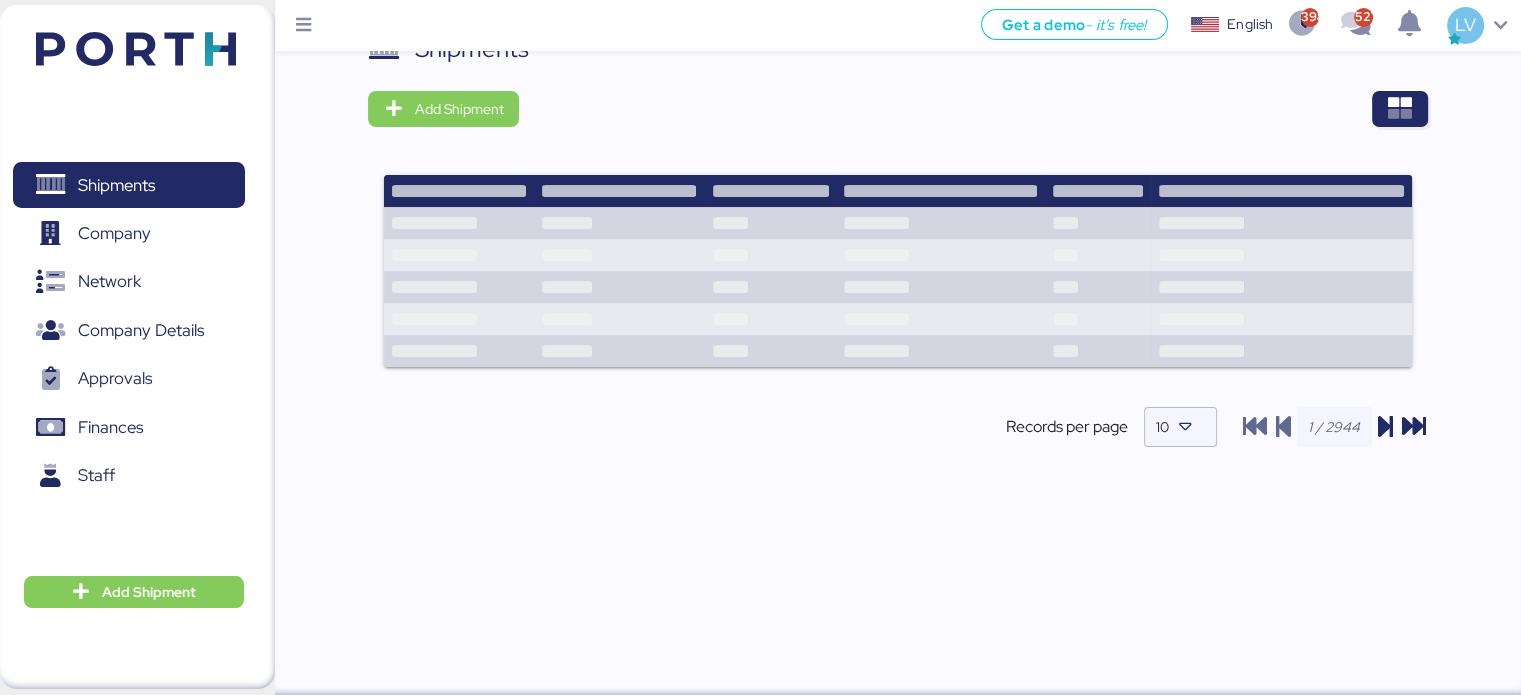 scroll, scrollTop: 0, scrollLeft: 0, axis: both 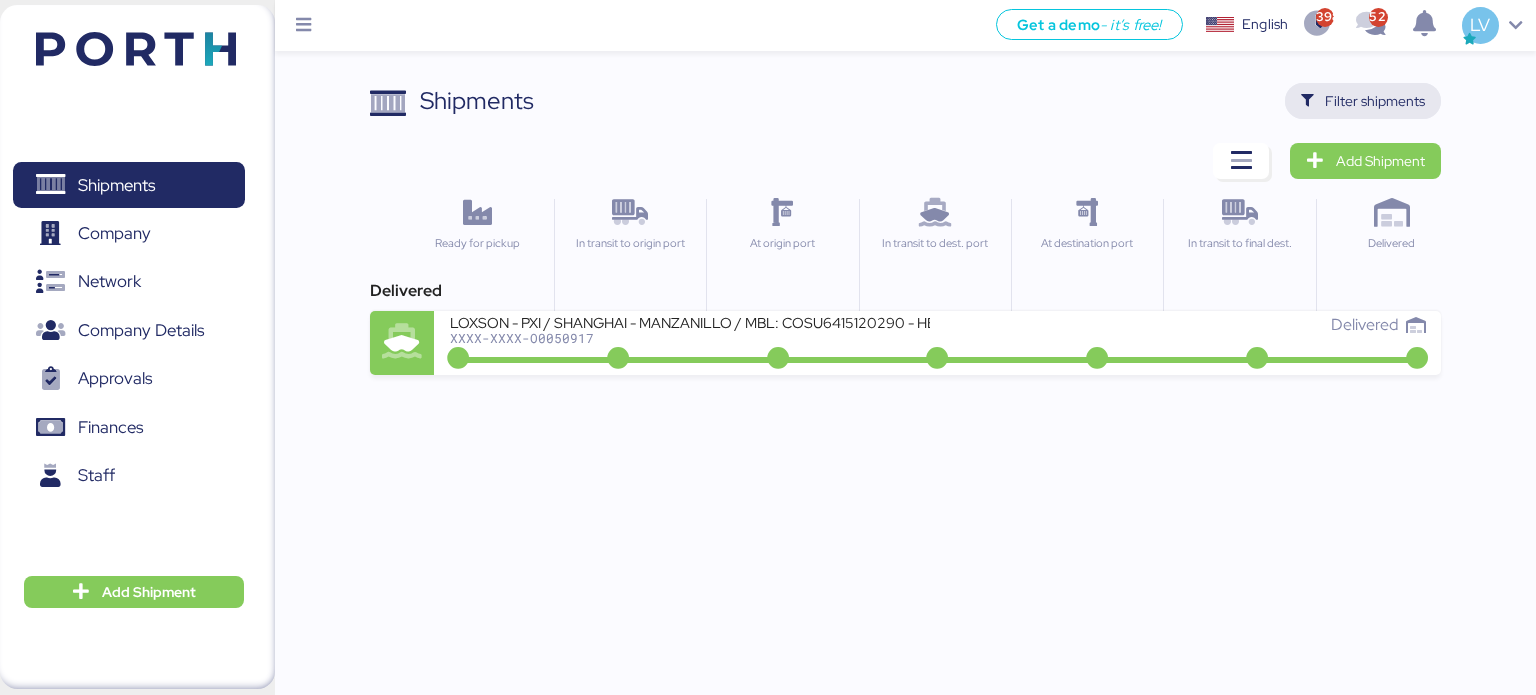 click on "Filter shipments" at bounding box center [1375, 101] 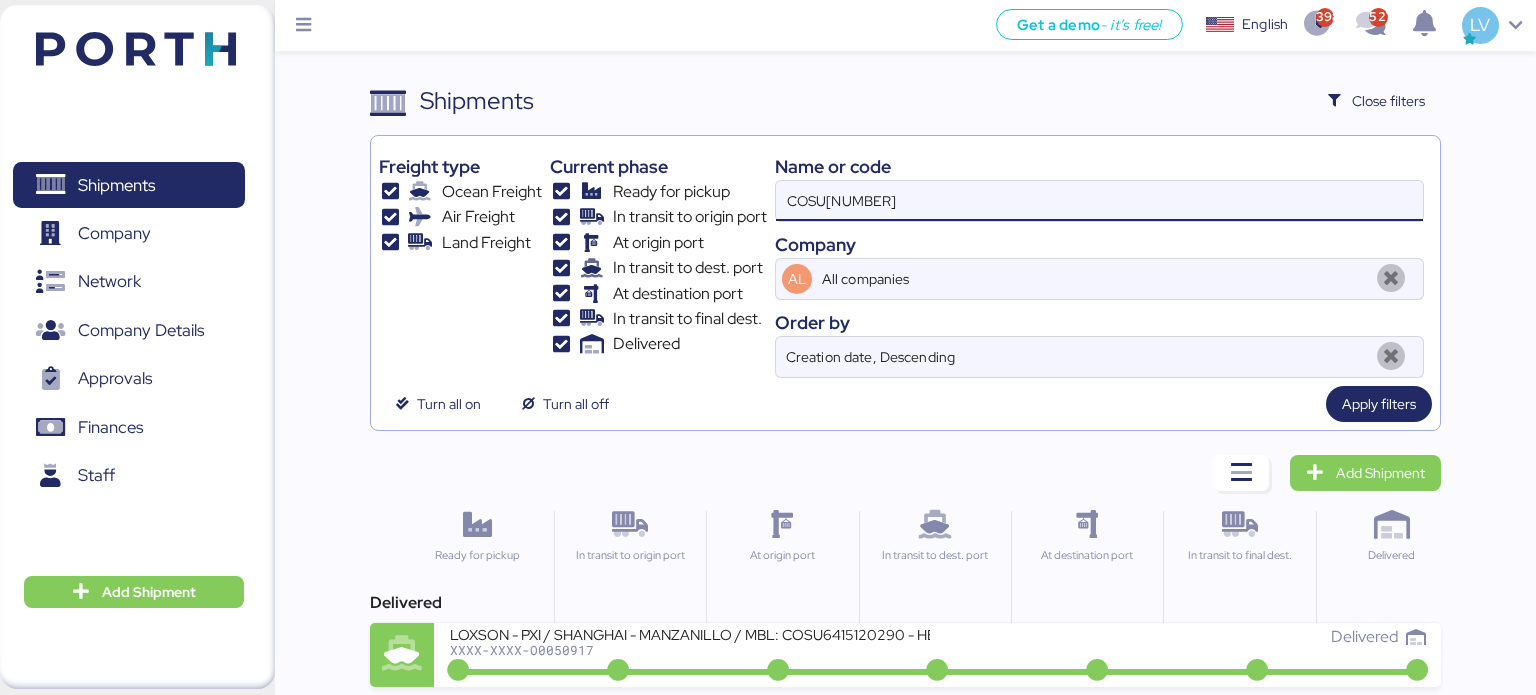 click on "COSU[NUMBER]" at bounding box center [1099, 201] 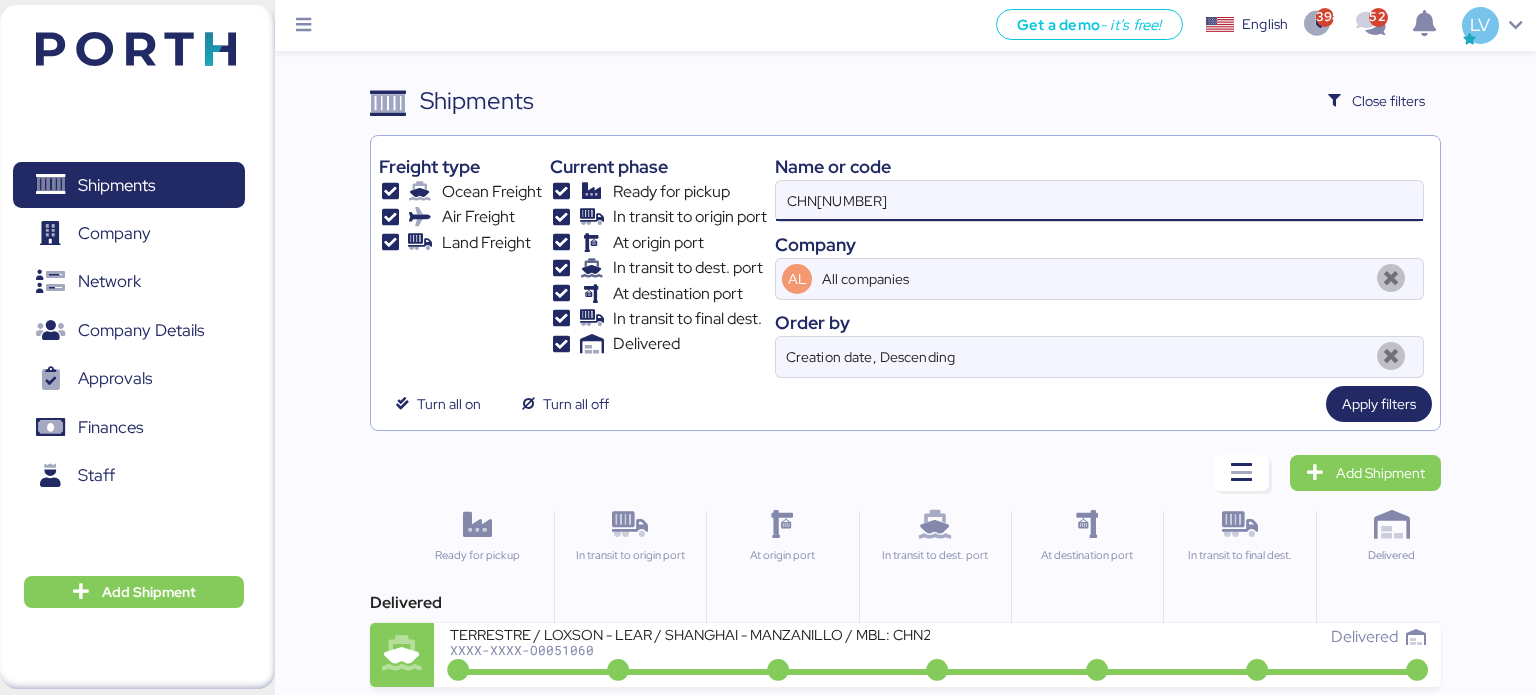 type on "CHN[NUMBER]" 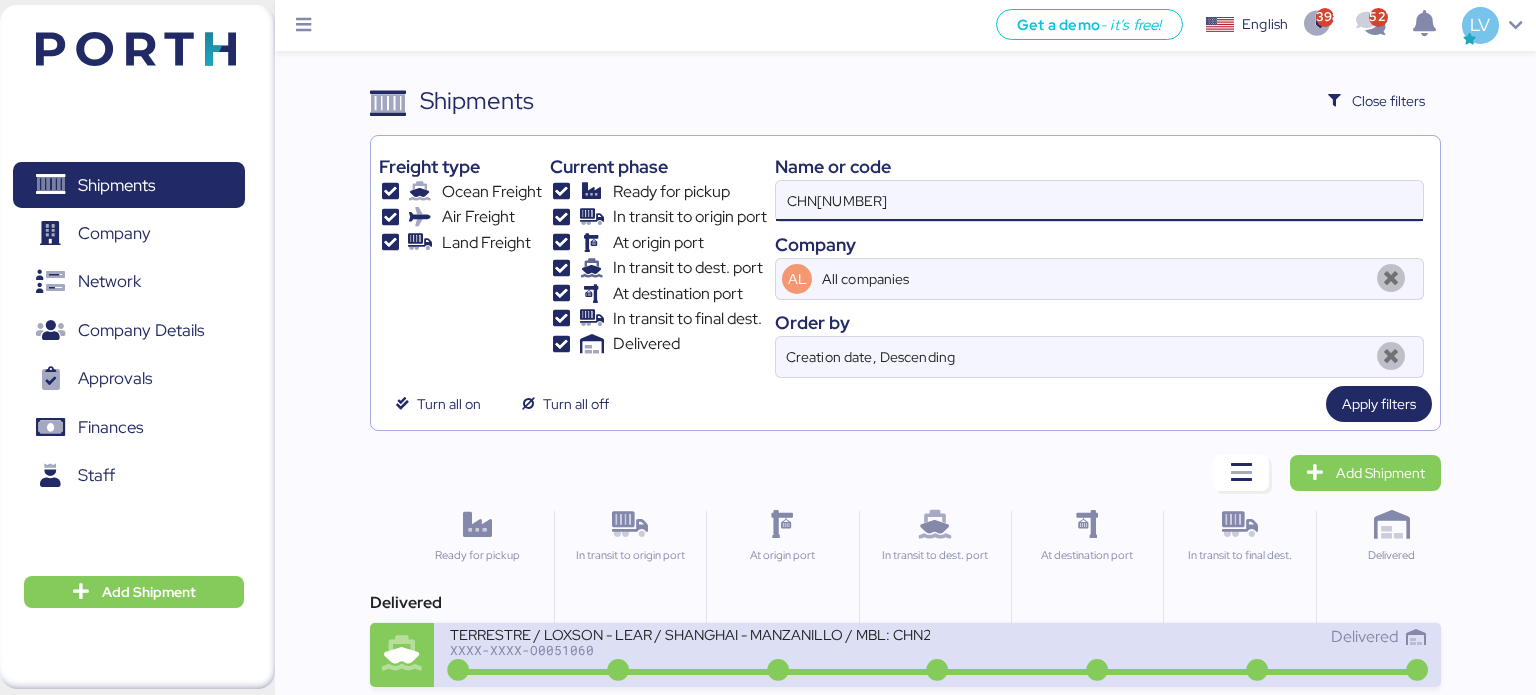 click on "TERRESTRE / LOXSON - LEAR / SHANGHAI - MANZANILLO / MBL: CHN2205555 - HBL: KSSE250407546 / 1X20OT & 1X40OT" at bounding box center [690, 633] 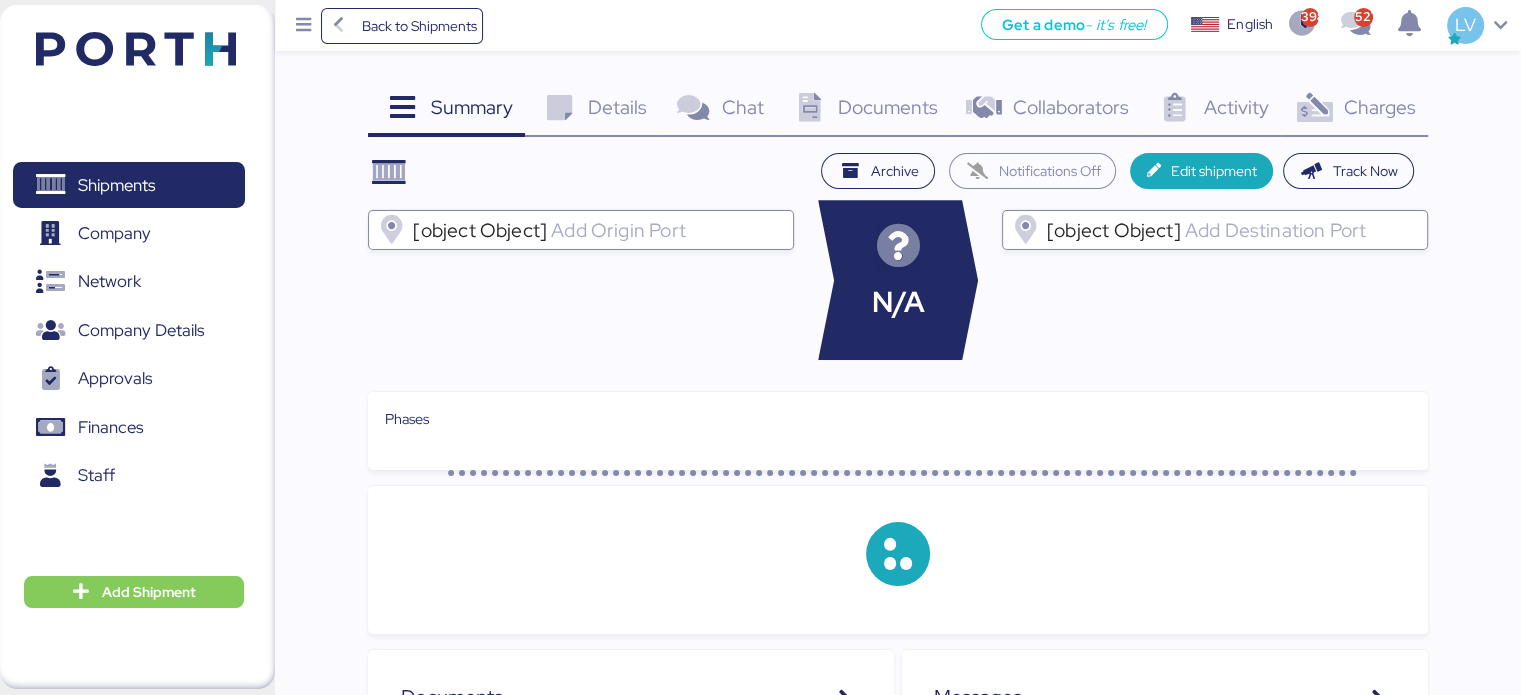 click on "Charges 0" at bounding box center (1354, 110) 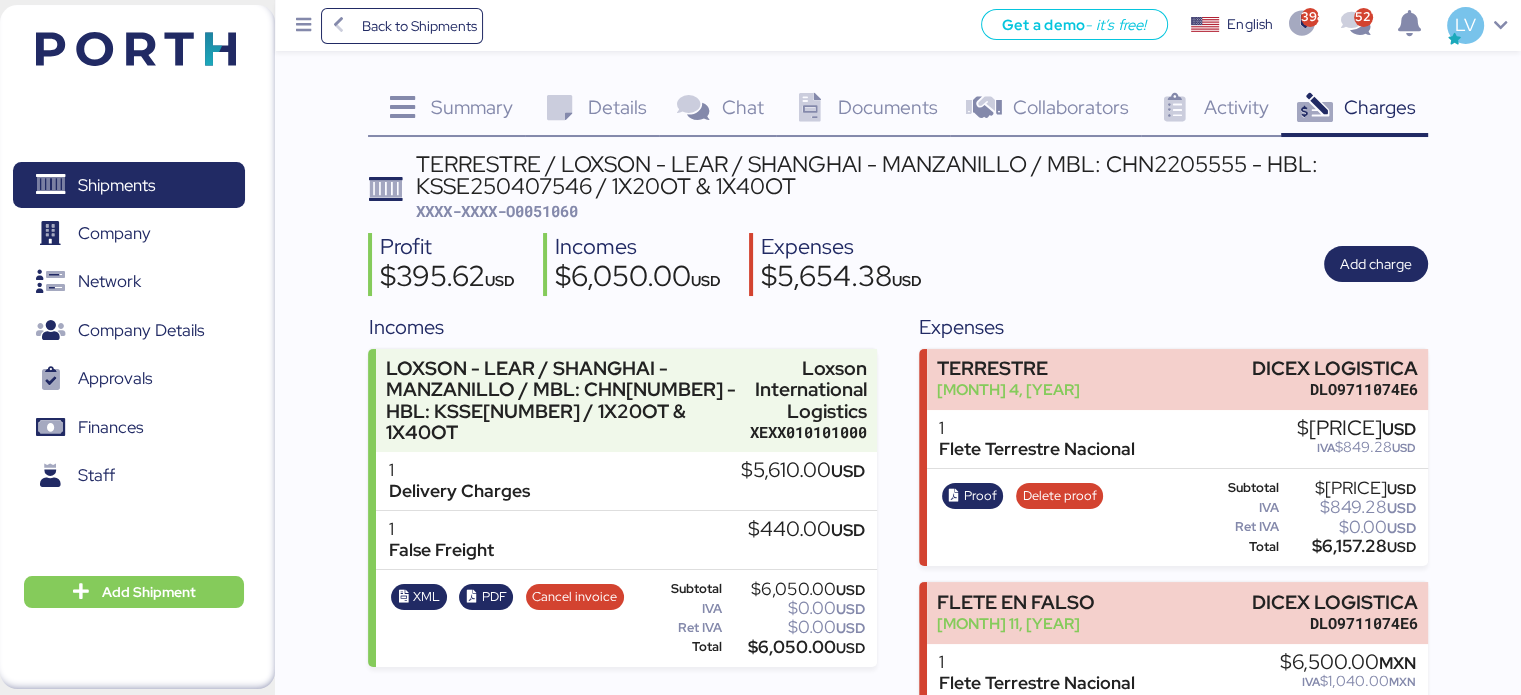scroll, scrollTop: 119, scrollLeft: 0, axis: vertical 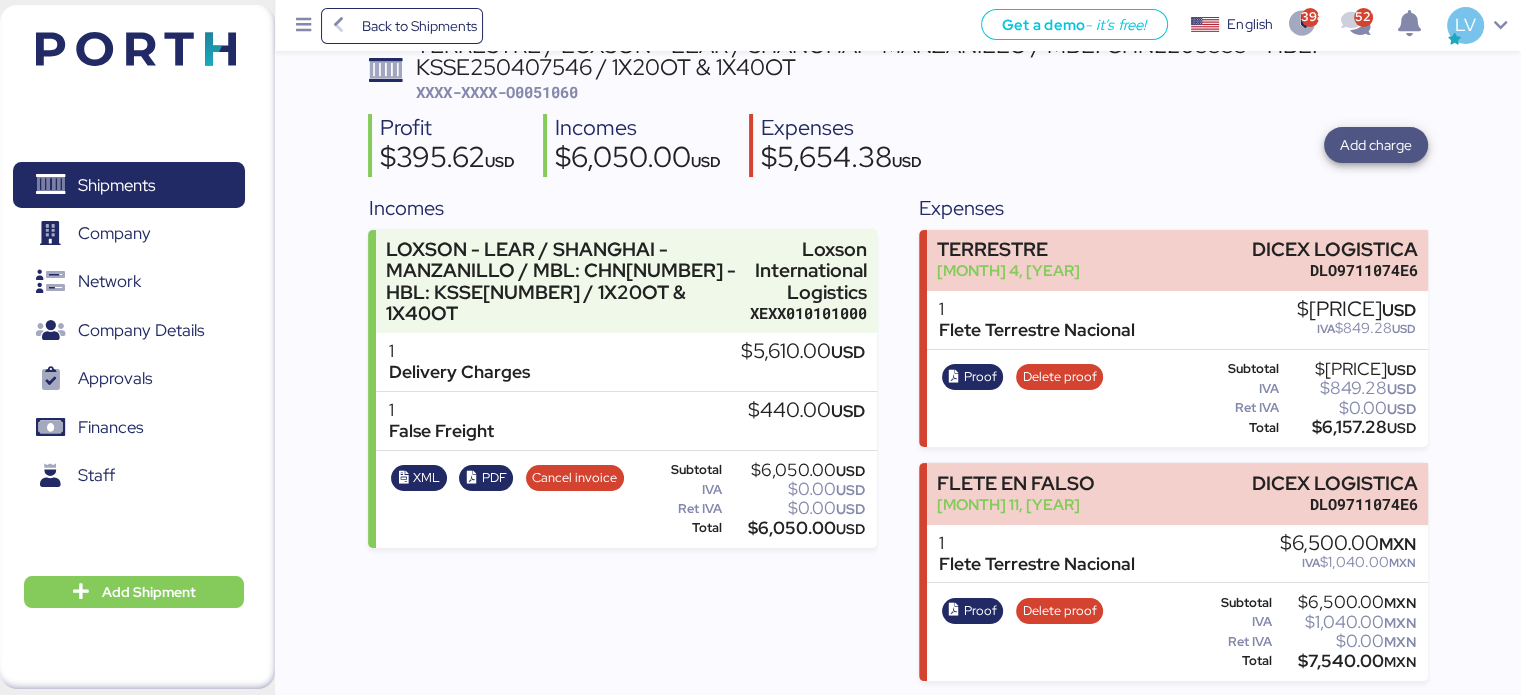 click on "Add charge" at bounding box center (1376, 145) 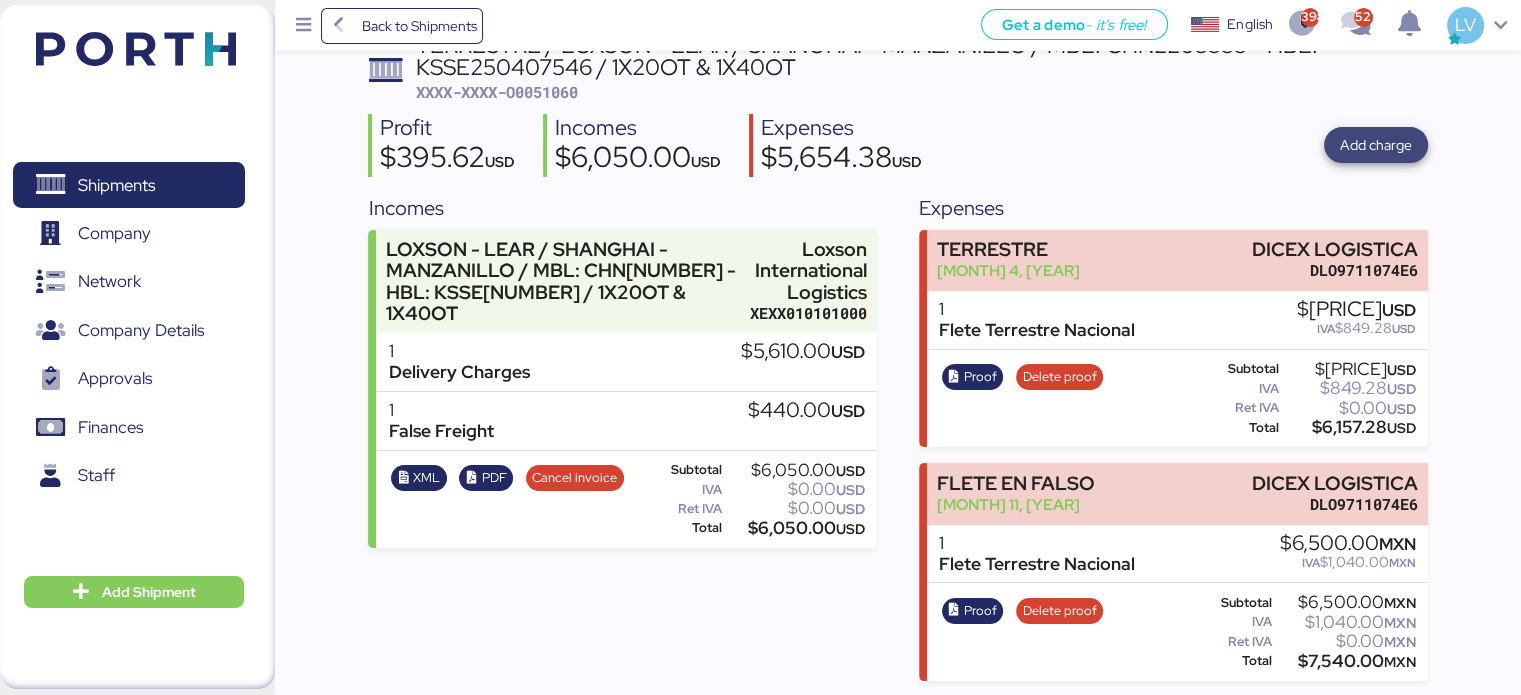 scroll, scrollTop: 0, scrollLeft: 0, axis: both 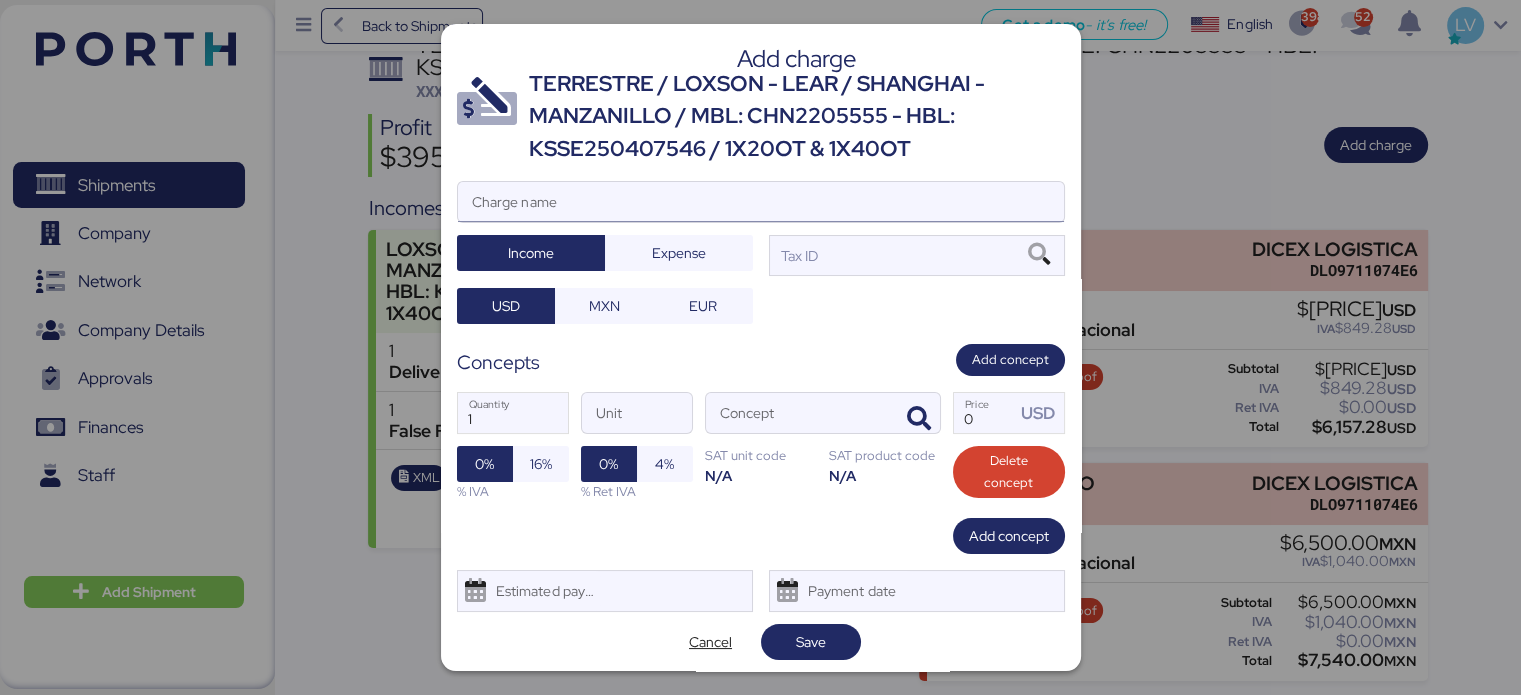 click on "Charge name" at bounding box center [761, 202] 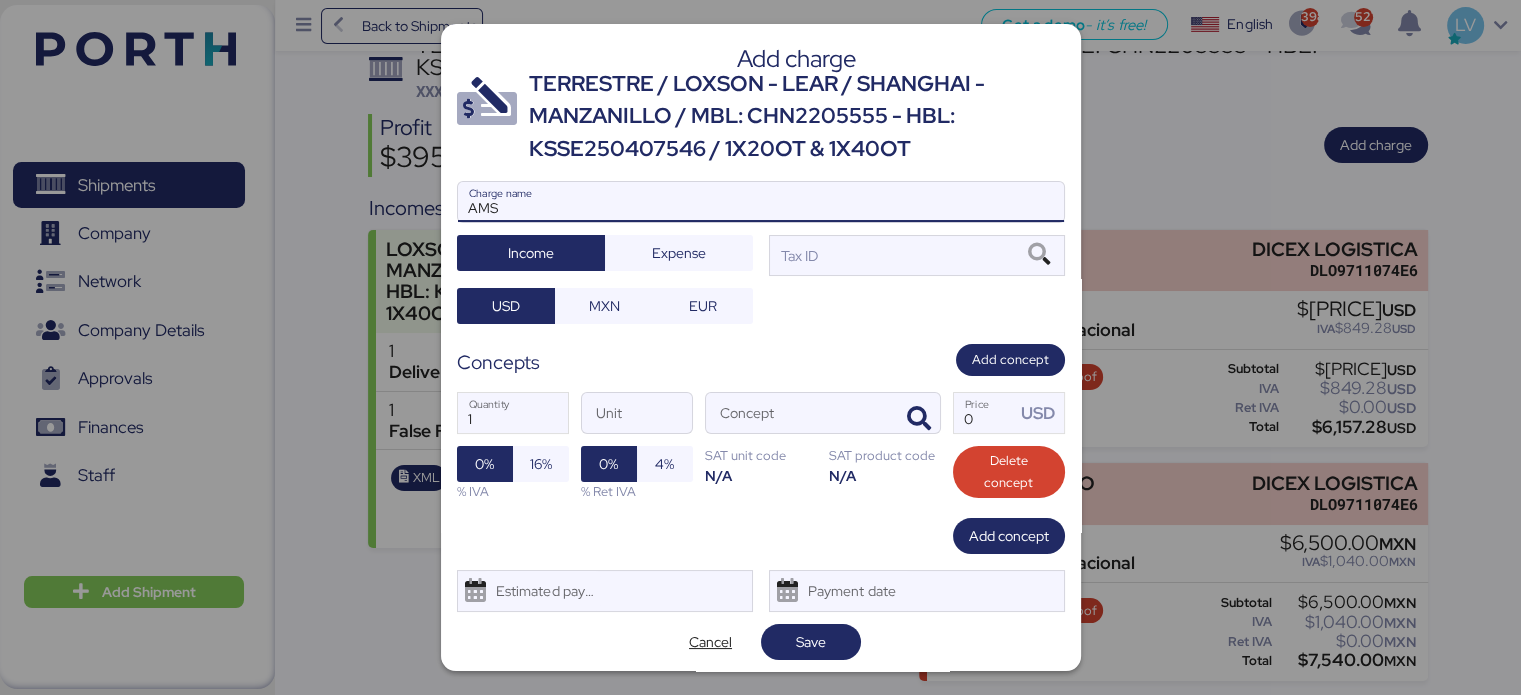 type on "AMS" 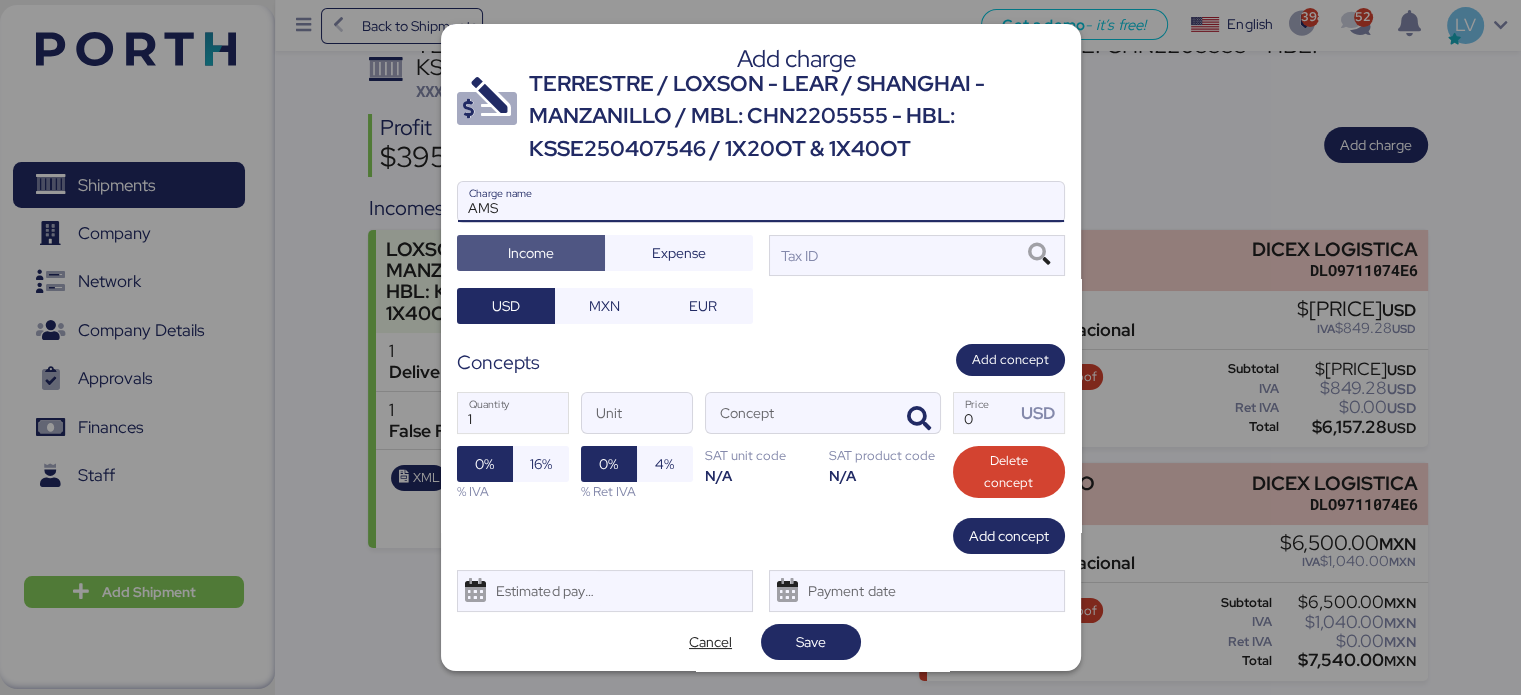type 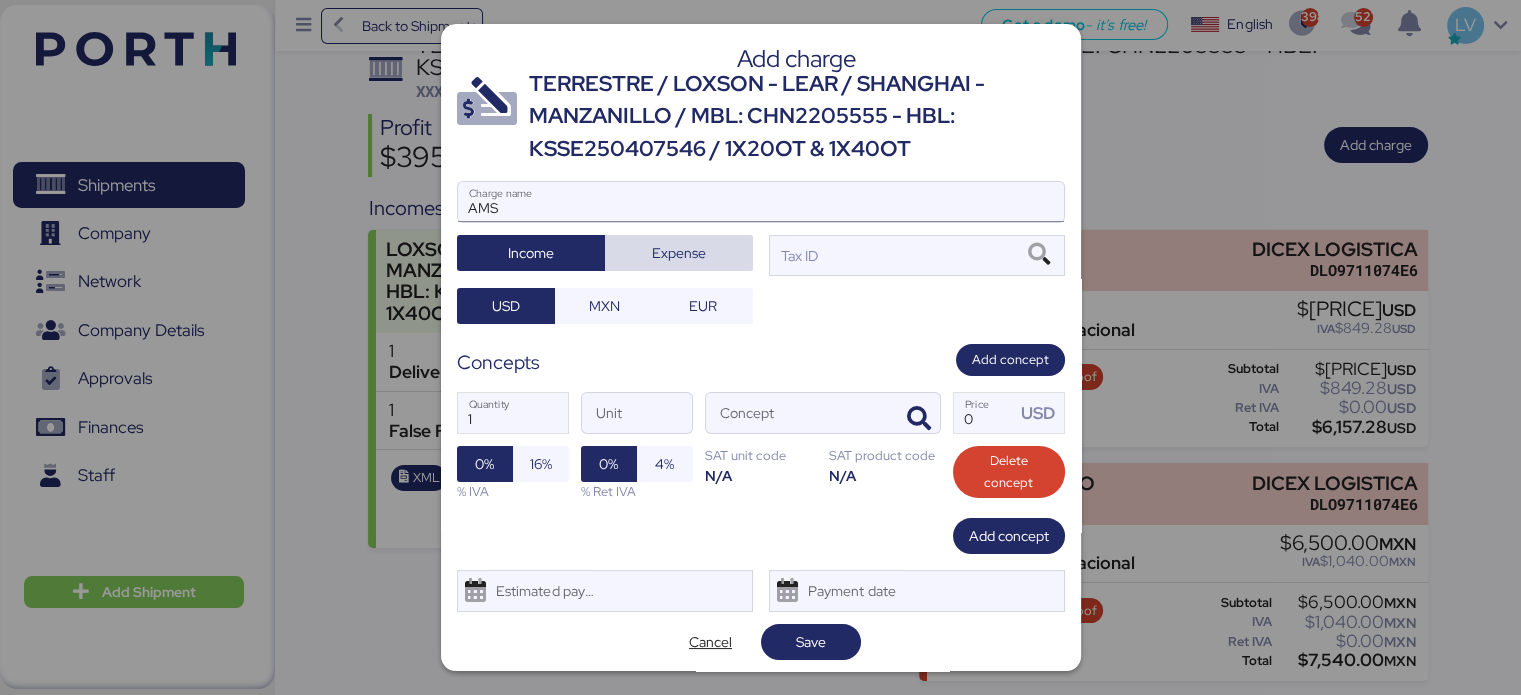 type 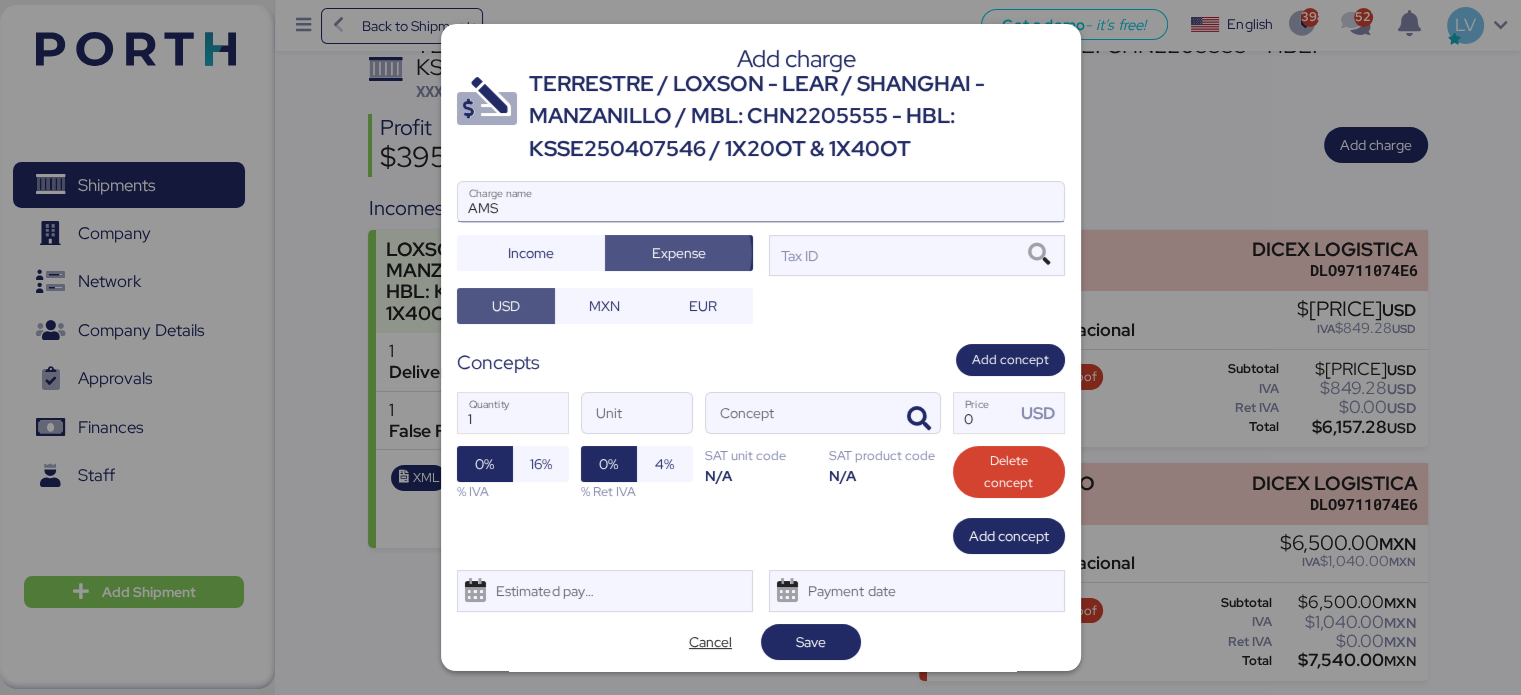 type 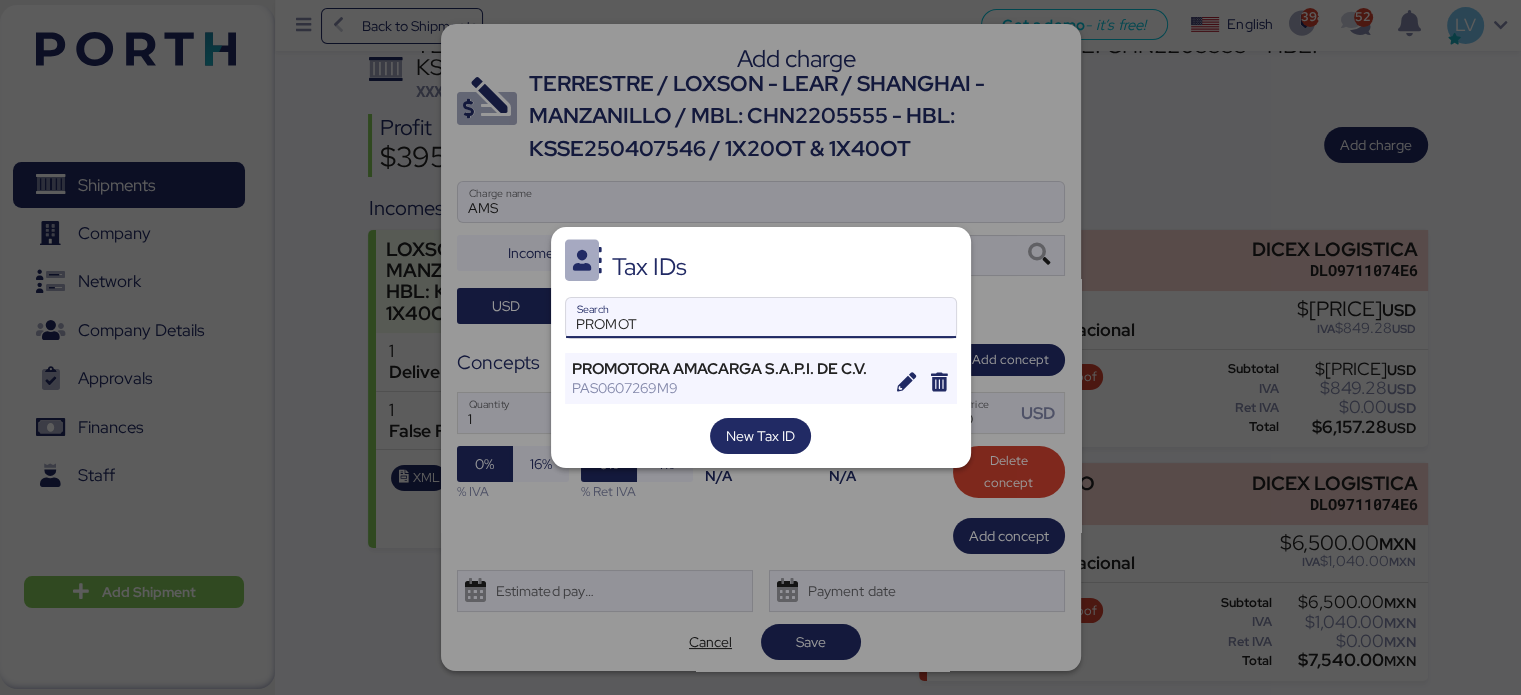 type on "PROMOT" 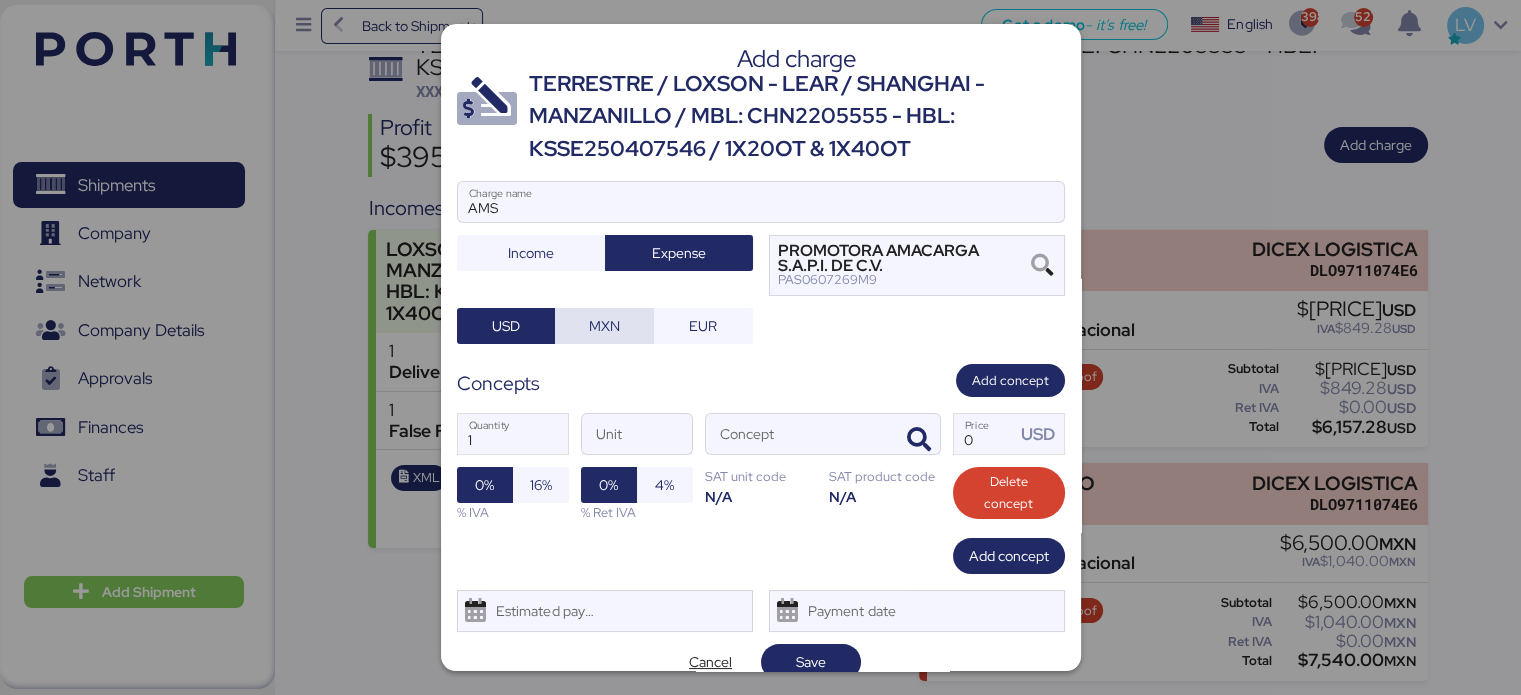 click on "MXN" at bounding box center (604, 326) 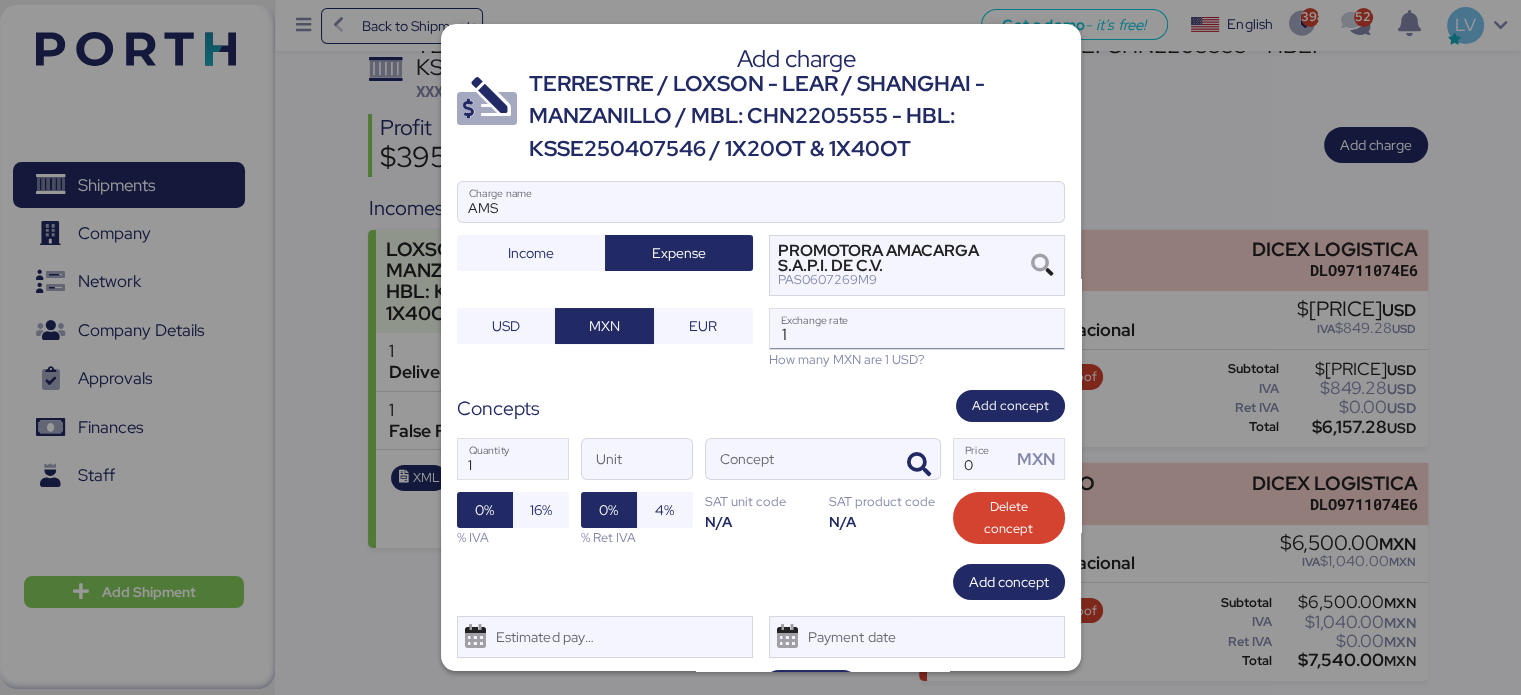 click on "1" at bounding box center [917, 329] 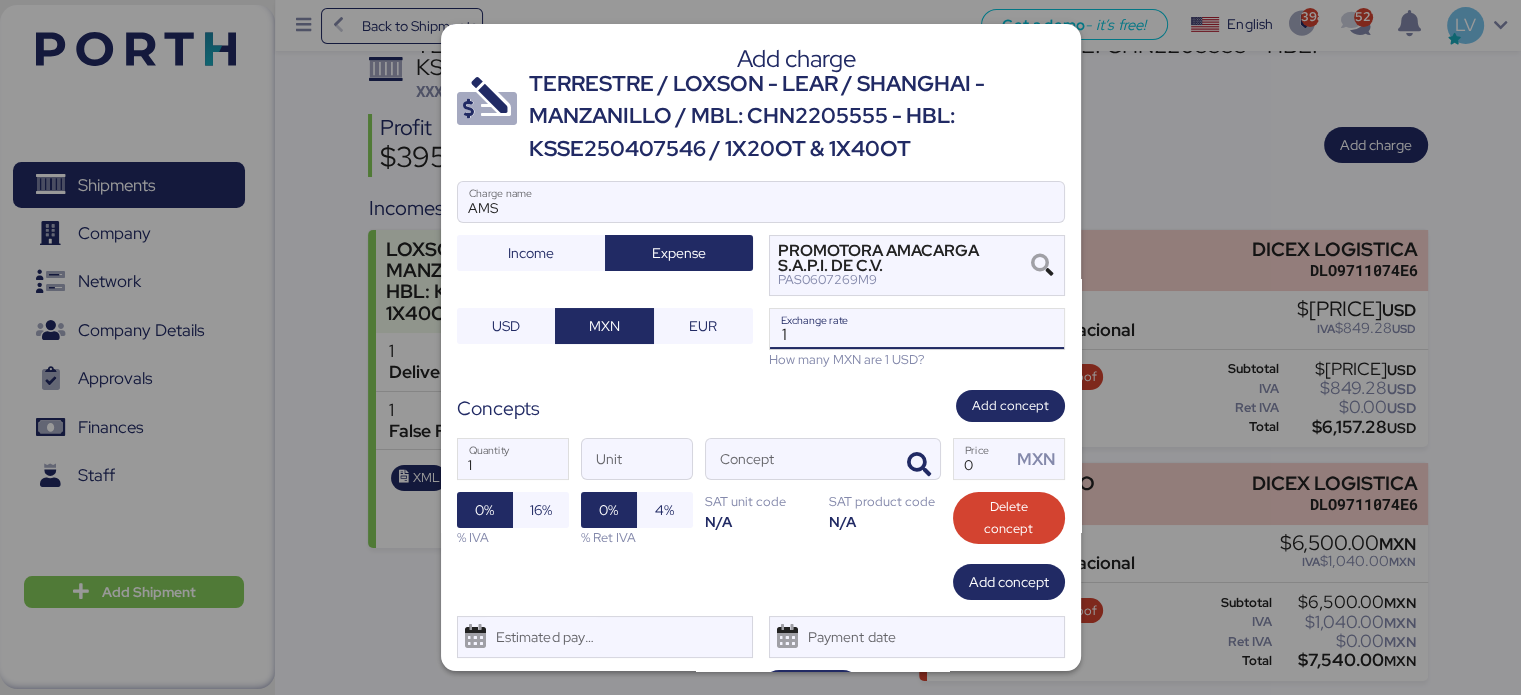 click on "1" at bounding box center [917, 329] 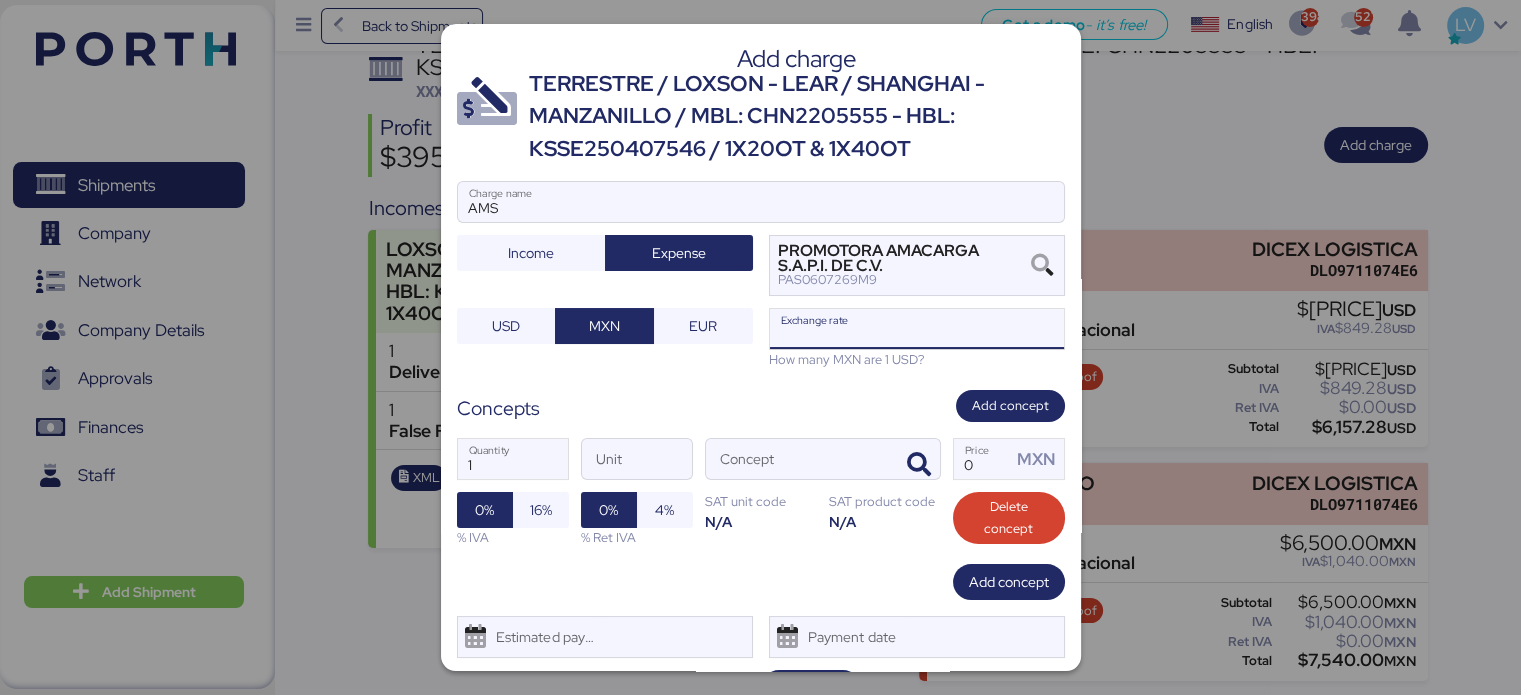 paste on "18.8680" 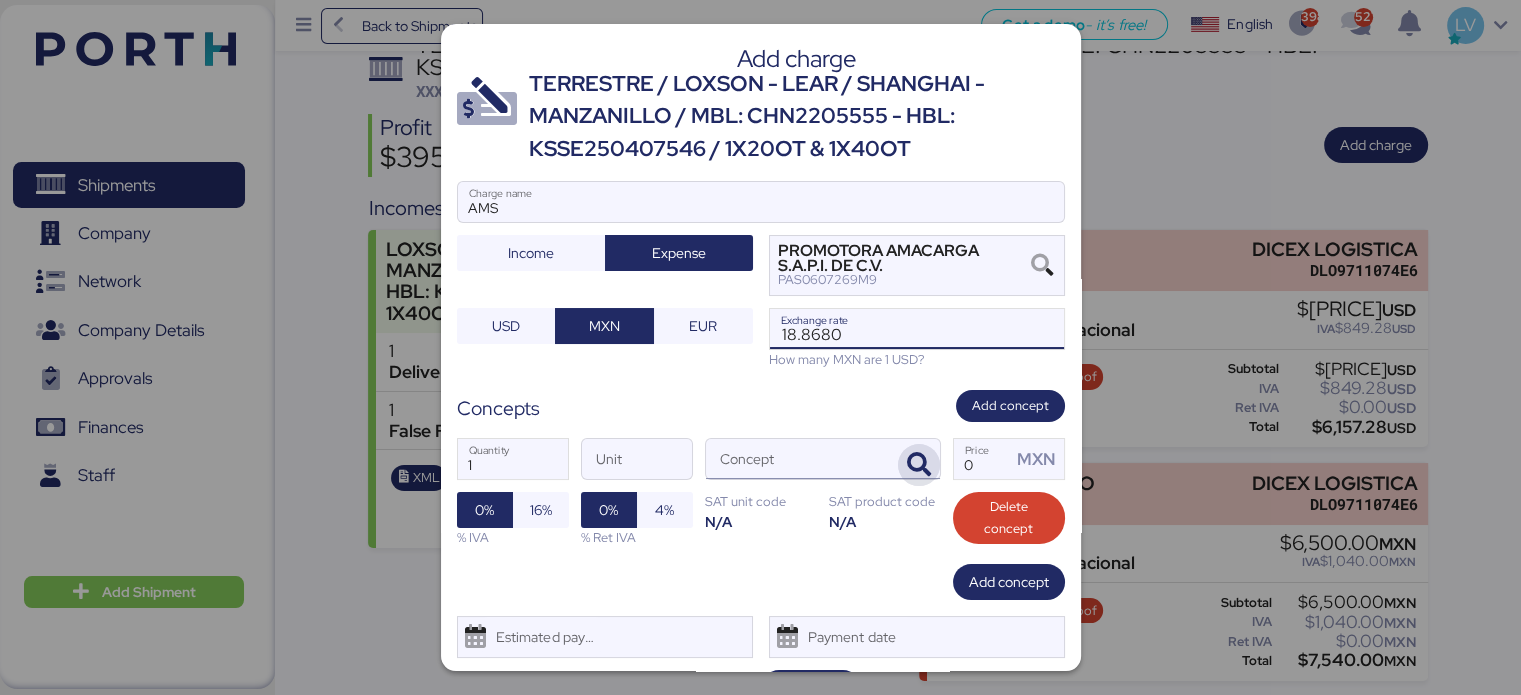 type on "18.868" 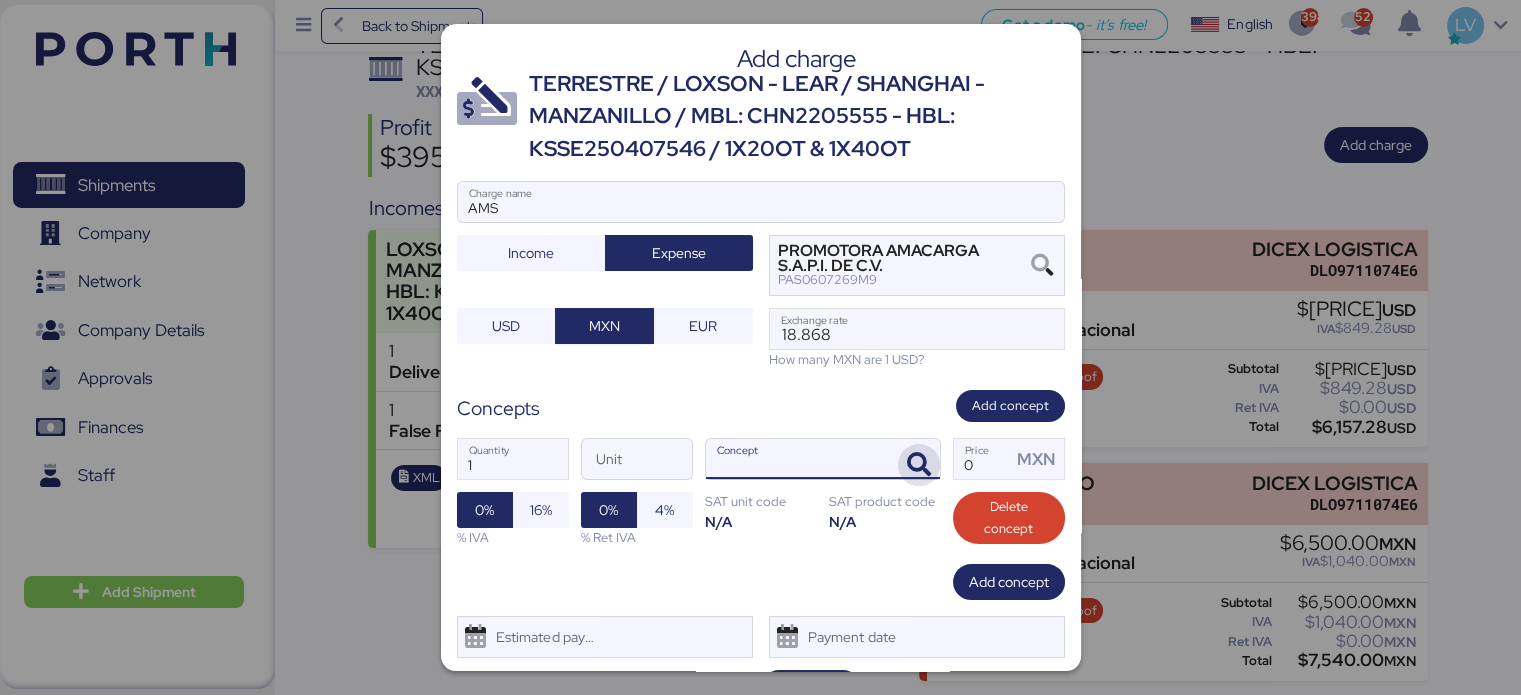 click at bounding box center [919, 465] 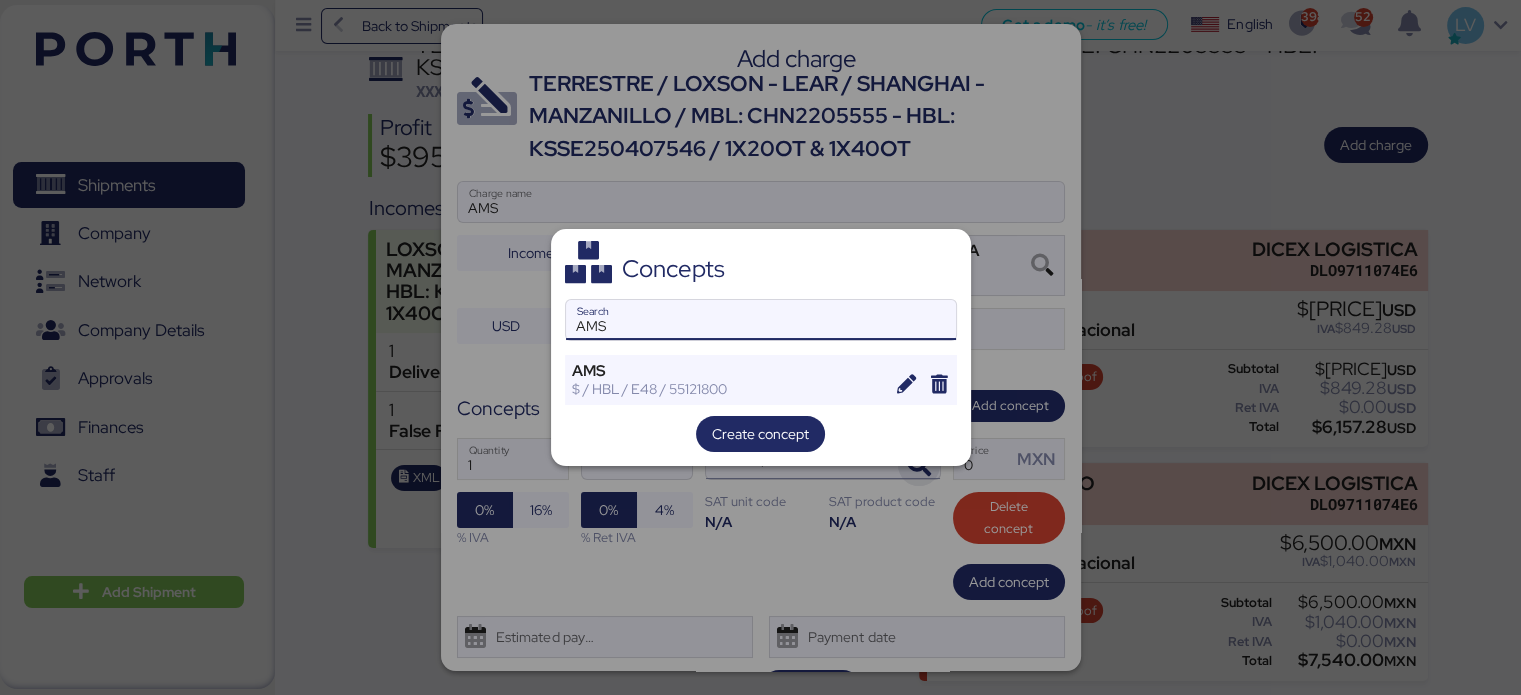 type on "AMS" 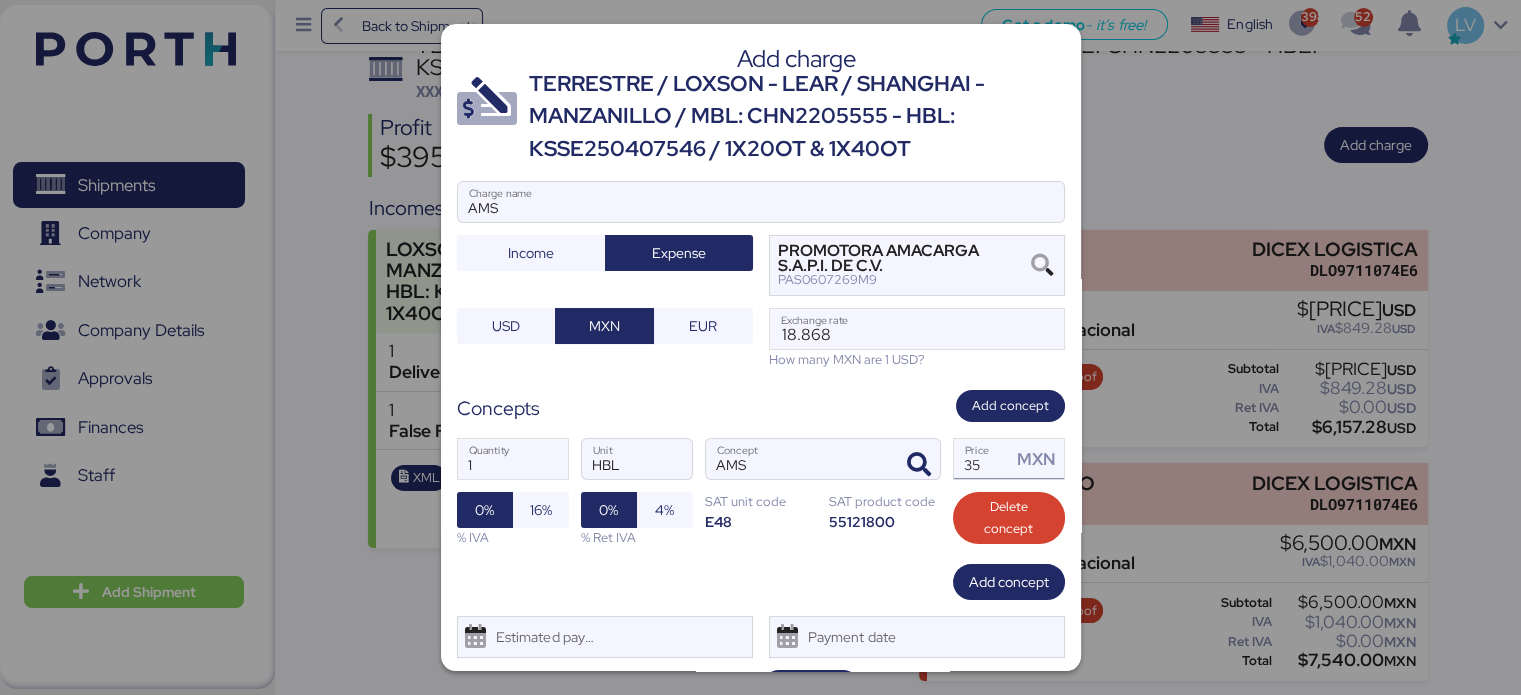 click on "35" at bounding box center (983, 459) 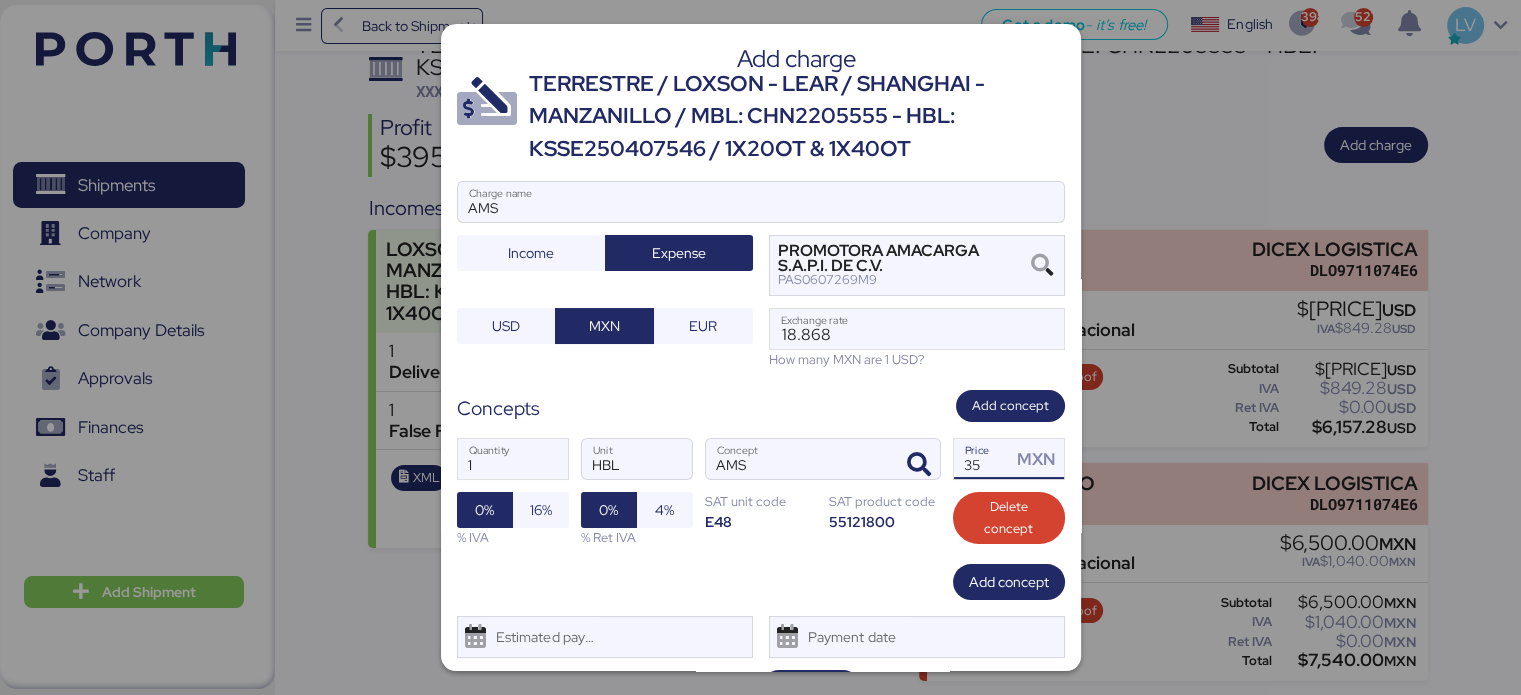 click on "35" at bounding box center [983, 459] 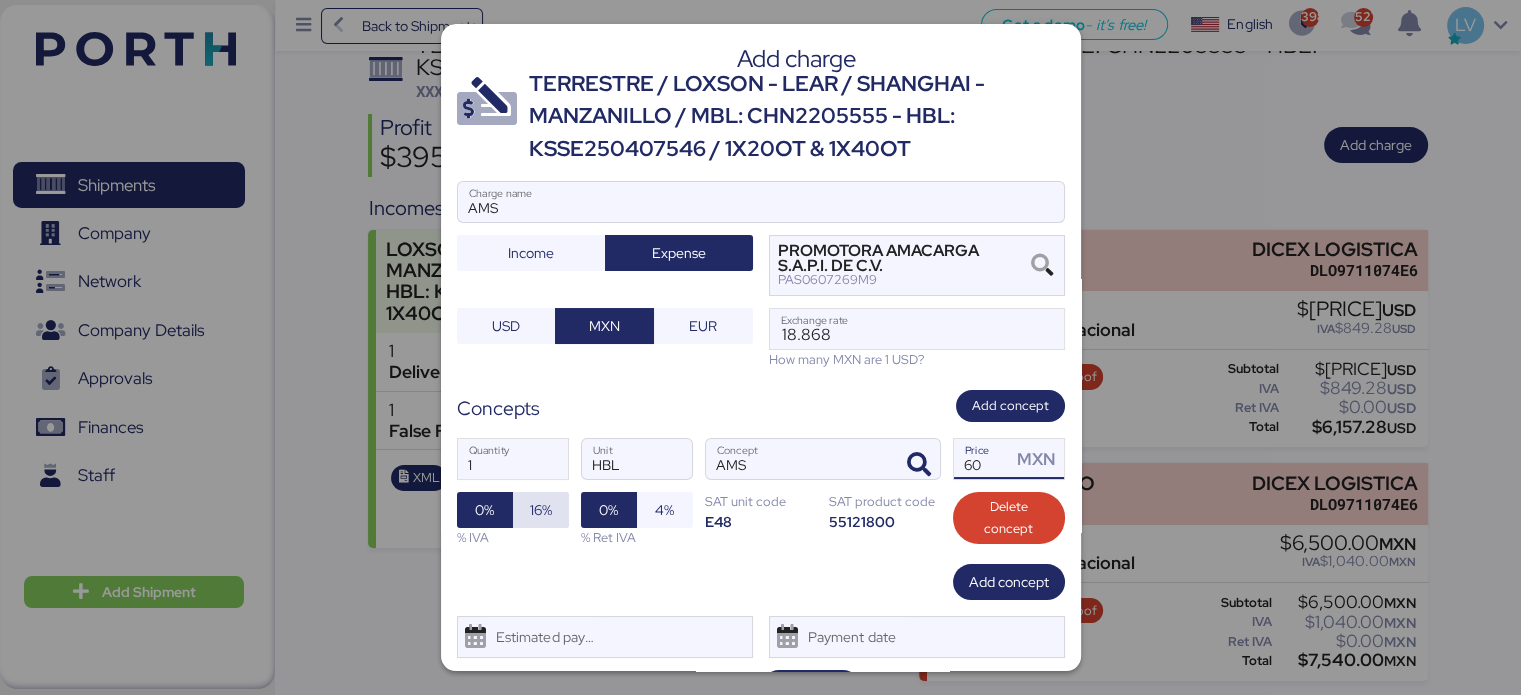 type on "60" 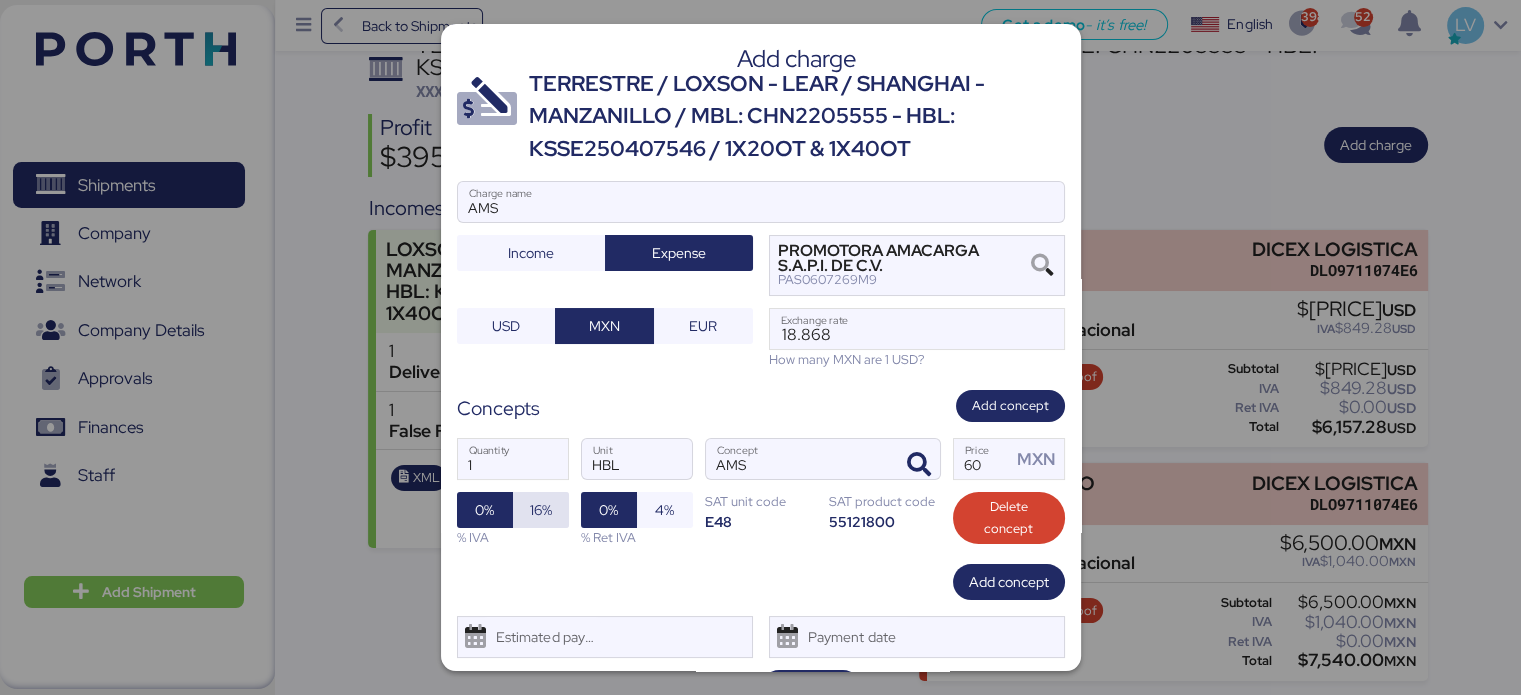 click on "16%" at bounding box center (541, 510) 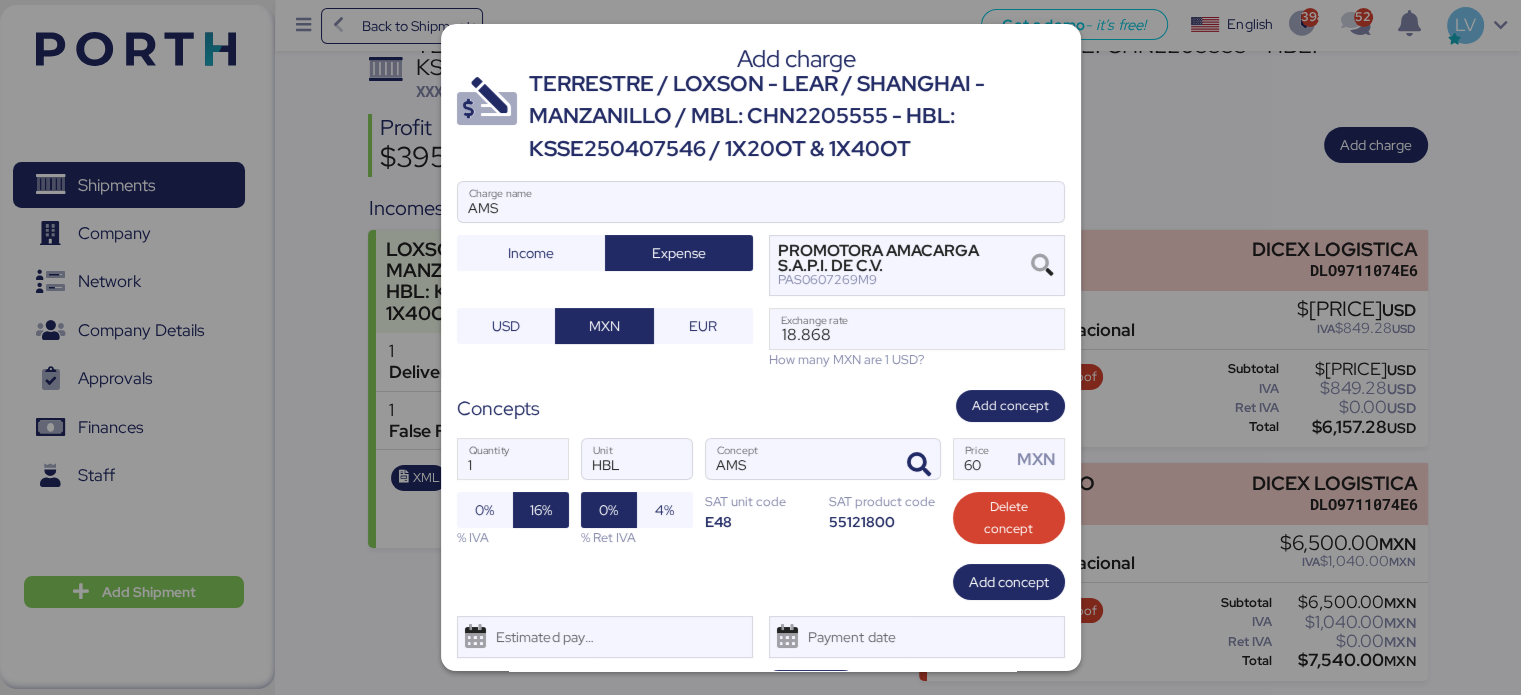 click on "Add concept" at bounding box center (761, 582) 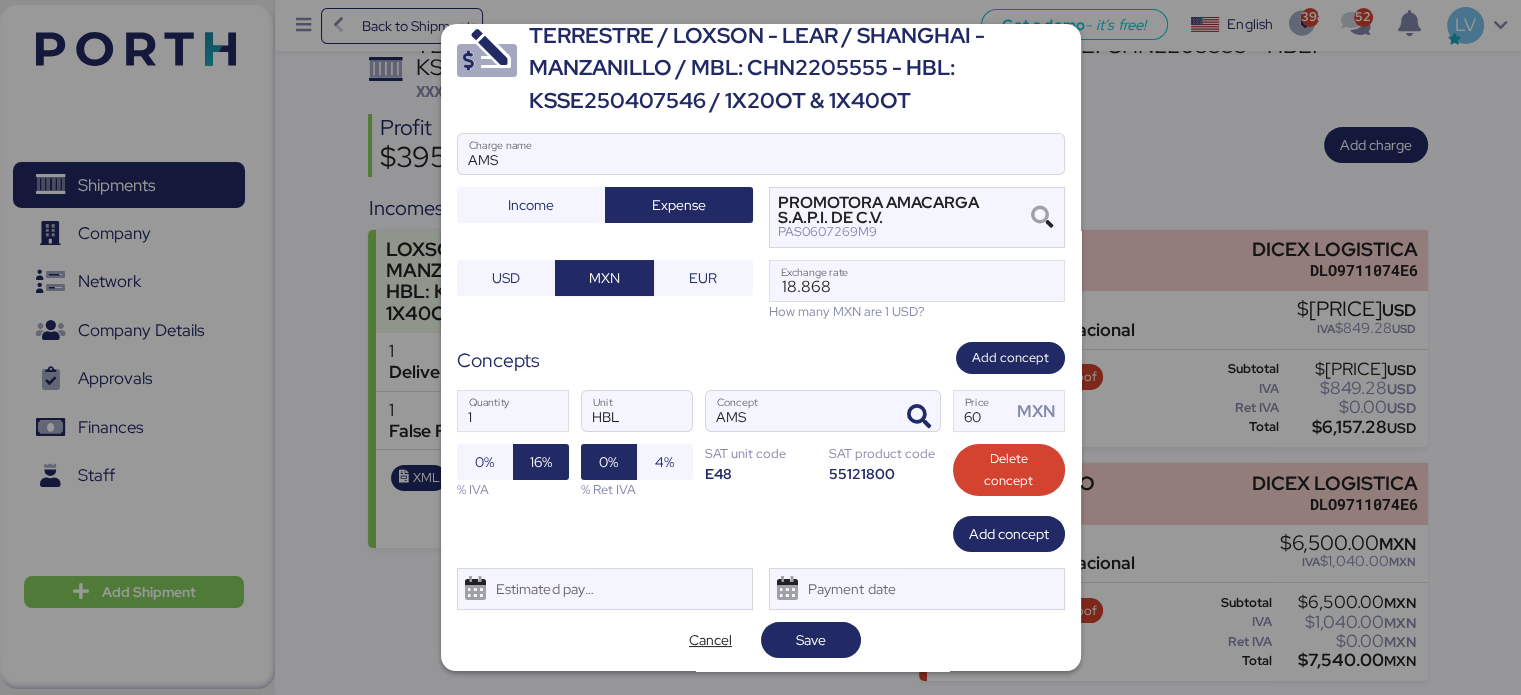 scroll, scrollTop: 48, scrollLeft: 0, axis: vertical 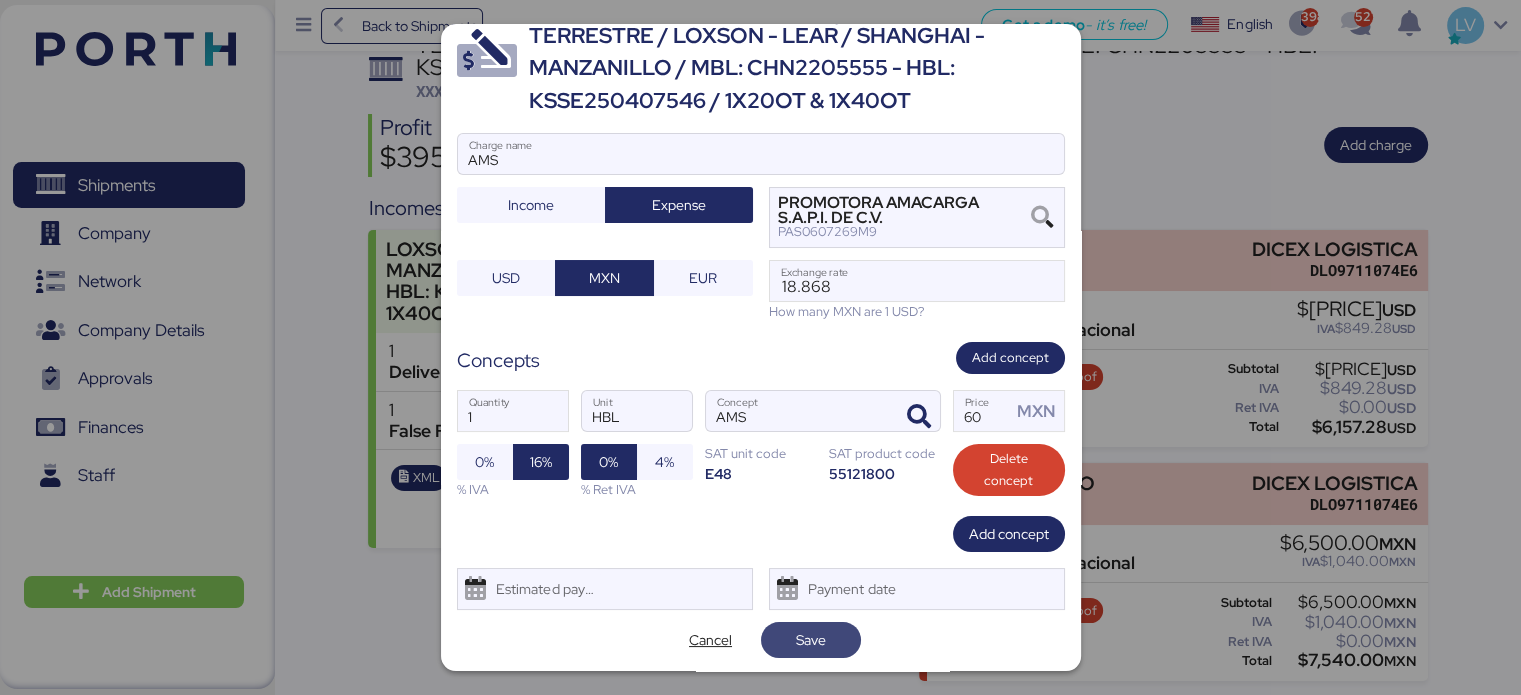 click on "Save" at bounding box center [811, 640] 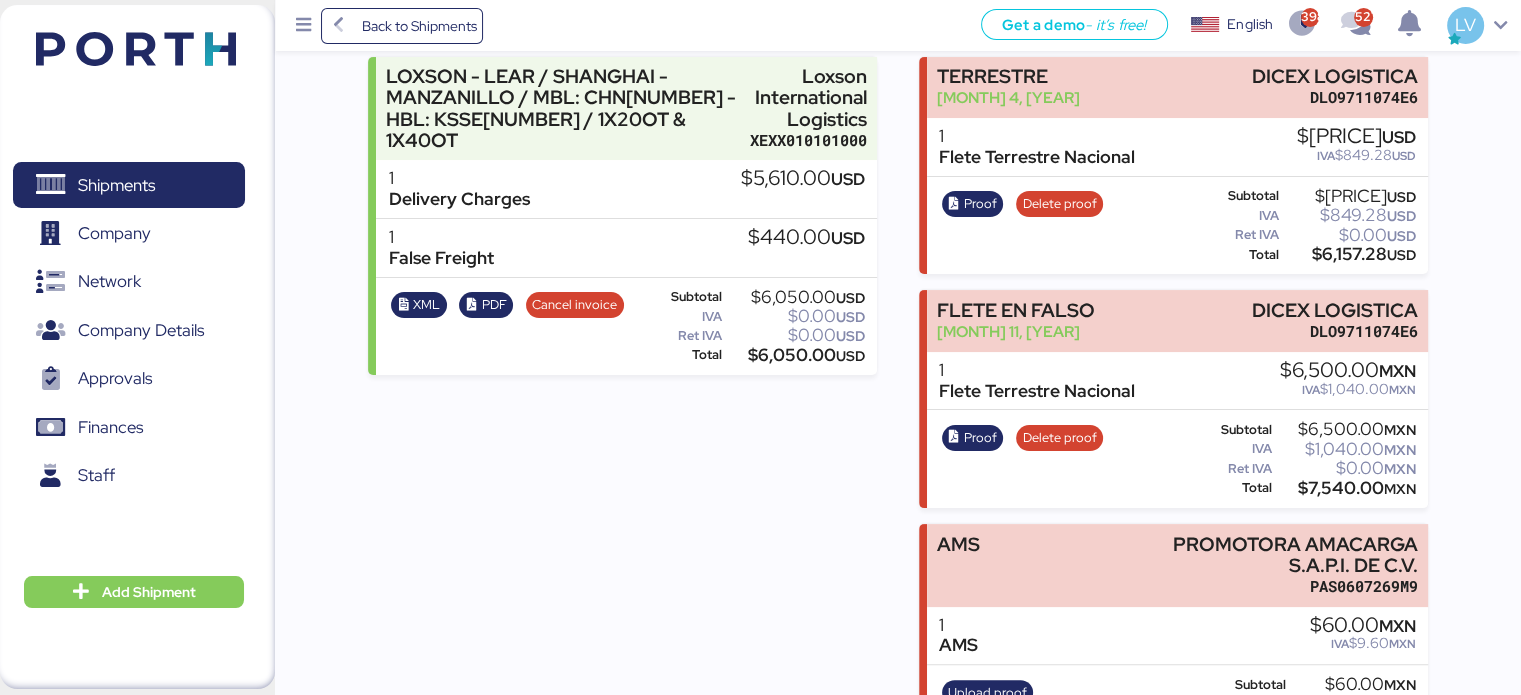 scroll, scrollTop: 372, scrollLeft: 0, axis: vertical 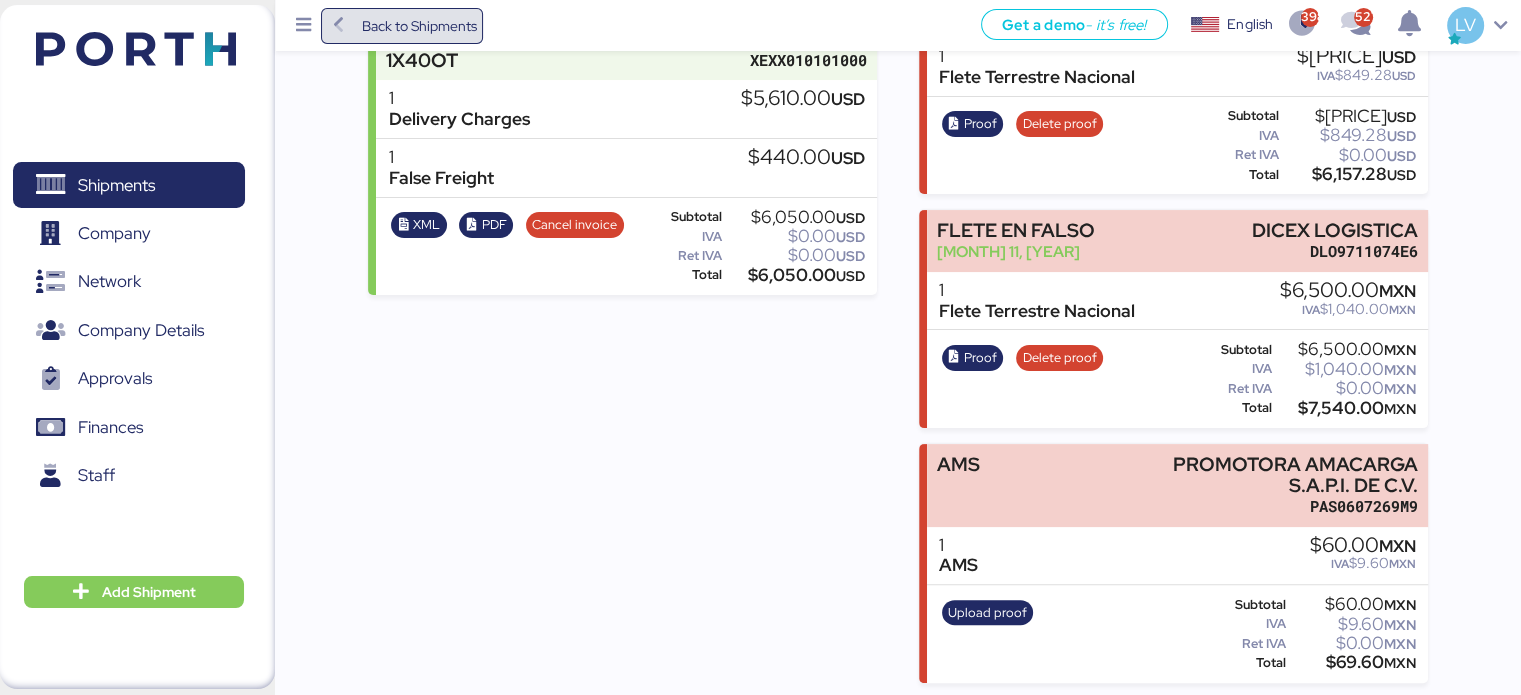 click on "Back to Shipments" at bounding box center (418, 26) 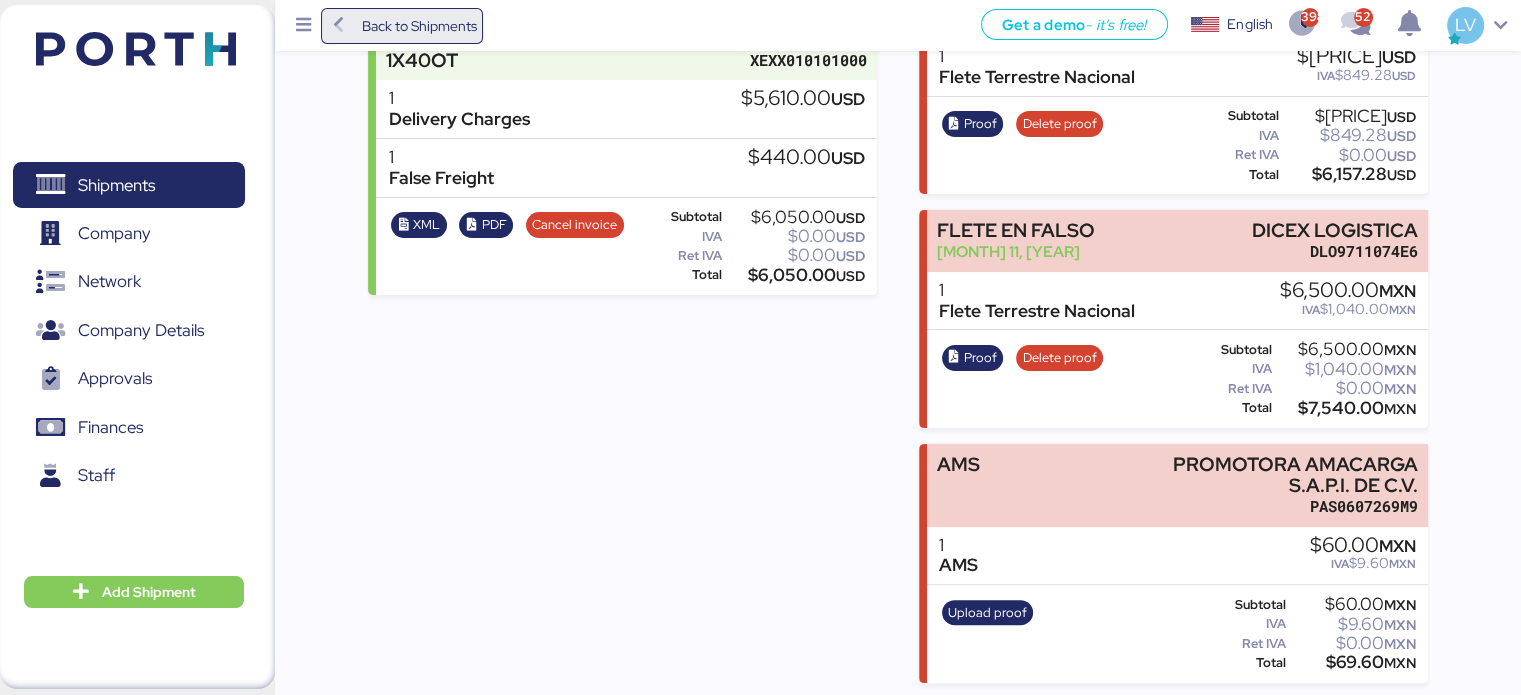 scroll, scrollTop: 0, scrollLeft: 0, axis: both 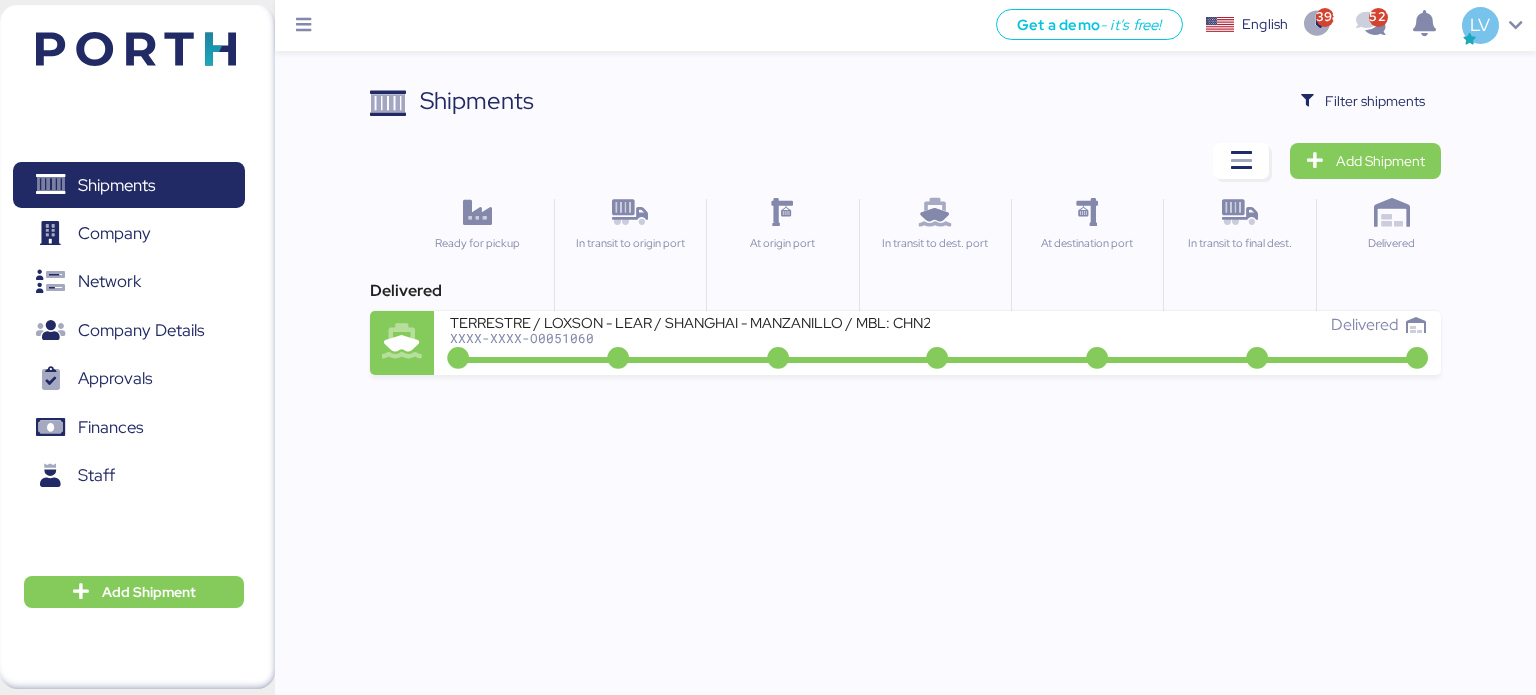 click on "Shipments   Clear Filters   Filter shipments     Add Shipment Ready for pickup In transit to origin port At origin port In transit to dest. port At destination port In transit to final dest. Delivered Delivered TERRESTRE / LOXSON - LEAR / SHANGHAI - MANZANILLO / MBL: CHN[NUMBER] - HBL: KSSE[NUMBER] / 1X20OT & 1X40OT XXXX-XXXX-O[NUMBER] Delivered" at bounding box center (768, 187) 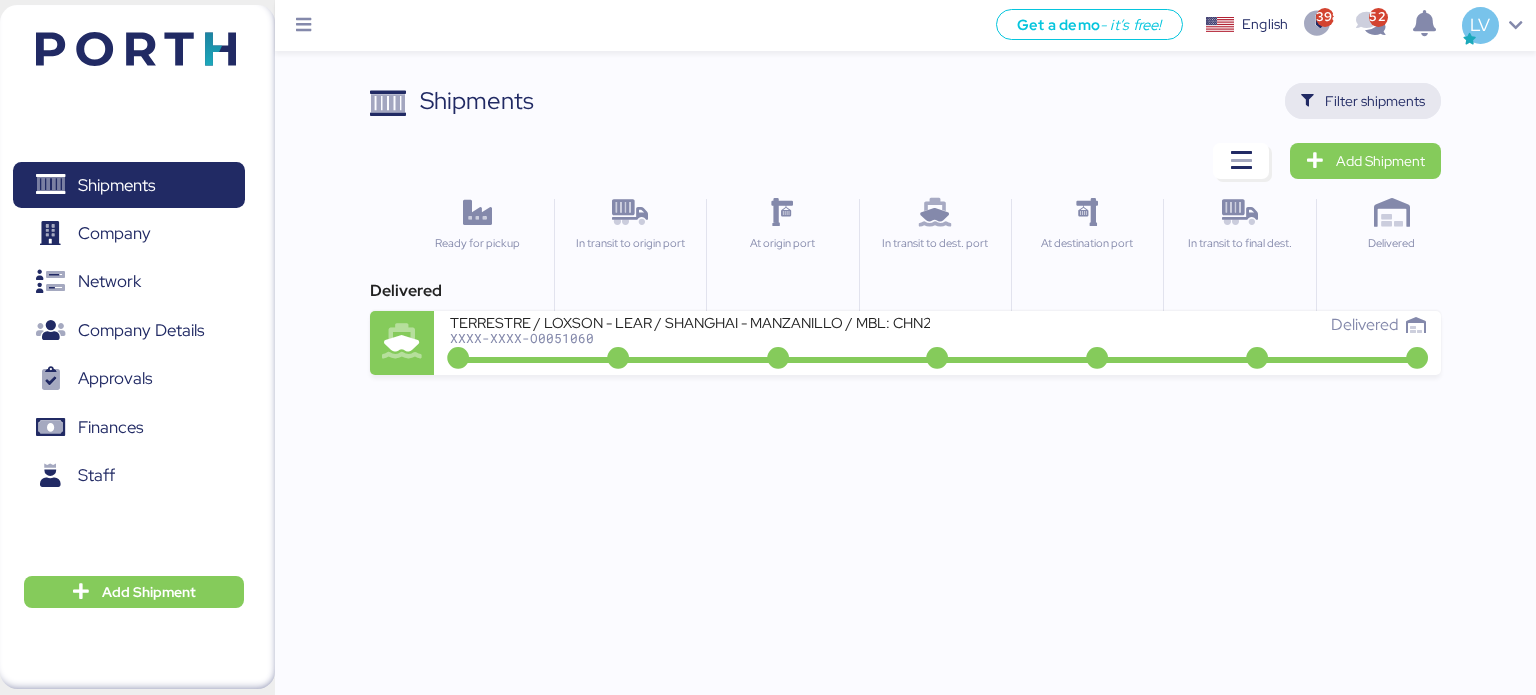 click on "Filter shipments" at bounding box center (1375, 101) 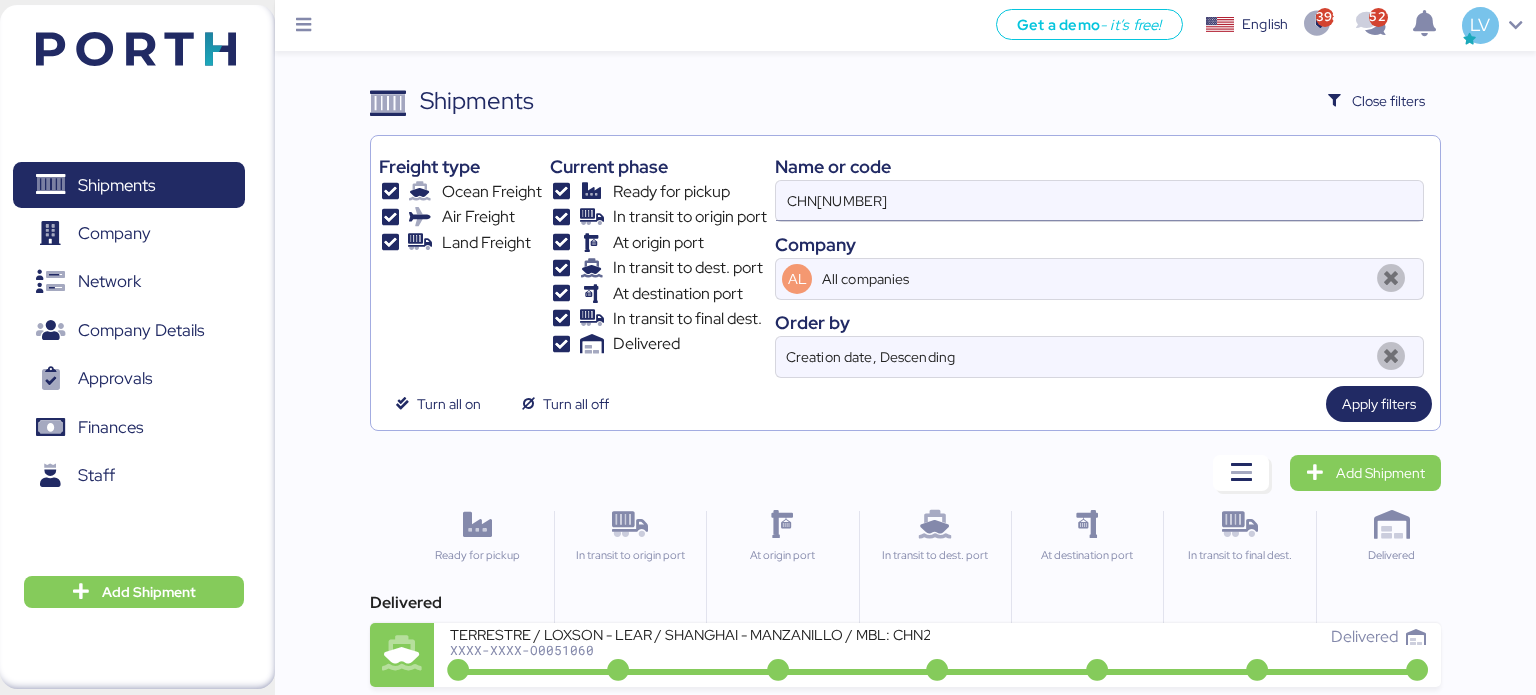 click on "CHN[NUMBER]" at bounding box center (1099, 201) 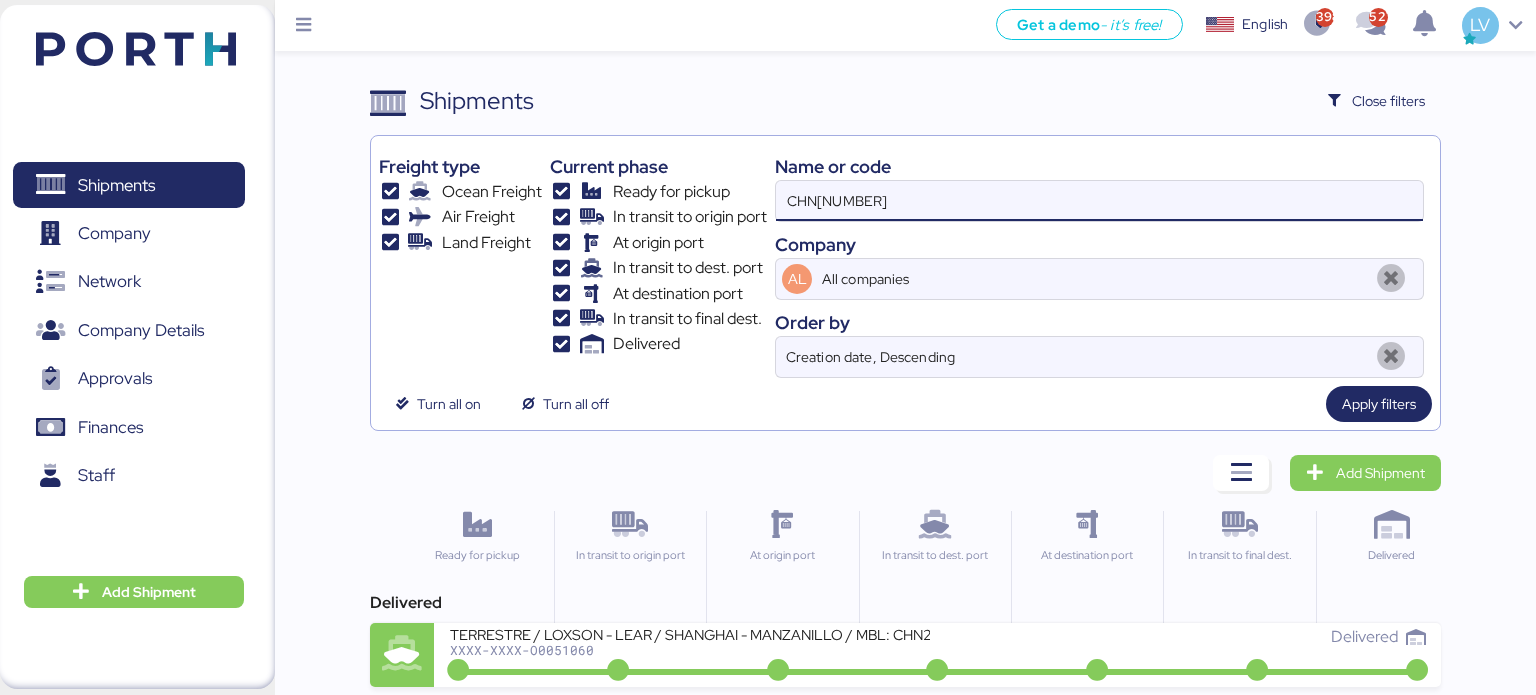 click on "CHN[NUMBER]" at bounding box center (1099, 201) 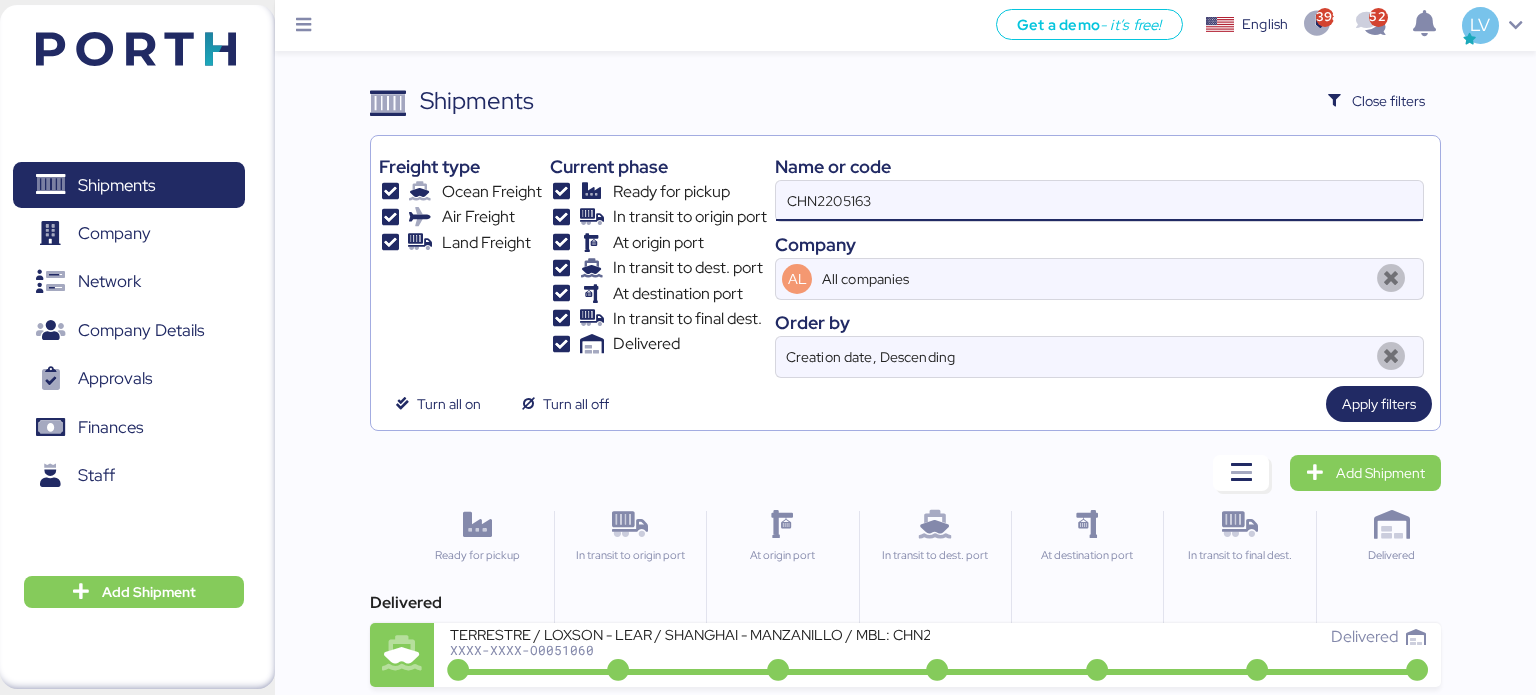 type on "CHN2205163" 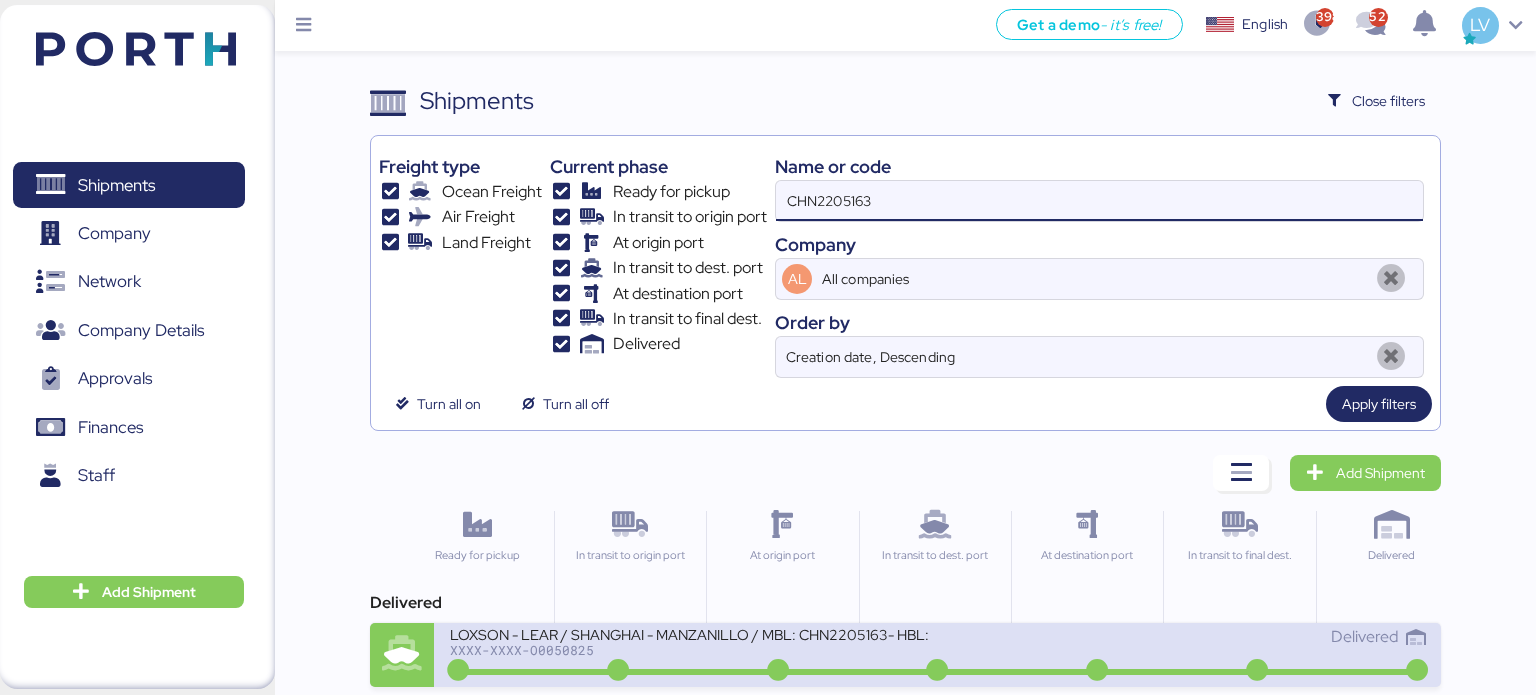 click on "XXXX-XXXX-O0050825" at bounding box center [690, 650] 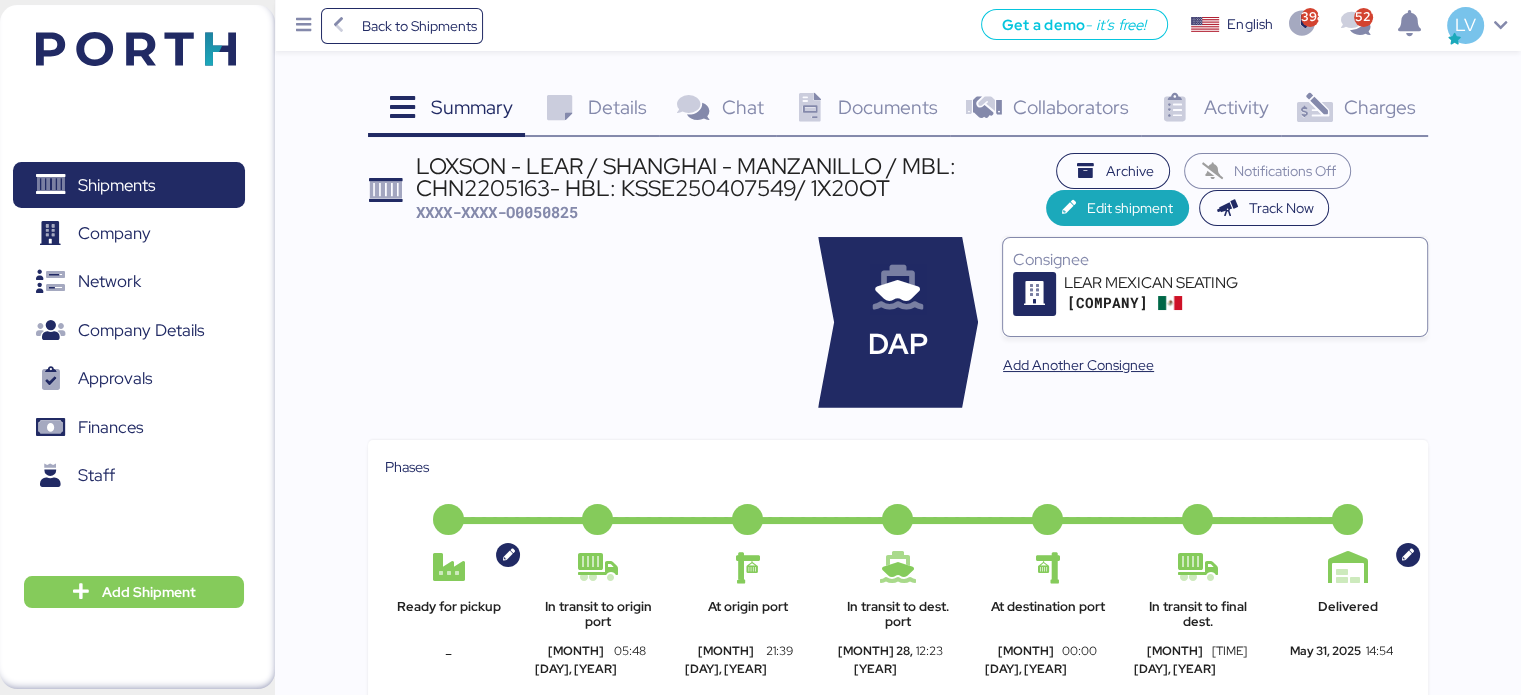 click on "Charges" at bounding box center [1379, 107] 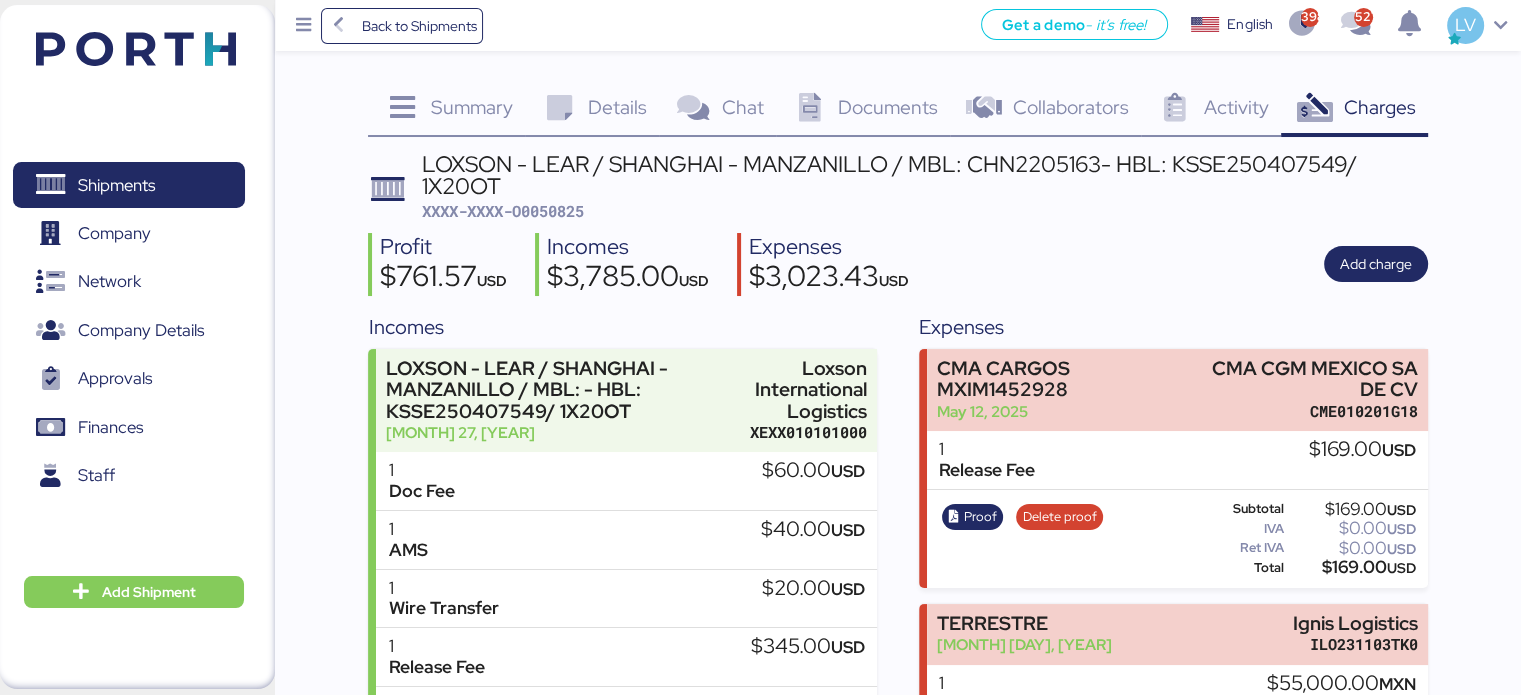 scroll, scrollTop: 162, scrollLeft: 0, axis: vertical 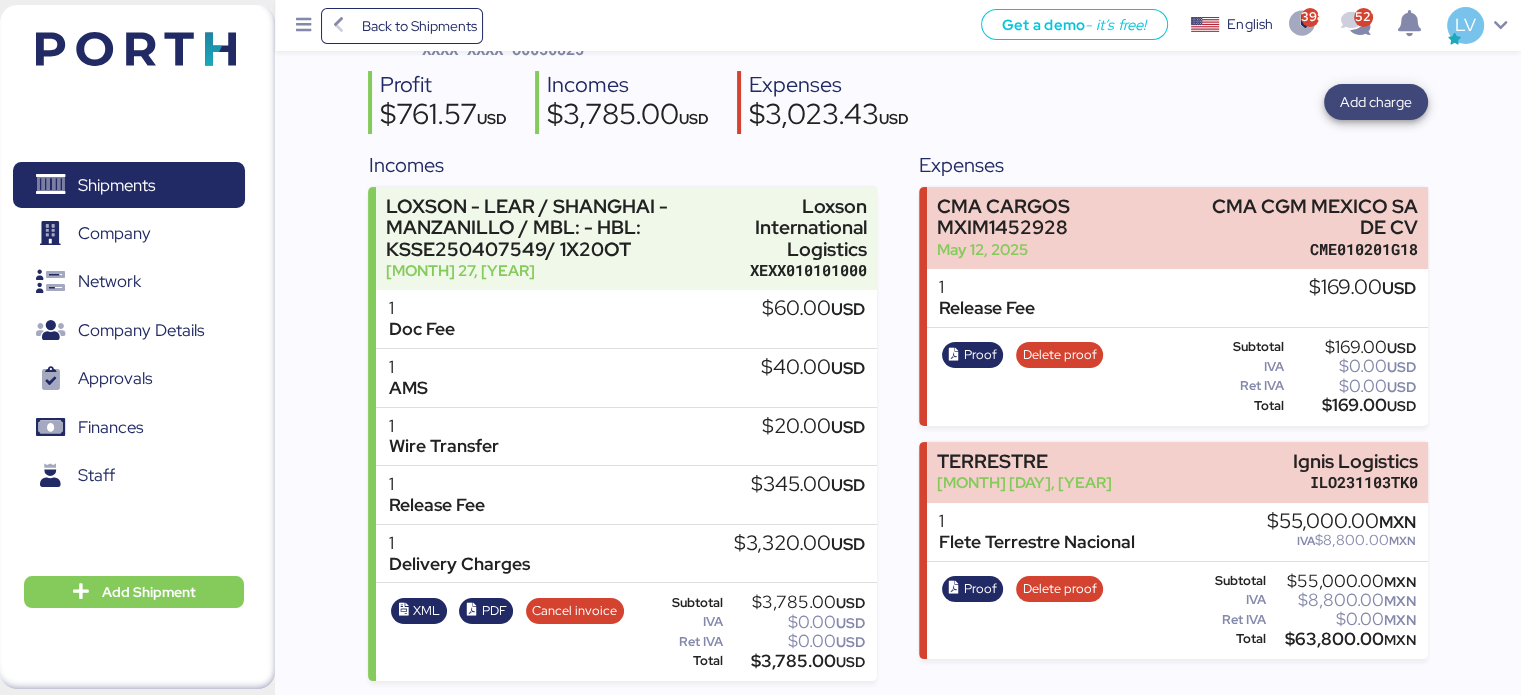 click on "Add charge" at bounding box center (1376, 102) 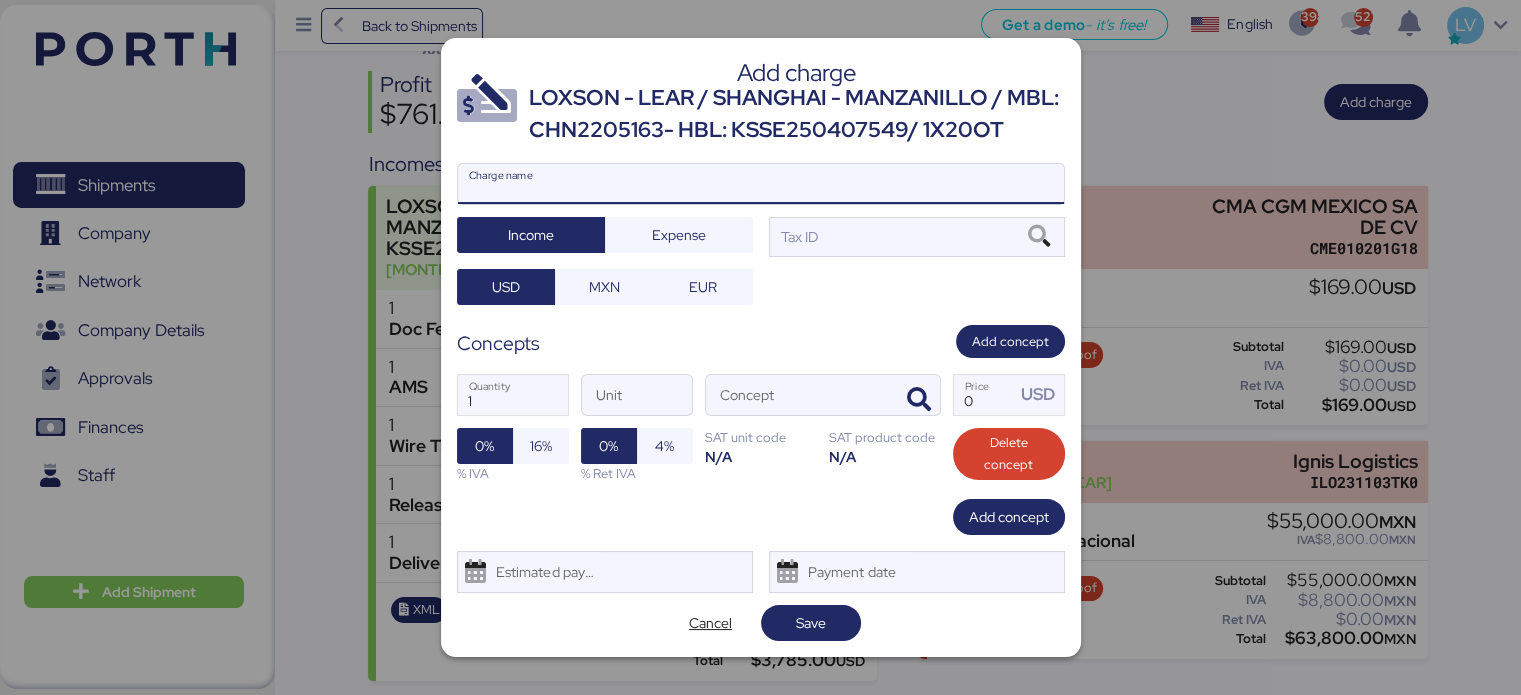 click on "Charge name" at bounding box center (761, 184) 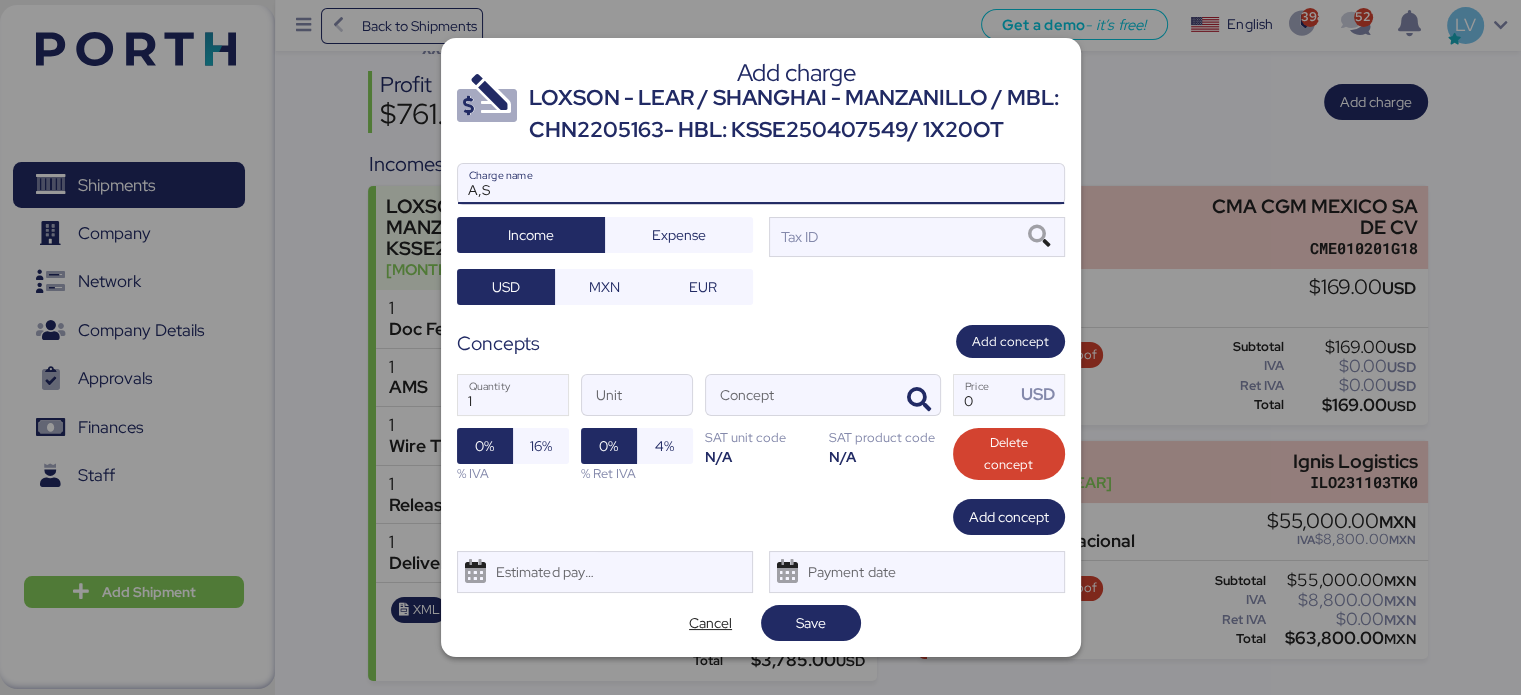 type on "A,S" 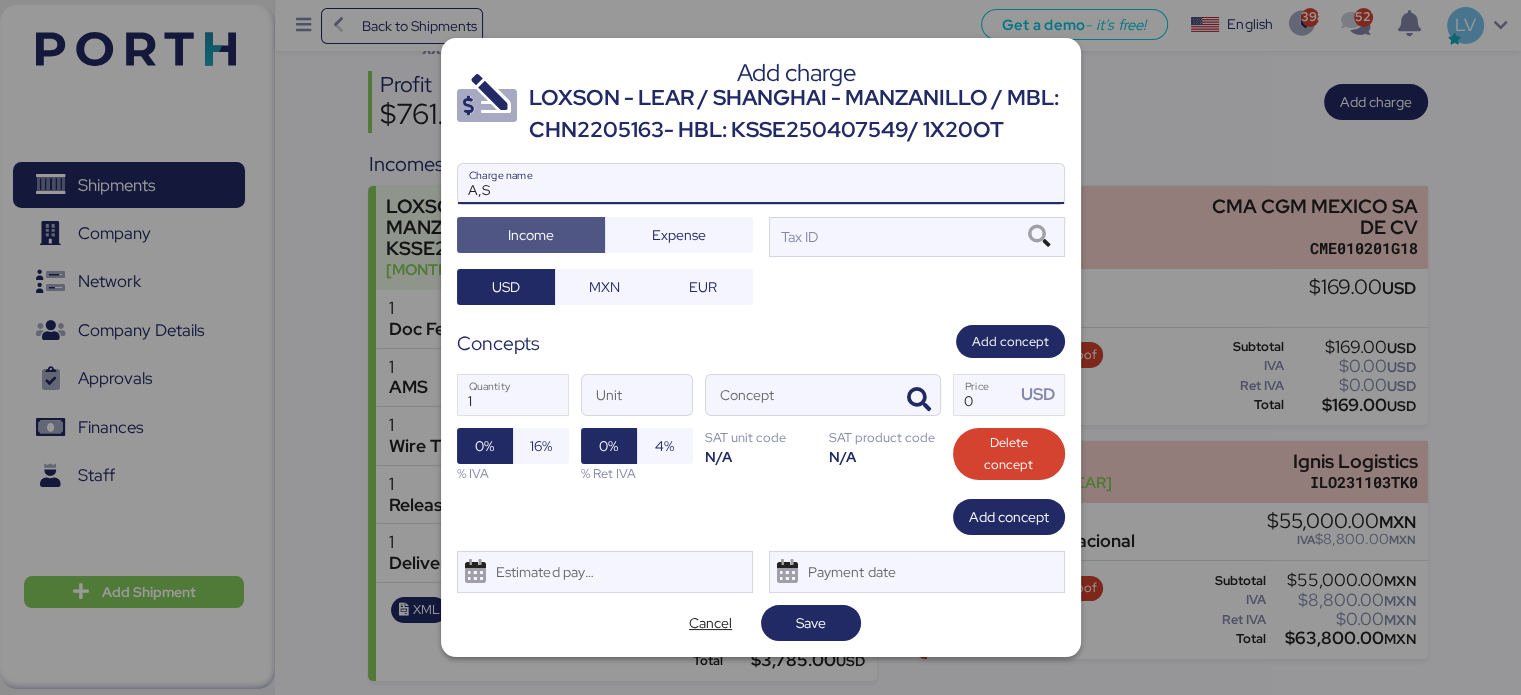 type 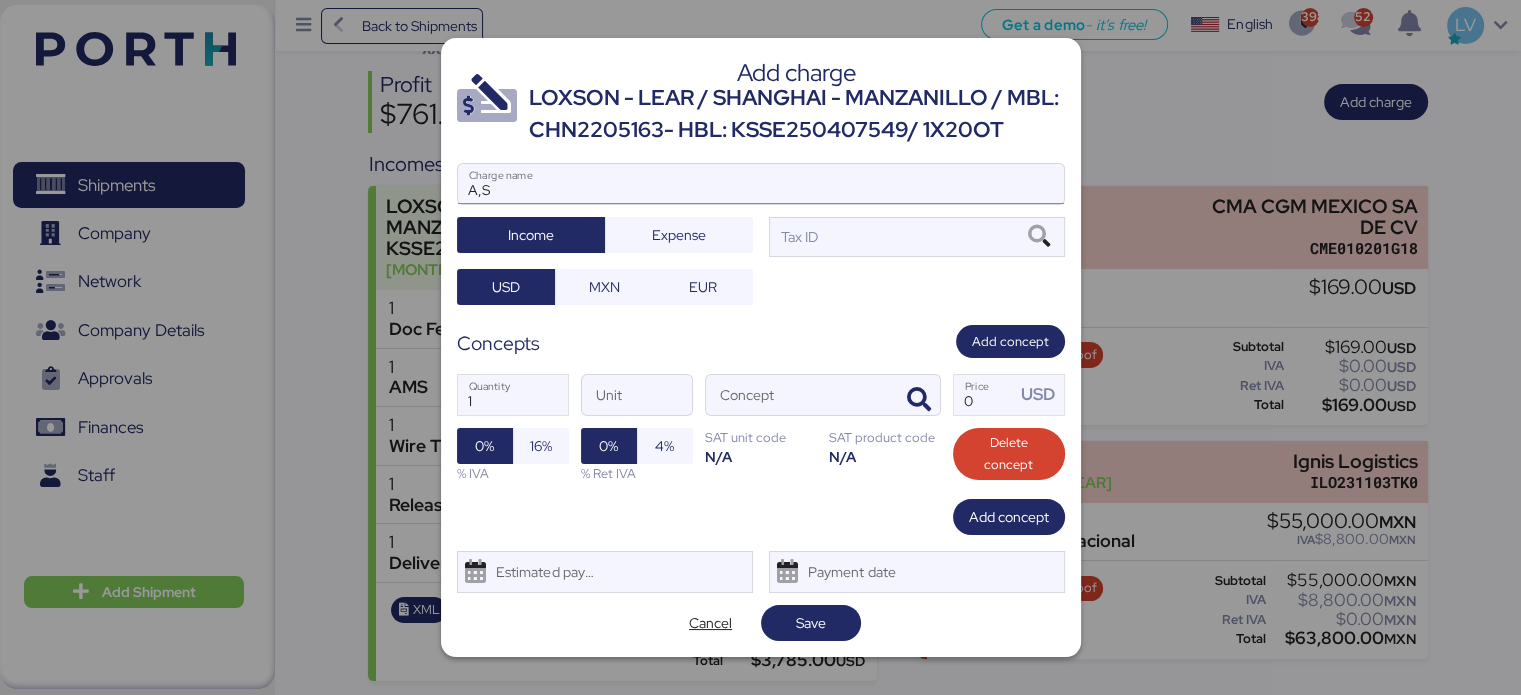 click on "A,S" at bounding box center (761, 184) 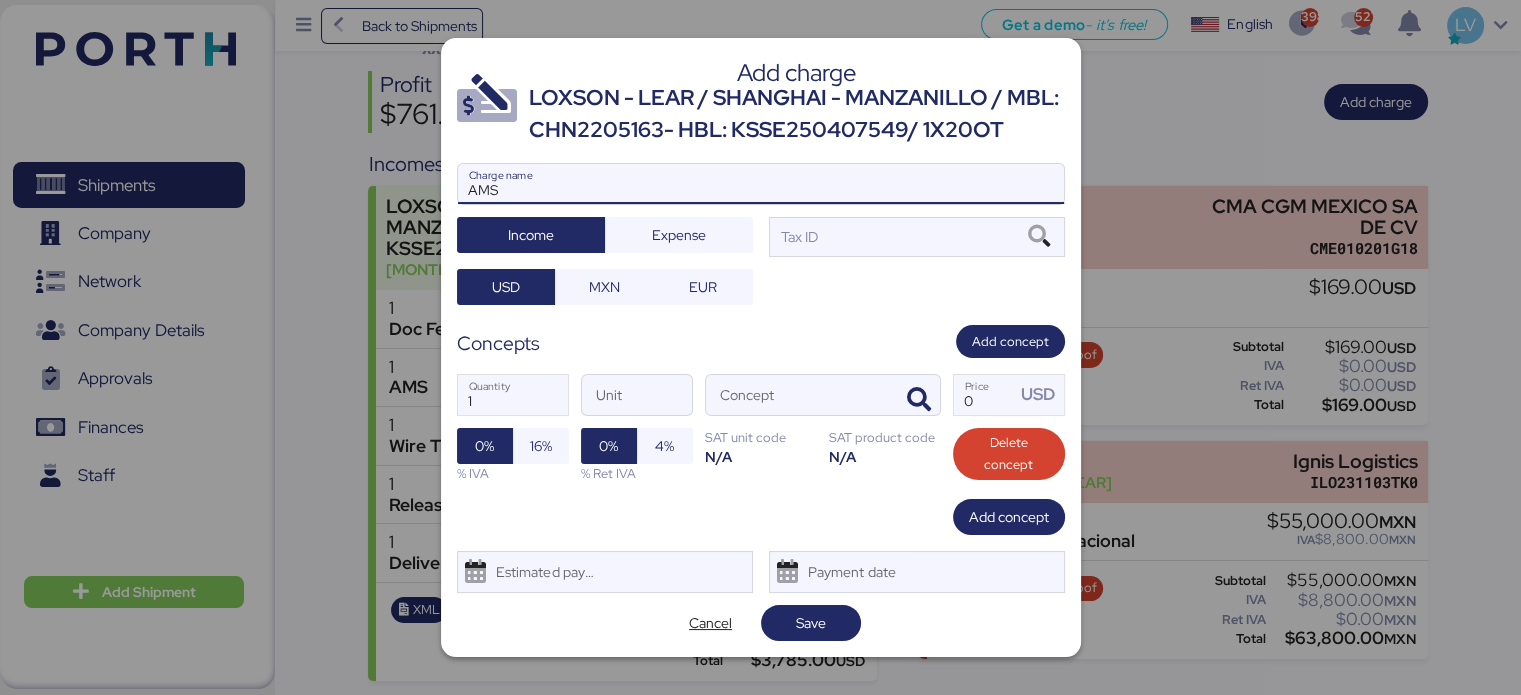 type on "AMS" 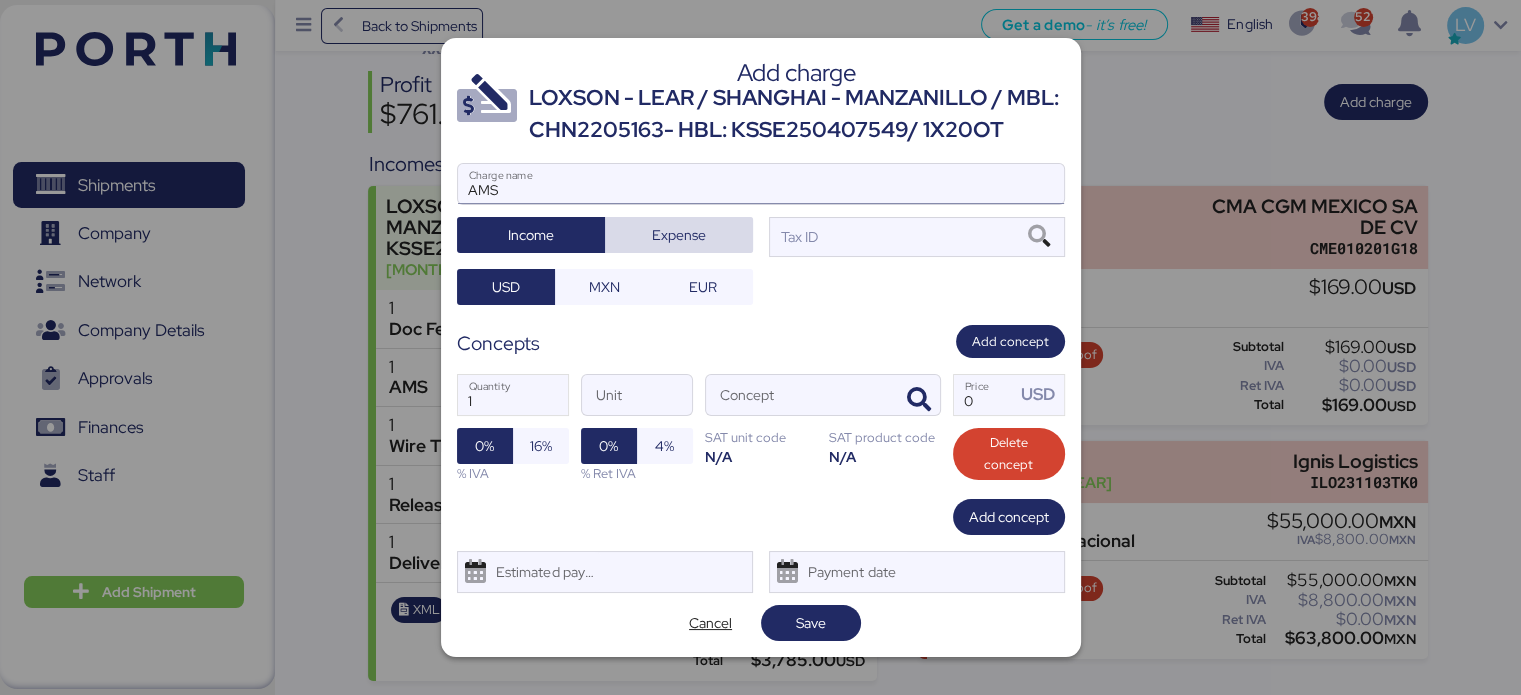 type 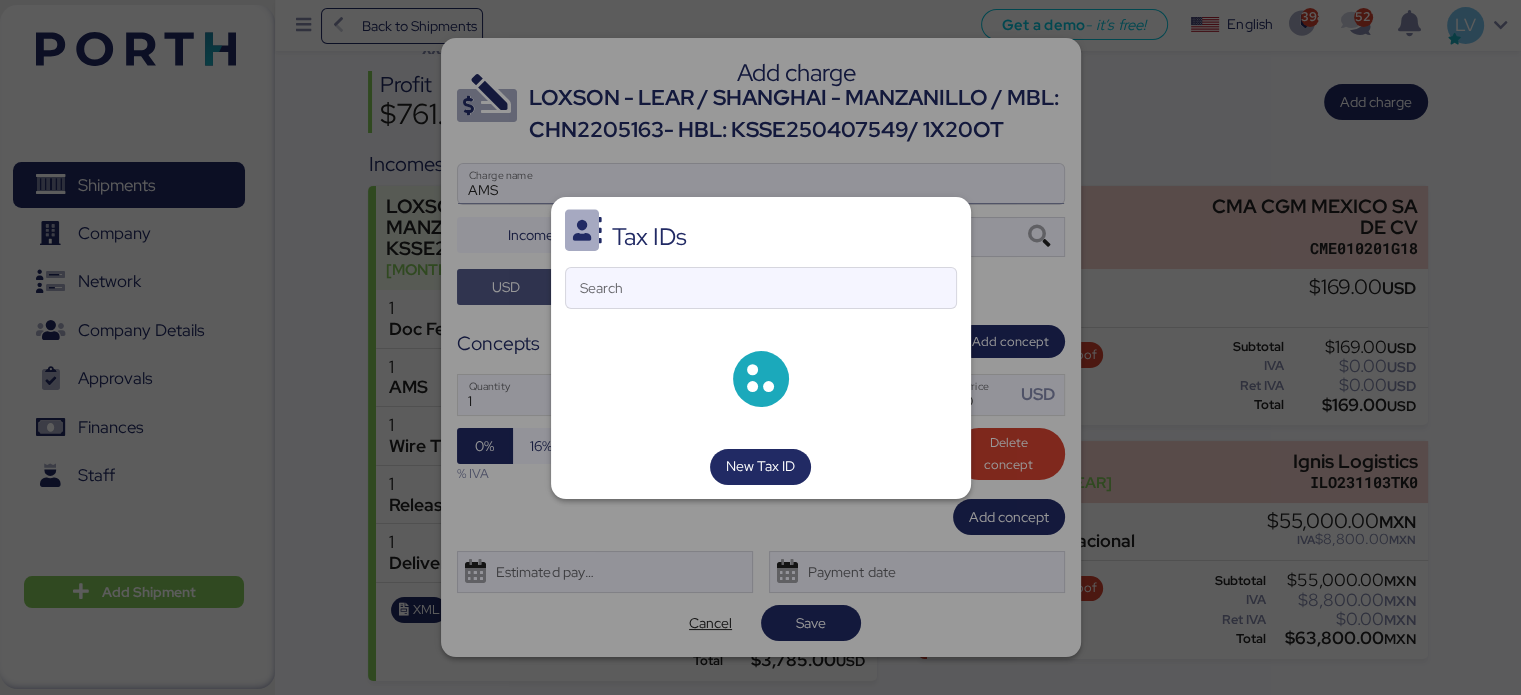 type 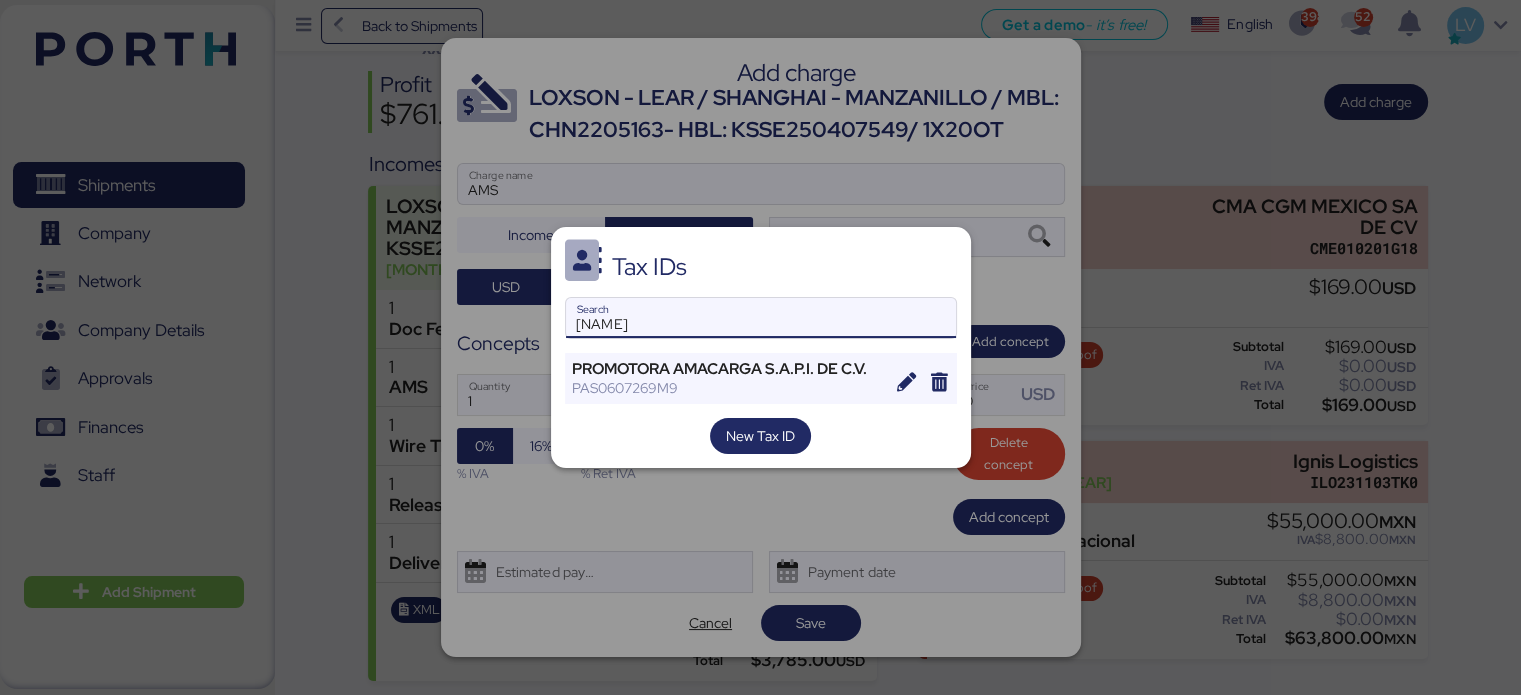 type on "[NAME]" 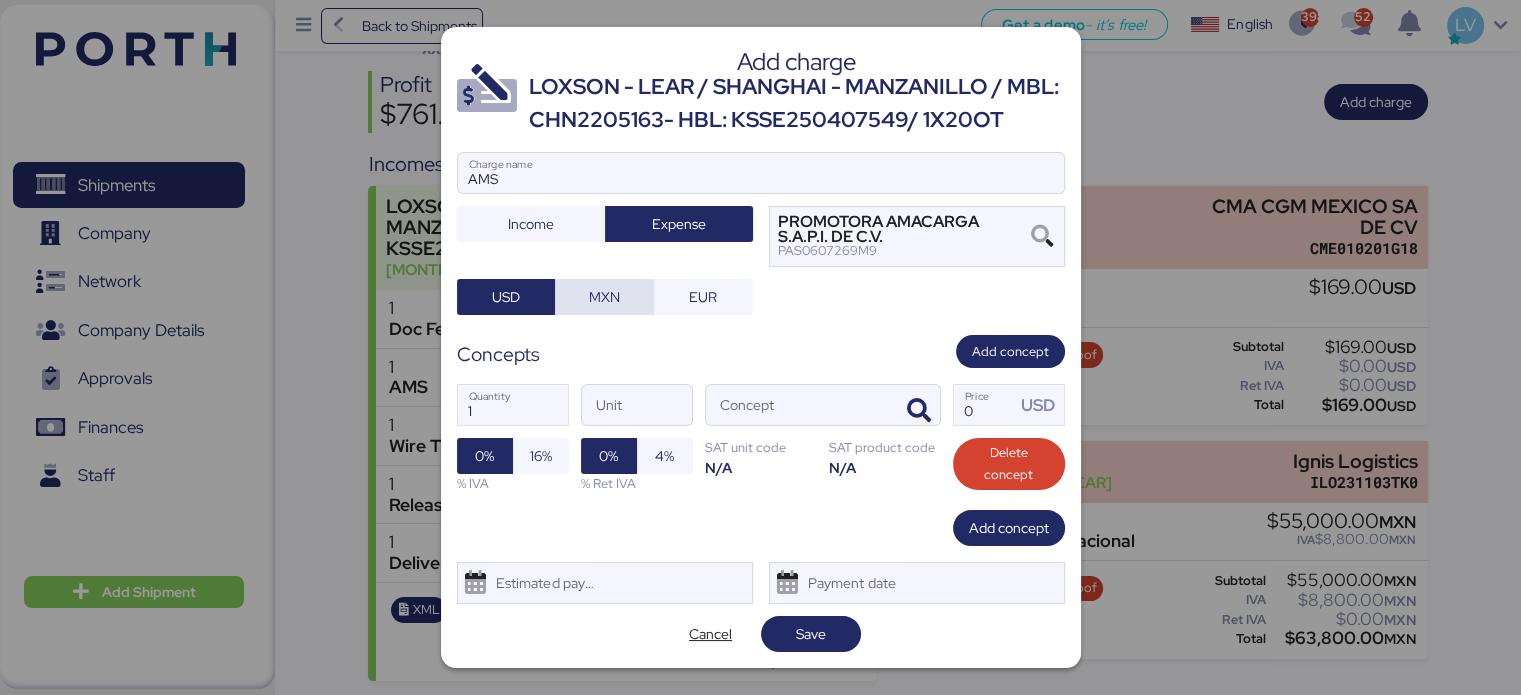 click on "MXN" at bounding box center [604, 297] 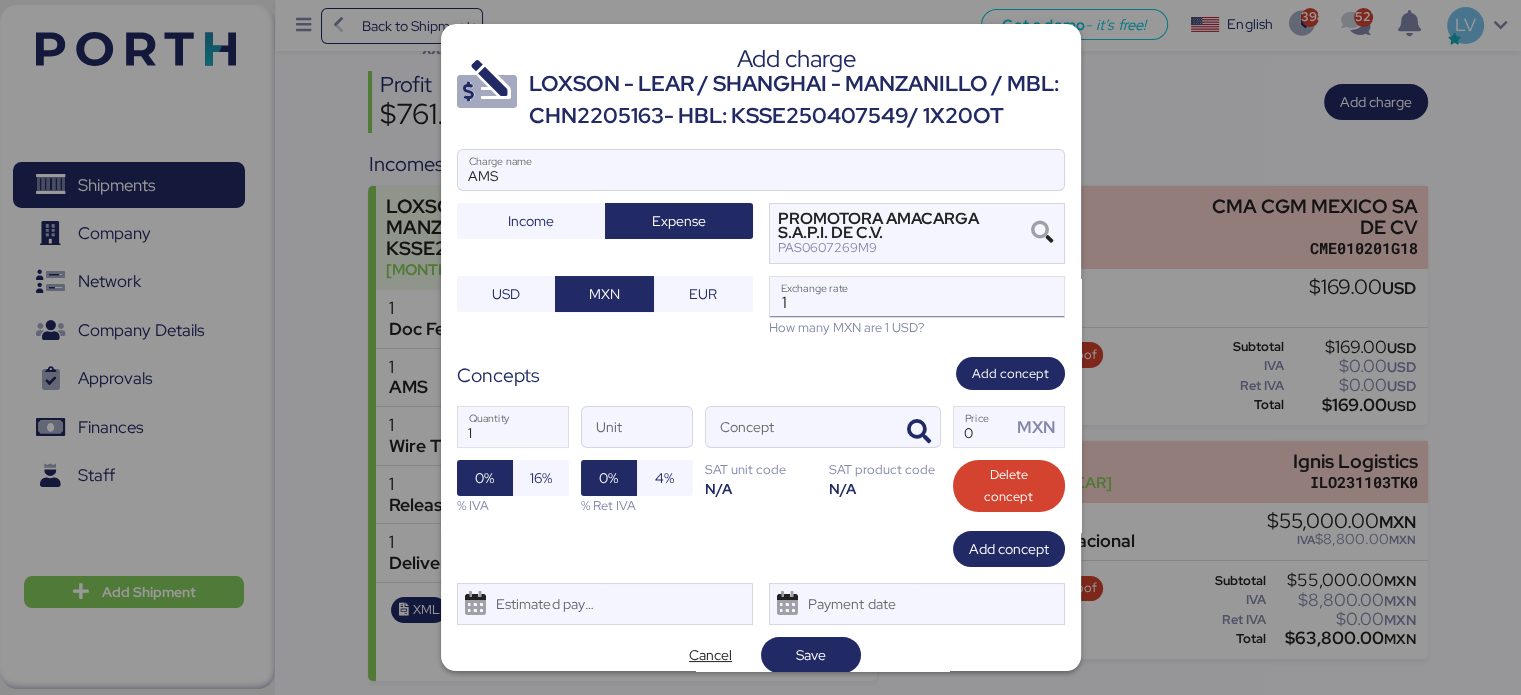 click on "1" at bounding box center (917, 297) 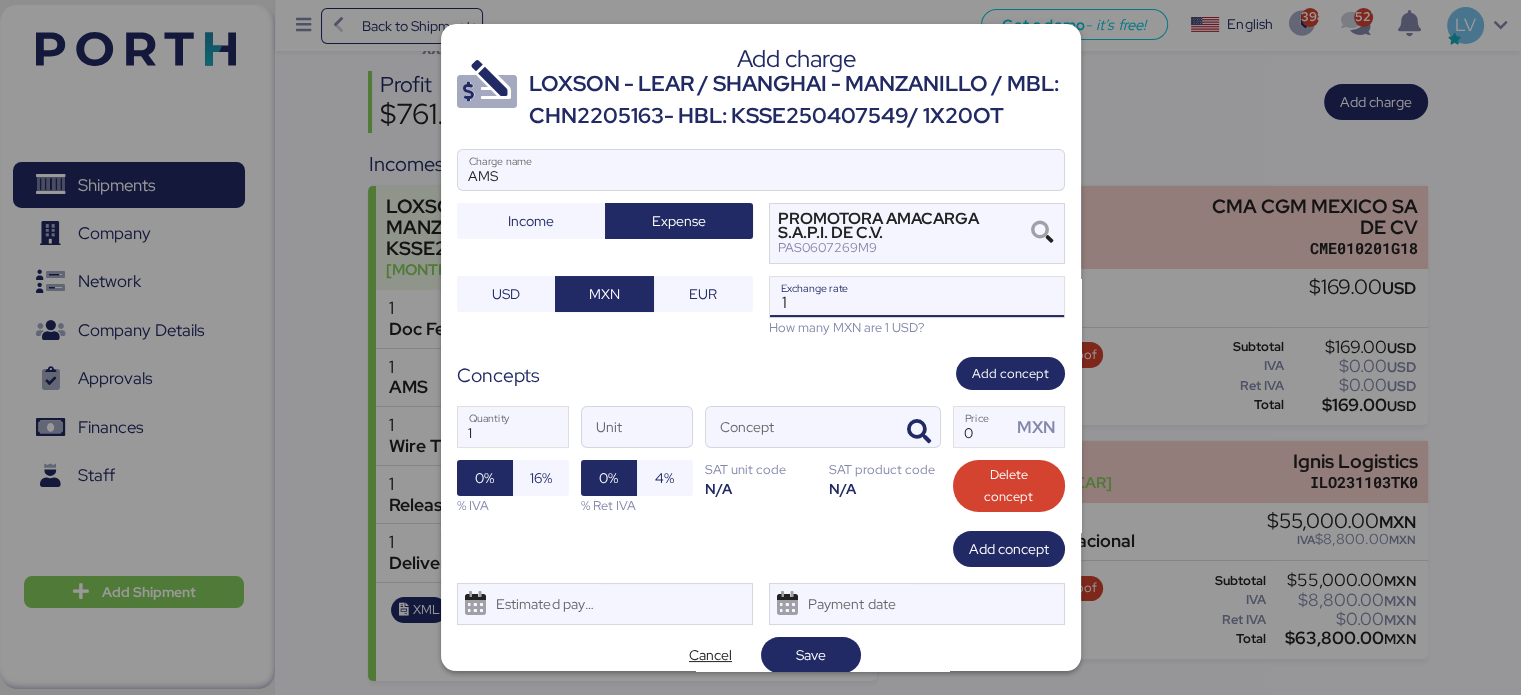 click on "1" at bounding box center [917, 297] 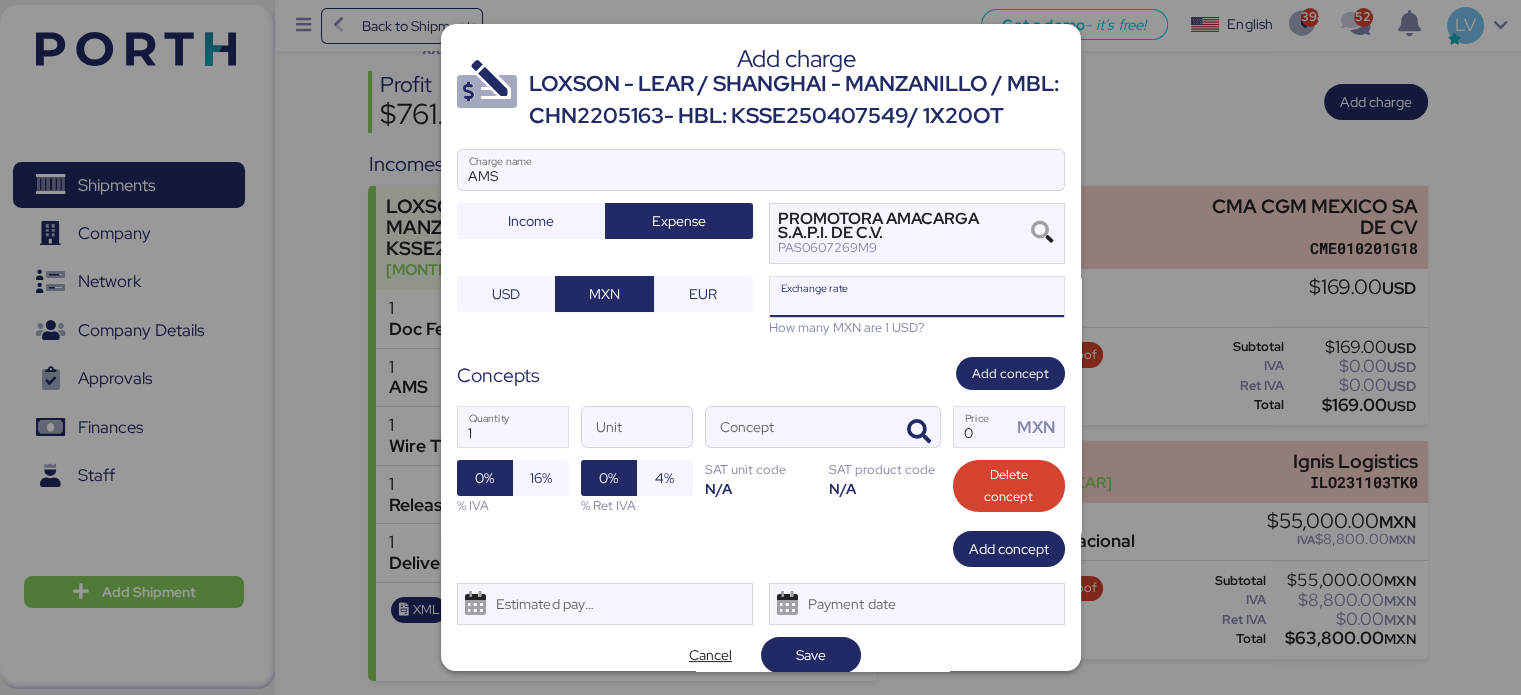 paste on "18.8680" 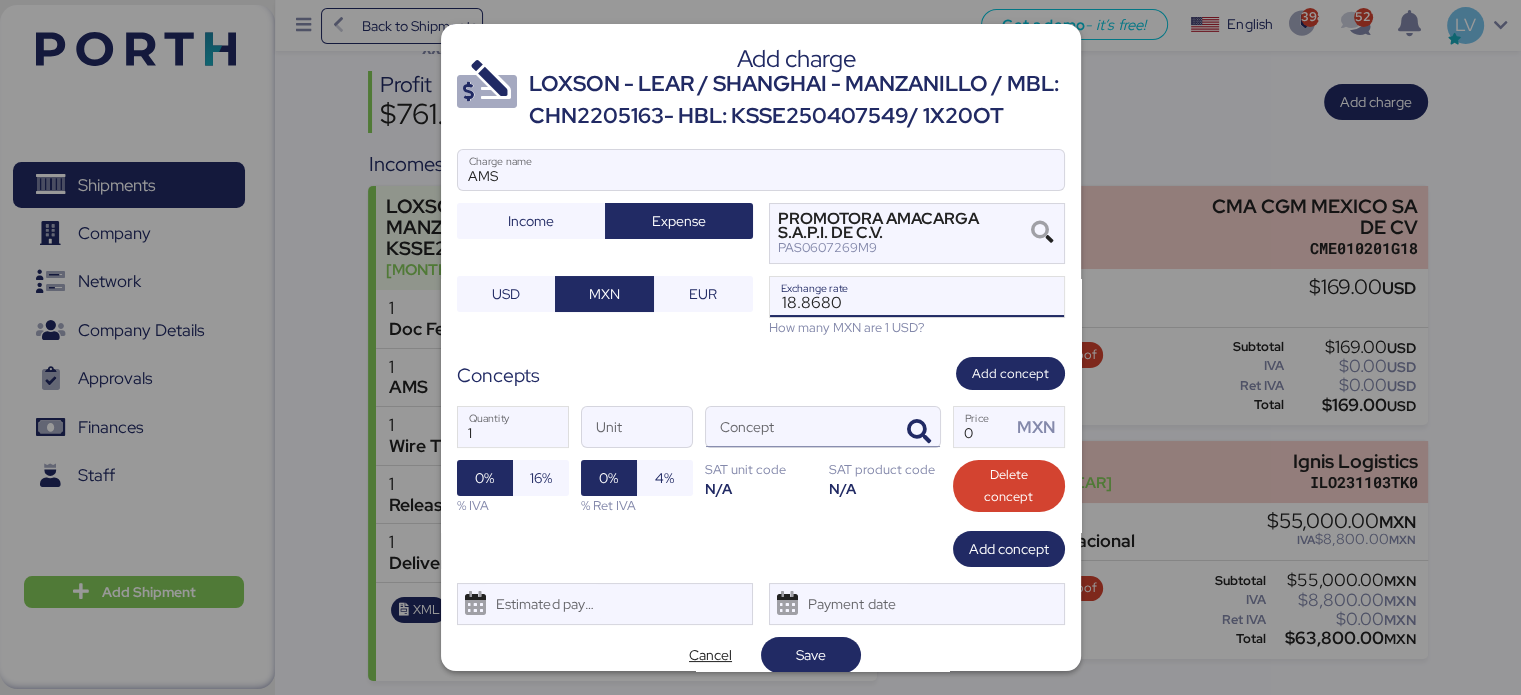 type on "18.868" 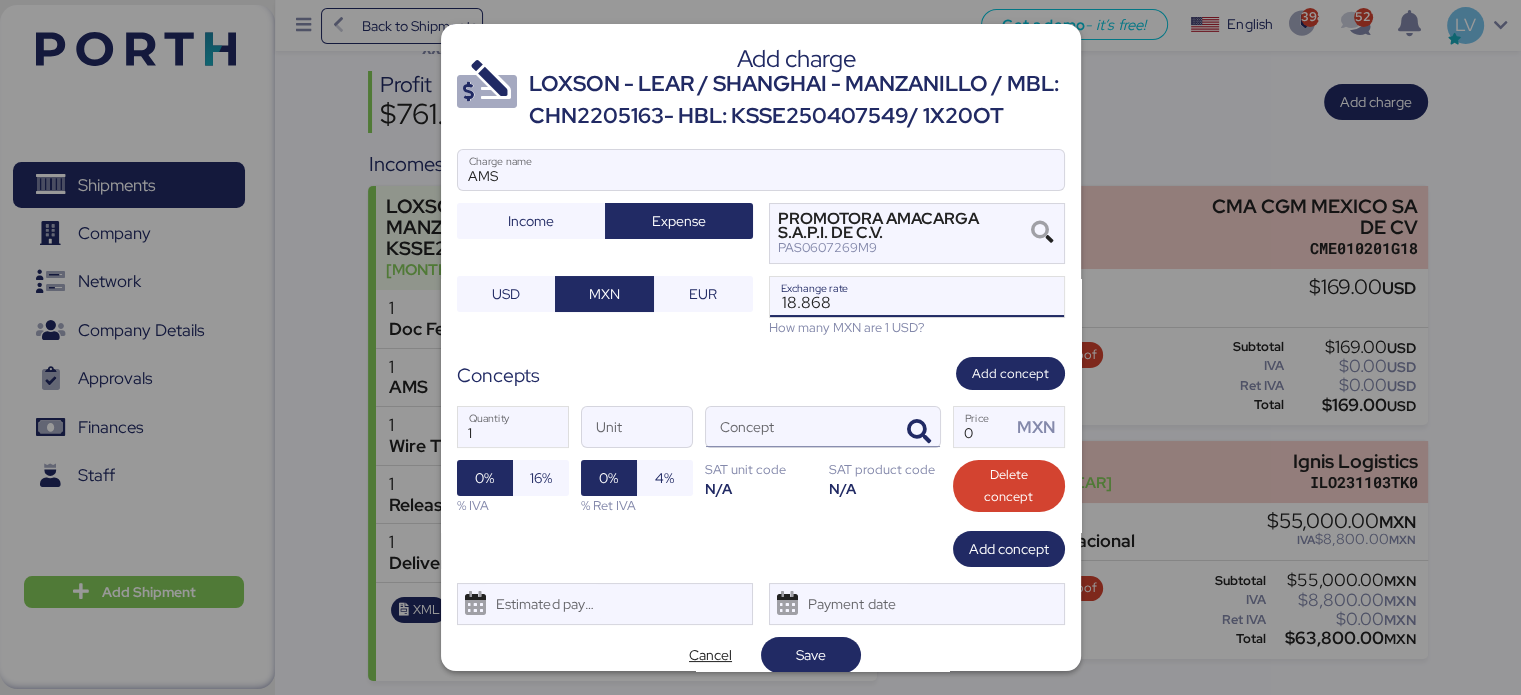 click on "Concept" at bounding box center [799, 427] 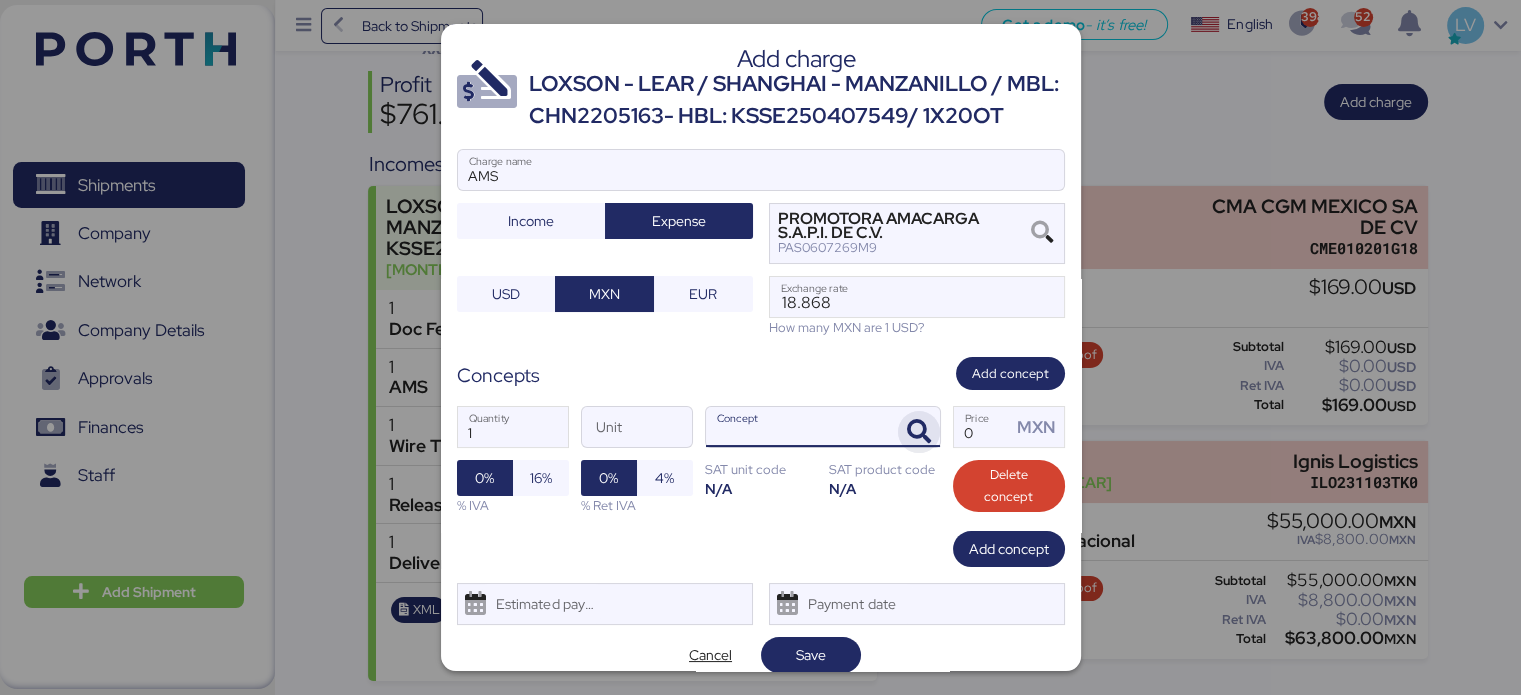 click at bounding box center [919, 432] 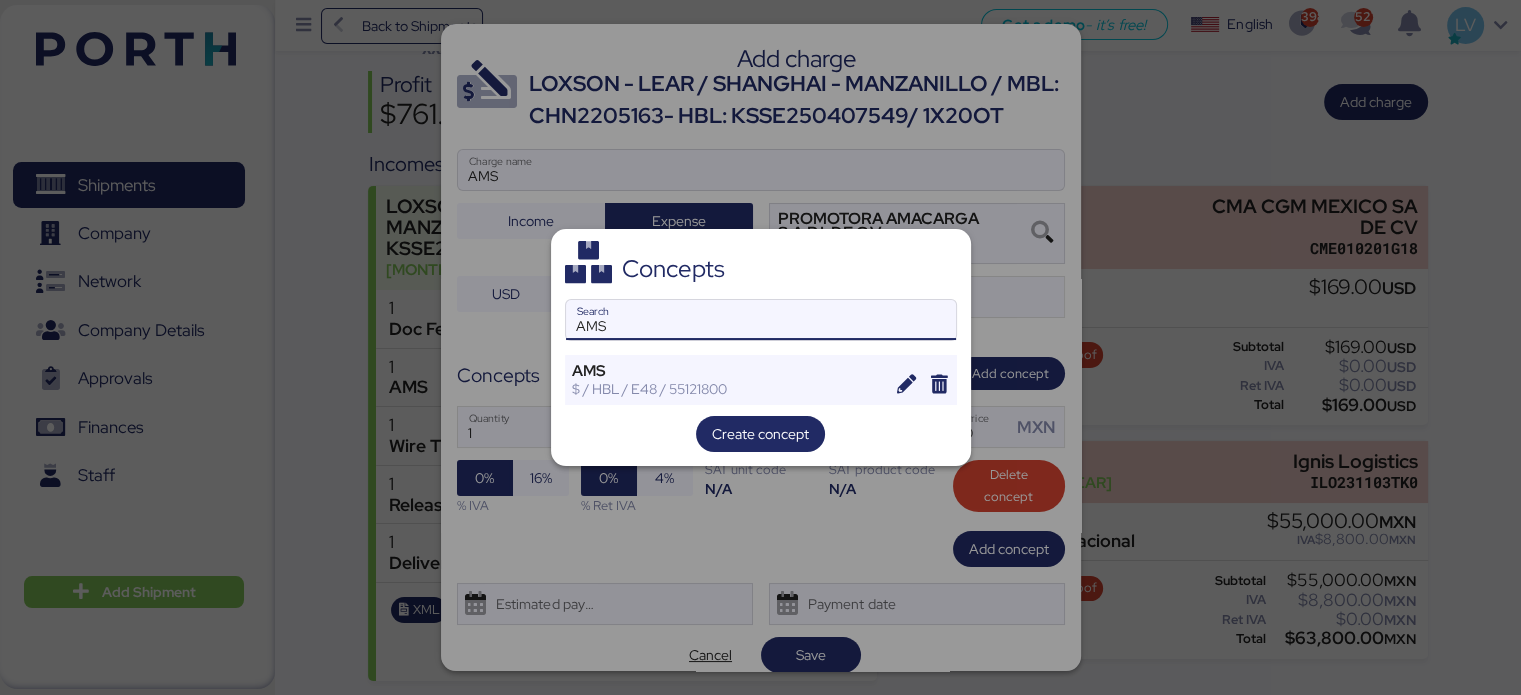 type on "AMS" 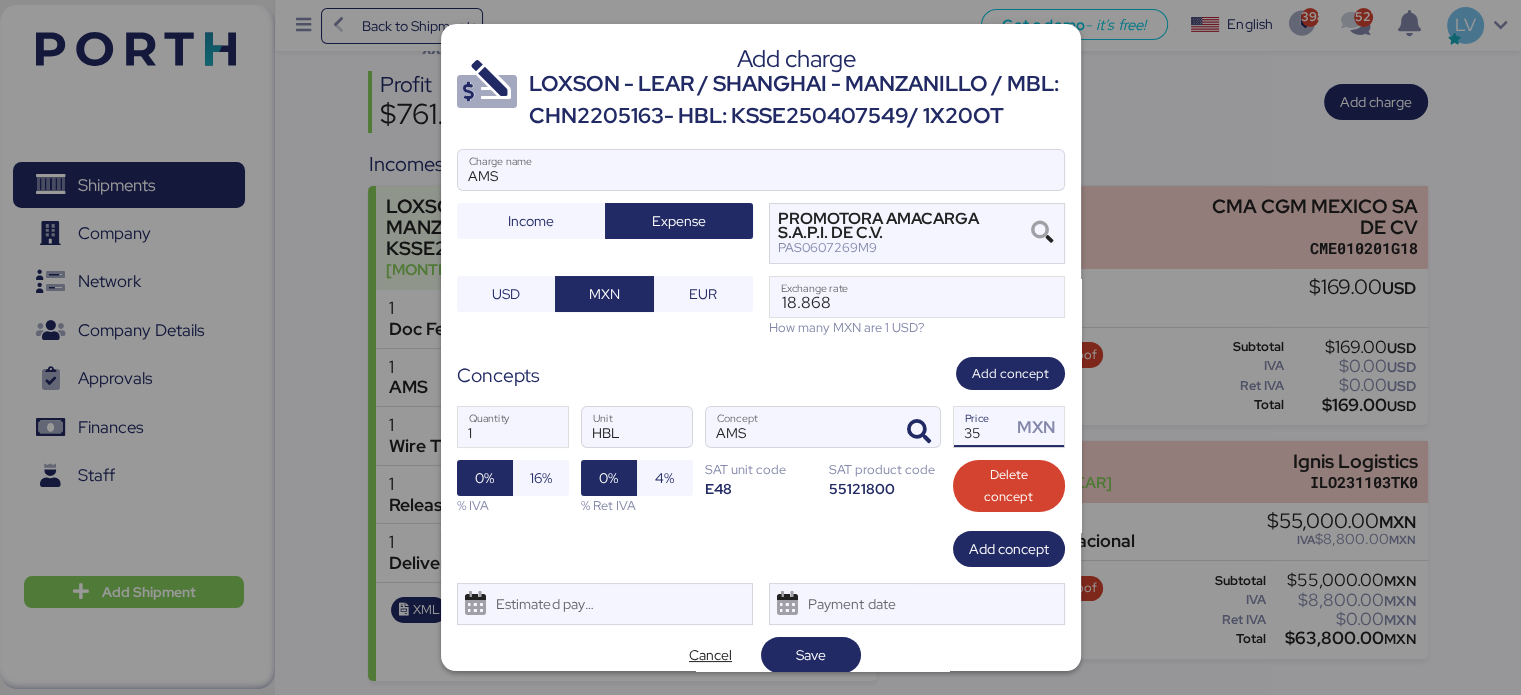 click on "35" at bounding box center [983, 427] 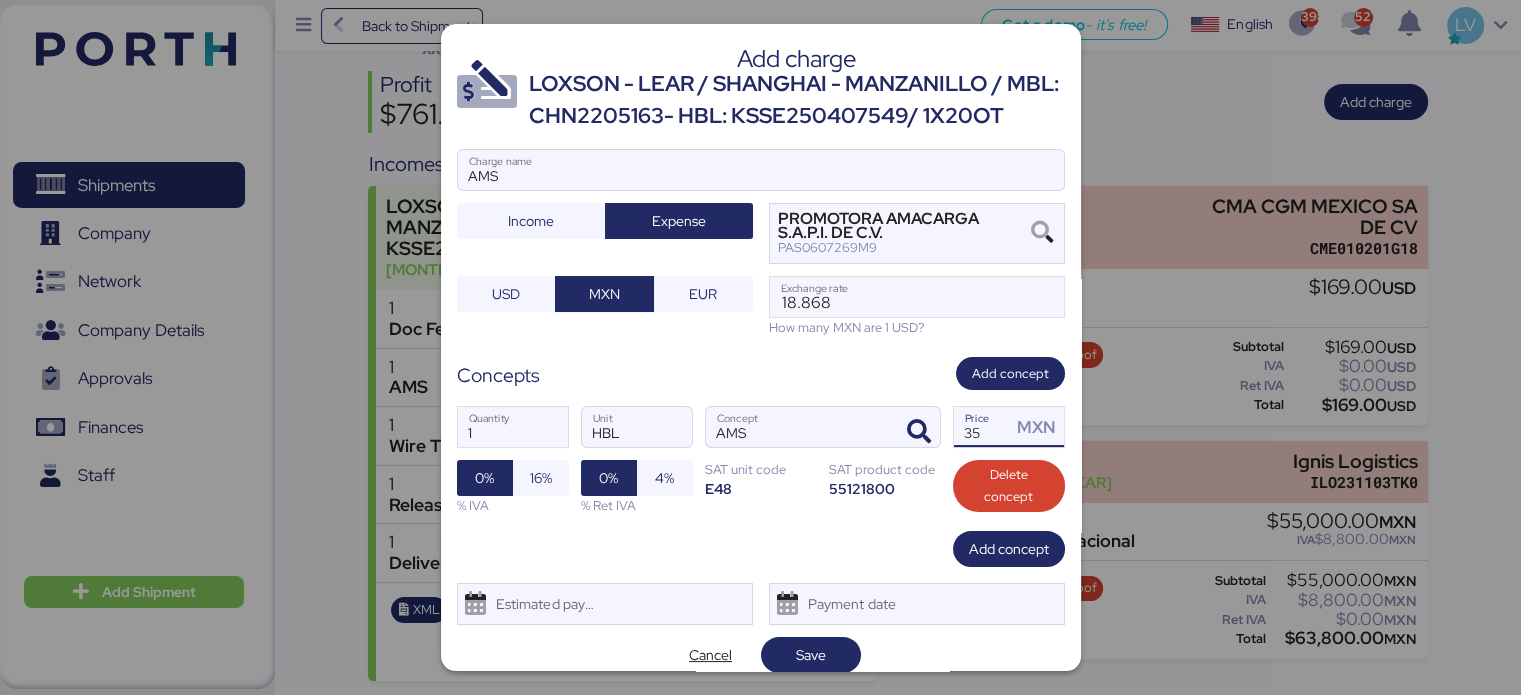 click on "35" at bounding box center [983, 427] 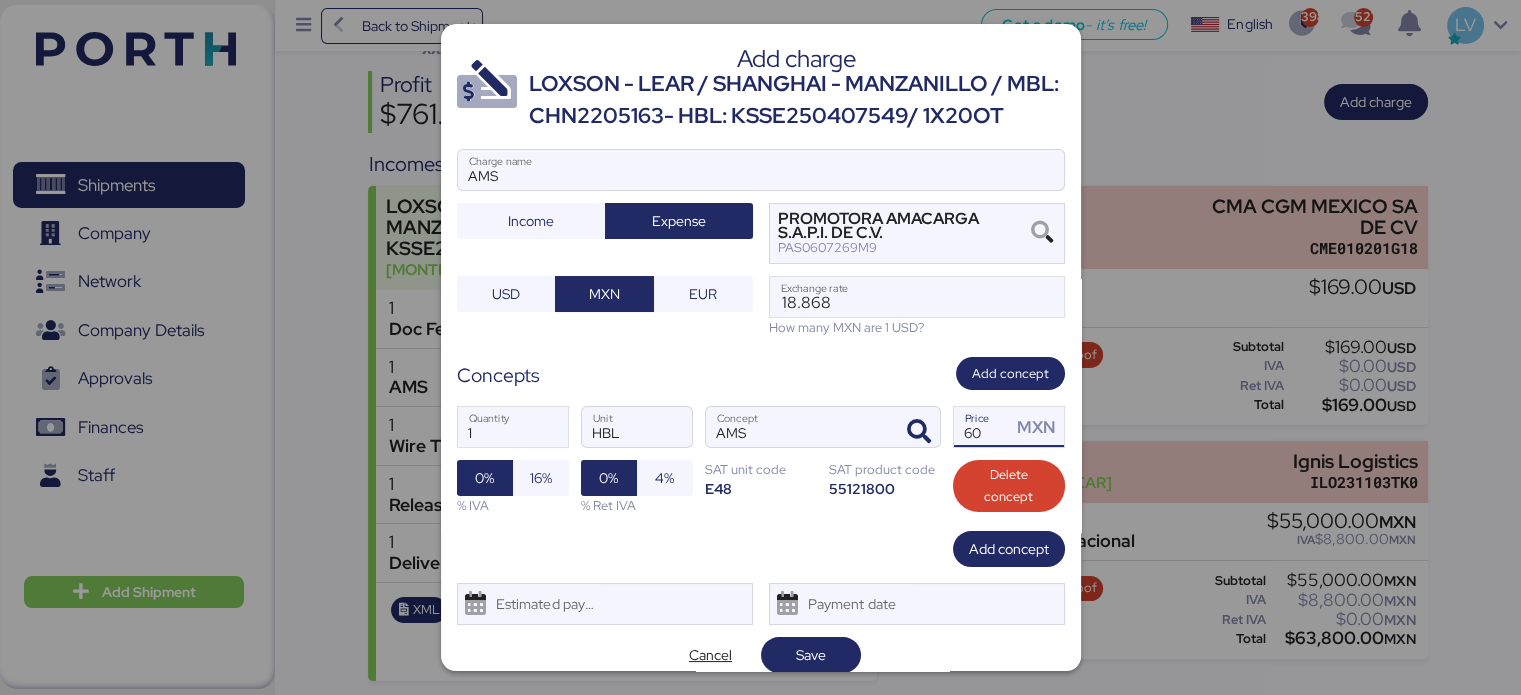 type on "60" 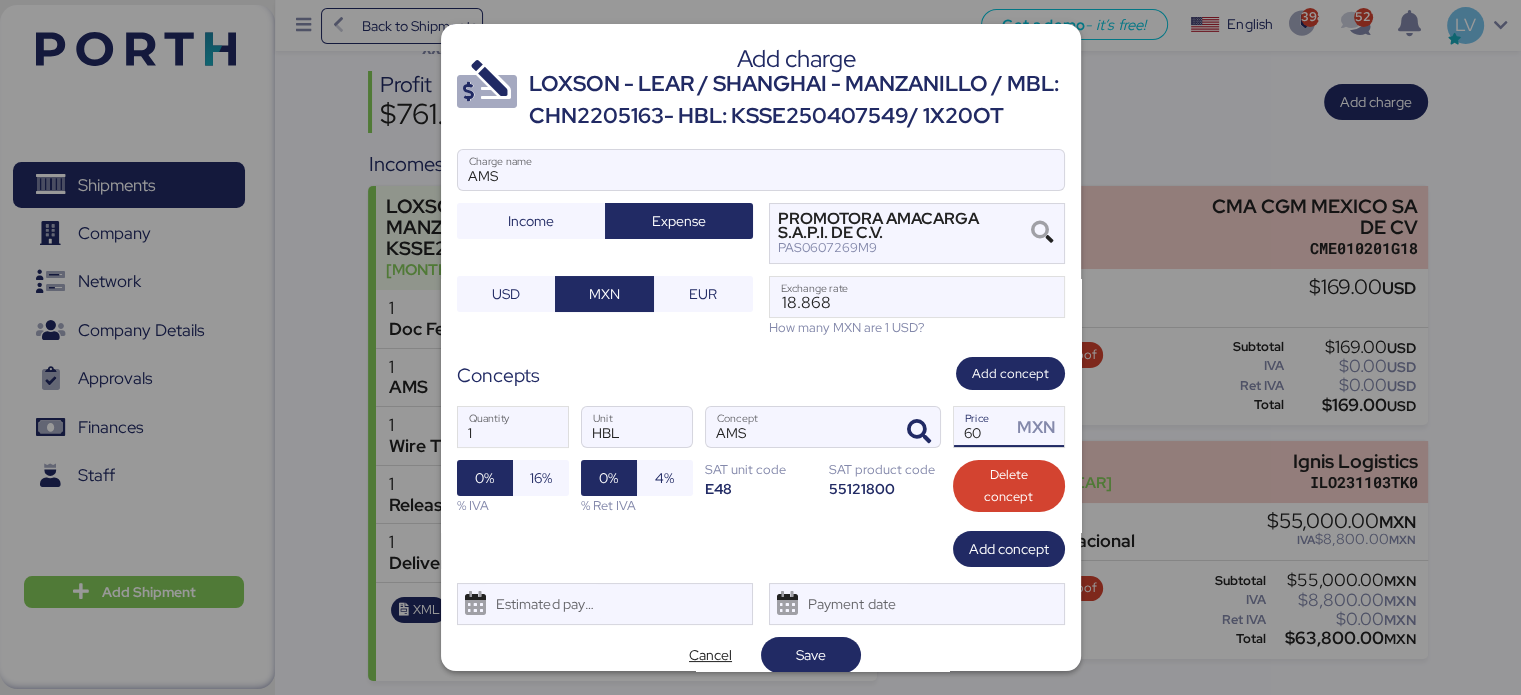 click on "1 Quantity HBL Unit AMS Concept   60 Price MXN 0% 16% % IVA 0% 4% % Ret IVA SAT unit code E48 SAT product code 55121800 Delete concept" at bounding box center [761, 460] 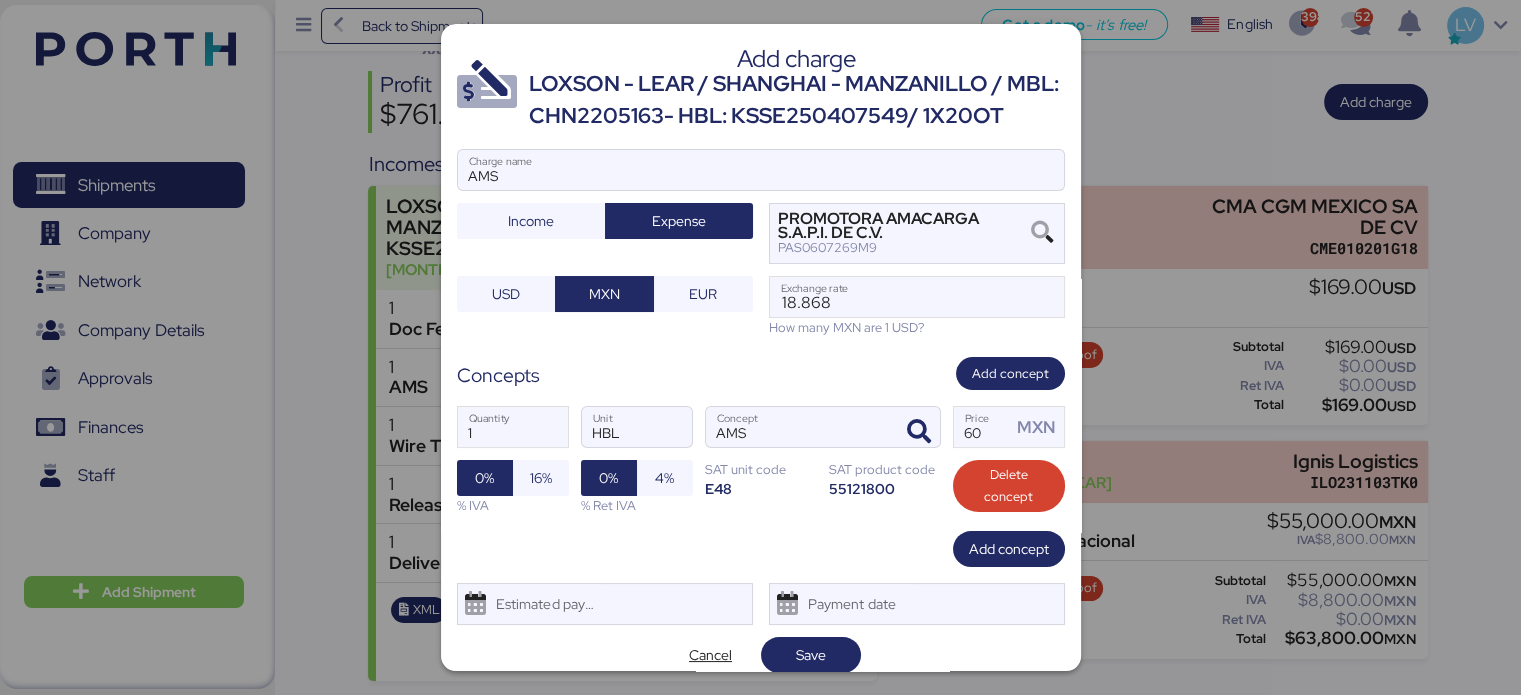 scroll, scrollTop: 48, scrollLeft: 0, axis: vertical 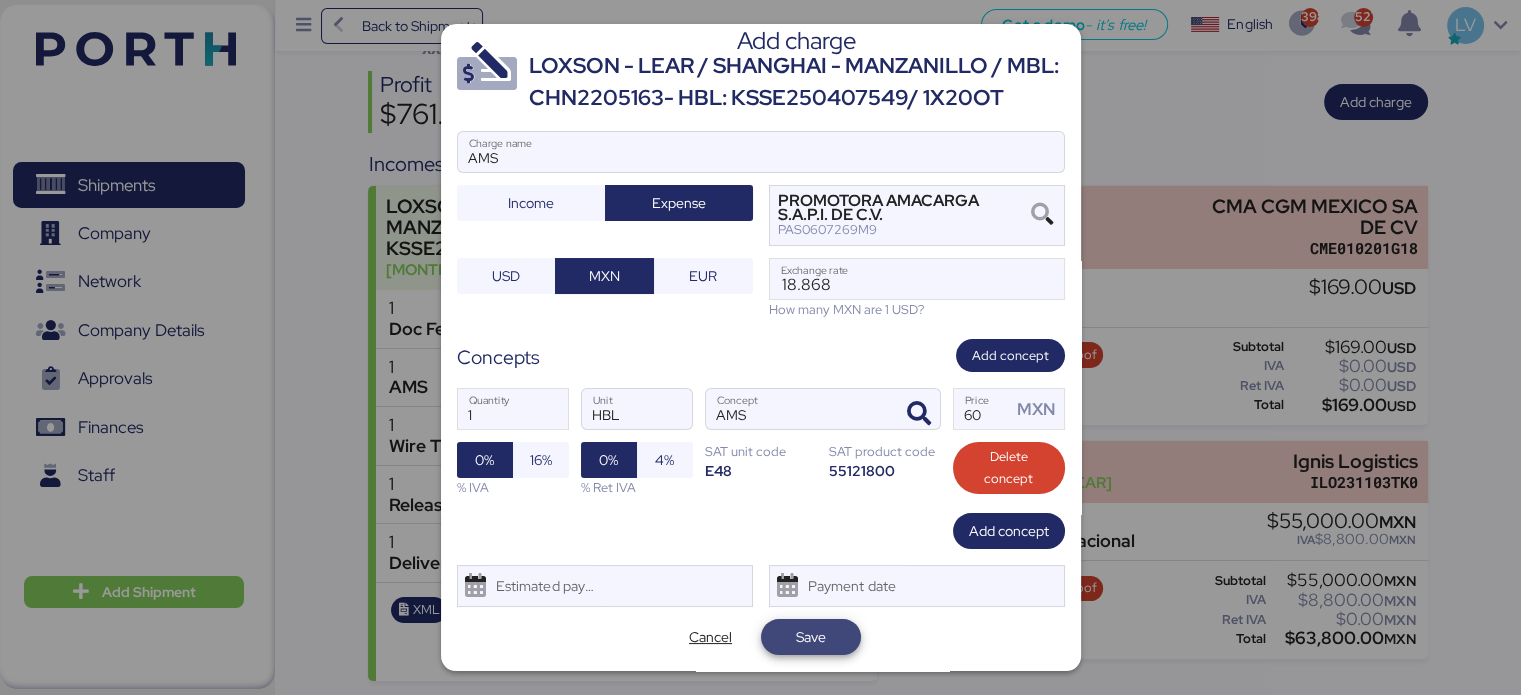 click on "Save" at bounding box center [811, 637] 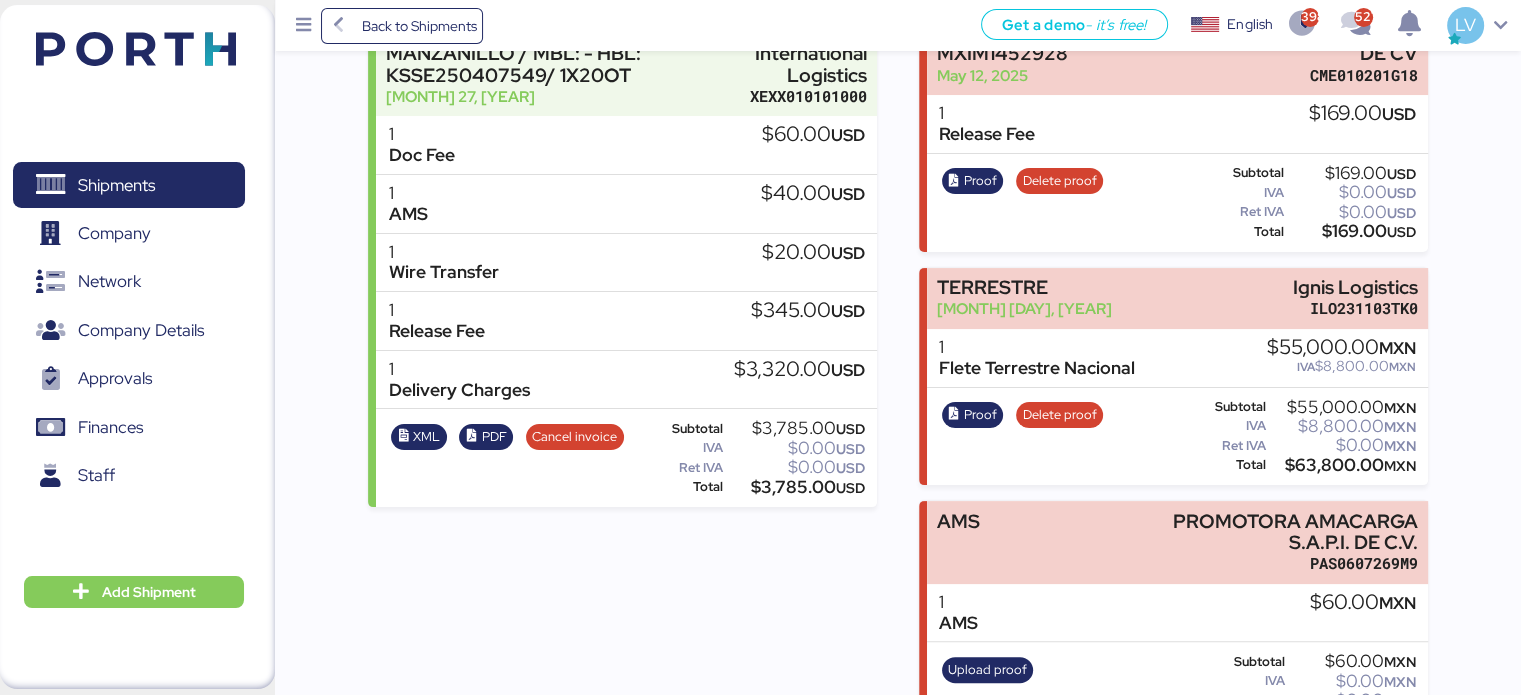 scroll, scrollTop: 393, scrollLeft: 0, axis: vertical 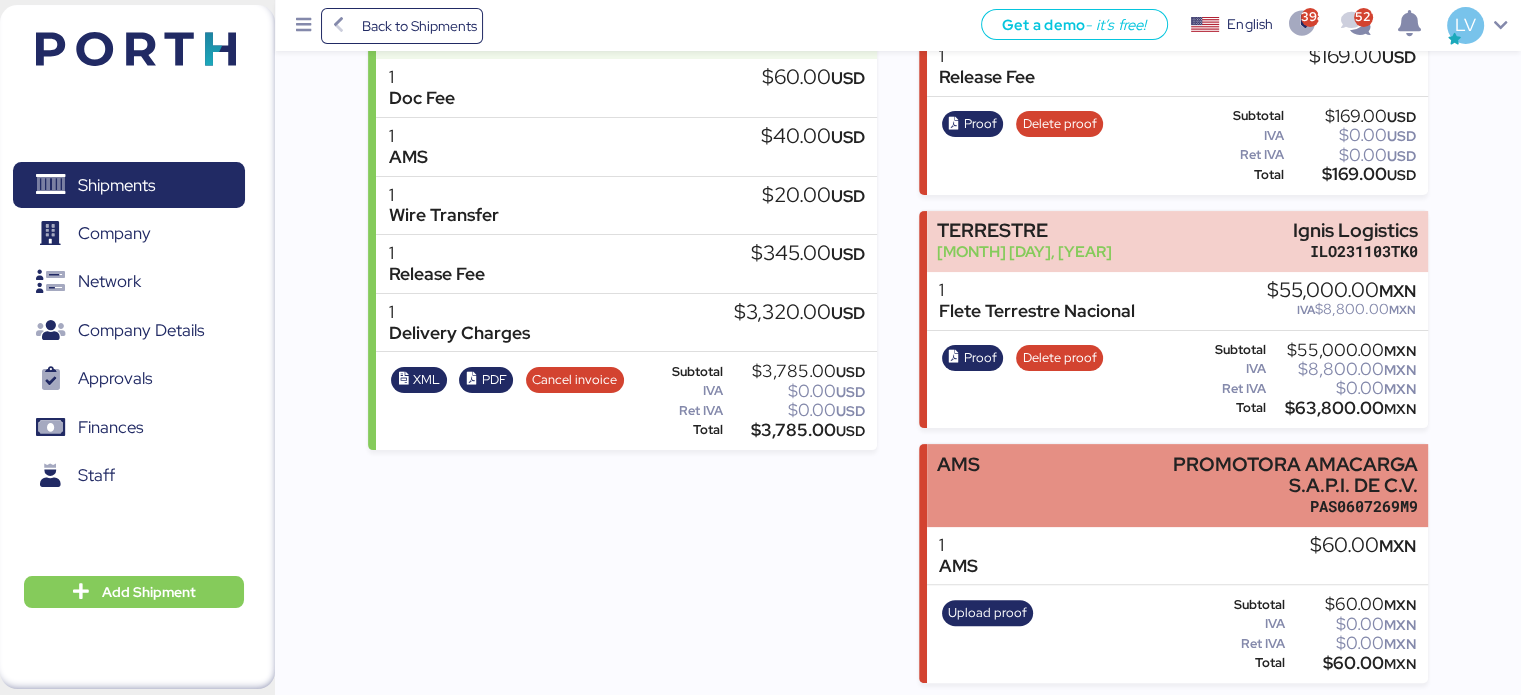 click on "AMS PROMOTORA AMACARGA S.A.P.I. DE C.V. [ID]" at bounding box center (1177, 485) 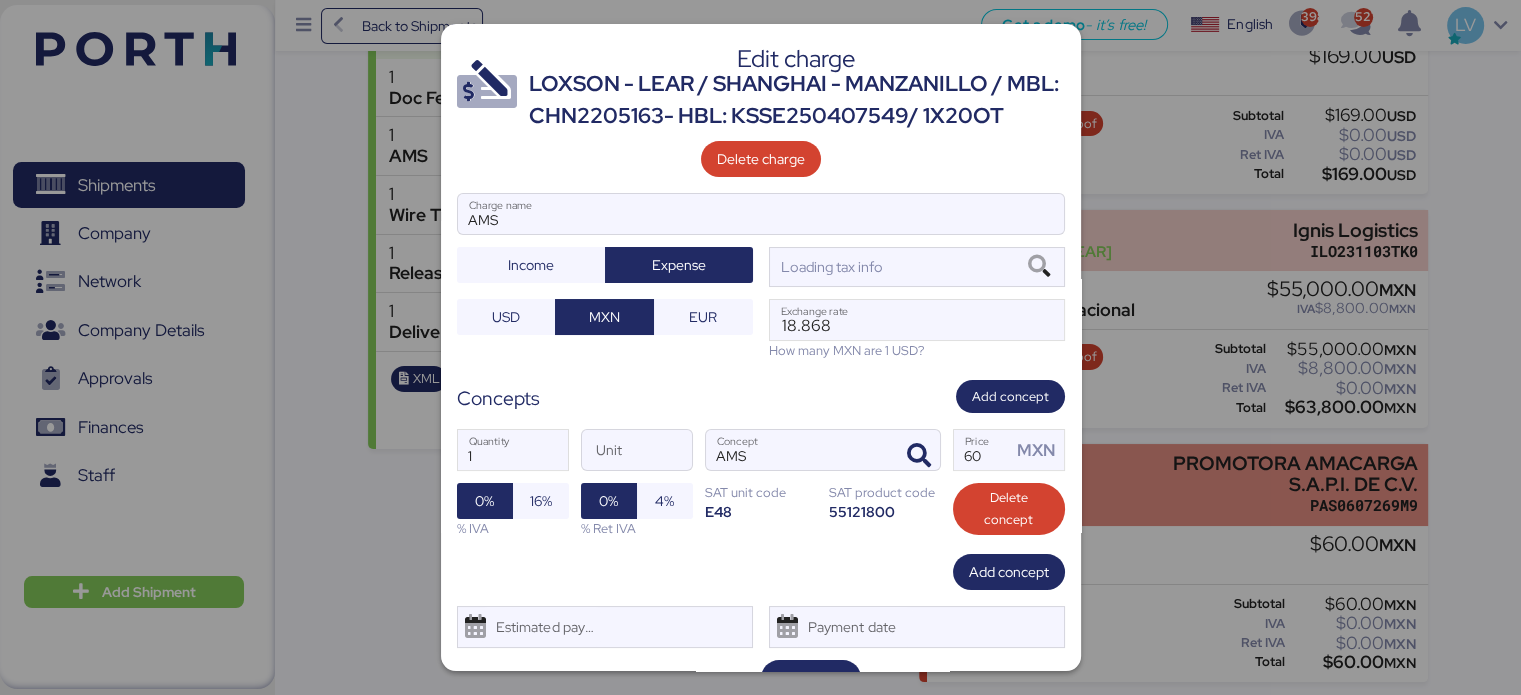 scroll, scrollTop: 0, scrollLeft: 0, axis: both 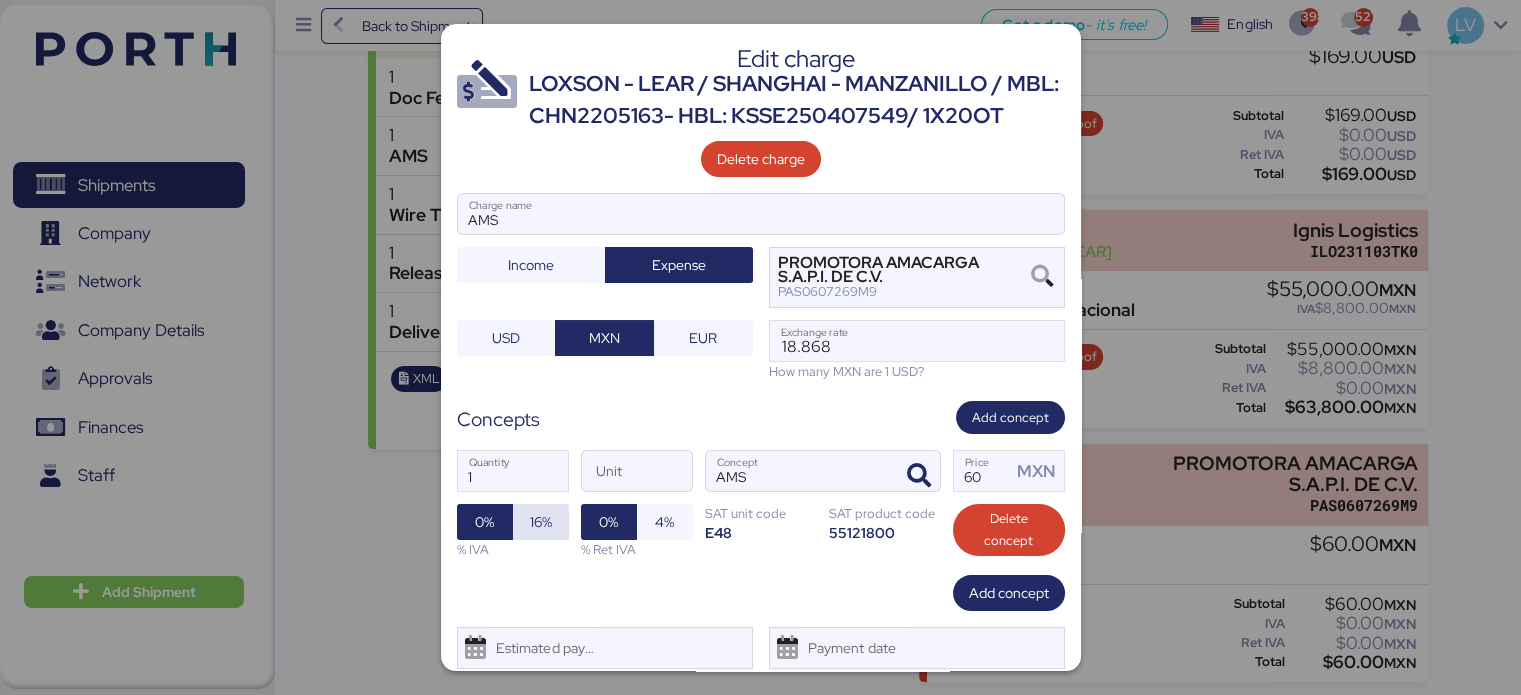 click on "16%" at bounding box center [541, 522] 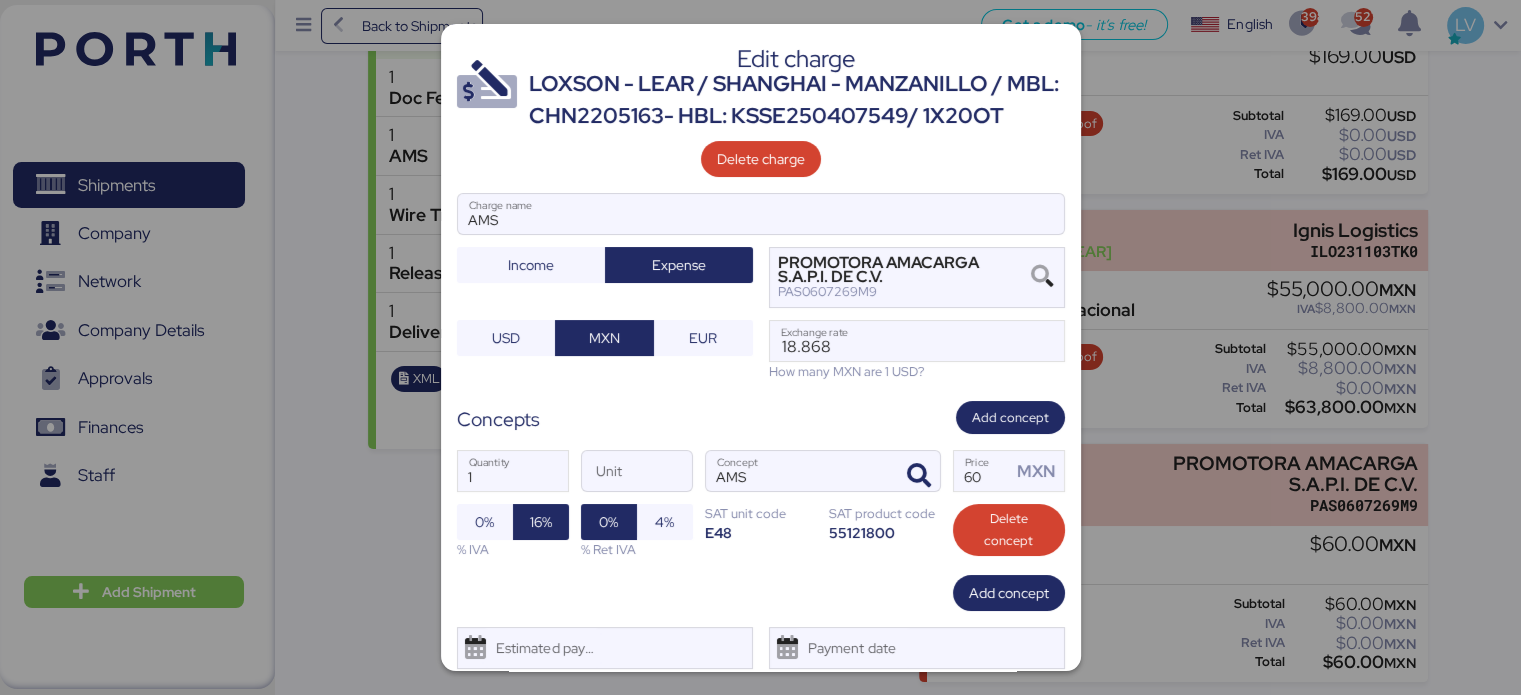 click on "Add concept" at bounding box center [761, 593] 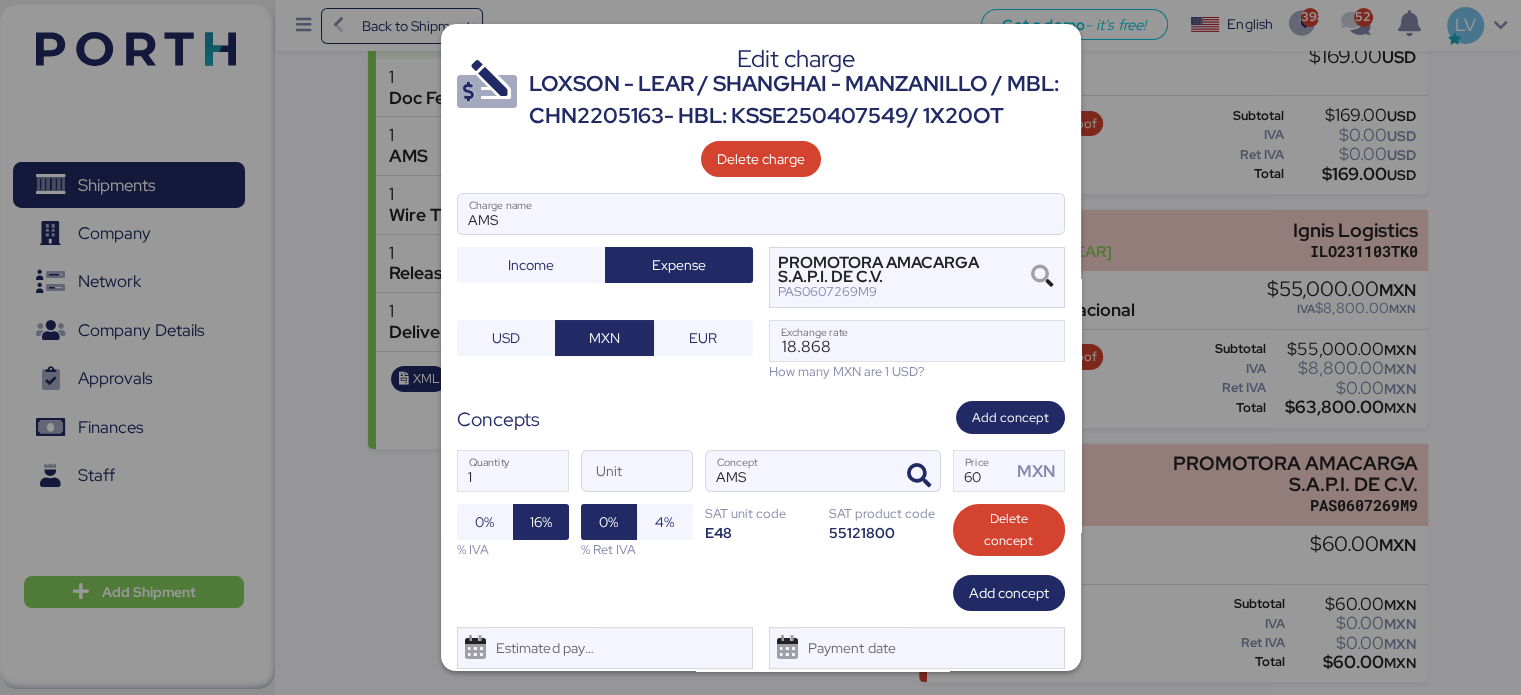 scroll, scrollTop: 92, scrollLeft: 0, axis: vertical 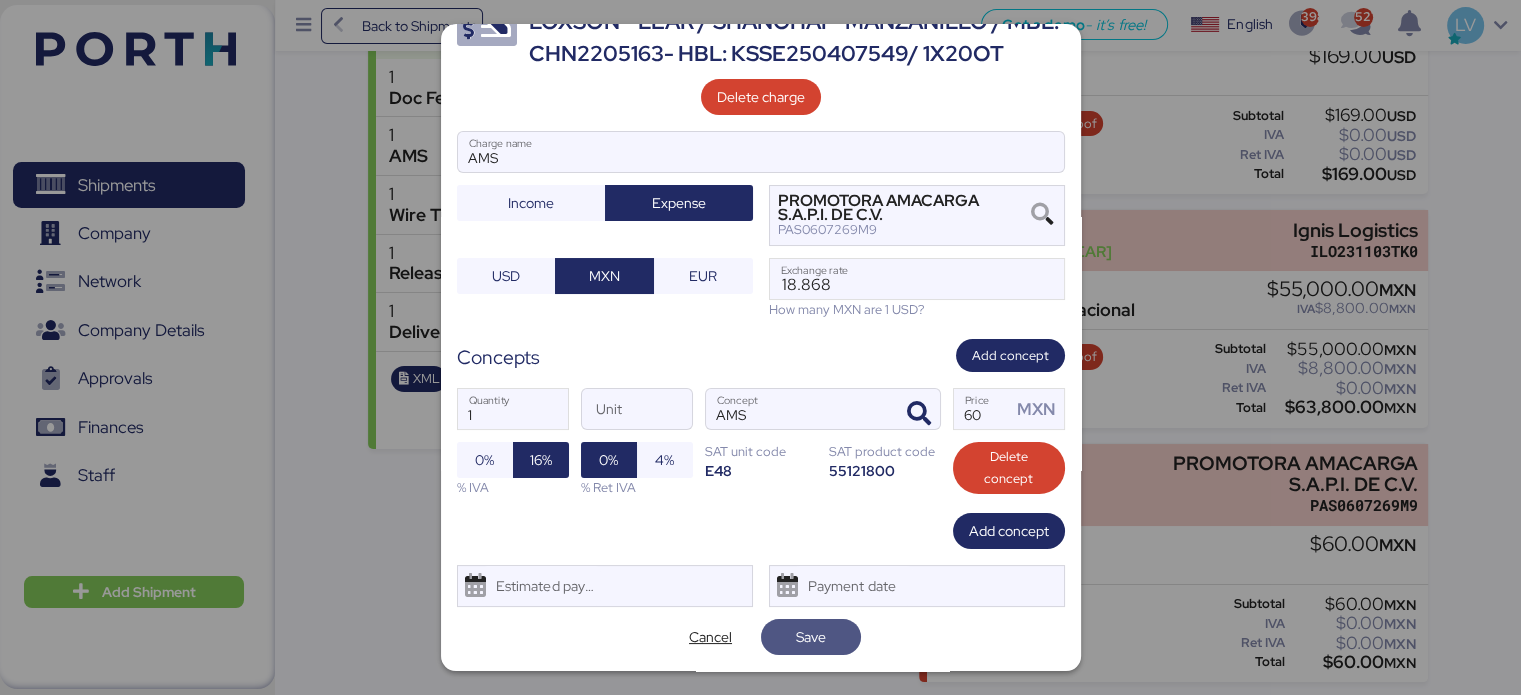 click on "Save" at bounding box center (811, 637) 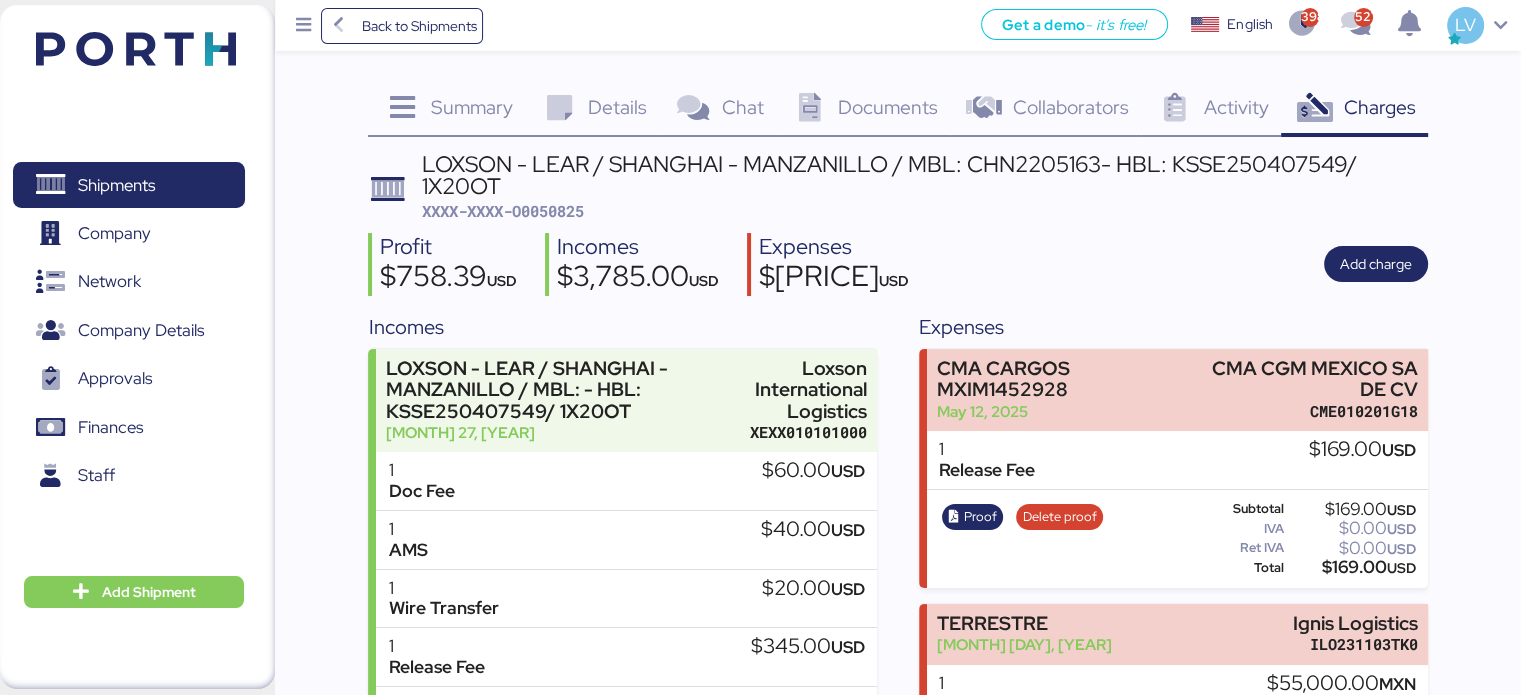 scroll, scrollTop: 393, scrollLeft: 0, axis: vertical 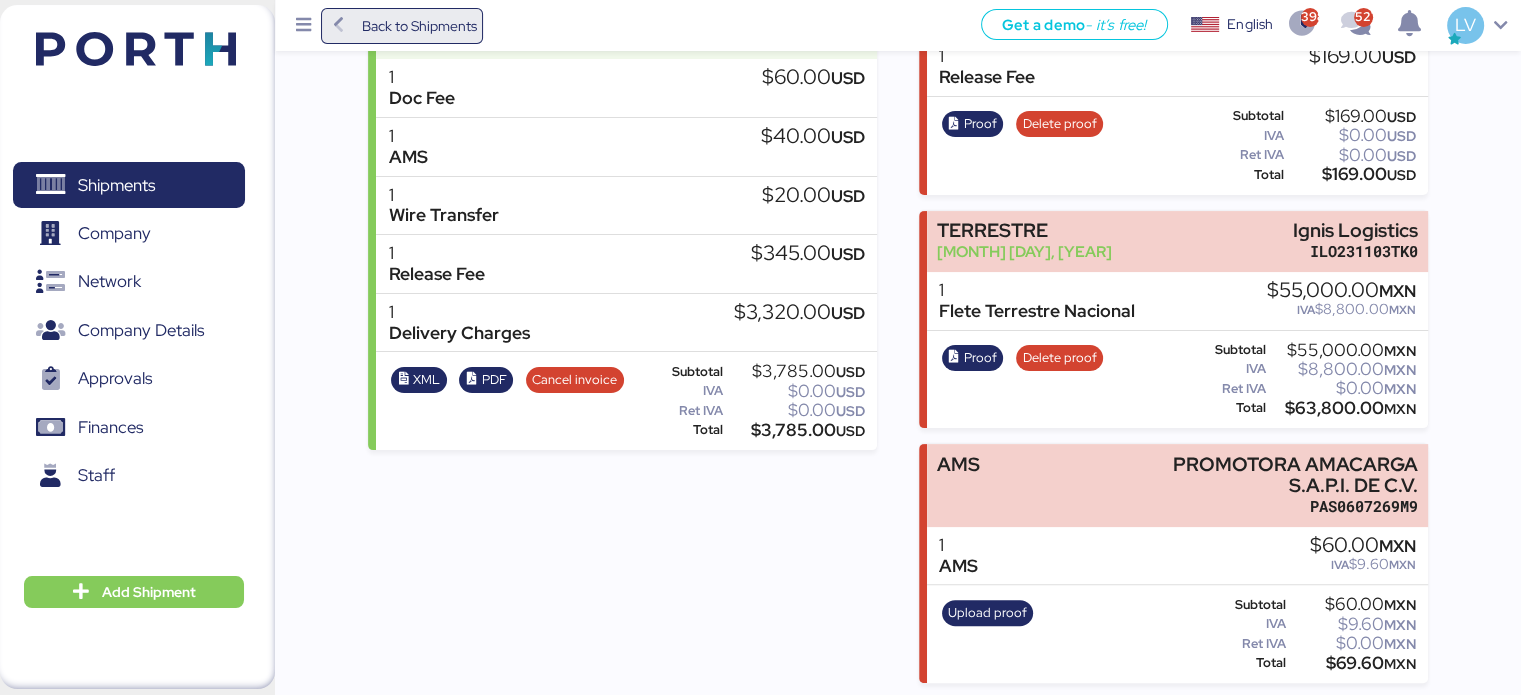 click on "Back to Shipments" at bounding box center [418, 26] 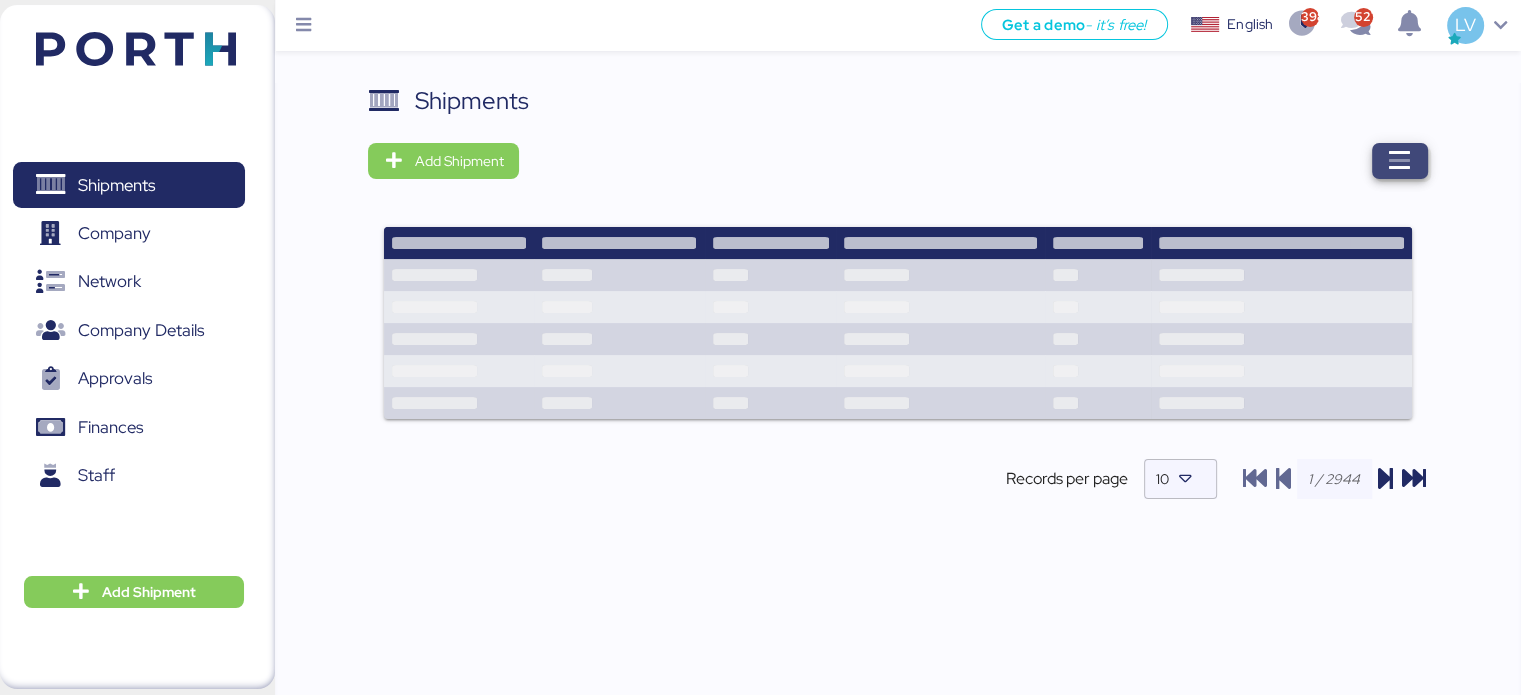 click at bounding box center (1400, 161) 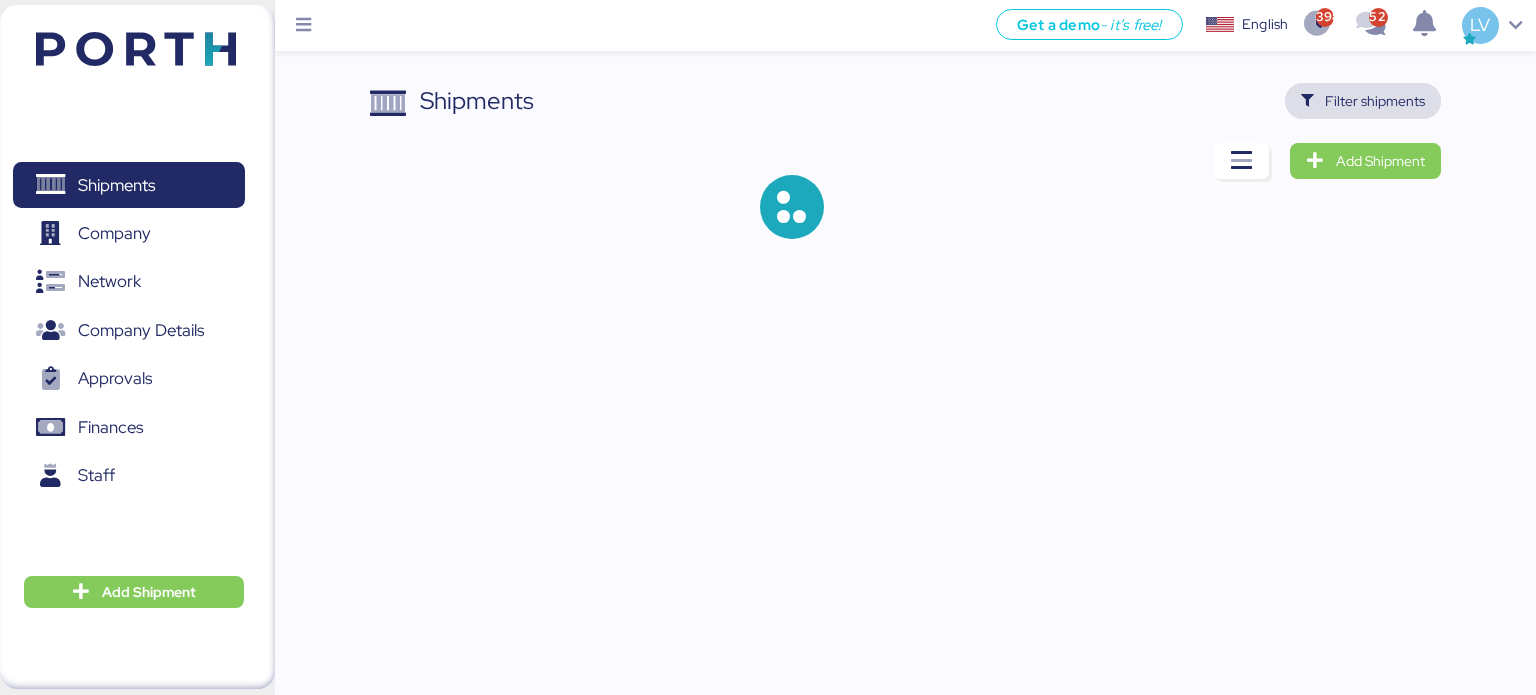 click on "Filter shipments" at bounding box center (1375, 101) 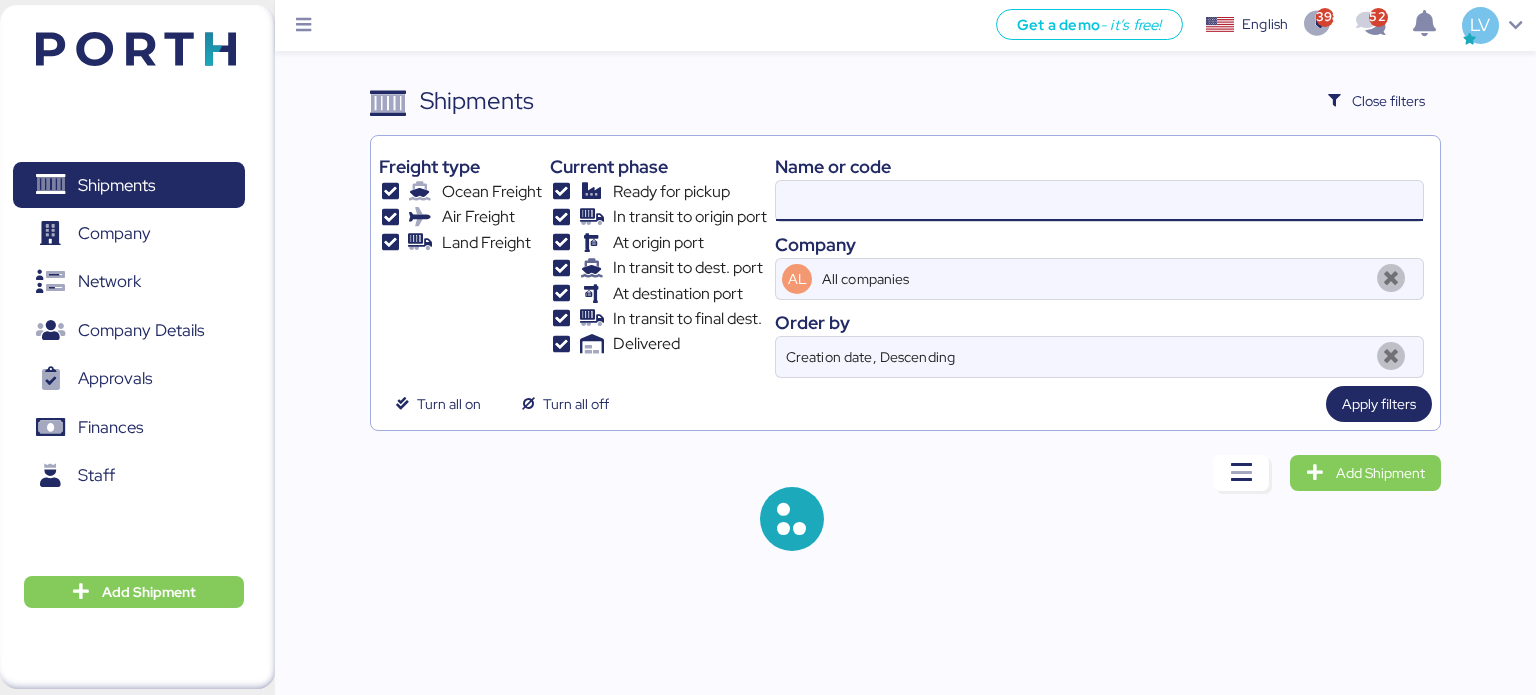 click at bounding box center [1099, 201] 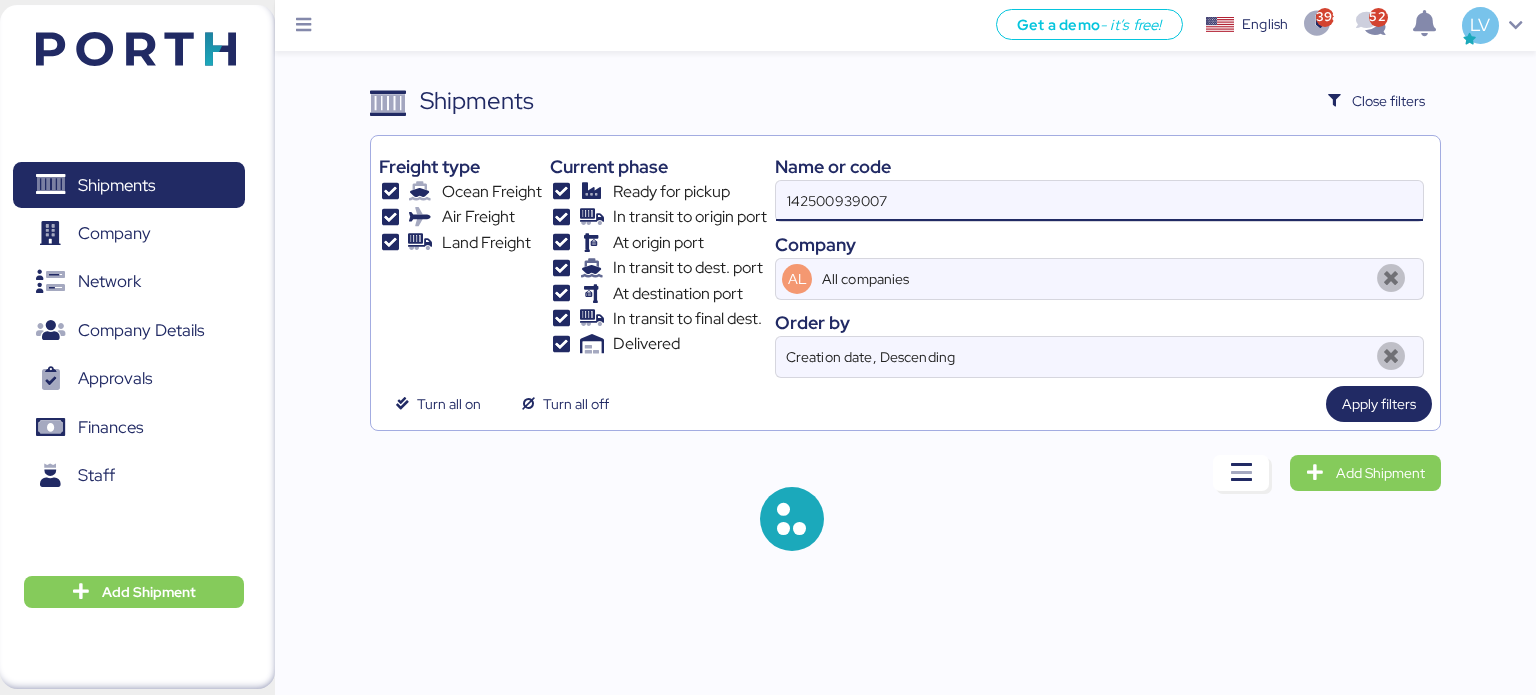 click on "142500939007" at bounding box center [1099, 201] 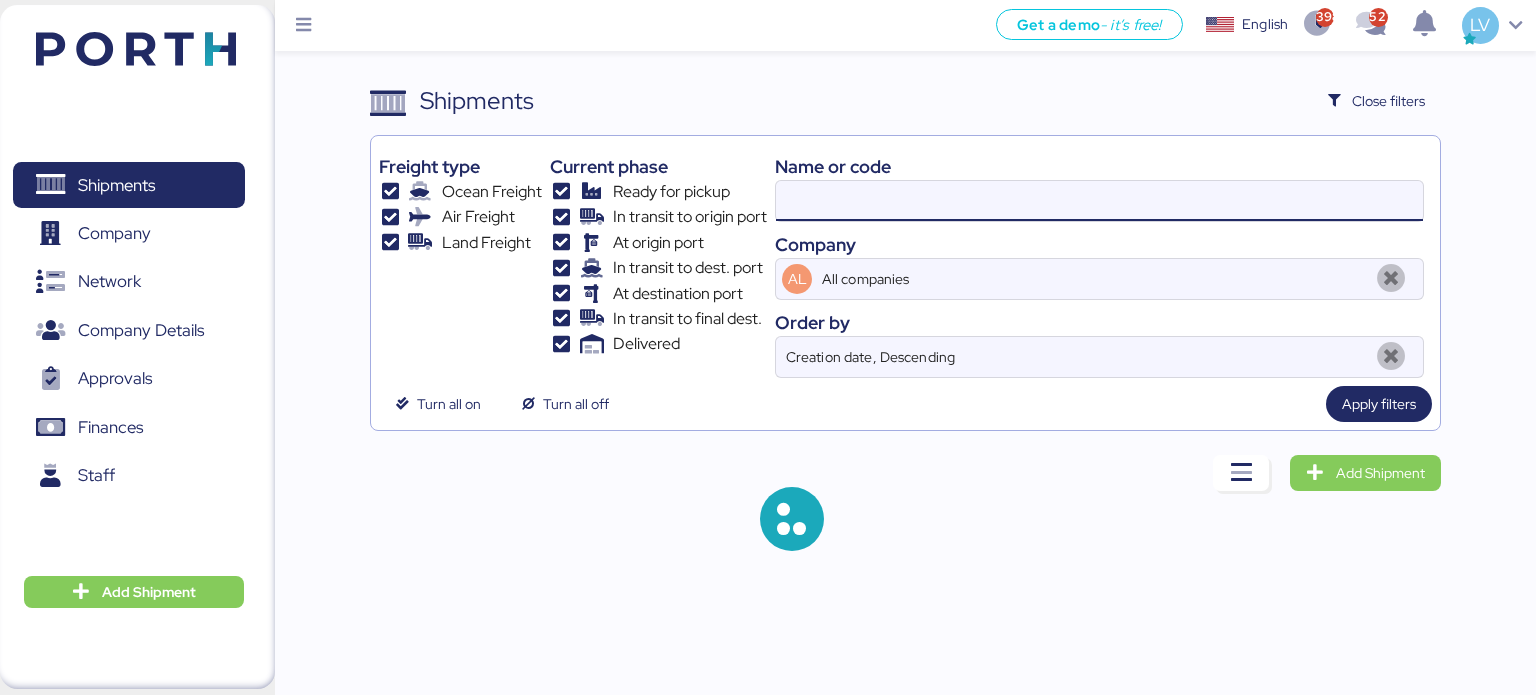 paste on "142500939007" 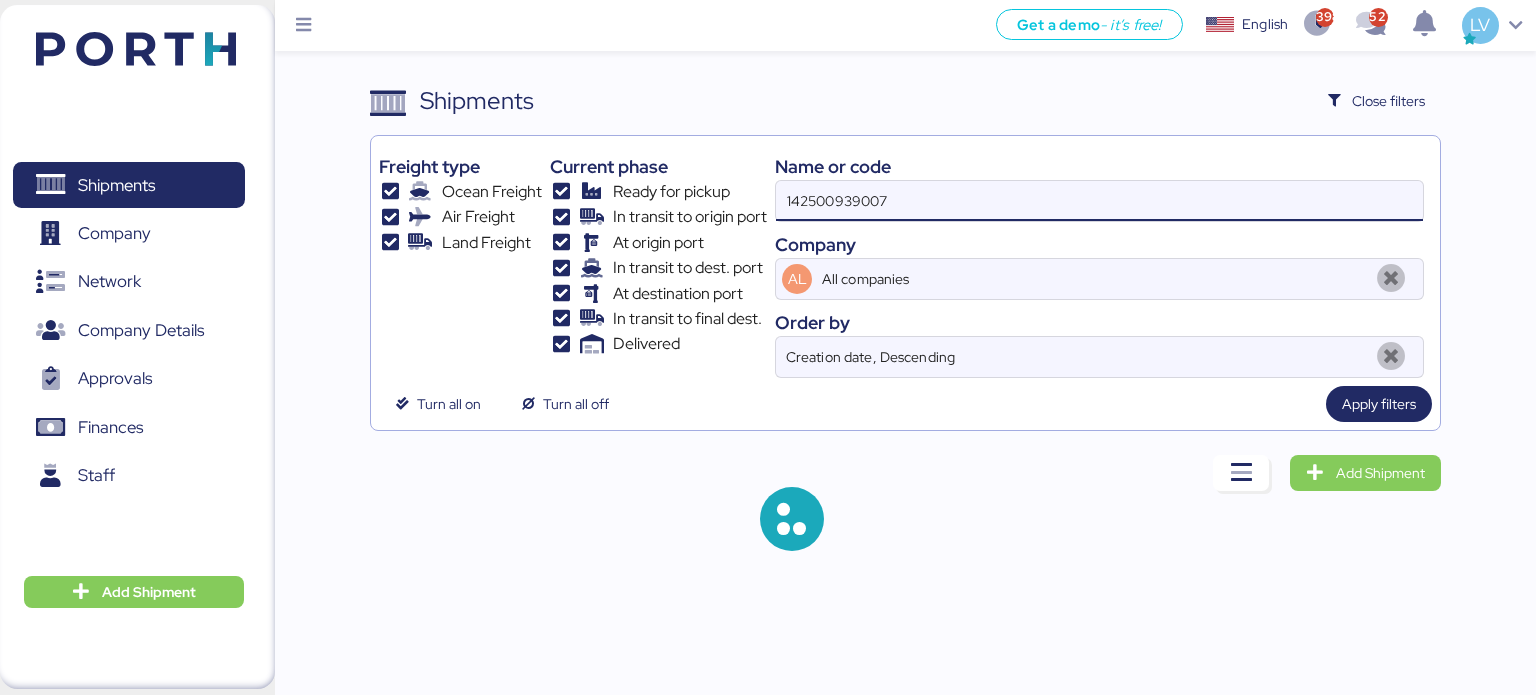 type on "142500939007" 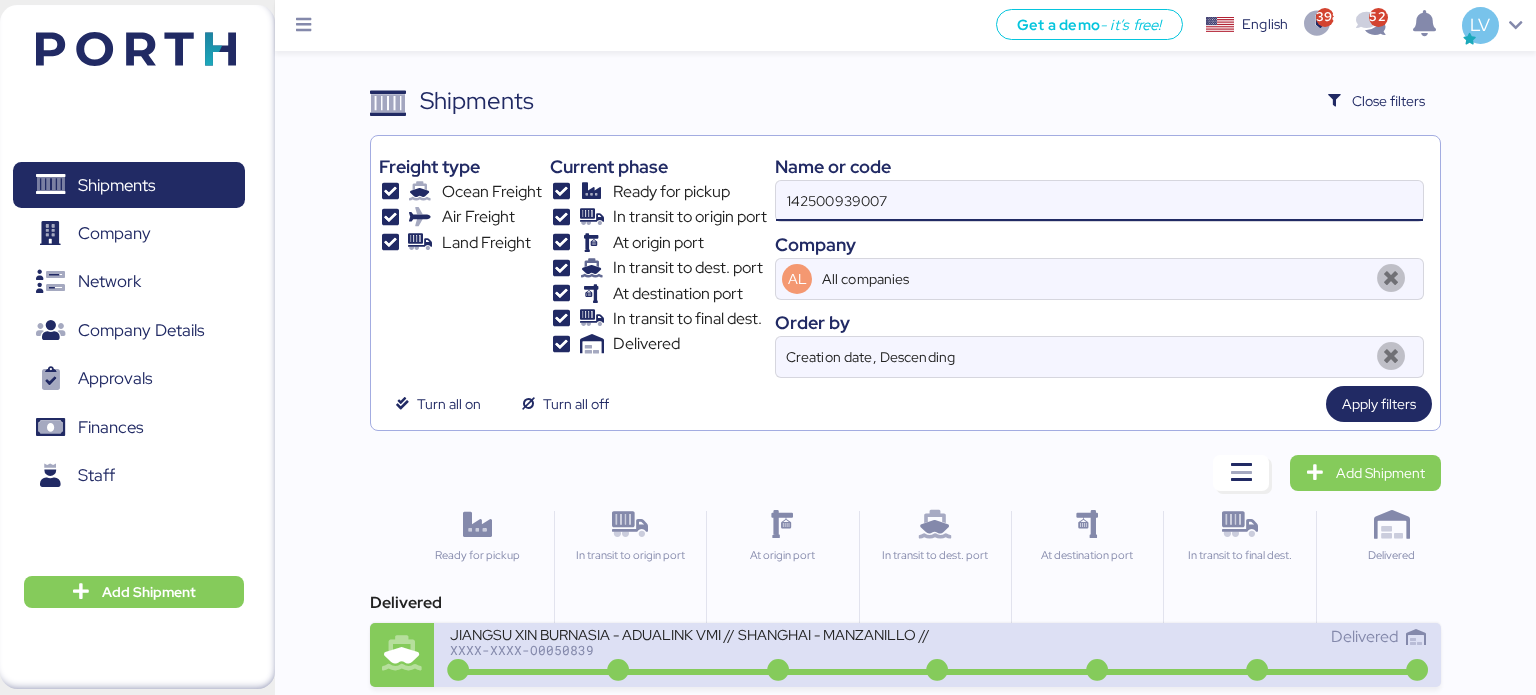 click on "JIANGSU XIN BURNASIA - ADUALINK VMI // SHANGHAI - MANZANILLO // HBL: BYKS25048900SE // MBL: 142500939007 // BKG: 142500939007" at bounding box center [690, 633] 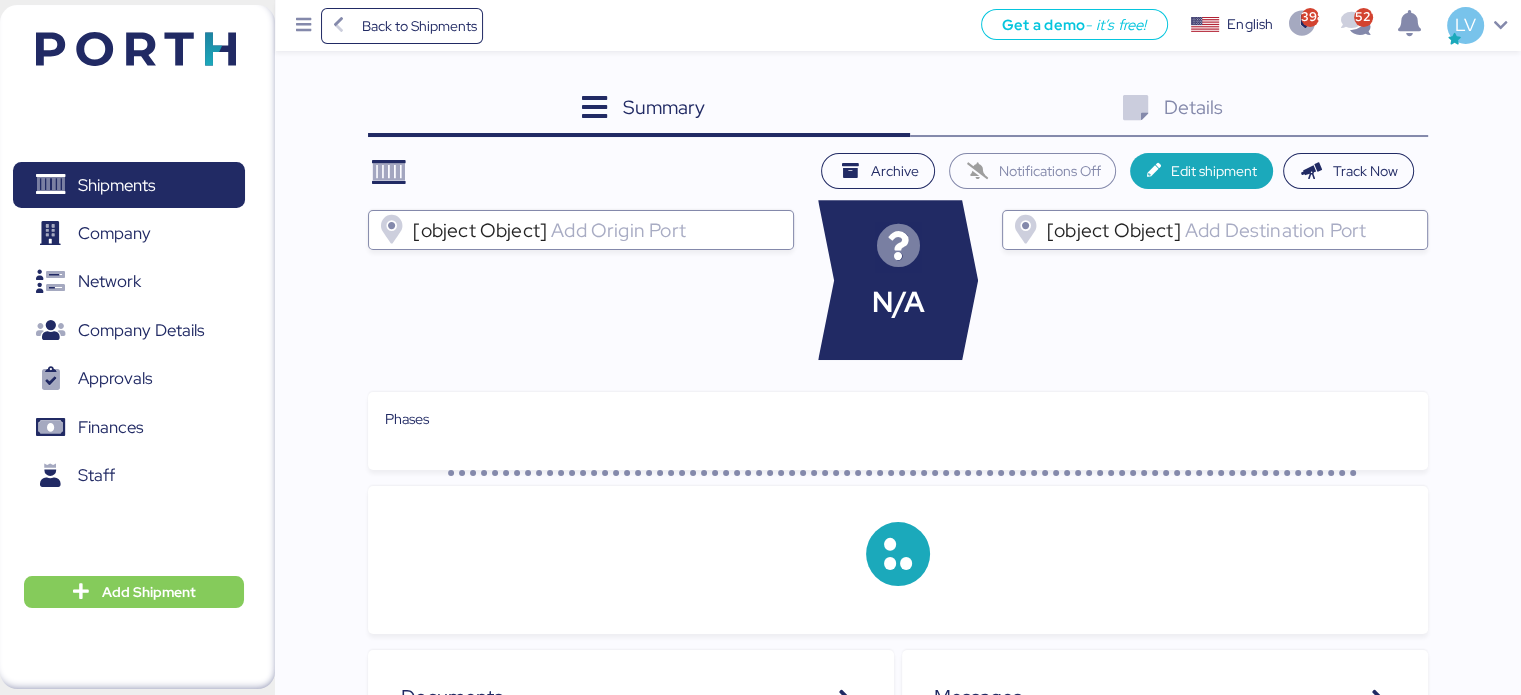 click on "Details 0" at bounding box center [1169, 110] 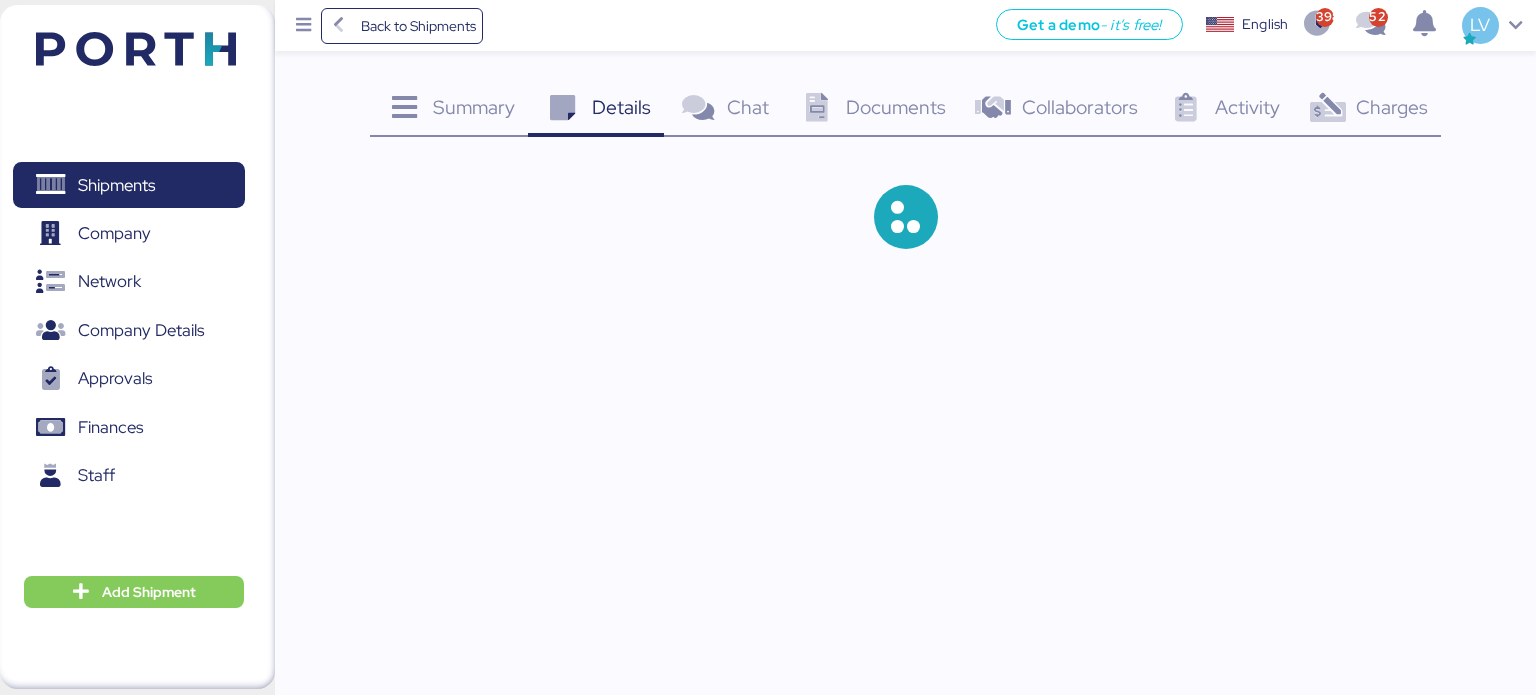 click on "Charges 0" at bounding box center (1367, 110) 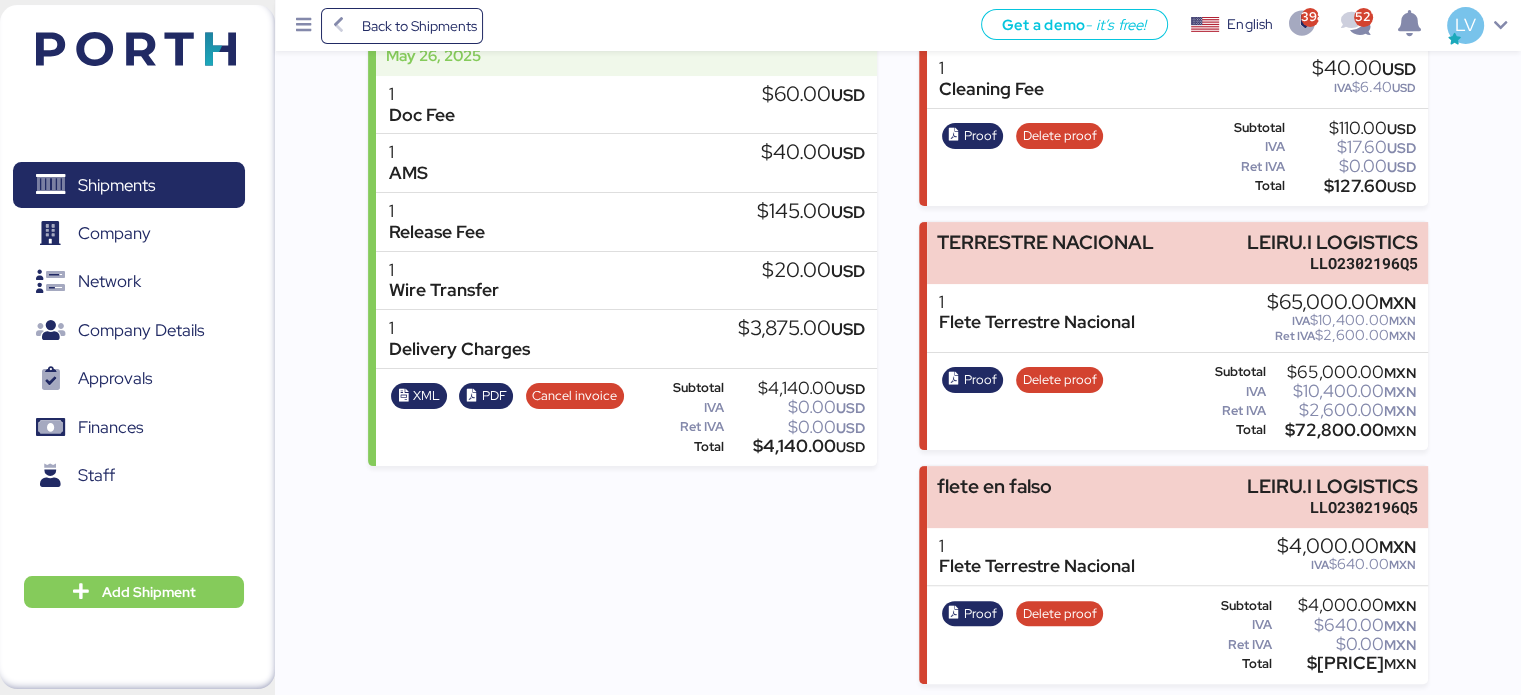 scroll, scrollTop: 0, scrollLeft: 0, axis: both 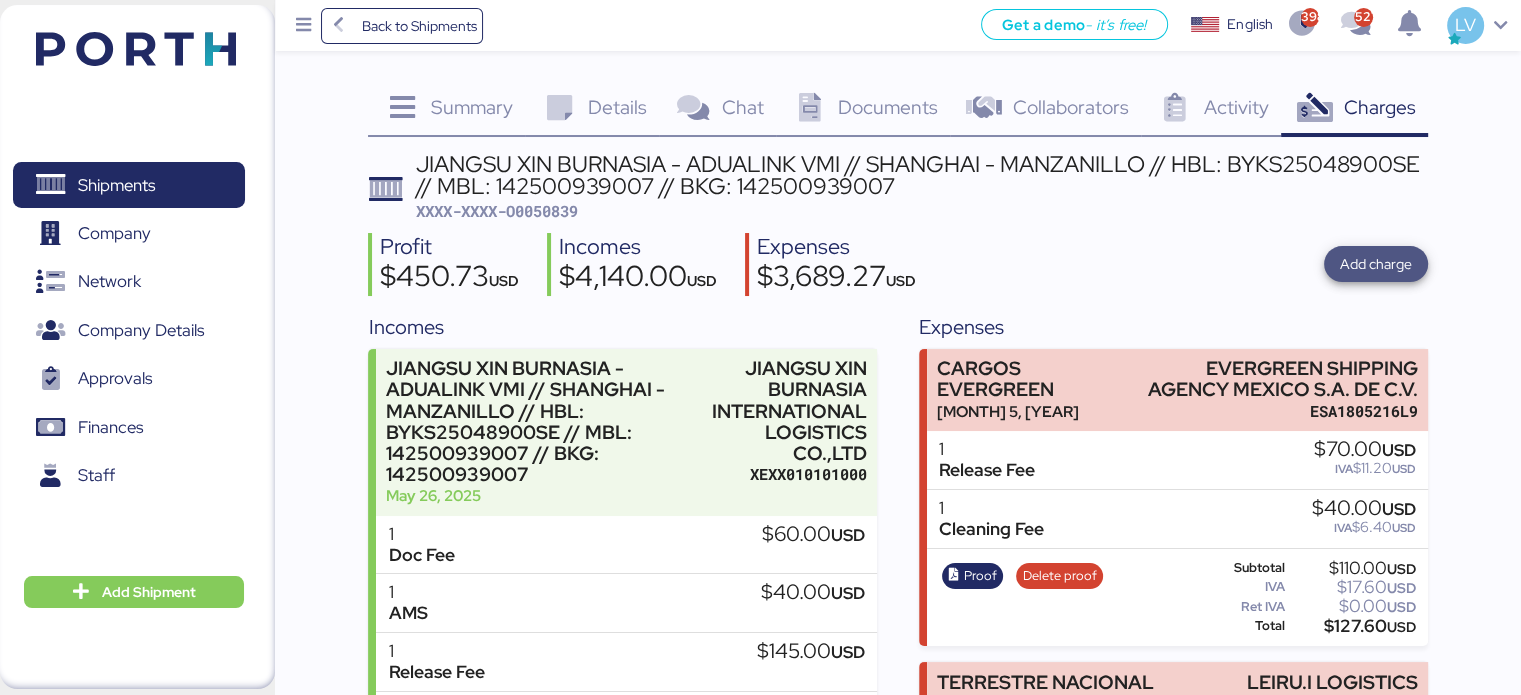 click on "Add charge" at bounding box center [1376, 264] 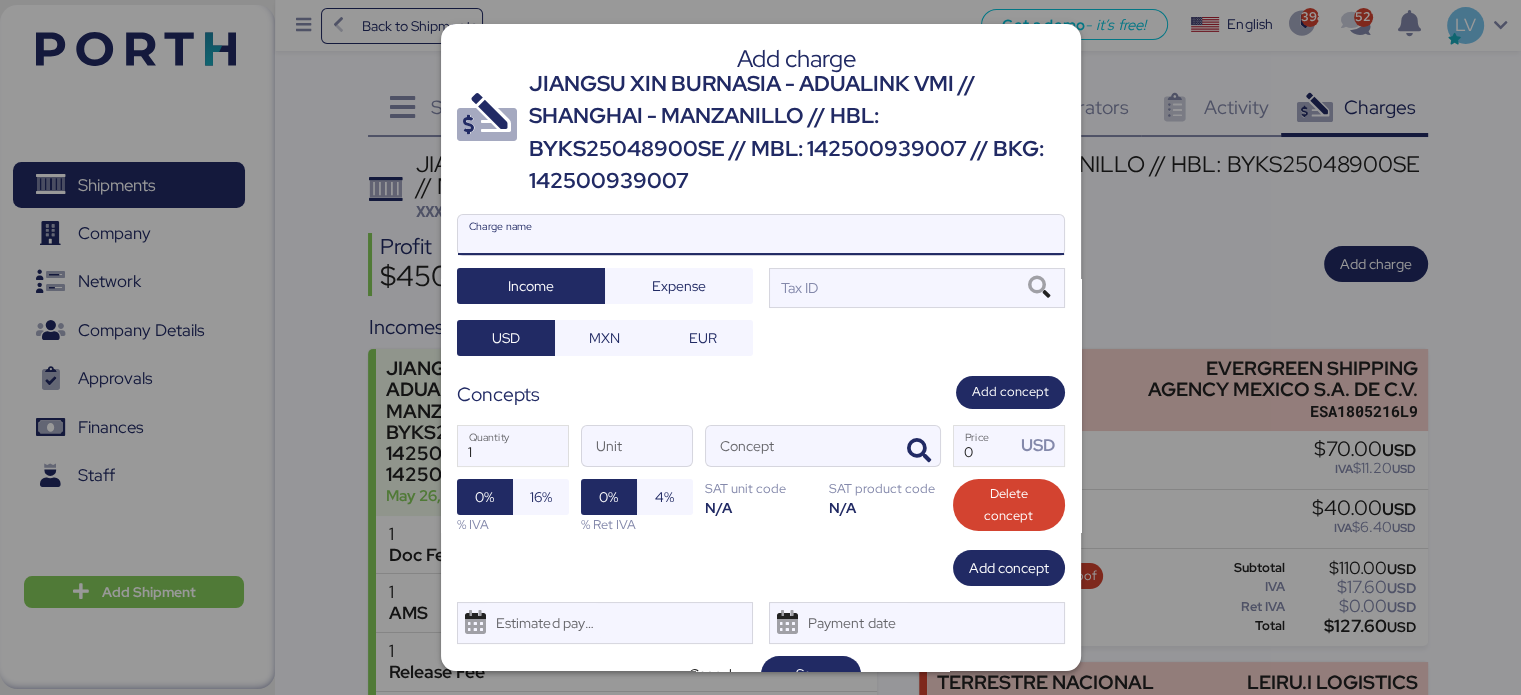 click on "Charge name" at bounding box center (761, 235) 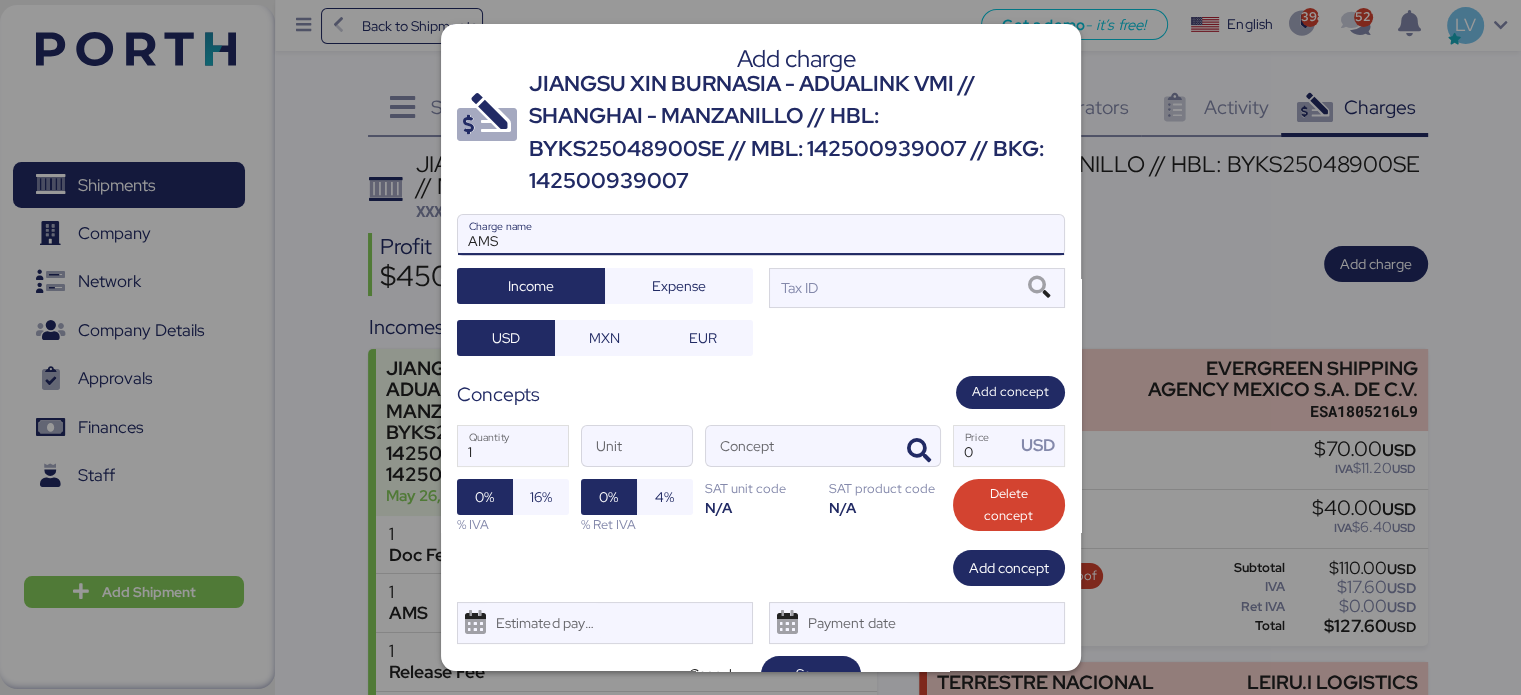type on "AMS" 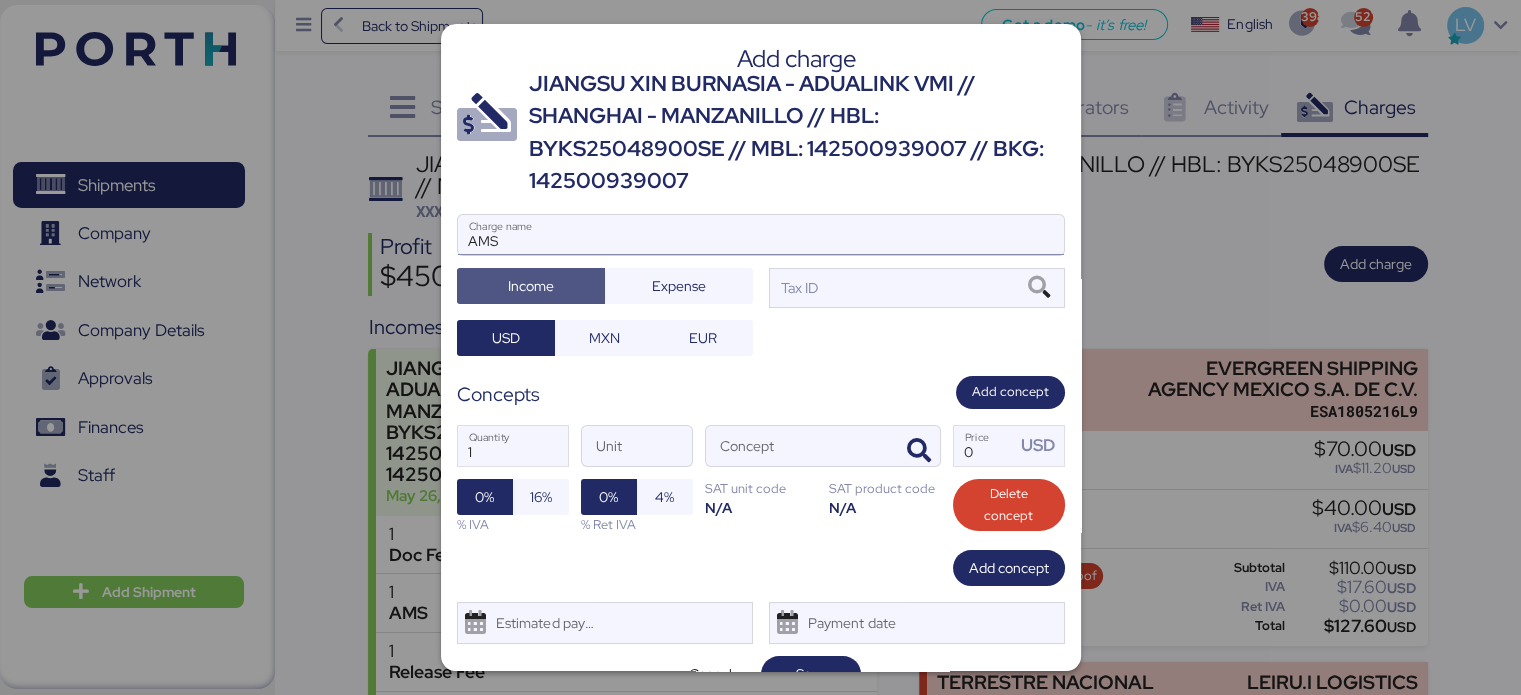 type 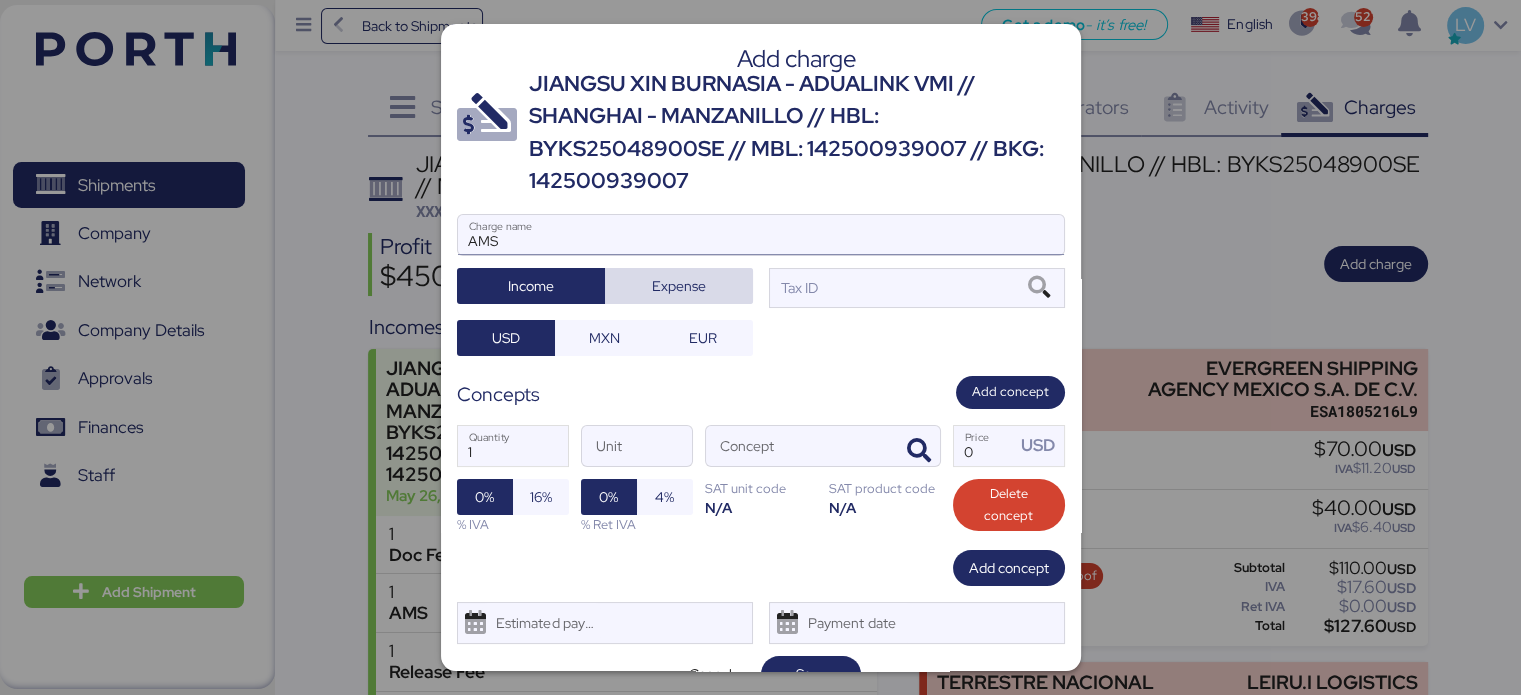 type 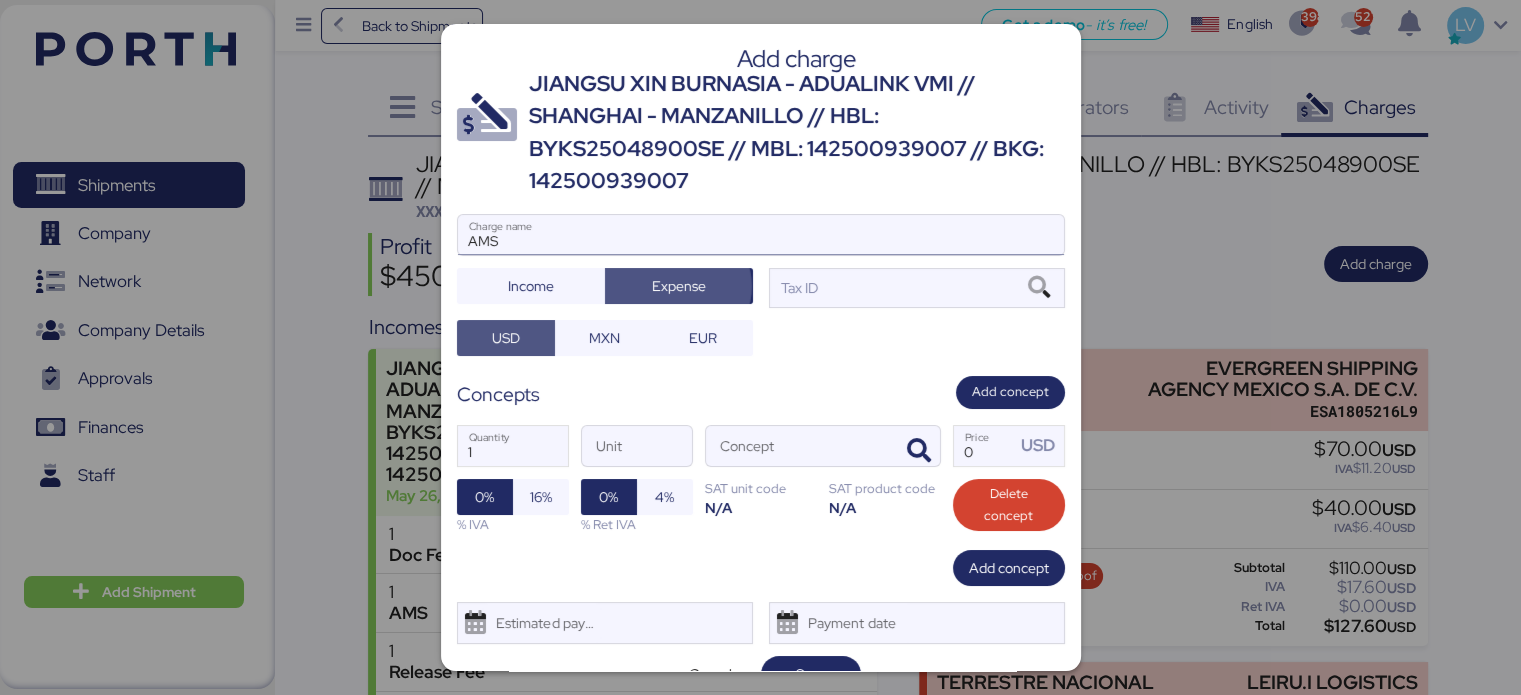 type 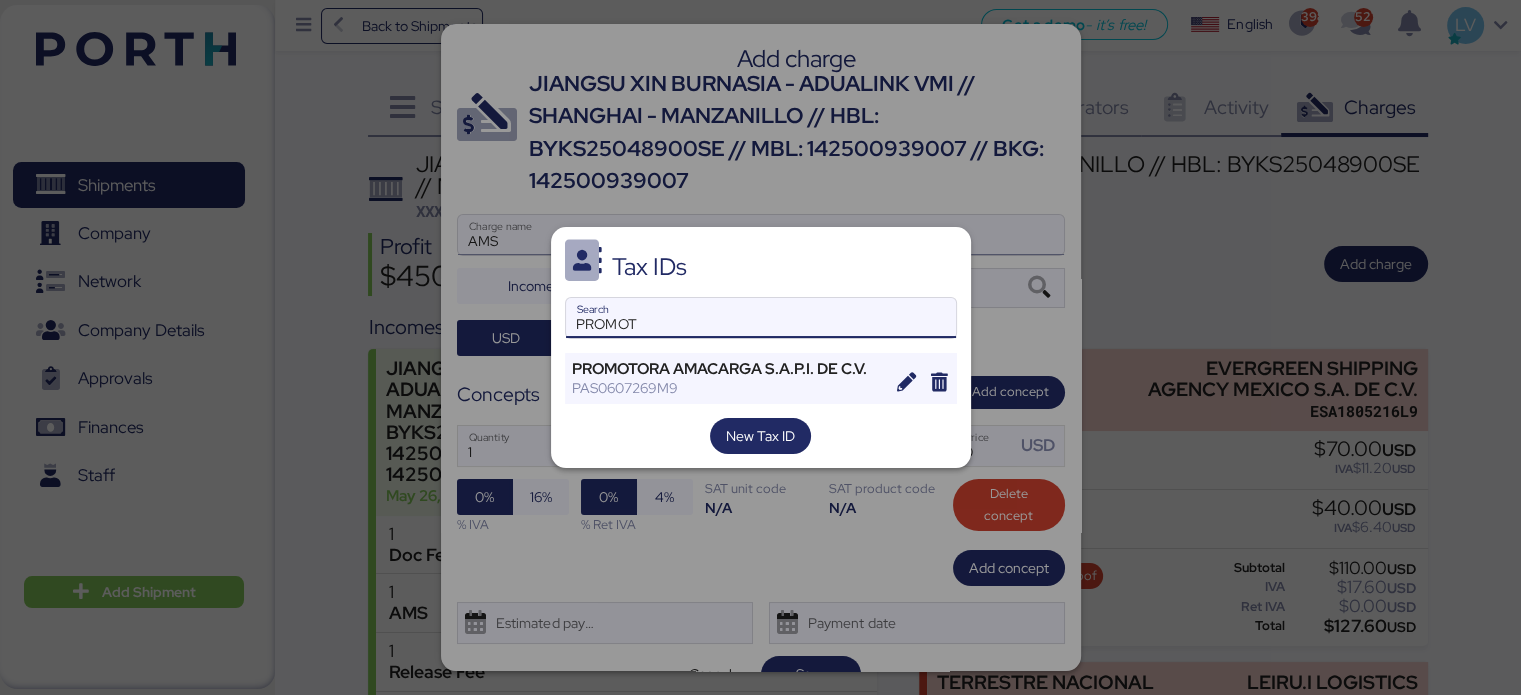 type on "PROMOT" 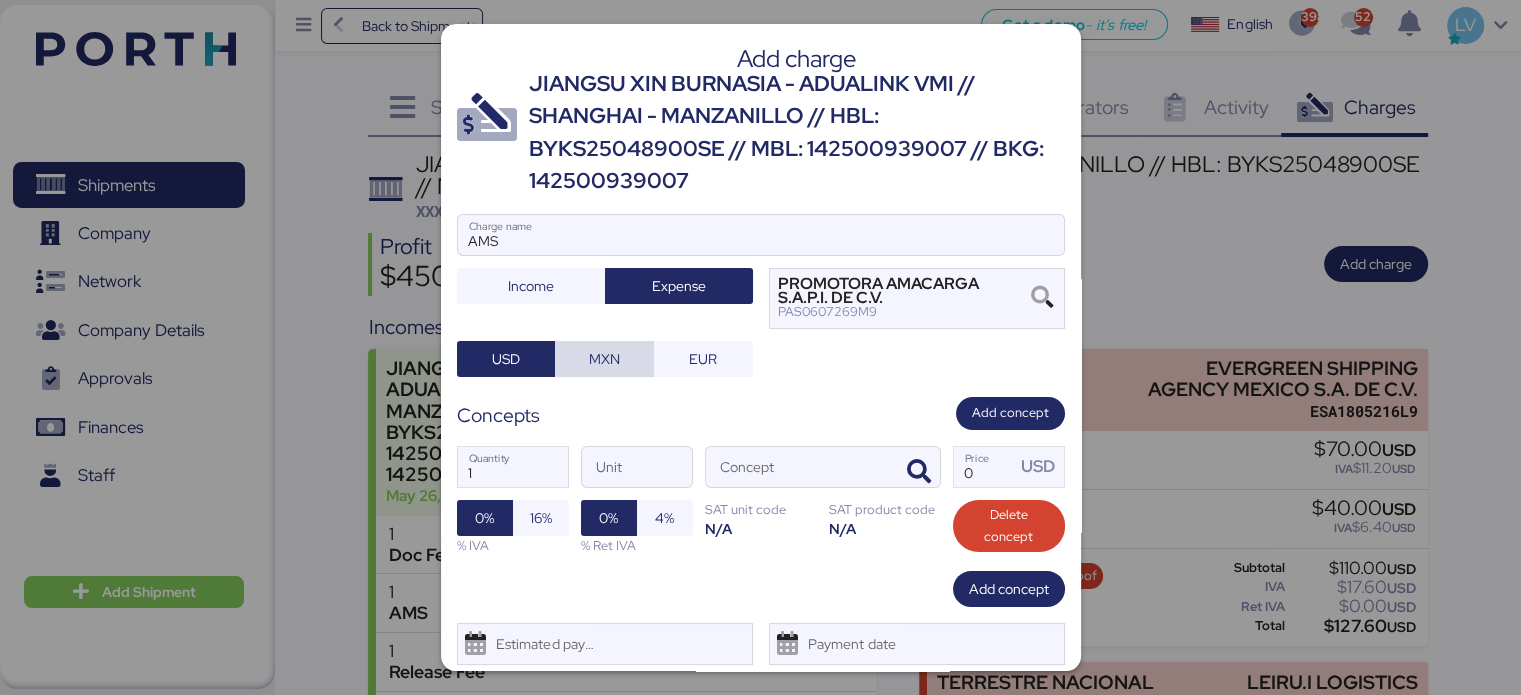 click on "MXN" at bounding box center [604, 359] 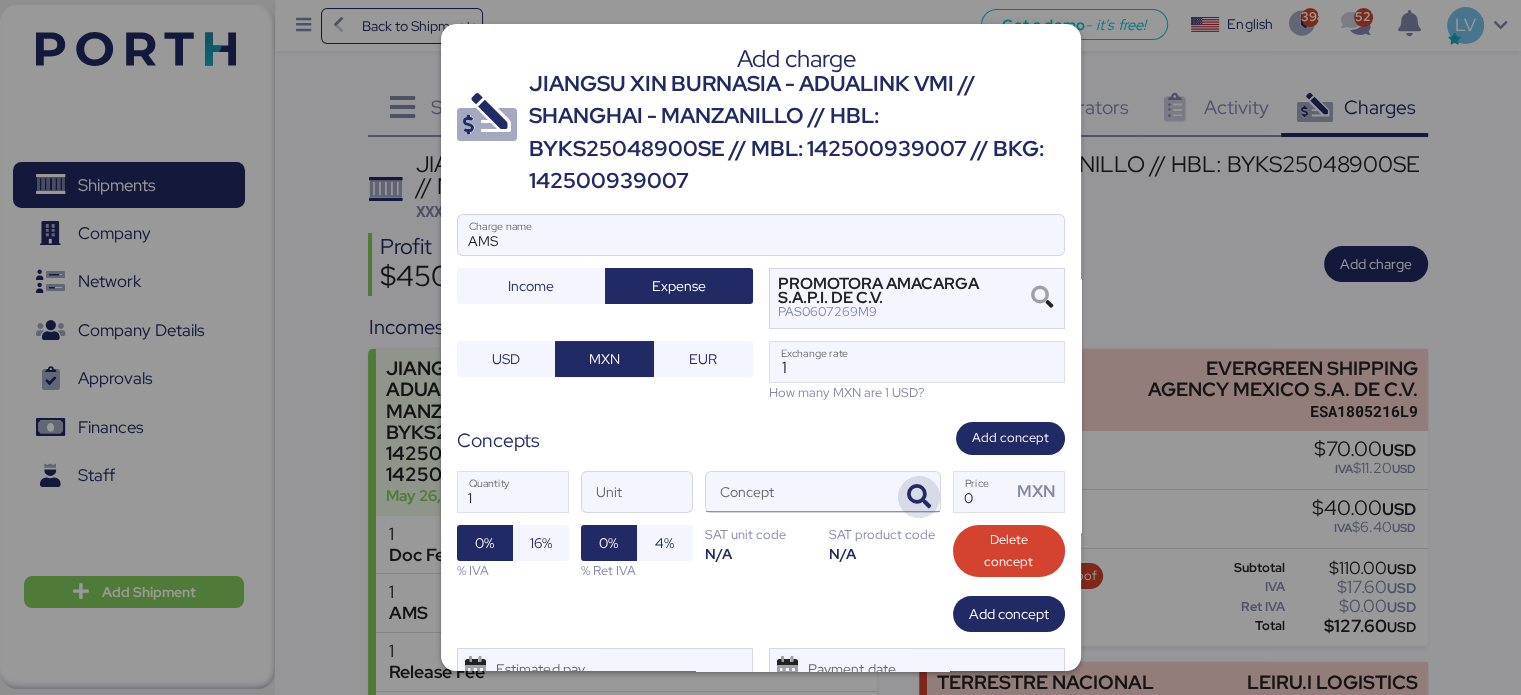 click at bounding box center [919, 497] 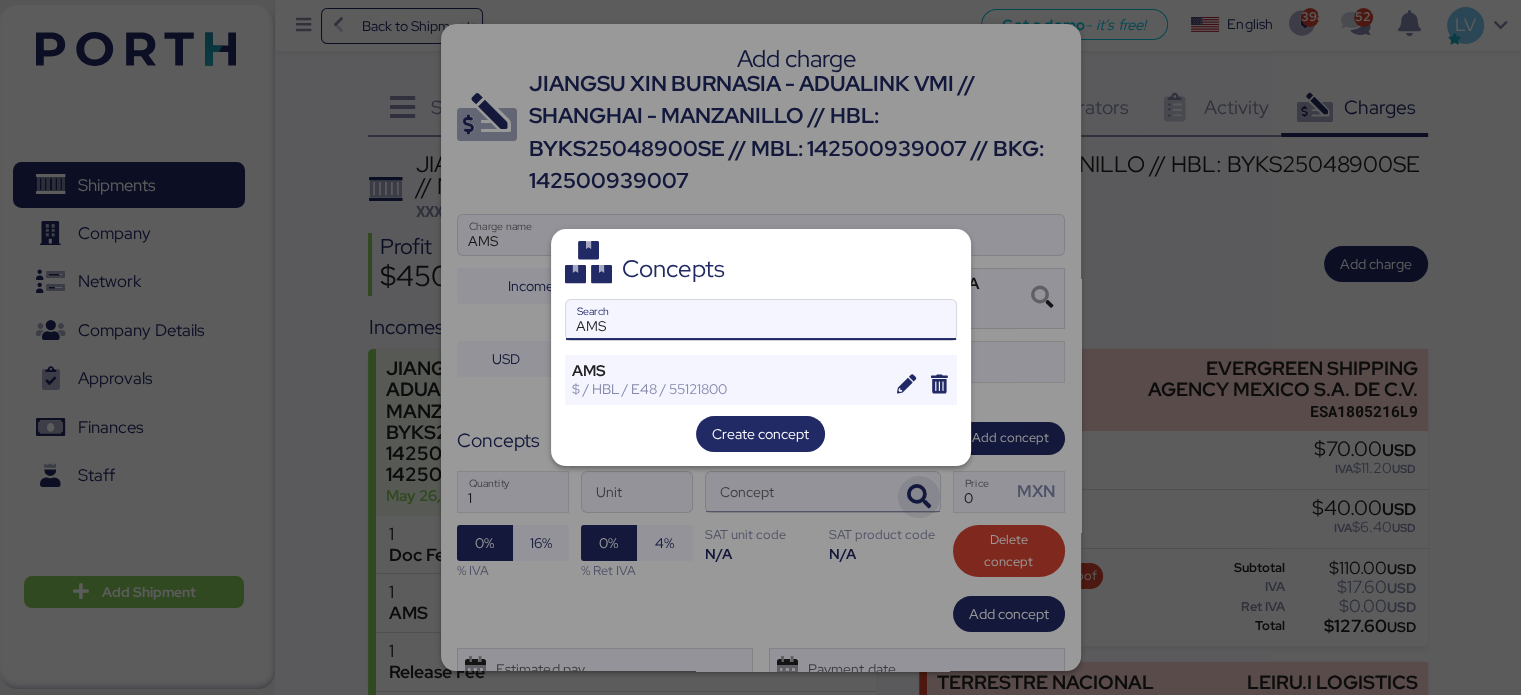 type on "AMS" 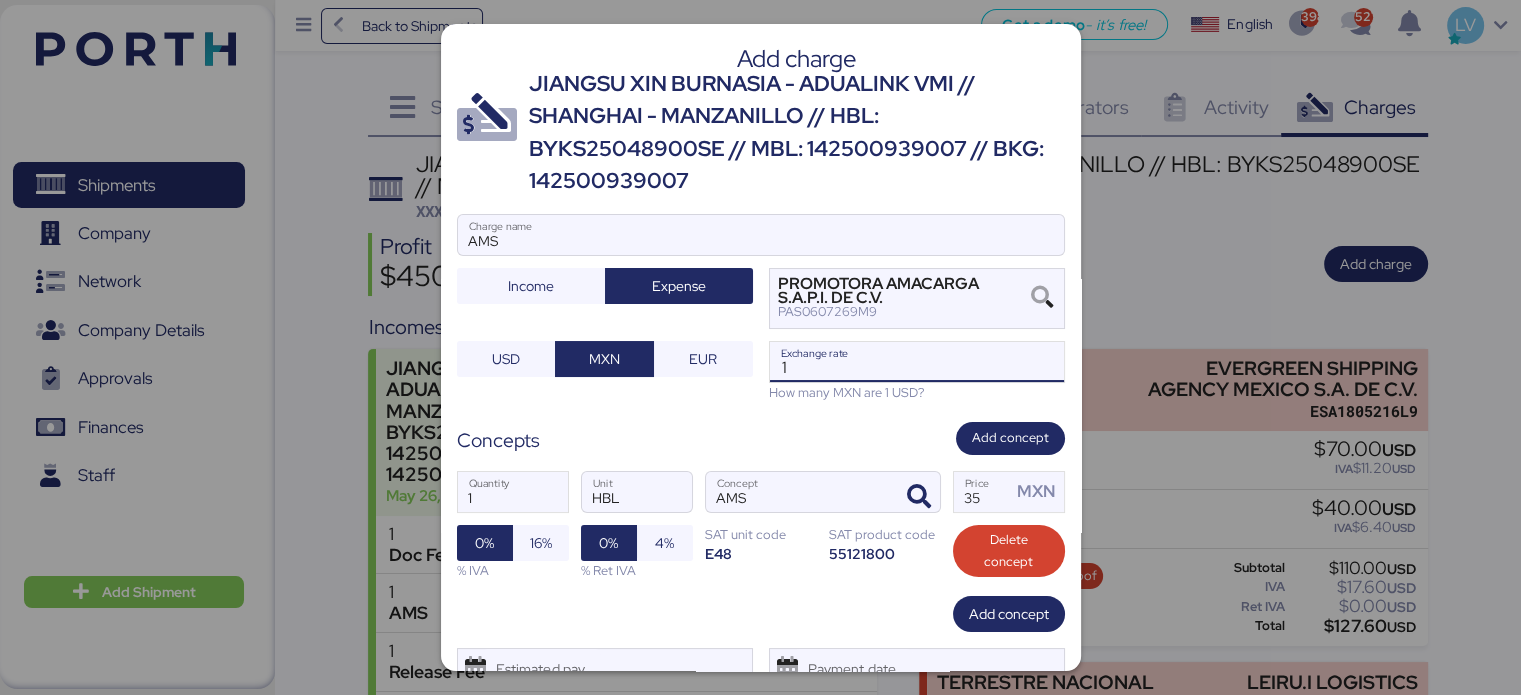 click on "1" at bounding box center [917, 362] 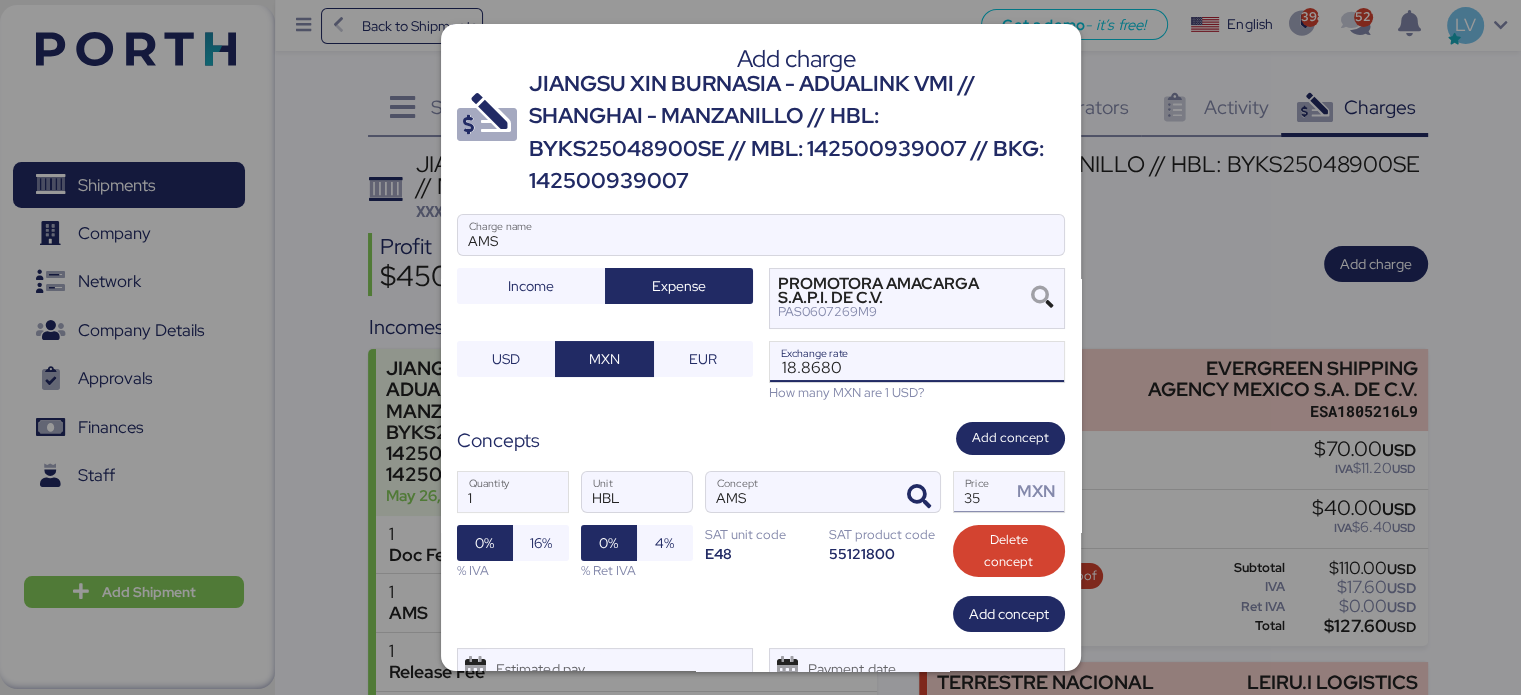 type on "18.868" 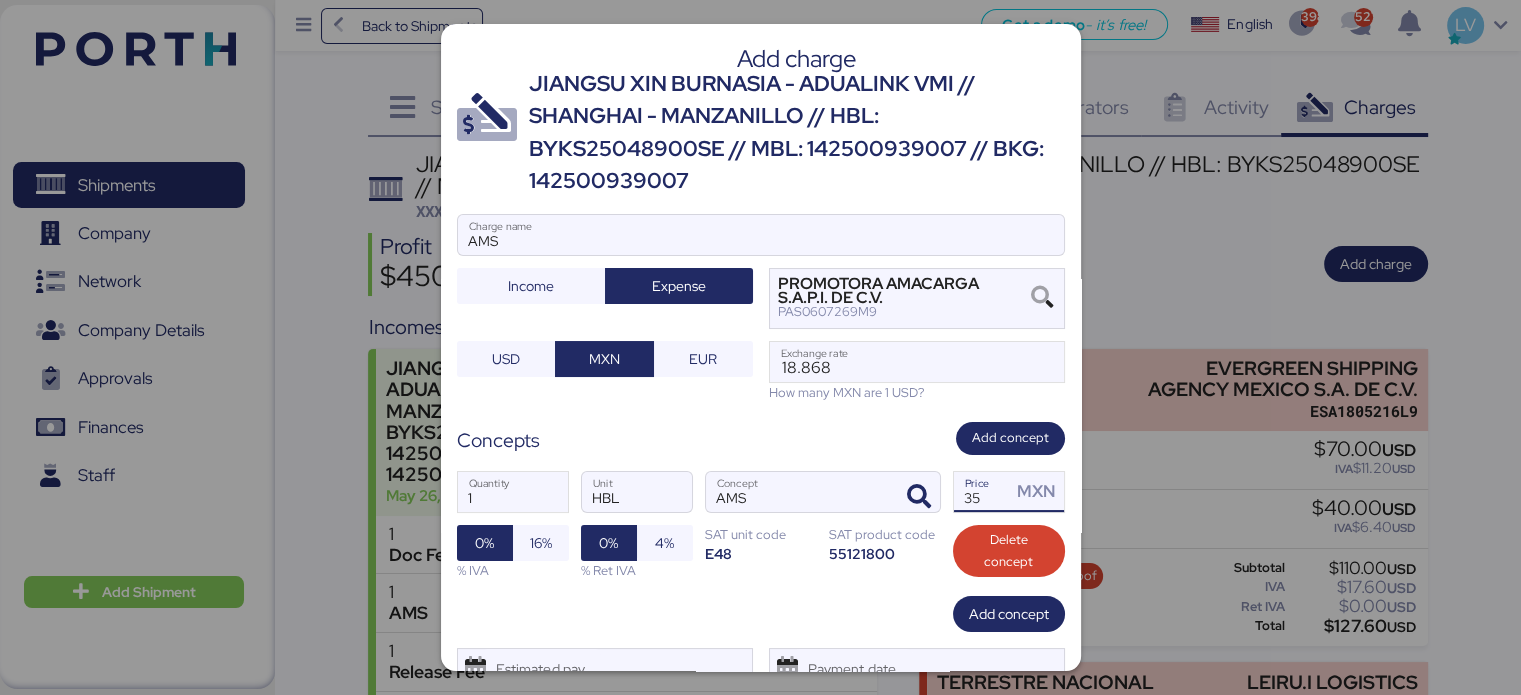 click on "35" at bounding box center (983, 492) 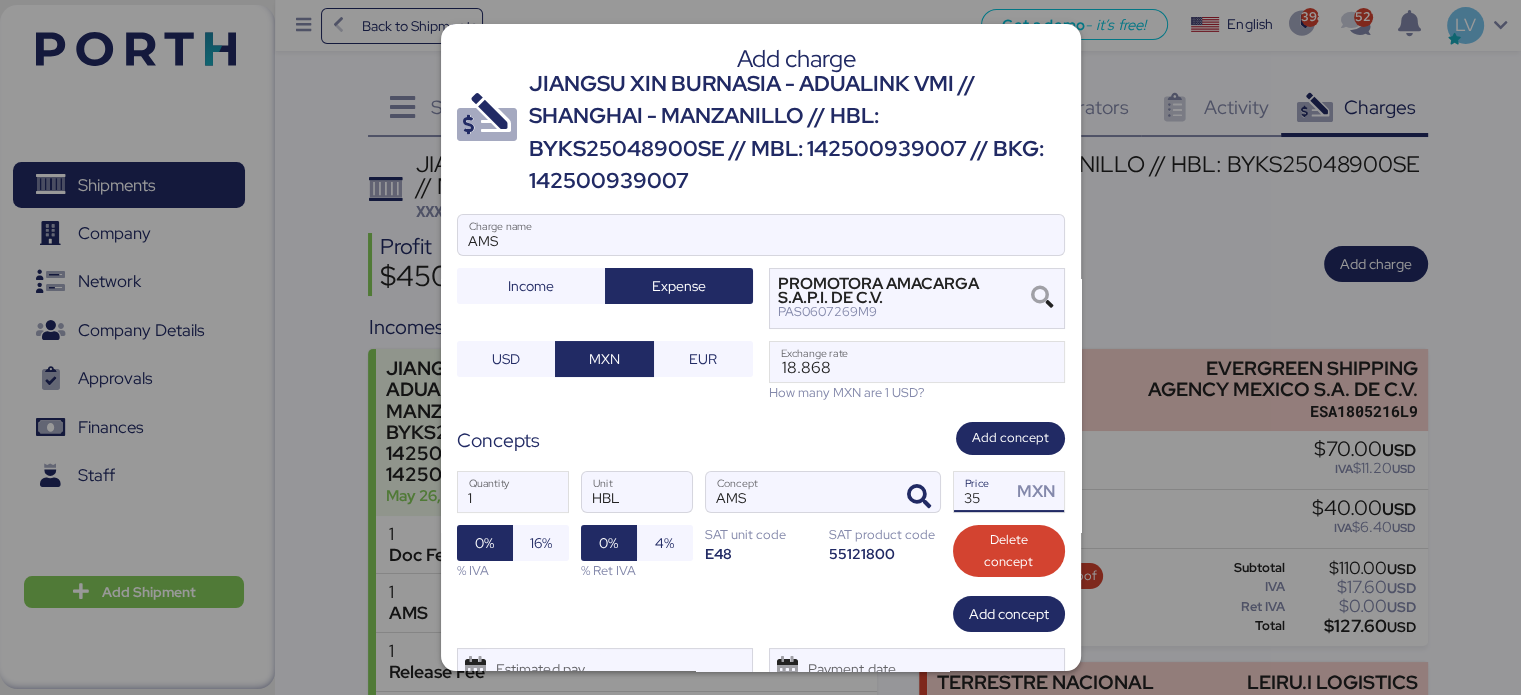 click on "35" at bounding box center [983, 492] 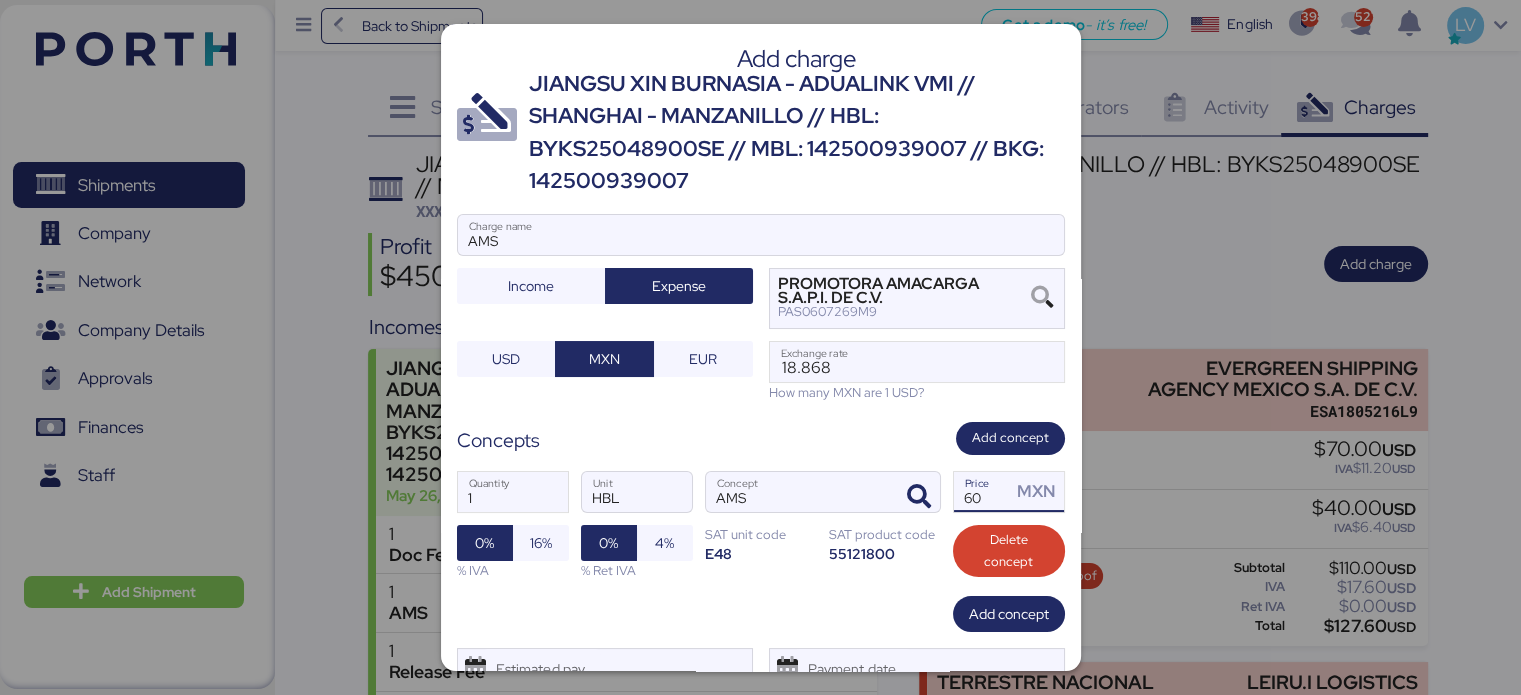 type on "60" 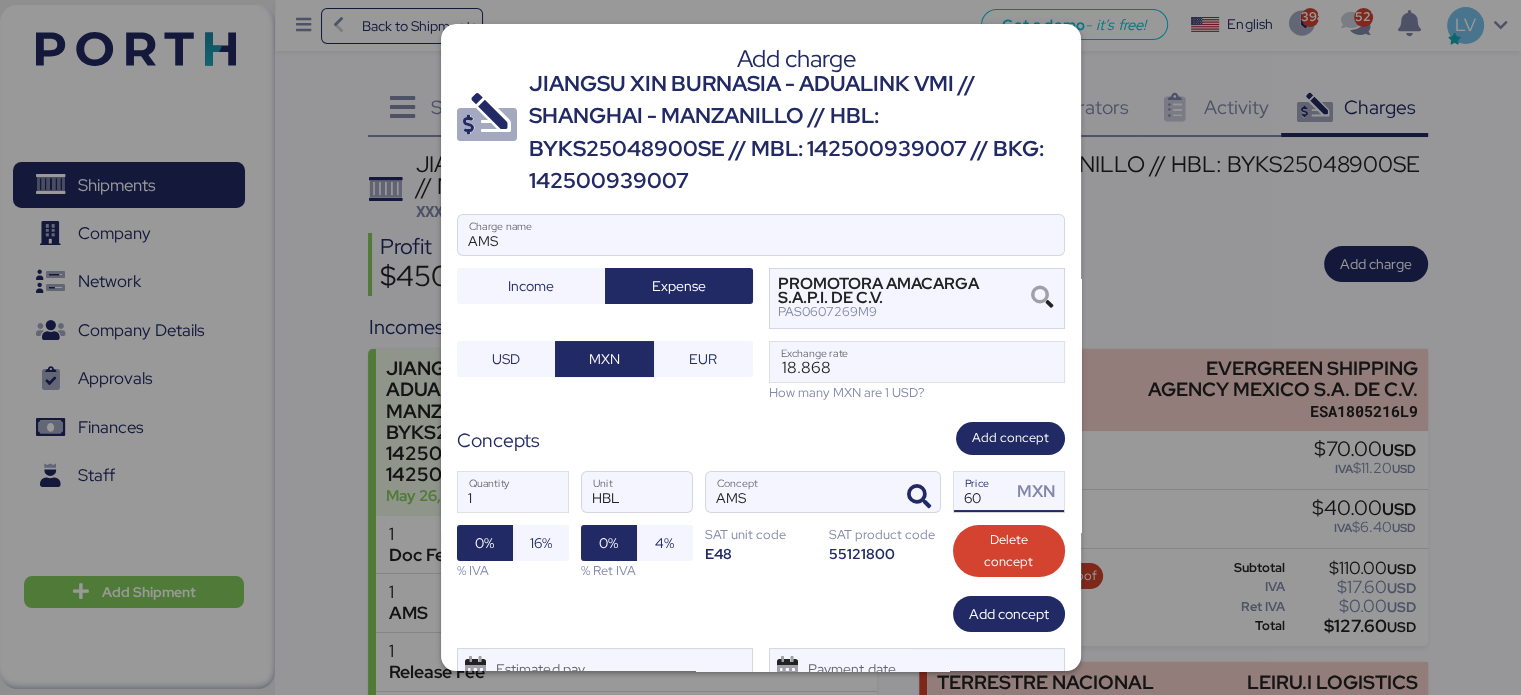 click on "Add concept" at bounding box center (761, 614) 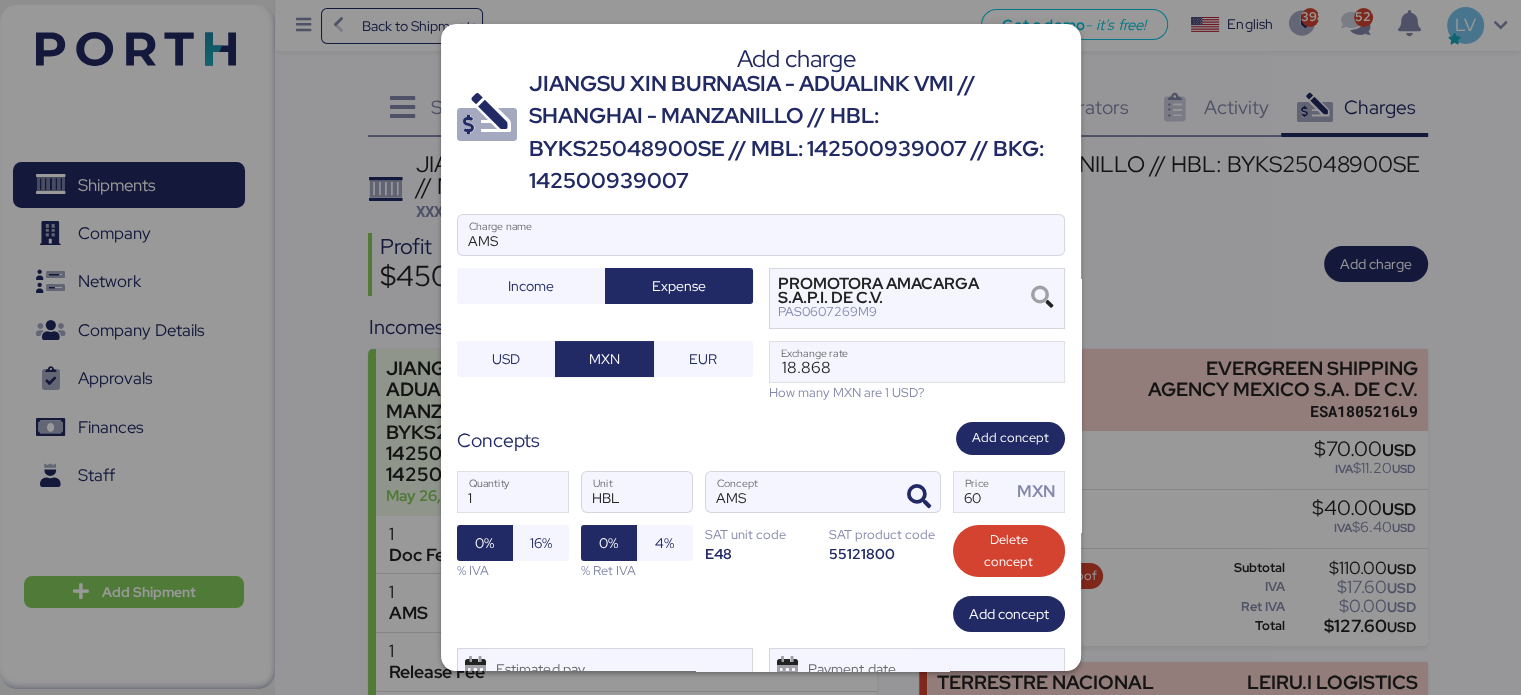 scroll, scrollTop: 80, scrollLeft: 0, axis: vertical 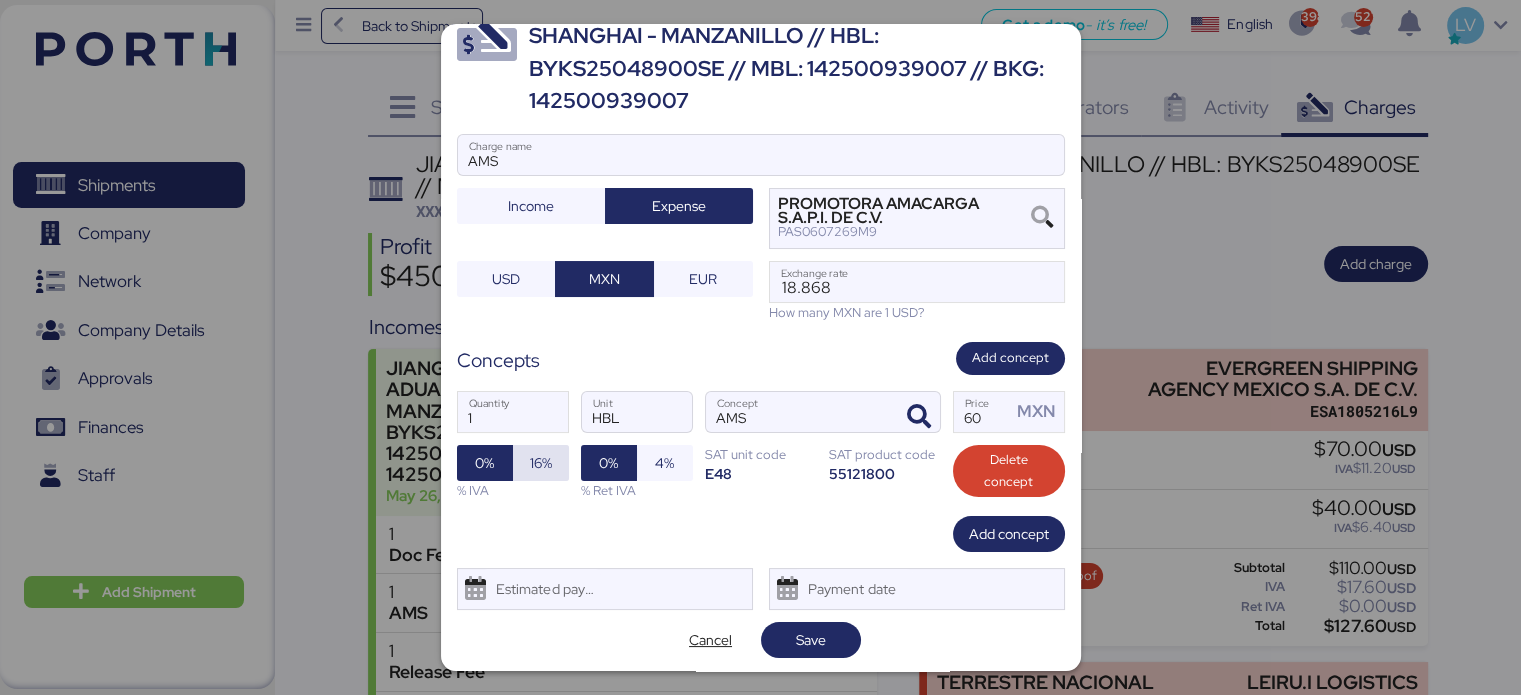 click on "16%" at bounding box center (541, 463) 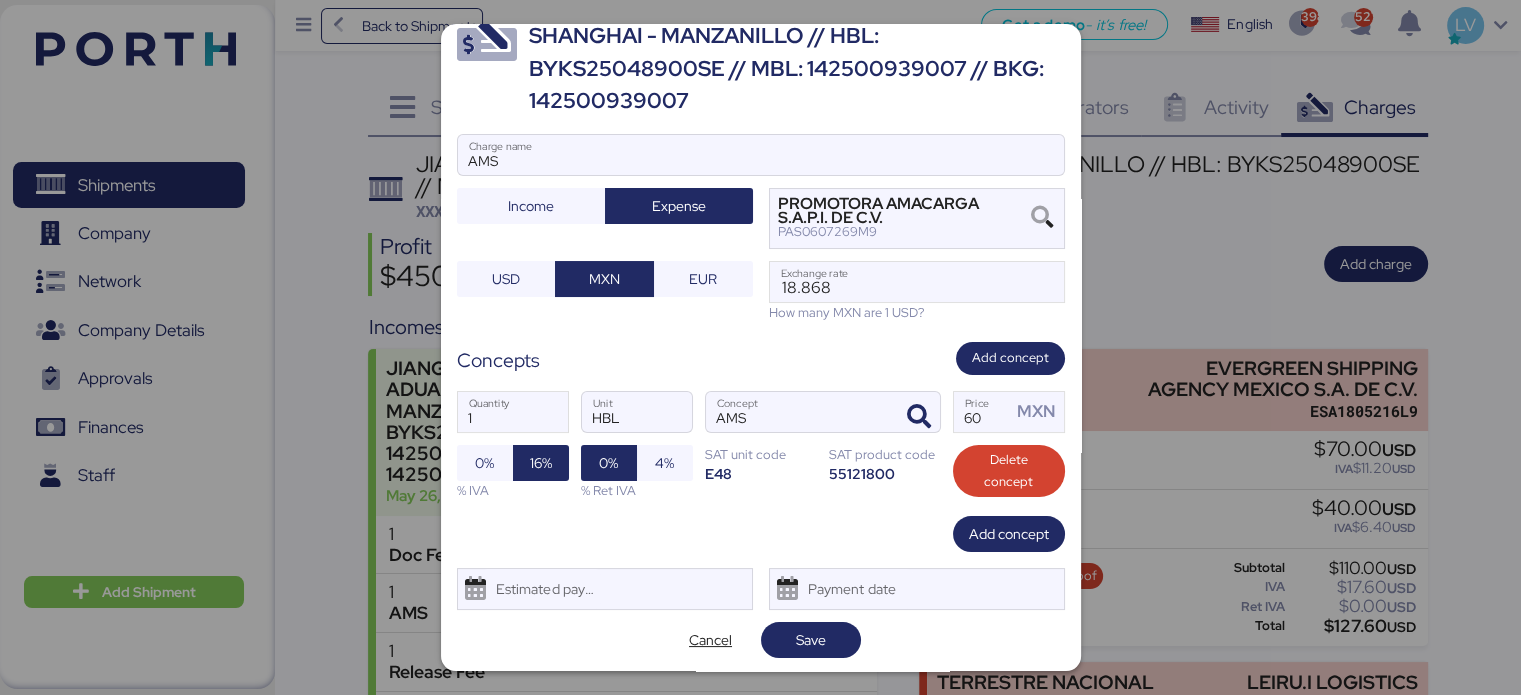 click on "Cancel Save" at bounding box center [761, 640] 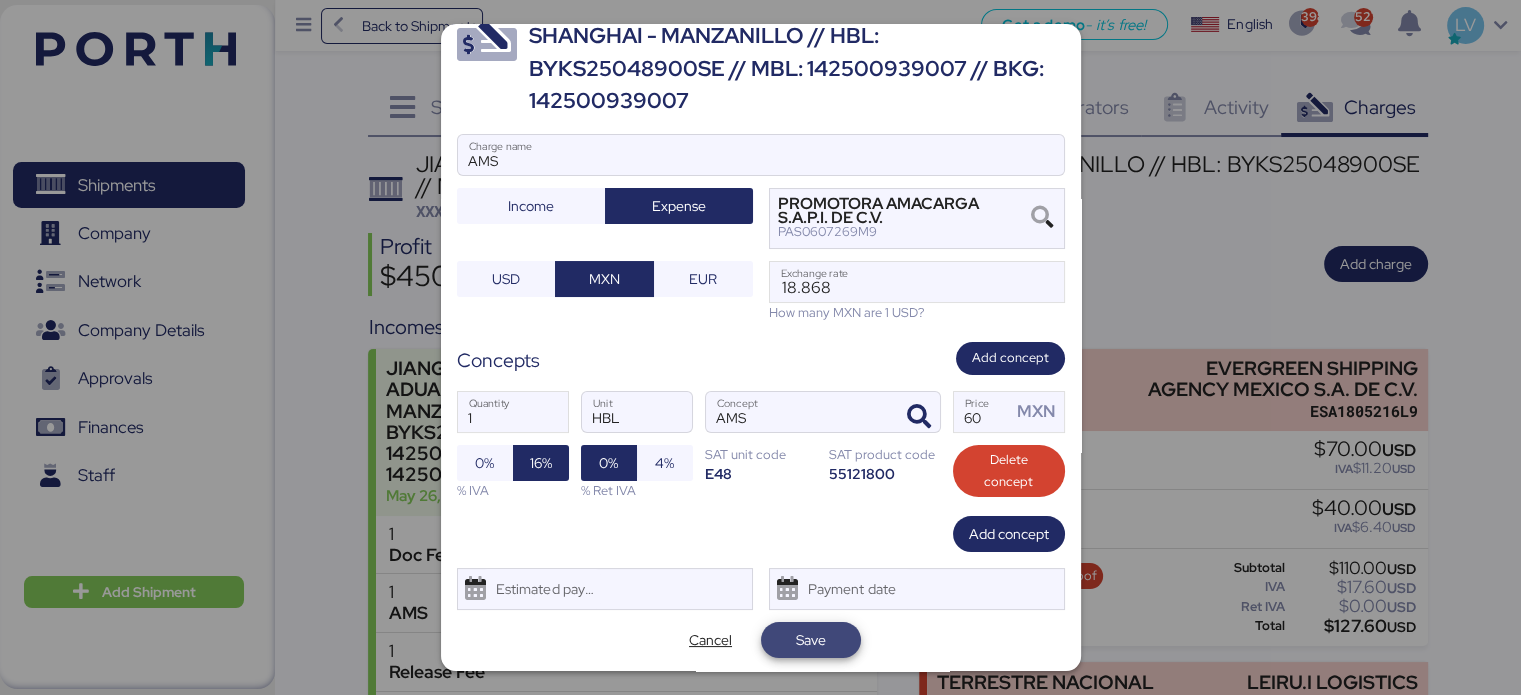 click on "Save" at bounding box center (811, 640) 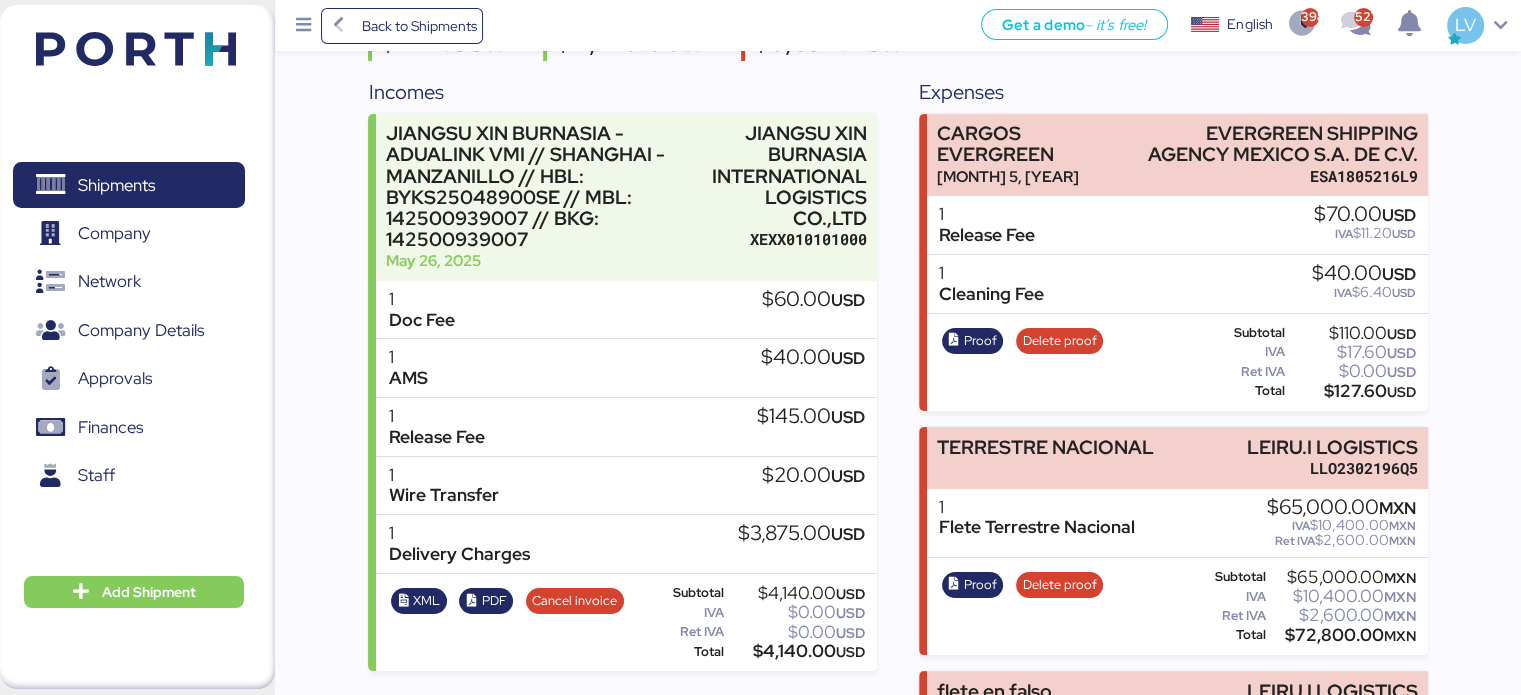 scroll, scrollTop: 693, scrollLeft: 0, axis: vertical 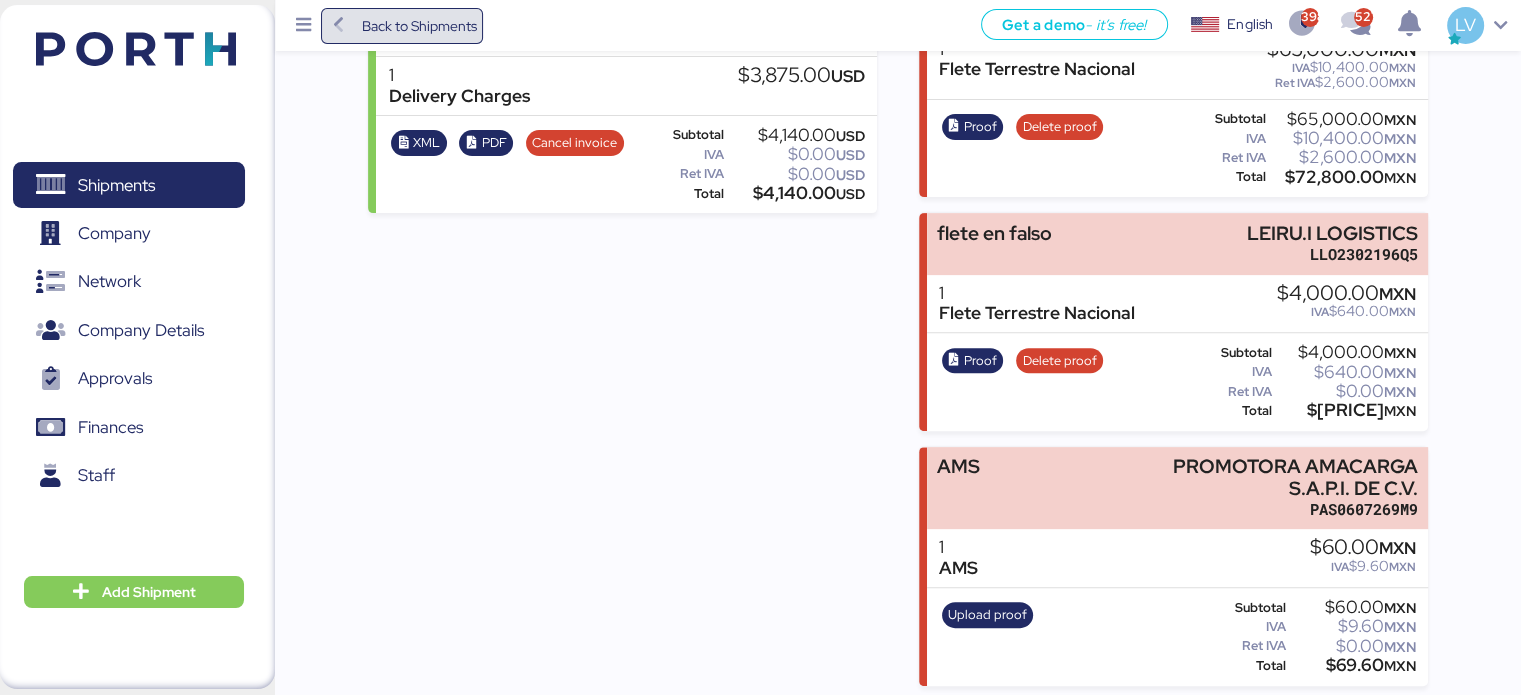 click on "Back to Shipments" at bounding box center [418, 26] 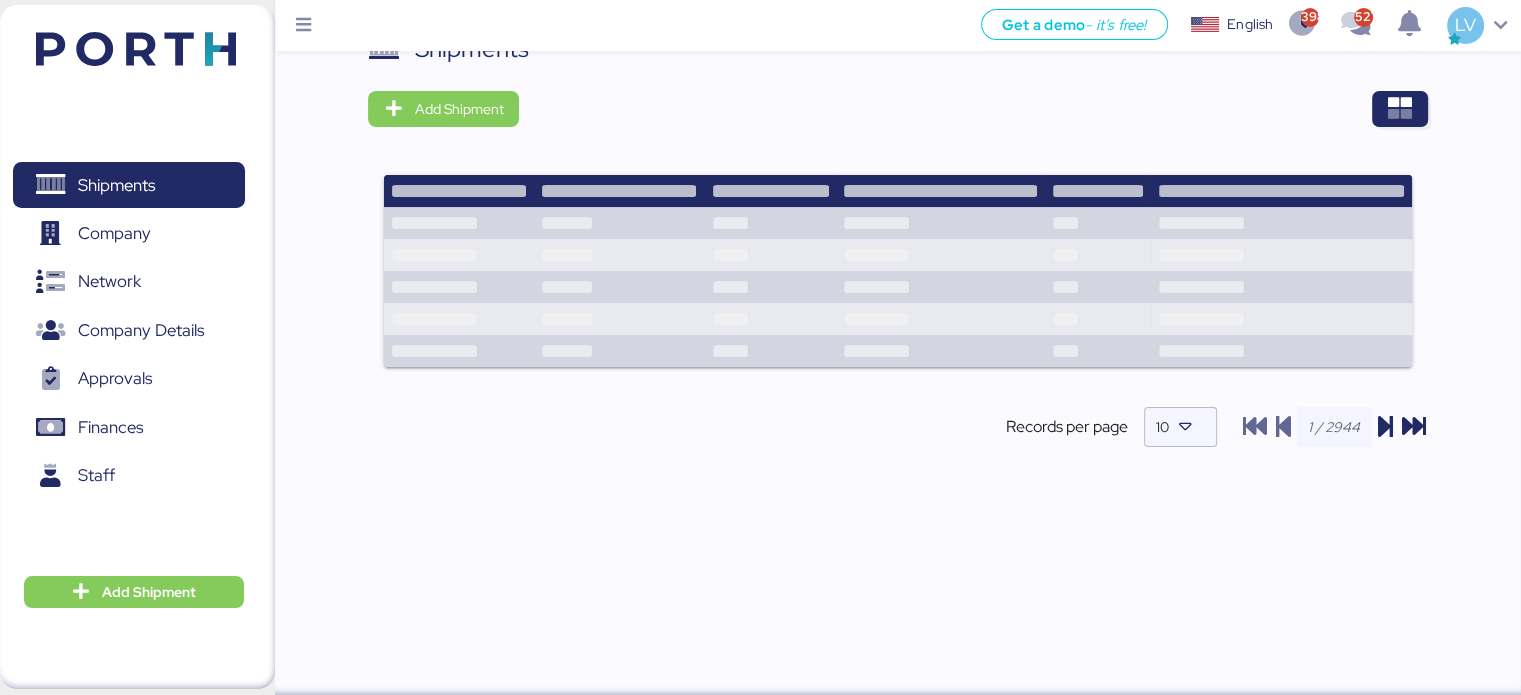 scroll, scrollTop: 0, scrollLeft: 0, axis: both 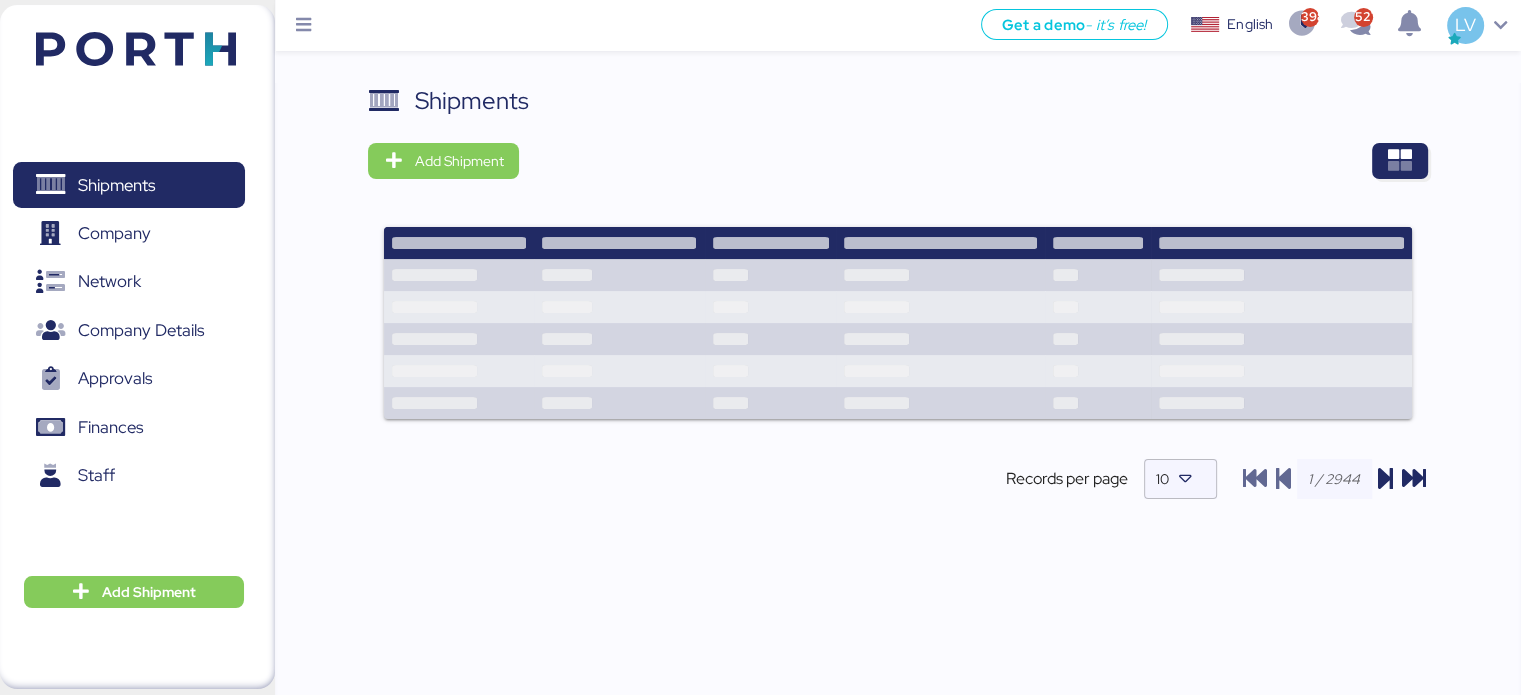 click at bounding box center [980, 161] 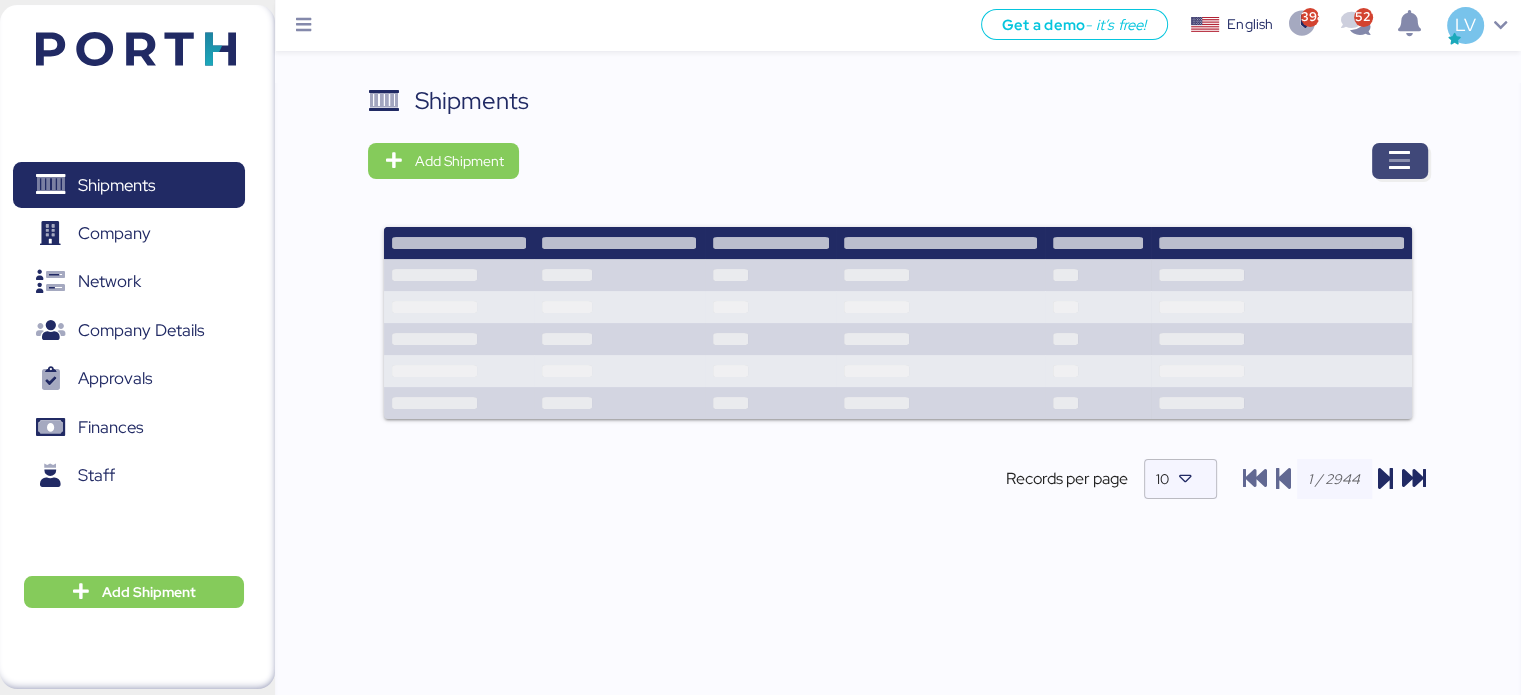 click at bounding box center [1400, 161] 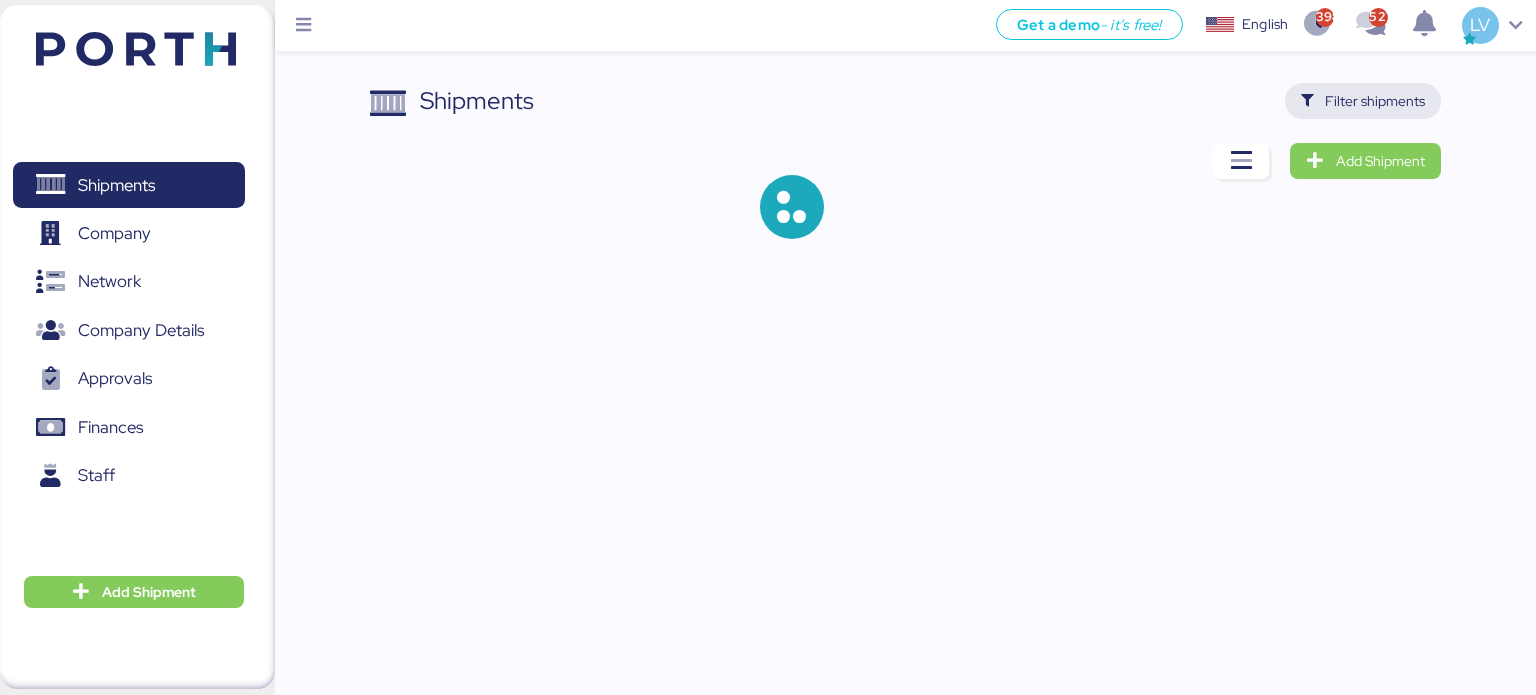 click on "Filter shipments" at bounding box center [1375, 101] 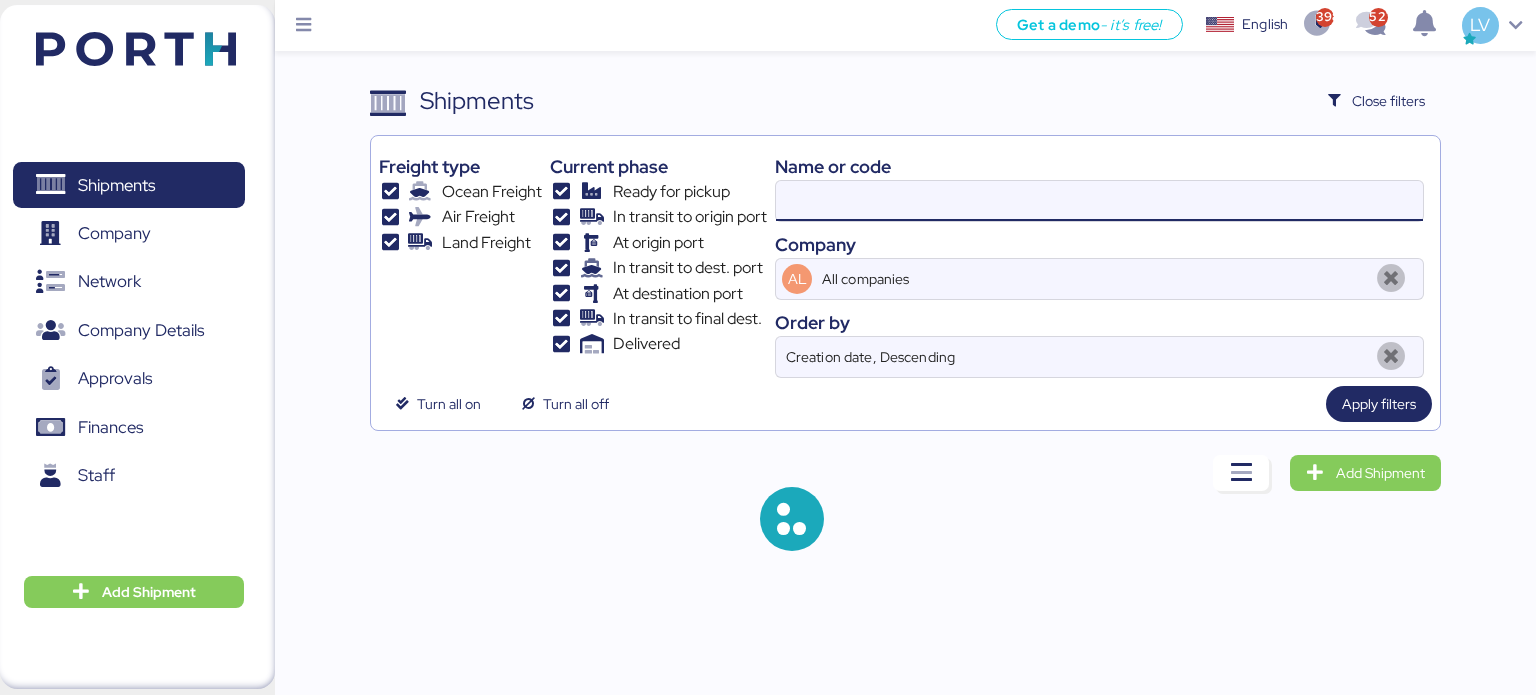 click at bounding box center (1099, 201) 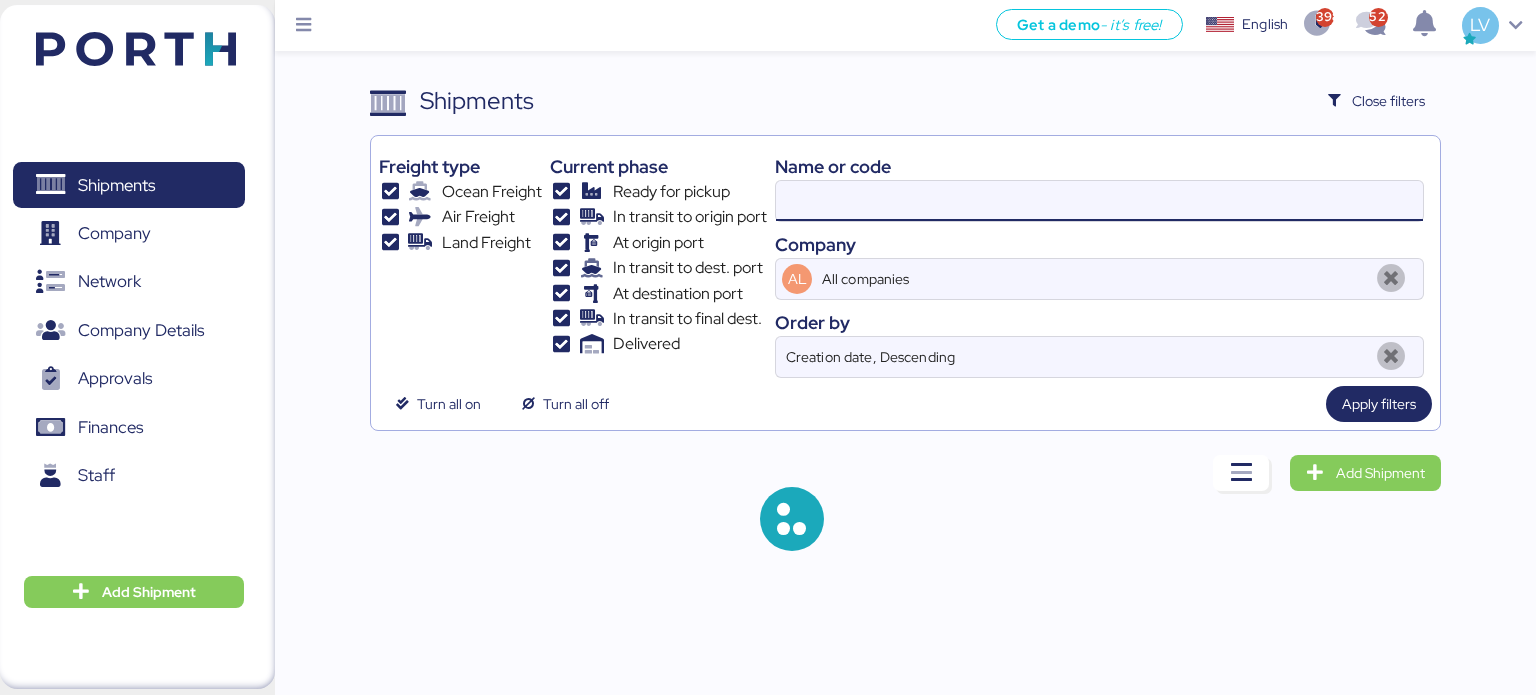 click at bounding box center [1099, 201] 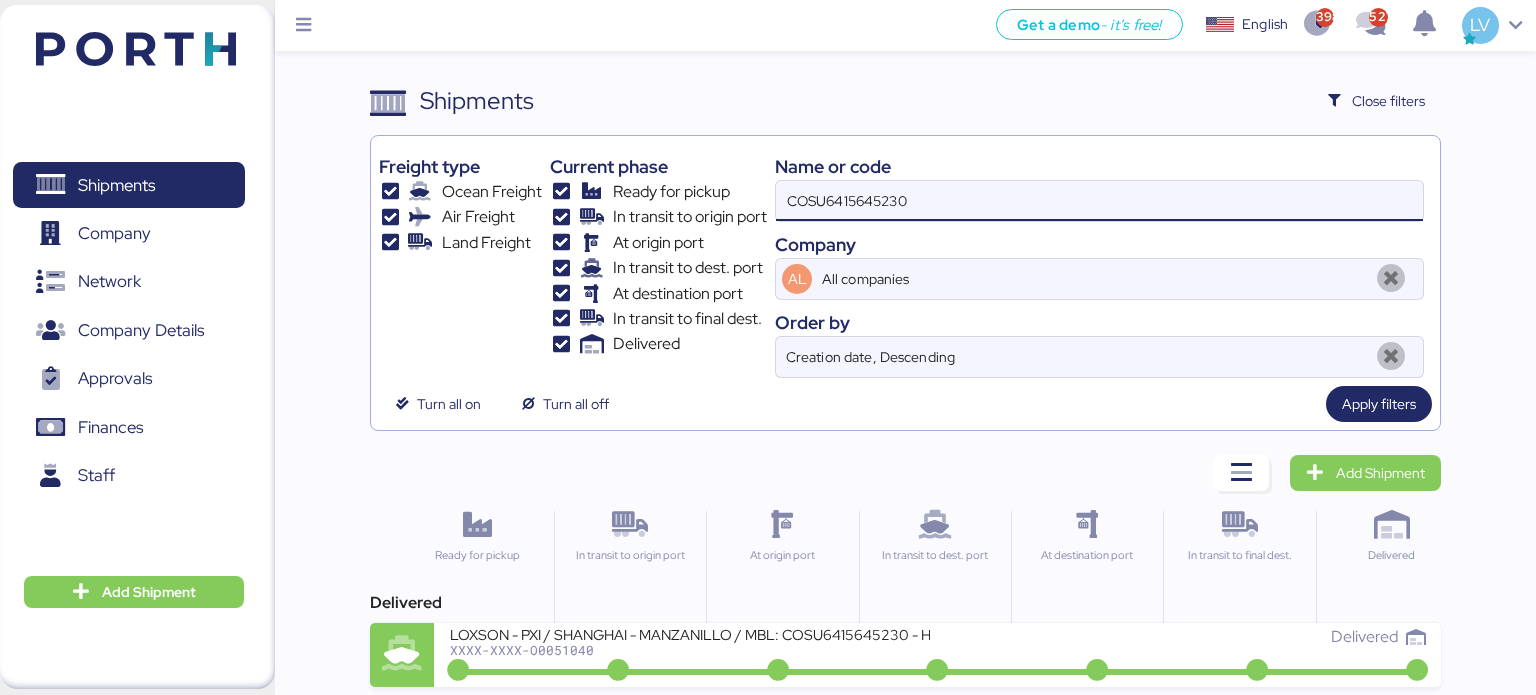 type on "COSU6415645230" 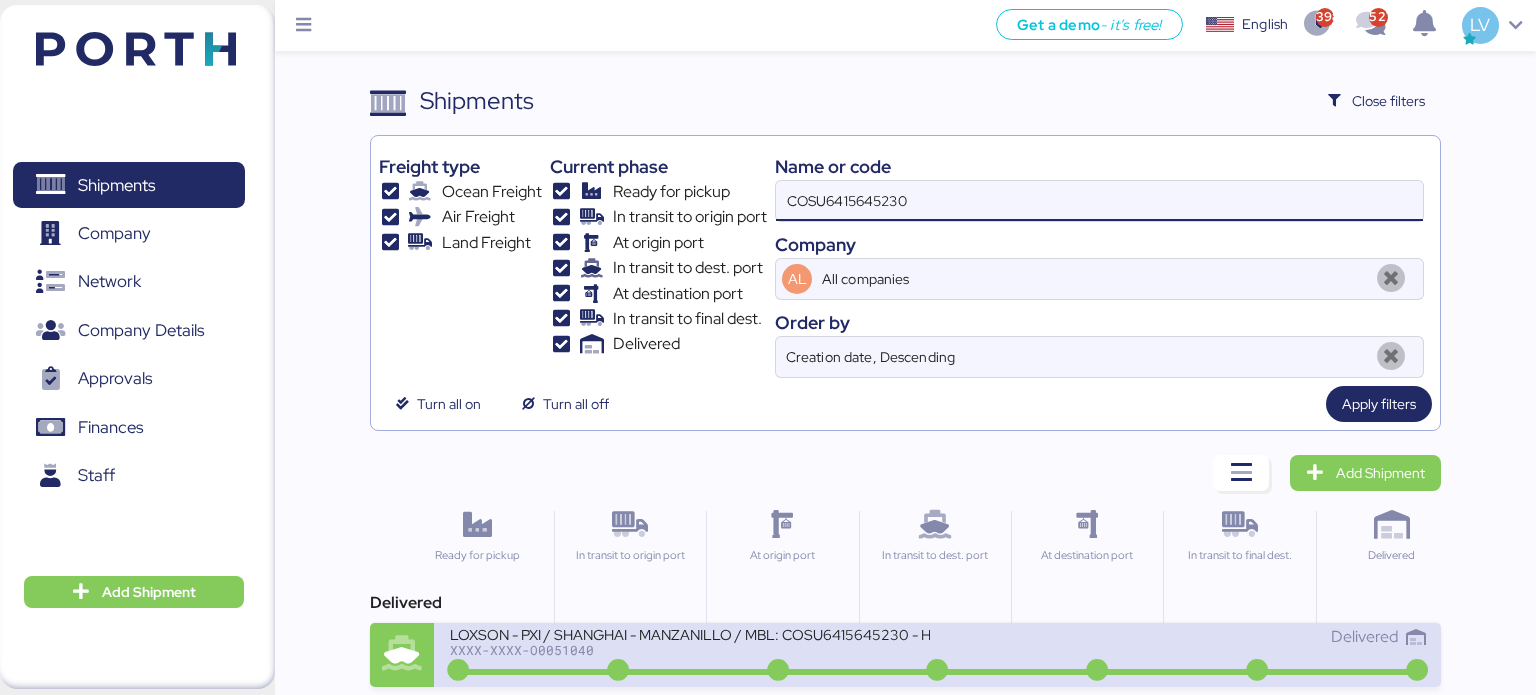 click on "XXXX-XXXX-O0051040" at bounding box center (690, 650) 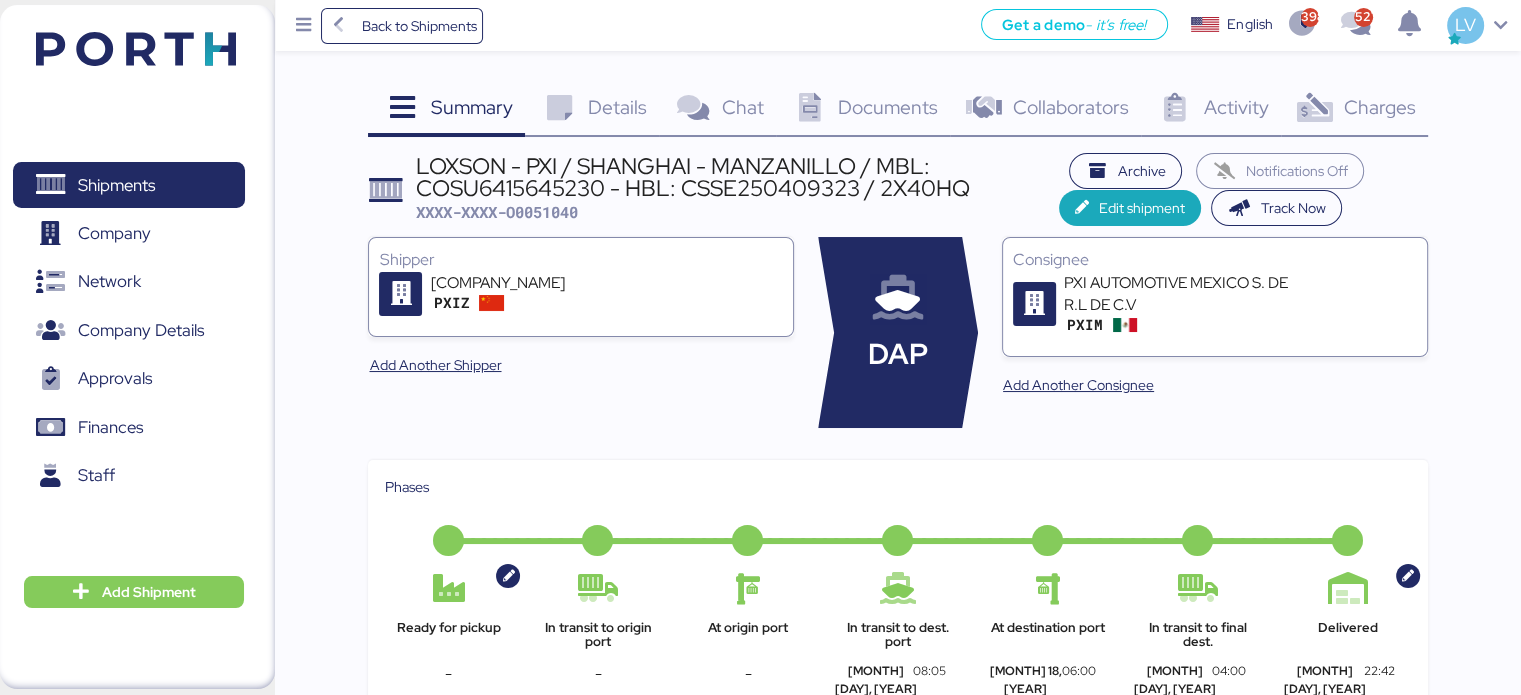 click on "Charges" at bounding box center [1379, 107] 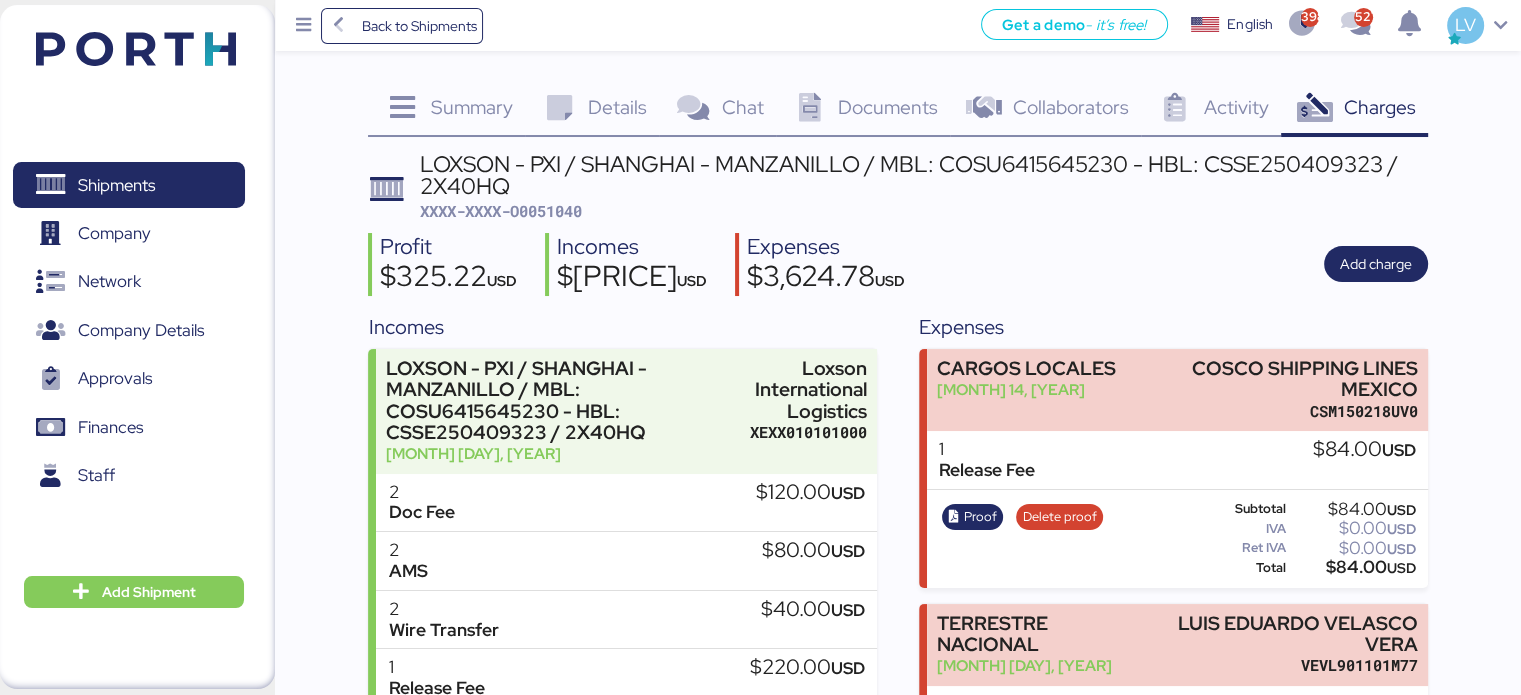 scroll, scrollTop: 183, scrollLeft: 0, axis: vertical 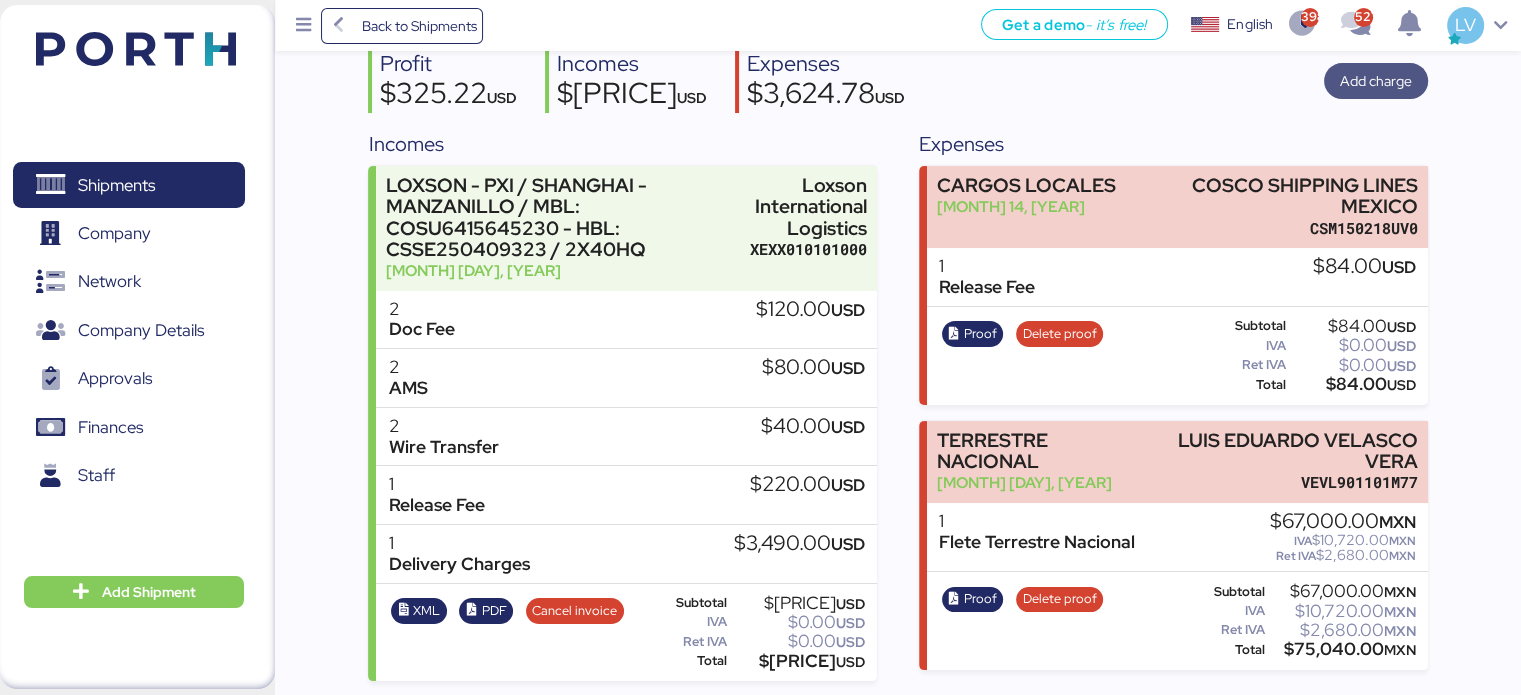 click on "Add charge" at bounding box center [1376, 81] 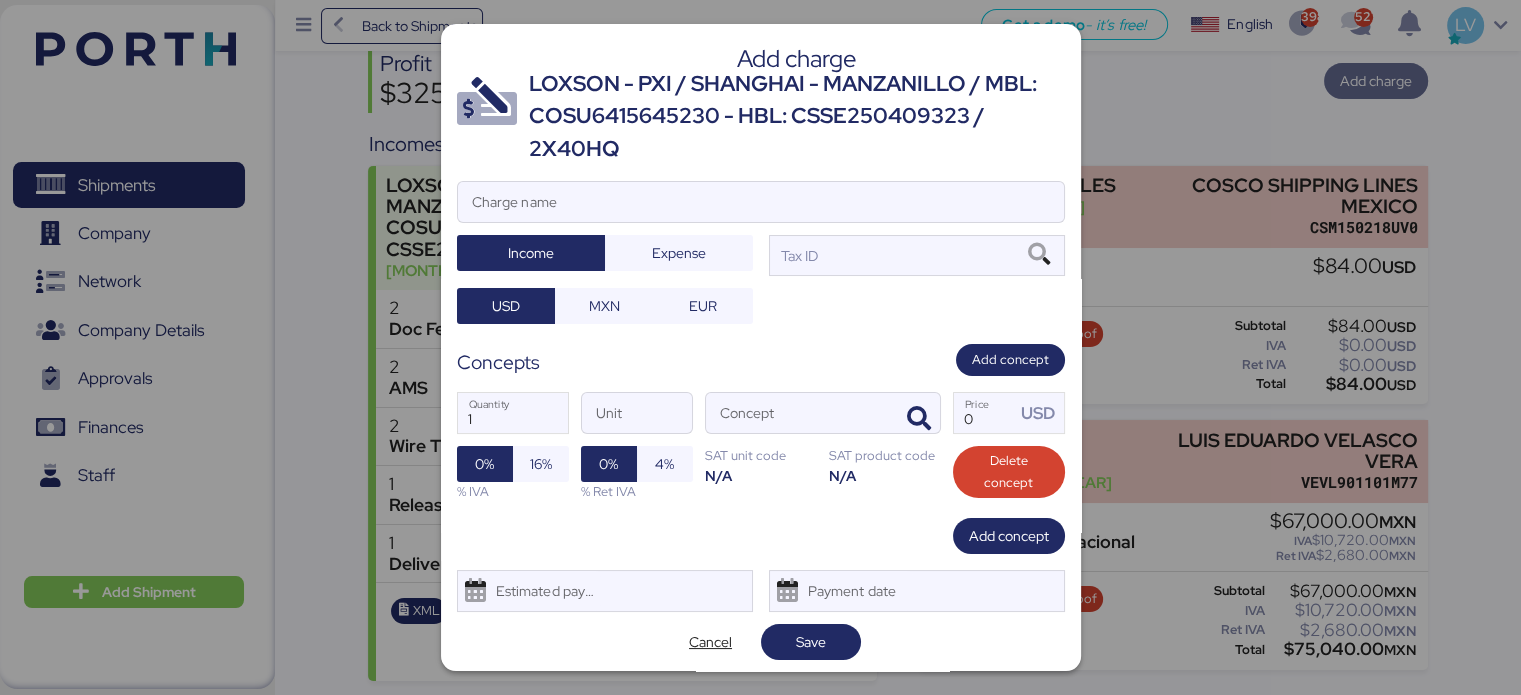 scroll, scrollTop: 0, scrollLeft: 0, axis: both 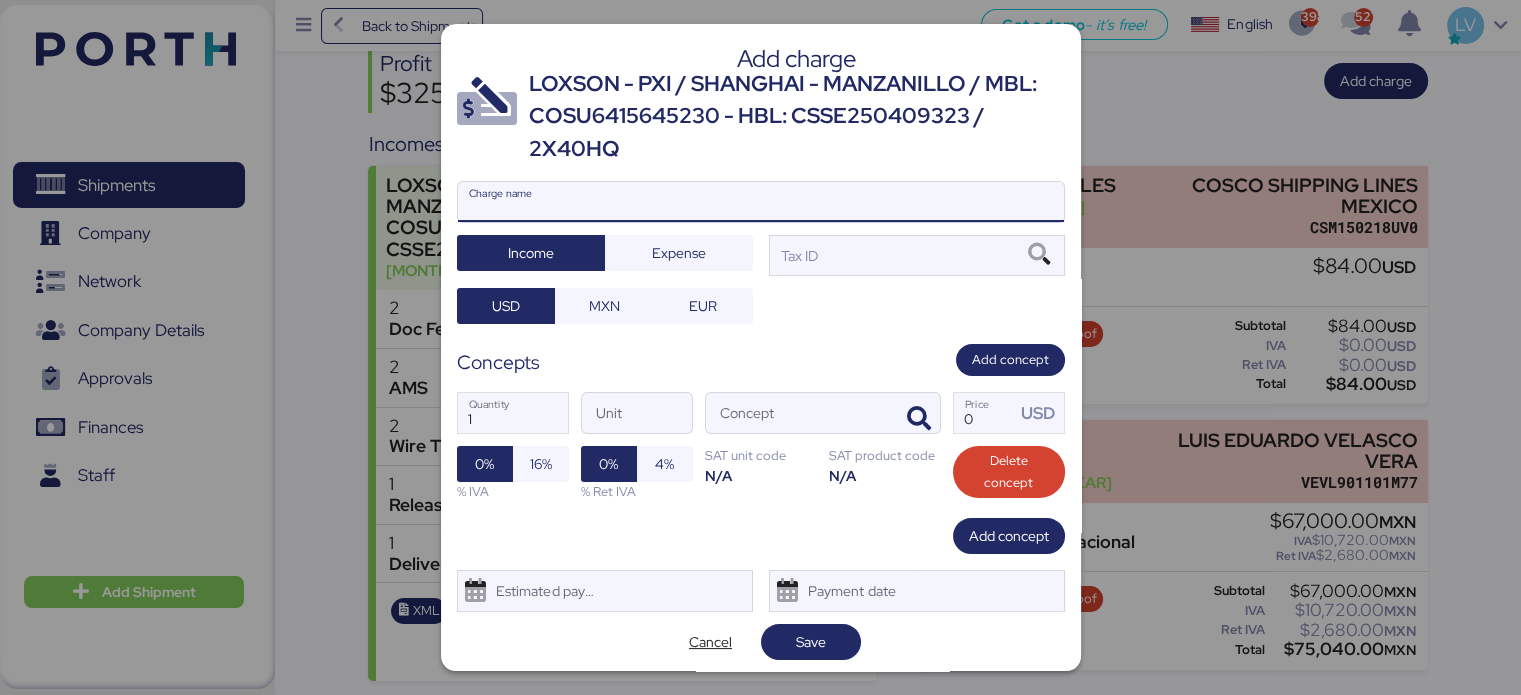 click on "Charge name" at bounding box center (761, 202) 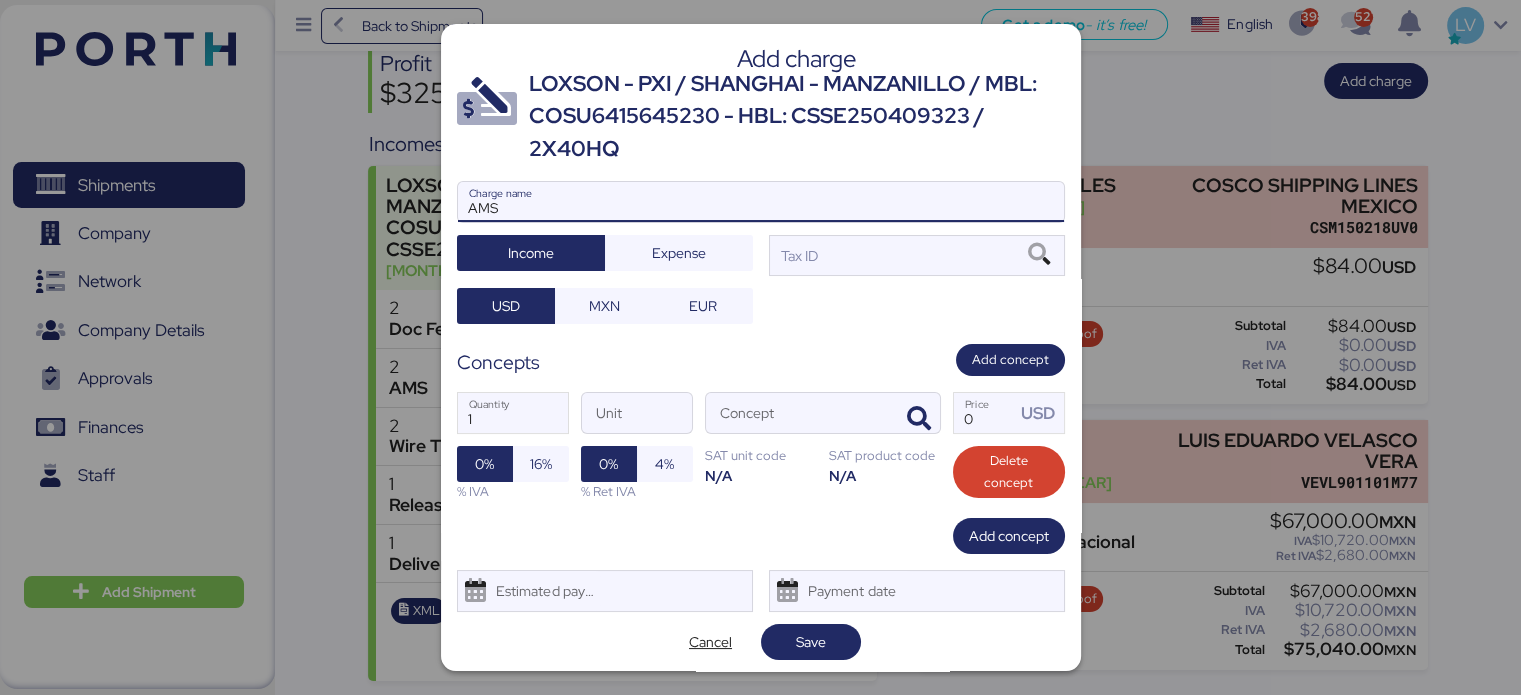 type on "AMS" 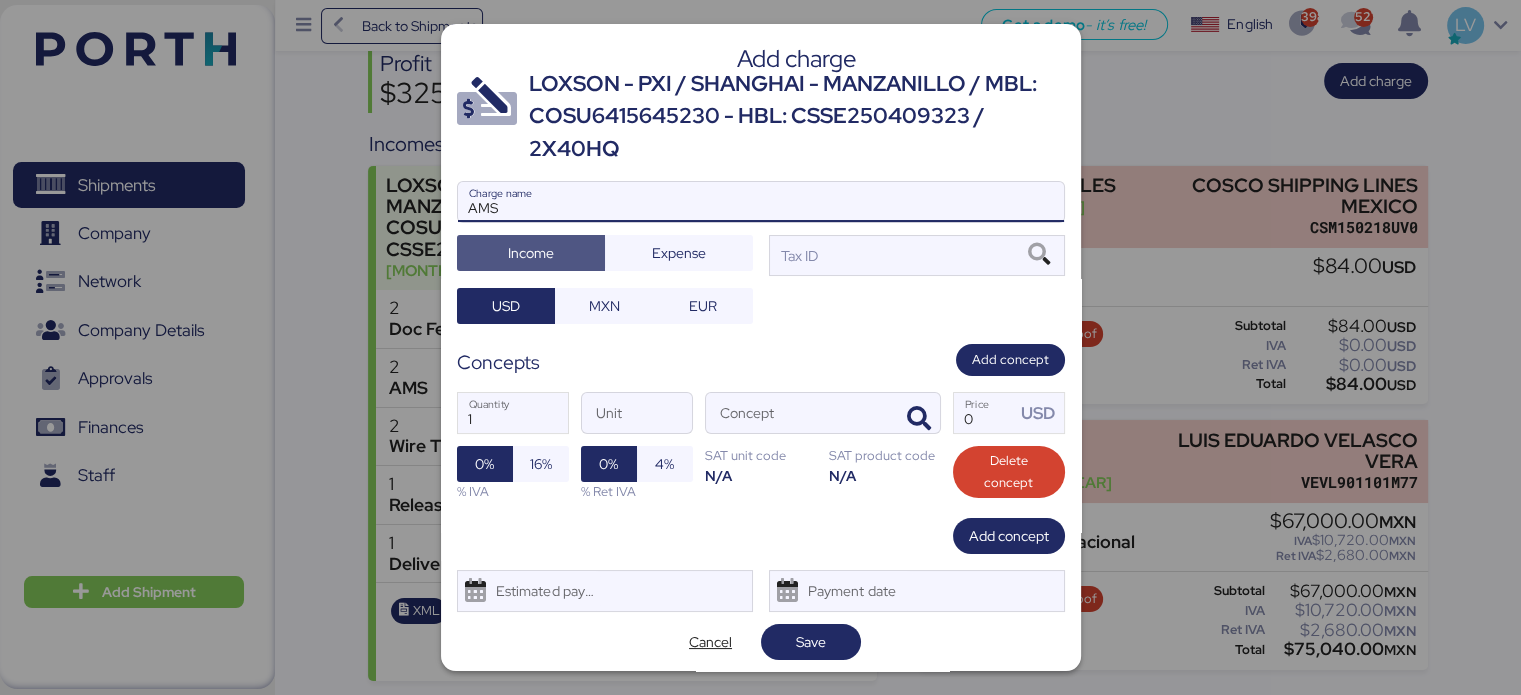 type 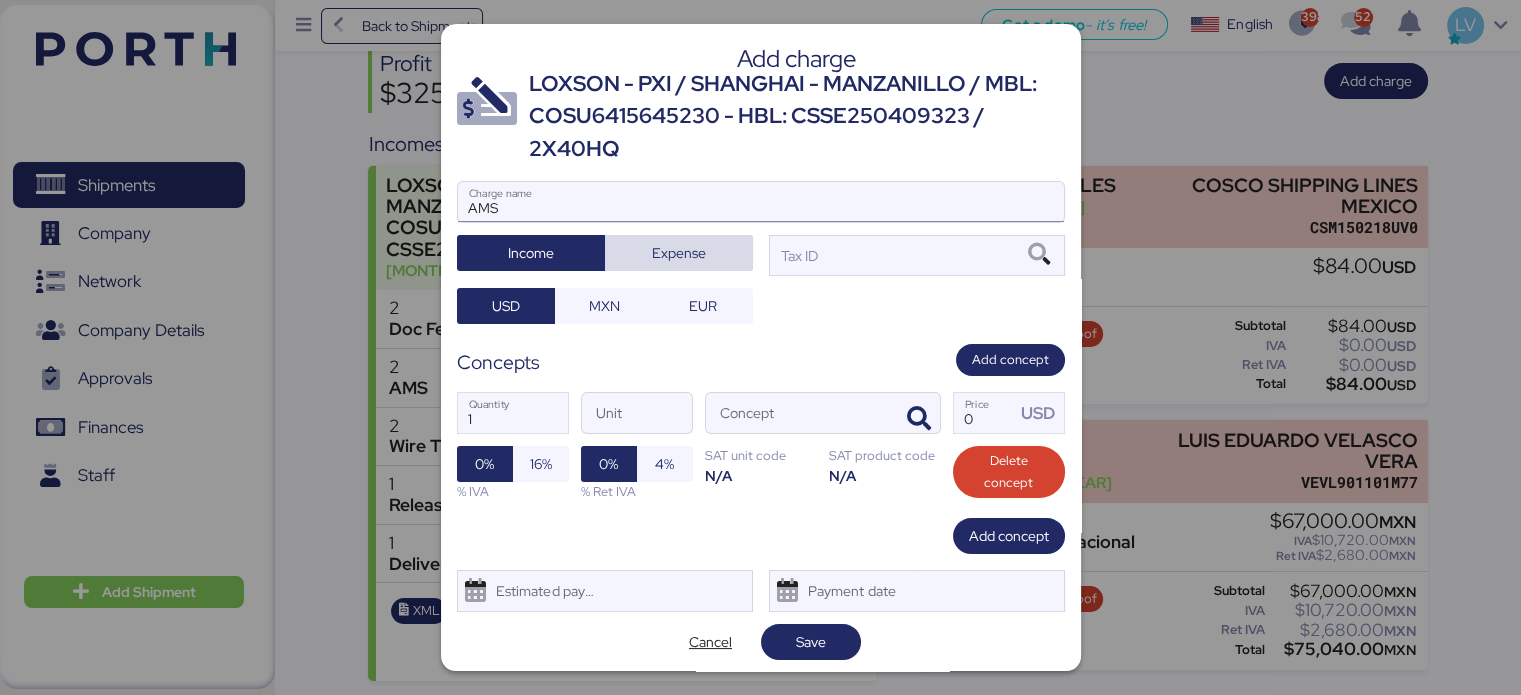 type 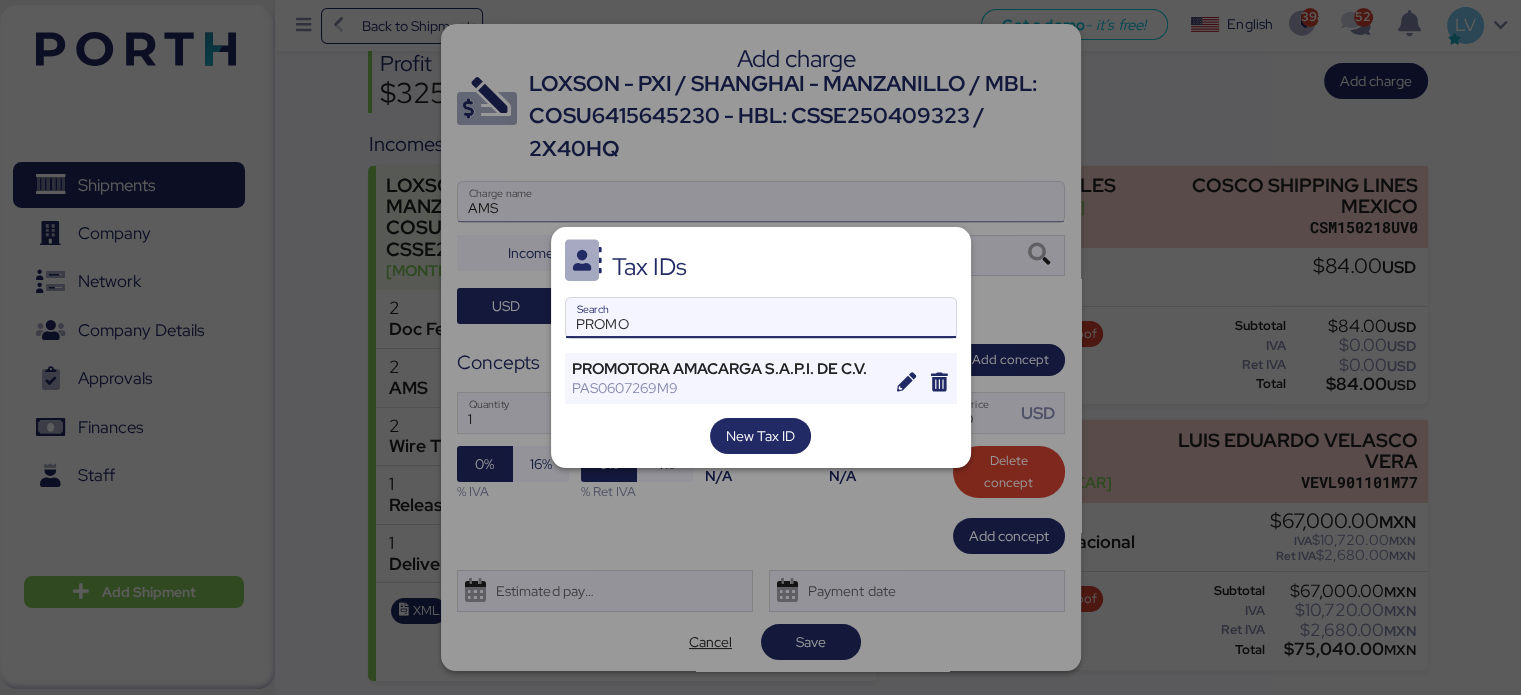 type on "PROMO" 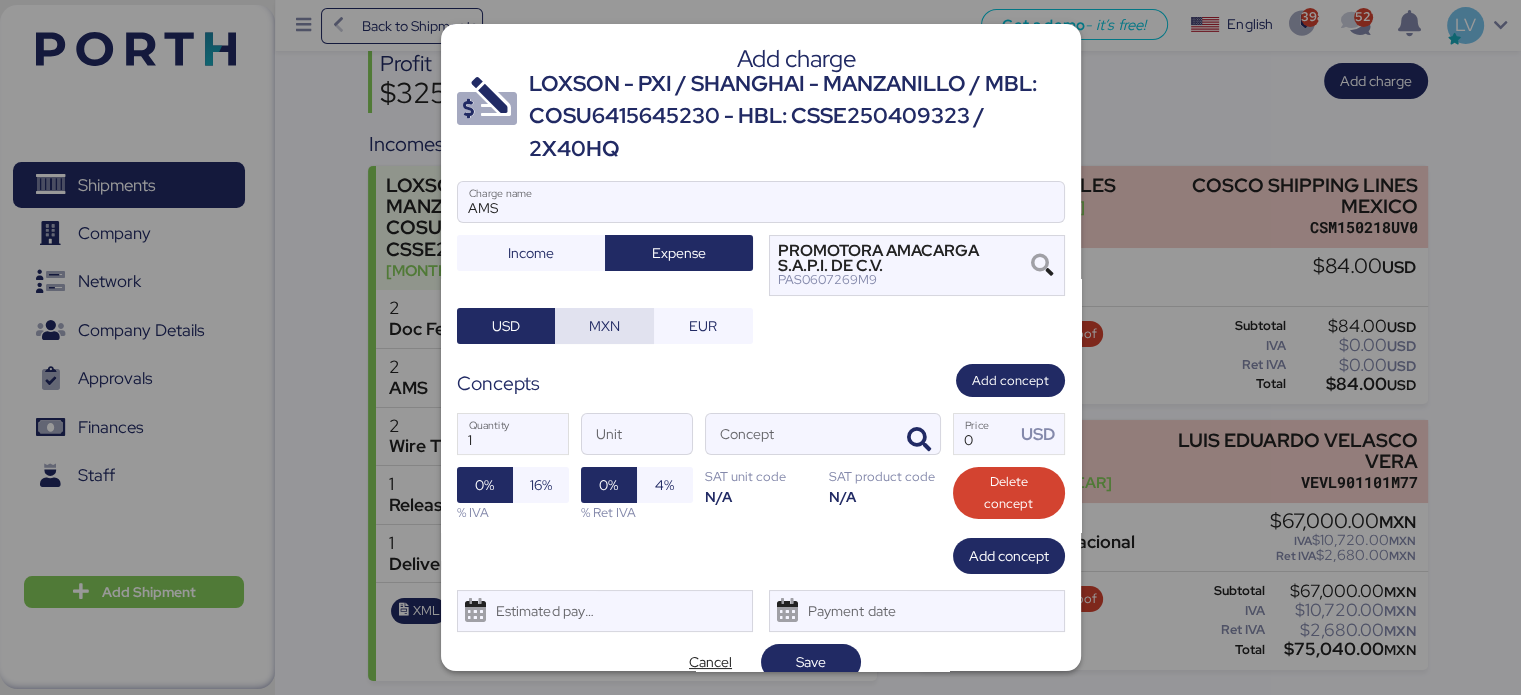 click on "MXN" at bounding box center [604, 326] 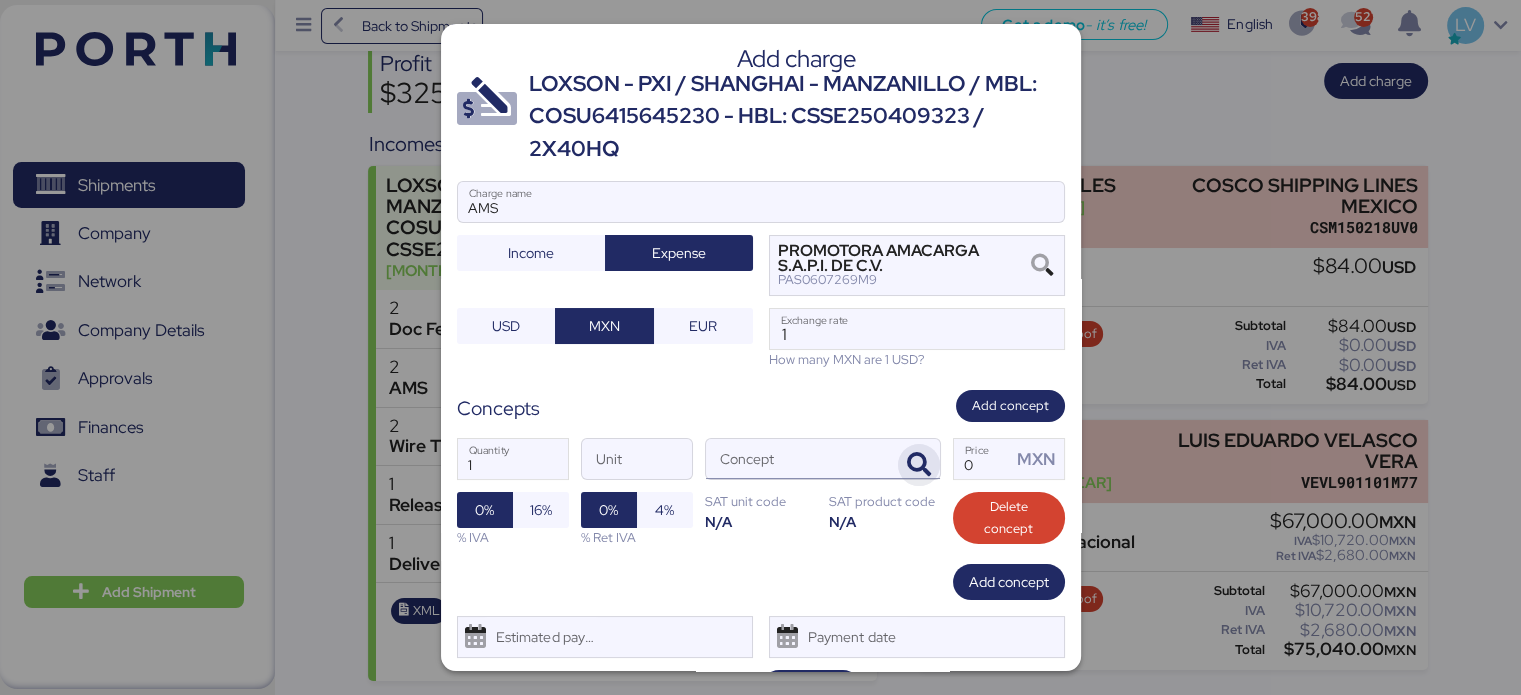 click at bounding box center [919, 465] 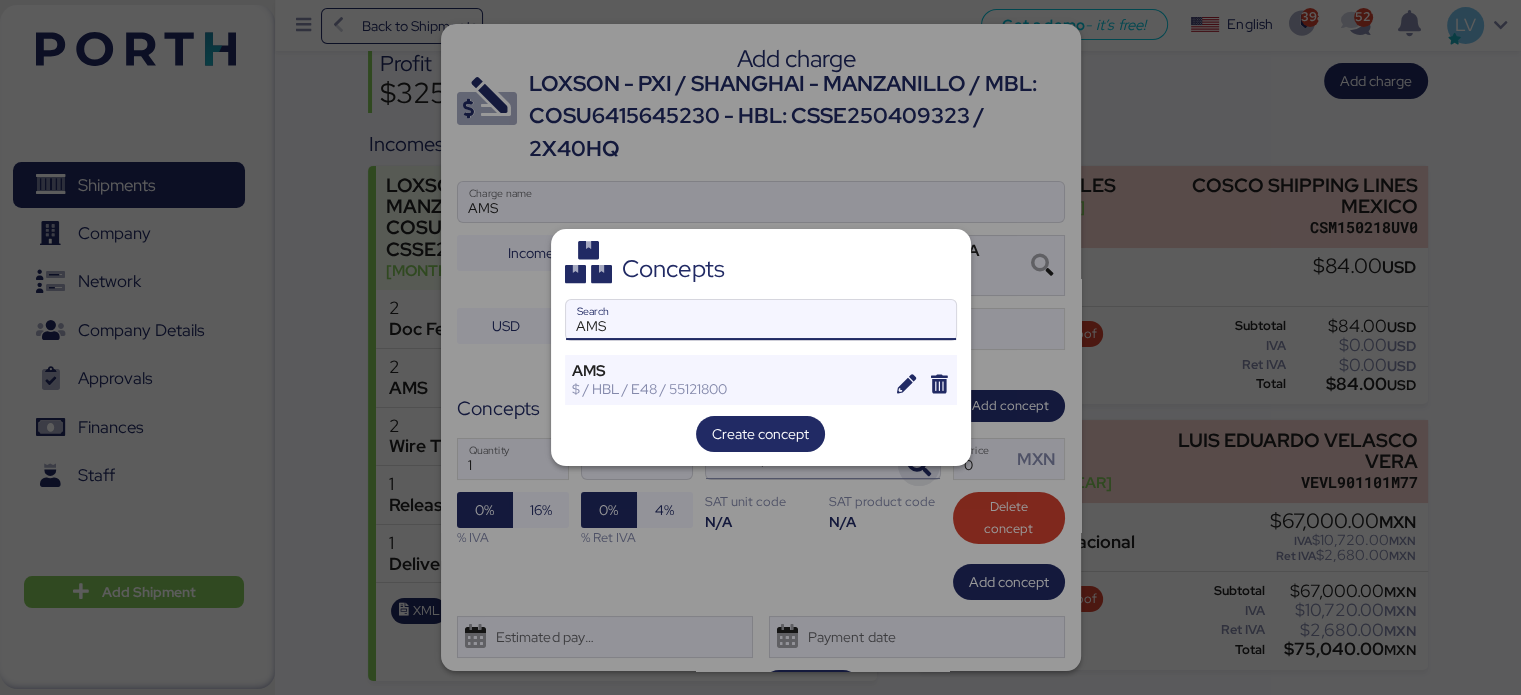 type on "AMS" 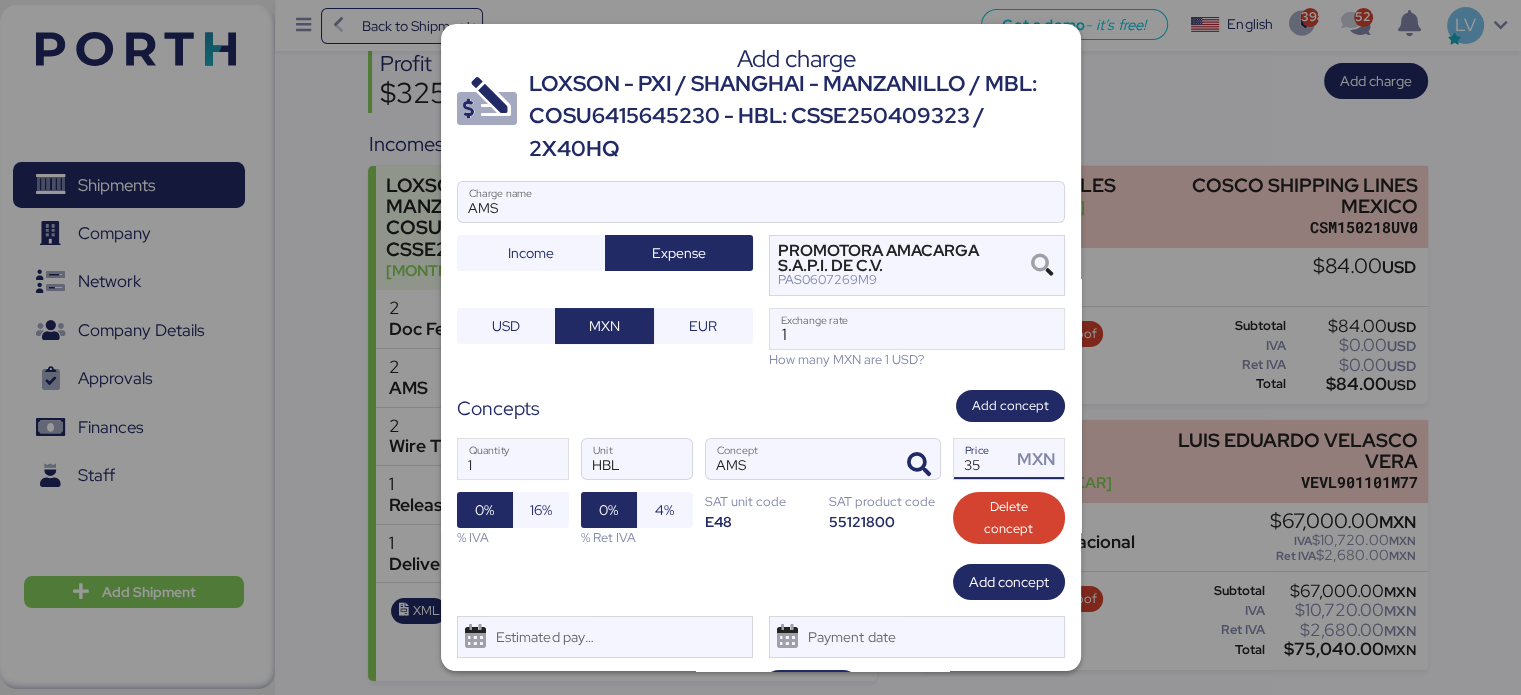 click on "35" at bounding box center (983, 459) 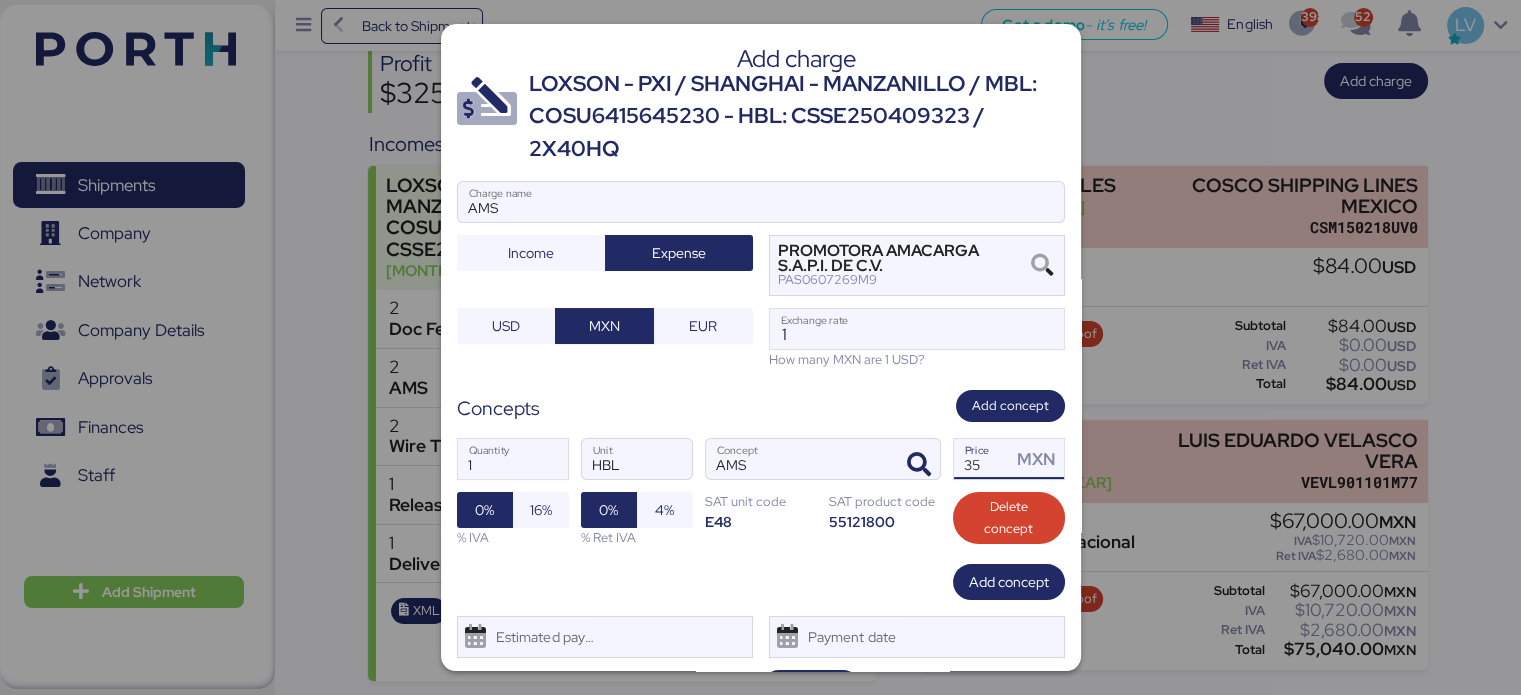 click on "35" at bounding box center [983, 459] 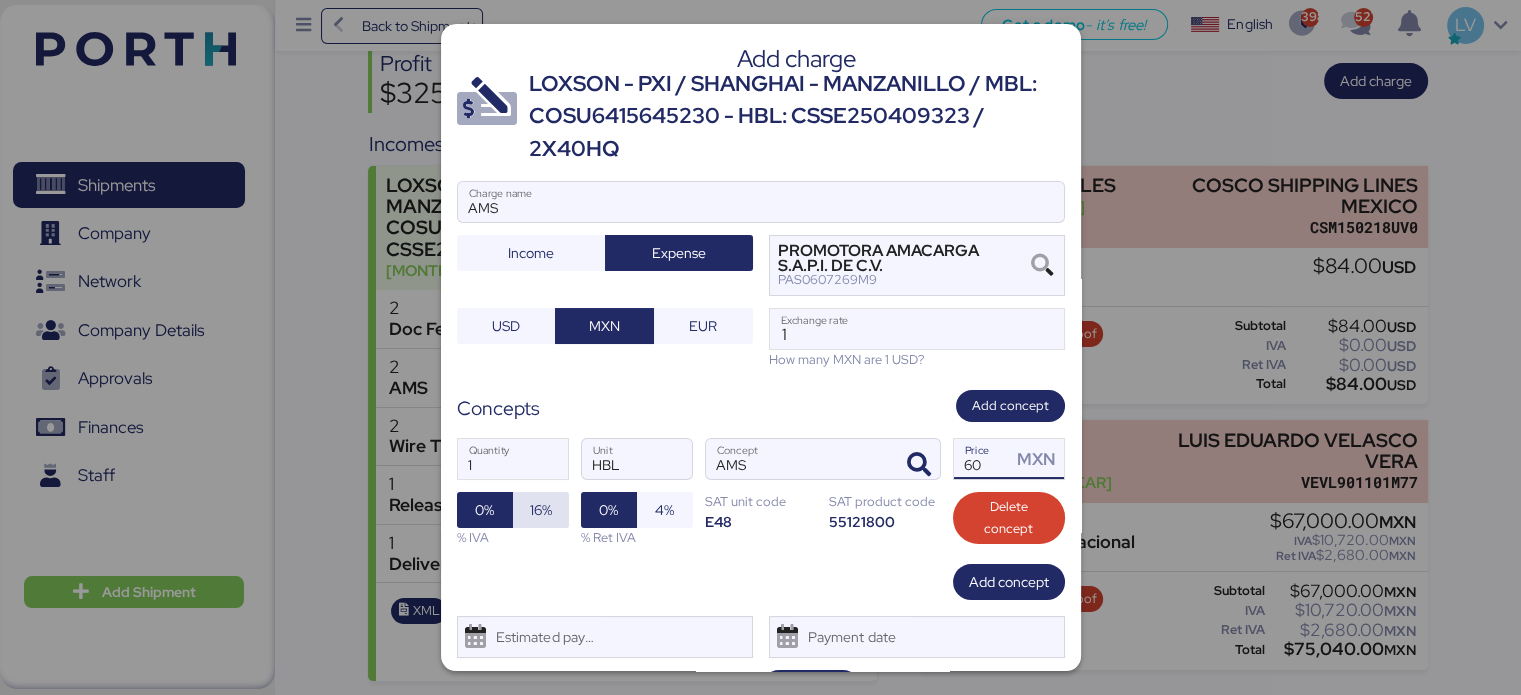 type on "60" 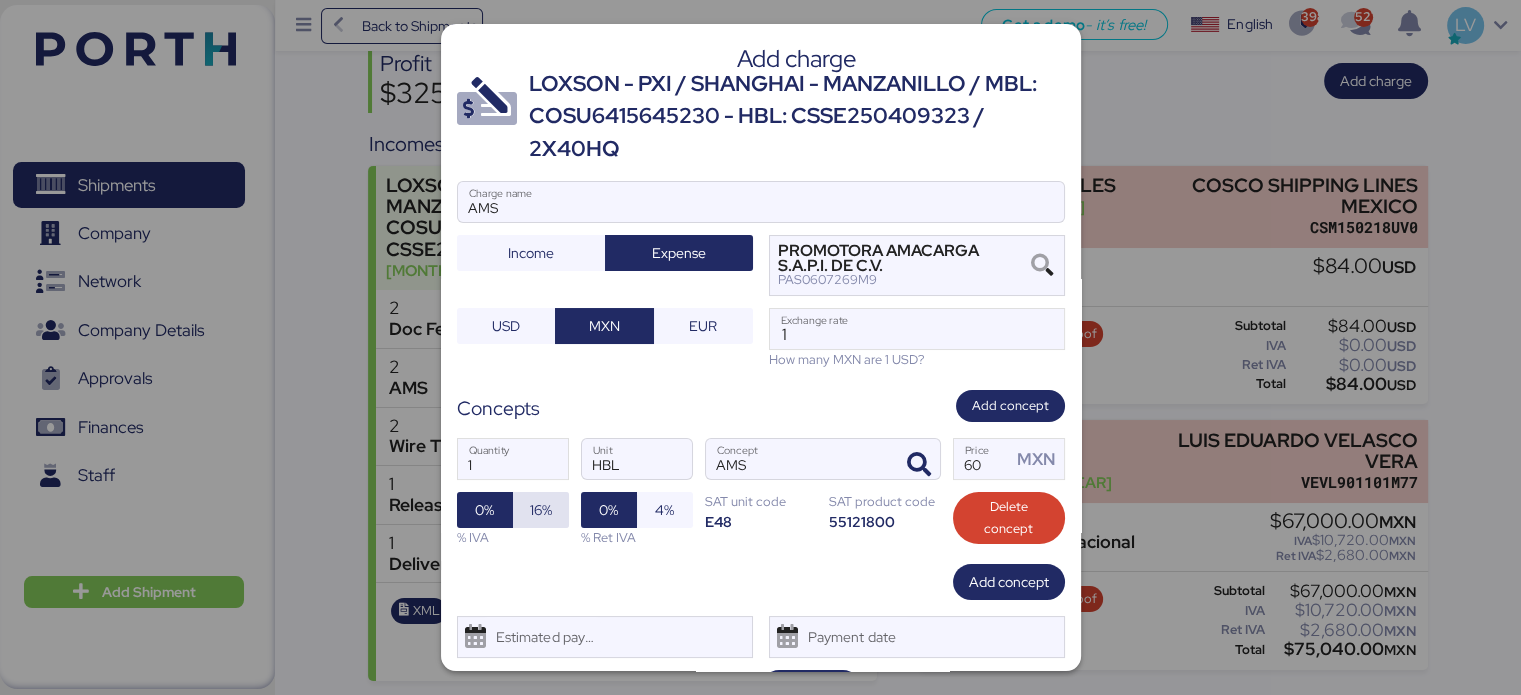 click on "16%" at bounding box center (541, 510) 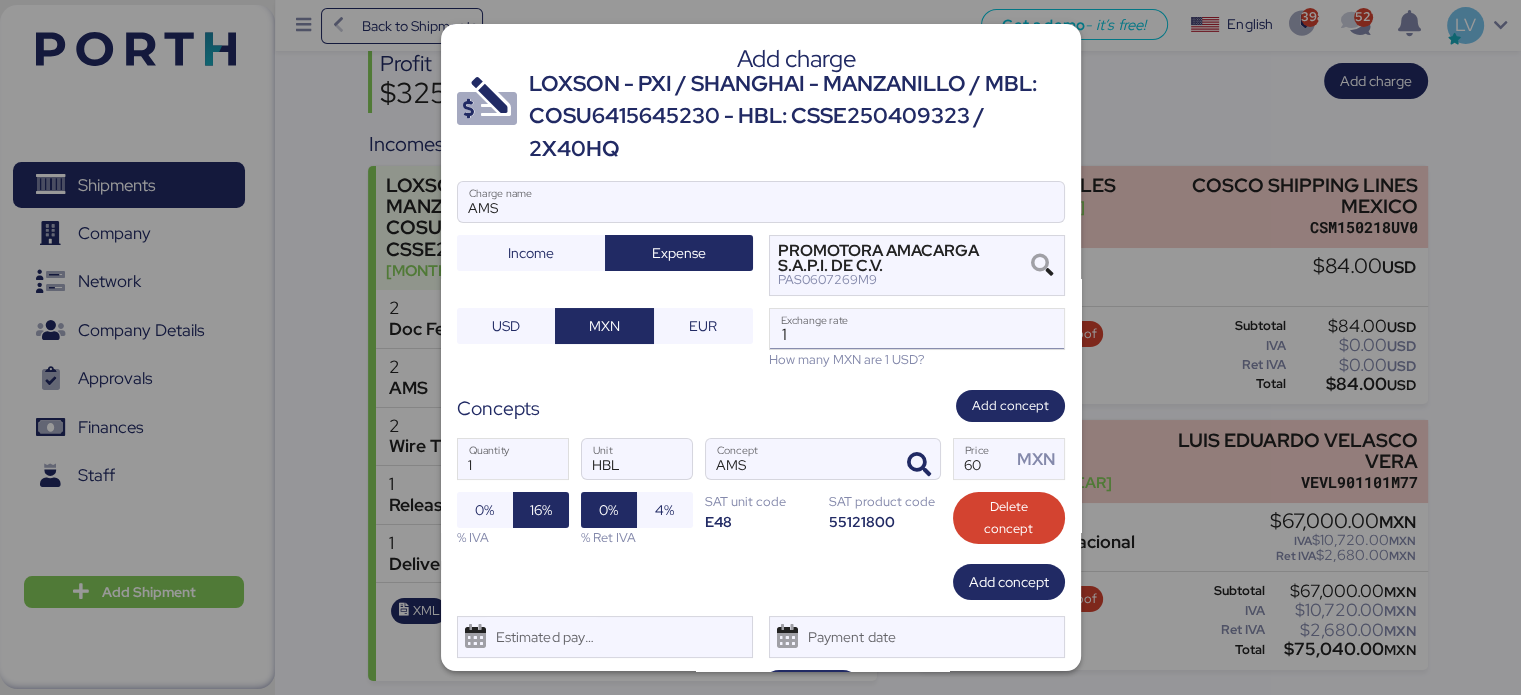 click on "1" at bounding box center (917, 329) 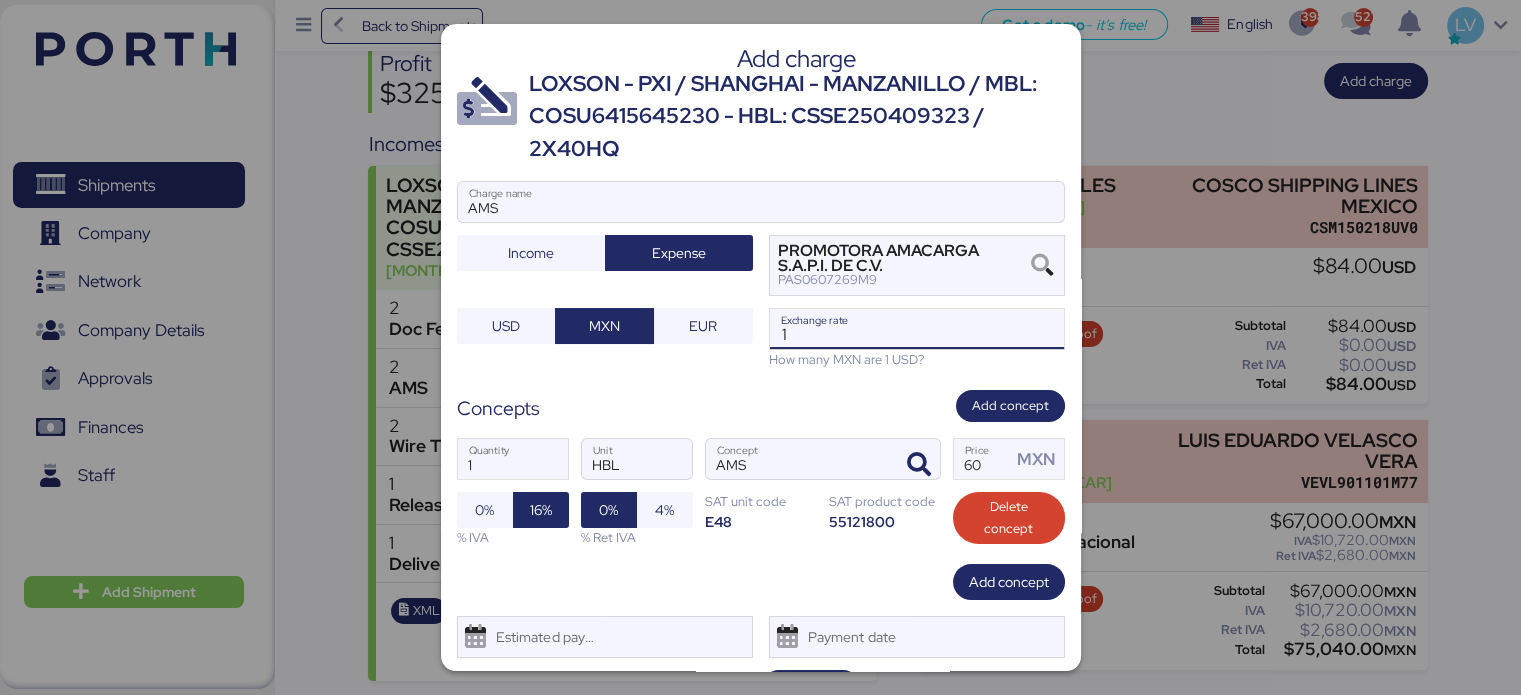 click on "1" at bounding box center [917, 329] 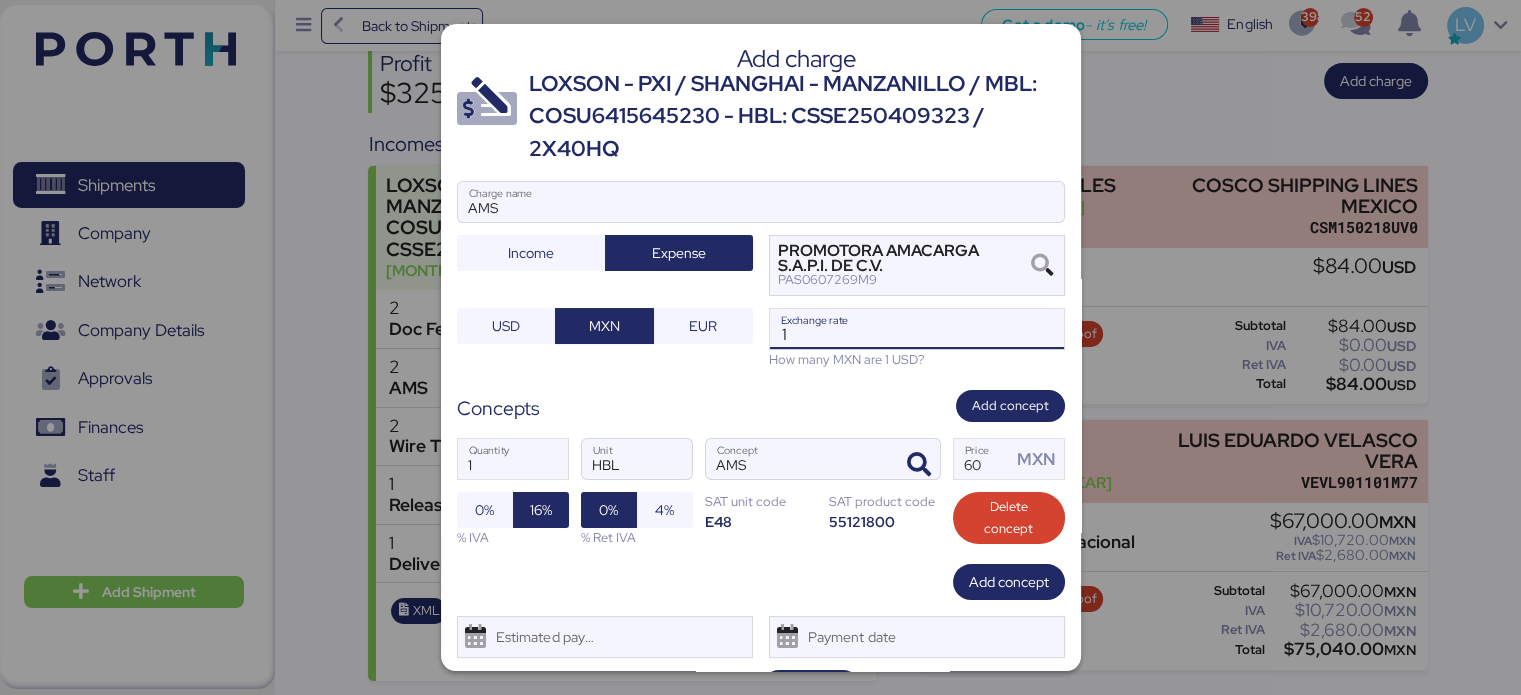 click on "1" at bounding box center [917, 329] 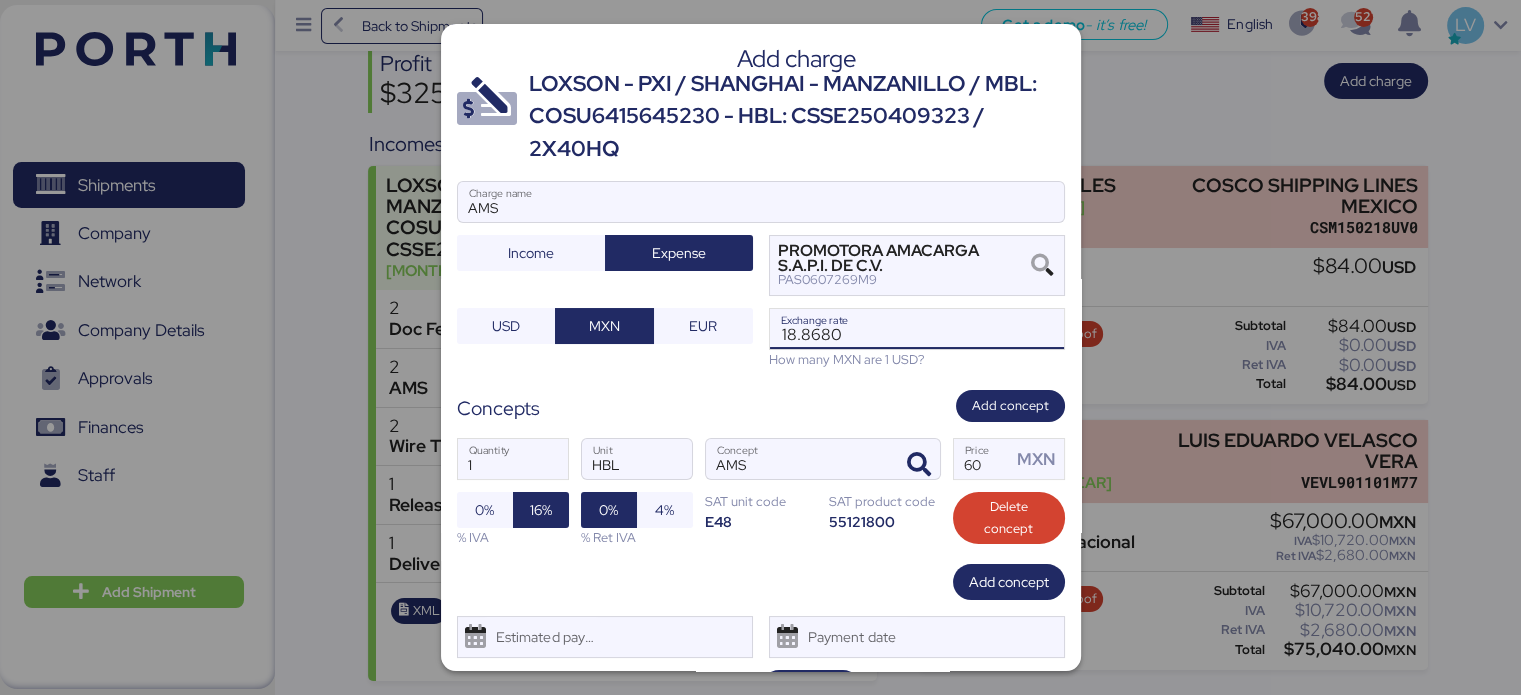 type on "18.868" 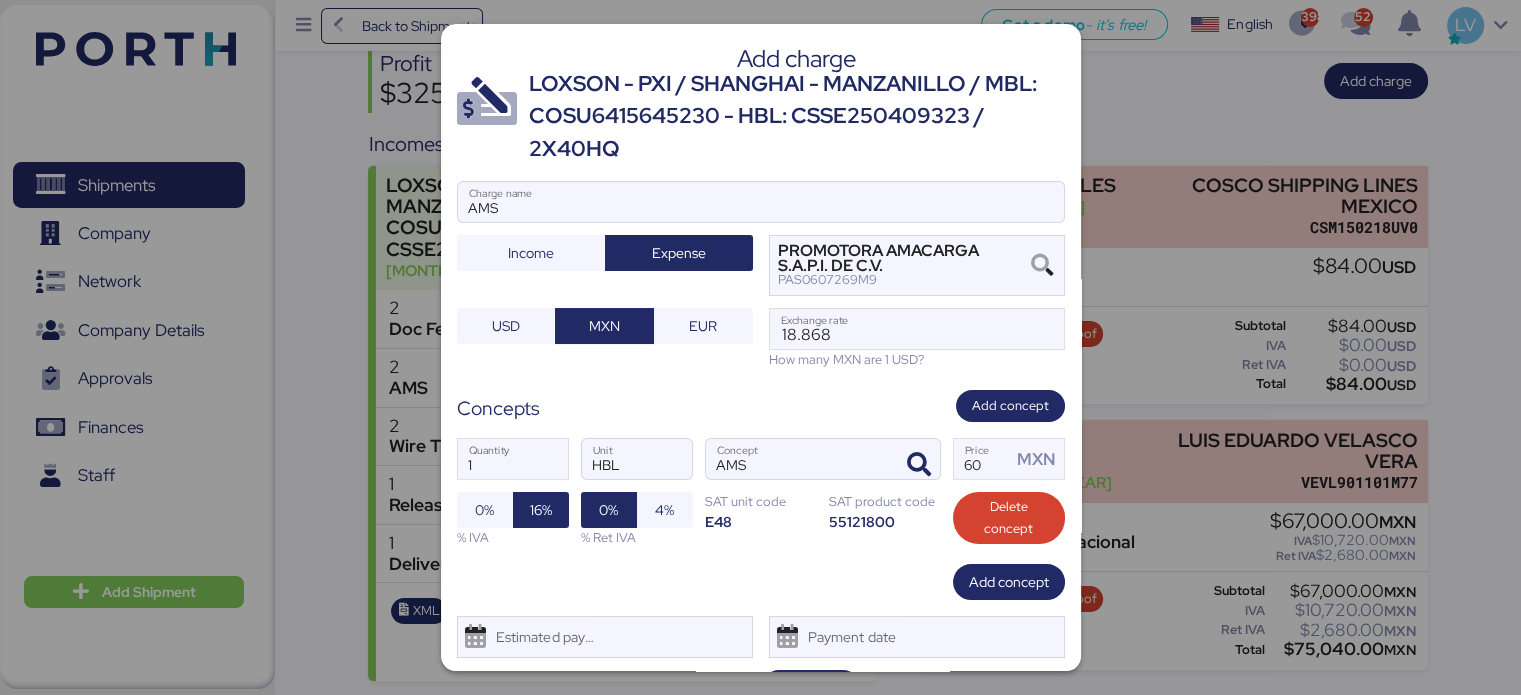 click on "1 Quantity HBL Unit AMS Concept   60 Price MXN 0% 16% % IVA 0% 4% % Ret IVA SAT unit code E48 SAT product code 55121800 Delete concept" at bounding box center [761, 492] 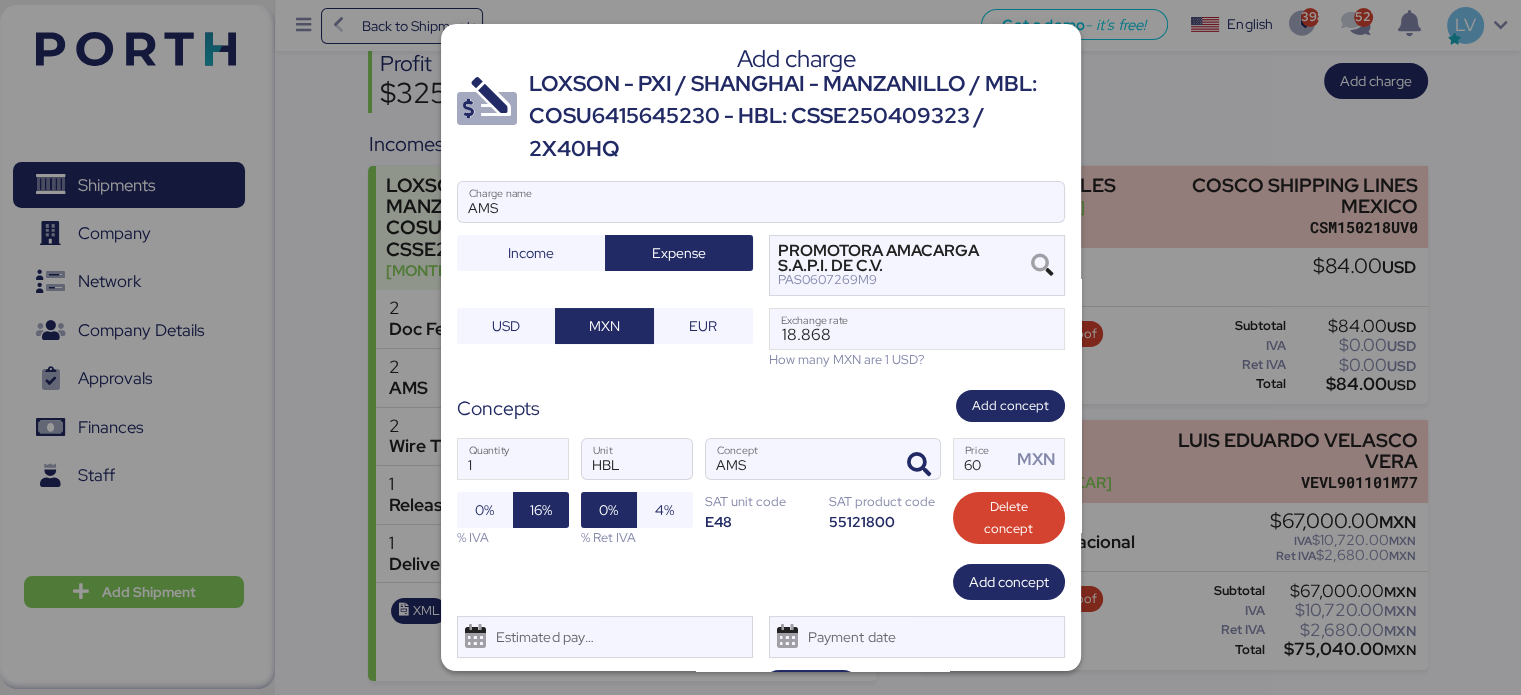 scroll, scrollTop: 48, scrollLeft: 0, axis: vertical 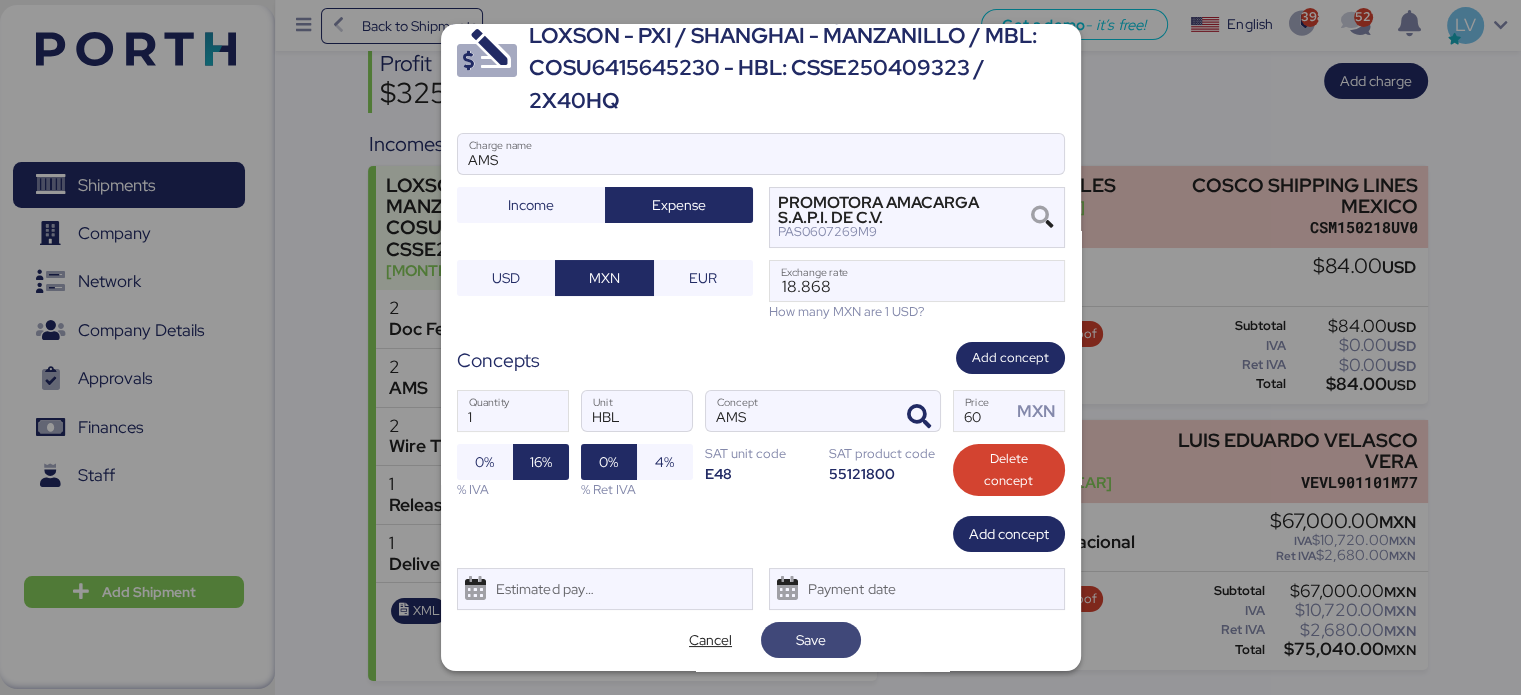 click on "Save" at bounding box center [811, 640] 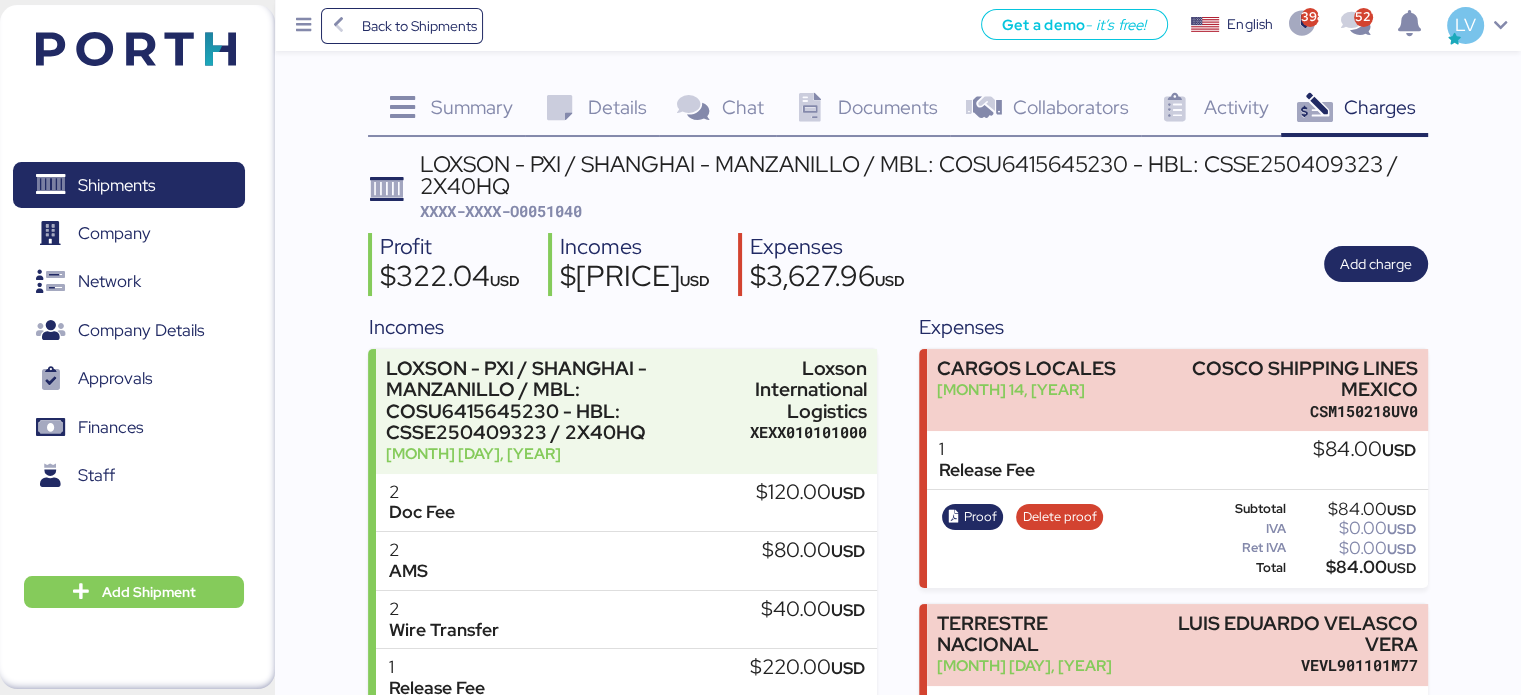 scroll, scrollTop: 423, scrollLeft: 0, axis: vertical 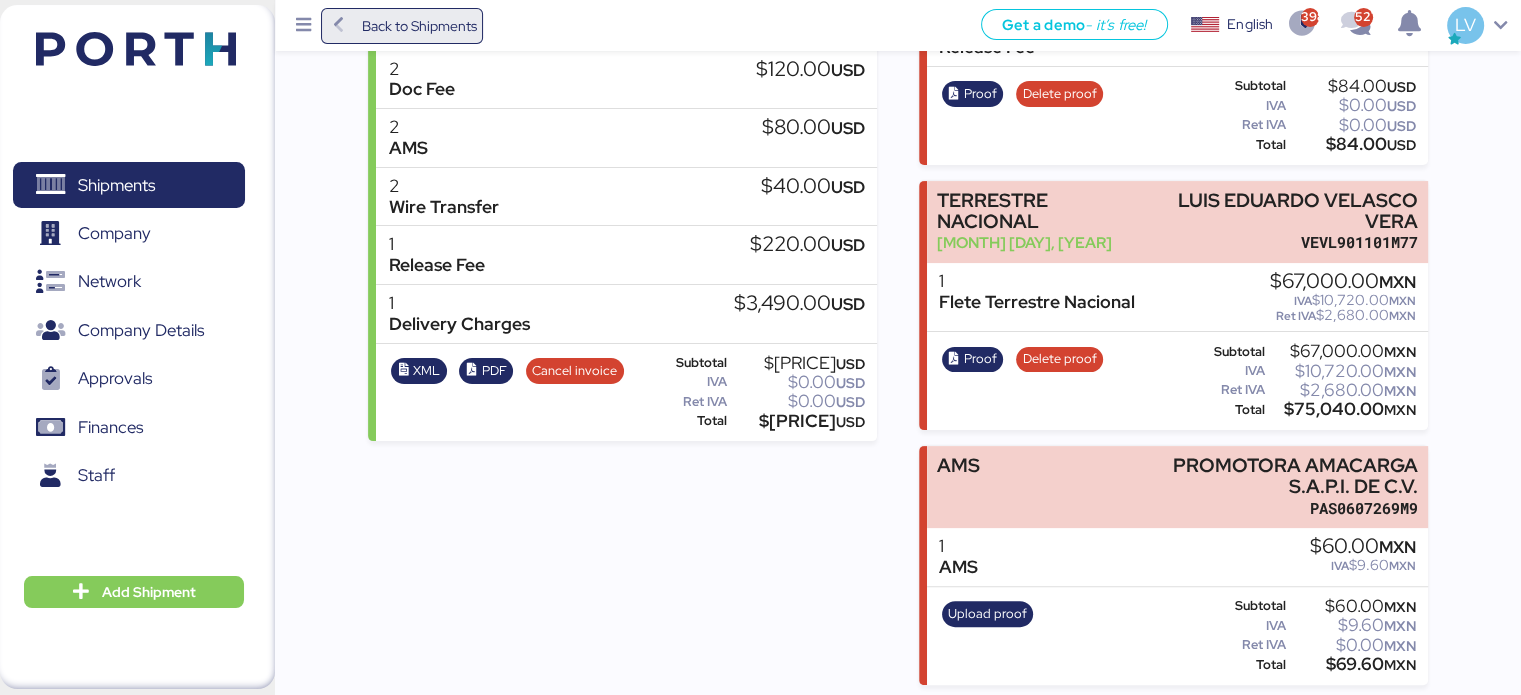 click on "Back to Shipments" at bounding box center (418, 26) 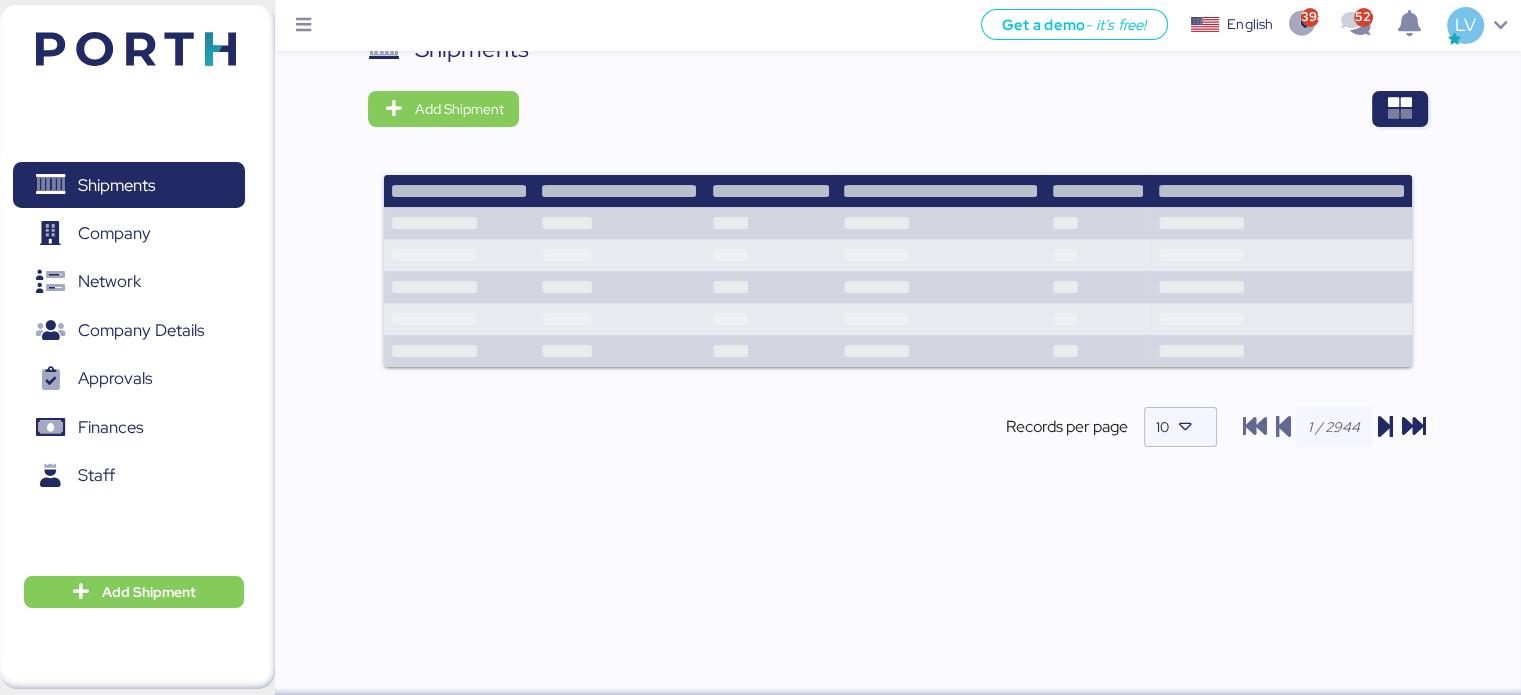 scroll, scrollTop: 0, scrollLeft: 0, axis: both 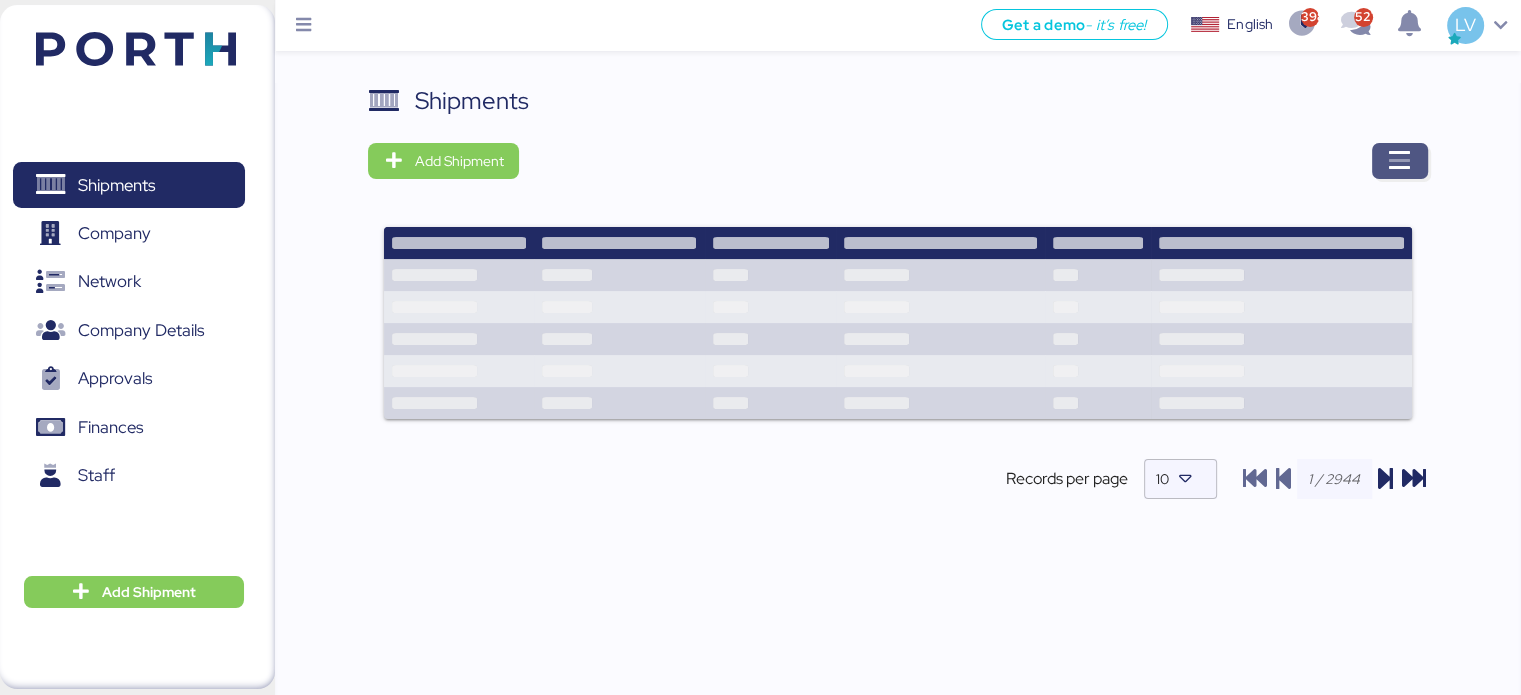 click at bounding box center (1400, 161) 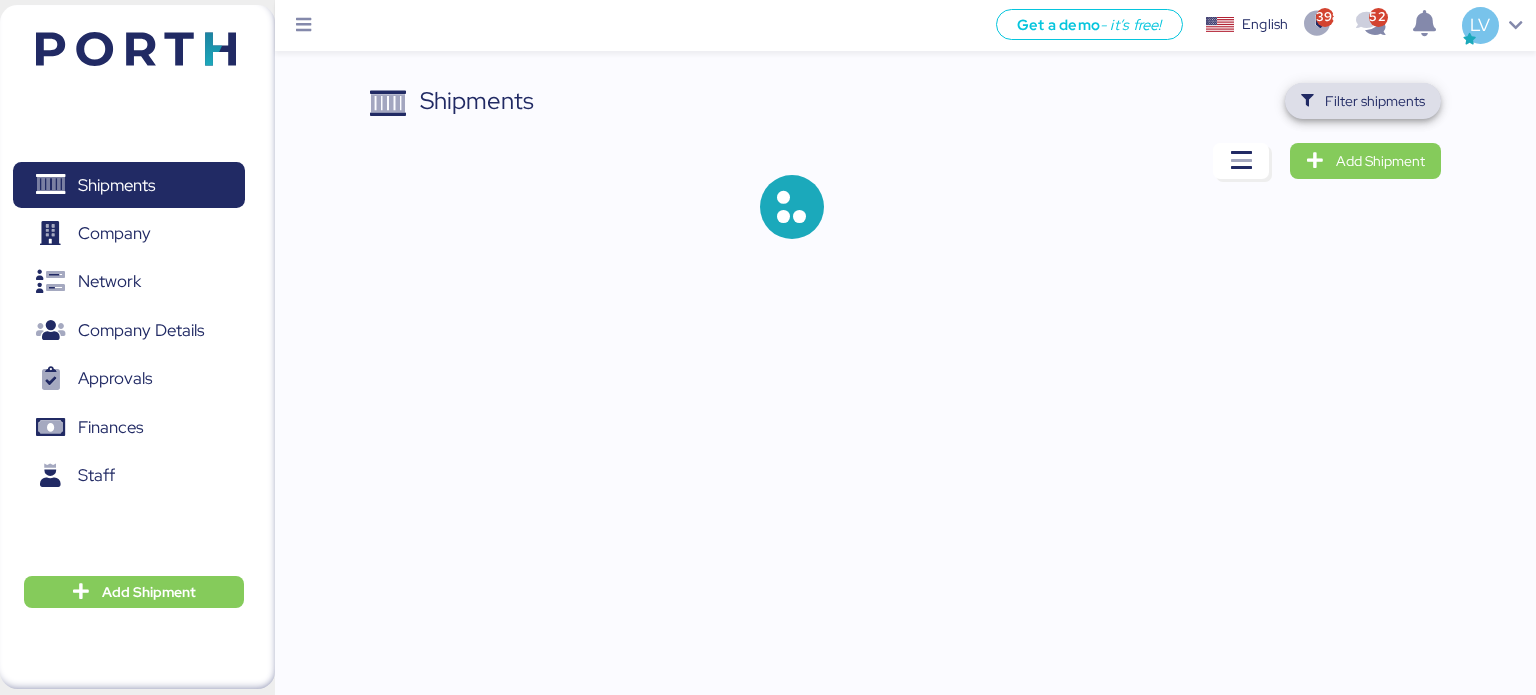 click on "Filter shipments" at bounding box center [1375, 101] 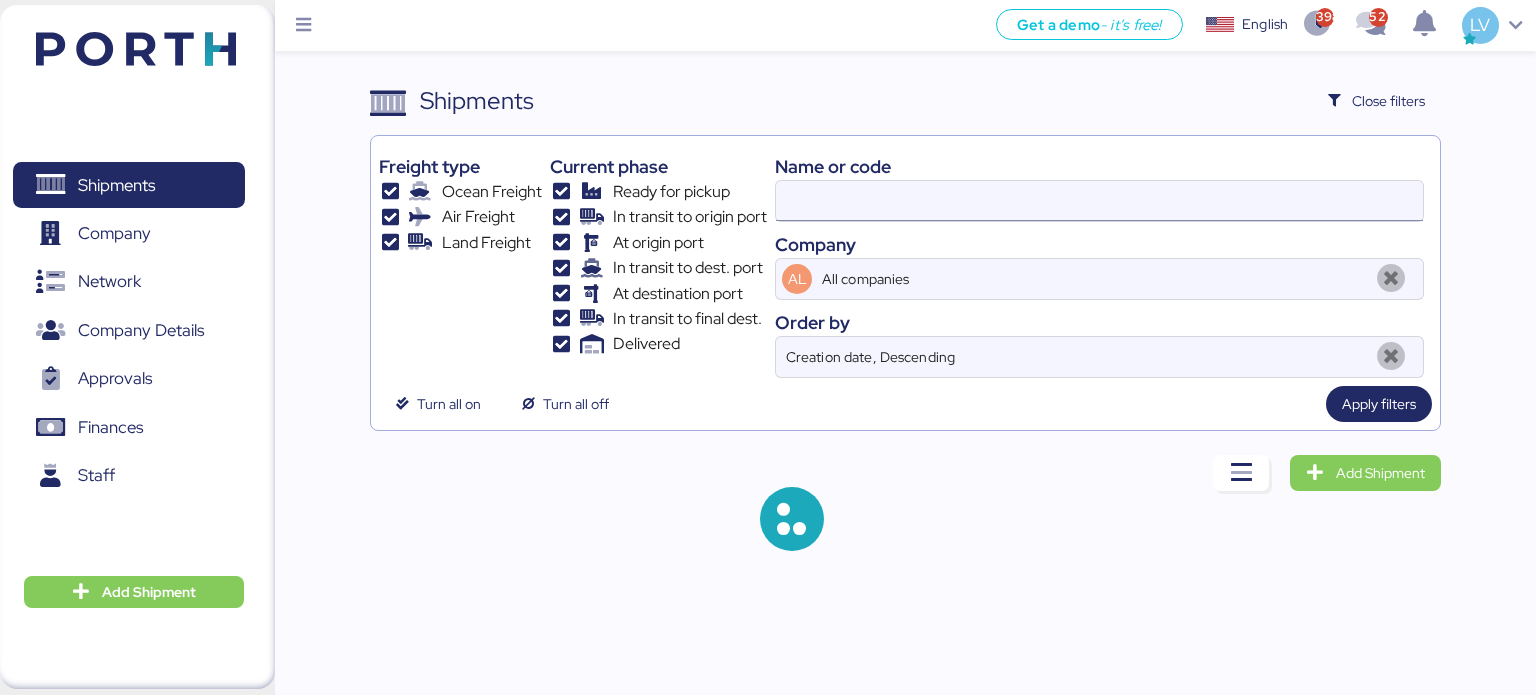 click at bounding box center (1099, 201) 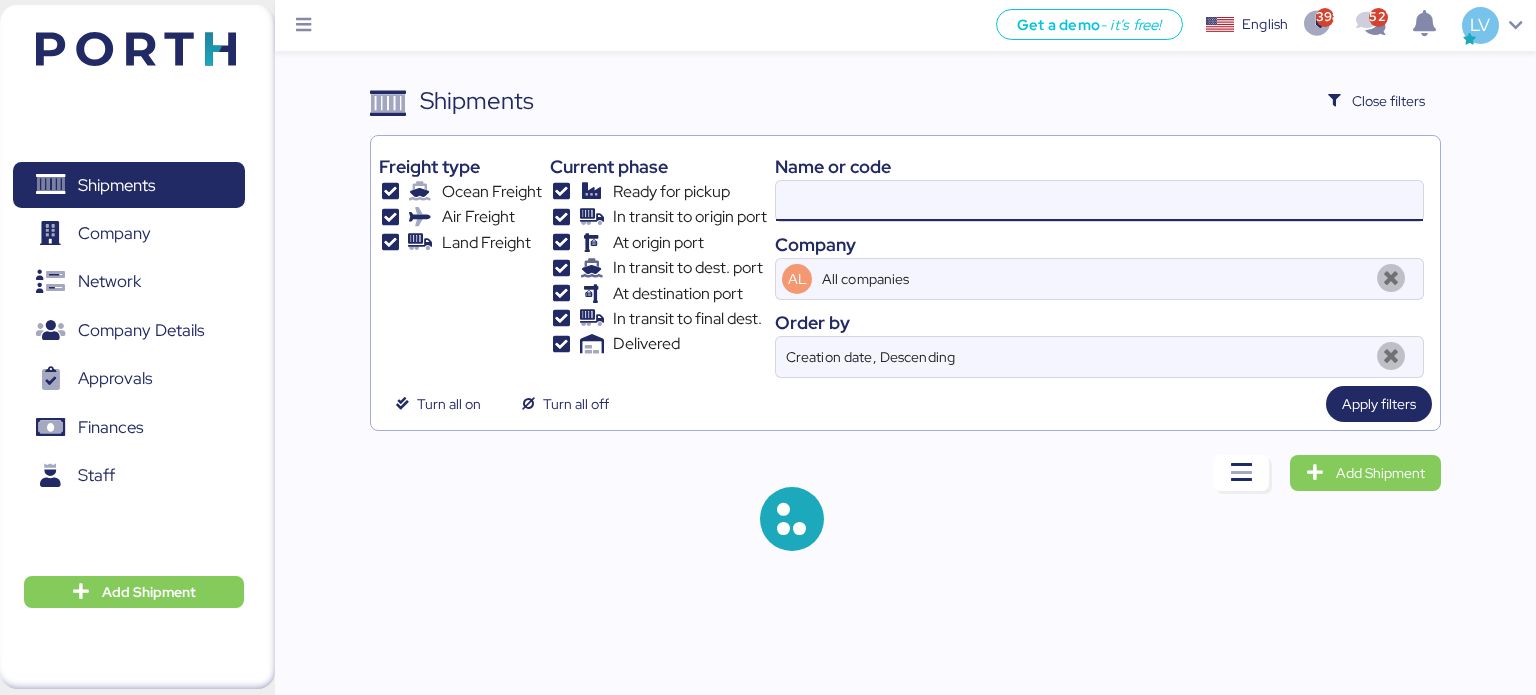 click at bounding box center (1099, 201) 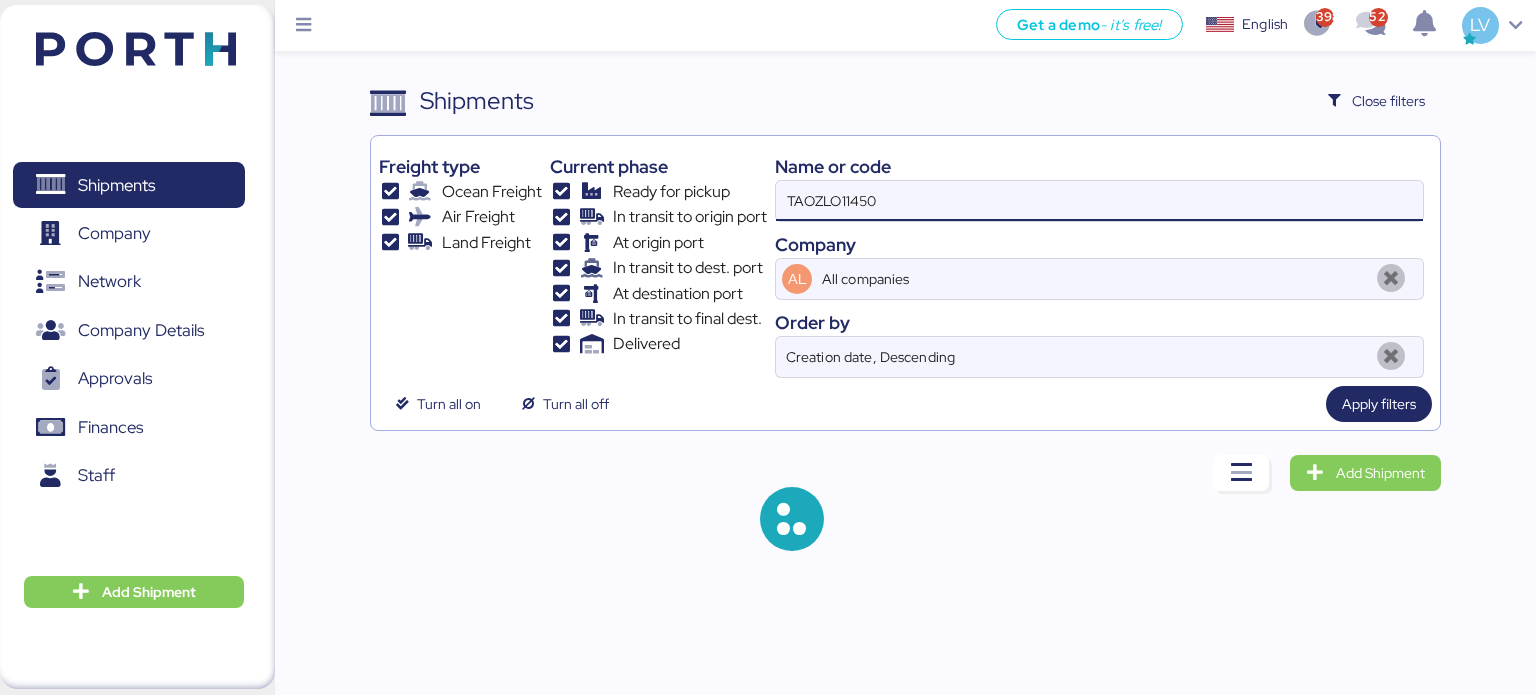 type on "TAOZLO11450" 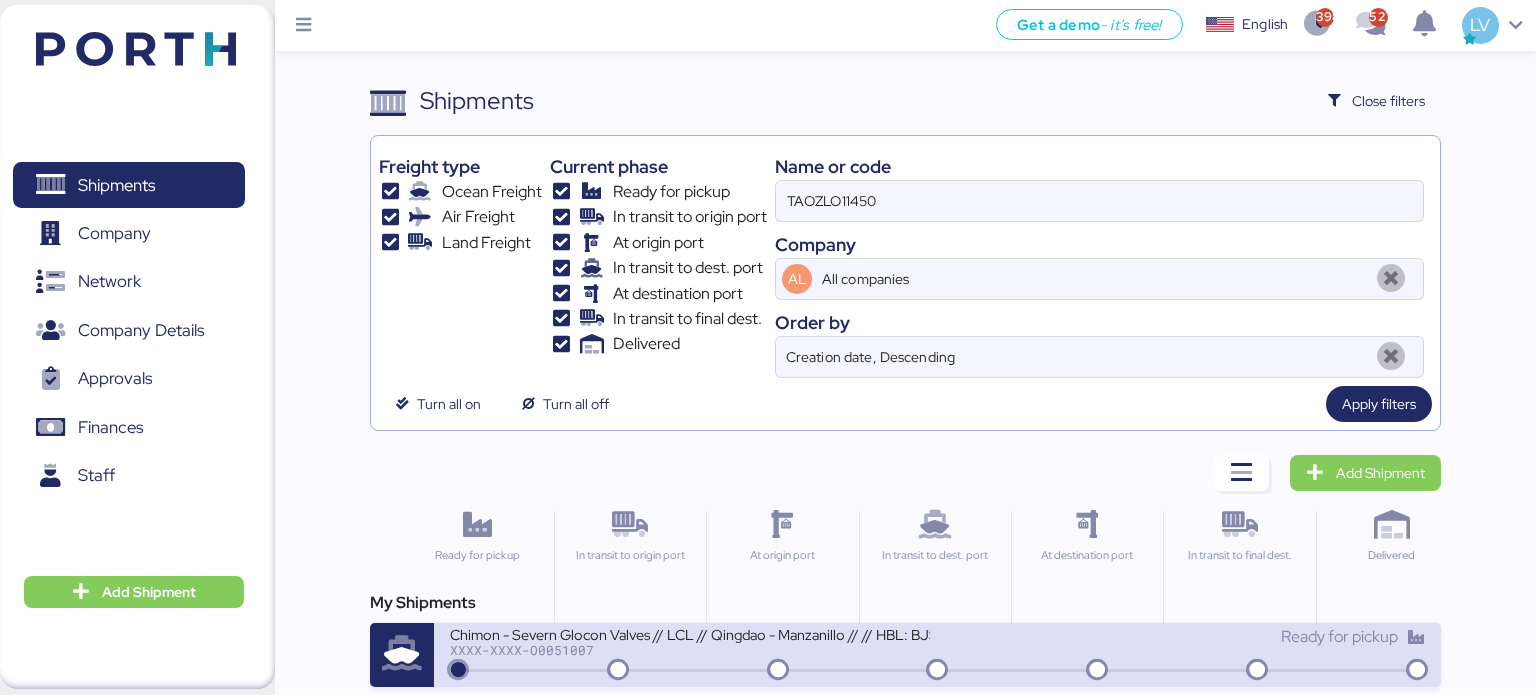 click on "Chimon - Severn Glocon Valves // LCL // Qingdao - Manzanillo // // HBL: BJSSE2504026 // MBL: TAOZLO11450" at bounding box center (690, 633) 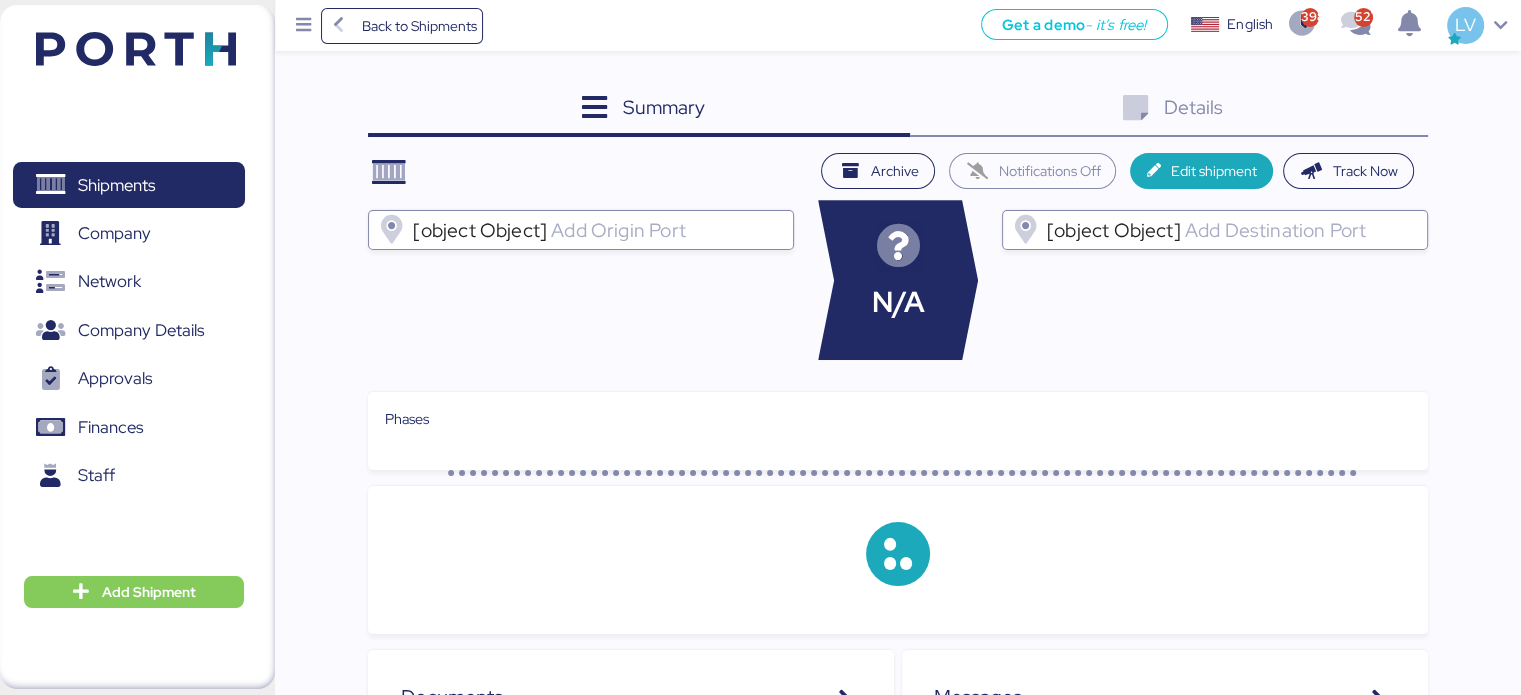 click on "Details 0" at bounding box center (1169, 110) 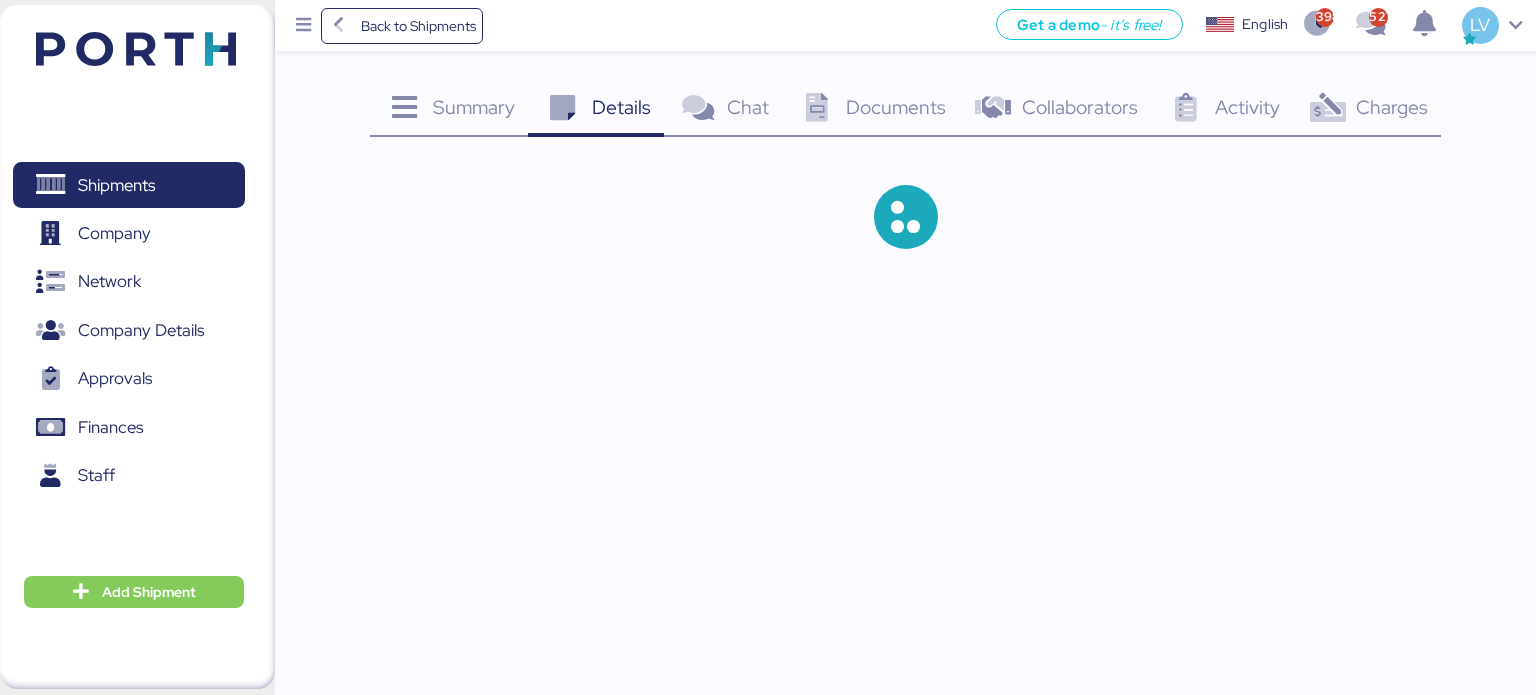 click on "Charges" at bounding box center (1392, 107) 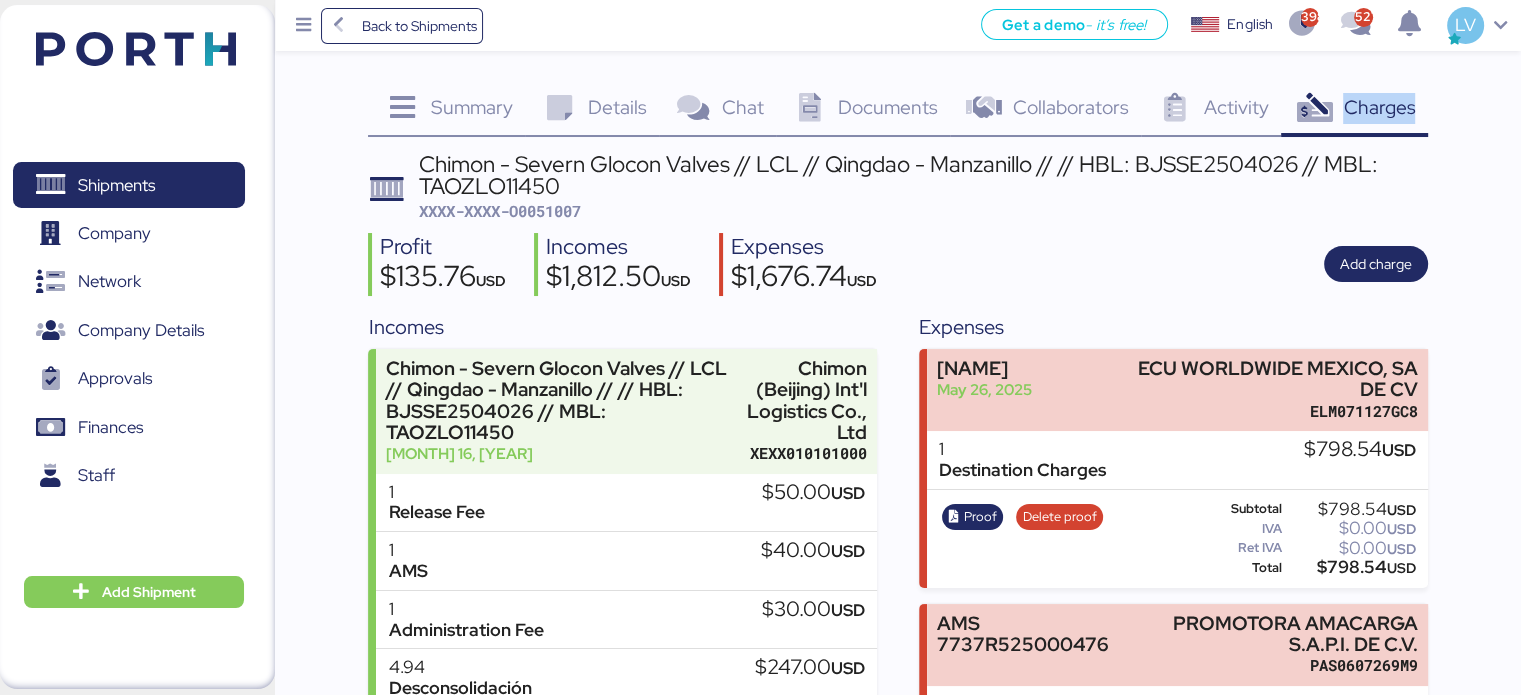 click on "Charges" at bounding box center (1379, 107) 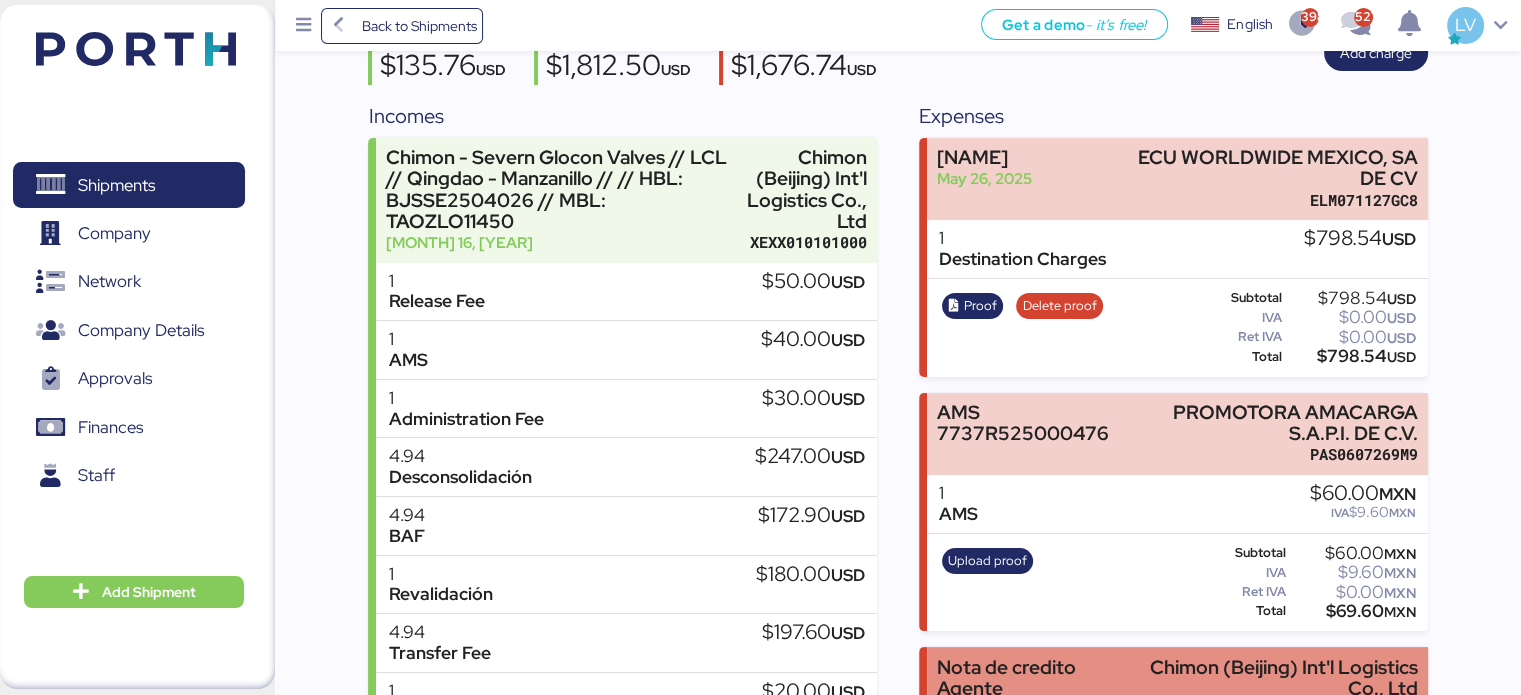 scroll, scrollTop: 416, scrollLeft: 0, axis: vertical 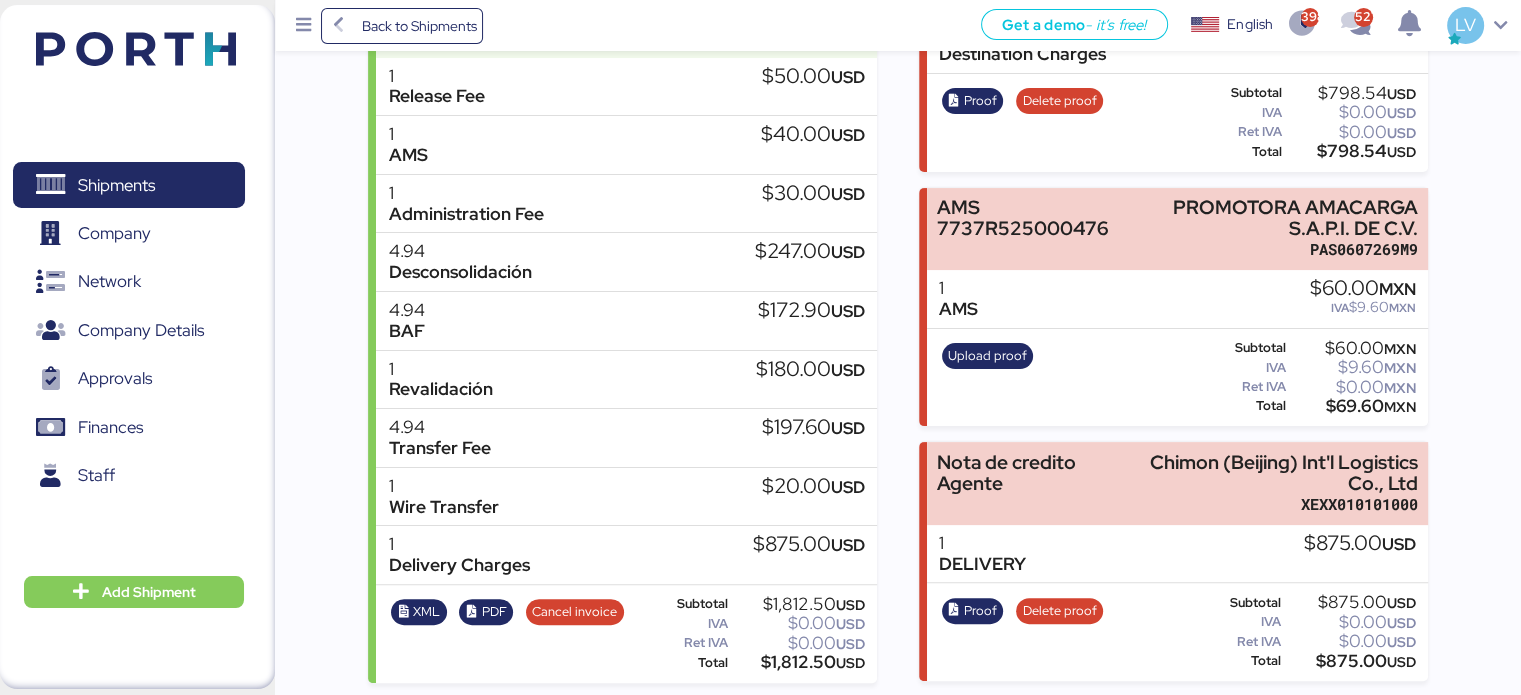 click on "Incomes Chimon - Severn Glocon Valves // LCL // Qingdao - Manzanillo // // HBL: BJSSE2504026 // MBL: TAOZLO11450 [MONTH] [DAY], [YEAR] Chimon (Beijing) Int'l Logistics Co., Ltd XEXX010101000 1  Release Fee
$50.00  USD 1  AMS
$40.00  USD 1  Administration Fee
$30.00  USD 4.94  Desconsolidación
$247.00  USD 4.94  BAF
$172.90  USD 1  Revalidación
$180.00  USD 4.94  Transfer Fee
$197.60  USD 1  Wire Transfer
$20.00  USD 1  Delivery Charges
$875.00  USD   XML   PDF Cancel invoice Subtotal
$1,812.50  USD IVA
$0.00  USD Ret IVA
$0.00  USD Total
$1,812.50  USD Expenses CARGOS ECU [MONTH] [DAY], [YEAR] ECU WORLDWIDE MEXICO, SA DE CV ELM071127GC8 1  Destination Charges
$798.54  USD   Proof Delete proof Subtotal
$798.54  USD IVA
$0.00  USD Ret IVA
$0.00  USD Total
$798.54  USD AMS 7737R525000476 PROMOTORA AMACARGA S.A.P.I. DE C.V. PAS0607269M9 1  AMS
$60.00  MXN IVA" at bounding box center (897, 289) 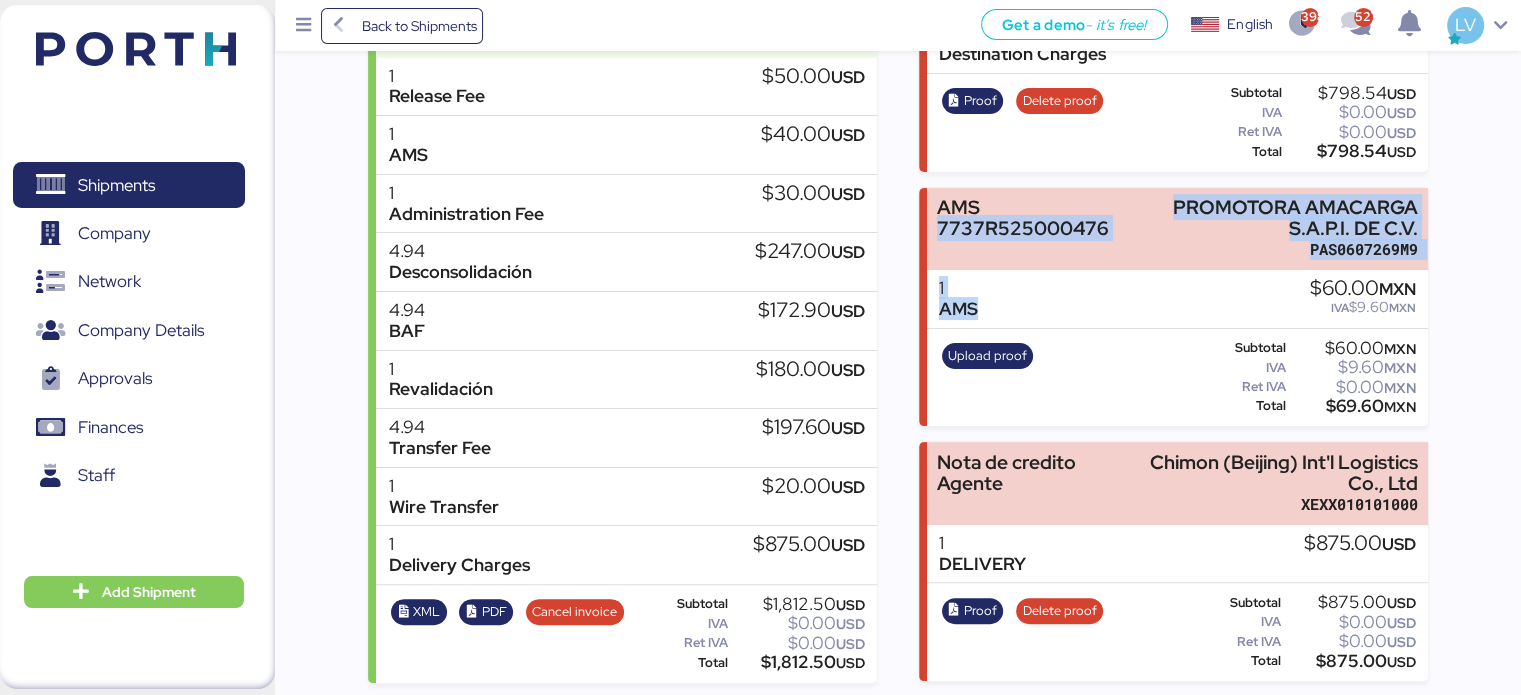 drag, startPoint x: 980, startPoint y: 304, endPoint x: 911, endPoint y: 243, distance: 92.09777 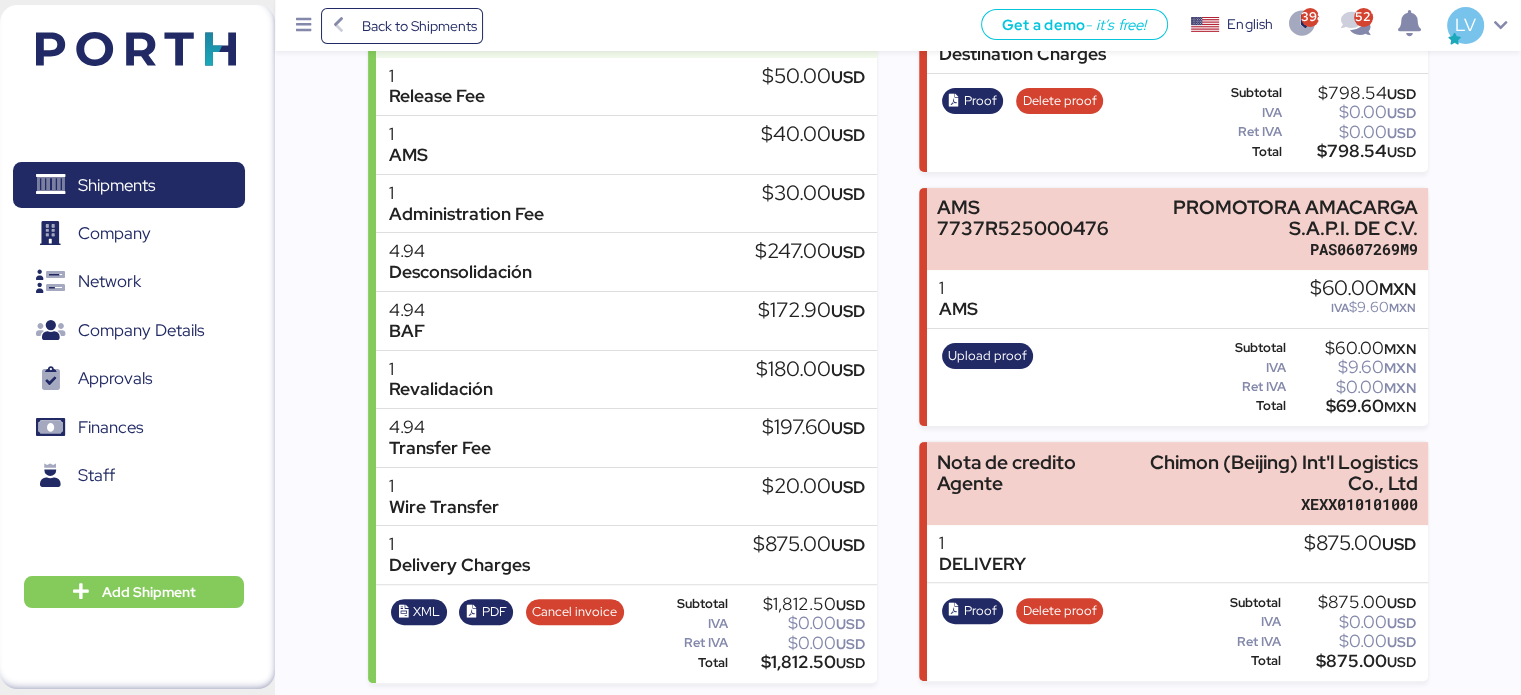 click on "Incomes Chimon - Severn Glocon Valves // LCL // Qingdao - Manzanillo // // HBL: BJSSE2504026 // MBL: TAOZLO11450 [MONTH] [DAY], [YEAR] Chimon (Beijing) Int'l Logistics Co., Ltd XEXX010101000 1  Release Fee
$50.00  USD 1  AMS
$40.00  USD 1  Administration Fee
$30.00  USD 4.94  Desconsolidación
$247.00  USD 4.94  BAF
$172.90  USD 1  Revalidación
$180.00  USD 4.94  Transfer Fee
$197.60  USD 1  Wire Transfer
$20.00  USD 1  Delivery Charges
$875.00  USD   XML   PDF Cancel invoice Subtotal
$1,812.50  USD IVA
$0.00  USD Ret IVA
$0.00  USD Total
$1,812.50  USD Expenses CARGOS ECU [MONTH] [DAY], [YEAR] ECU WORLDWIDE MEXICO, SA DE CV ELM071127GC8 1  Destination Charges
$798.54  USD   Proof Delete proof Subtotal
$798.54  USD IVA
$0.00  USD Ret IVA
$0.00  USD Total
$798.54  USD AMS 7737R525000476 PROMOTORA AMACARGA S.A.P.I. DE C.V. PAS0607269M9 1  AMS
$60.00  MXN IVA" at bounding box center (897, 289) 